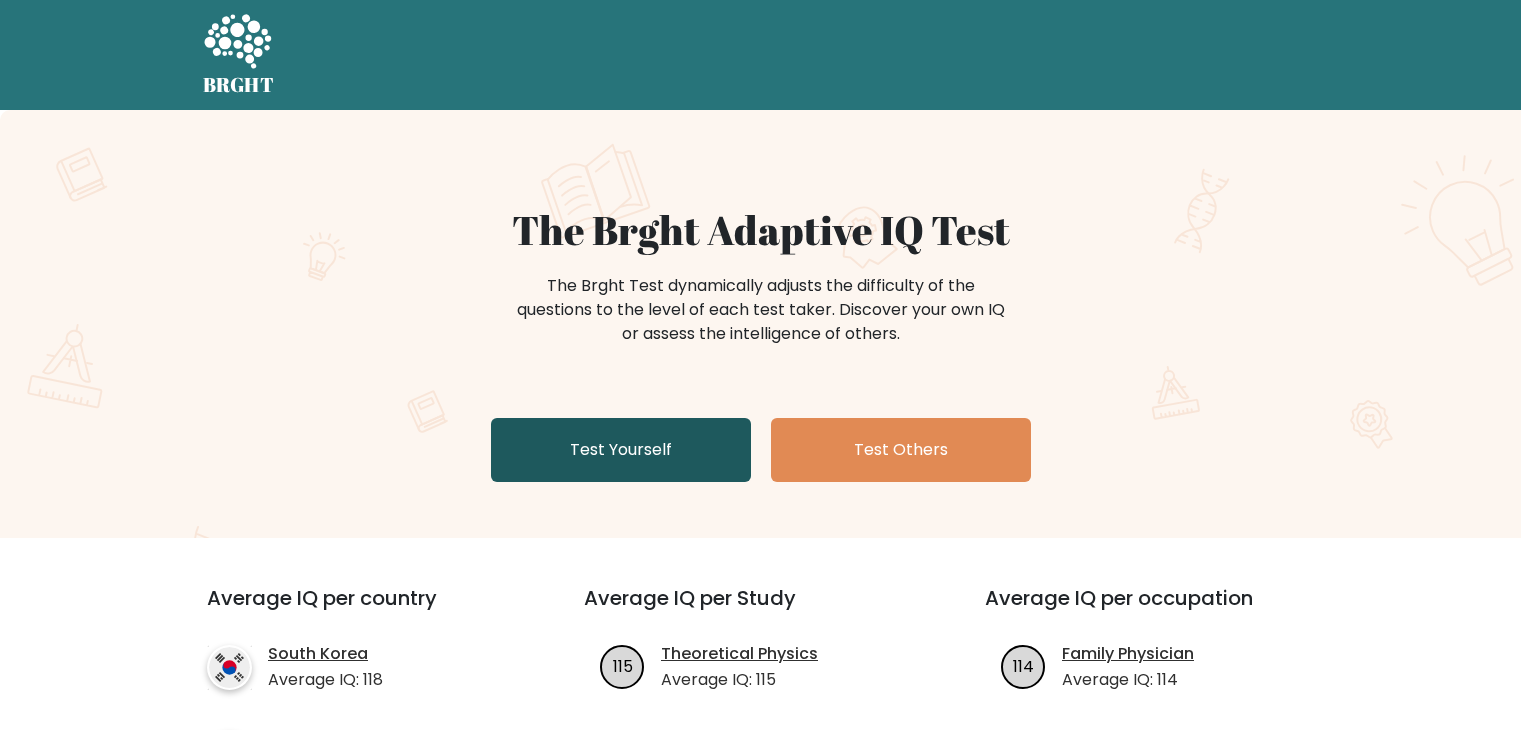 scroll, scrollTop: 0, scrollLeft: 0, axis: both 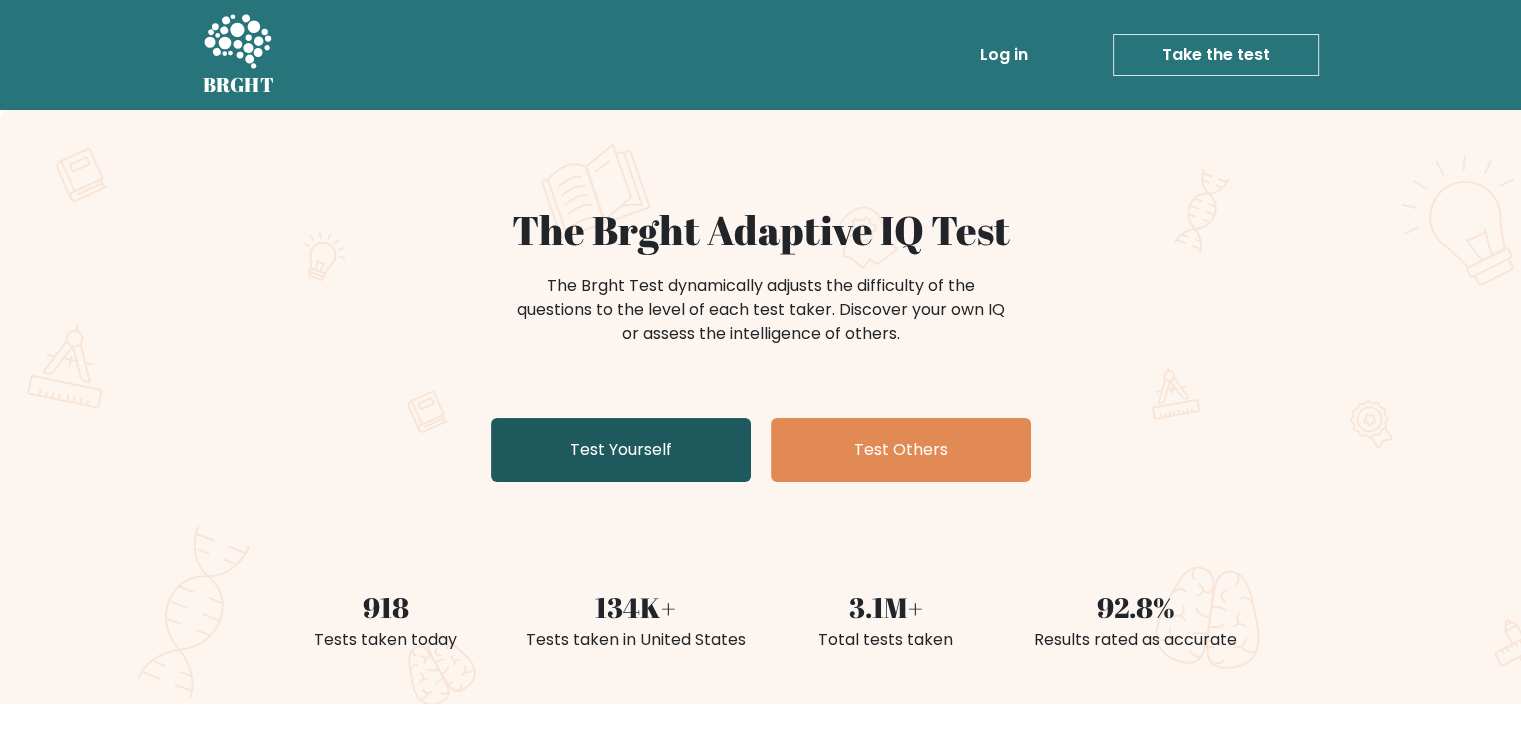 click on "Test Yourself" at bounding box center (621, 450) 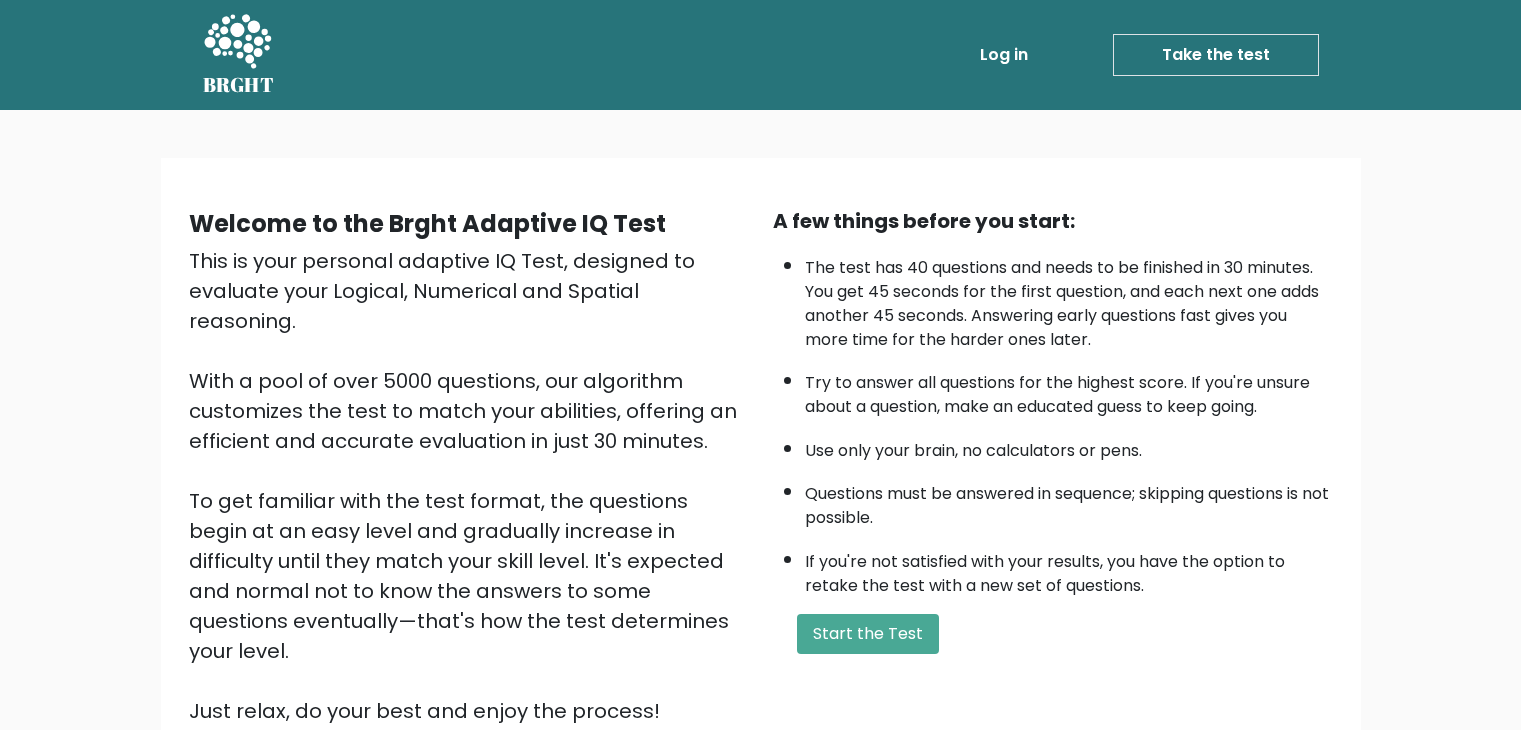scroll, scrollTop: 0, scrollLeft: 0, axis: both 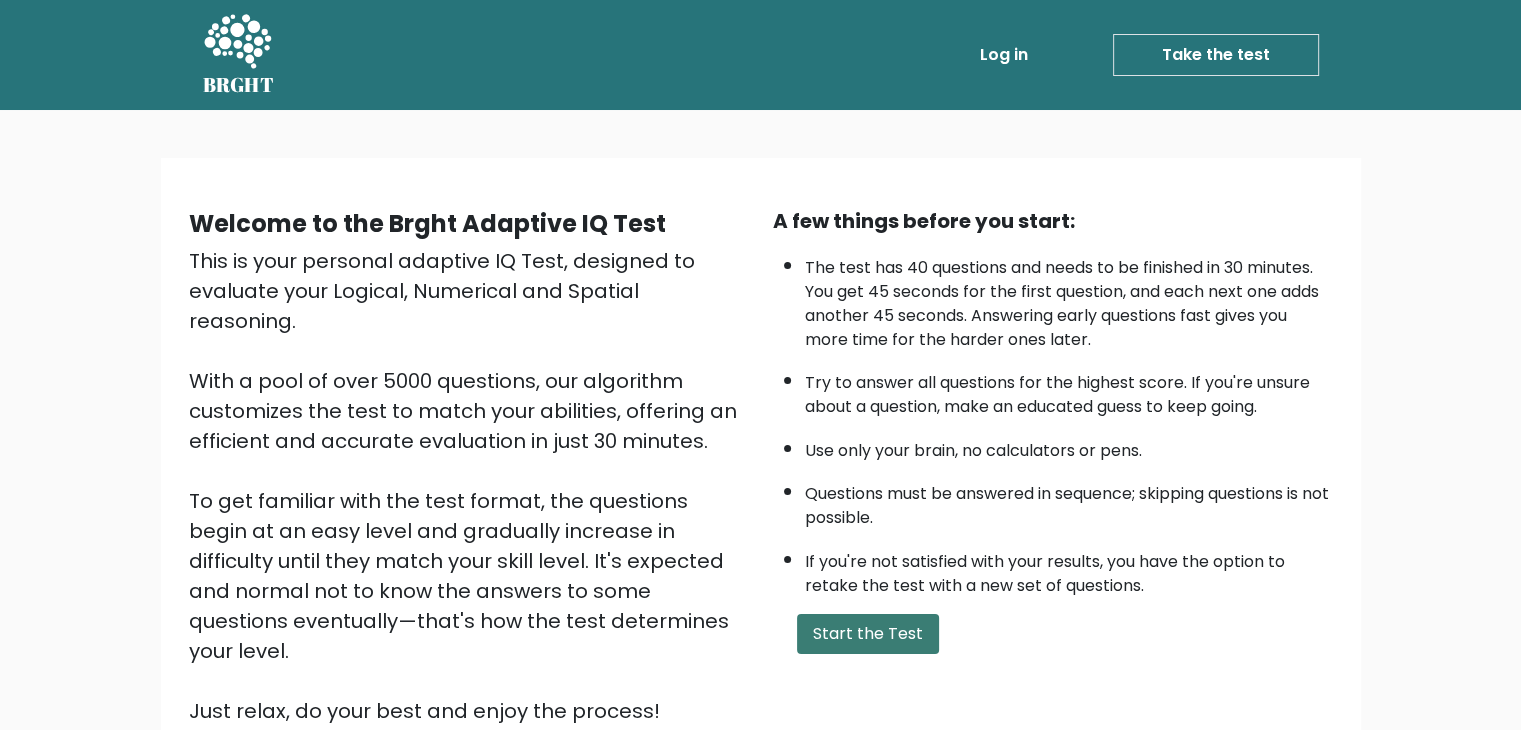 click on "Start the Test" at bounding box center [868, 634] 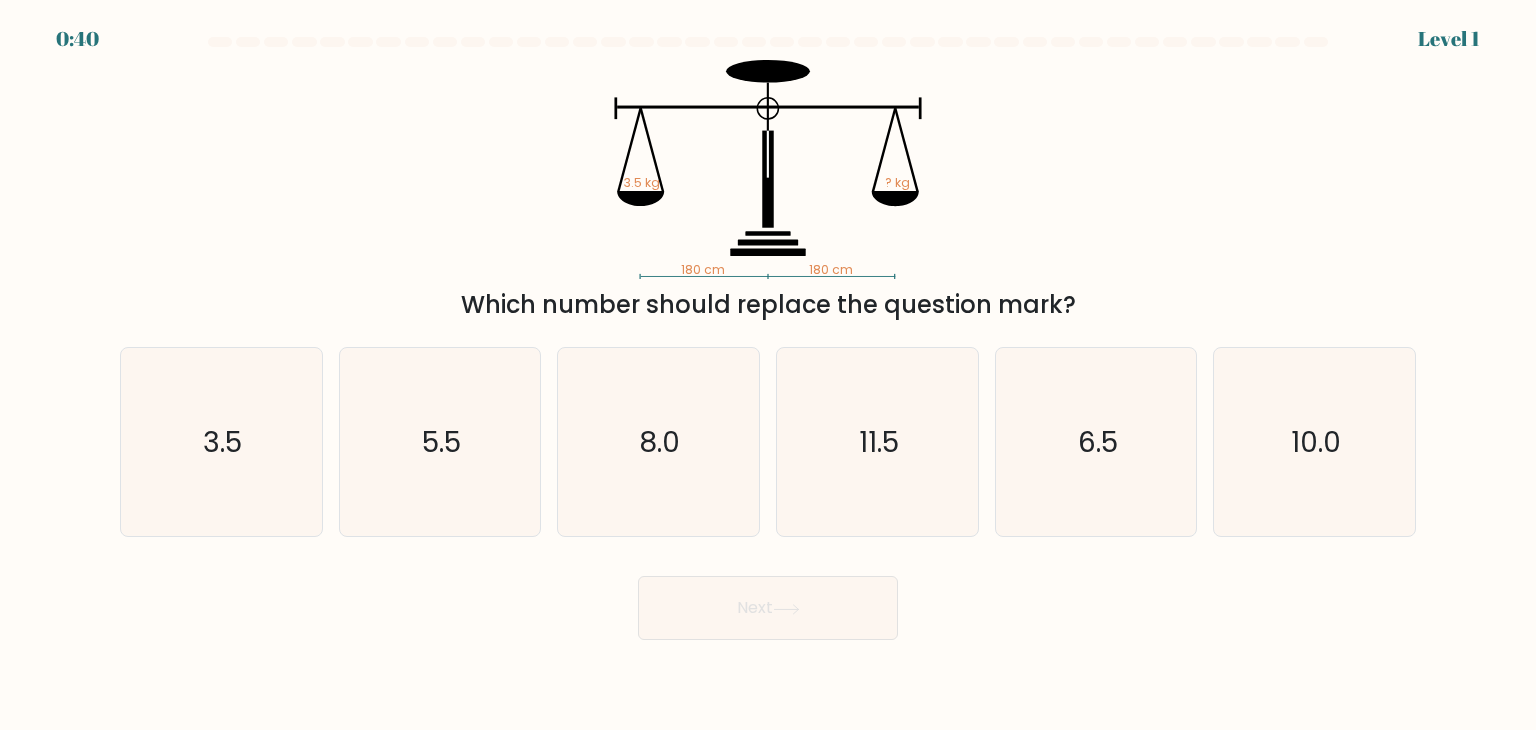 scroll, scrollTop: 0, scrollLeft: 0, axis: both 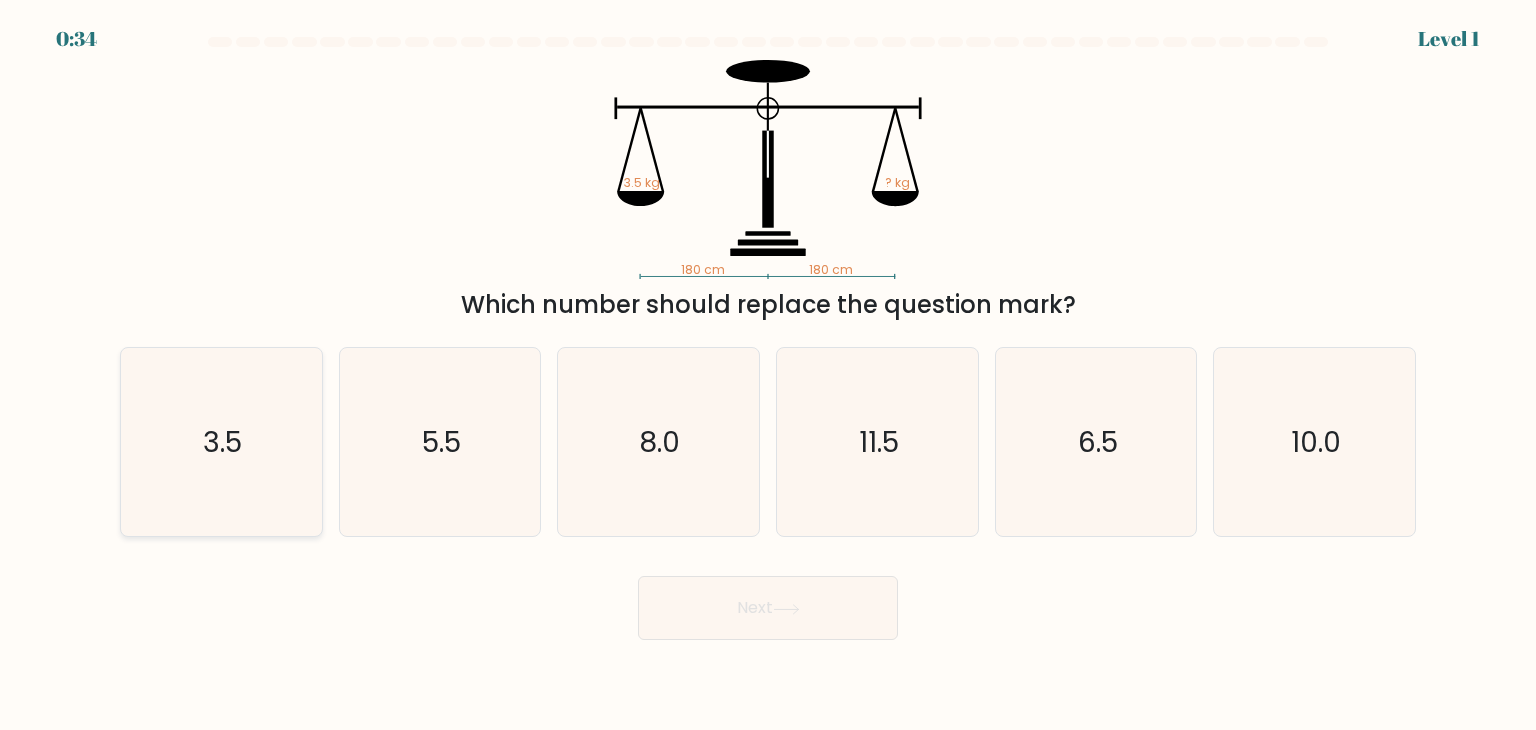 drag, startPoint x: 162, startPoint y: 460, endPoint x: 182, endPoint y: 459, distance: 20.024984 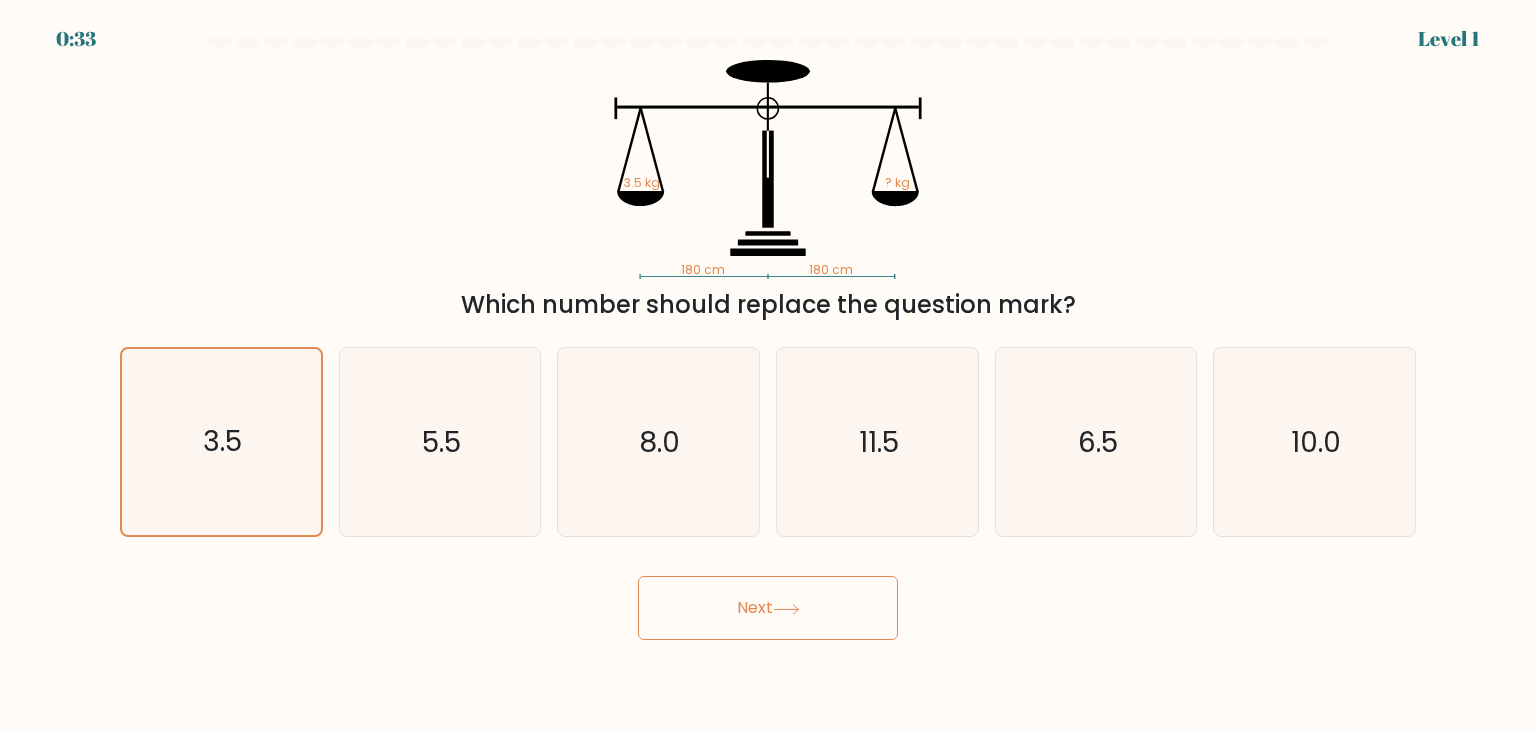 click on "Next" at bounding box center [768, 608] 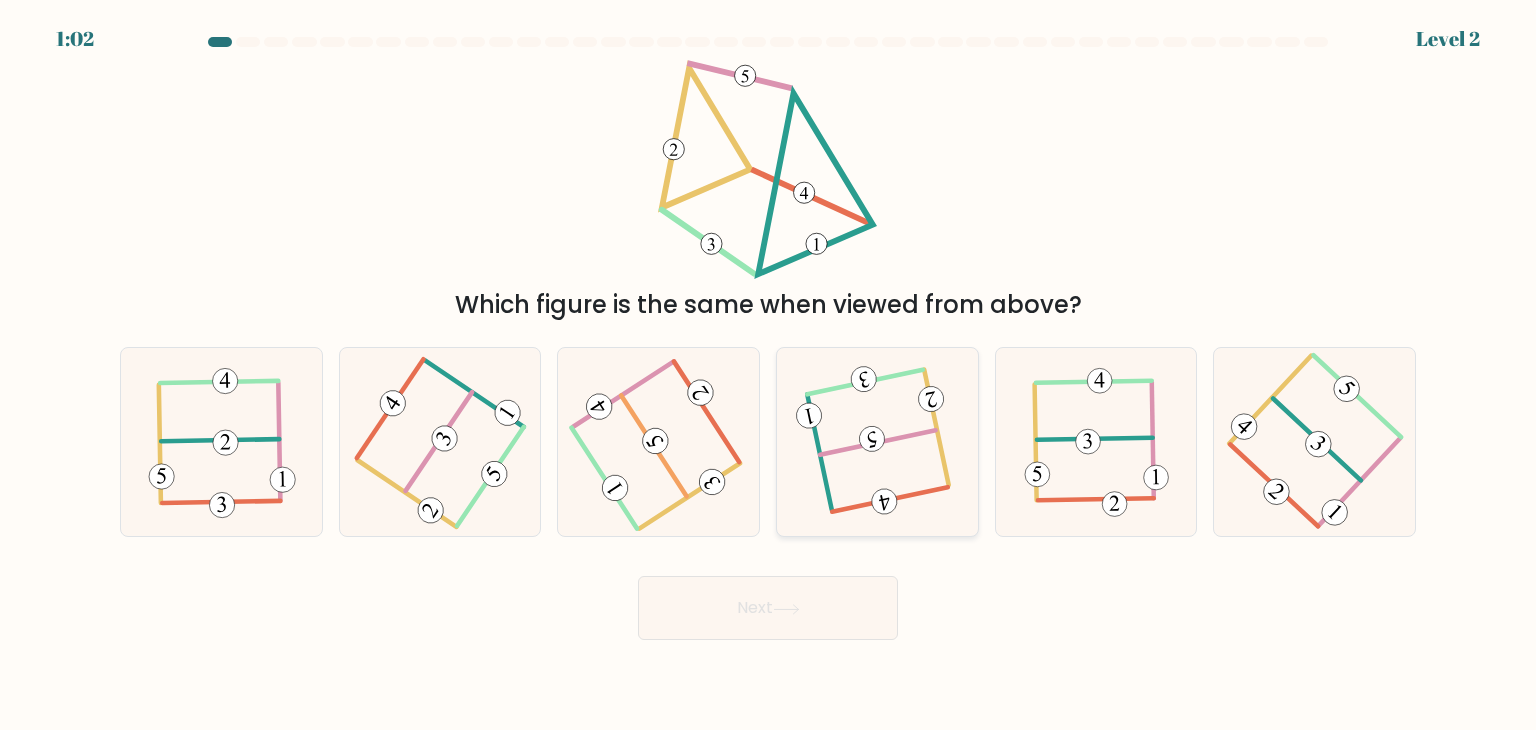 click 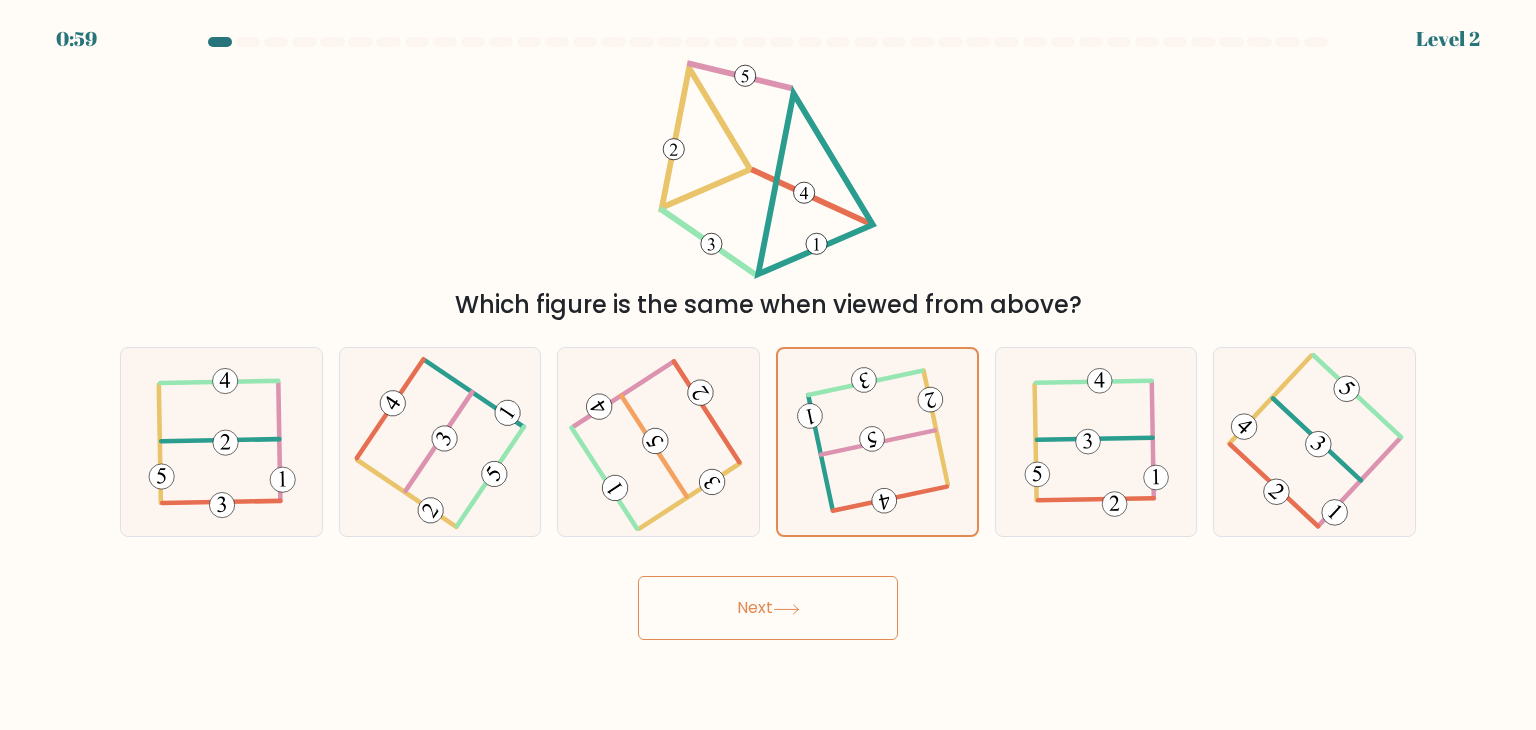 click on "Next" at bounding box center [768, 608] 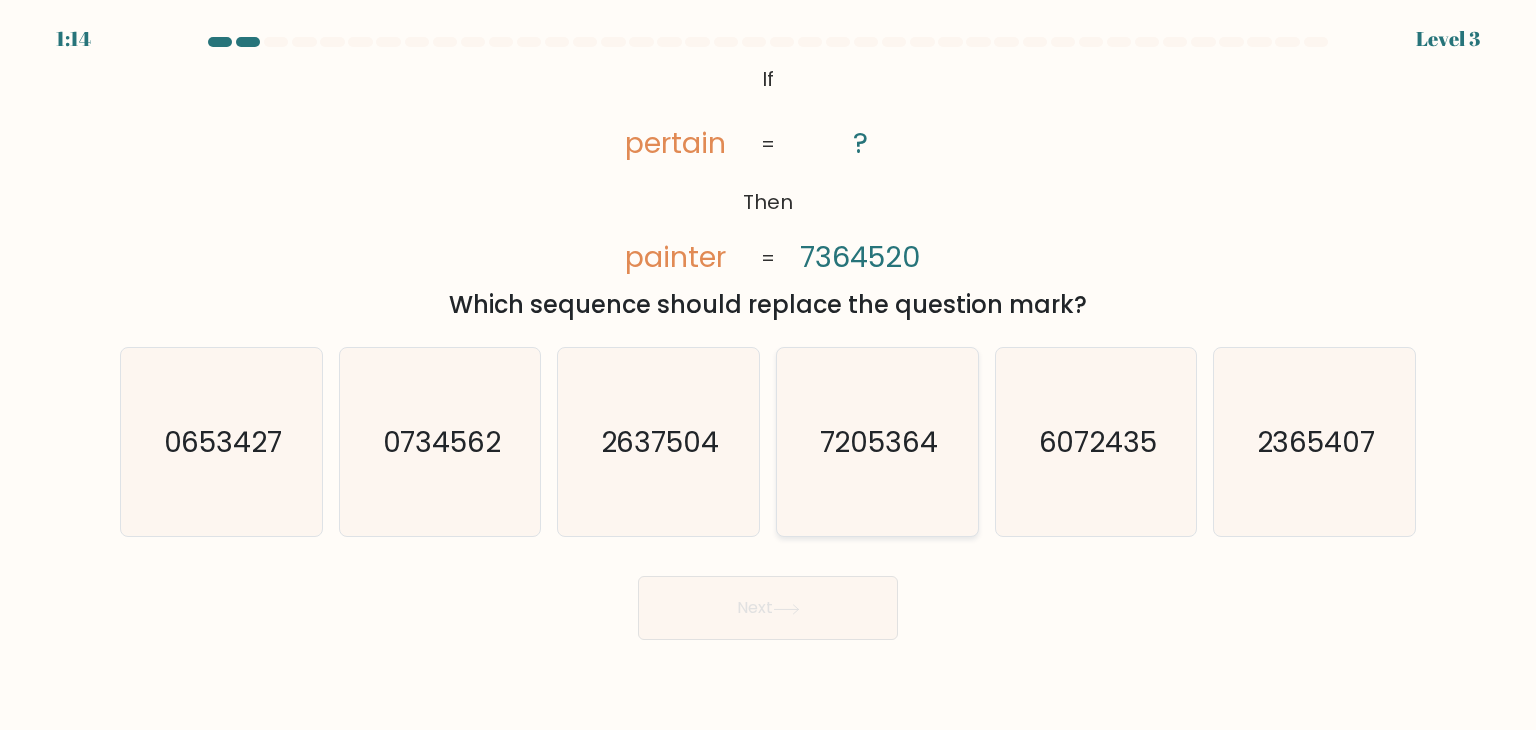 click on "7205364" 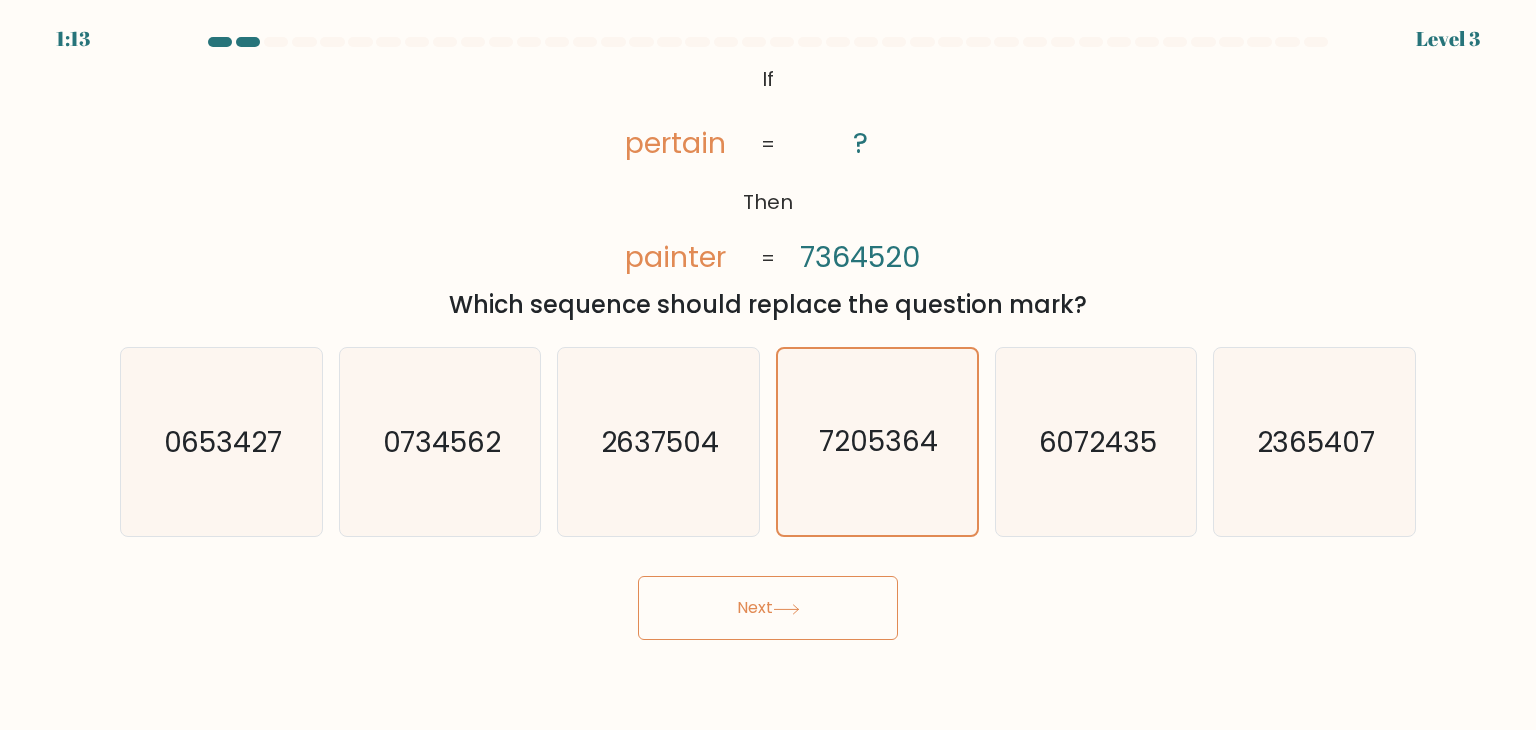 click on "Next" at bounding box center (768, 608) 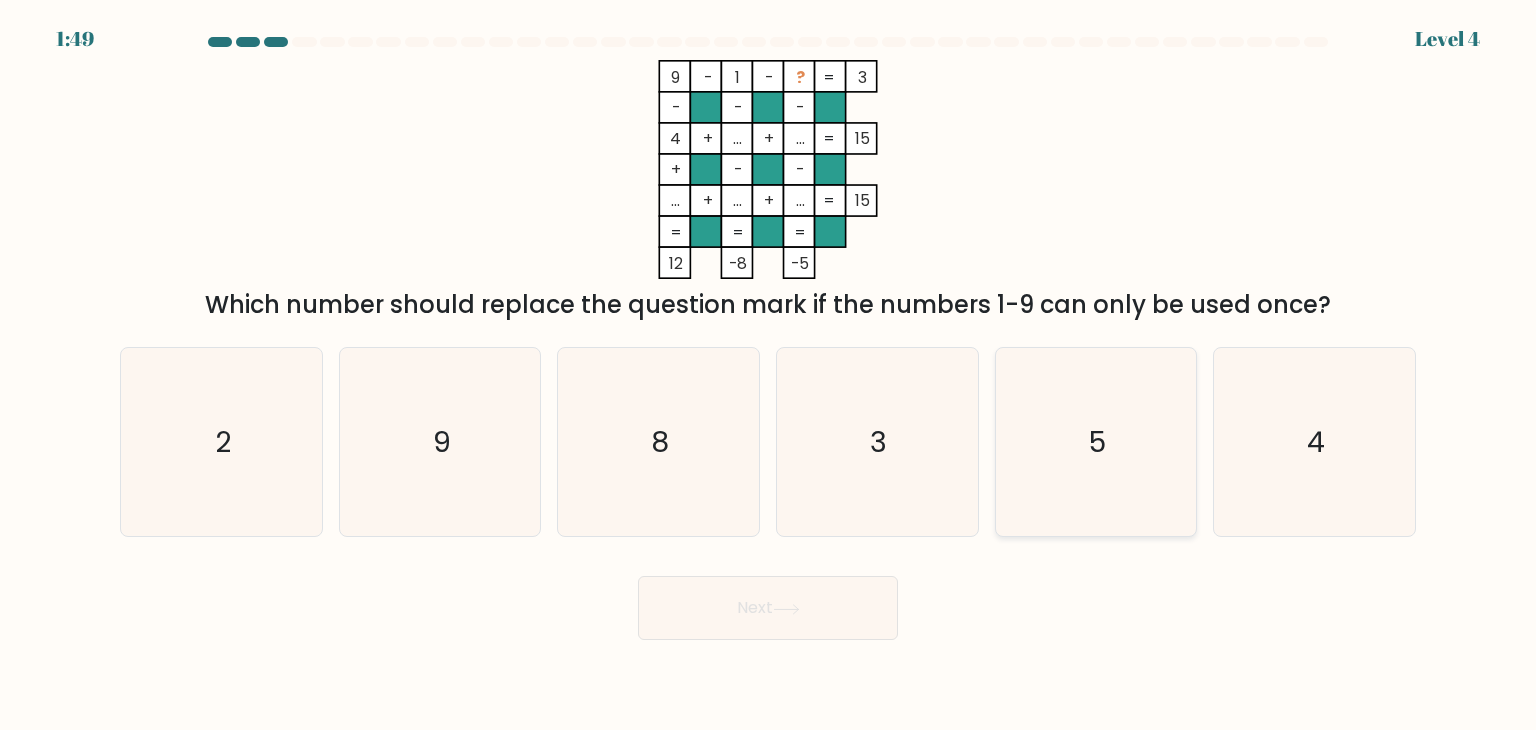 click on "5" 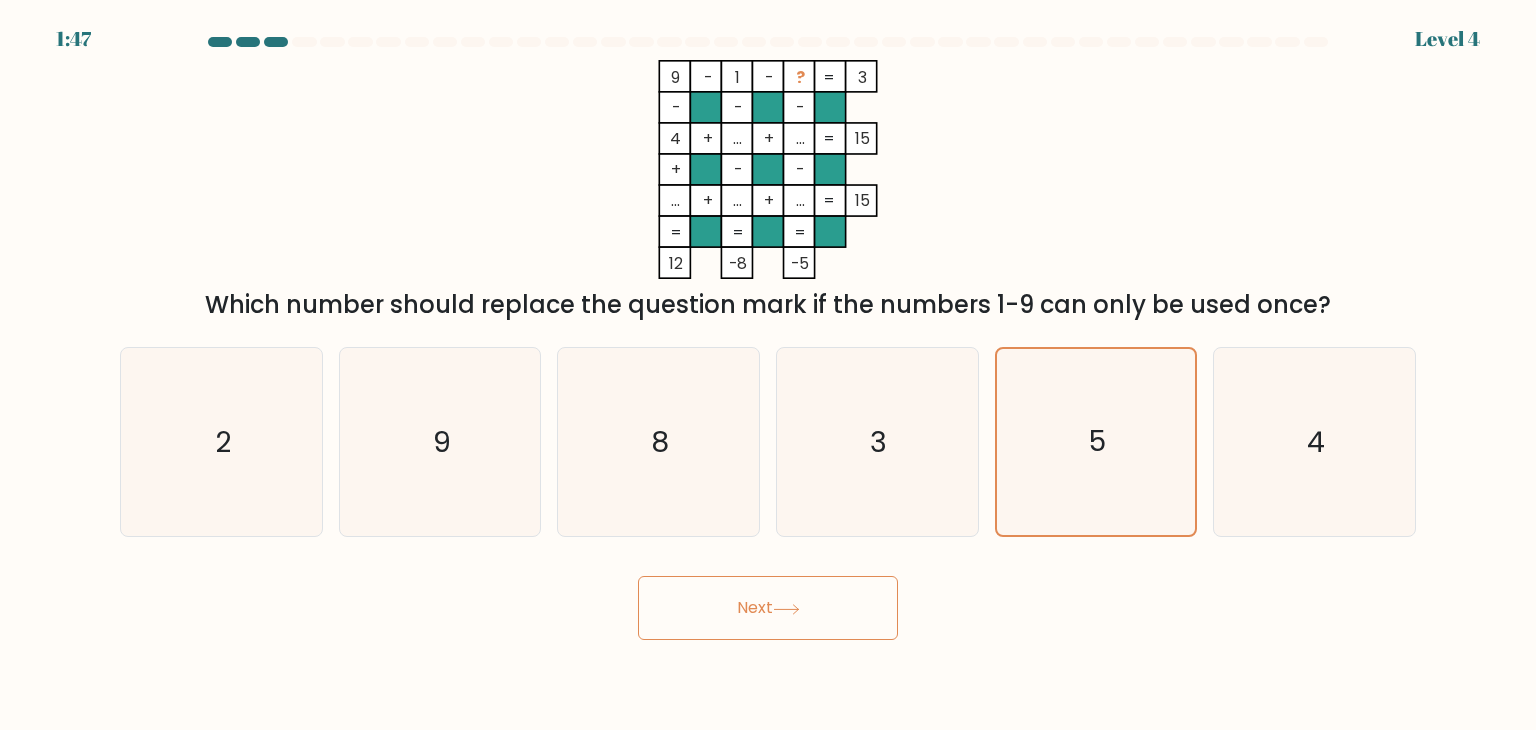click on "Next" at bounding box center [768, 608] 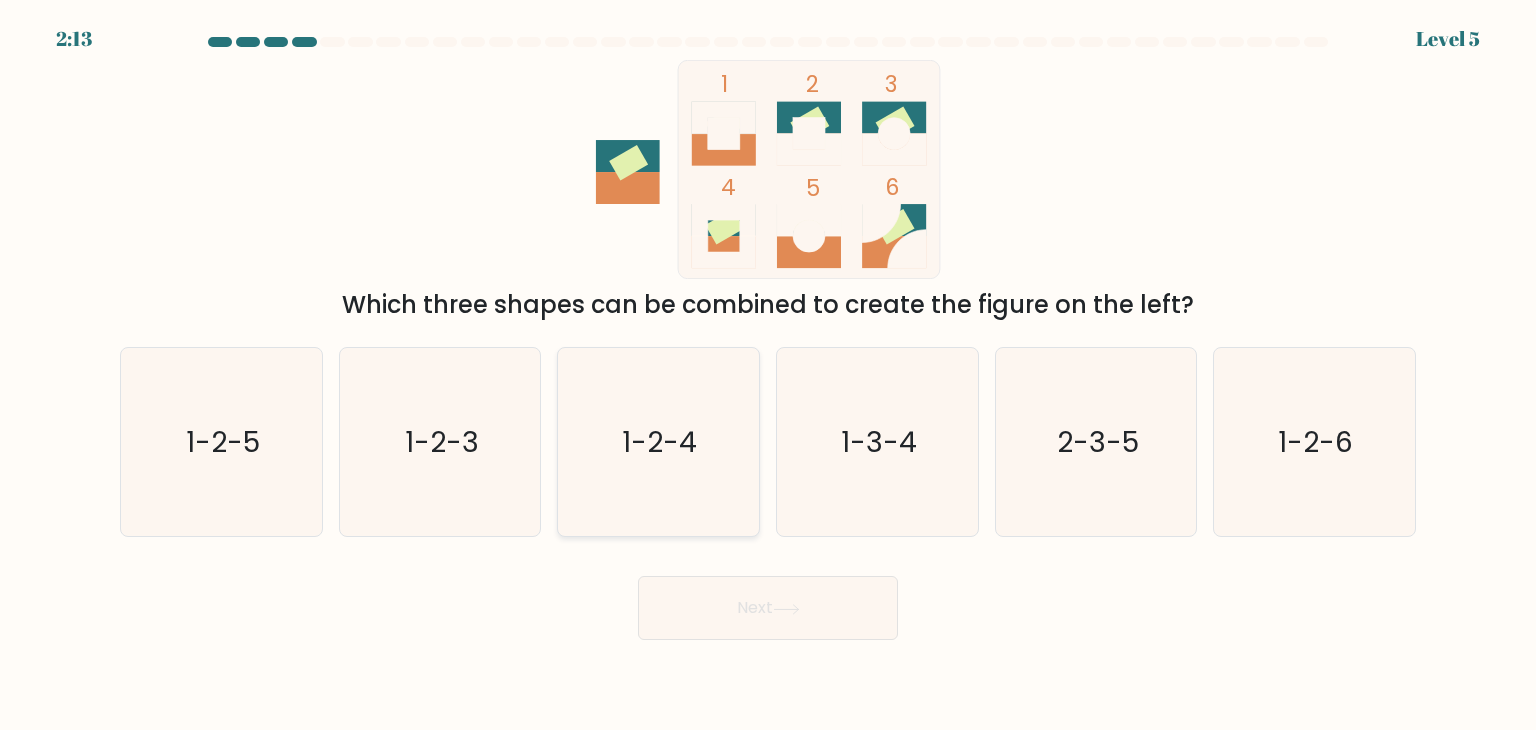 click on "1-2-4" 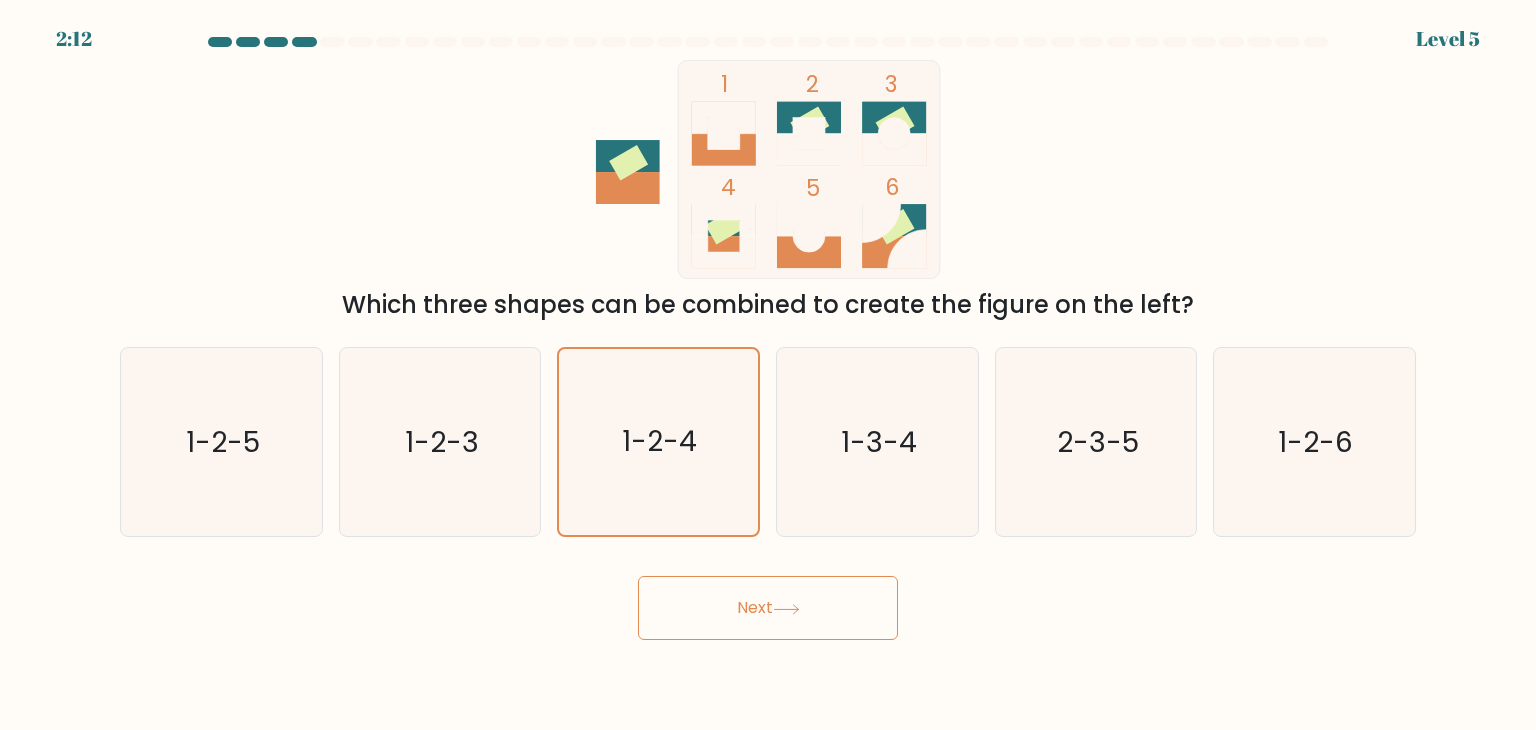 click on "Next" at bounding box center (768, 608) 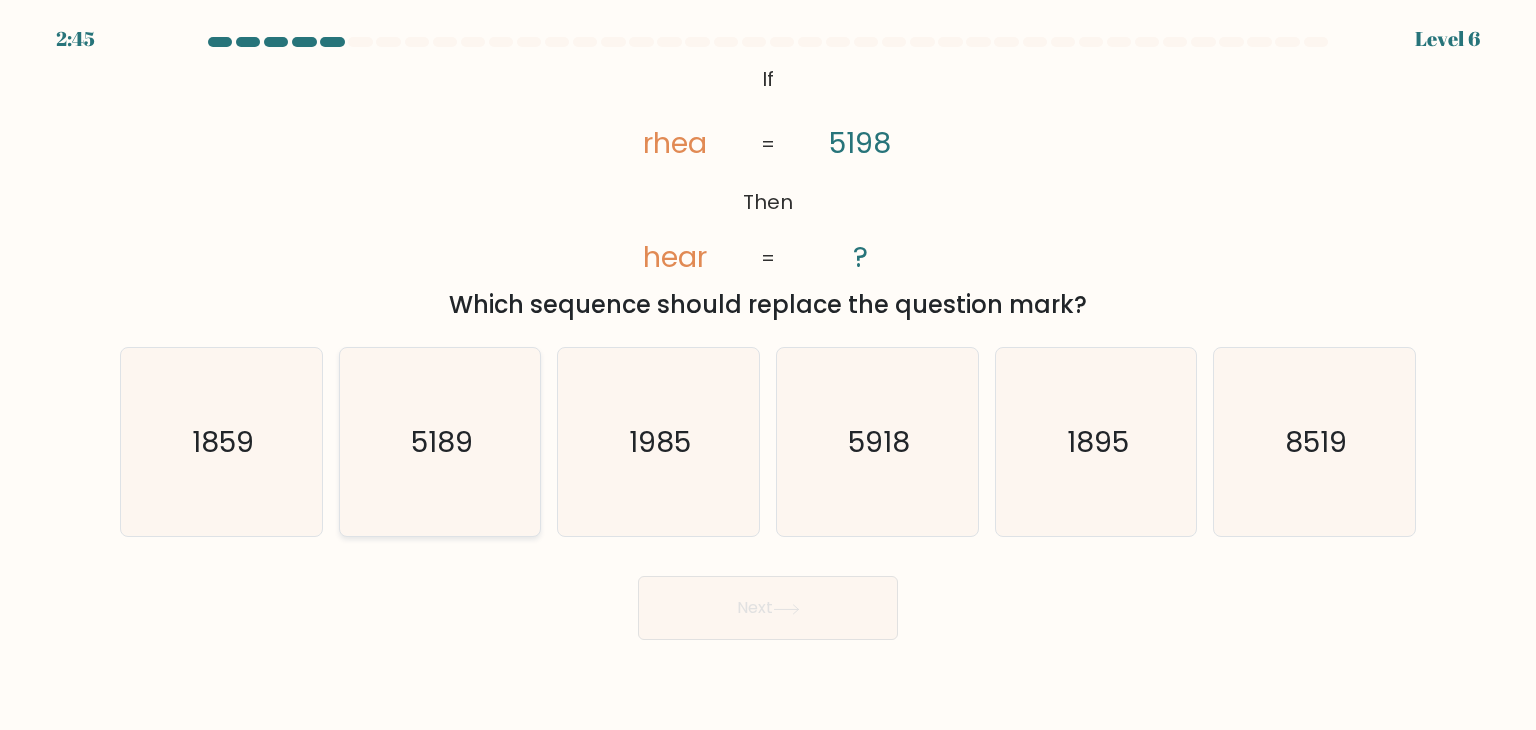 drag, startPoint x: 395, startPoint y: 417, endPoint x: 408, endPoint y: 431, distance: 19.104973 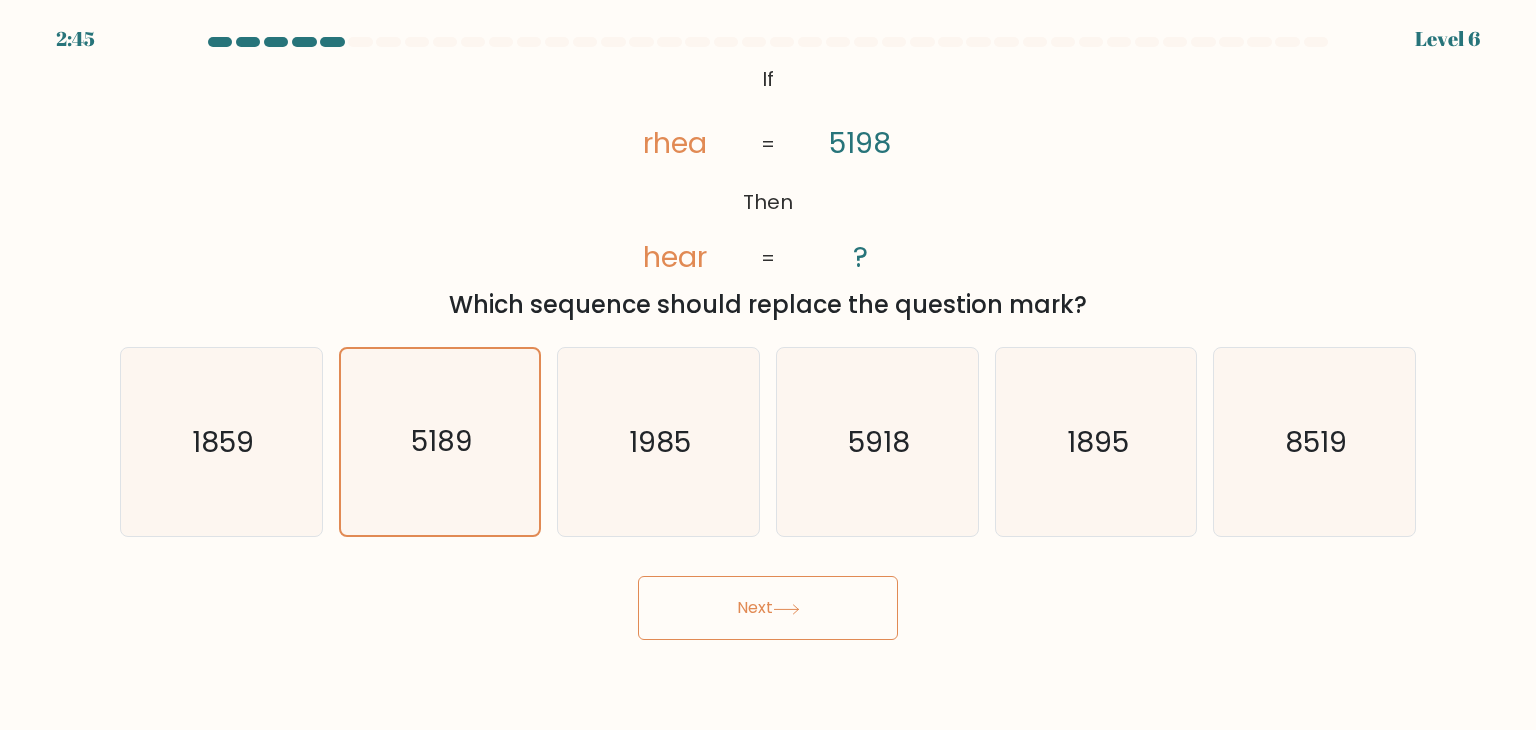 click on "Next" at bounding box center [768, 608] 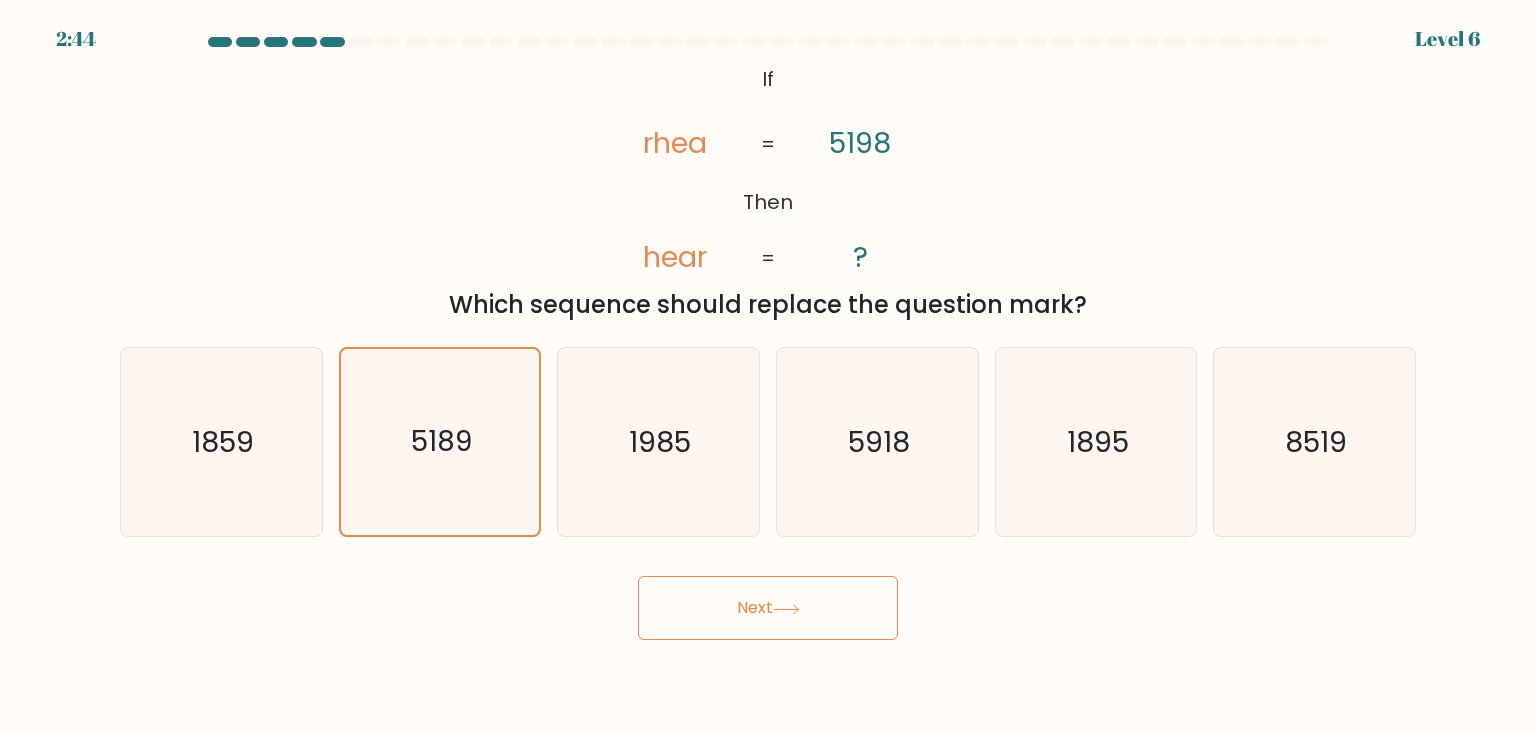 click on "Next" at bounding box center (768, 608) 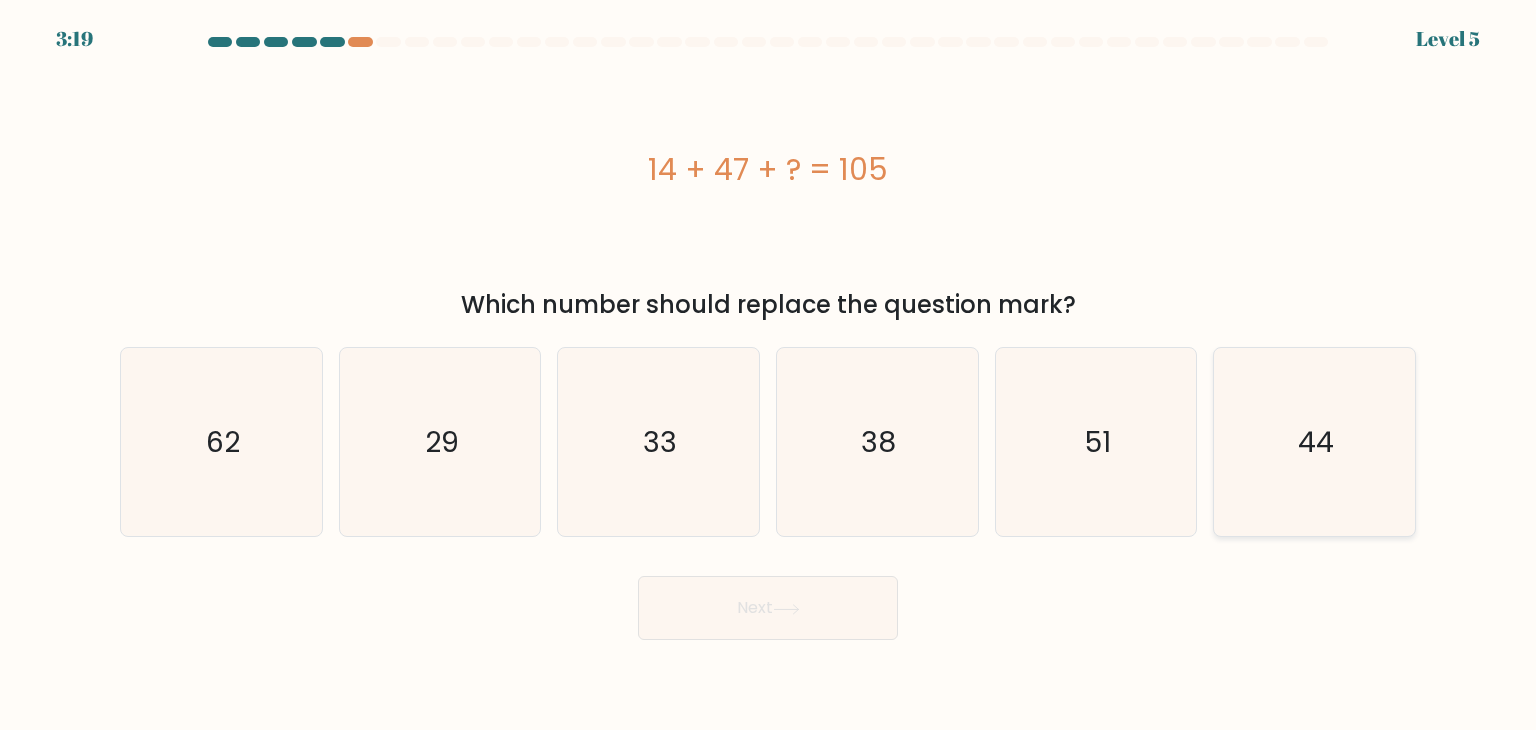 click on "44" 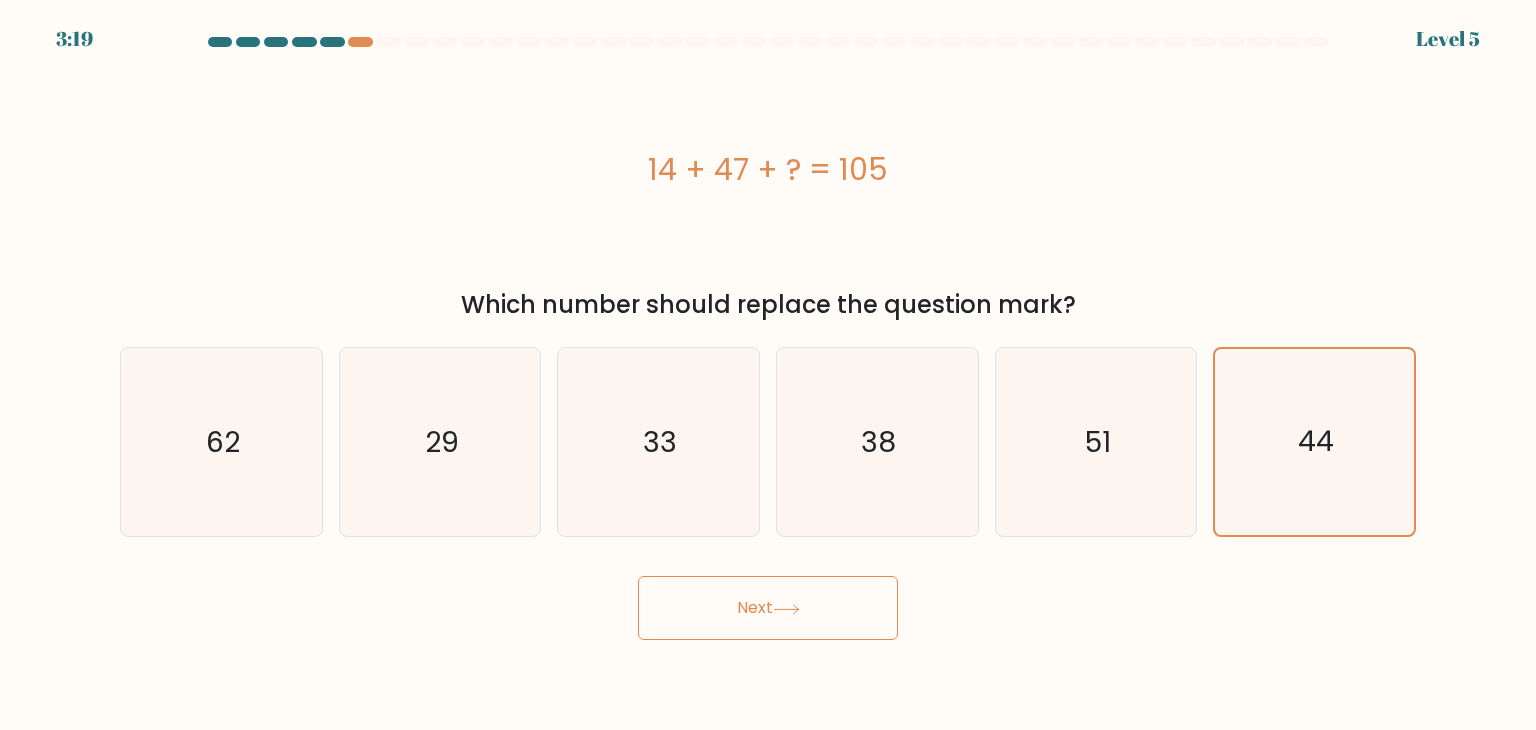 click on "Next" at bounding box center [768, 608] 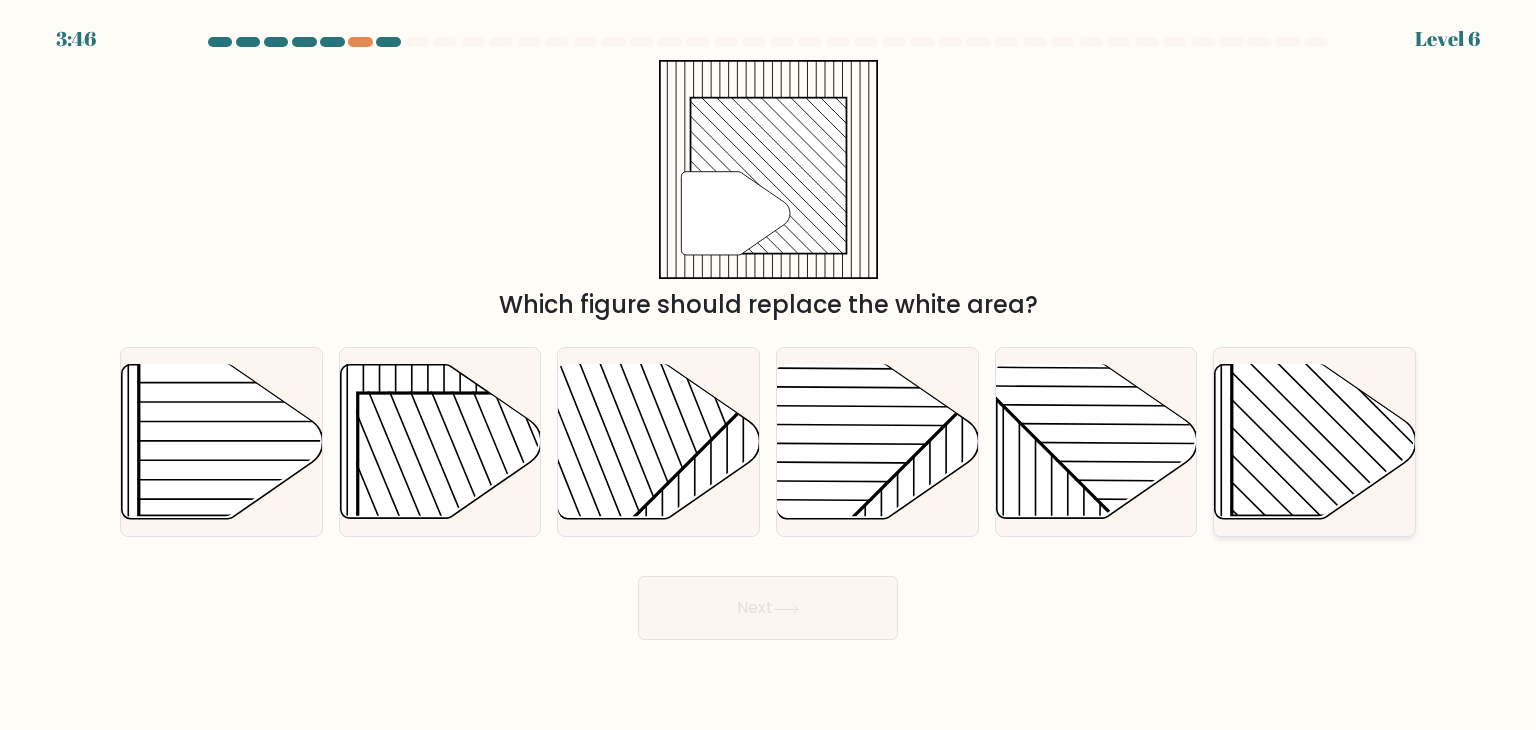 click 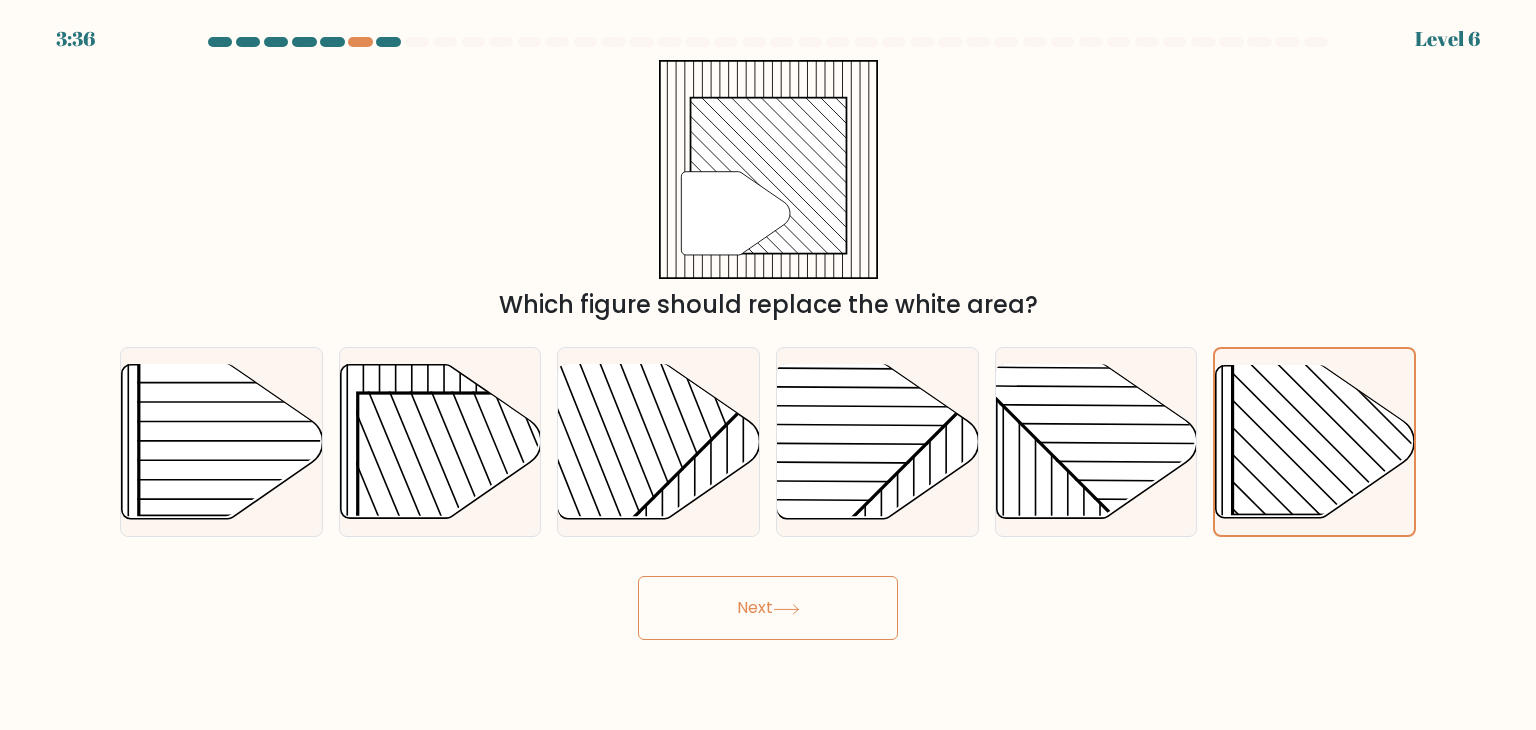 click 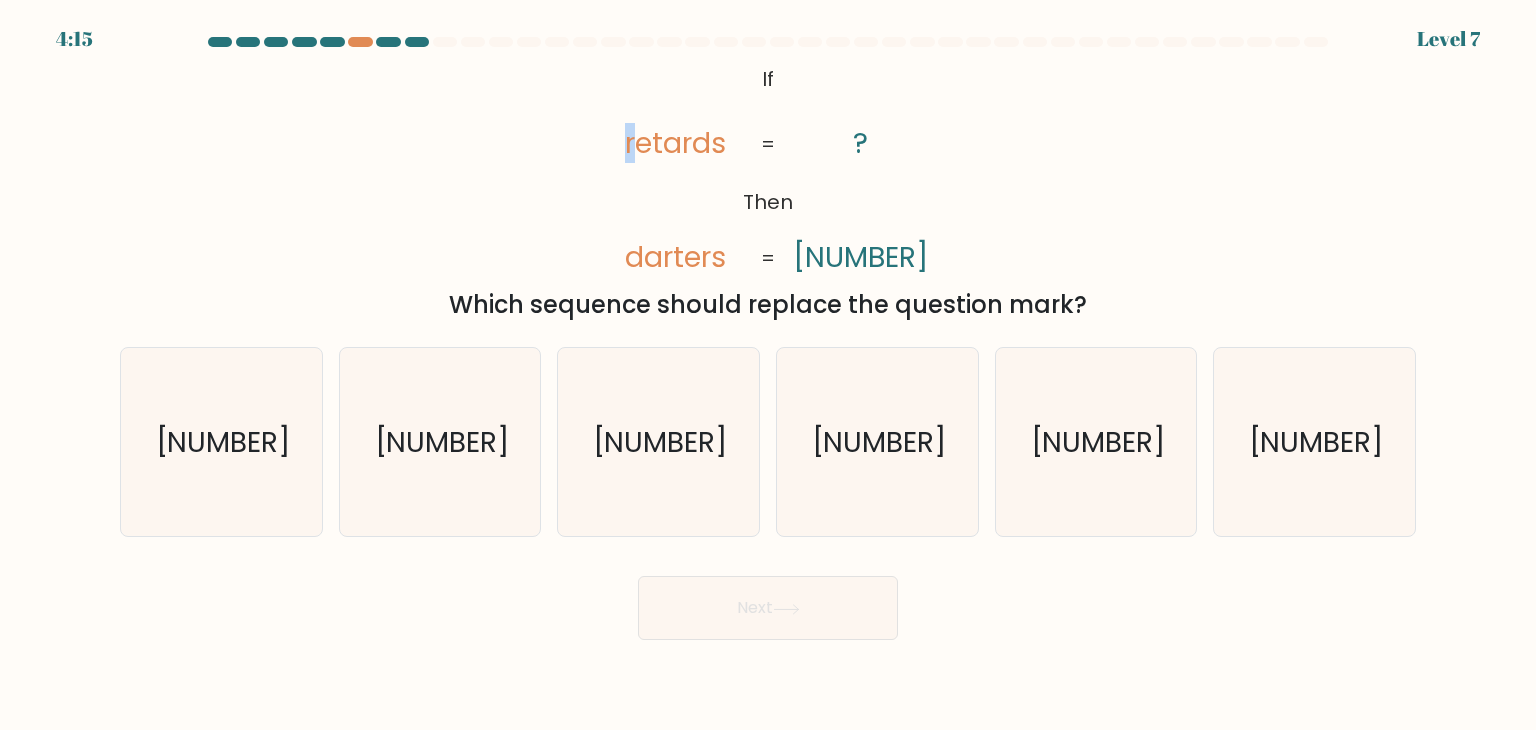 drag, startPoint x: 621, startPoint y: 141, endPoint x: 636, endPoint y: 169, distance: 31.764761 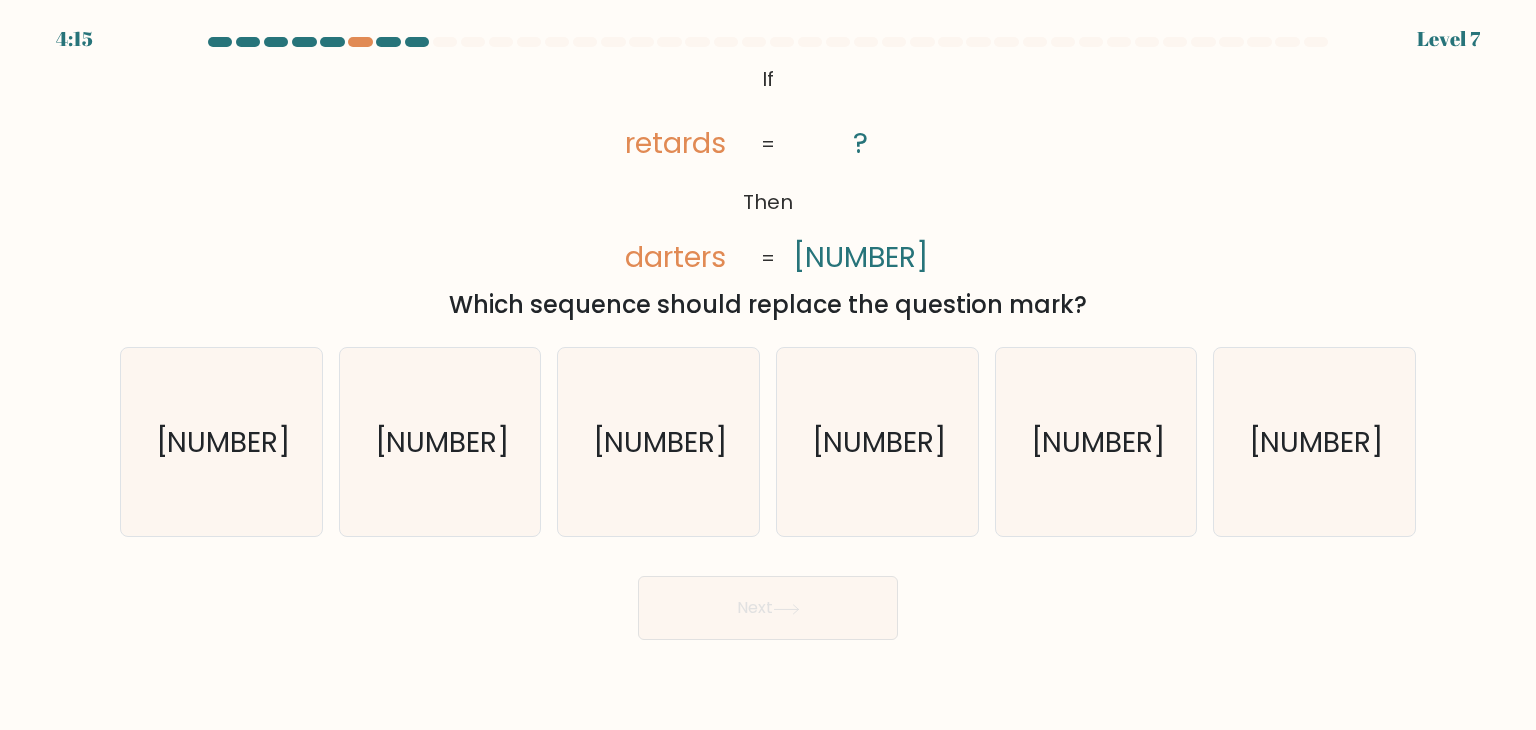 click on "@import url('https://fonts.googleapis.com/css?family=Abril+Fatface:400,100,100italic,300,300italic,400italic,500,500italic,700,700italic,900,900italic');           If       Then       retards       darters       ?       6315017       =       =" 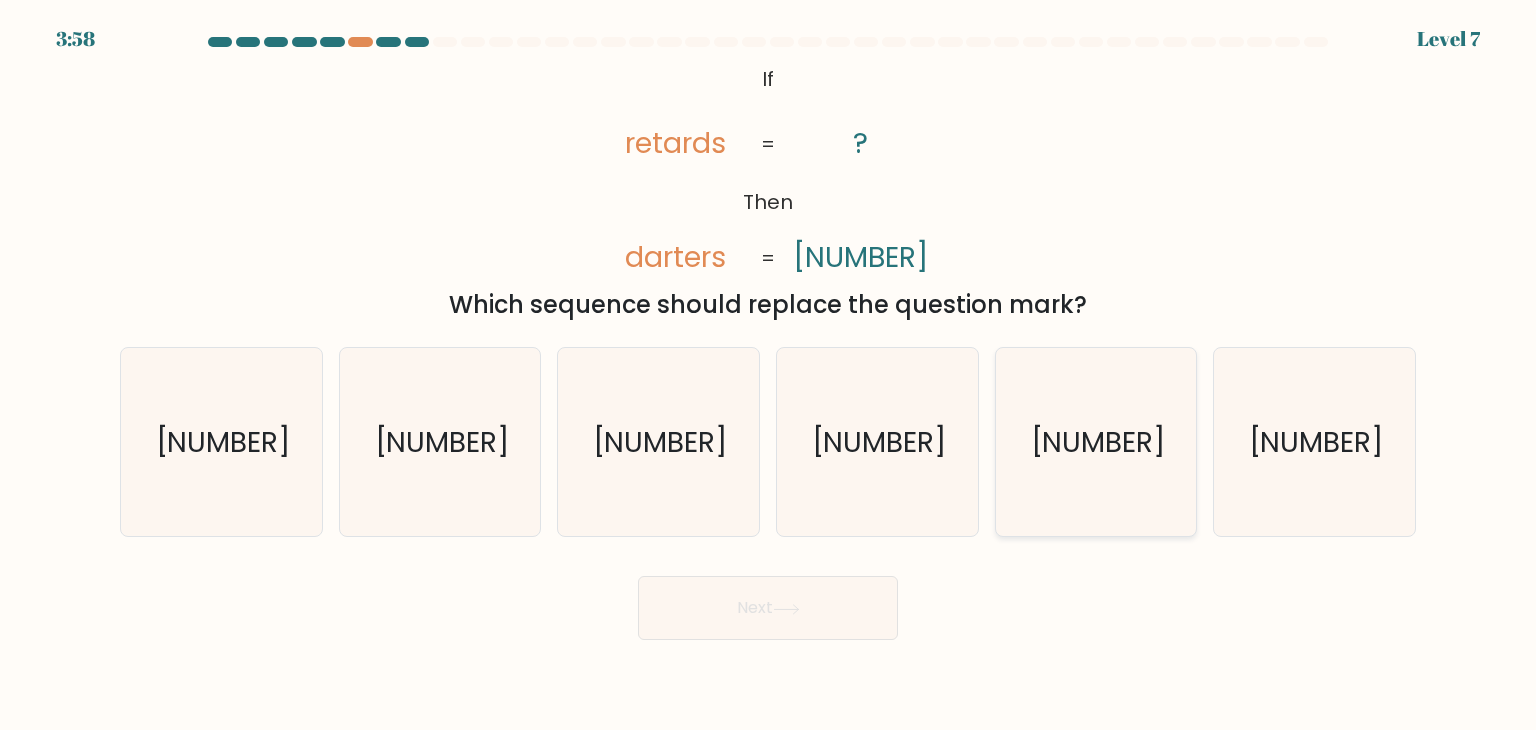 click on "1053167" 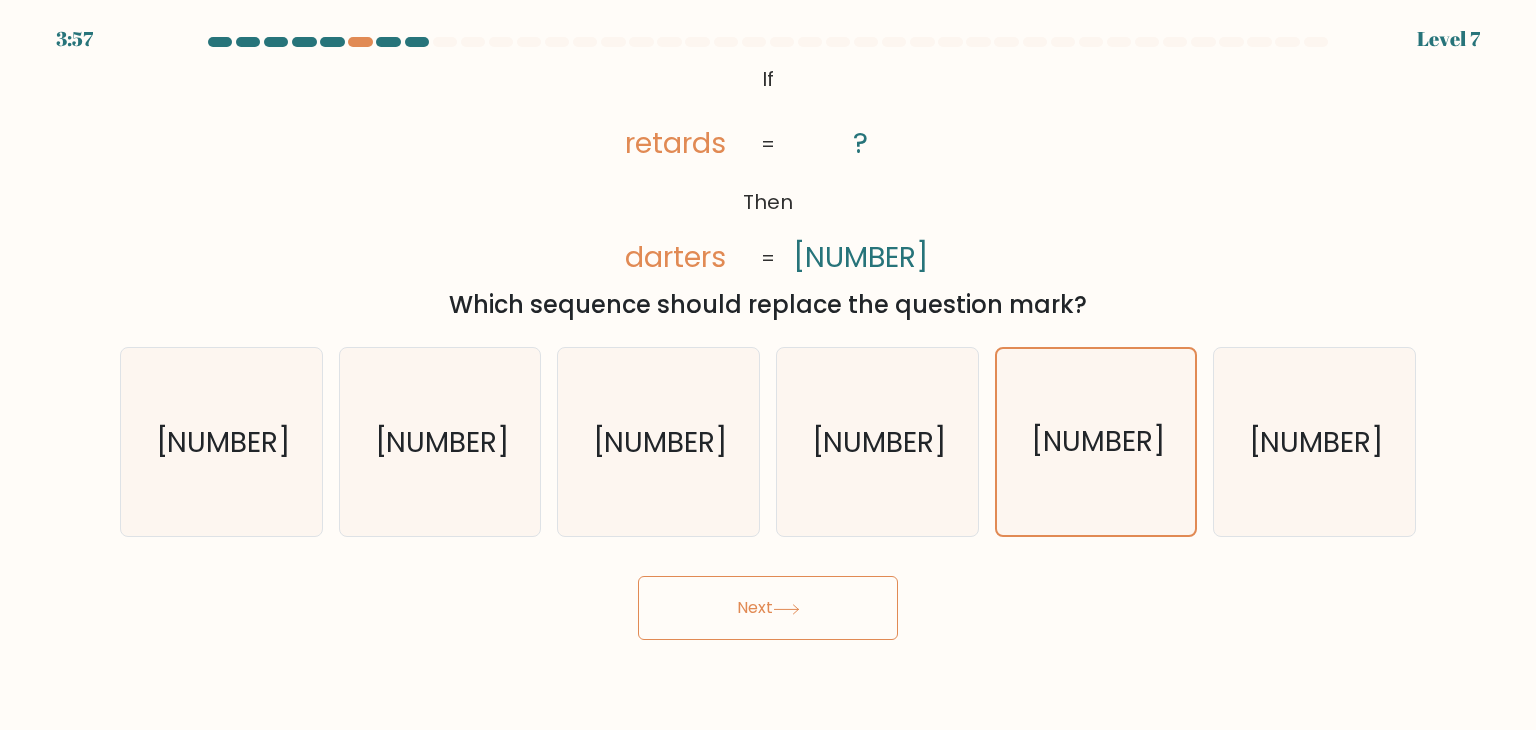 click on "Next" at bounding box center (768, 608) 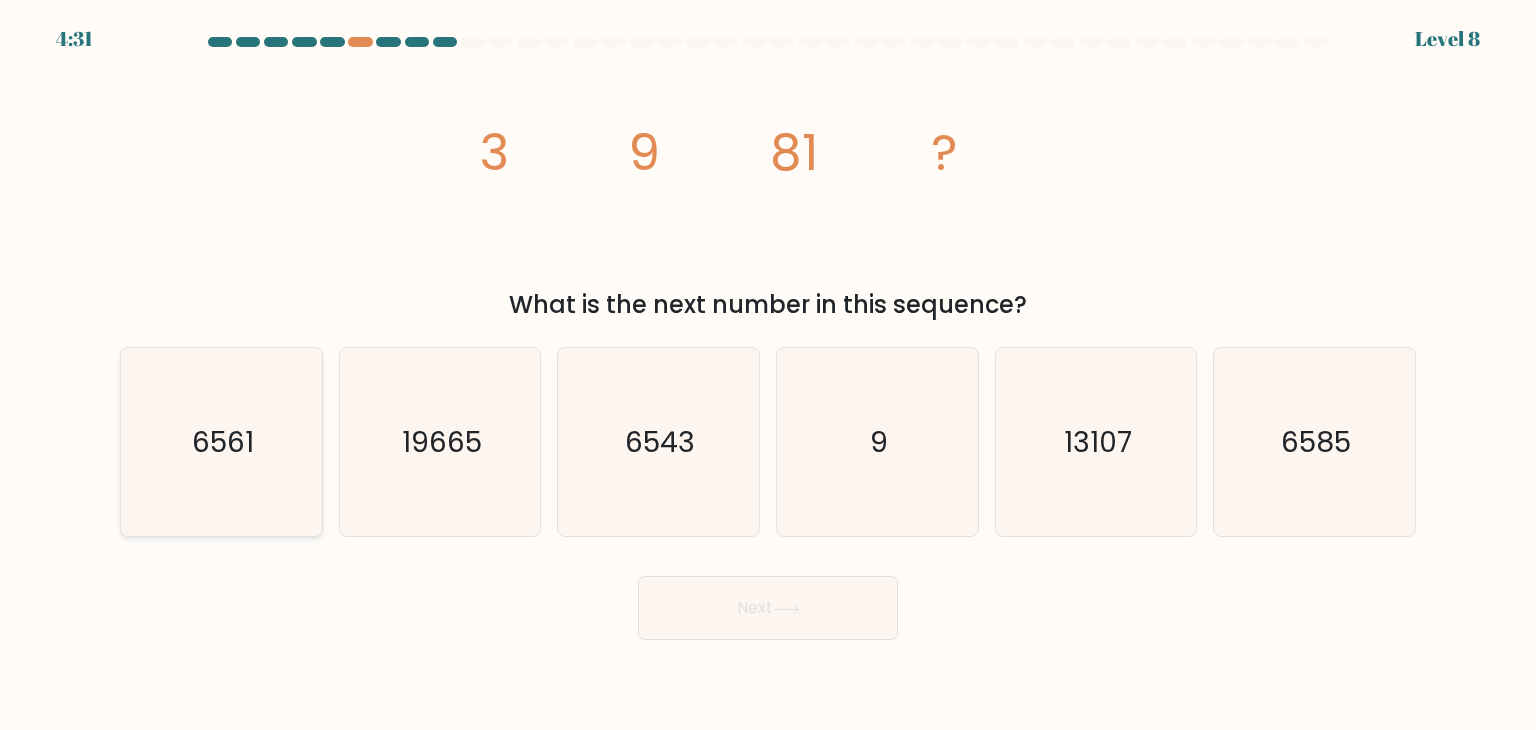 click on "6561" 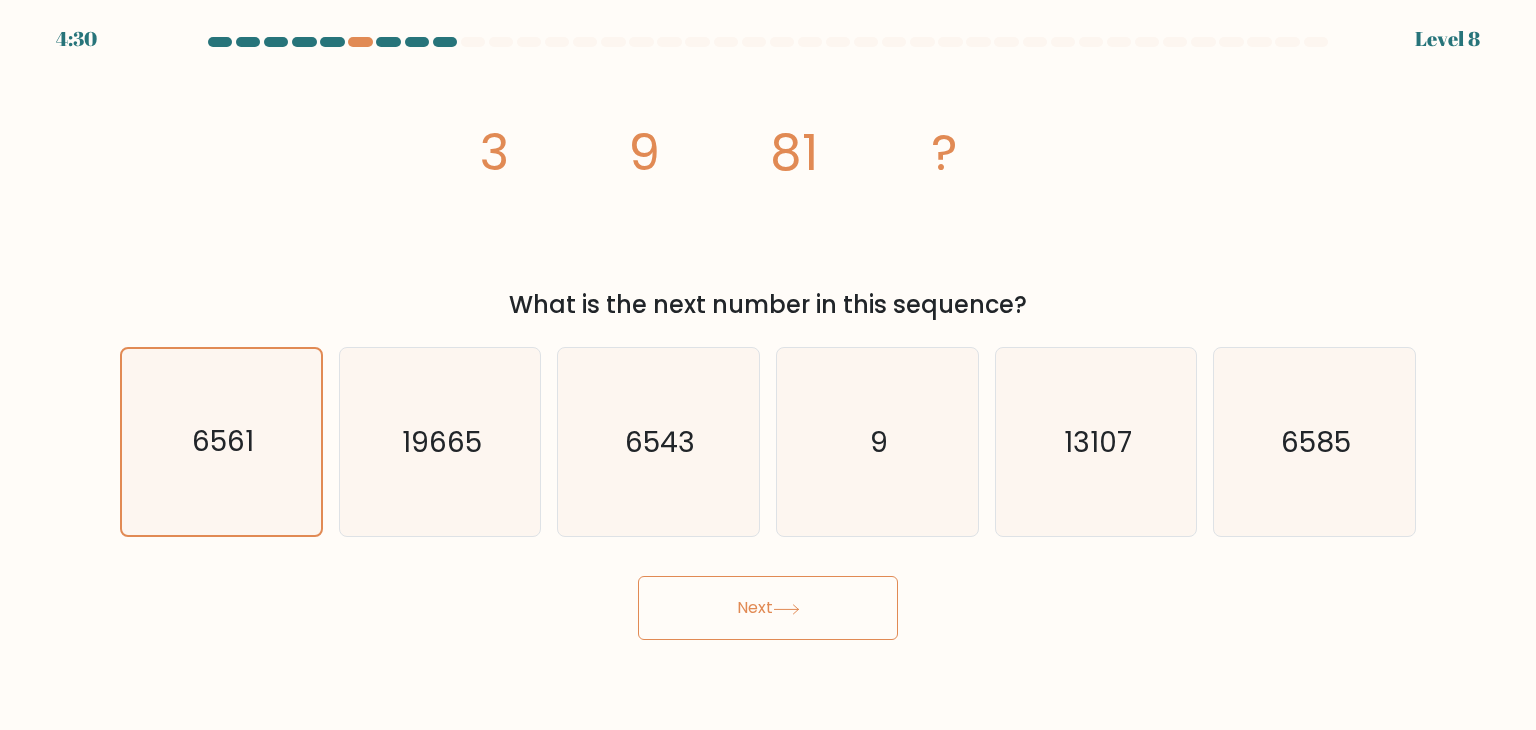click on "Next" at bounding box center [768, 608] 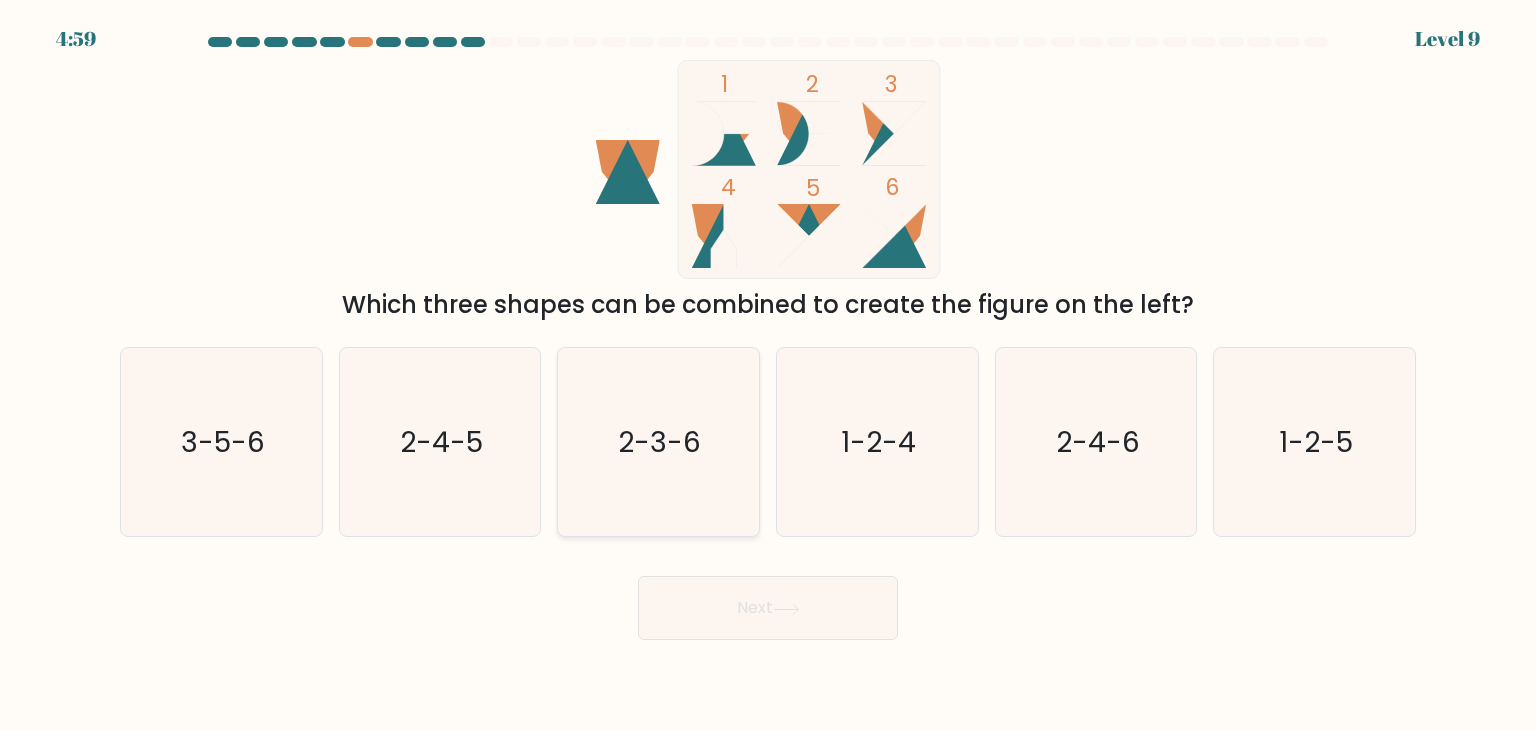 drag, startPoint x: 699, startPoint y: 469, endPoint x: 697, endPoint y: 485, distance: 16.124516 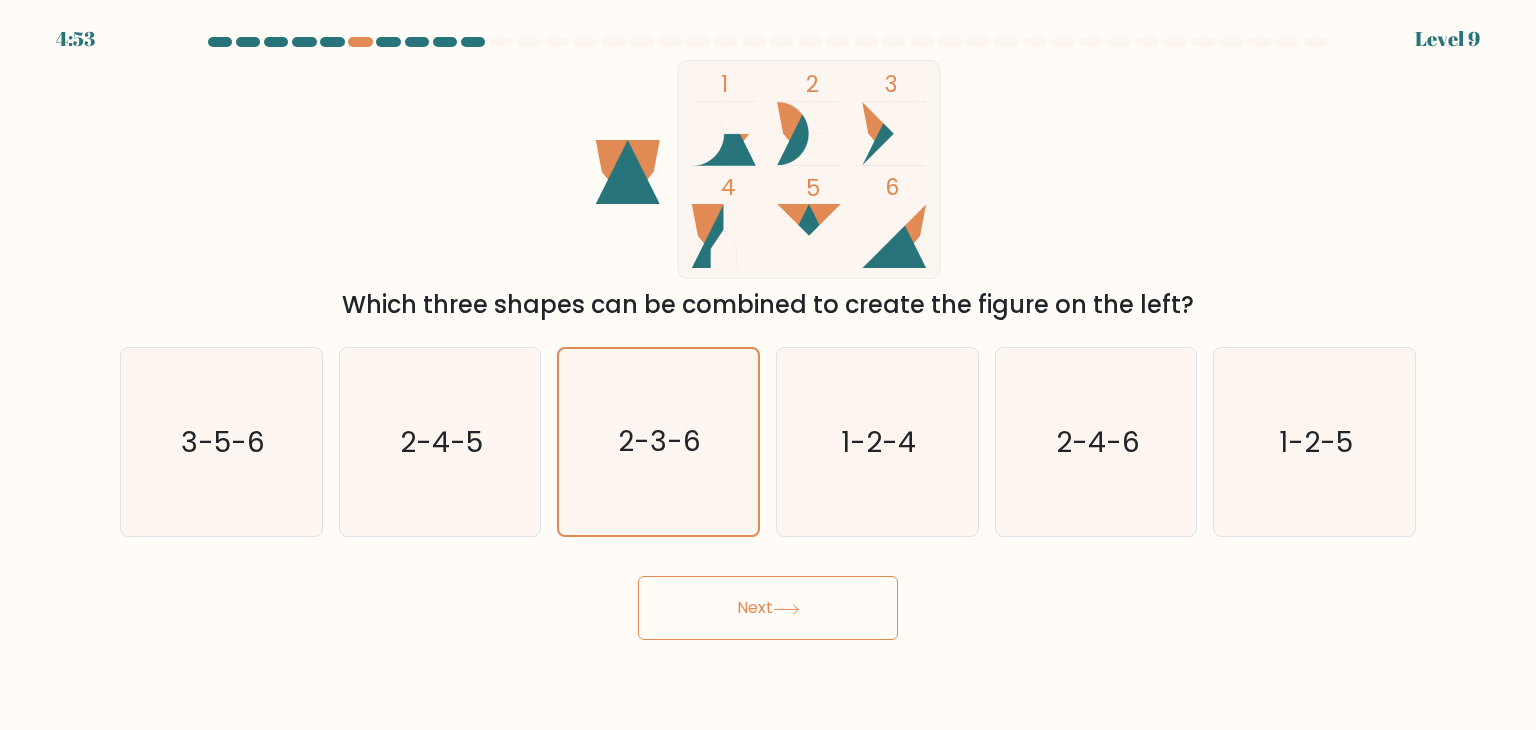 click on "Next" at bounding box center (768, 608) 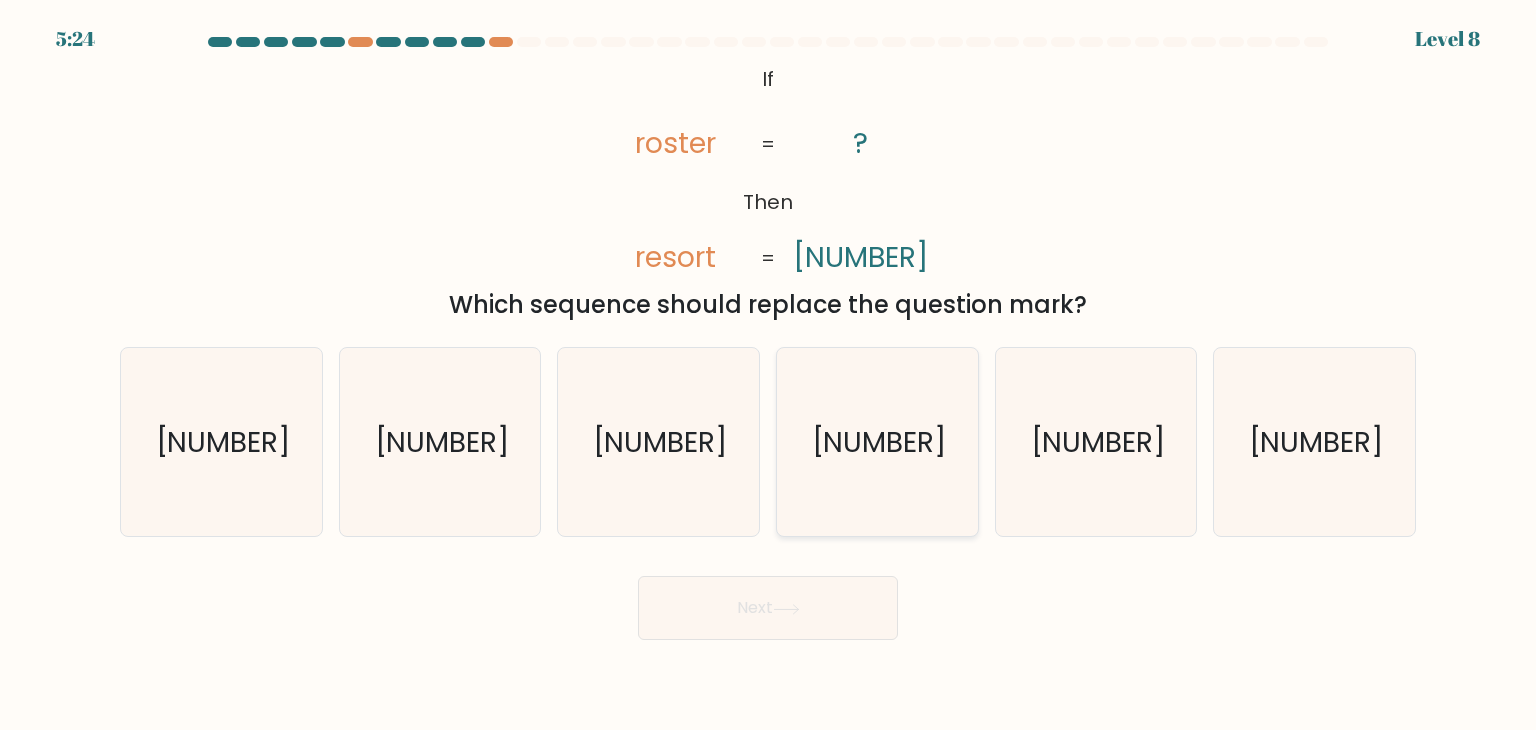 click on "849738" 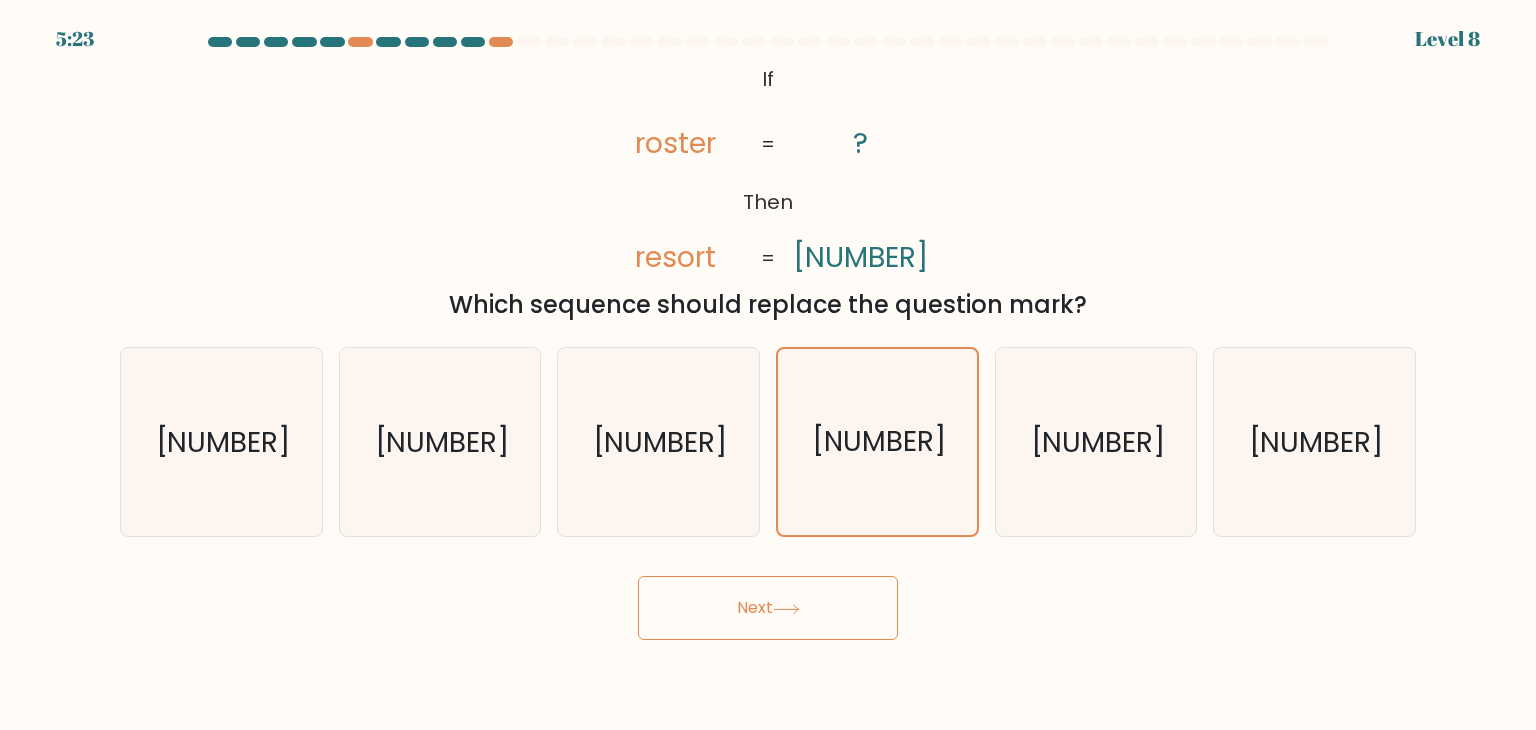 click on "Next" at bounding box center [768, 608] 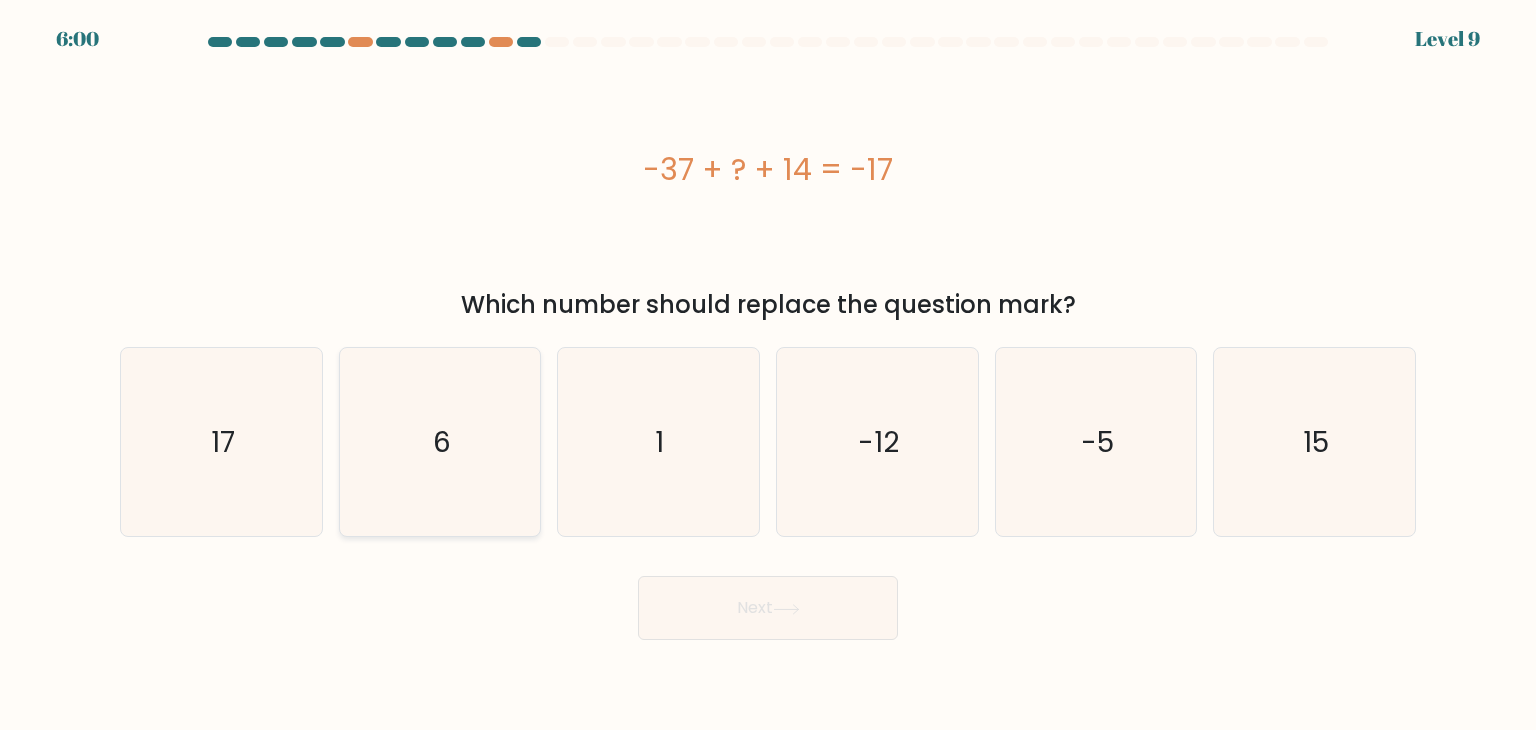 click on "6" 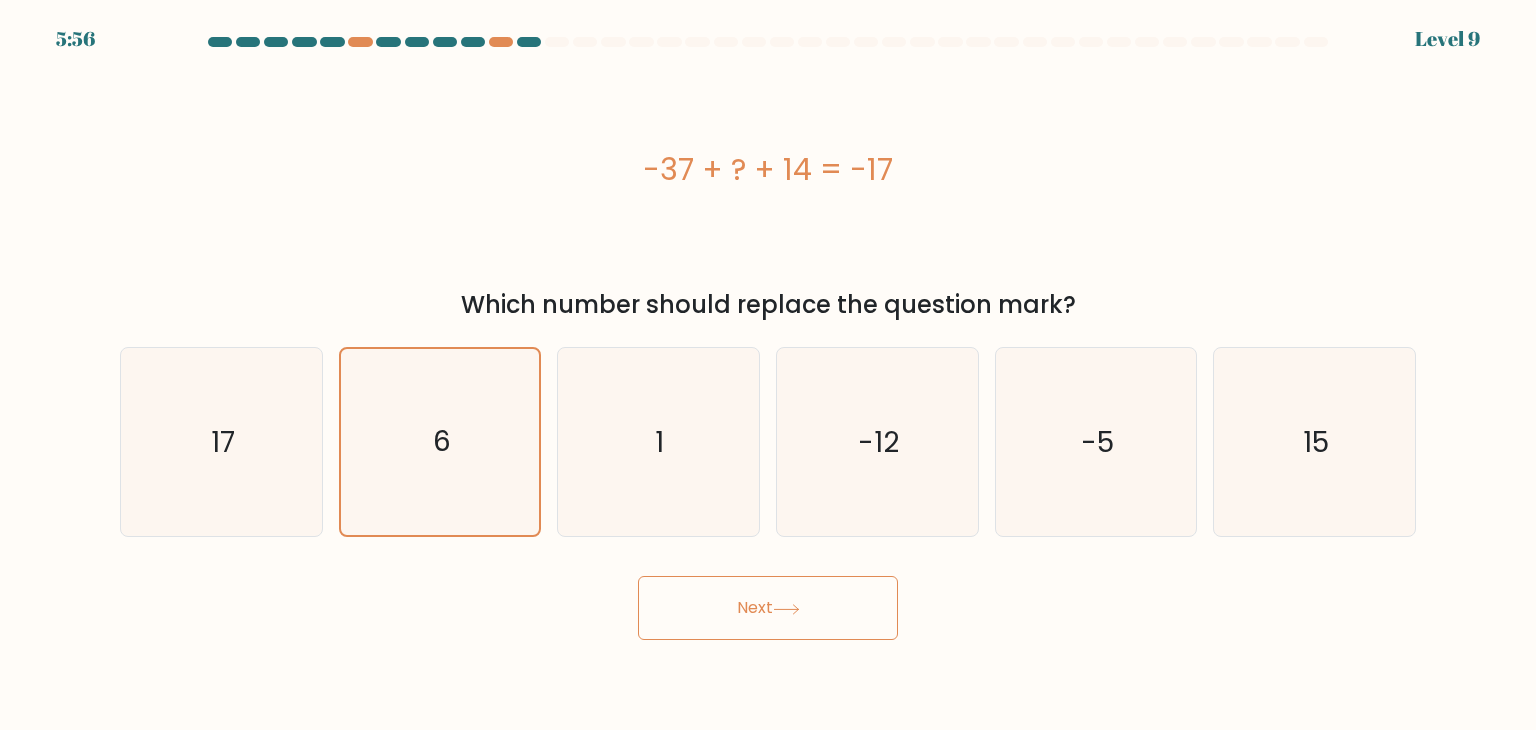 click on "Next" at bounding box center (768, 608) 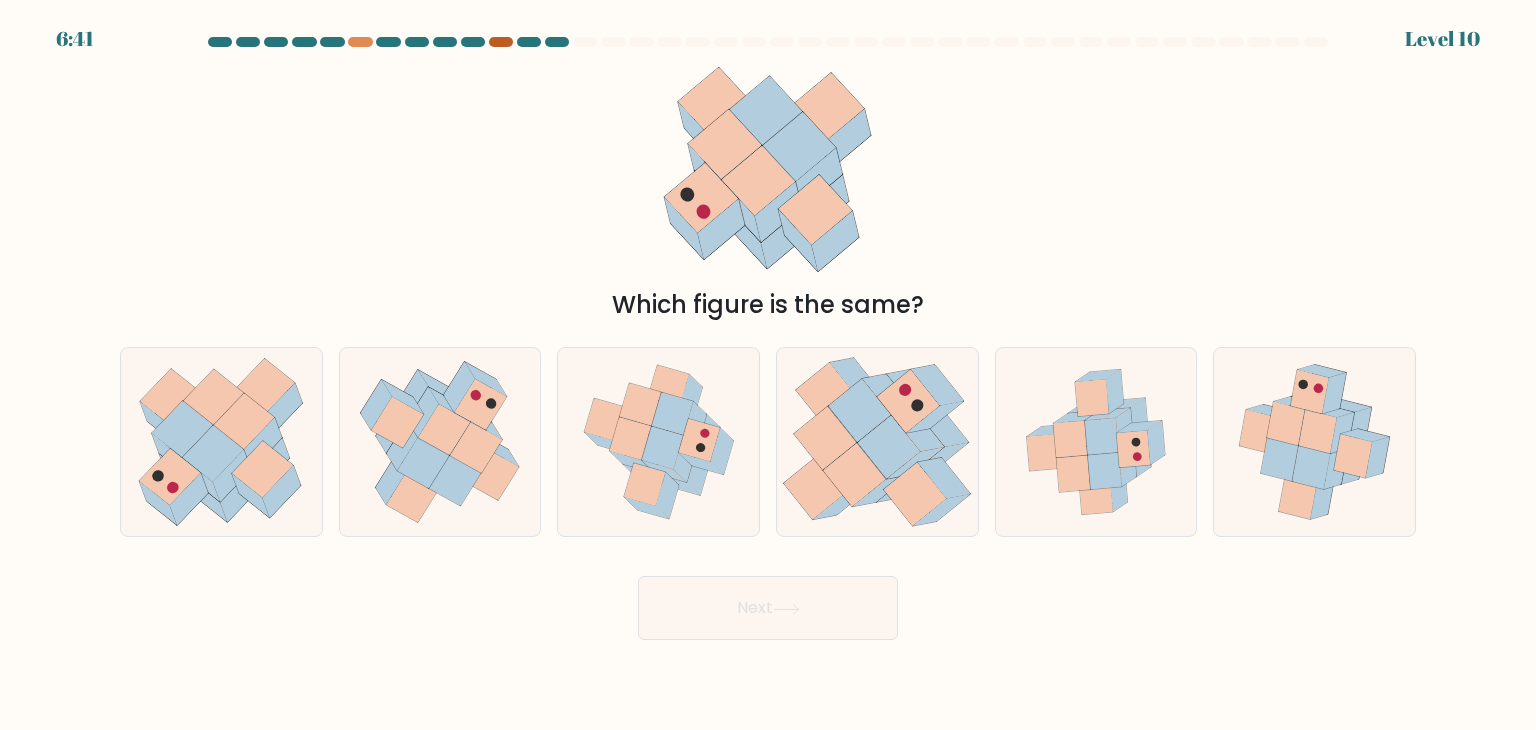 click at bounding box center [501, 42] 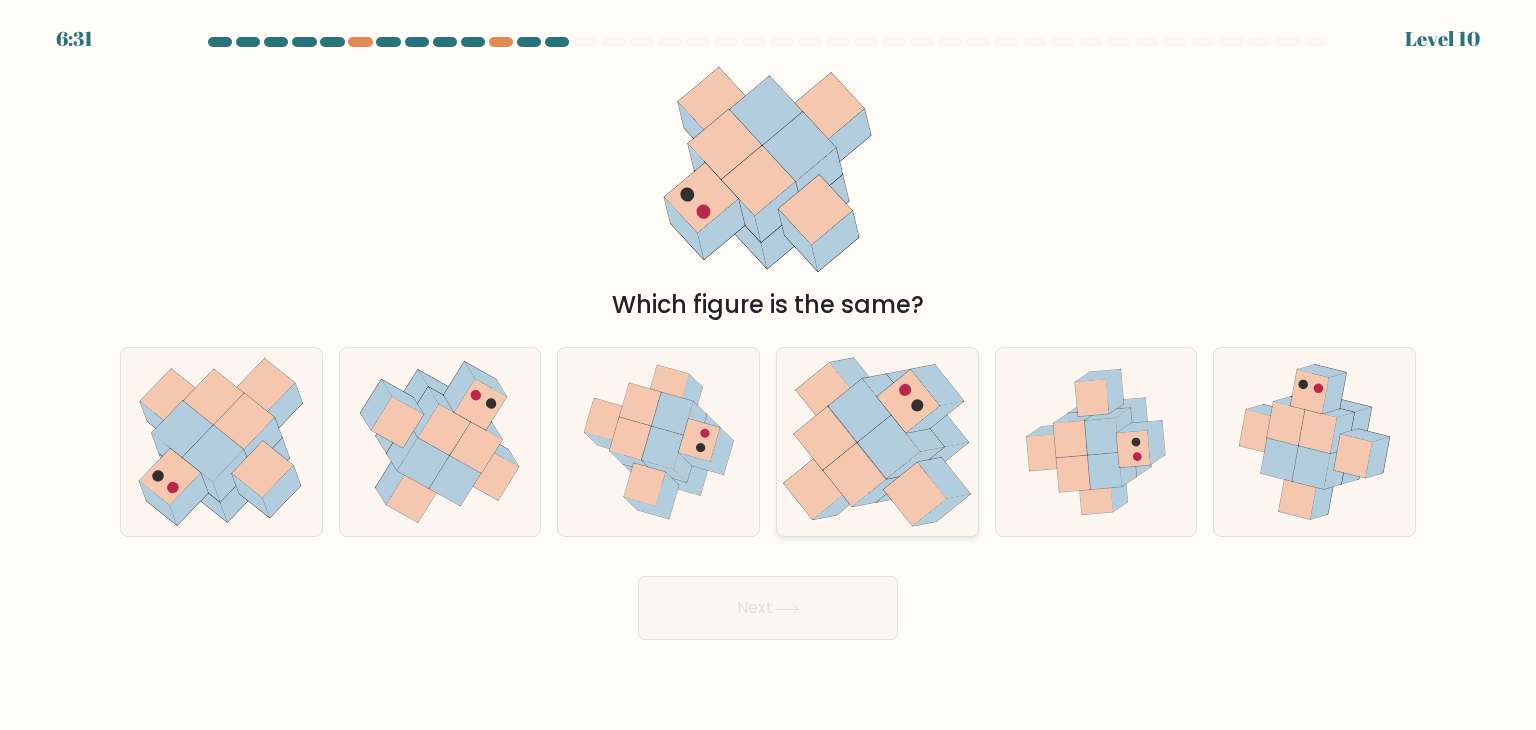 click 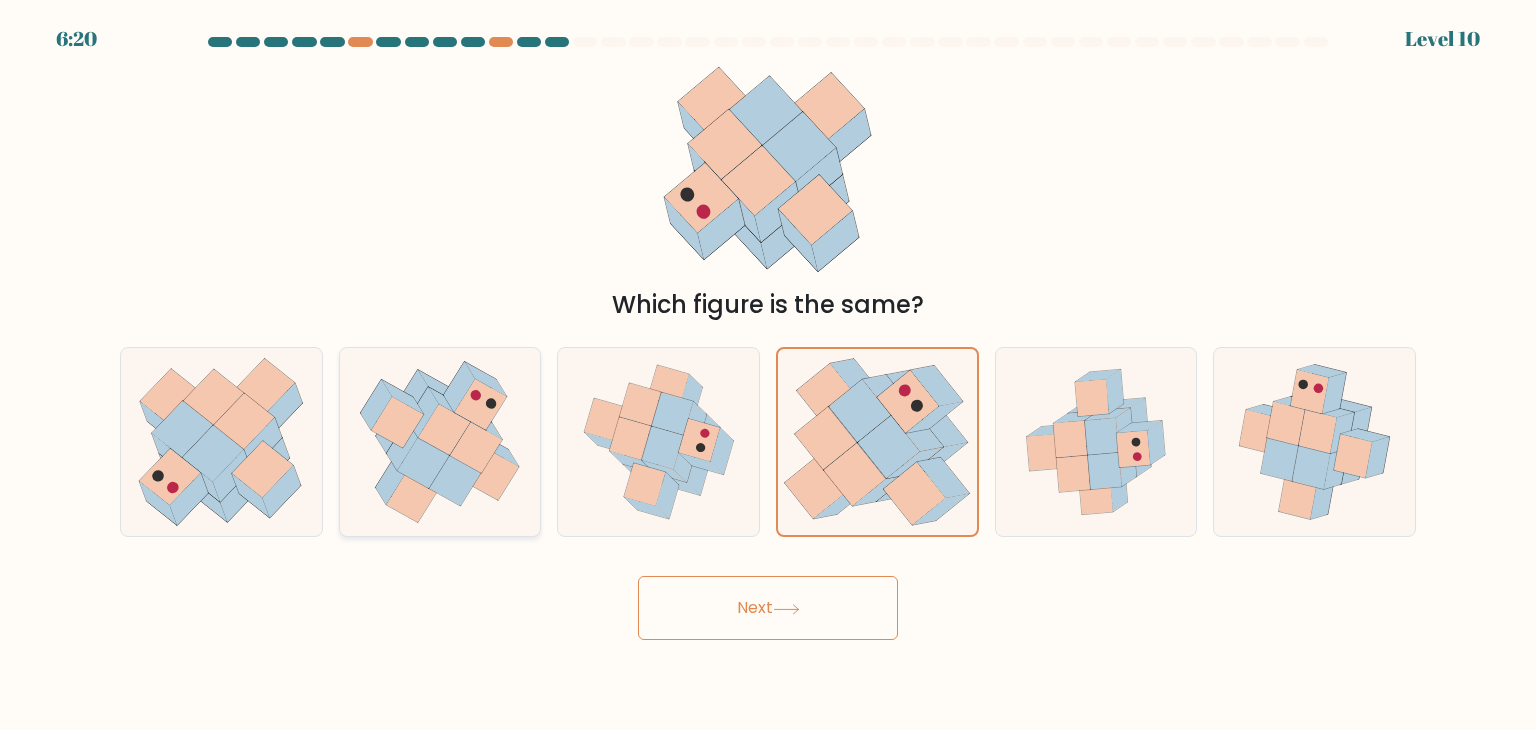 click 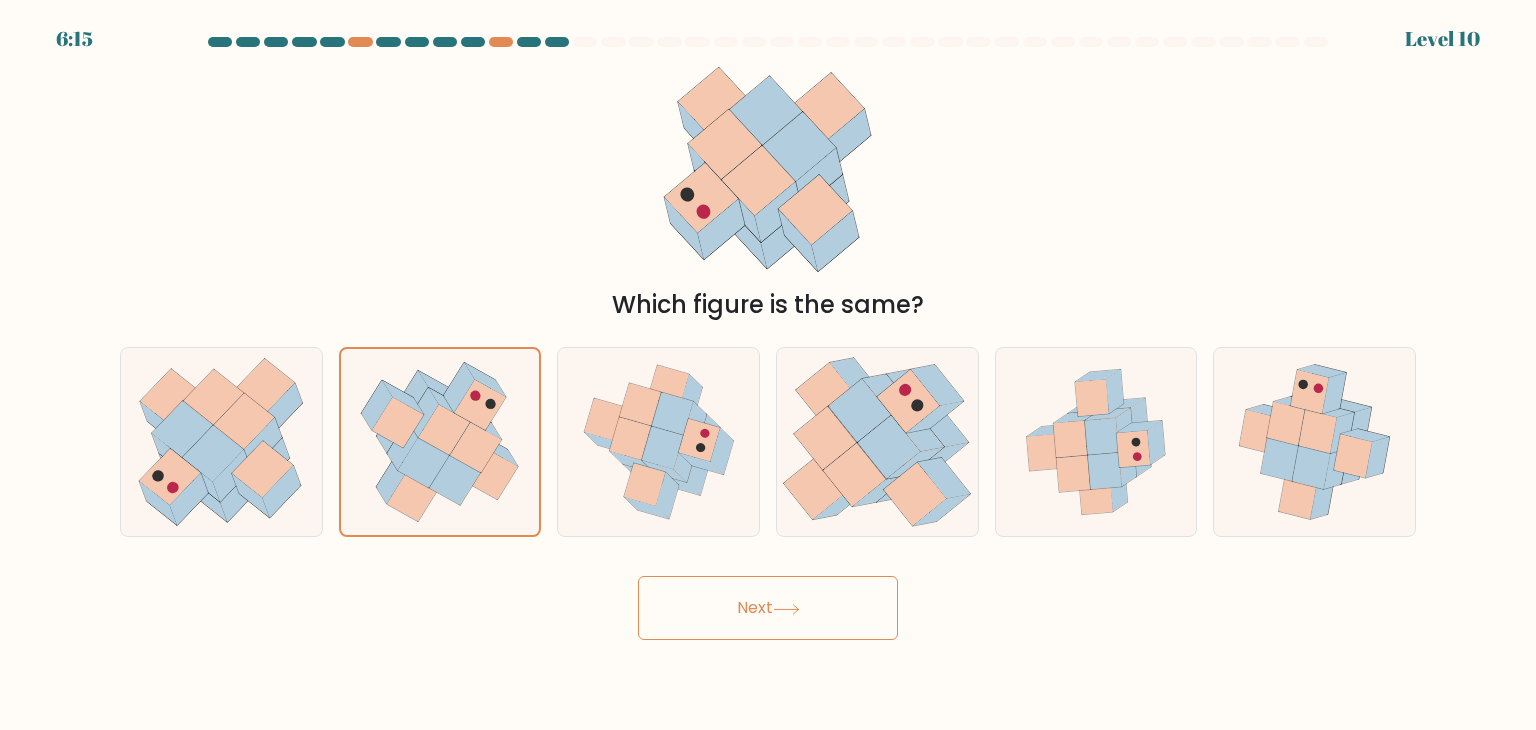 click on "Next" at bounding box center (768, 608) 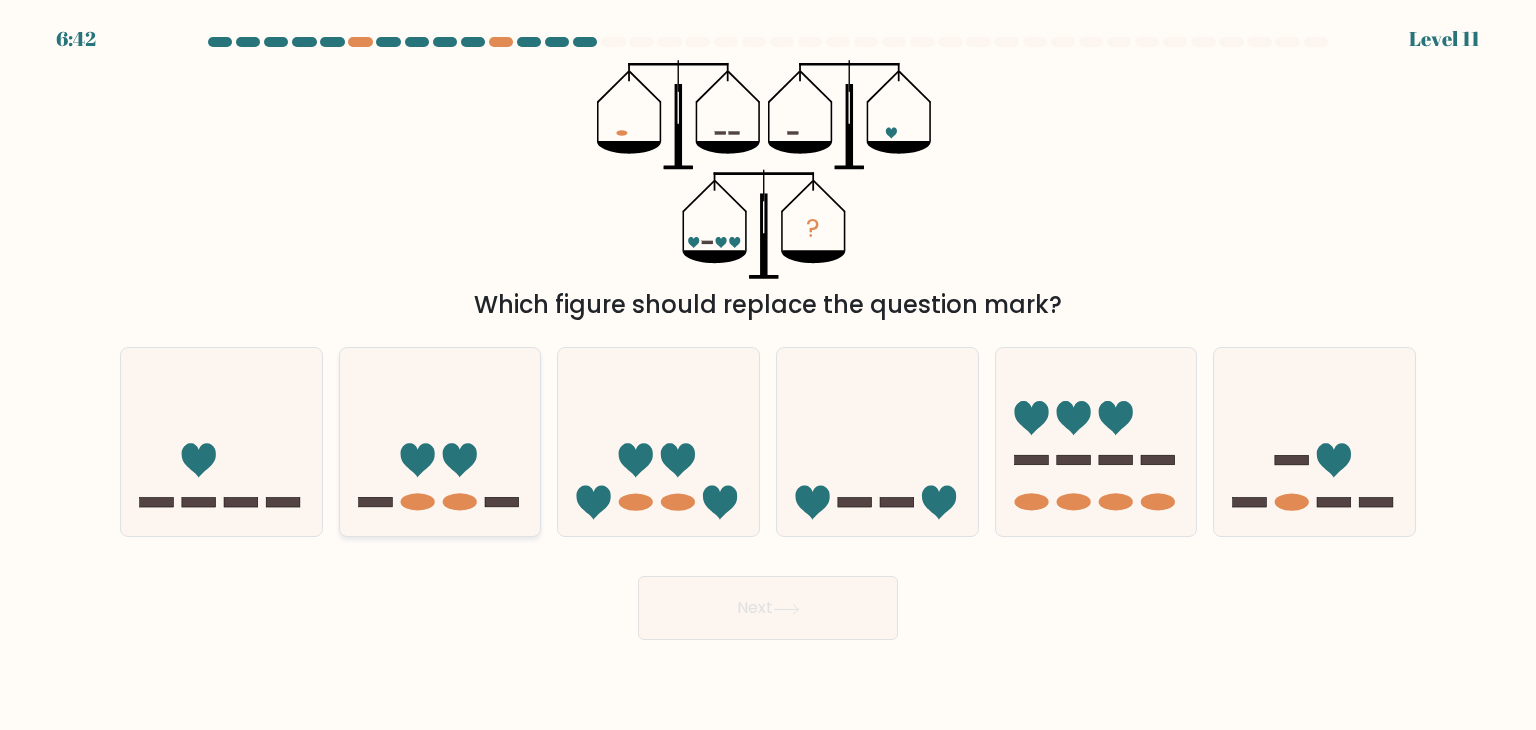click 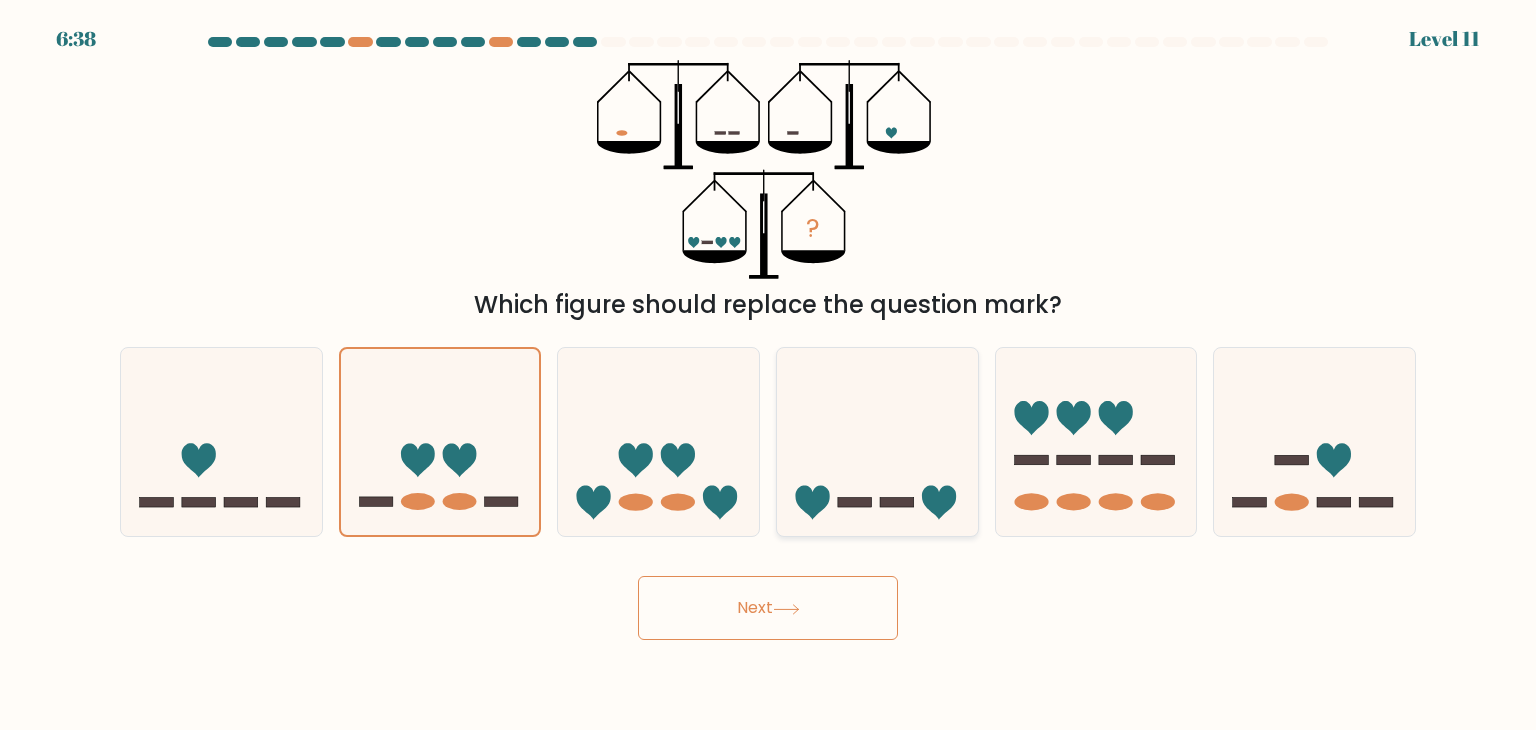 click 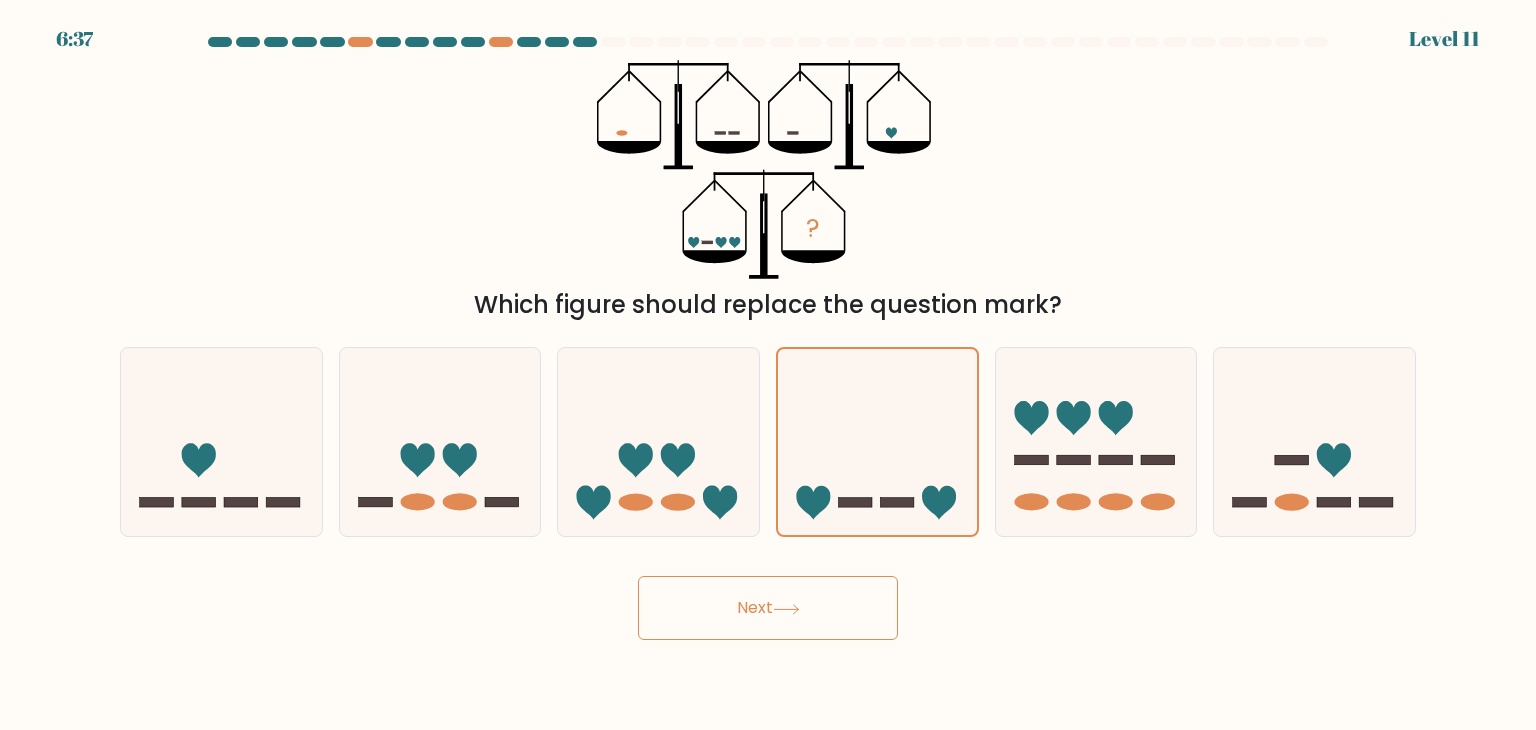 click on "Next" at bounding box center (768, 608) 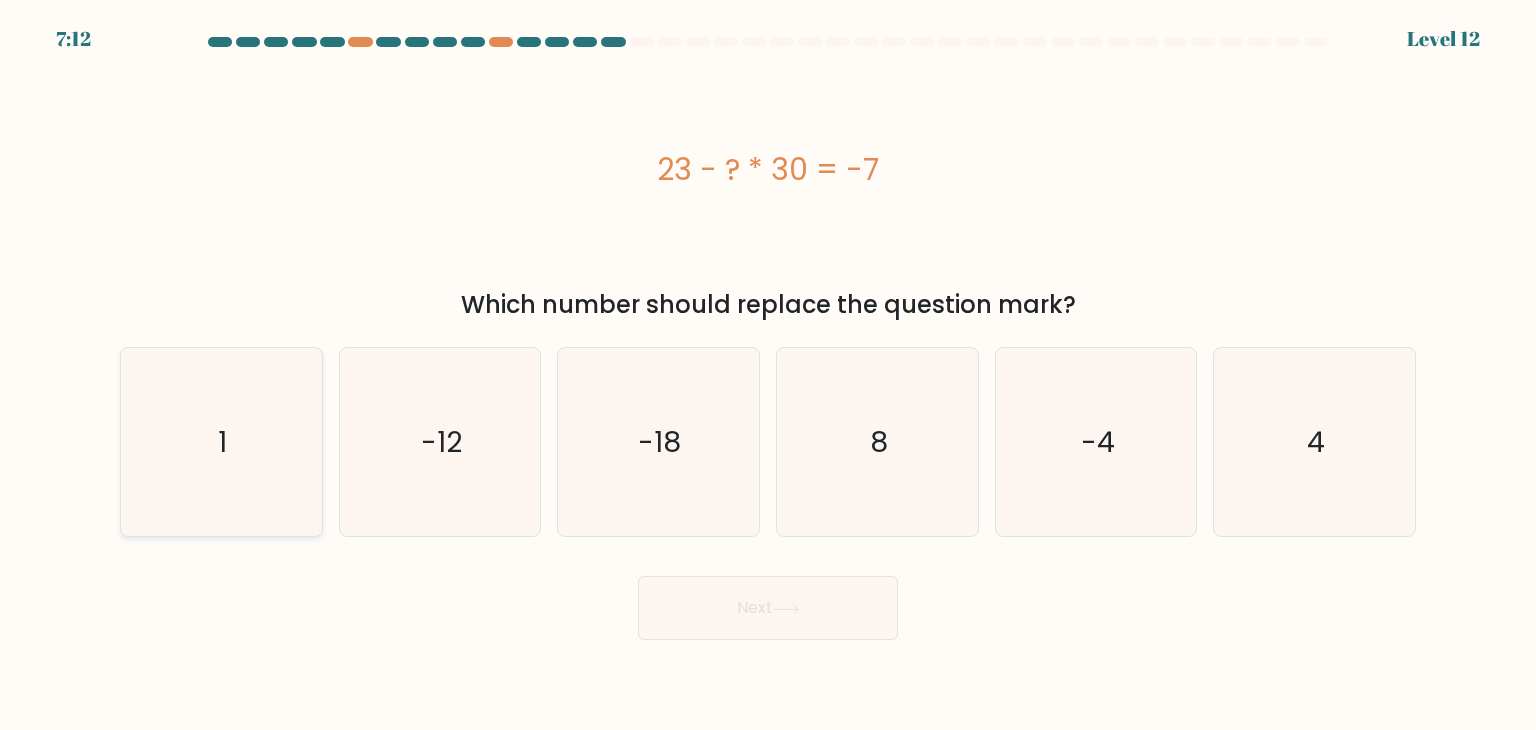 click on "1" 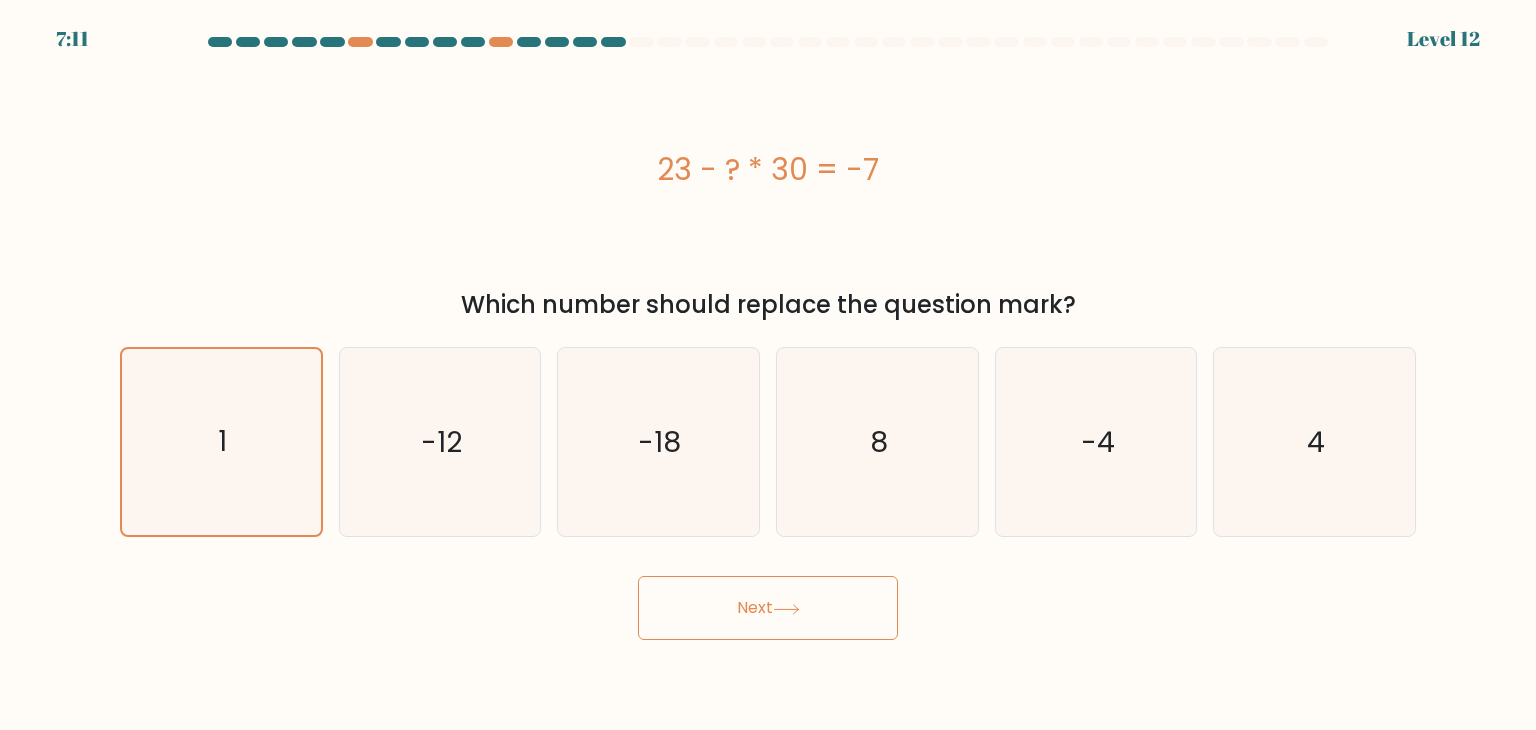 click on "Next" at bounding box center (768, 608) 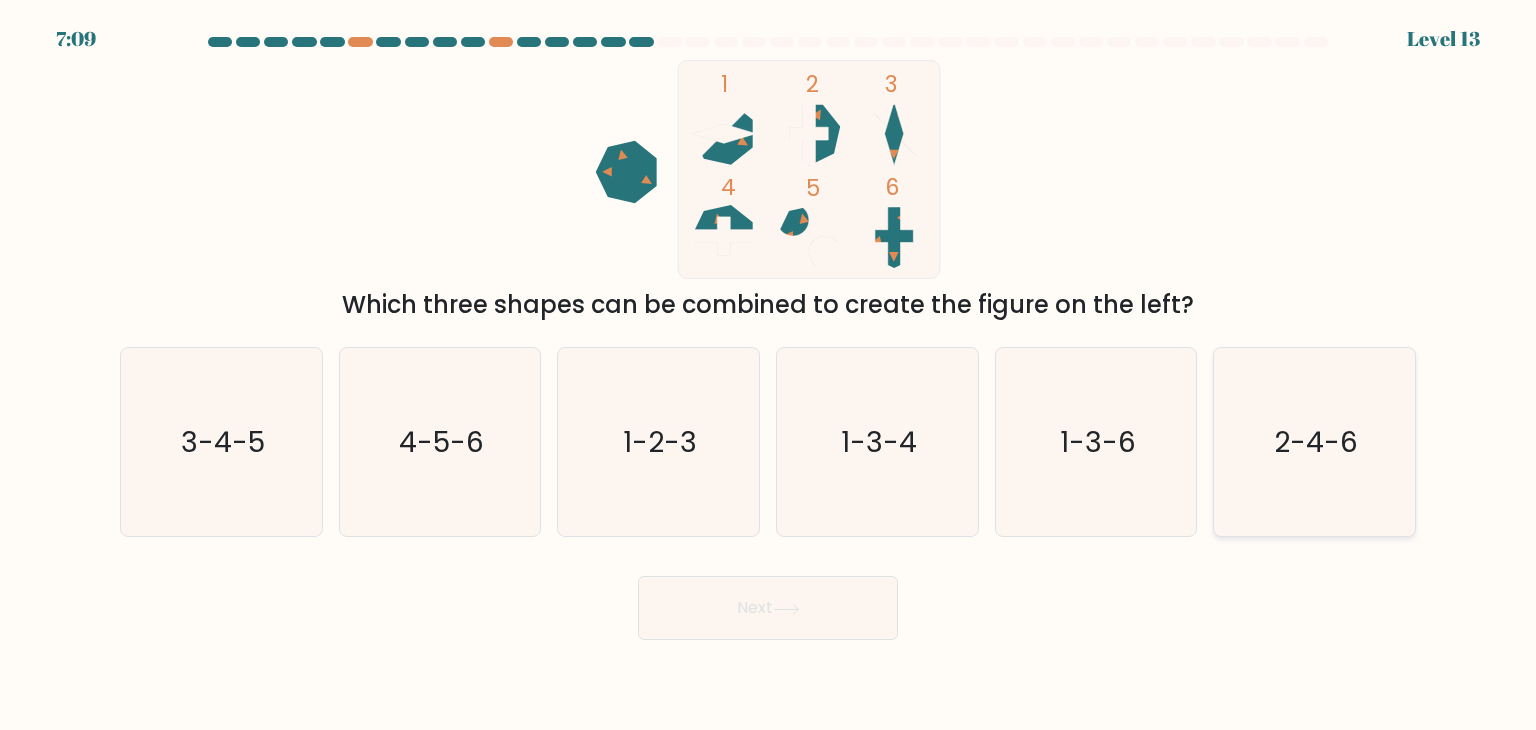 click on "2-4-6" 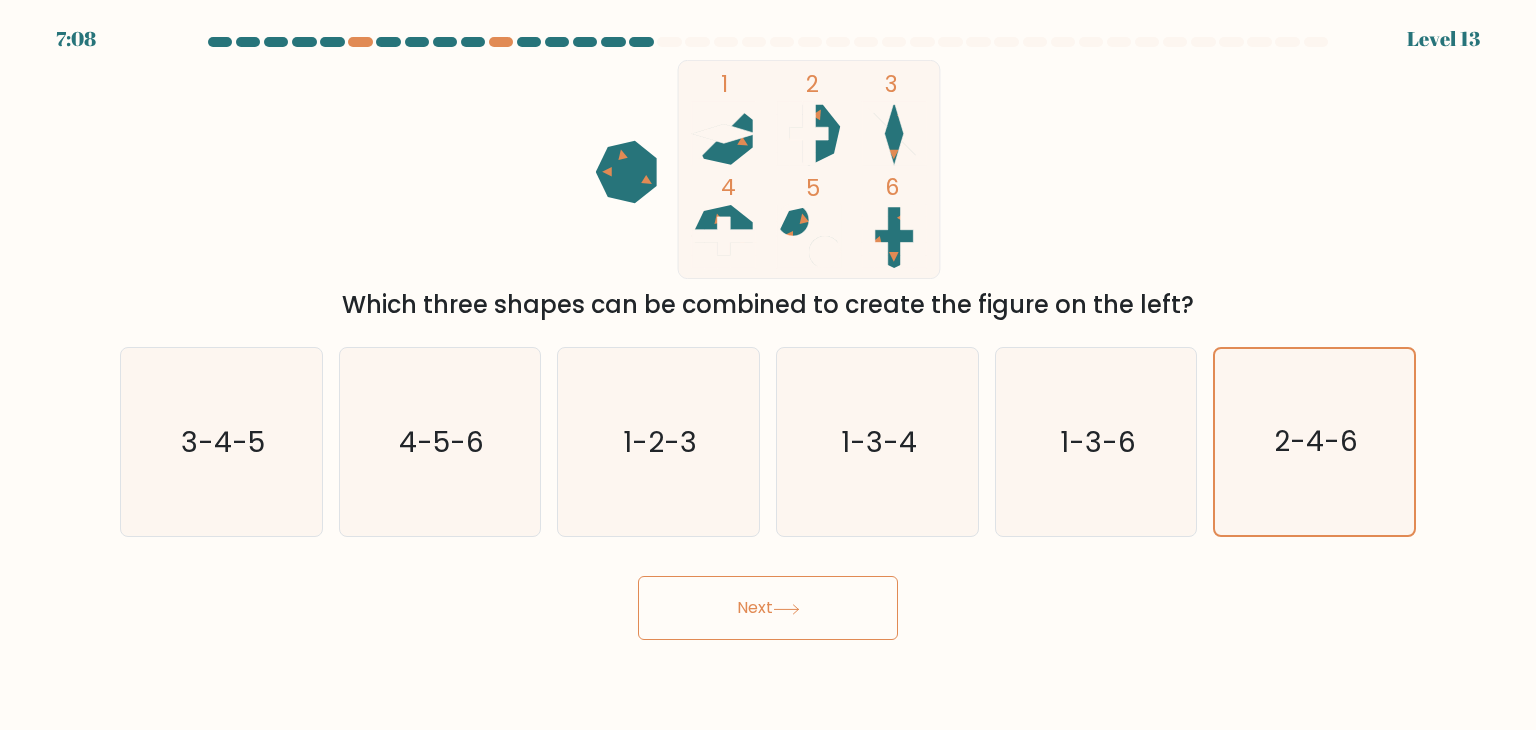 click on "Next" at bounding box center [768, 608] 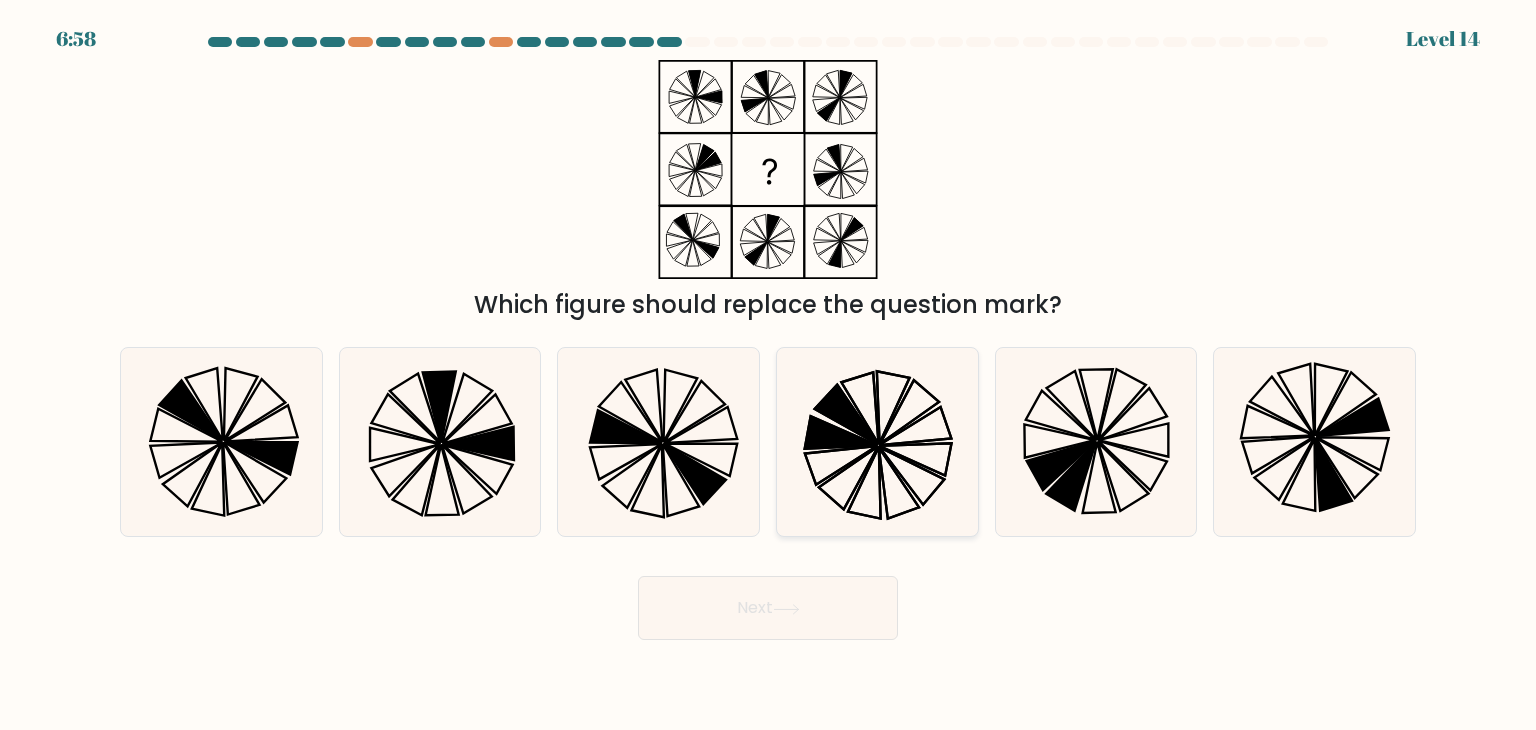 click 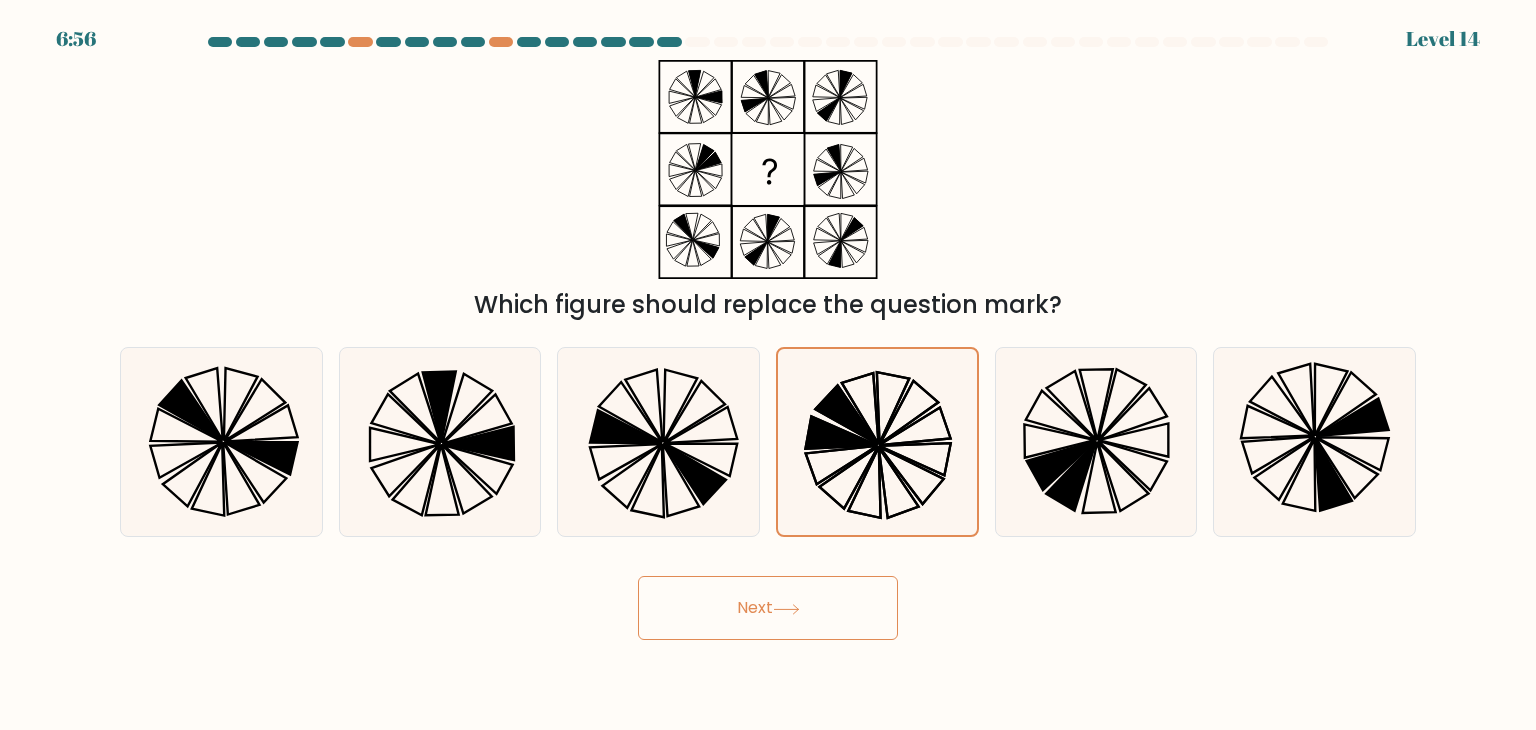 click on "Next" at bounding box center (768, 608) 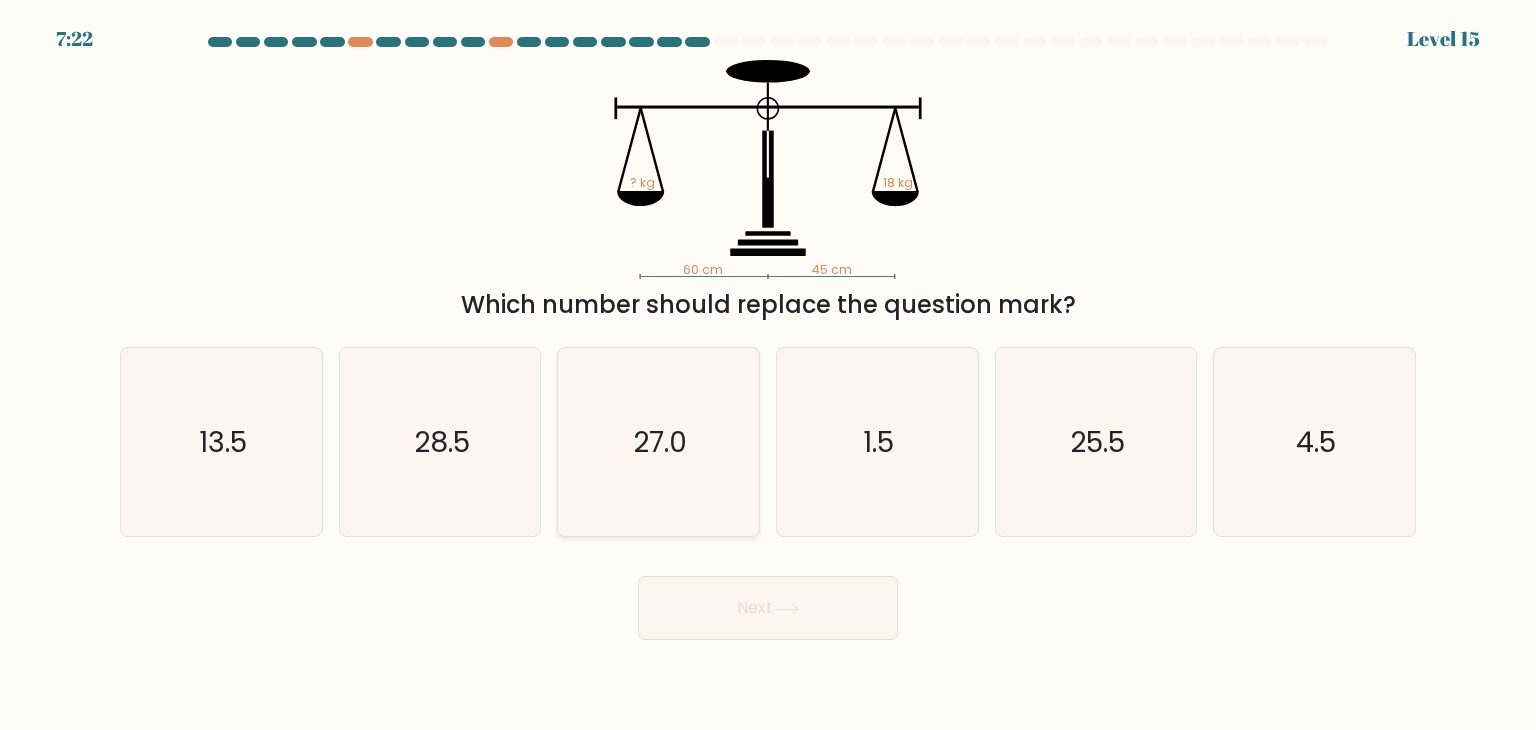 click on "27.0" 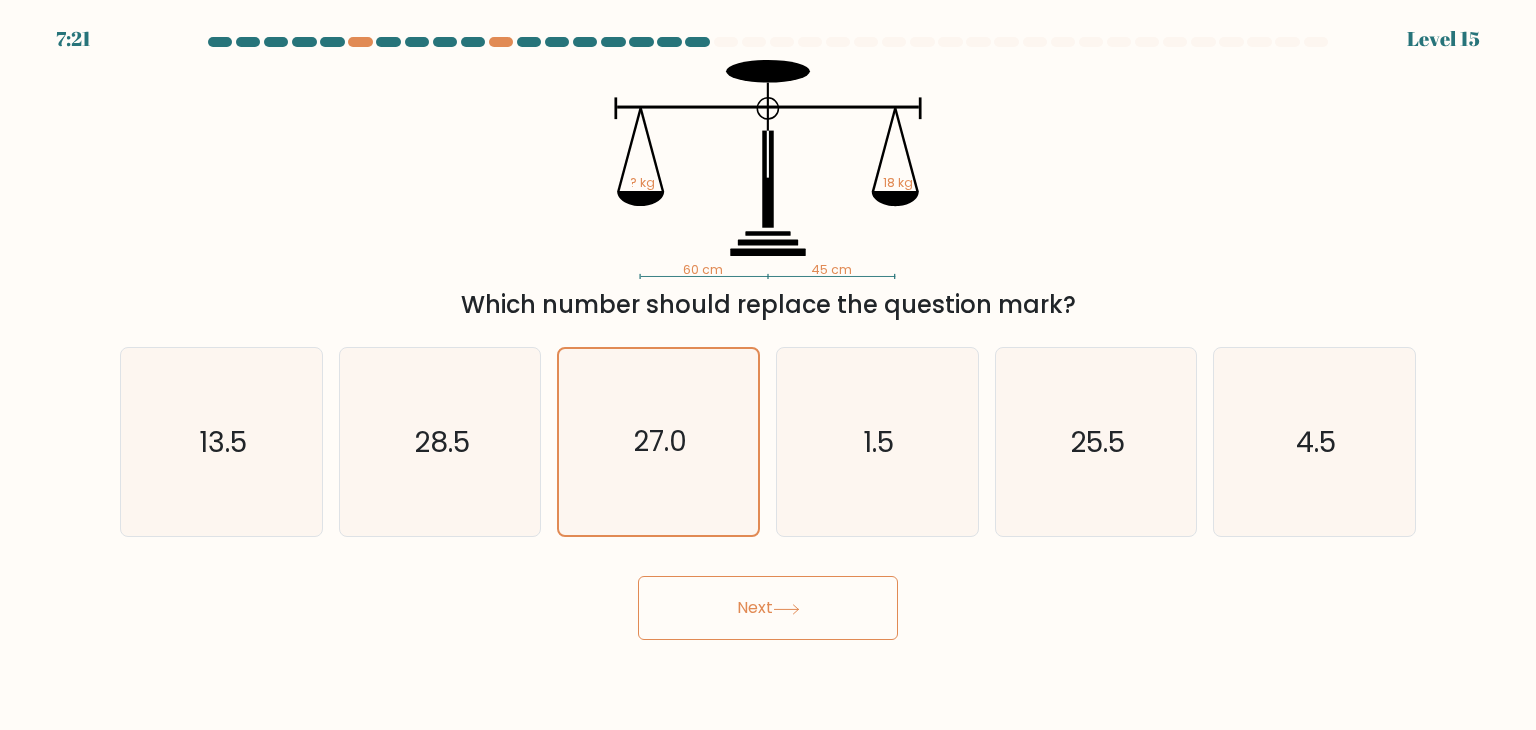click on "Next" at bounding box center (768, 608) 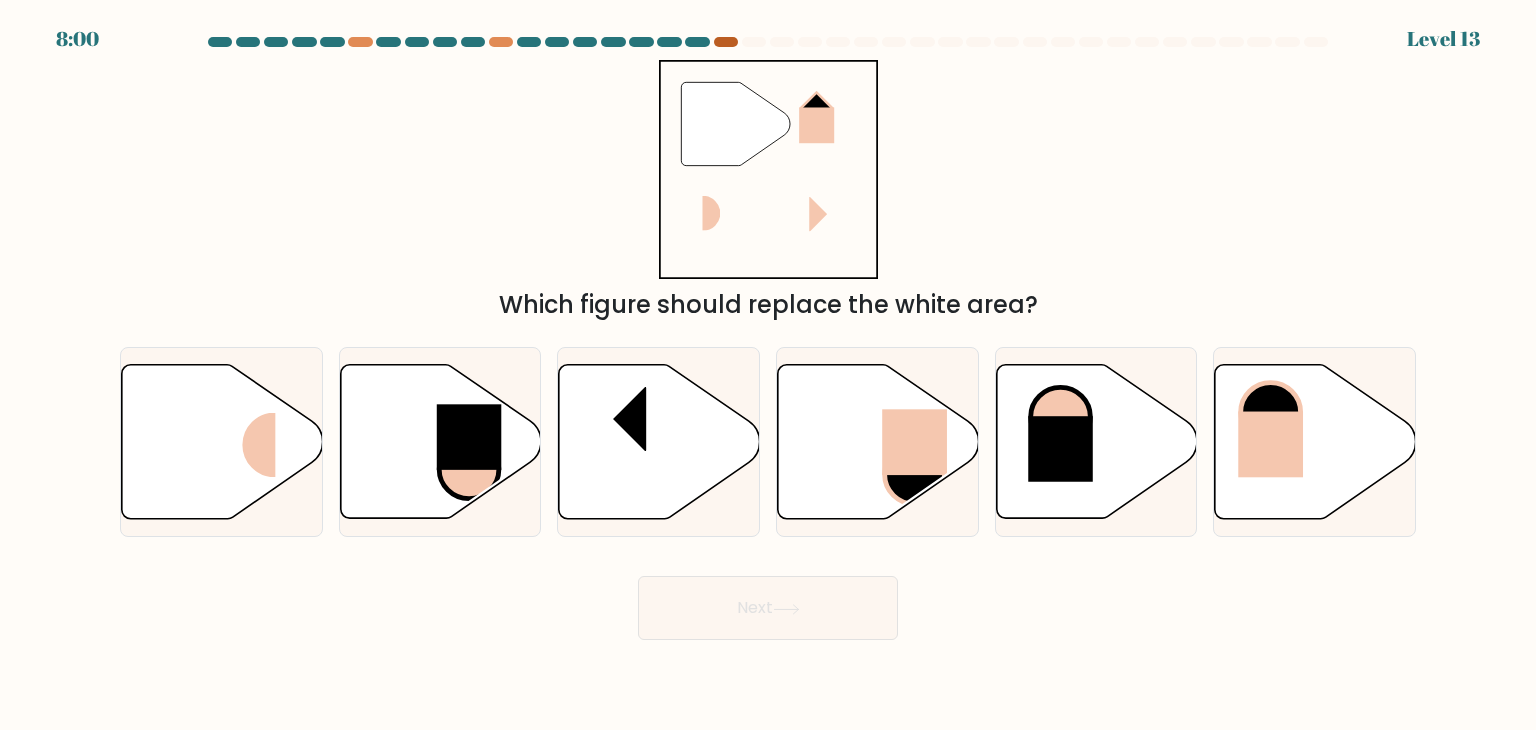 click at bounding box center (726, 42) 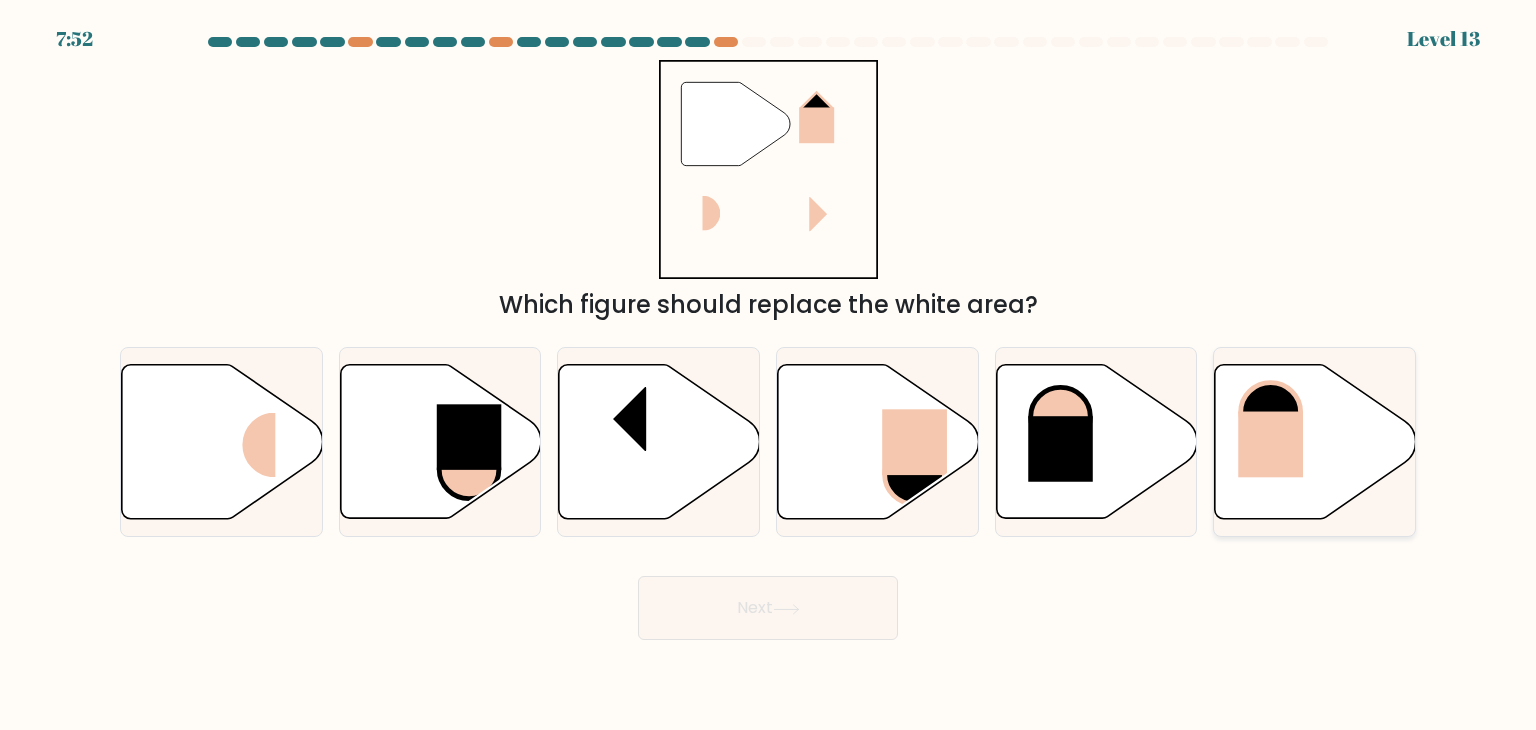click 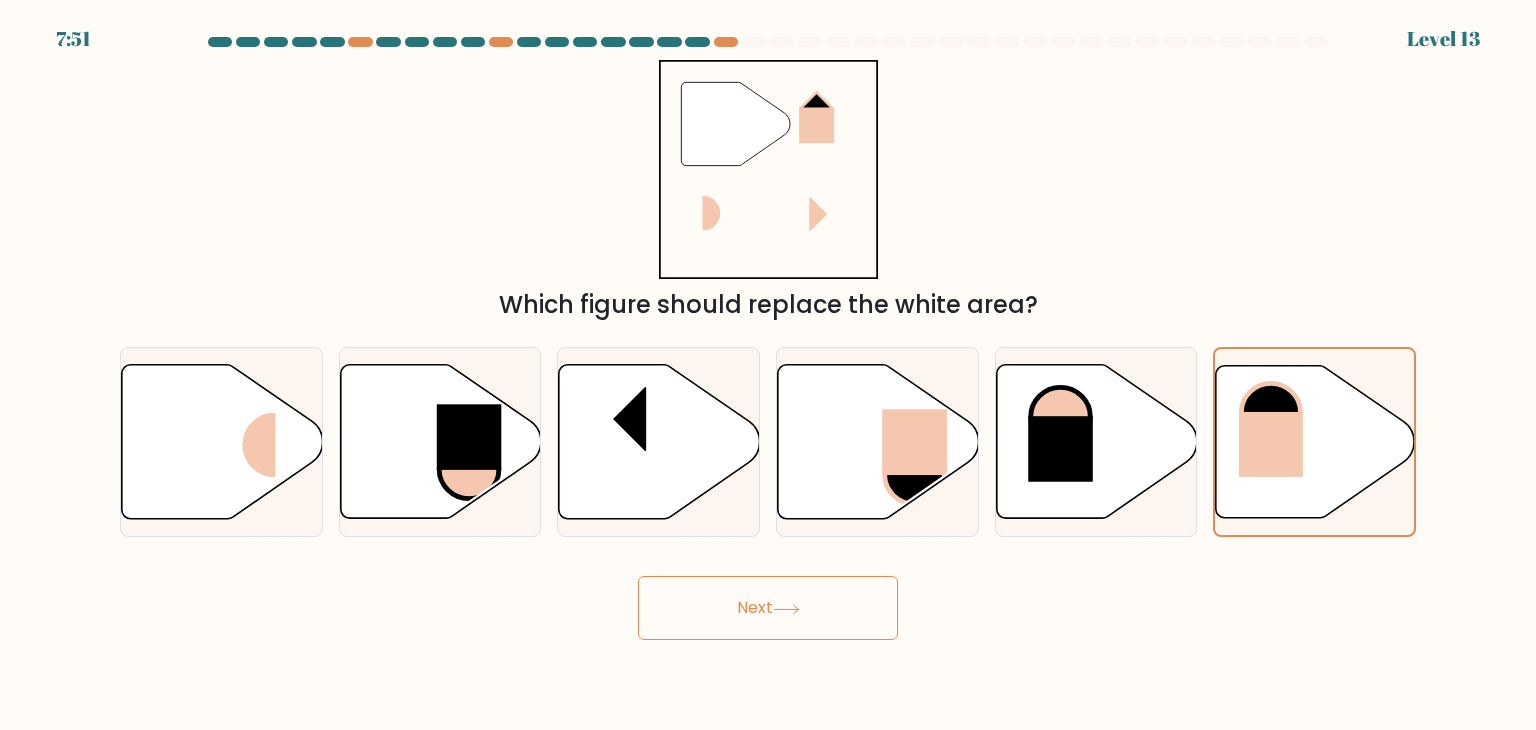click on "Next" at bounding box center (768, 608) 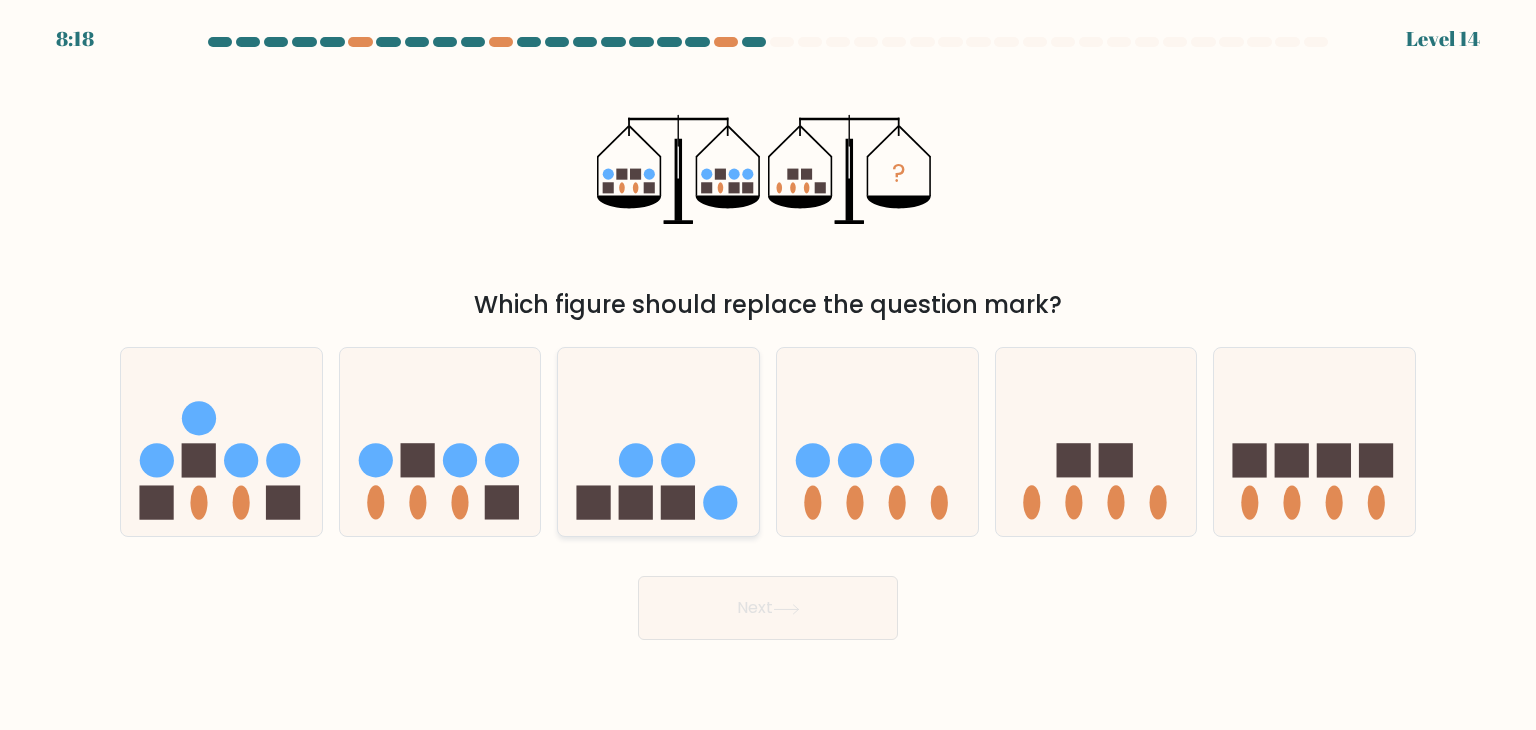 click 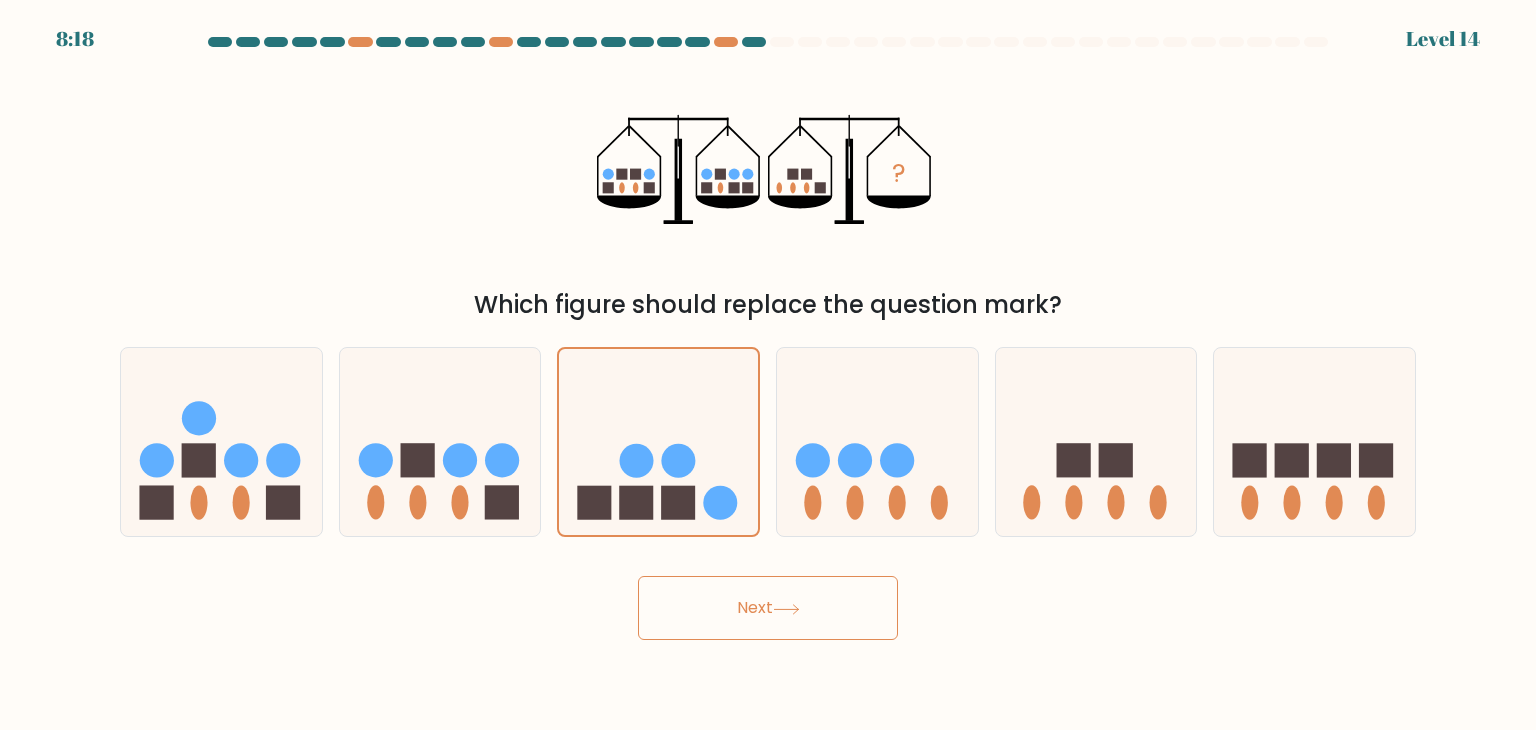 click on "Next" at bounding box center (768, 608) 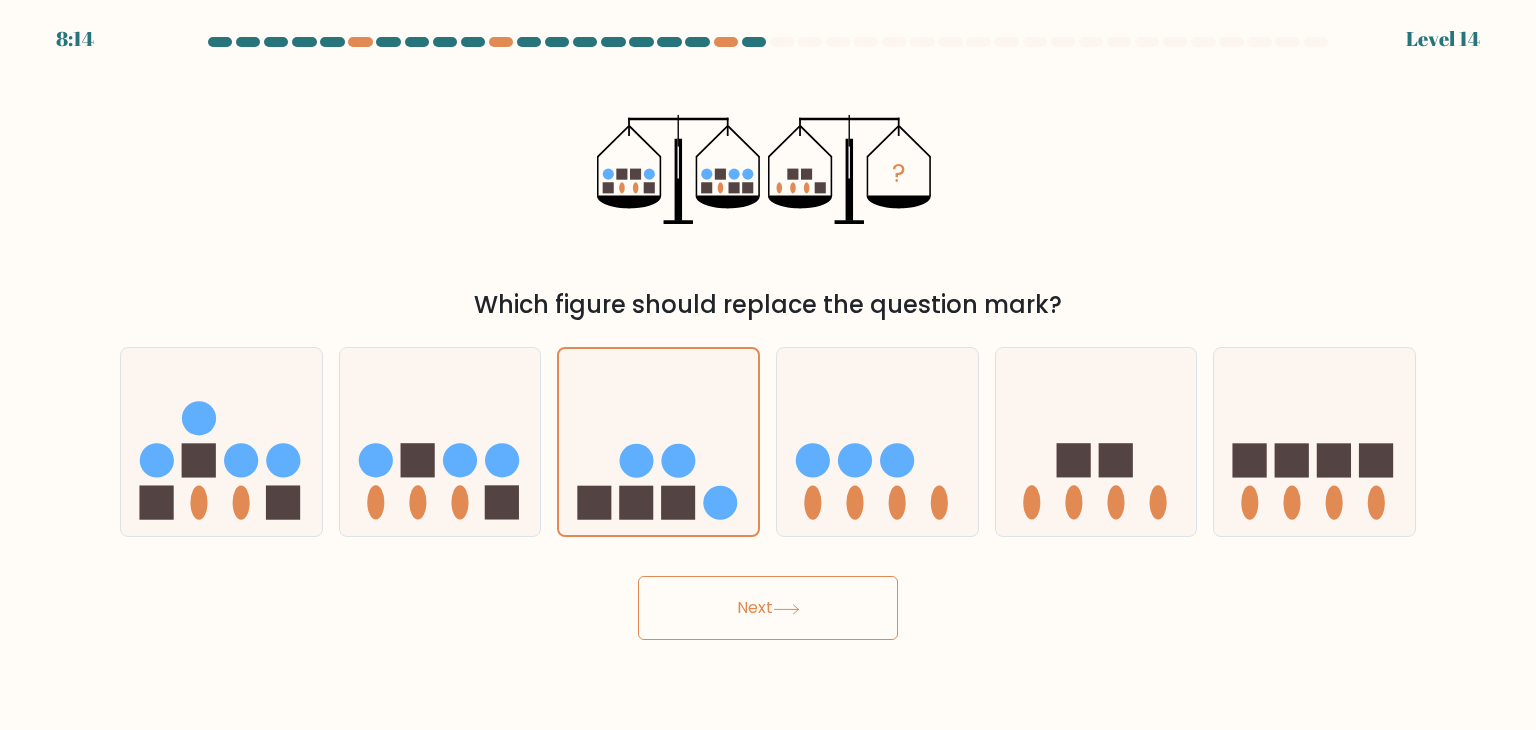 click on "Next" at bounding box center (768, 608) 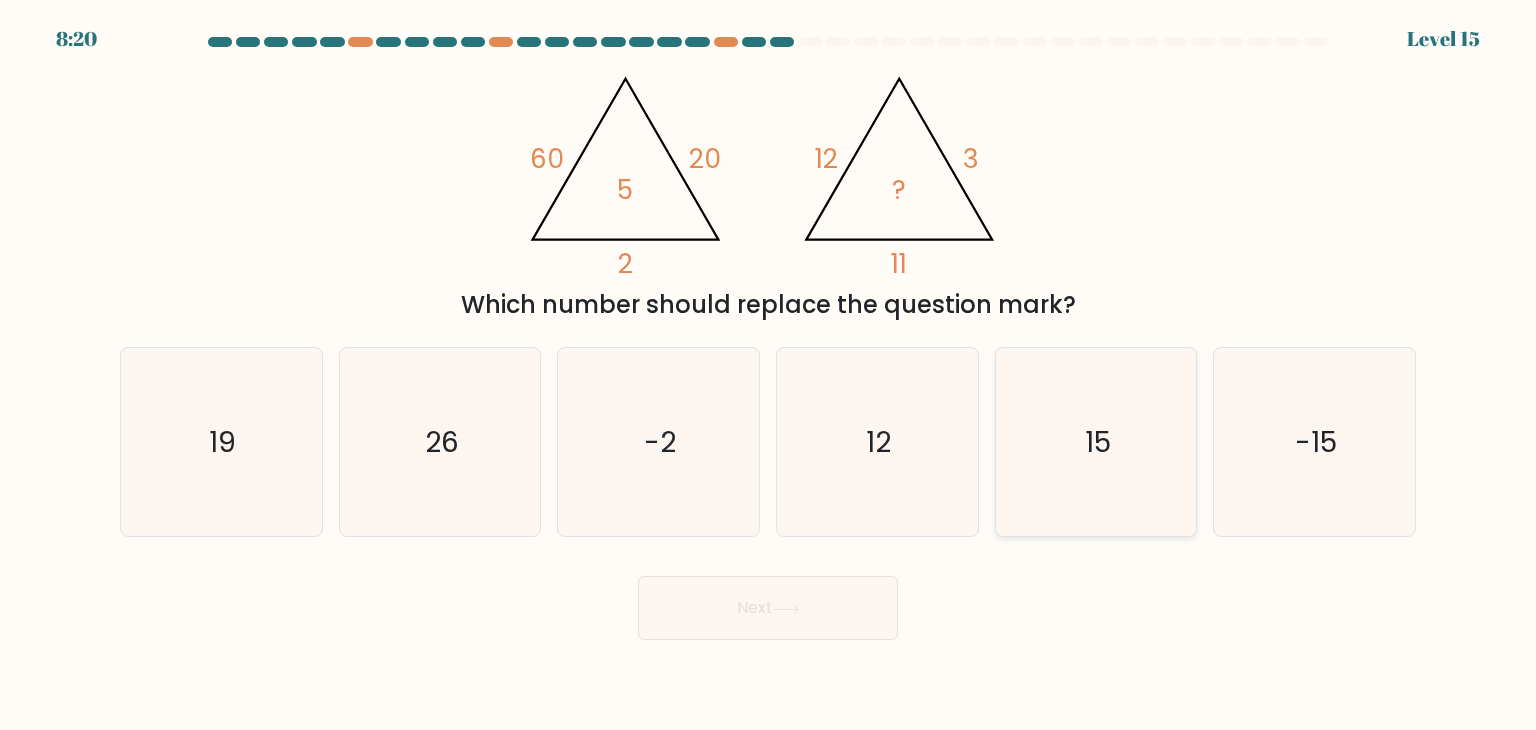 click on "15" 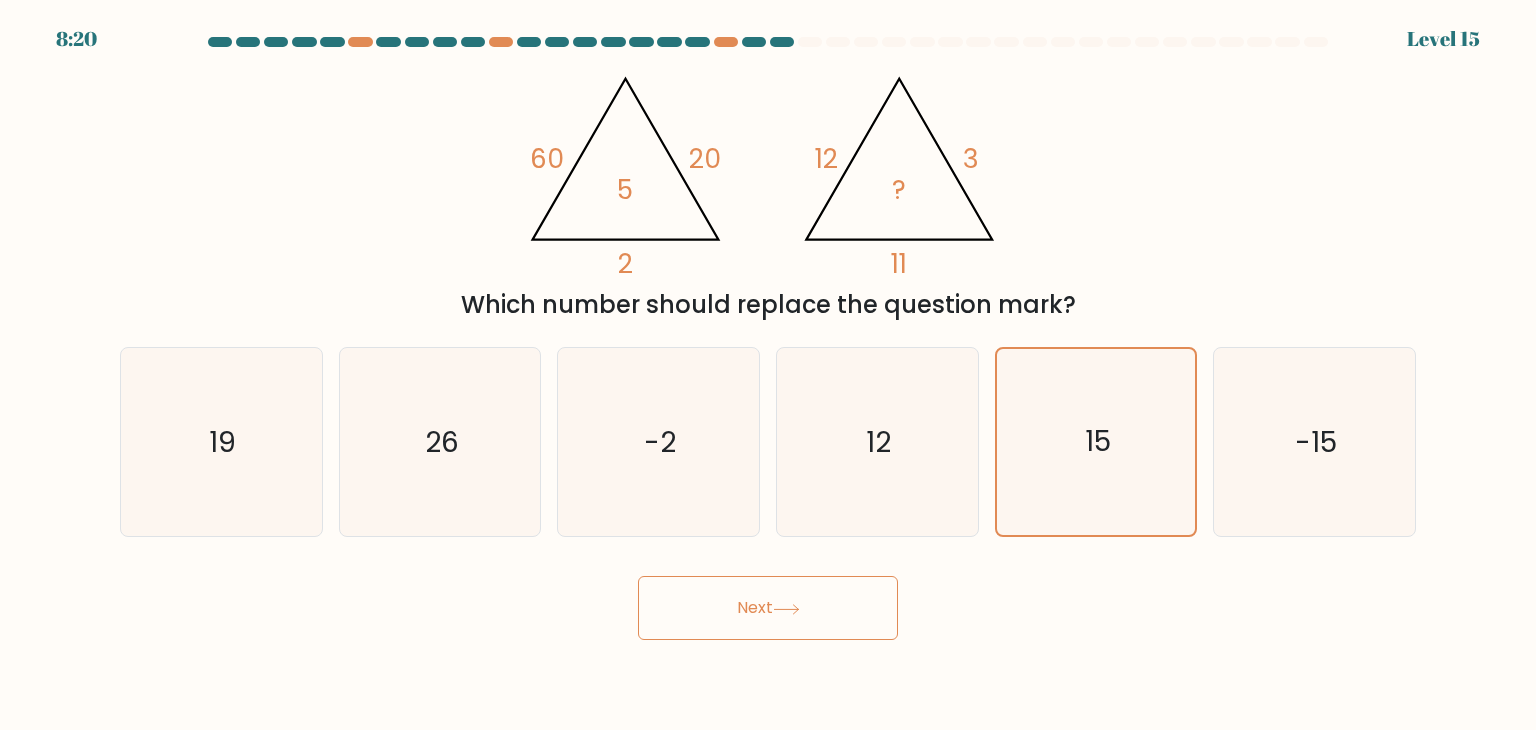 click on "Next" at bounding box center (768, 608) 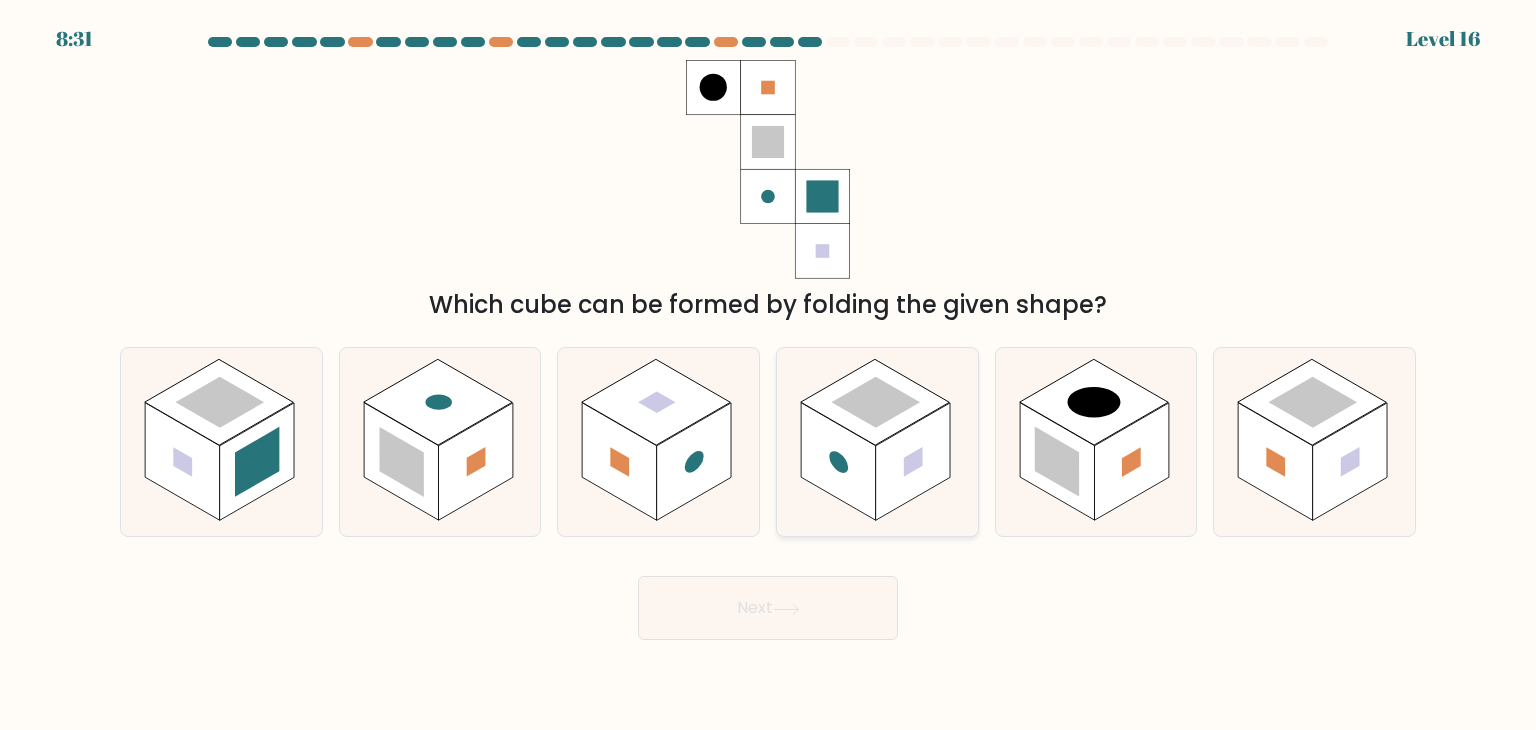 click 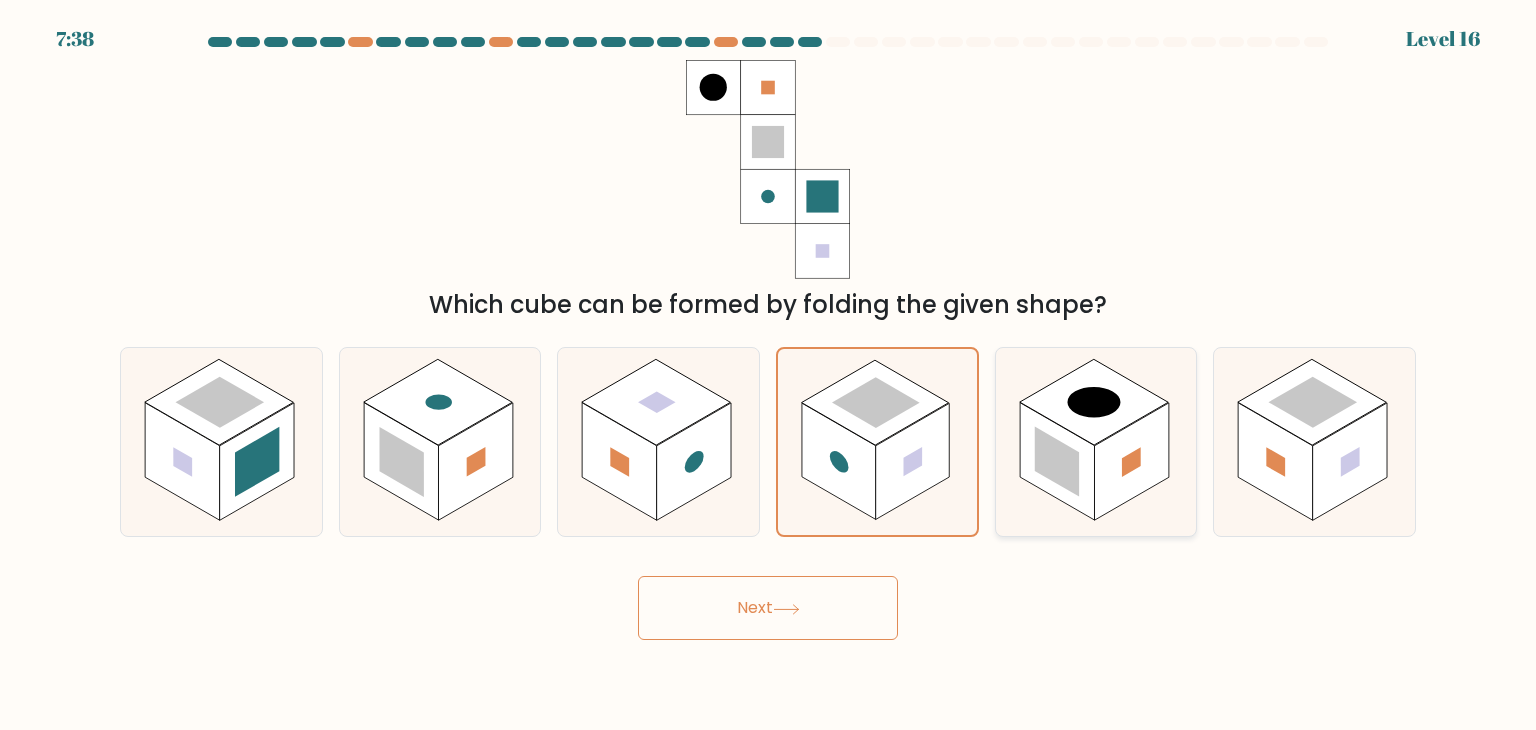 click 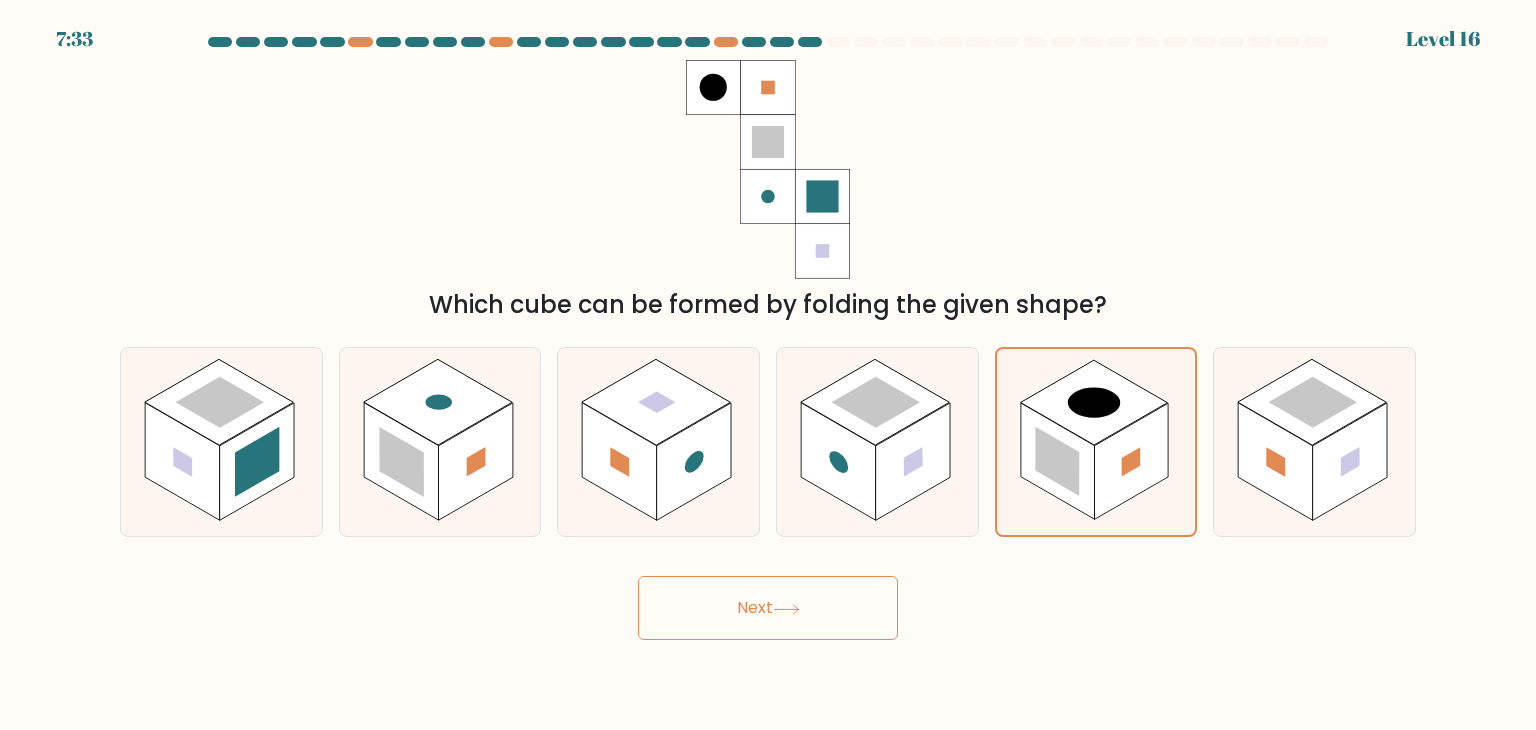 click on "Next" at bounding box center [768, 608] 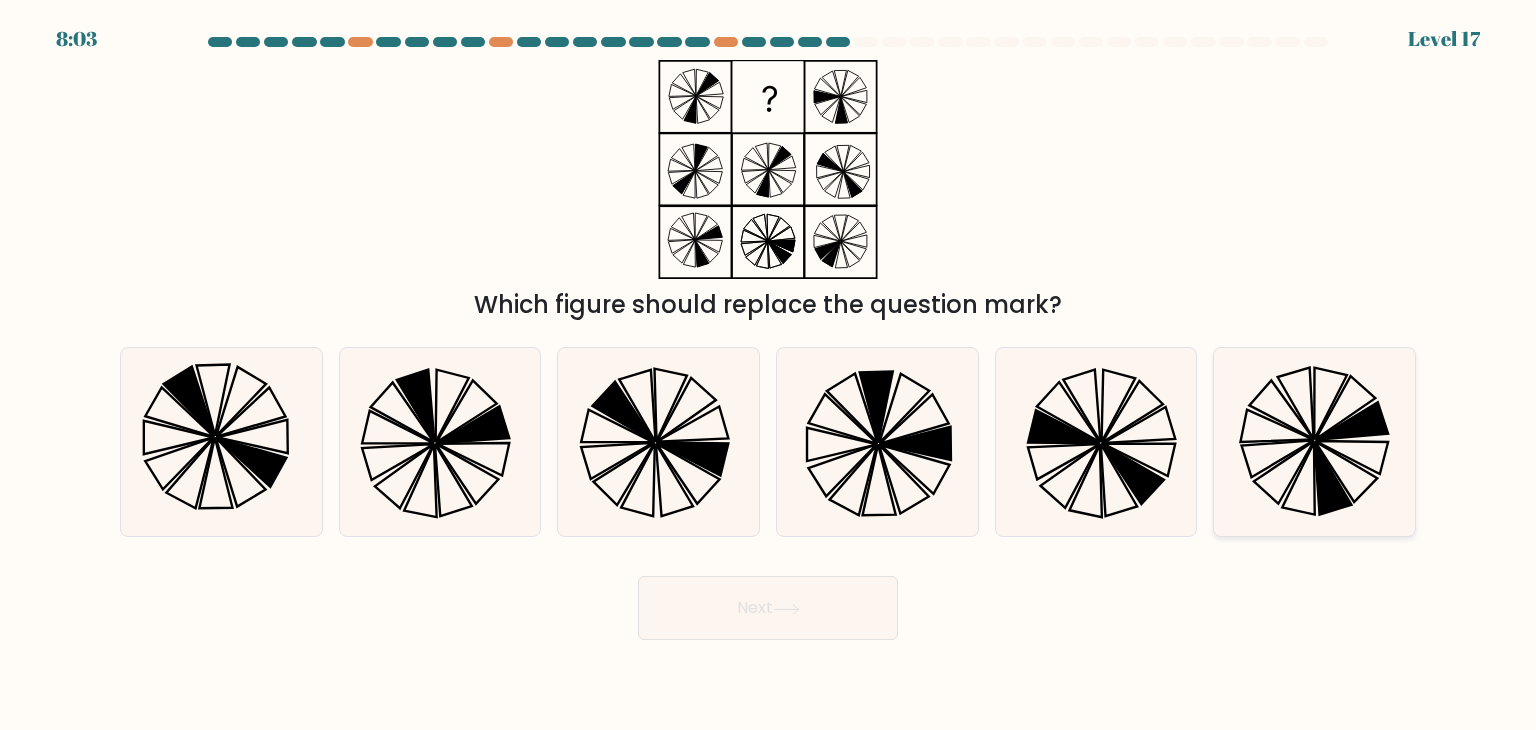 click at bounding box center [1314, 442] 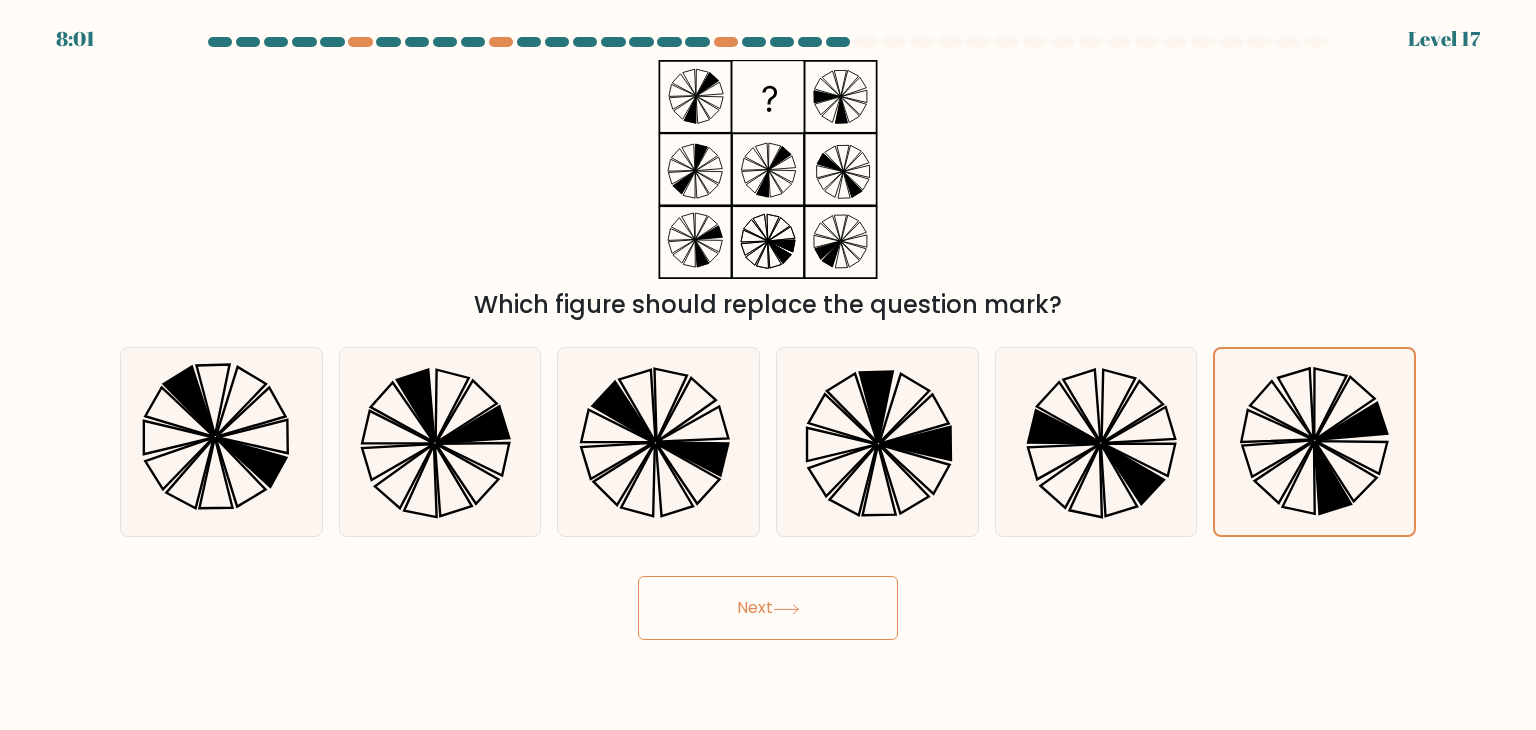 click on "Next" at bounding box center (768, 608) 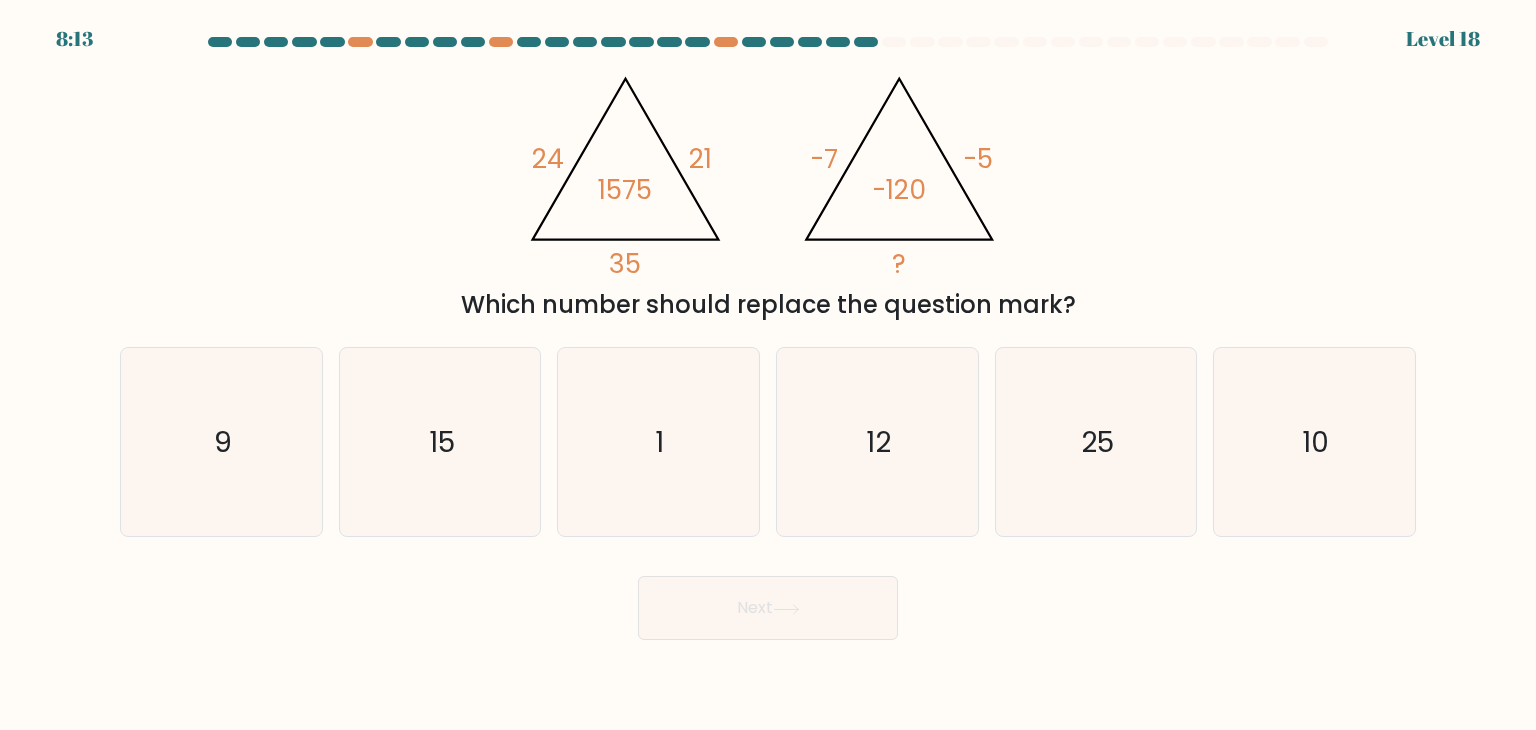 type 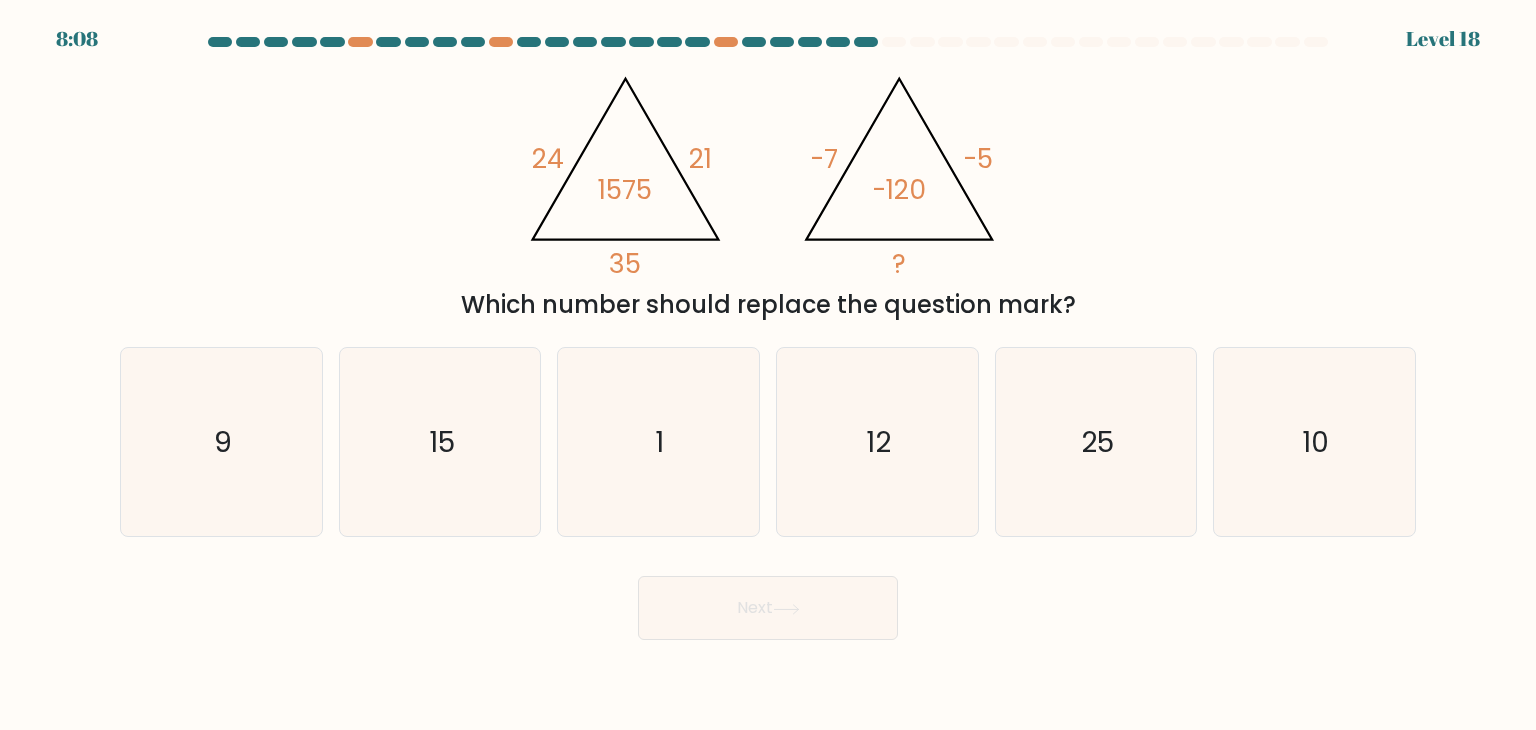 click on "@import url('https://fonts.googleapis.com/css?family=Abril+Fatface:400,100,100italic,300,300italic,400italic,500,500italic,700,700italic,900,900italic');                        24       21       35       1575                                       @import url('https://fonts.googleapis.com/css?family=Abril+Fatface:400,100,100italic,300,300italic,400italic,500,500italic,700,700italic,900,900italic');                        -7       -5       ?       -120
Which number should replace the question mark?" at bounding box center (768, 191) 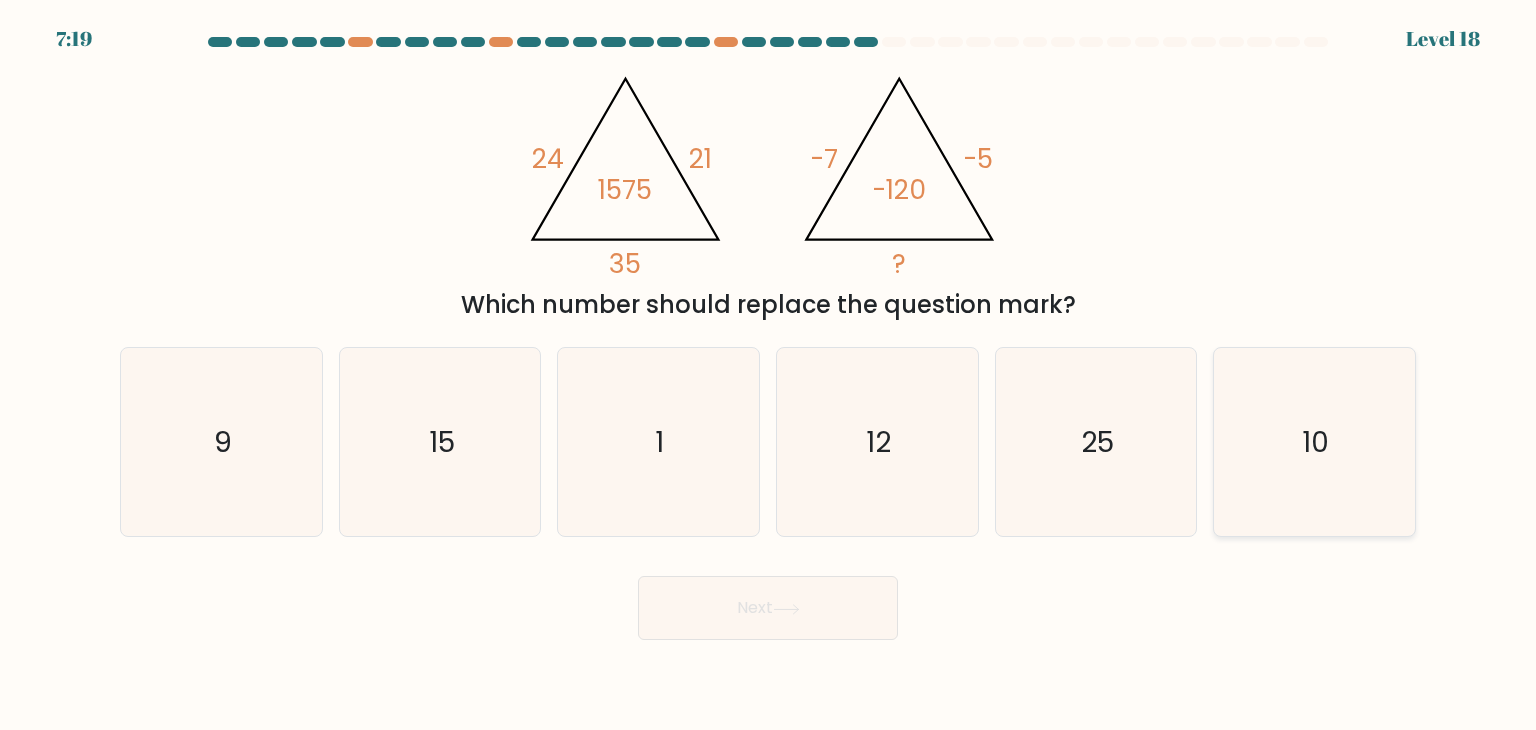 click on "10" 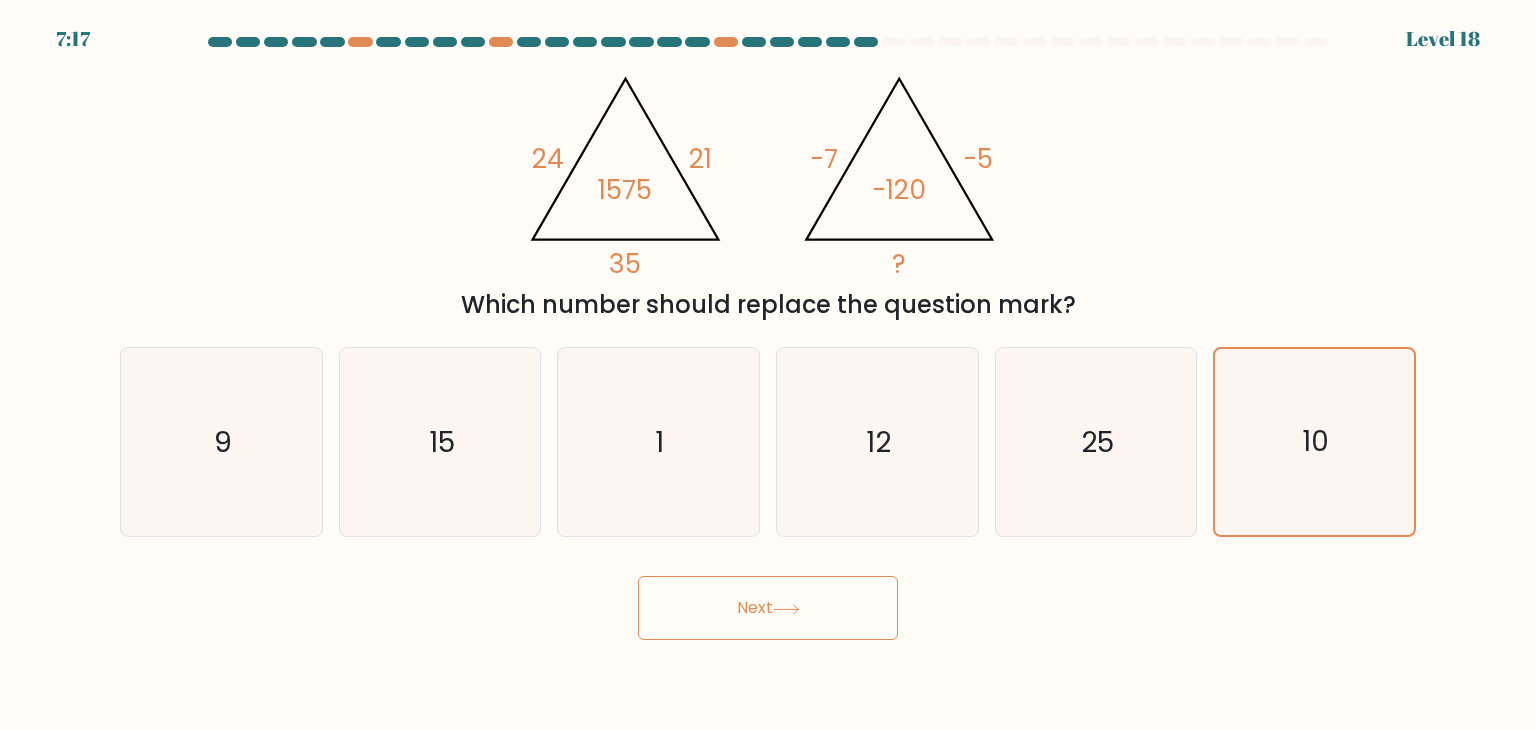 click on "Next" at bounding box center (768, 608) 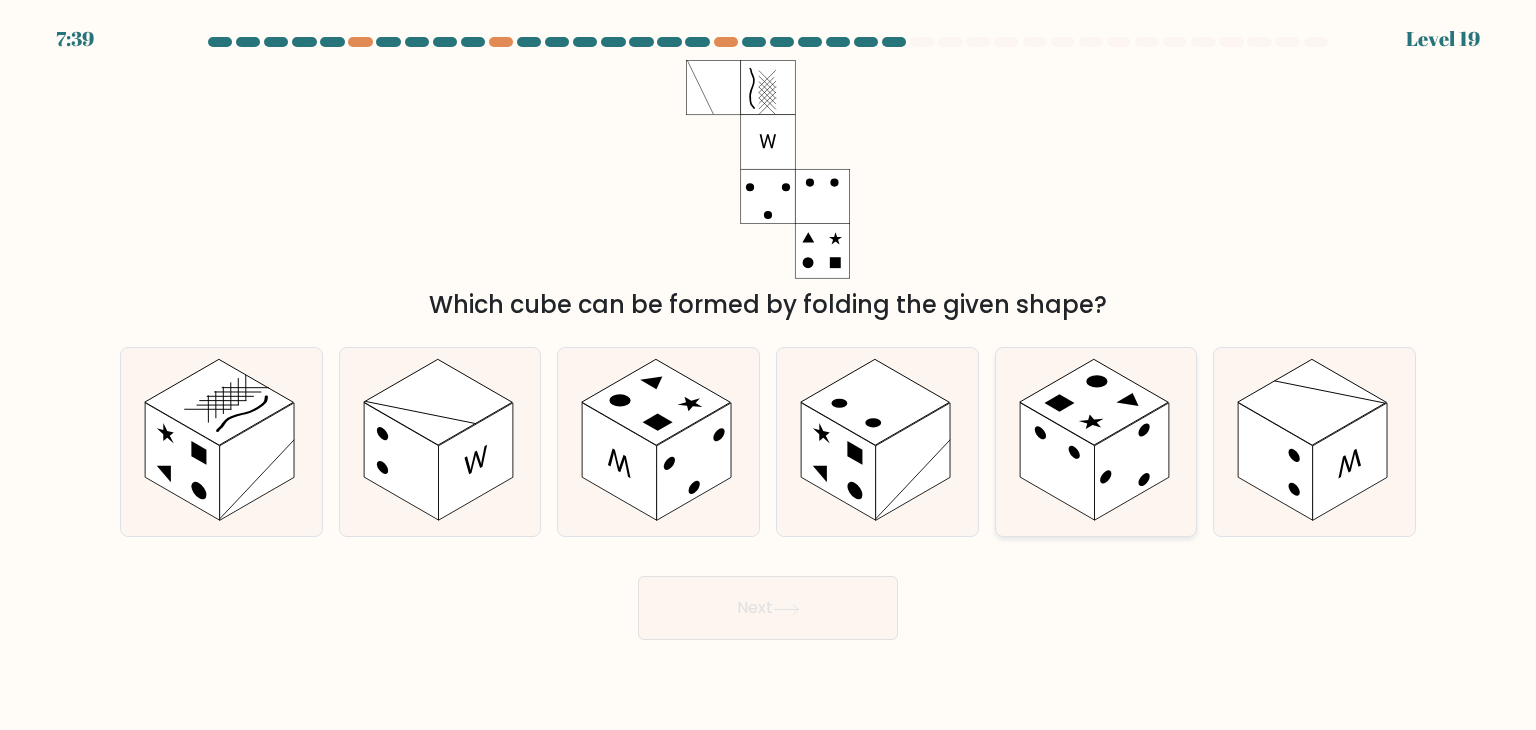 click 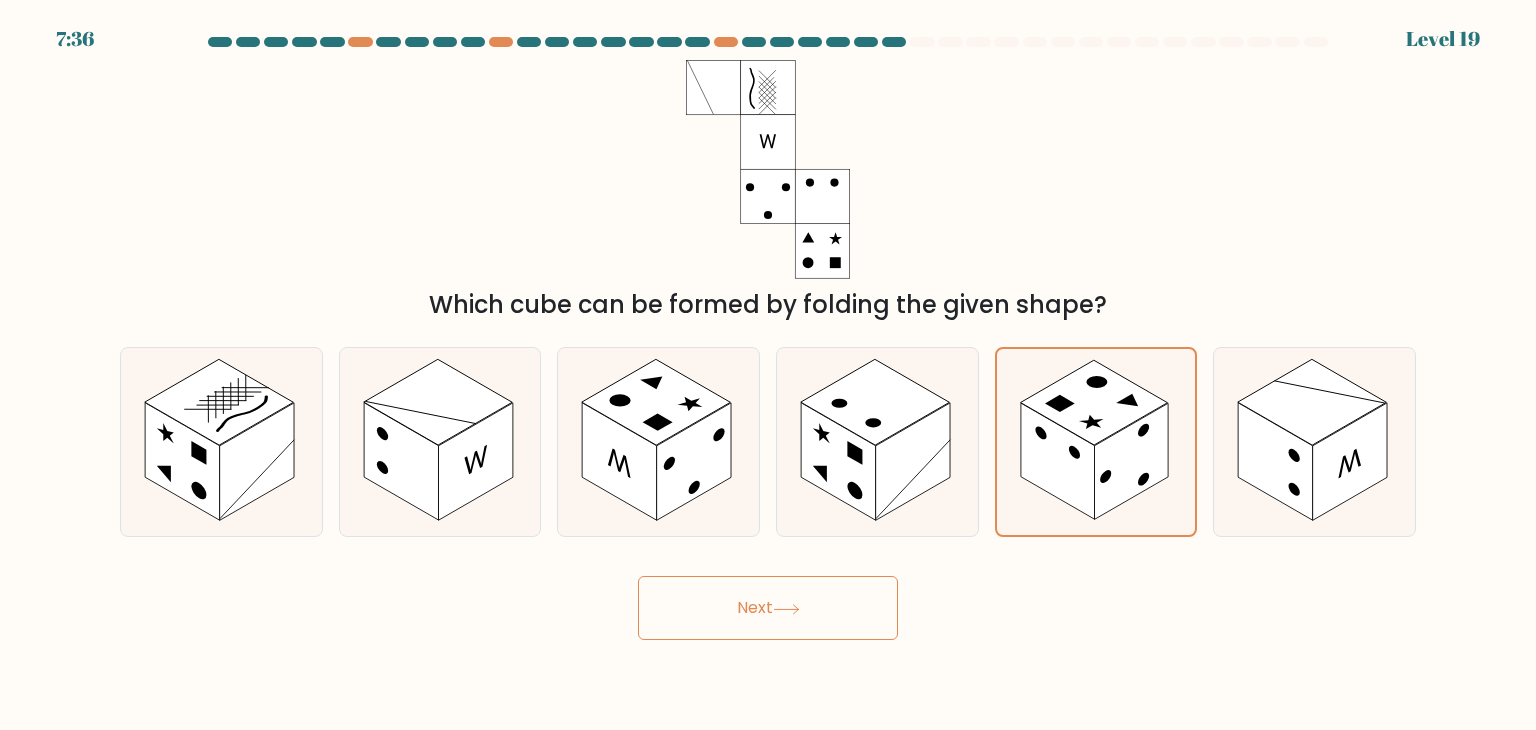 click on "Next" at bounding box center [768, 608] 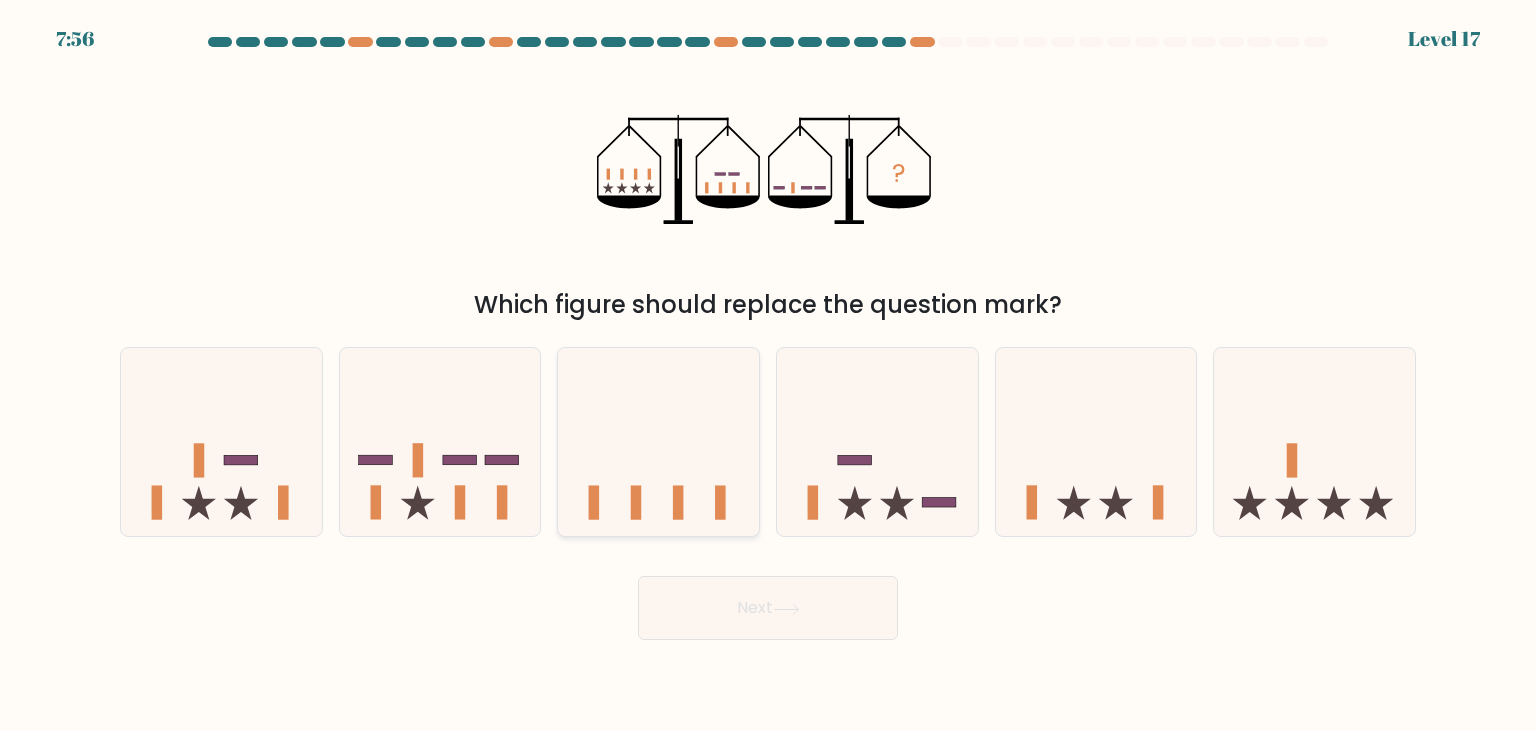 click 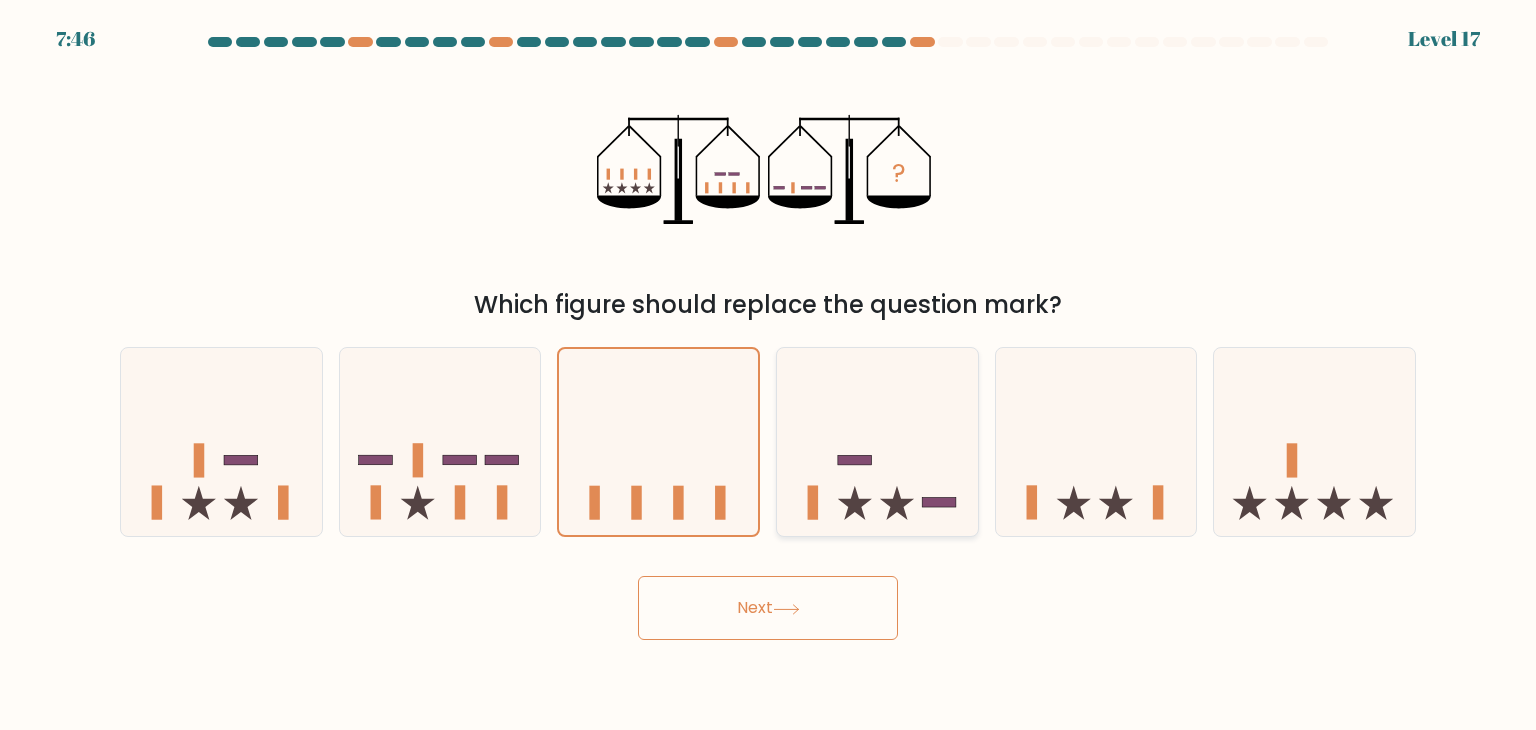 click 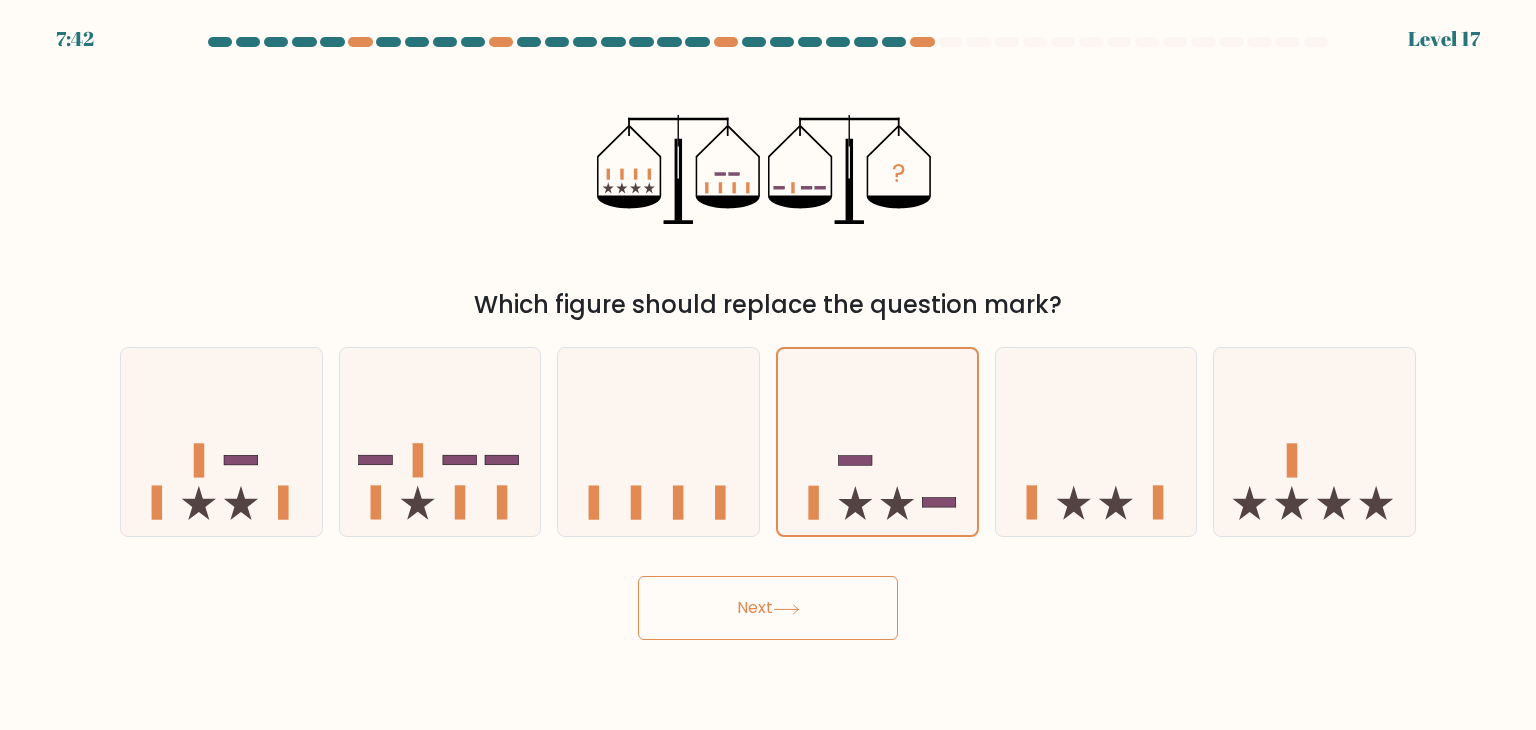 click on "Next" at bounding box center (768, 608) 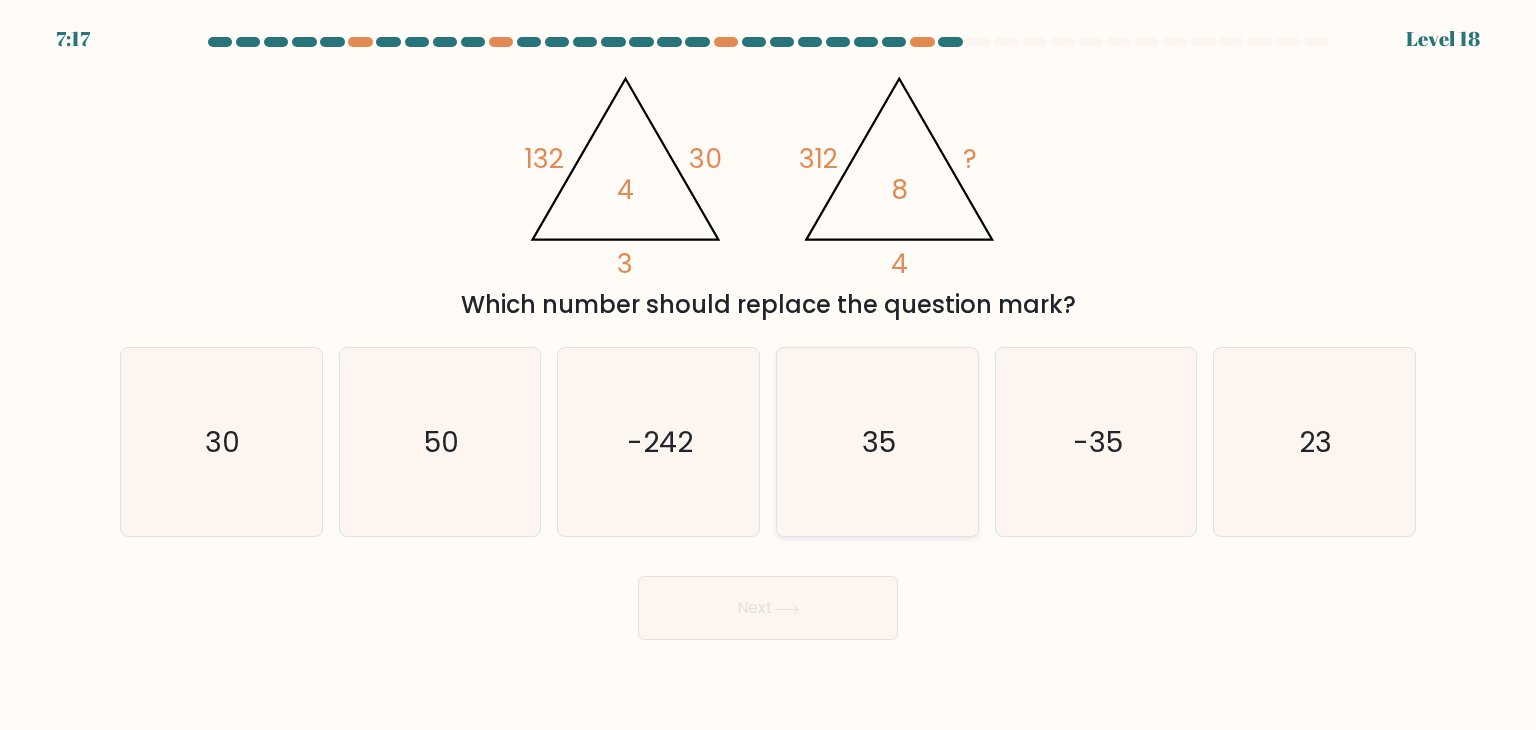 click on "35" 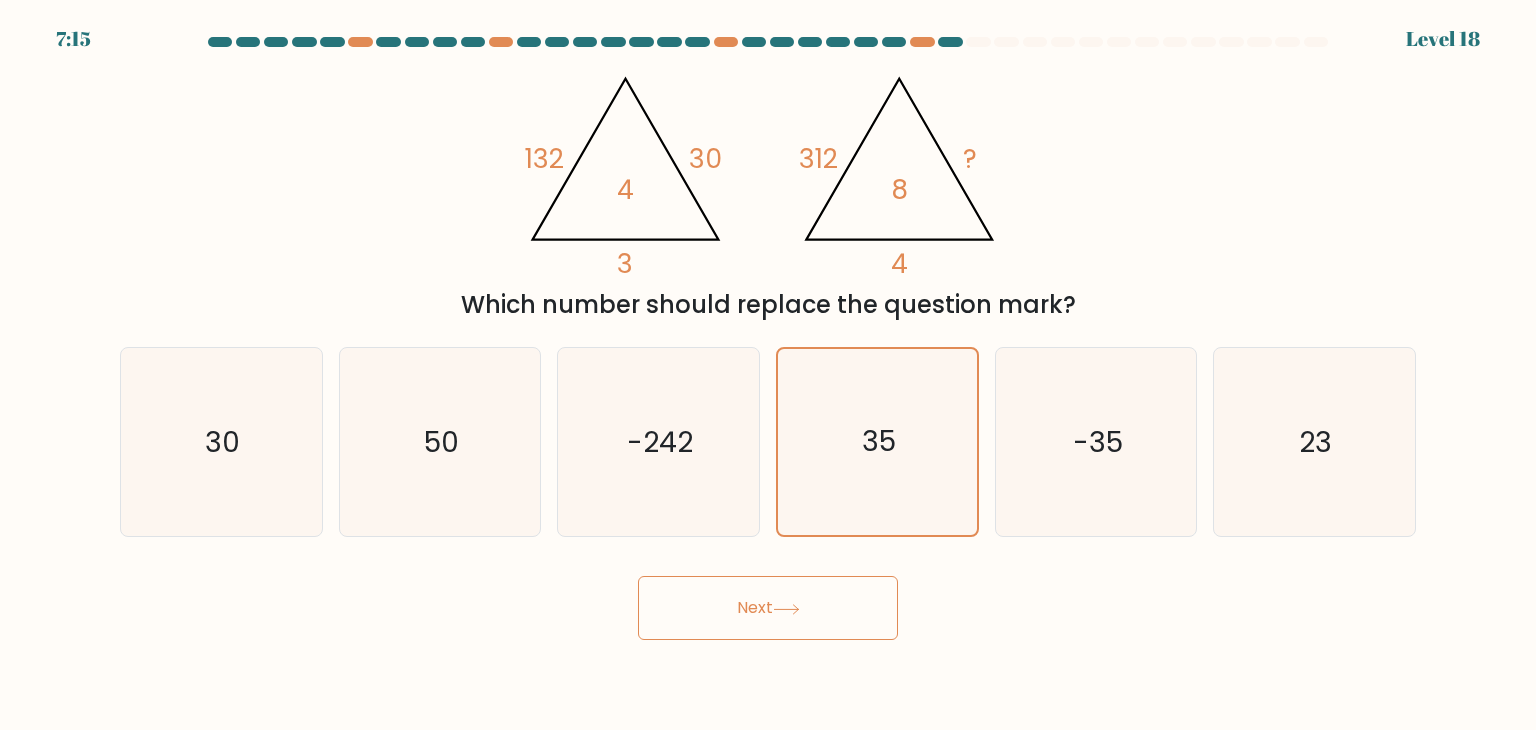 click on "Next" at bounding box center [768, 608] 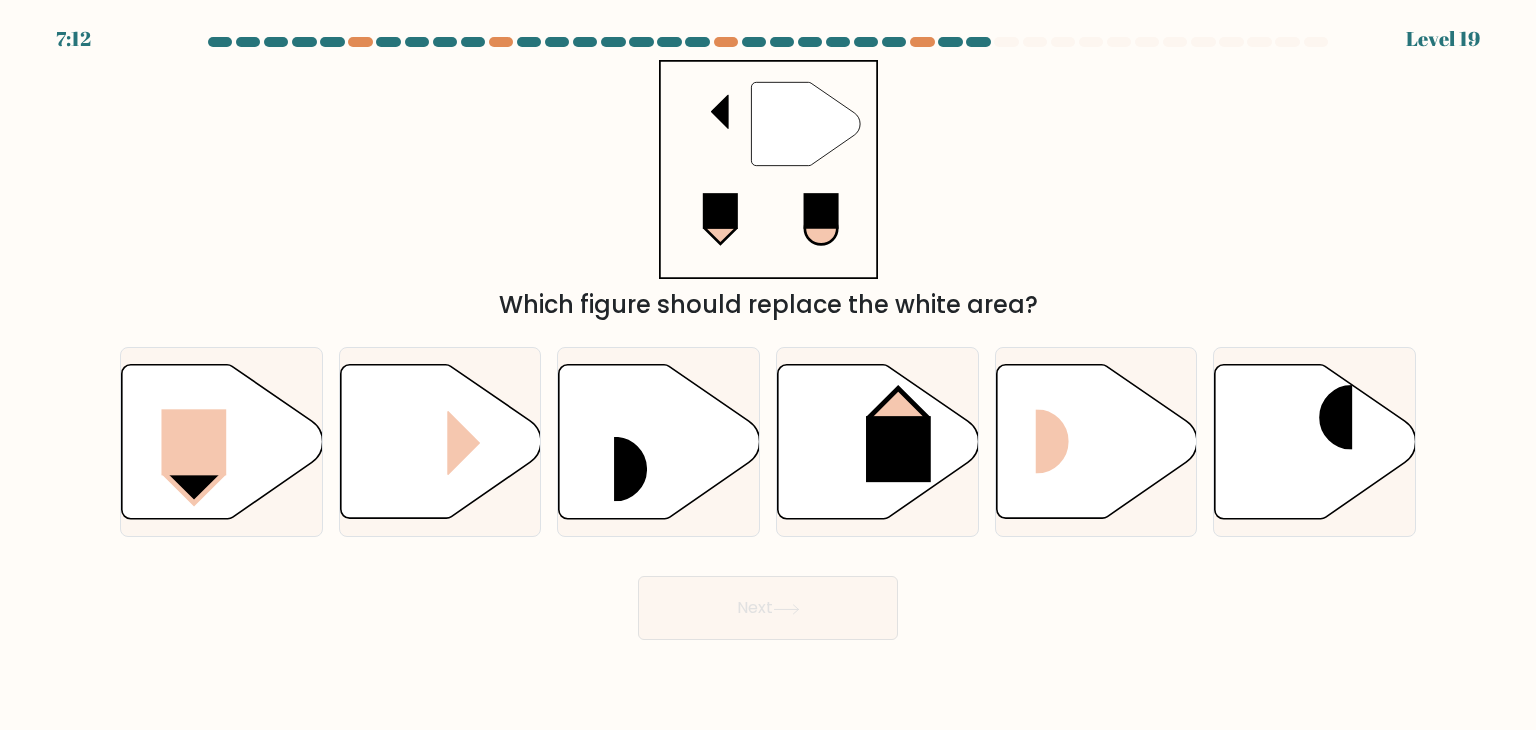 click on "Next" at bounding box center [768, 608] 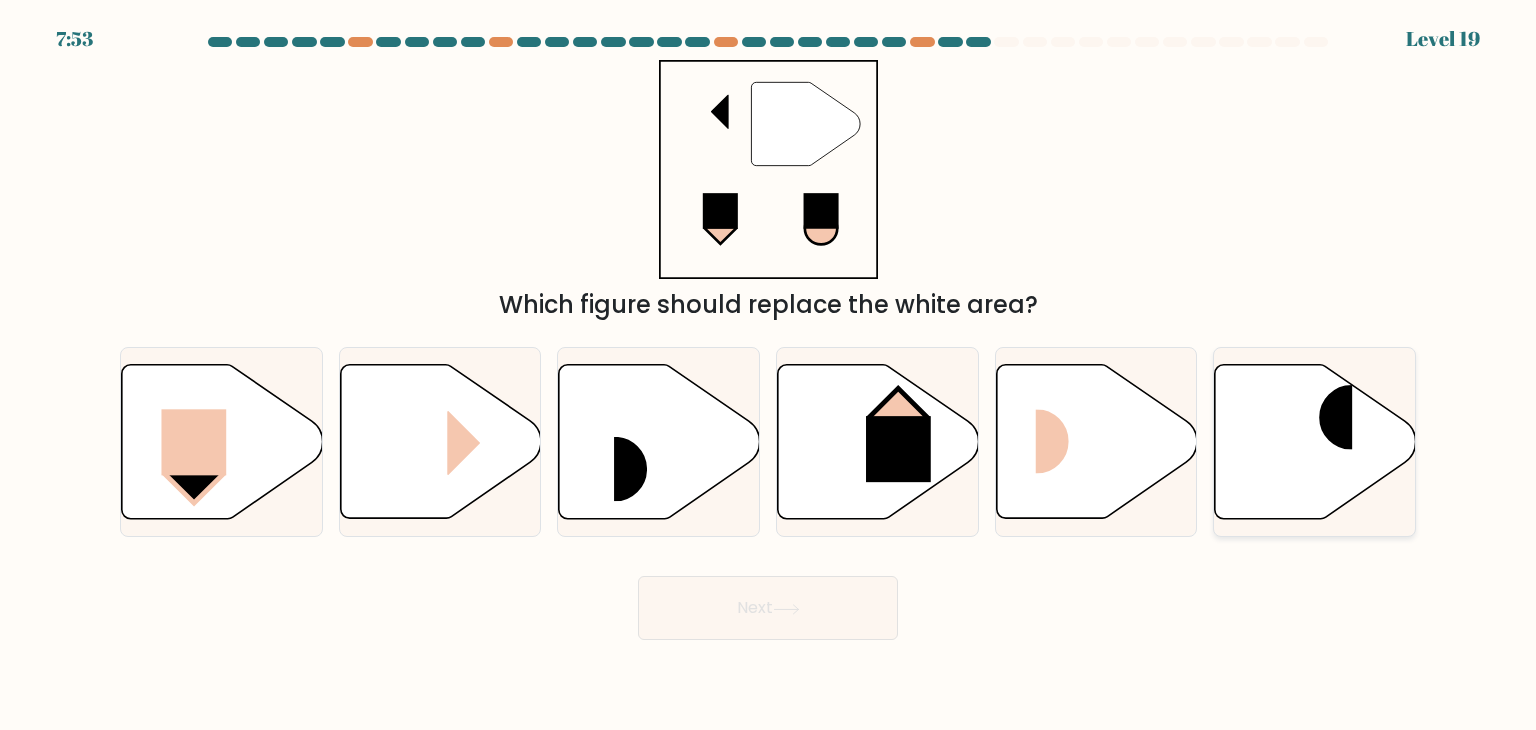 click 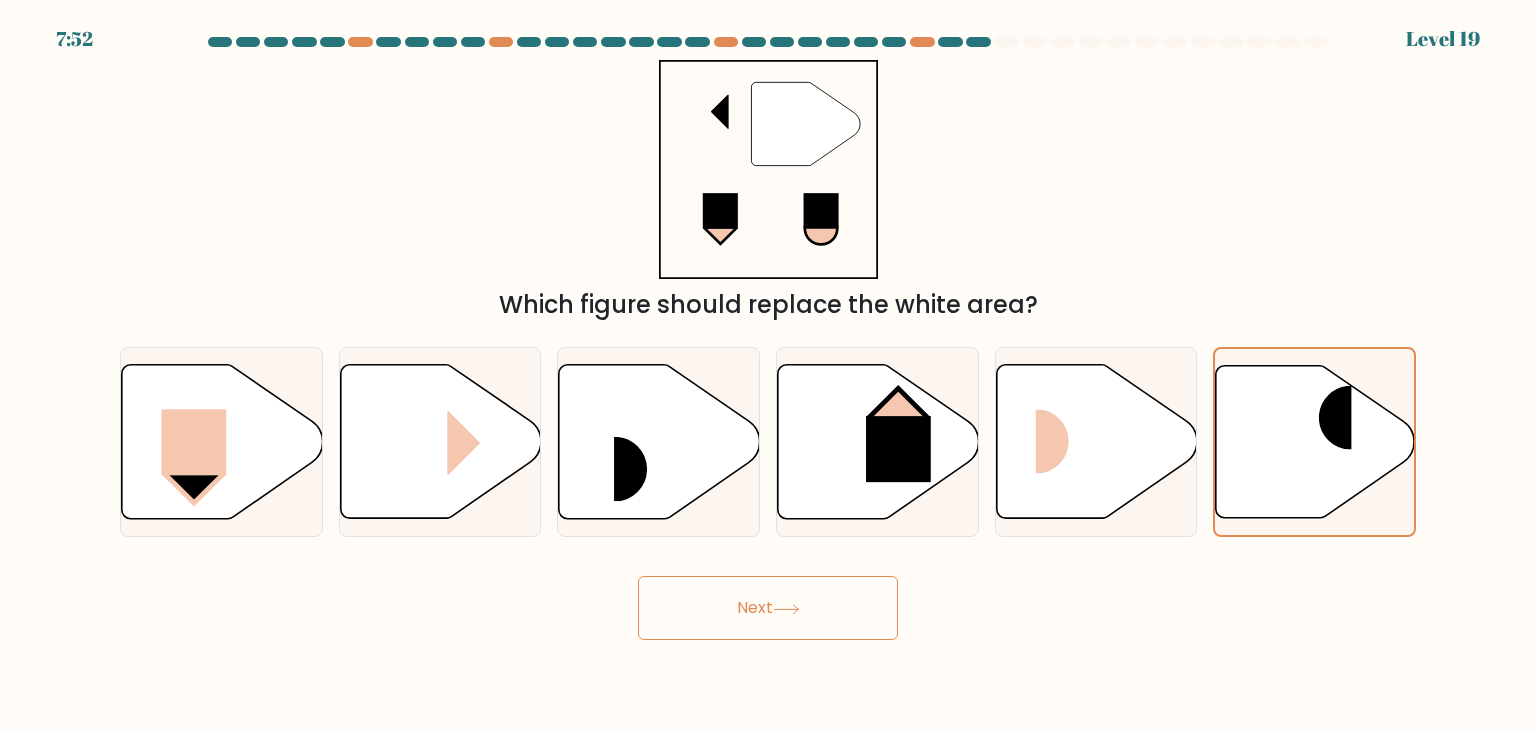 click on "Next" at bounding box center (768, 608) 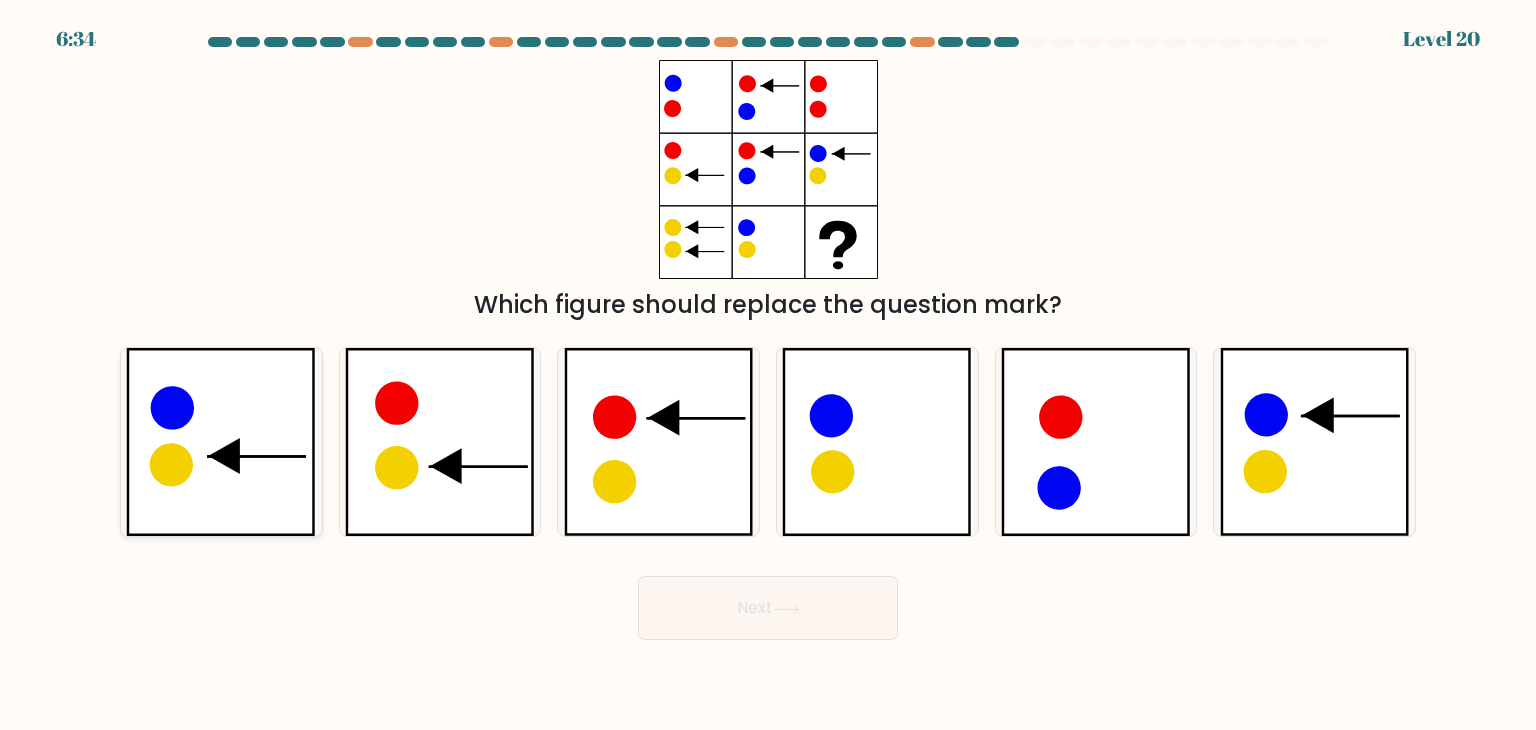 click 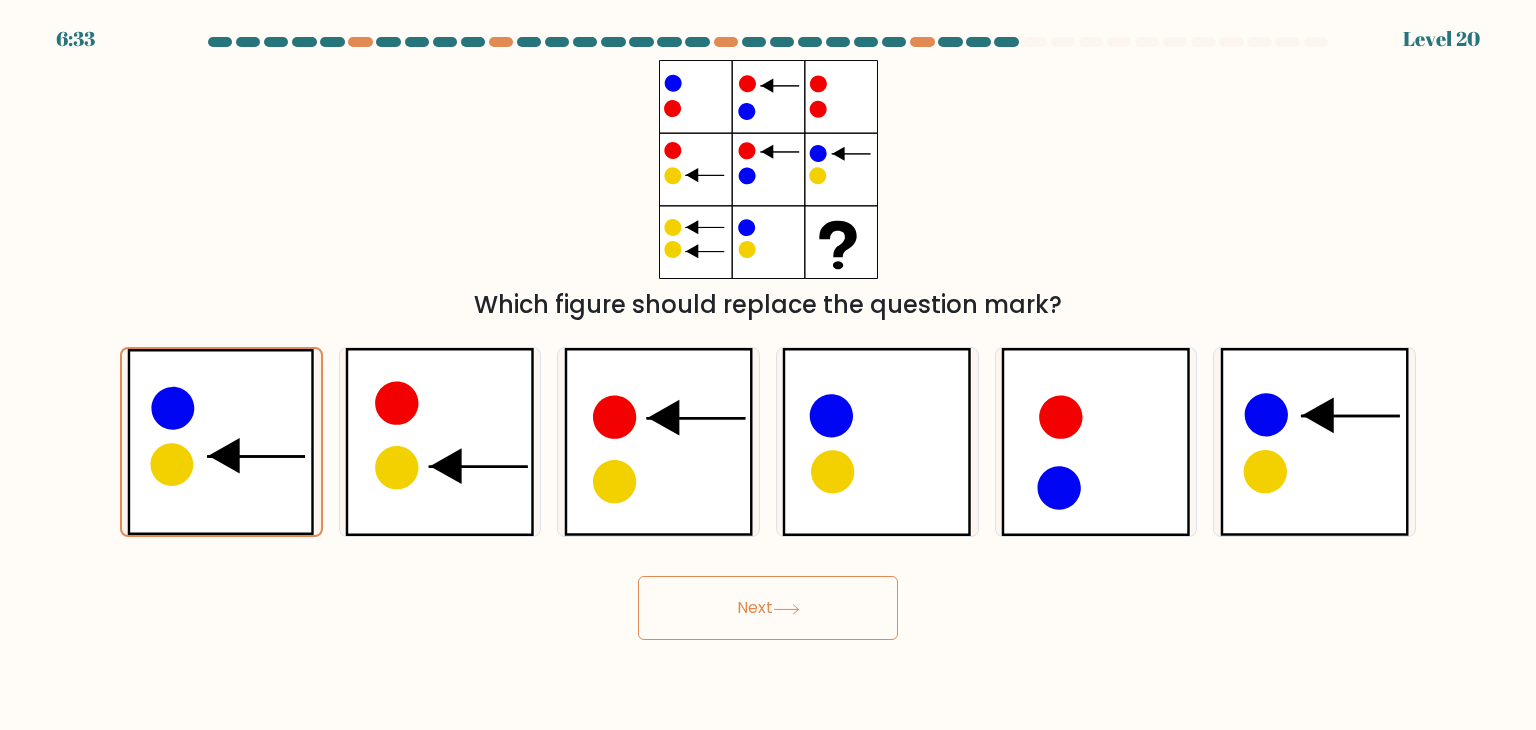 click on "Next" at bounding box center (768, 608) 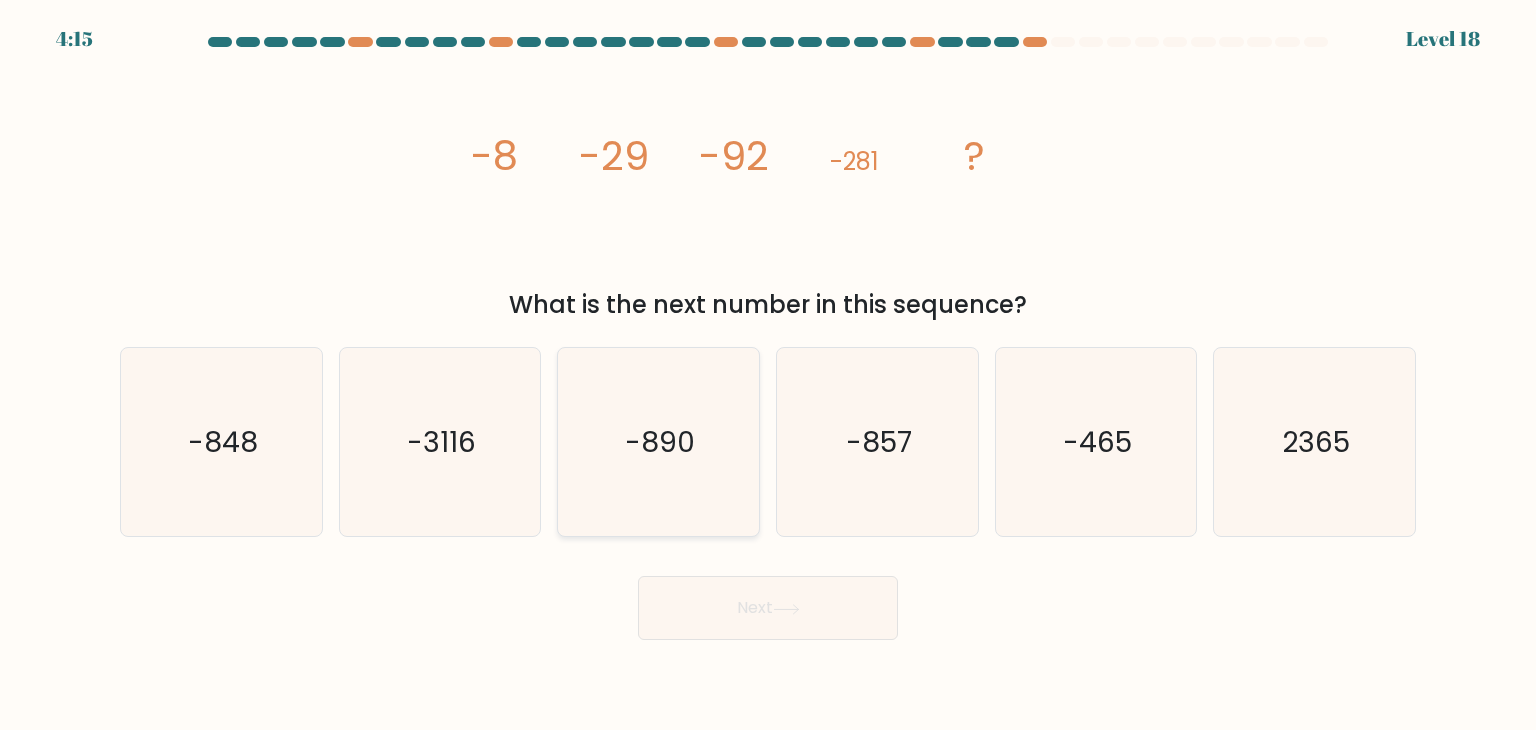 click on "-890" 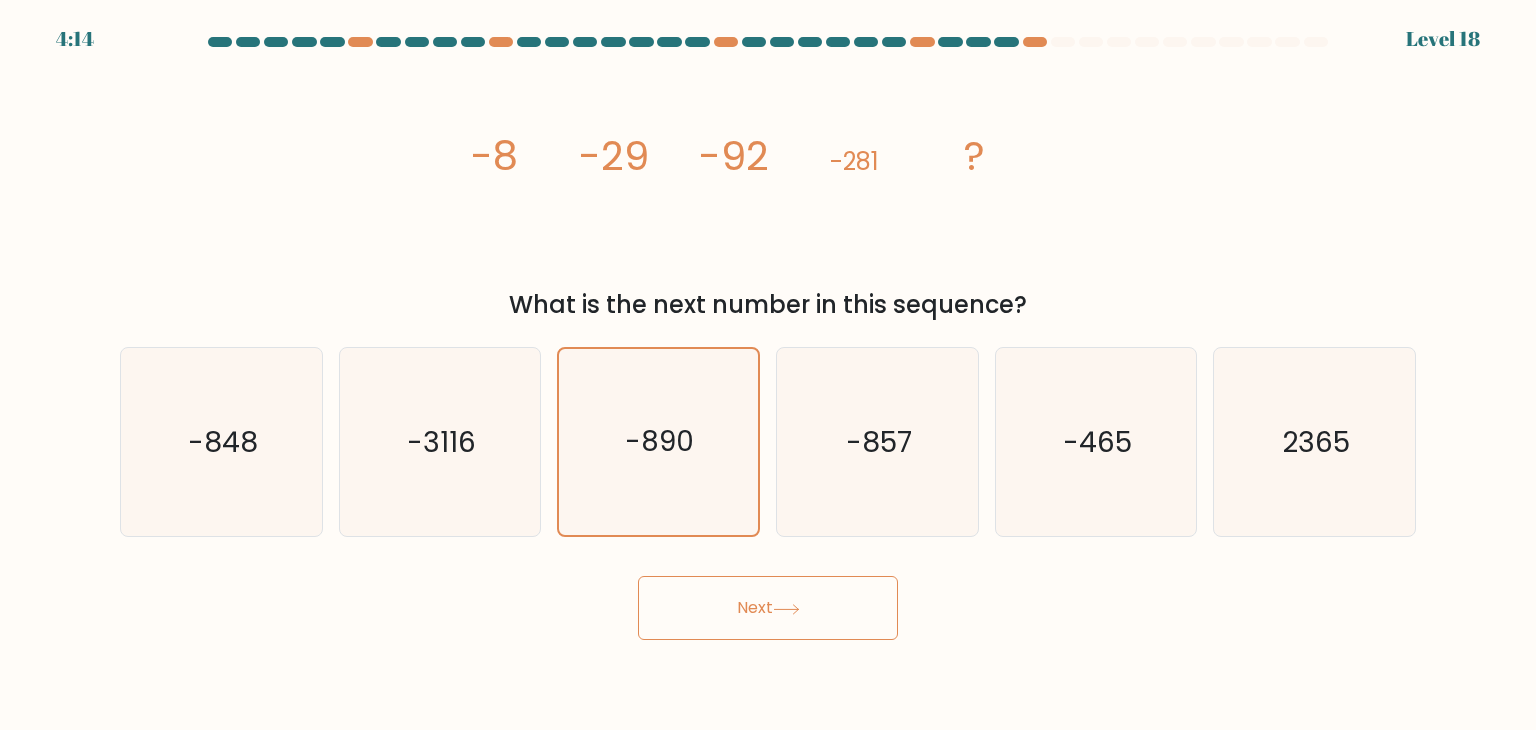 click on "Next" at bounding box center (768, 608) 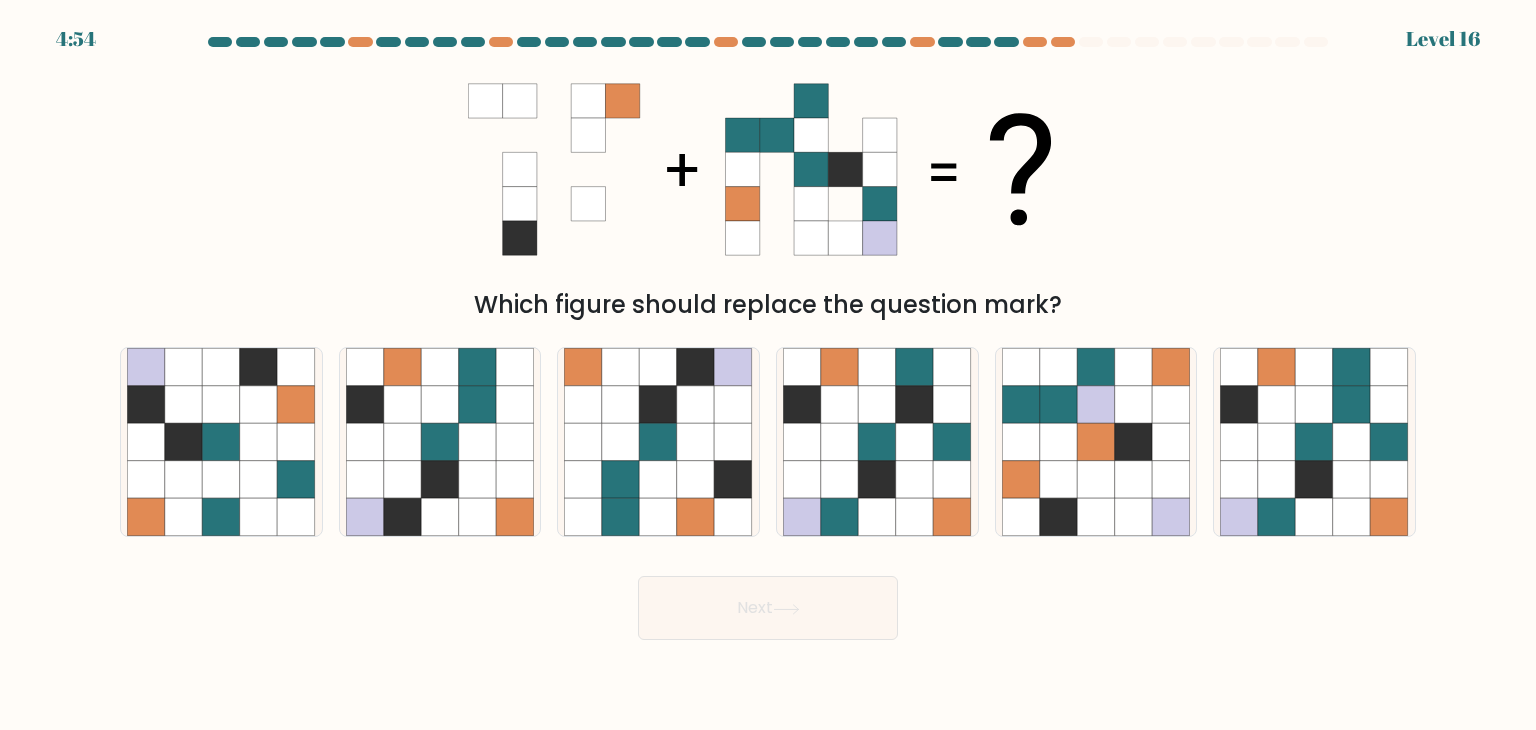 type 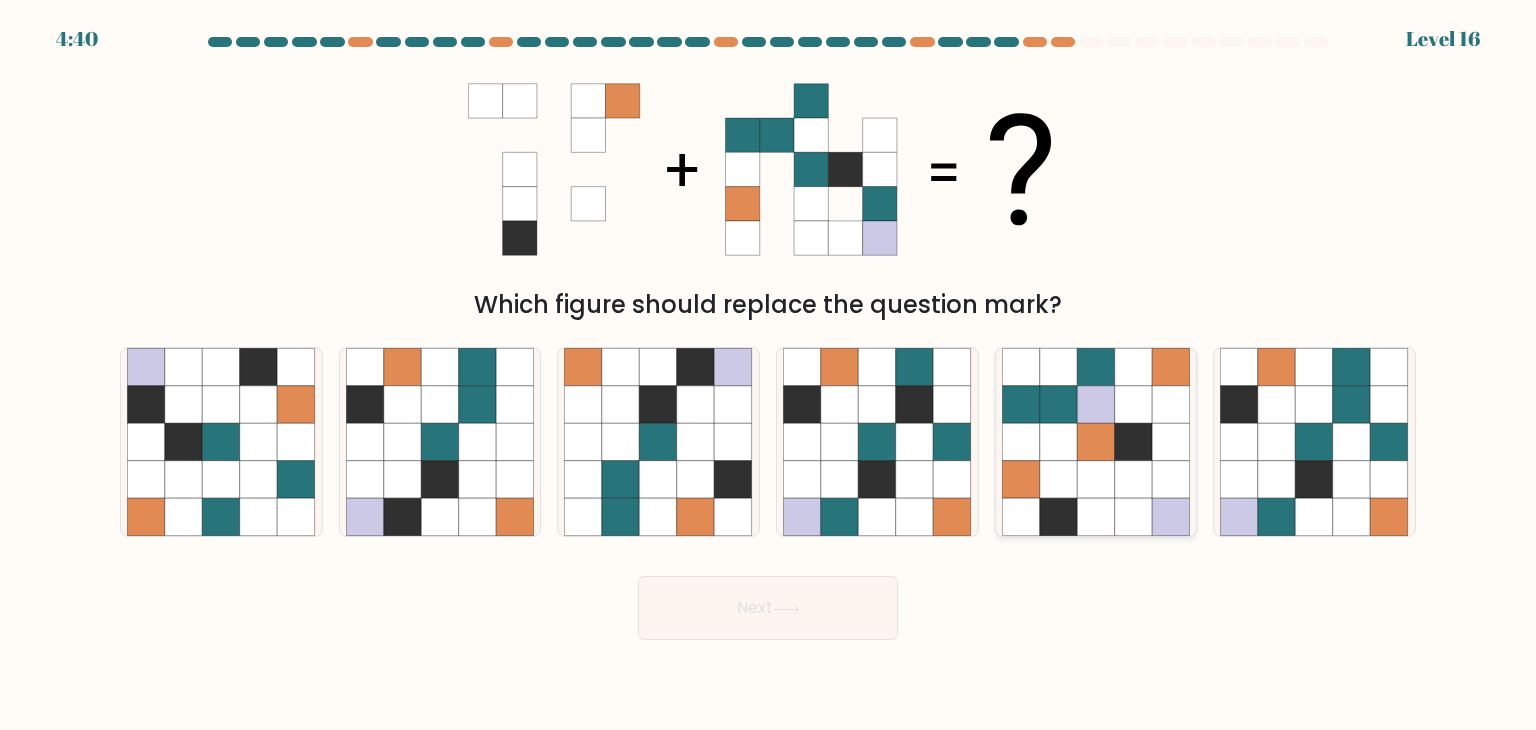 click 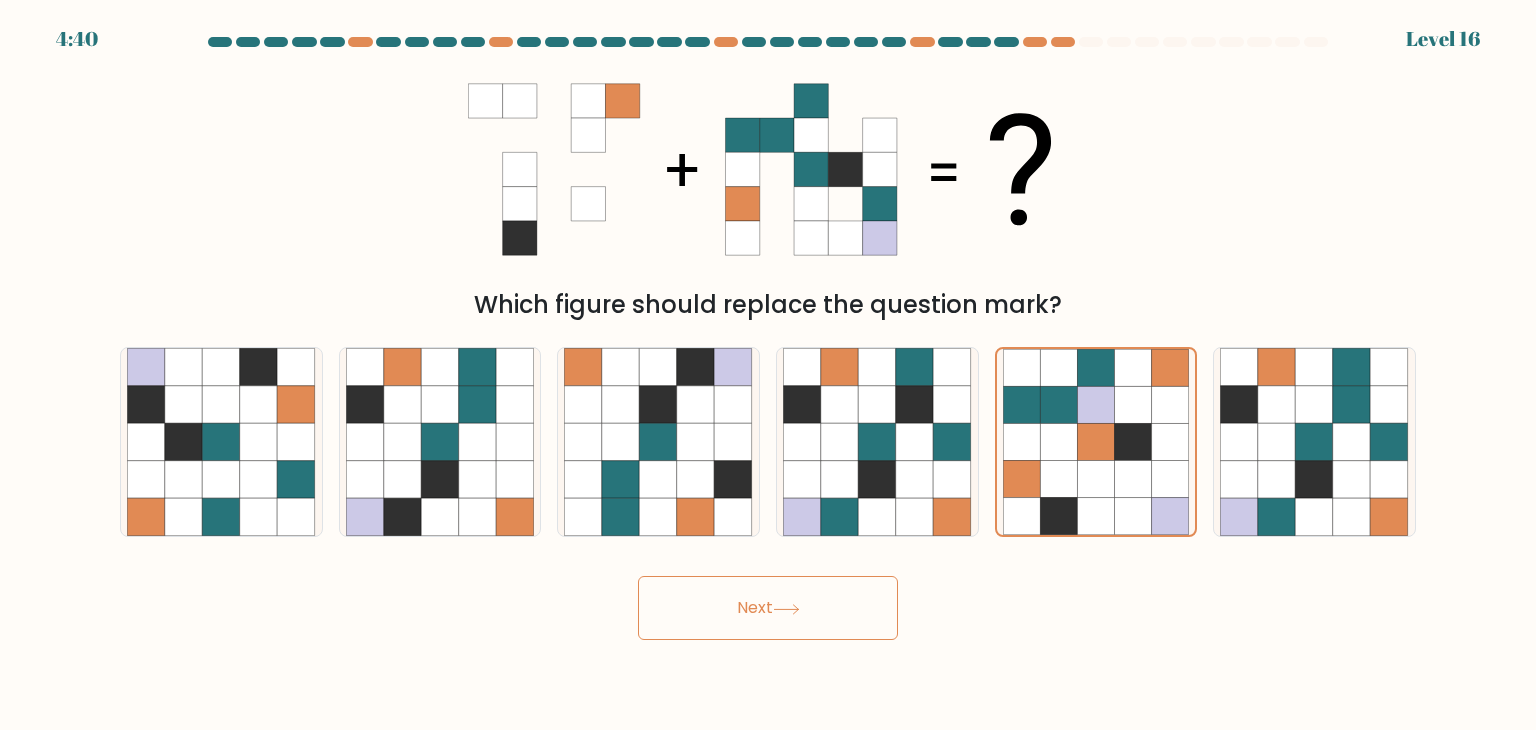click on "Next" at bounding box center (768, 608) 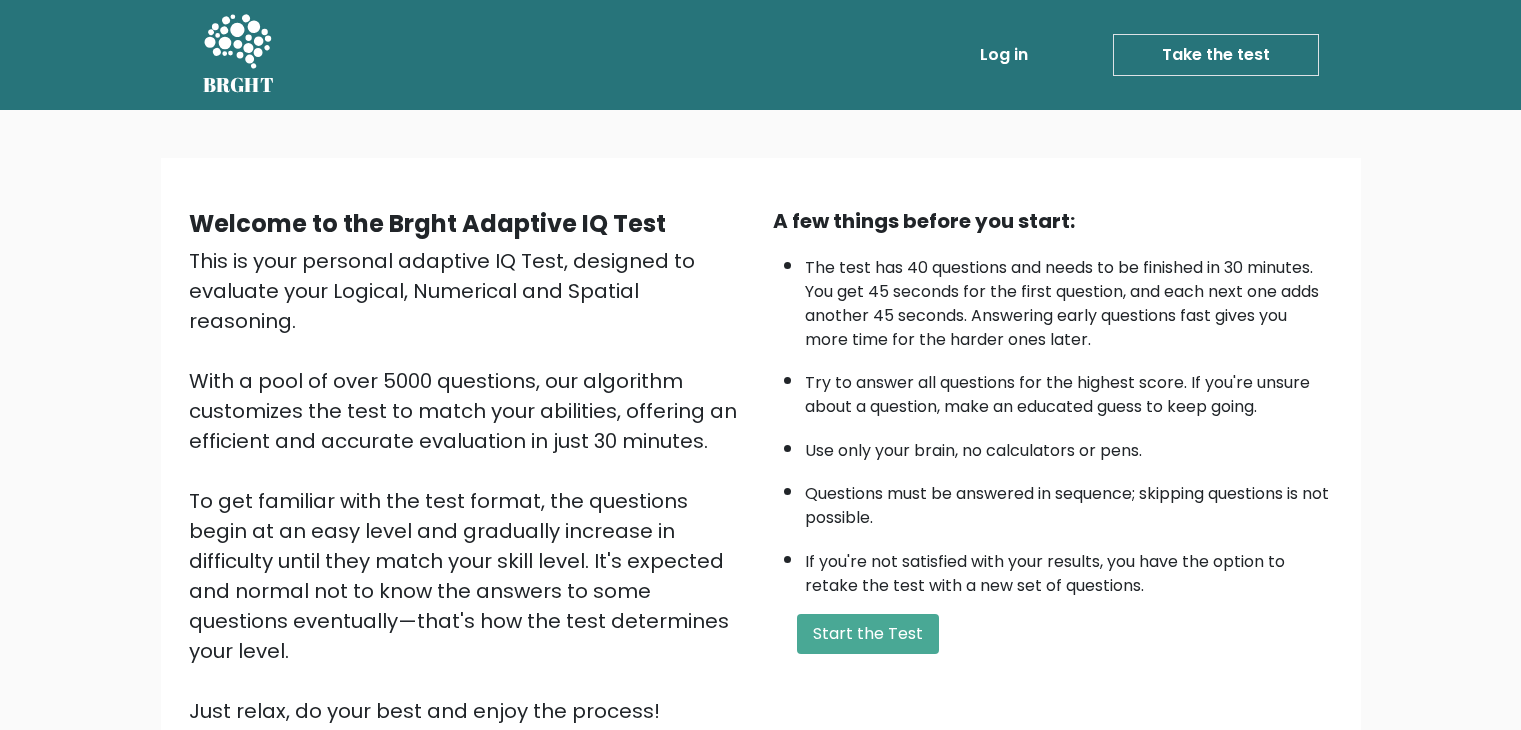 scroll, scrollTop: 0, scrollLeft: 0, axis: both 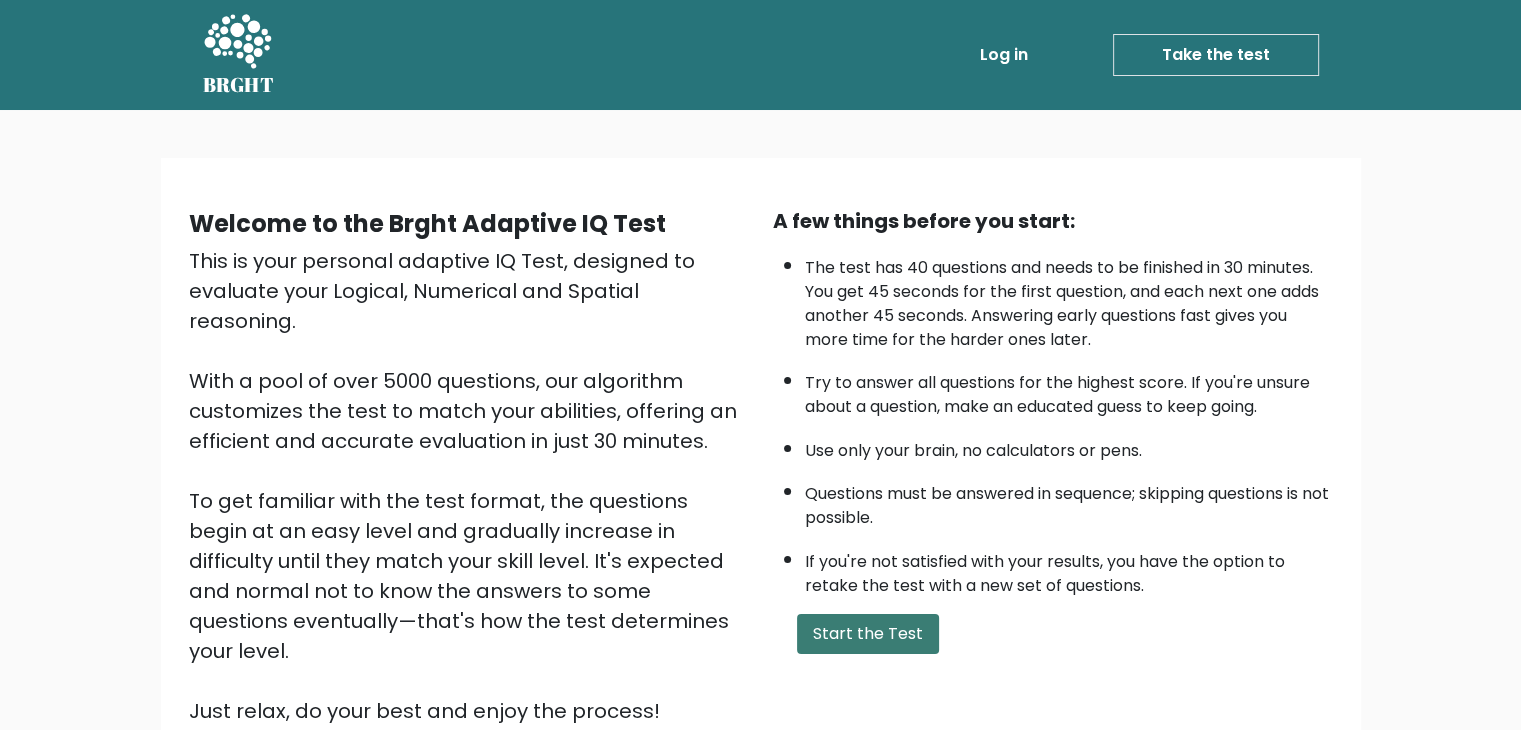 click on "Start the Test" at bounding box center (868, 634) 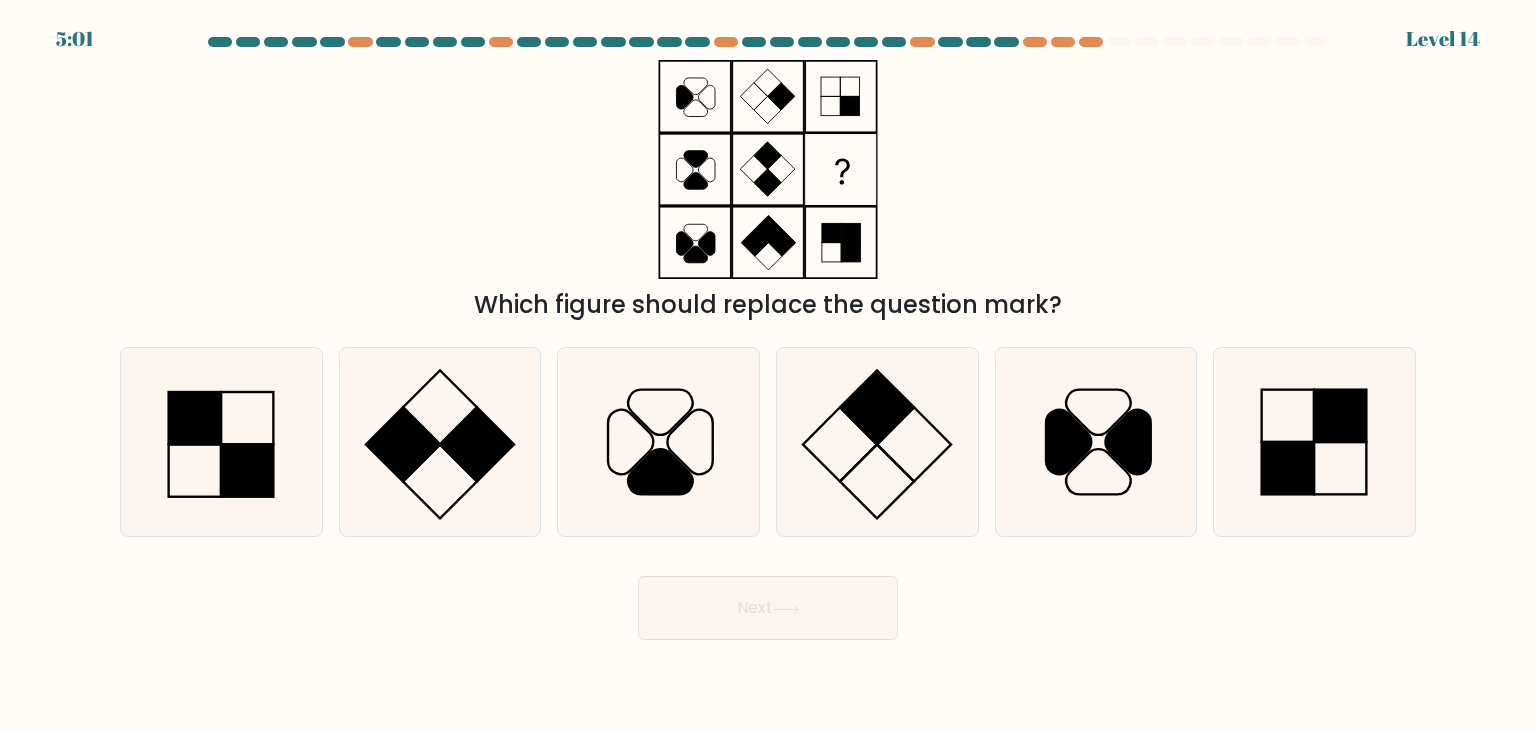scroll, scrollTop: 0, scrollLeft: 0, axis: both 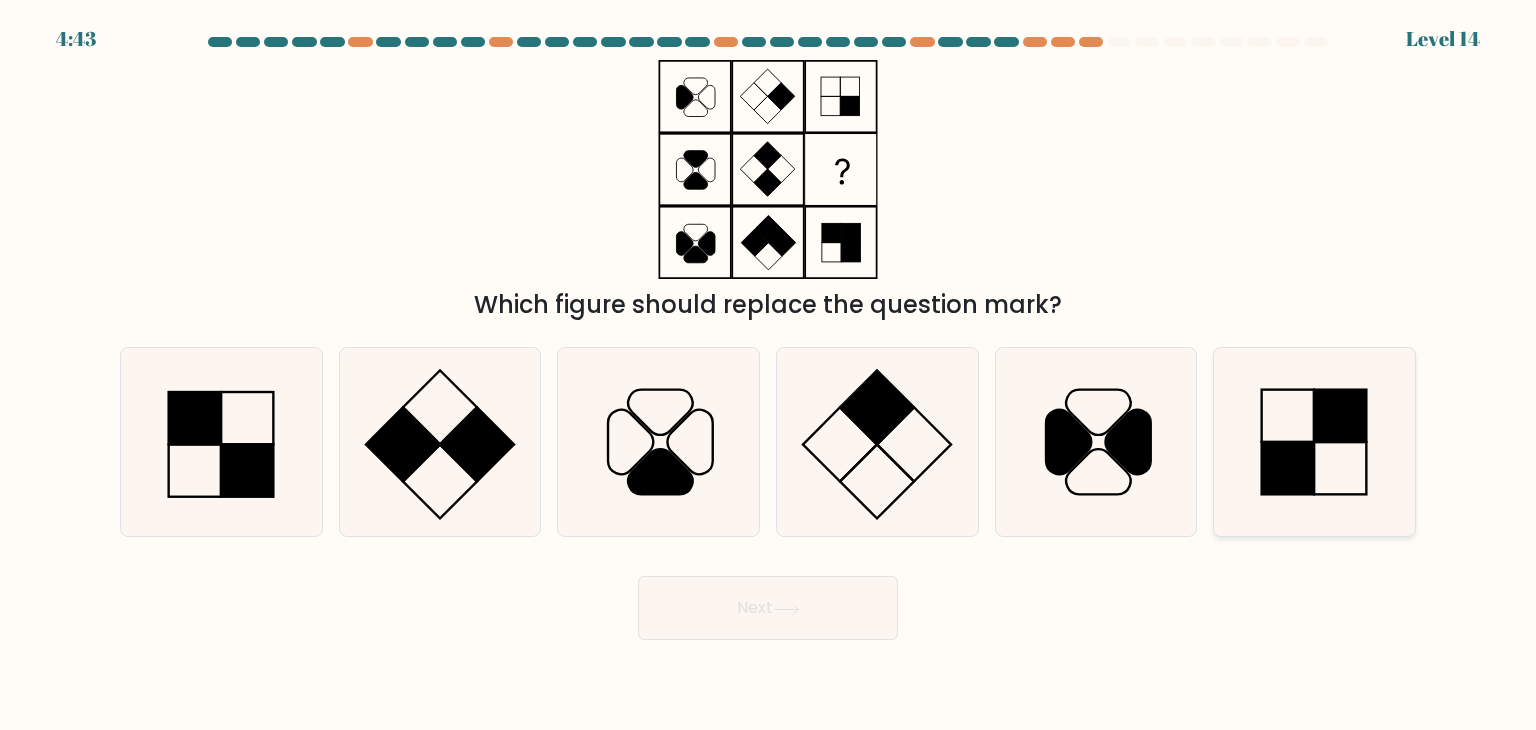 click 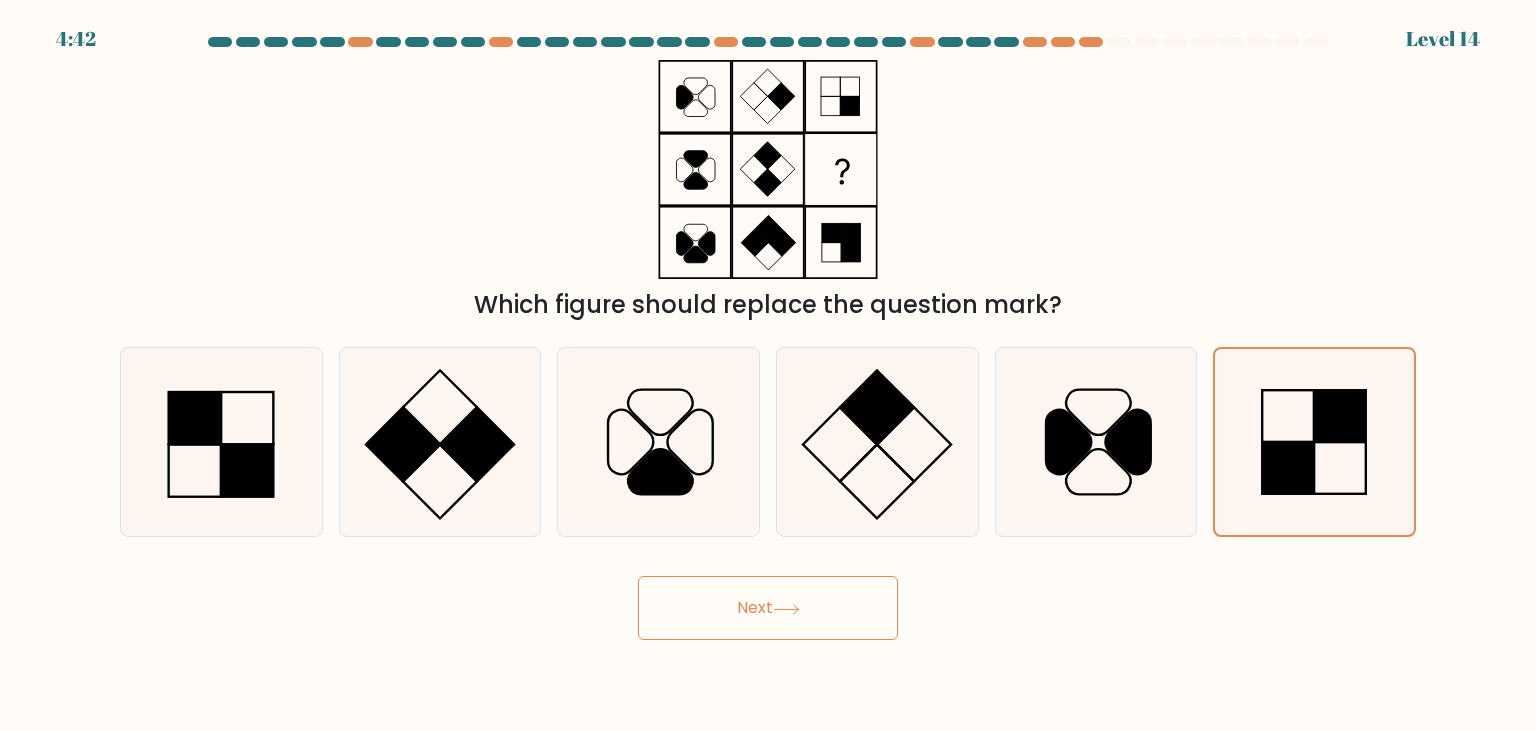 click on "Next" at bounding box center [768, 608] 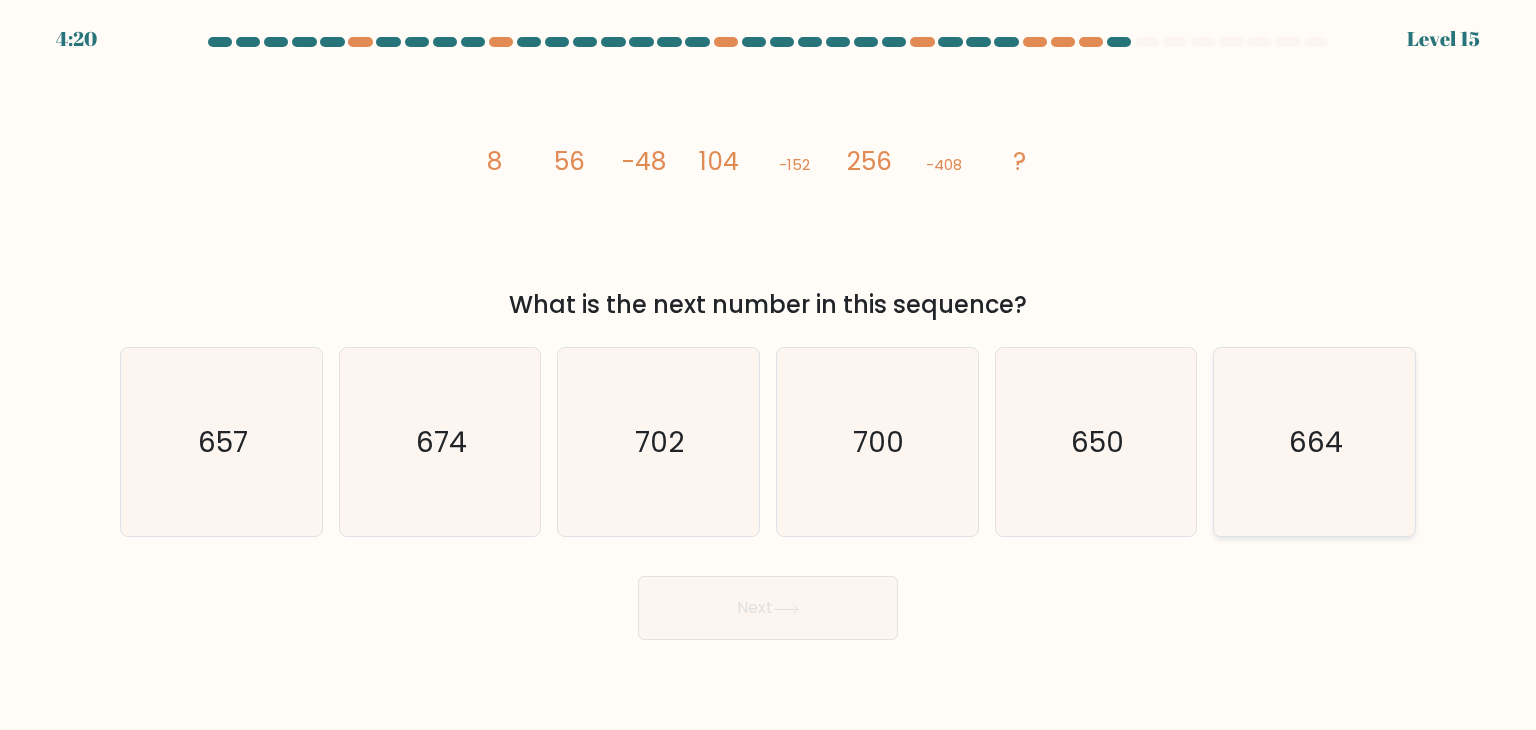 click on "664" 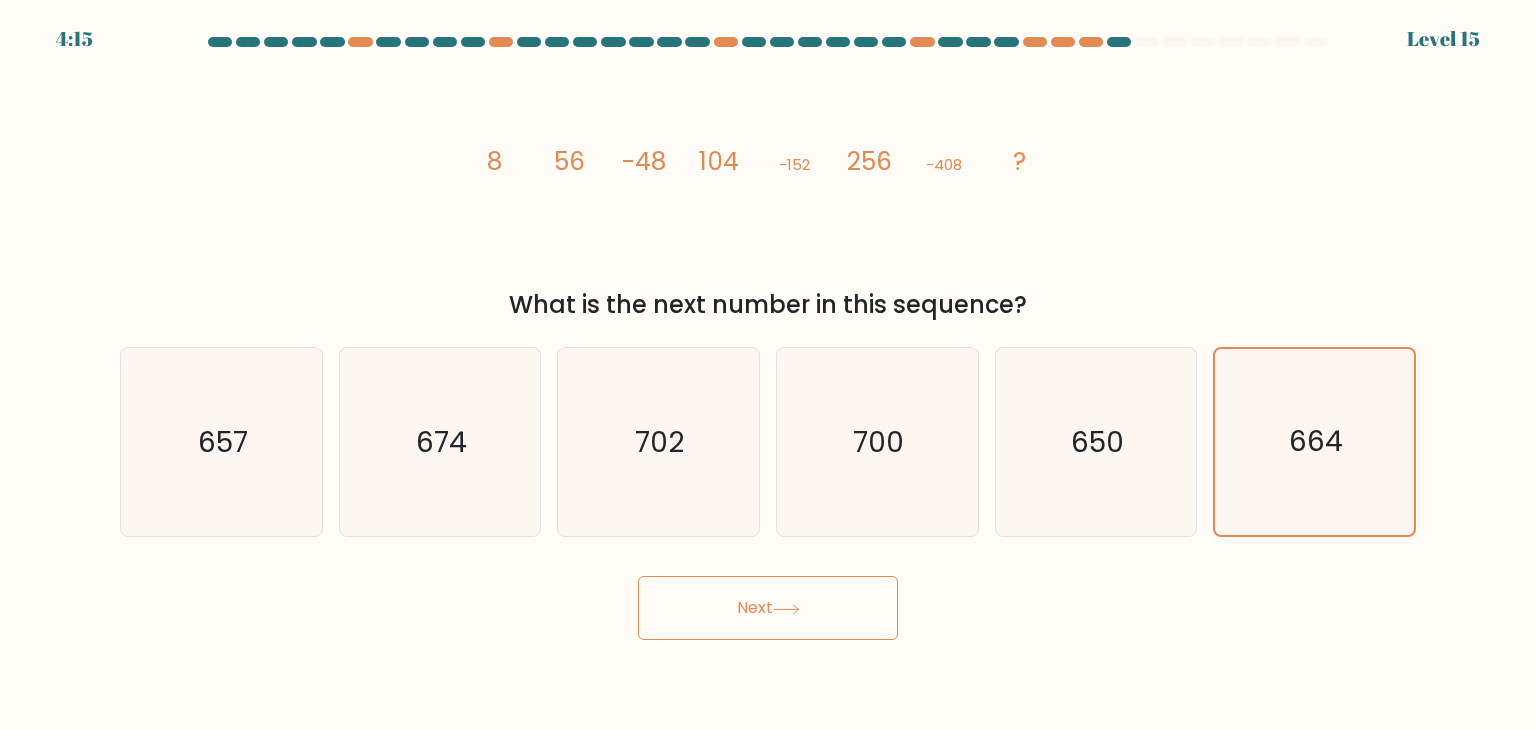 click on "Next" at bounding box center [768, 608] 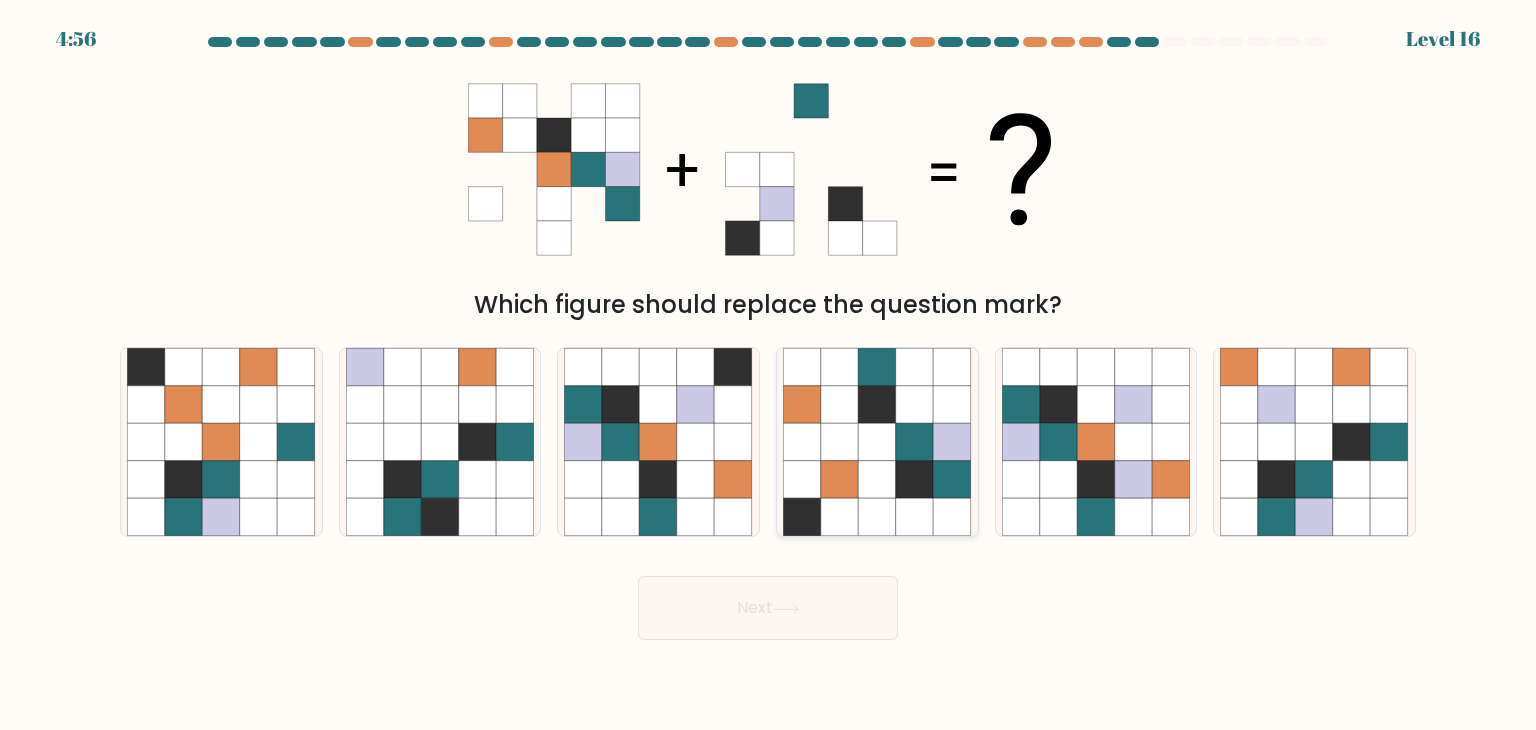 click 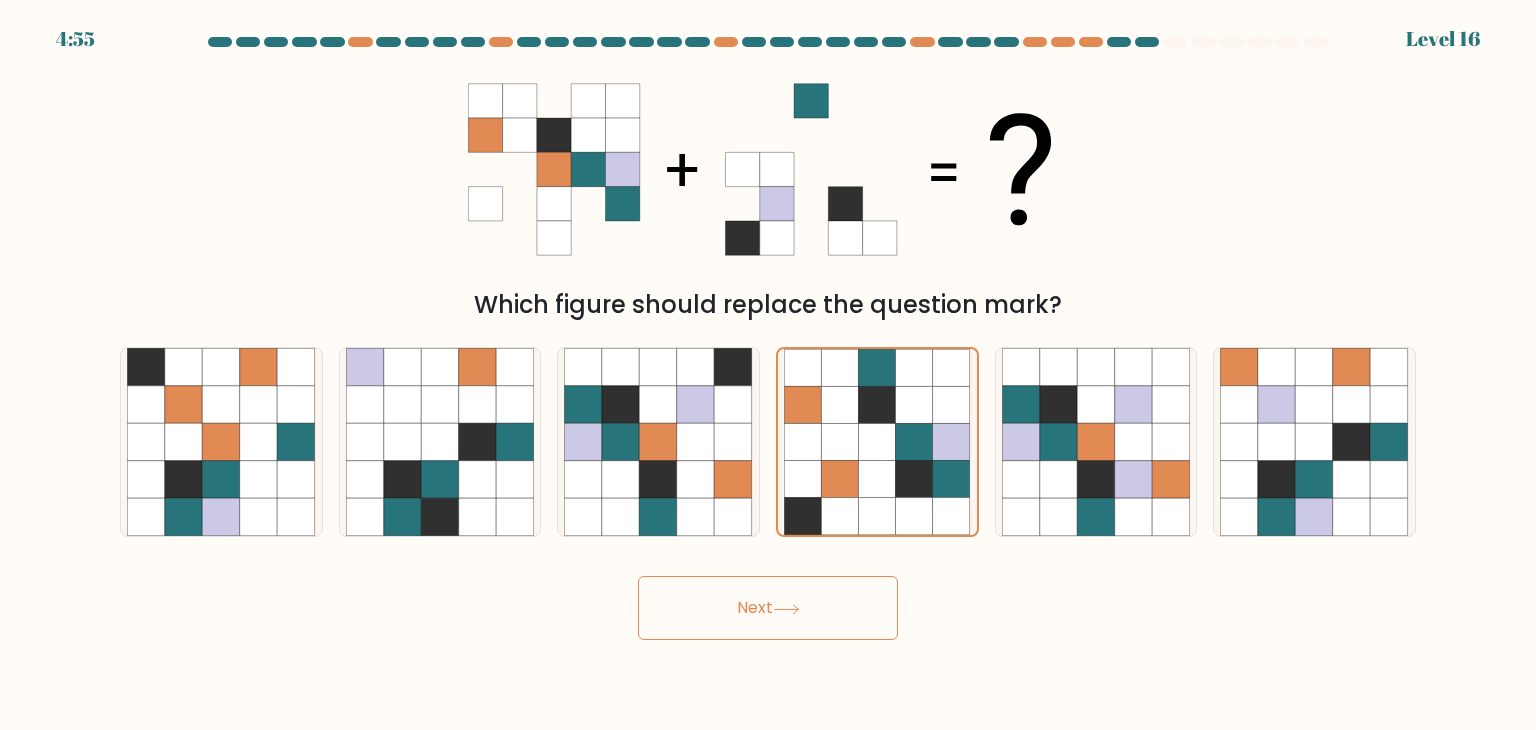click 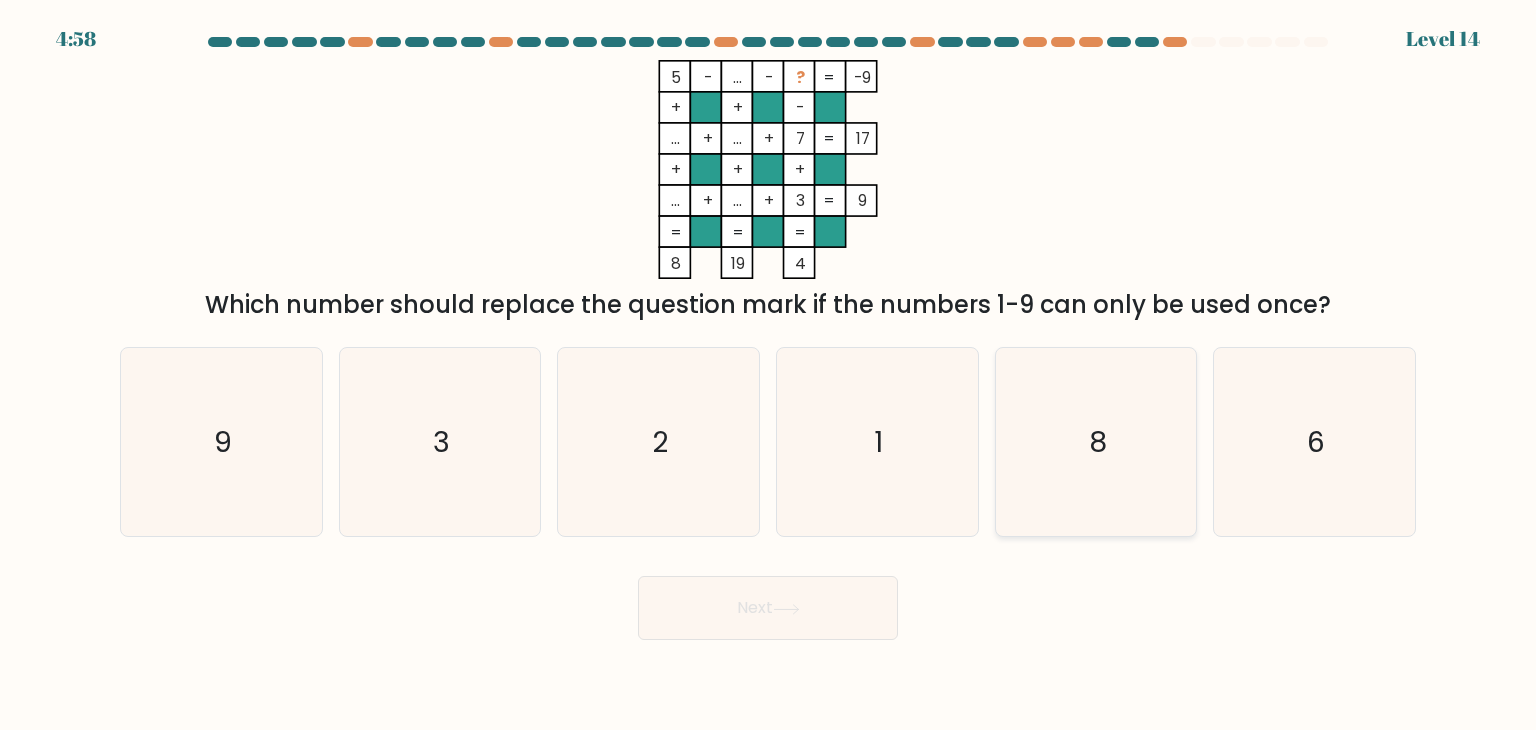 click on "8" 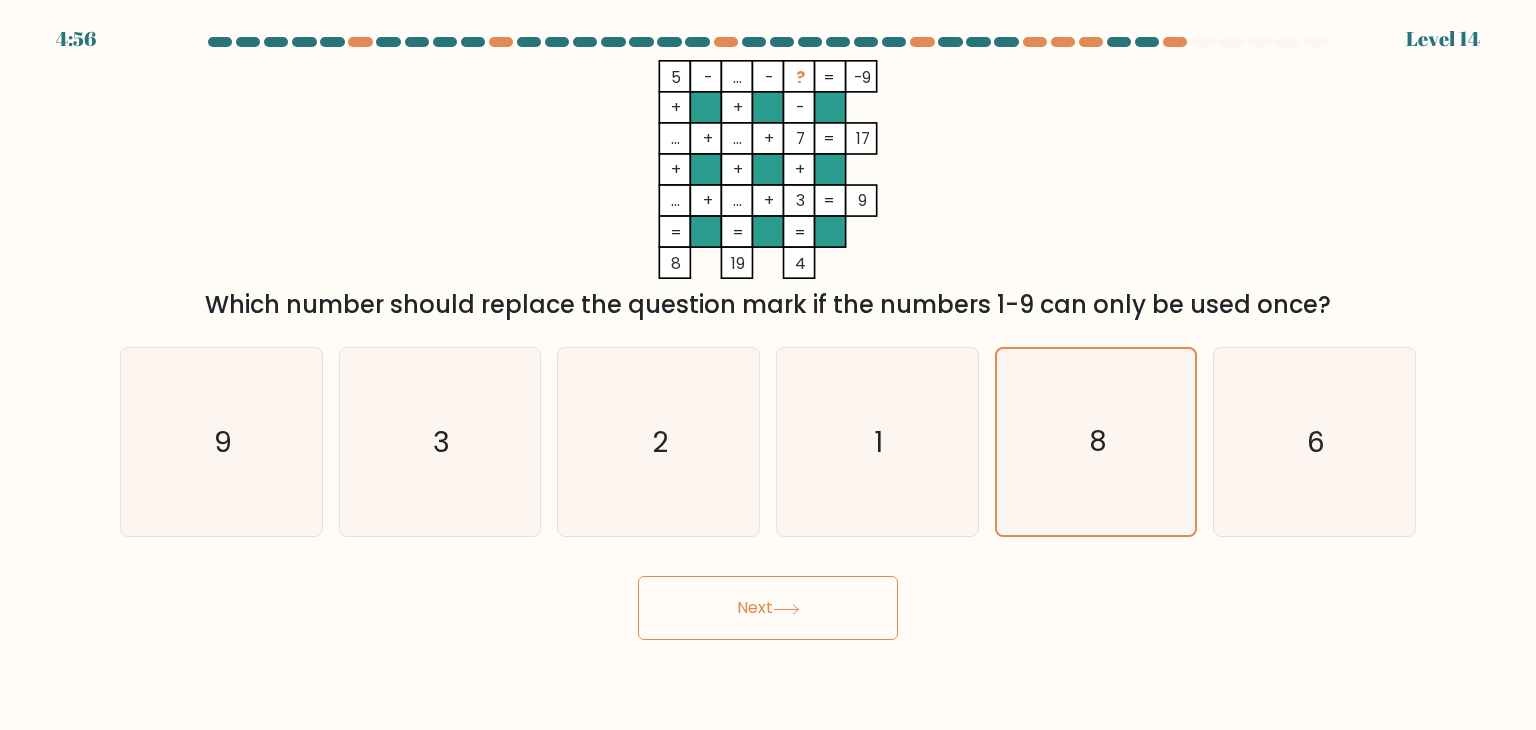 click on "Next" at bounding box center [768, 608] 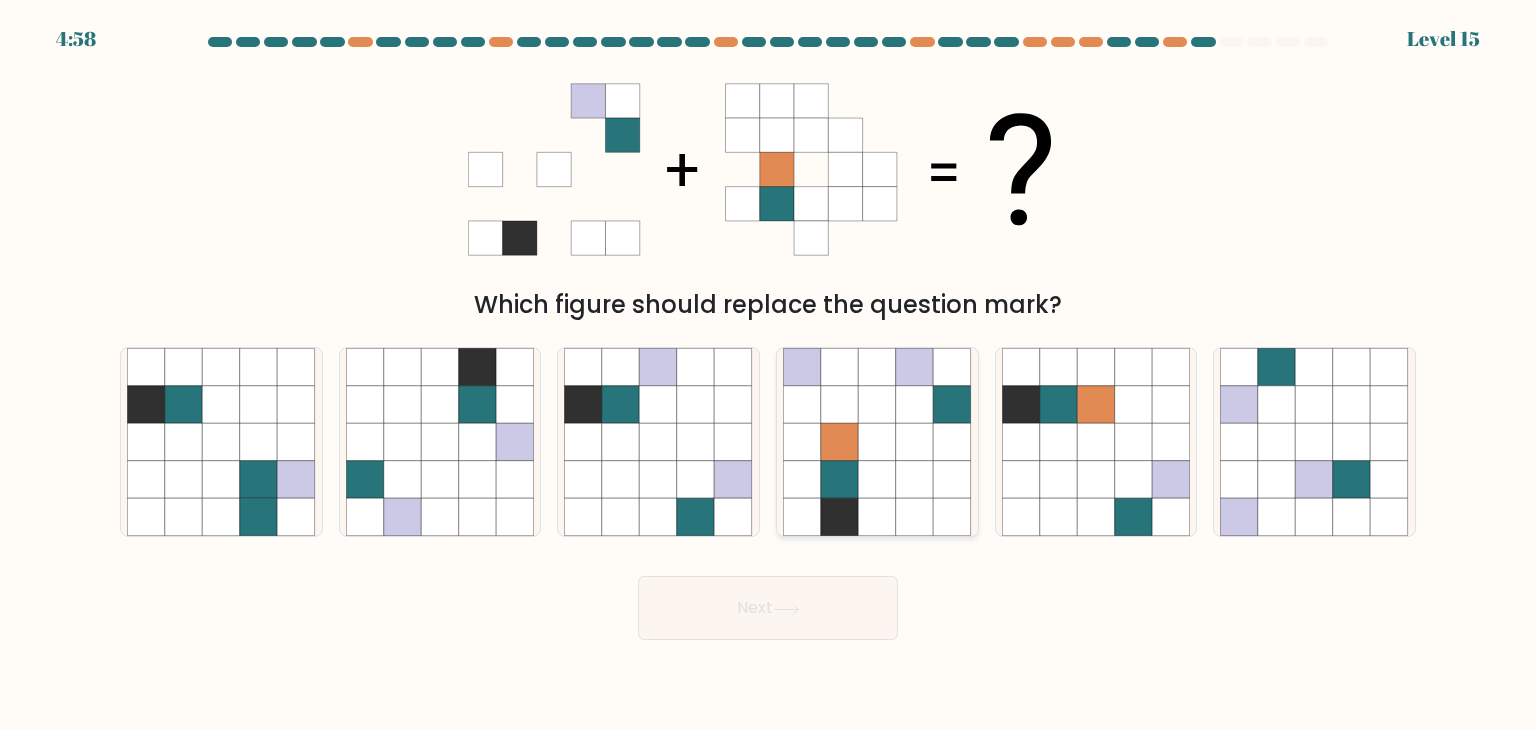 click 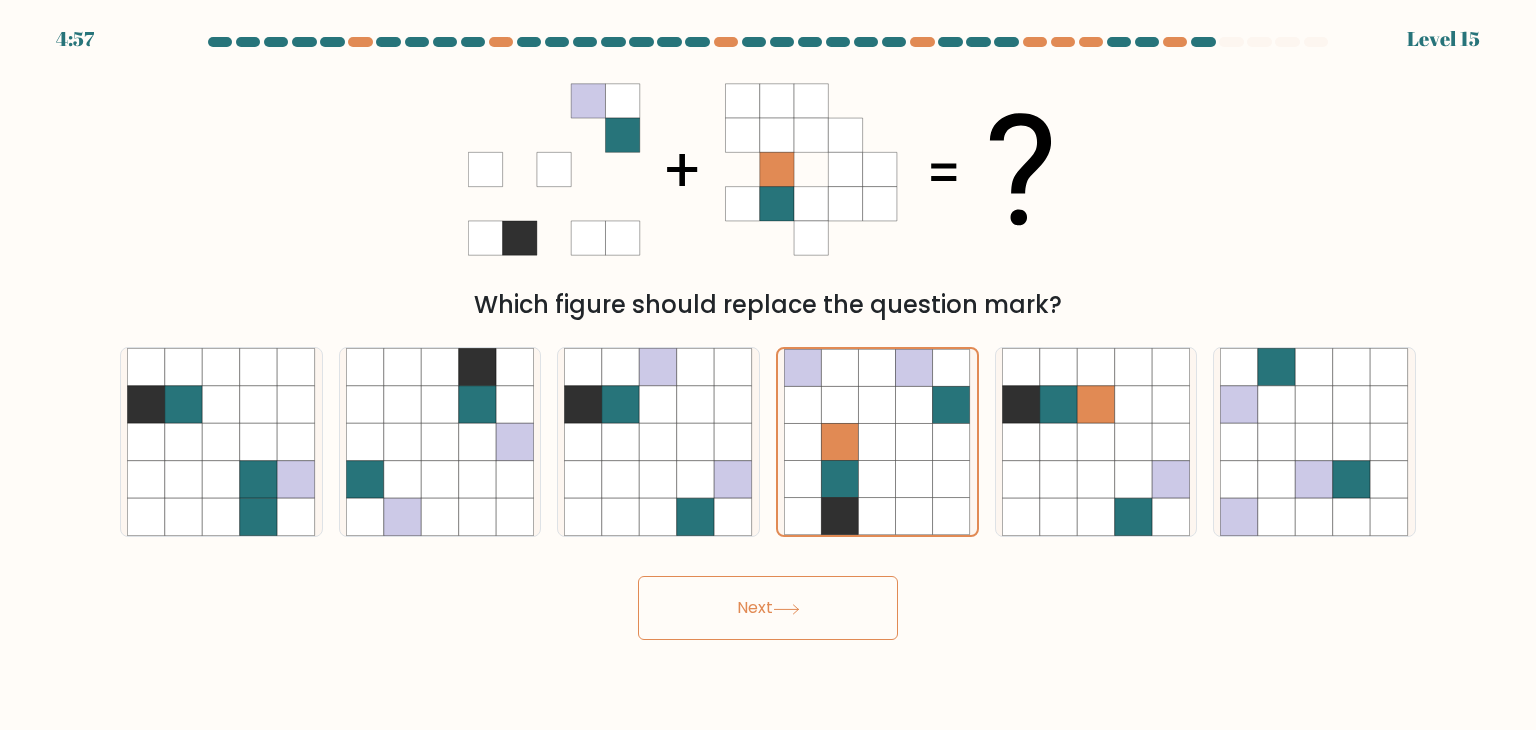 click on "Next" at bounding box center [768, 608] 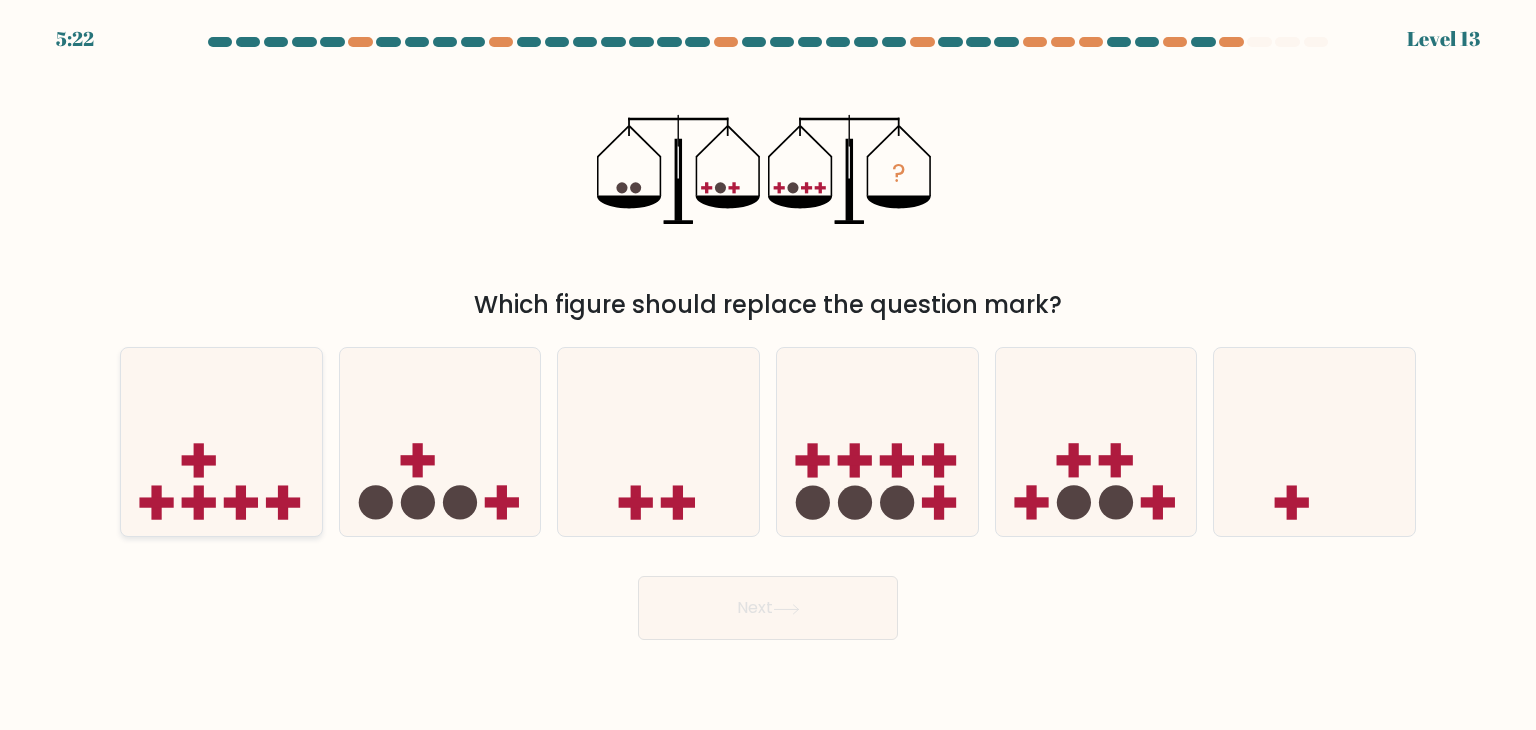 click 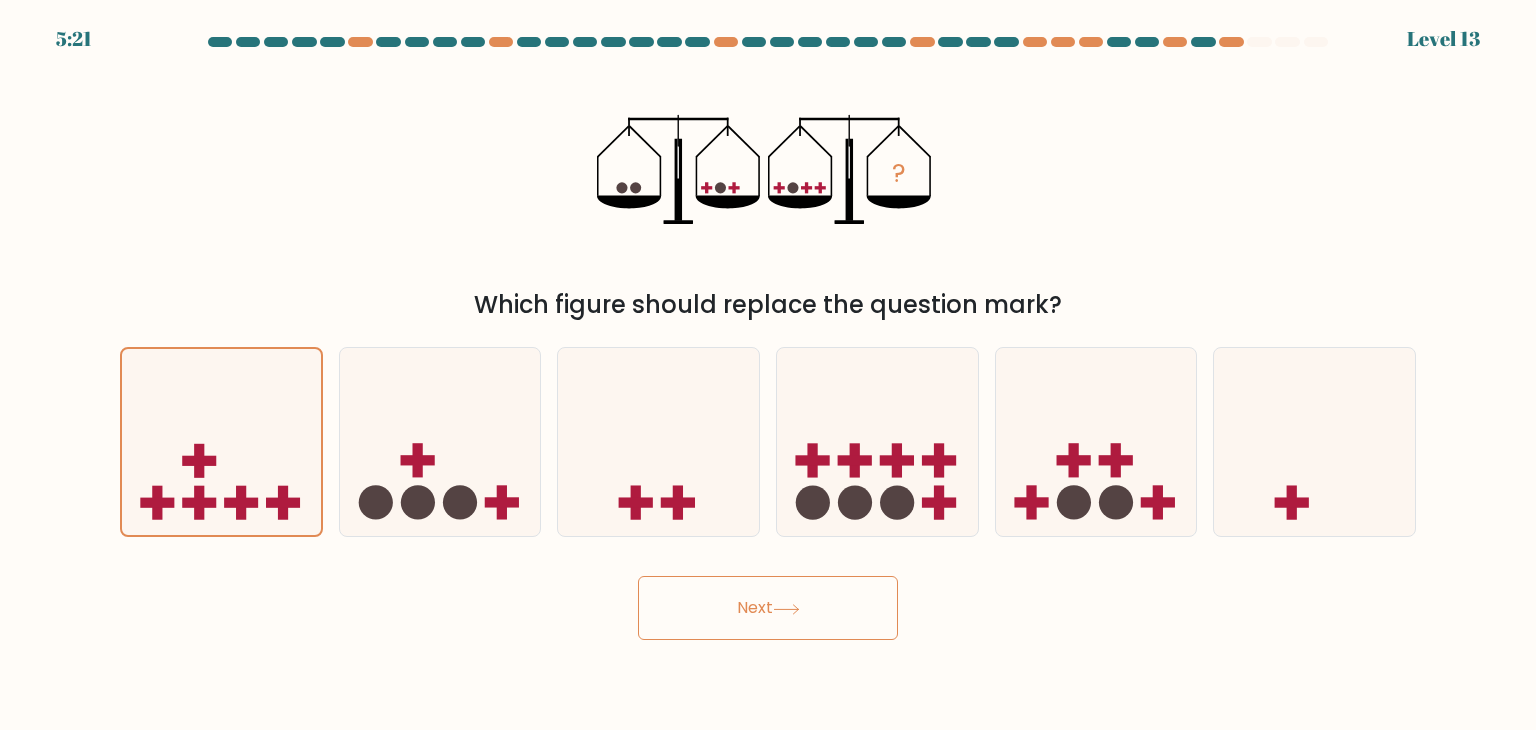 click on "Next" at bounding box center (768, 608) 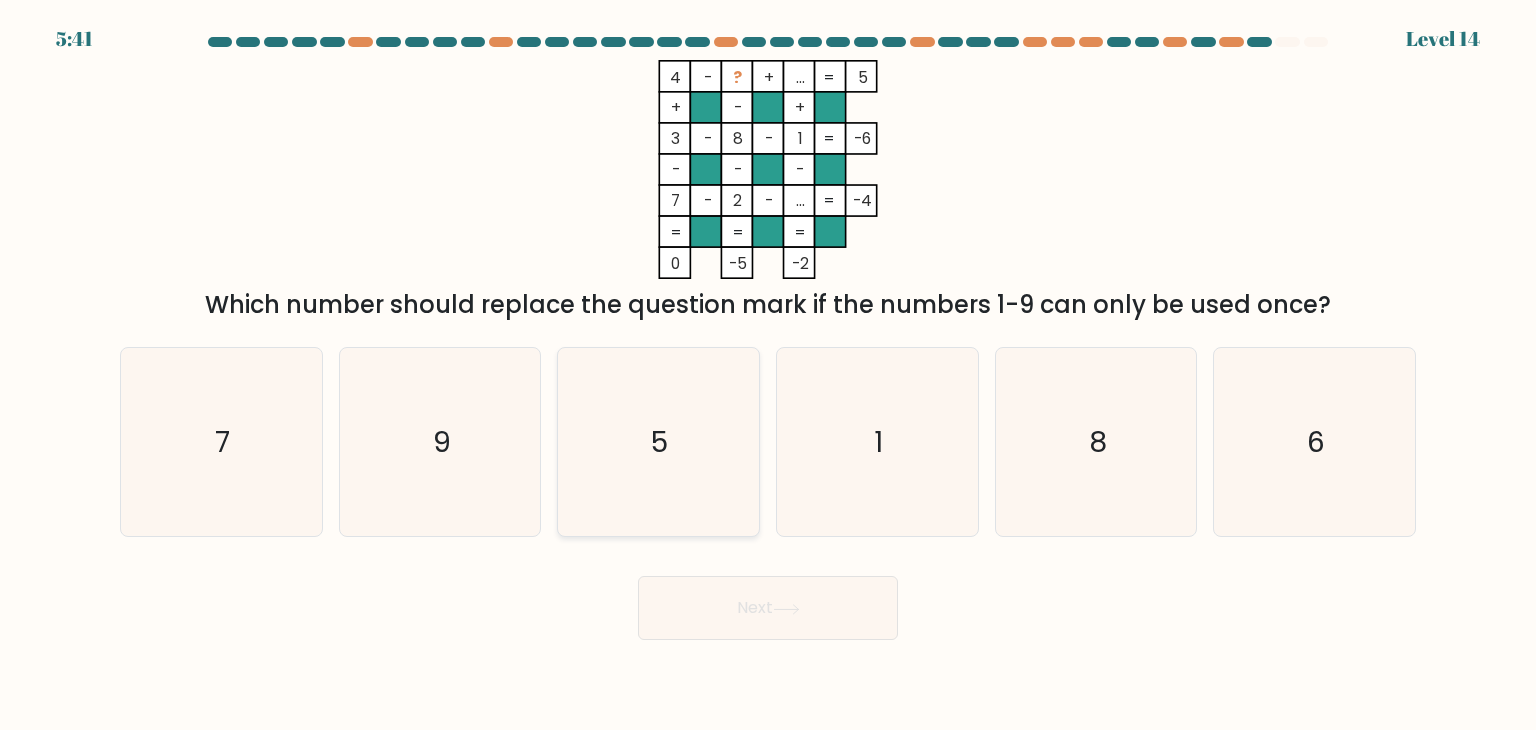click on "5" 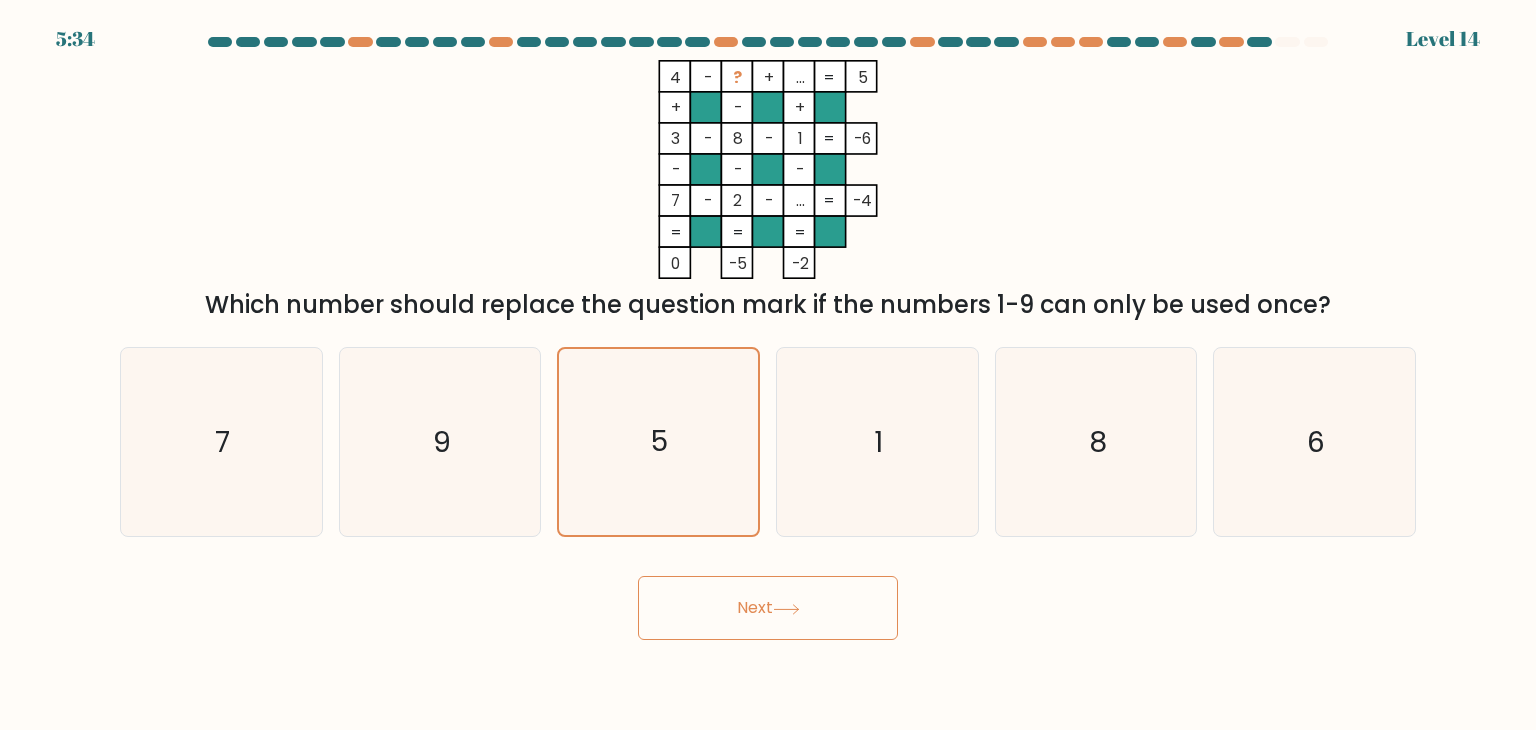 click on "Next" at bounding box center (768, 608) 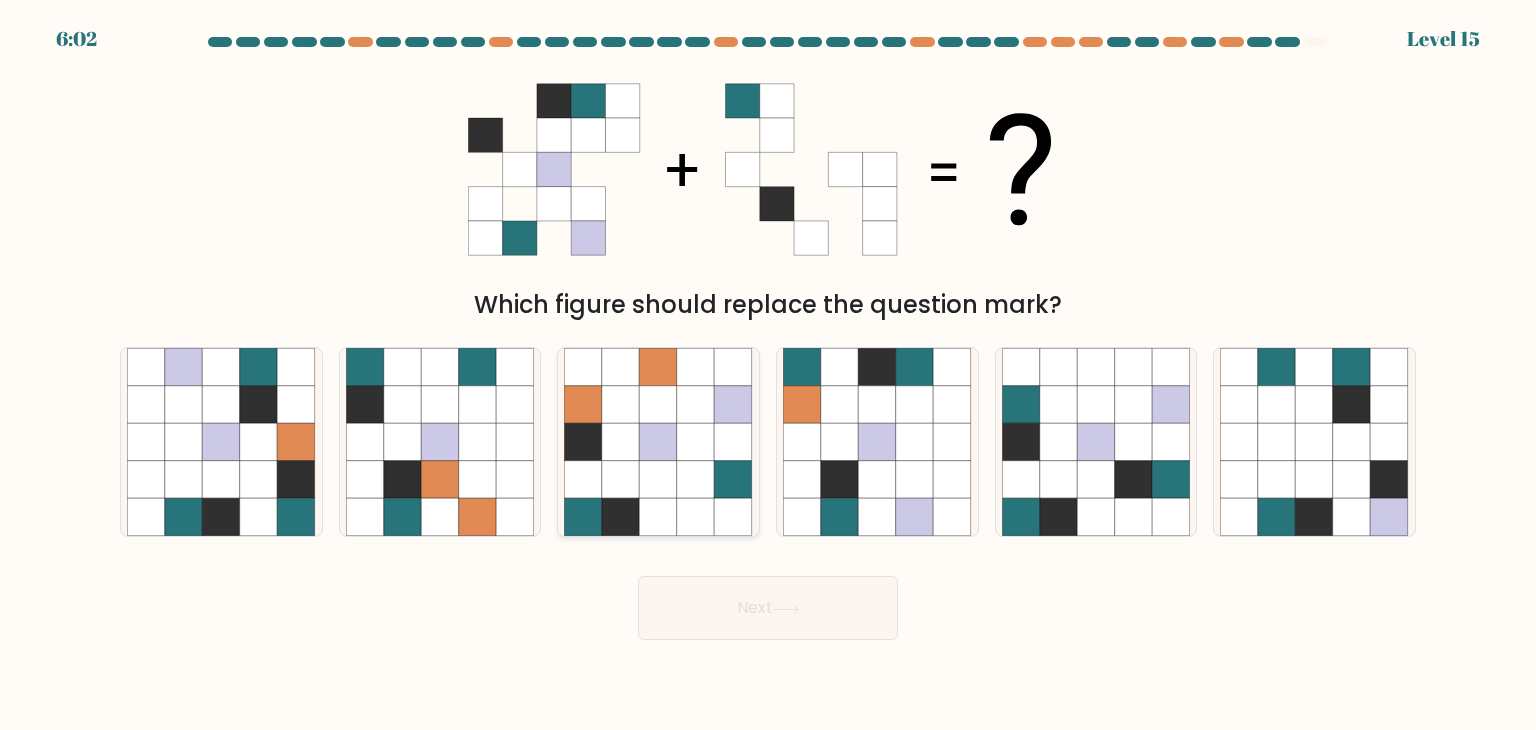click 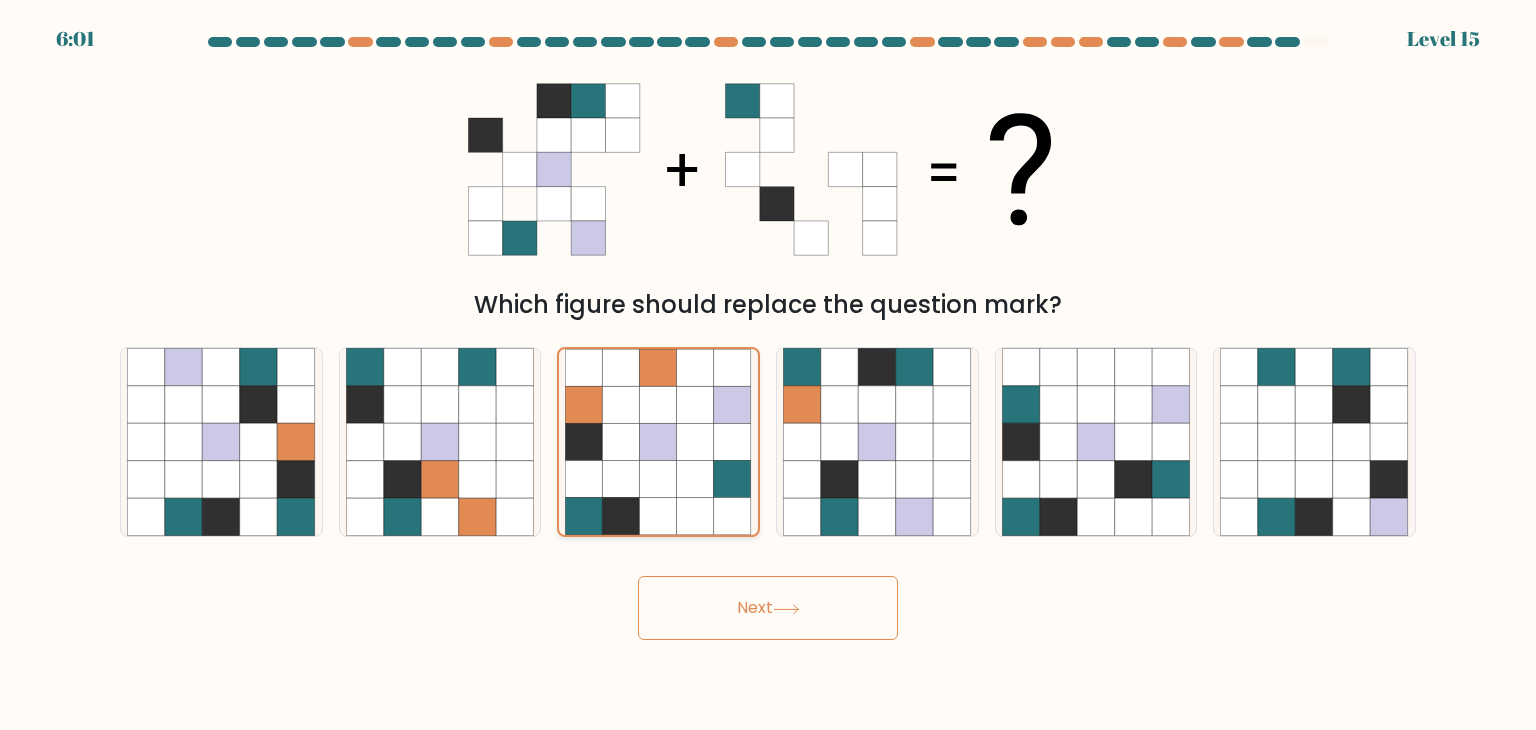 click 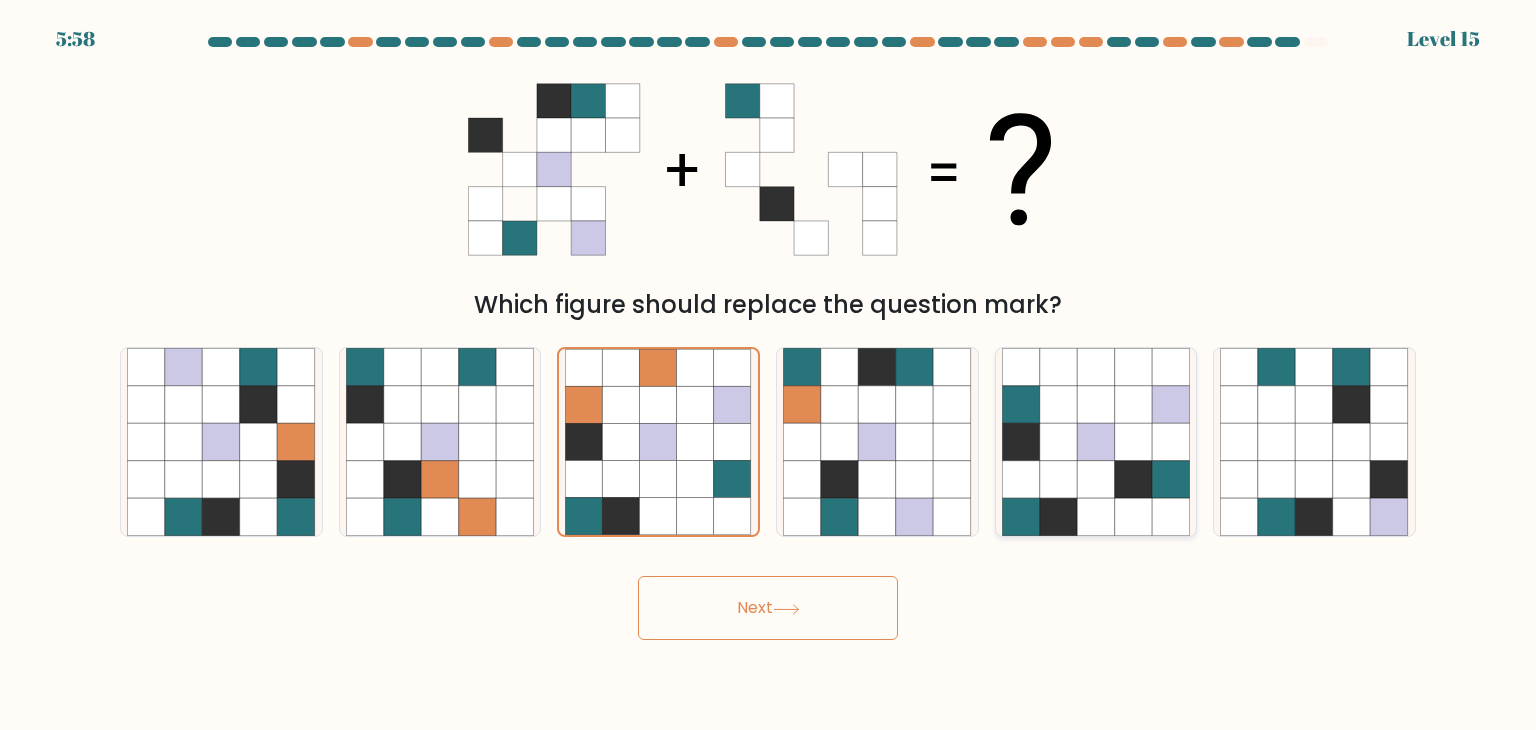click 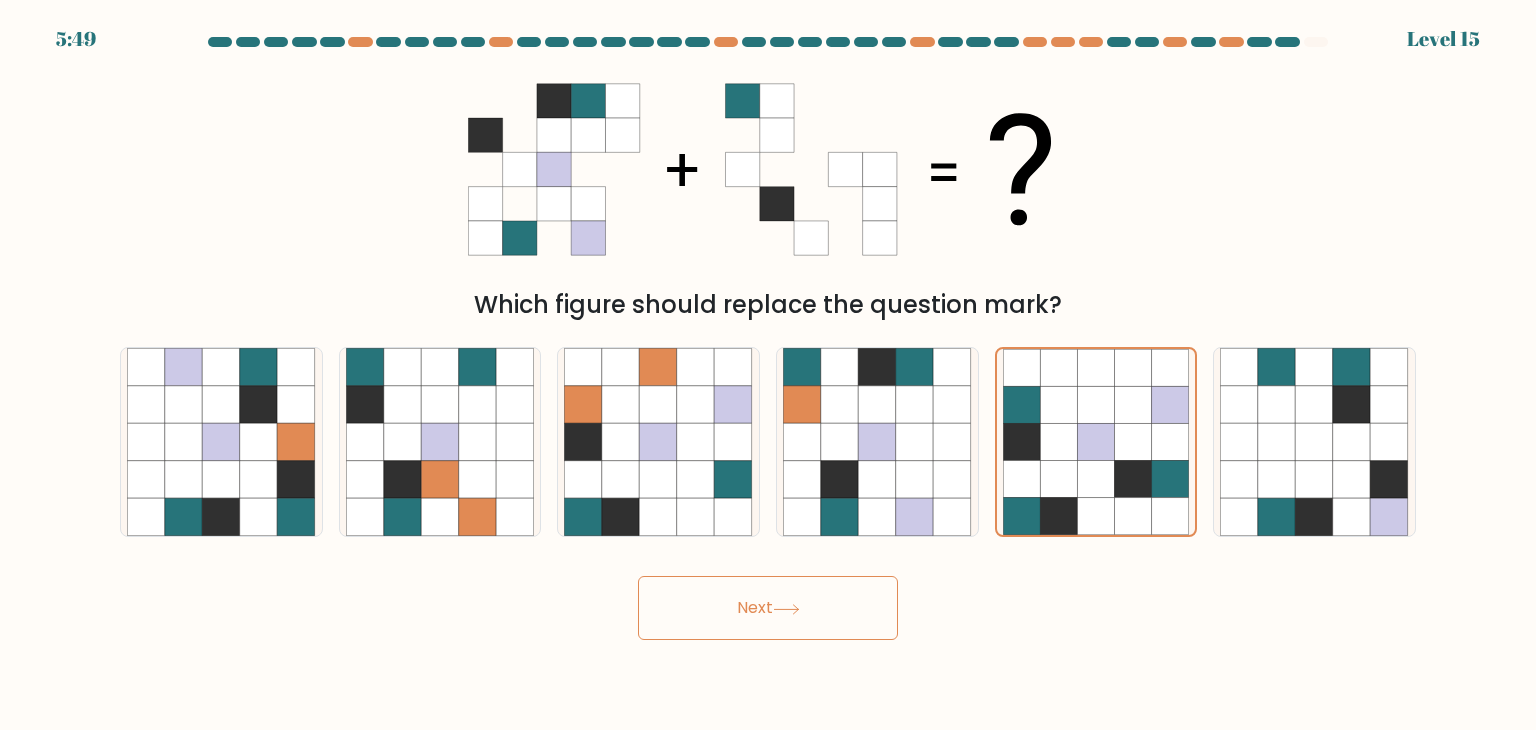 click on "Next" at bounding box center [768, 608] 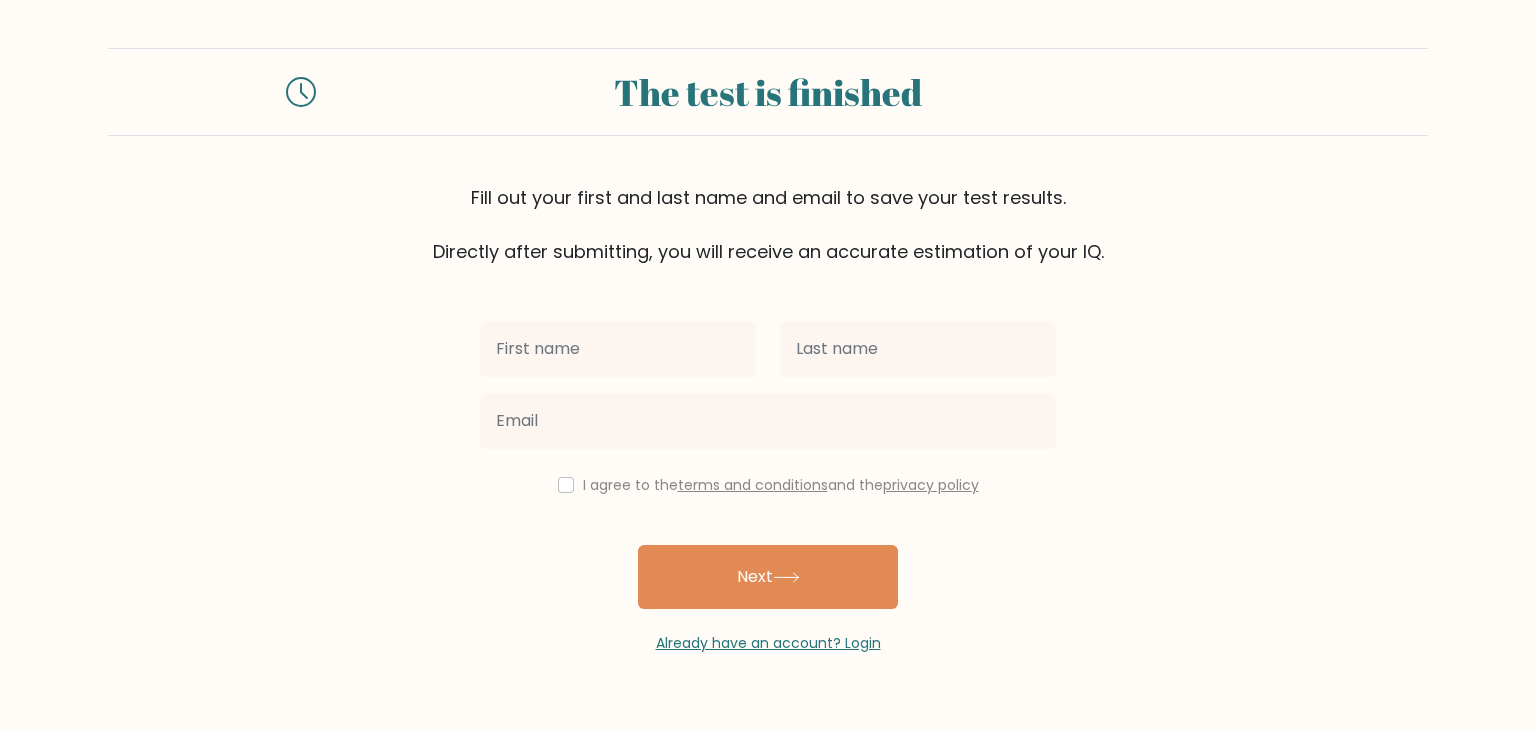 scroll, scrollTop: 0, scrollLeft: 0, axis: both 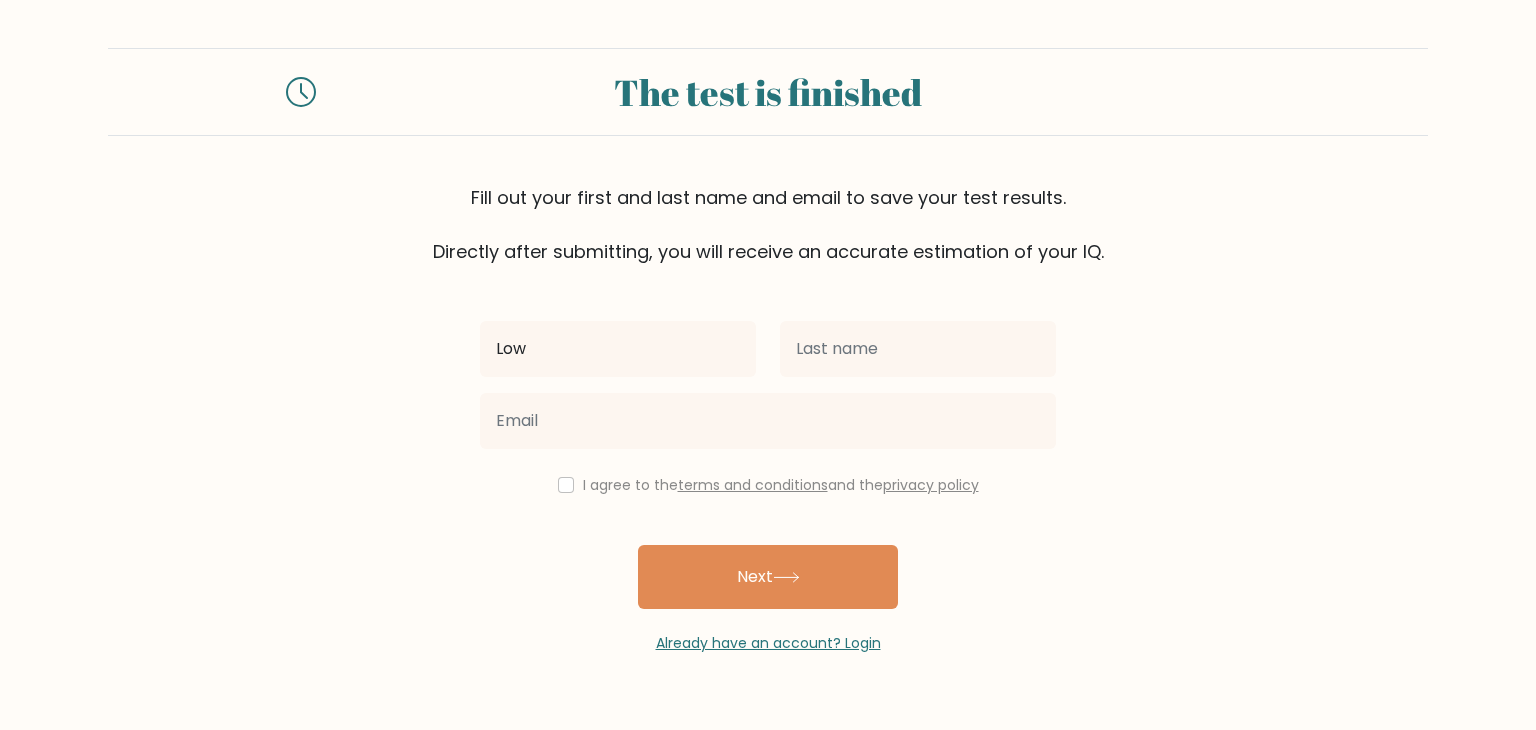 type on "Low" 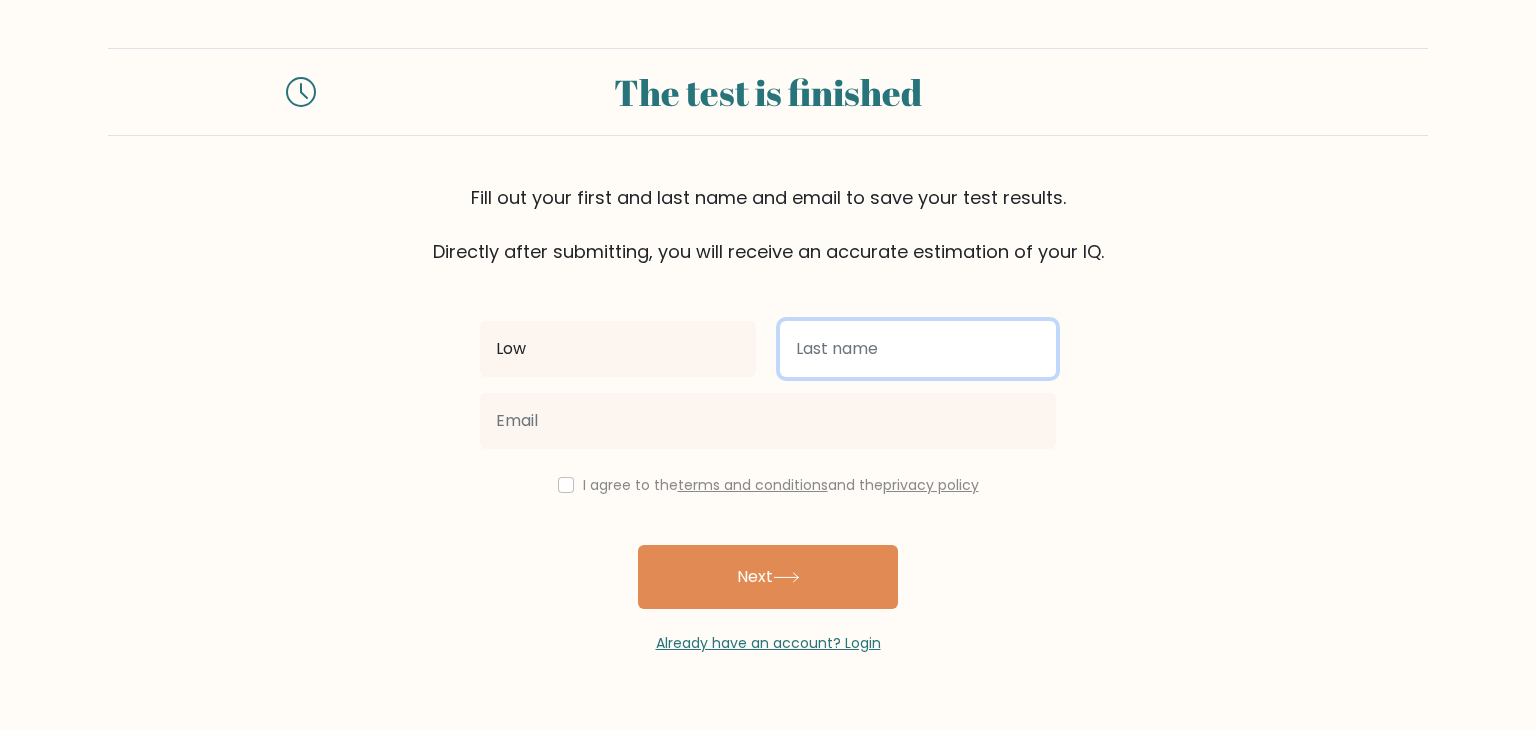 click at bounding box center [918, 349] 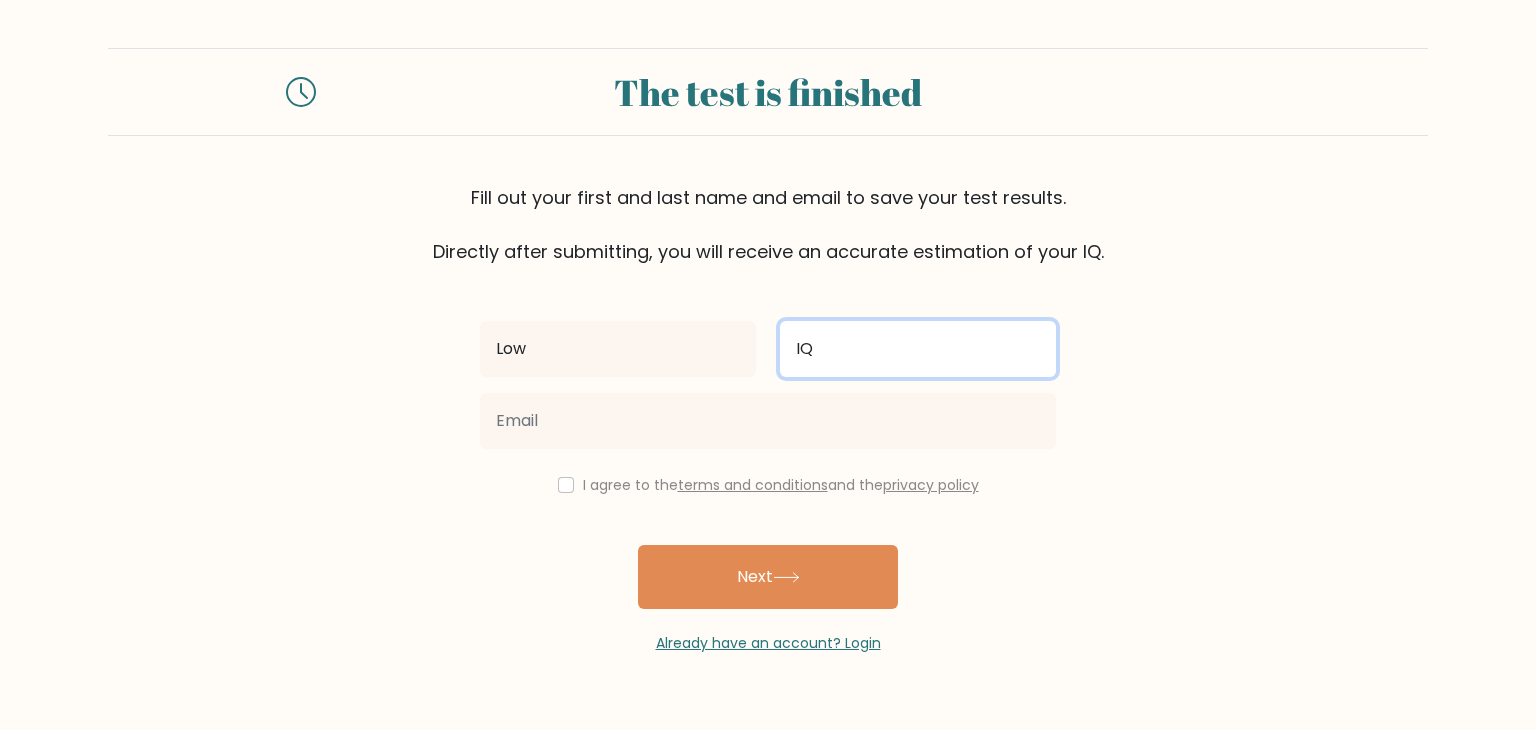 type on "IQ" 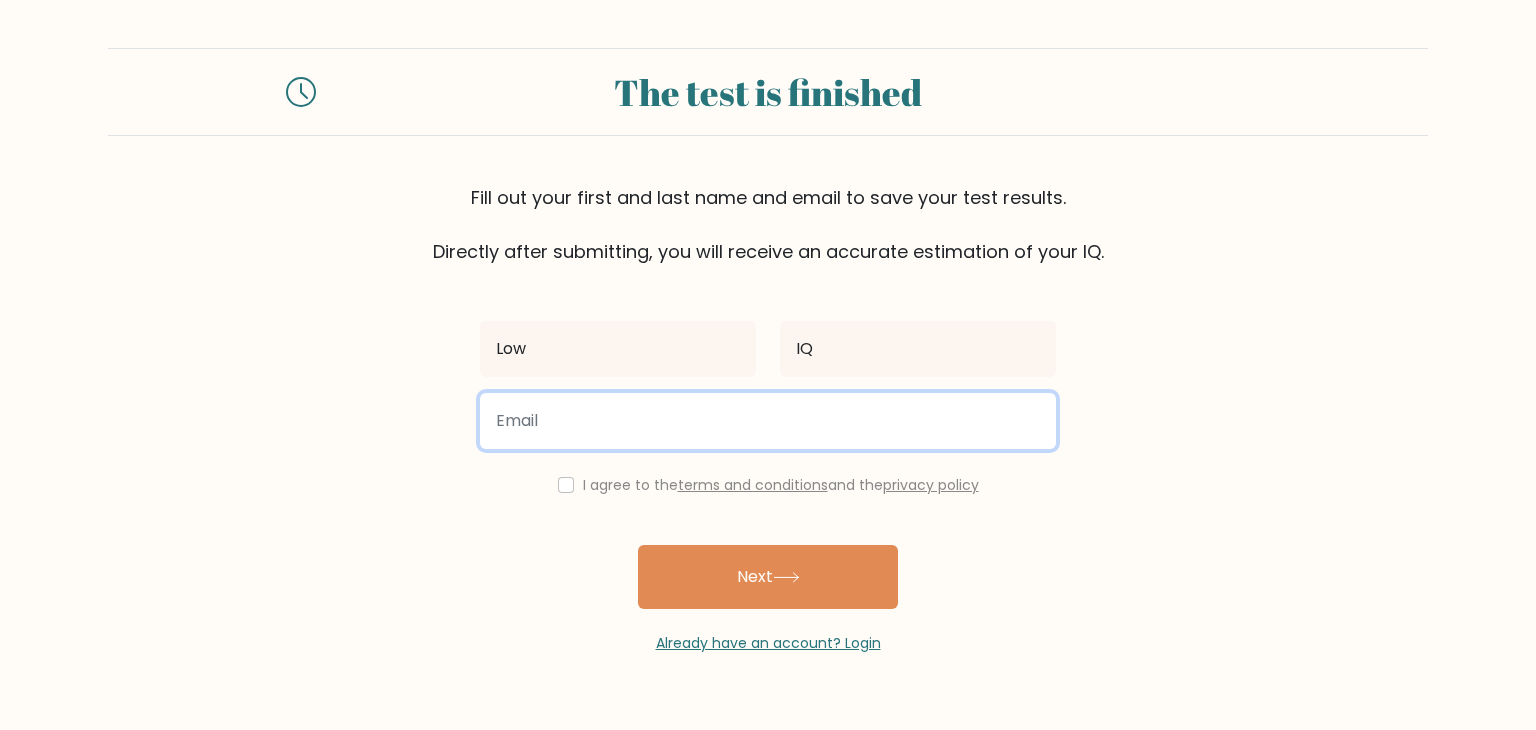 click at bounding box center (768, 421) 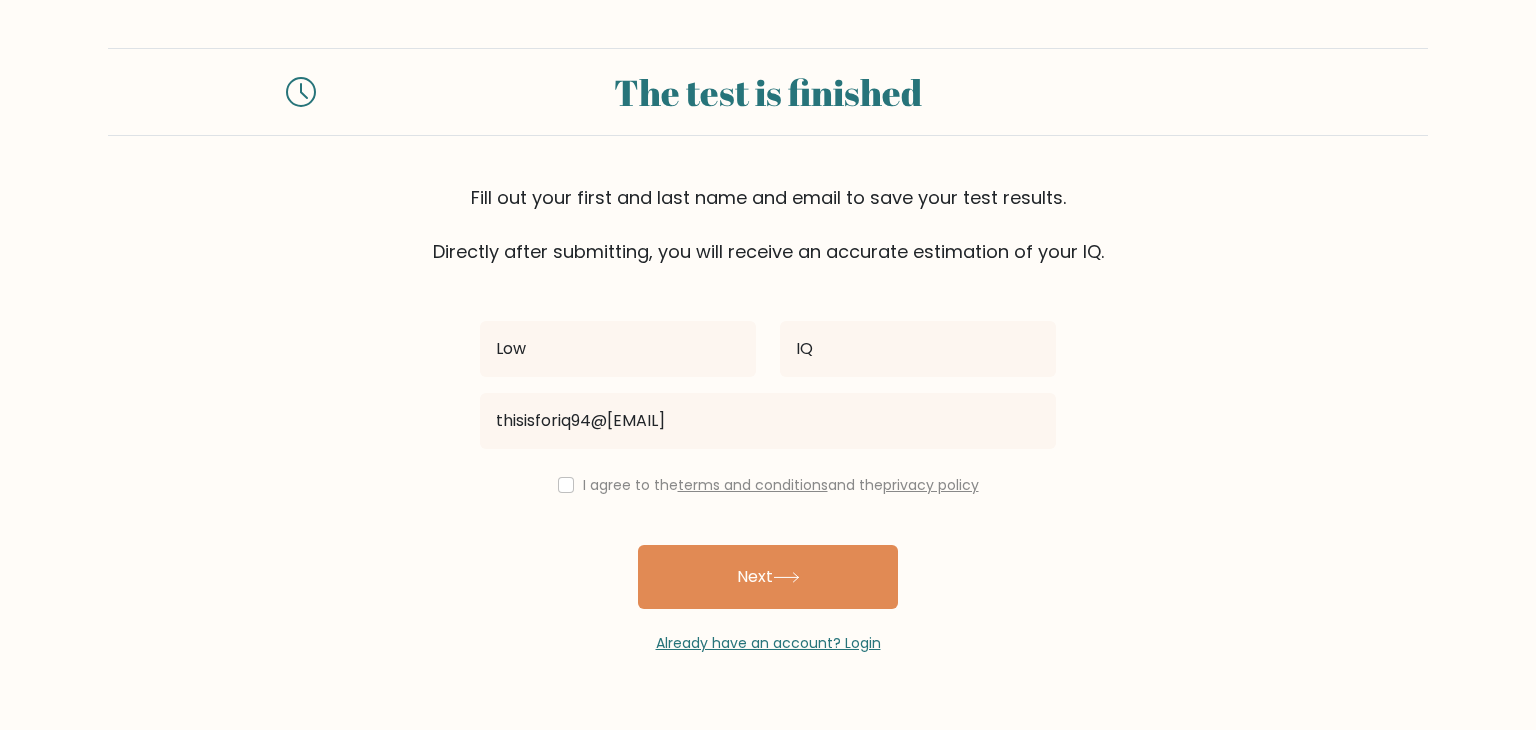 click on "I agree to the  terms and conditions  and the  privacy policy" at bounding box center [768, 485] 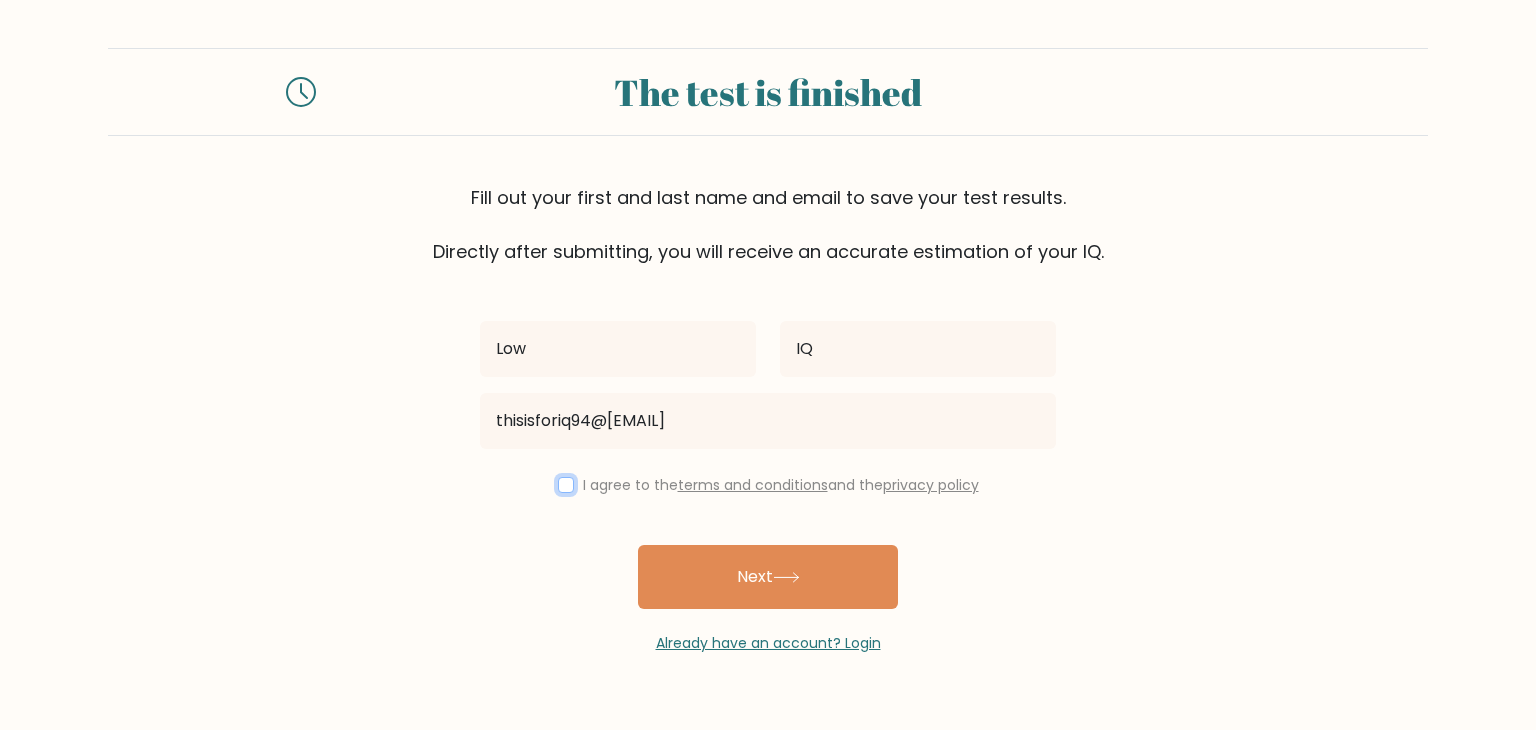 click on "I agree to the  terms and conditions  and the  privacy policy" at bounding box center [768, 485] 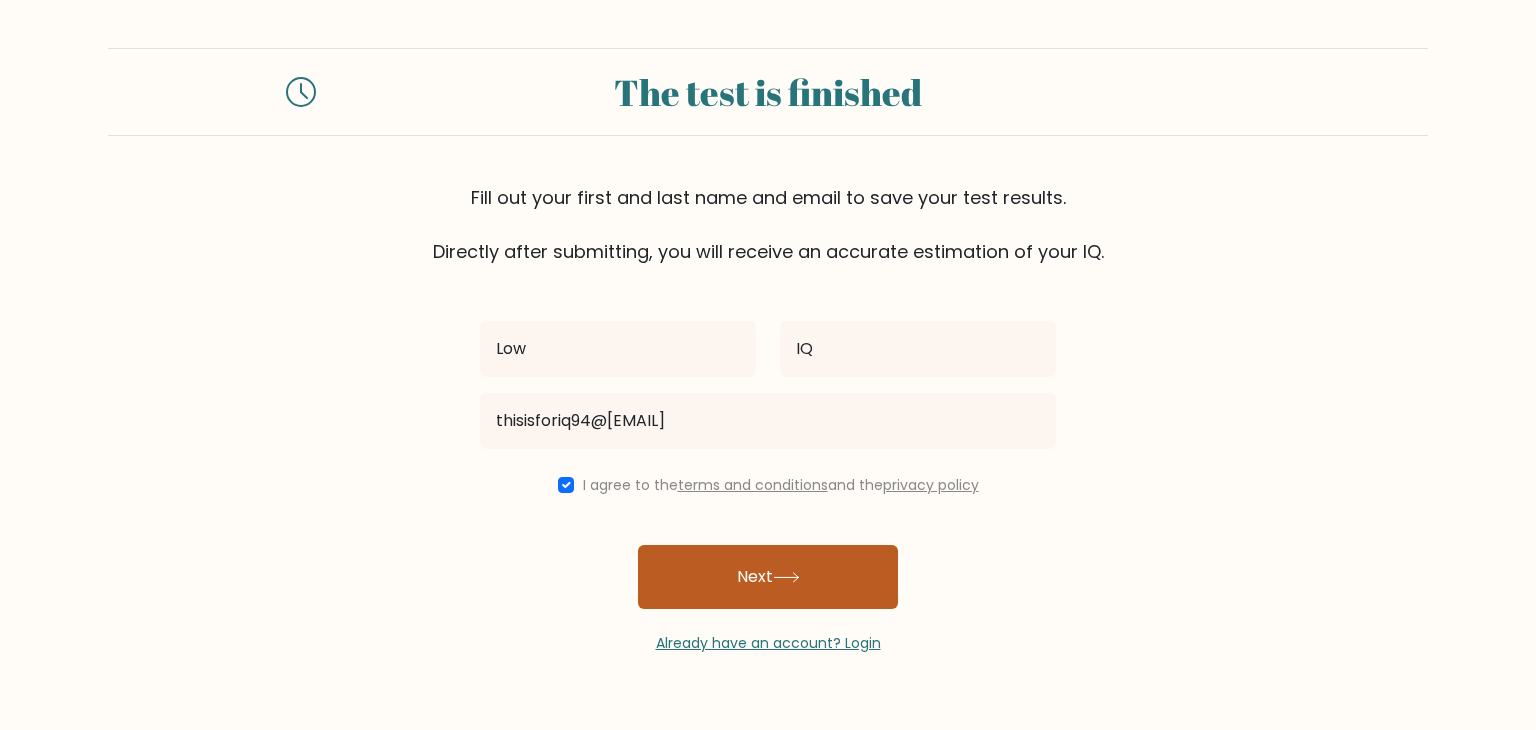 click on "Next" at bounding box center [768, 577] 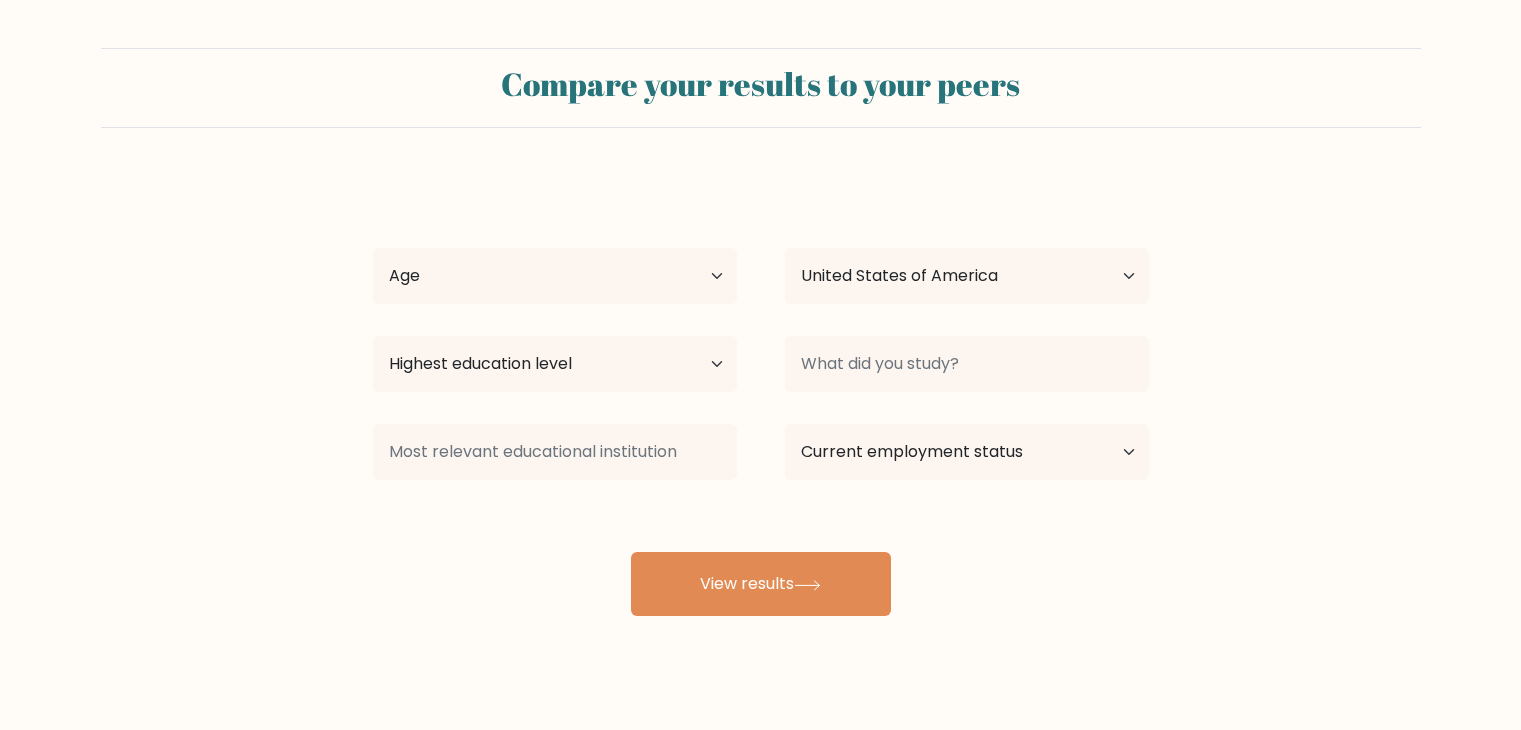 select on "US" 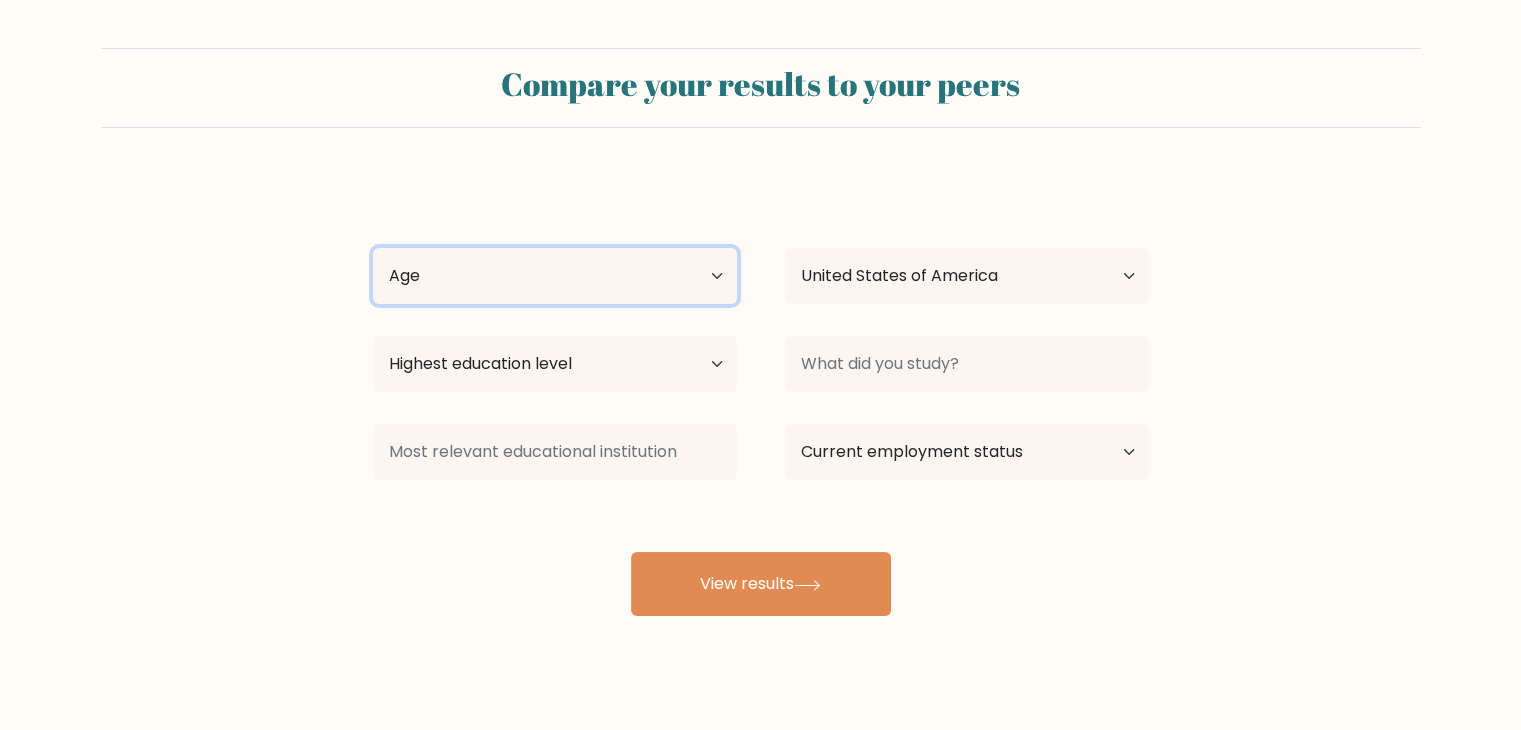 click on "Age
Under 18 years old
18-24 years old
25-34 years old
35-44 years old
45-54 years old
55-64 years old
65 years old and above" at bounding box center (555, 276) 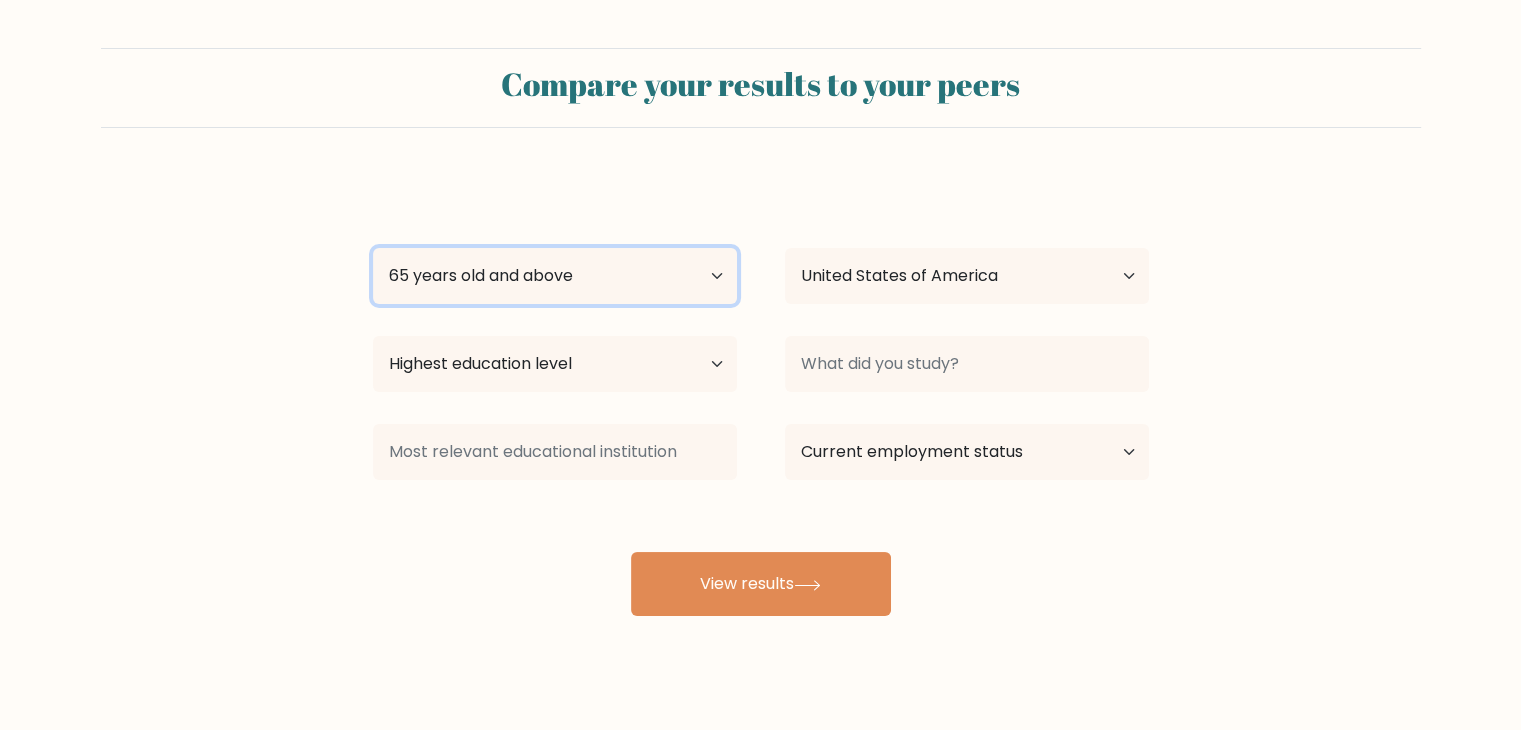click on "Age
Under 18 years old
18-24 years old
25-34 years old
35-44 years old
45-54 years old
55-64 years old
65 years old and above" at bounding box center [555, 276] 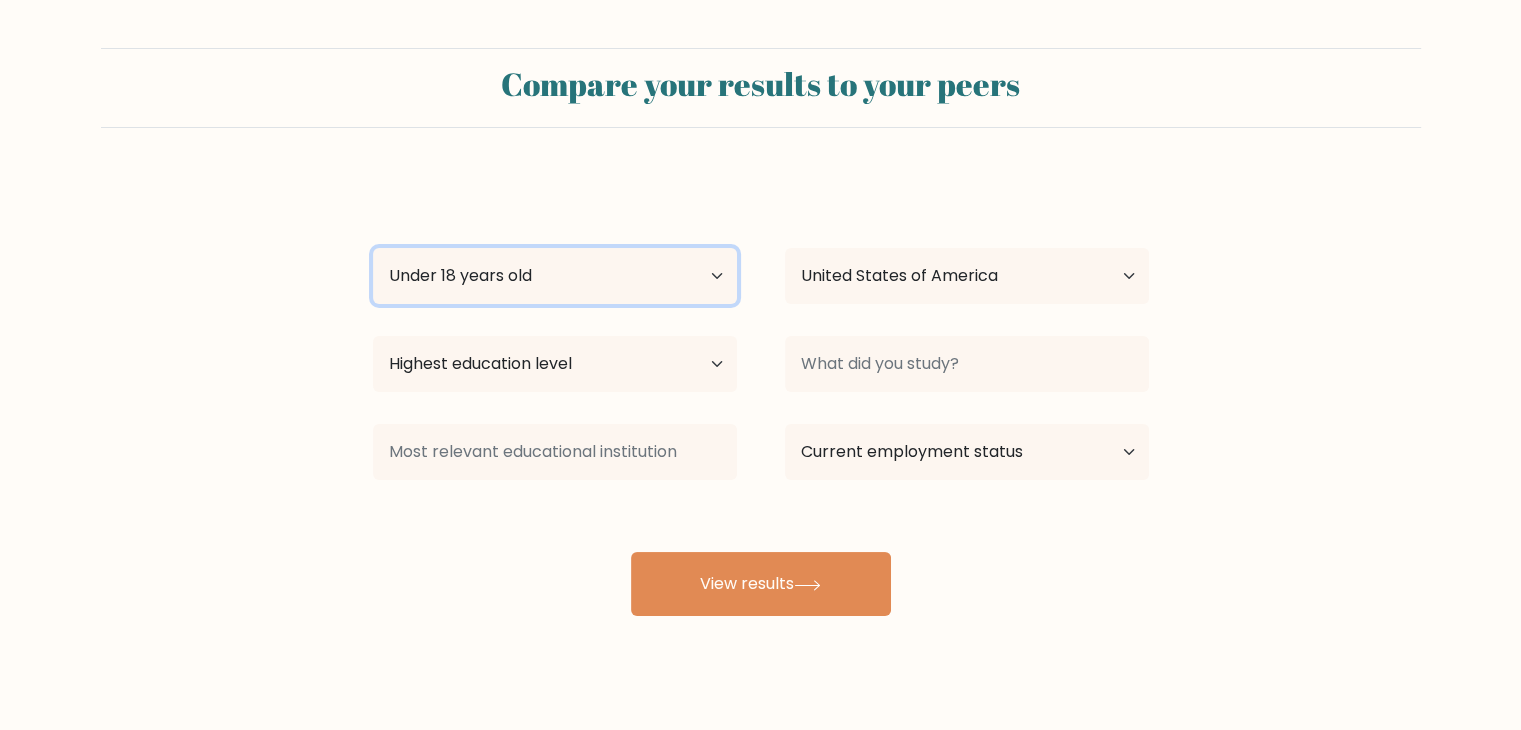 click on "Age
Under 18 years old
18-24 years old
25-34 years old
35-44 years old
45-54 years old
55-64 years old
65 years old and above" at bounding box center (555, 276) 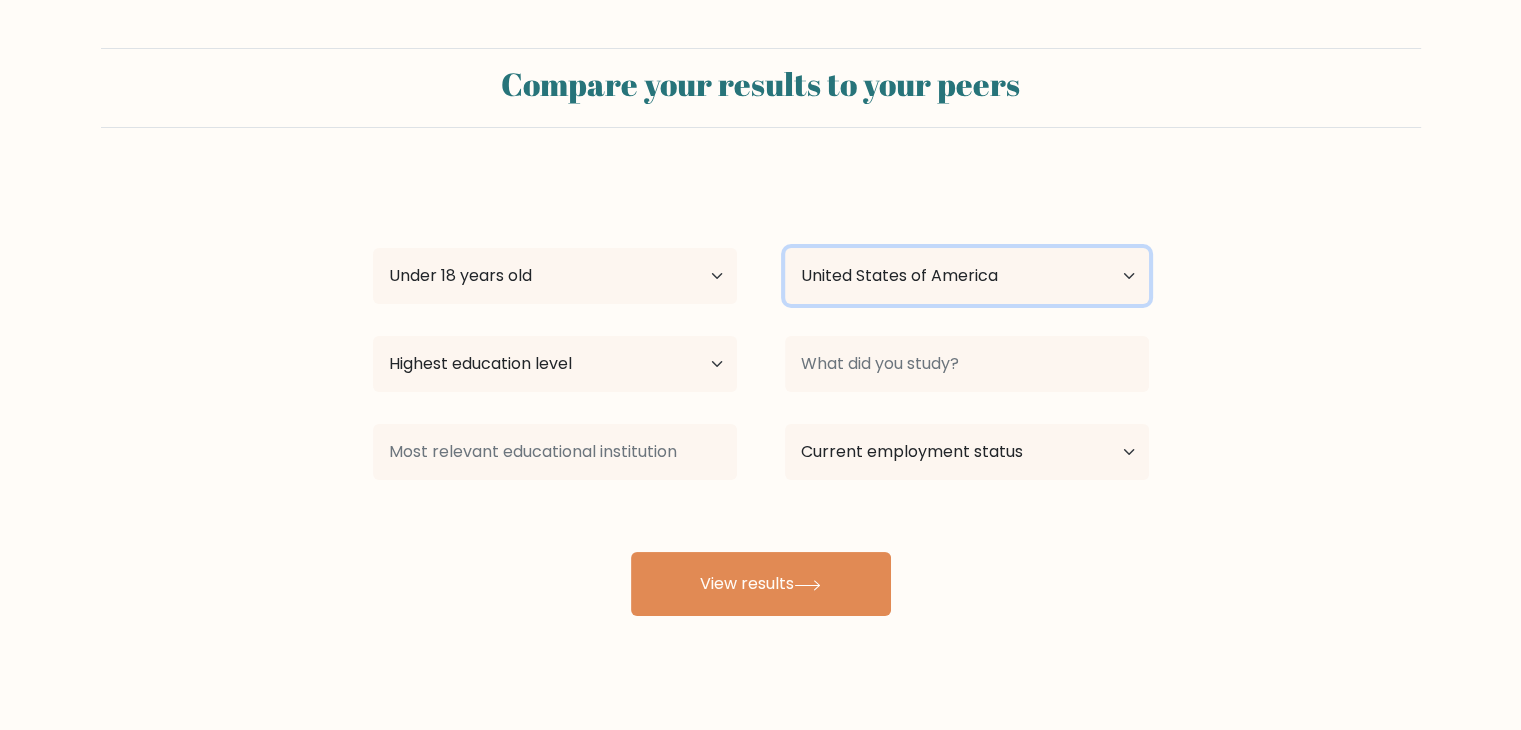 click on "Country
Afghanistan
Albania
Algeria
American Samoa
Andorra
Angola
Anguilla
Antarctica
Antigua and Barbuda
Argentina
Armenia
Aruba
Australia
Austria
Azerbaijan
Bahamas
Bahrain
Bangladesh
Barbados
Belarus
Belgium
Belize
Benin
Bermuda
Bhutan
Bolivia
Bonaire, Sint Eustatius and Saba
Bosnia and Herzegovina
Botswana
Bouvet Island
Brazil
British Indian Ocean Territory
Brunei
Bulgaria
Burkina Faso
Burundi
Cabo Verde
Cambodia
Cameroon
Canada
Cayman Islands
Central African Republic
Chad
Chile
China
Christmas Island
Cocos (Keeling) Islands
Colombia
Comoros
Congo
Congo (the Democratic Republic of the)
Cook Islands
Costa Rica
Côte d'Ivoire
Croatia
Cuba" at bounding box center (967, 276) 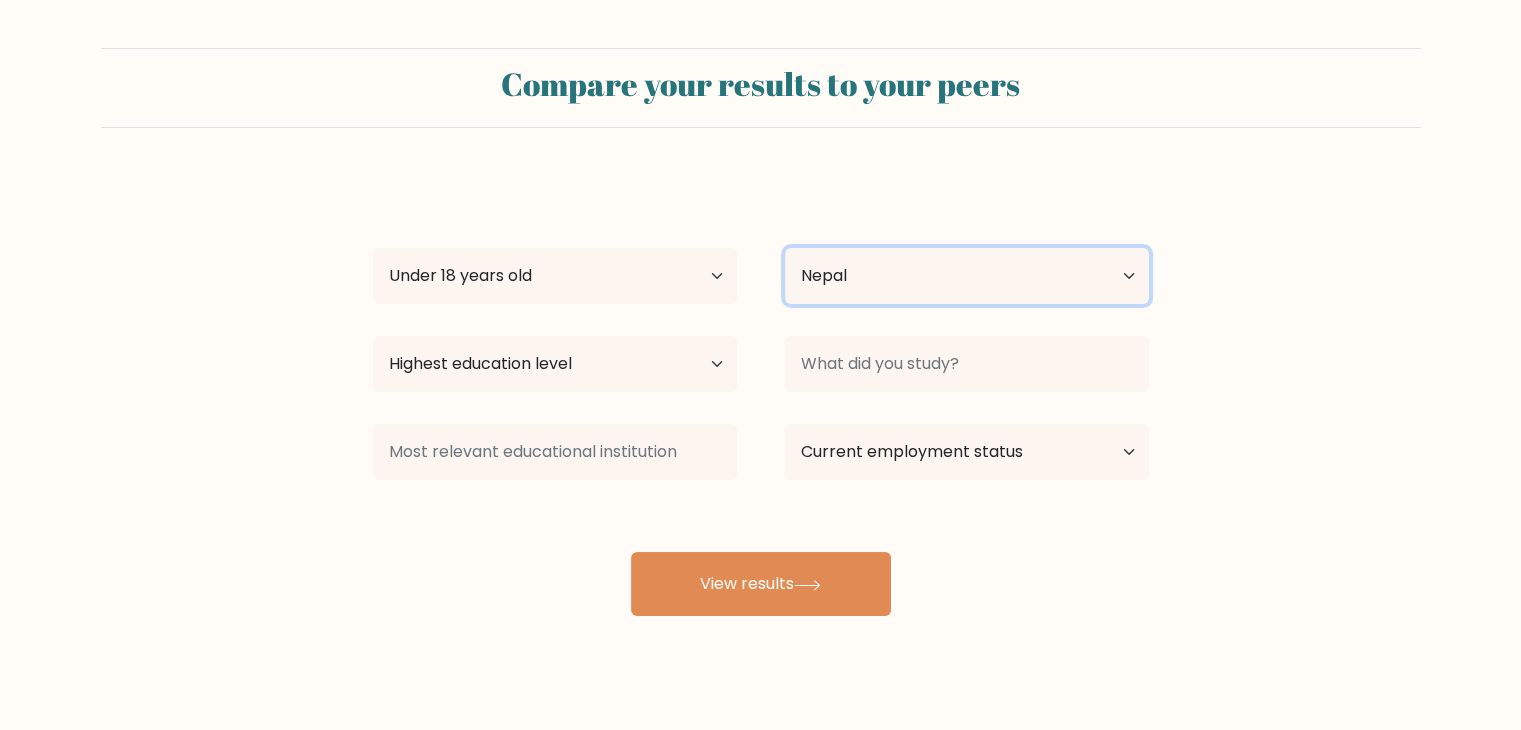 click on "Country
Afghanistan
Albania
Algeria
American Samoa
Andorra
Angola
Anguilla
Antarctica
Antigua and Barbuda
Argentina
Armenia
Aruba
Australia
Austria
Azerbaijan
Bahamas
Bahrain
Bangladesh
Barbados
Belarus
Belgium
Belize
Benin
Bermuda
Bhutan
Bolivia
Bonaire, Sint Eustatius and Saba
Bosnia and Herzegovina
Botswana
Bouvet Island
Brazil
British Indian Ocean Territory
Brunei
Bulgaria
Burkina Faso
Burundi
Cabo Verde
Cambodia
Cameroon
Canada
Cayman Islands
Central African Republic
Chad
Chile
China
Christmas Island
Cocos (Keeling) Islands
Colombia
Comoros
Congo
Congo (the Democratic Republic of the)
Cook Islands
Costa Rica
Côte d'Ivoire
Croatia
Cuba" at bounding box center [967, 276] 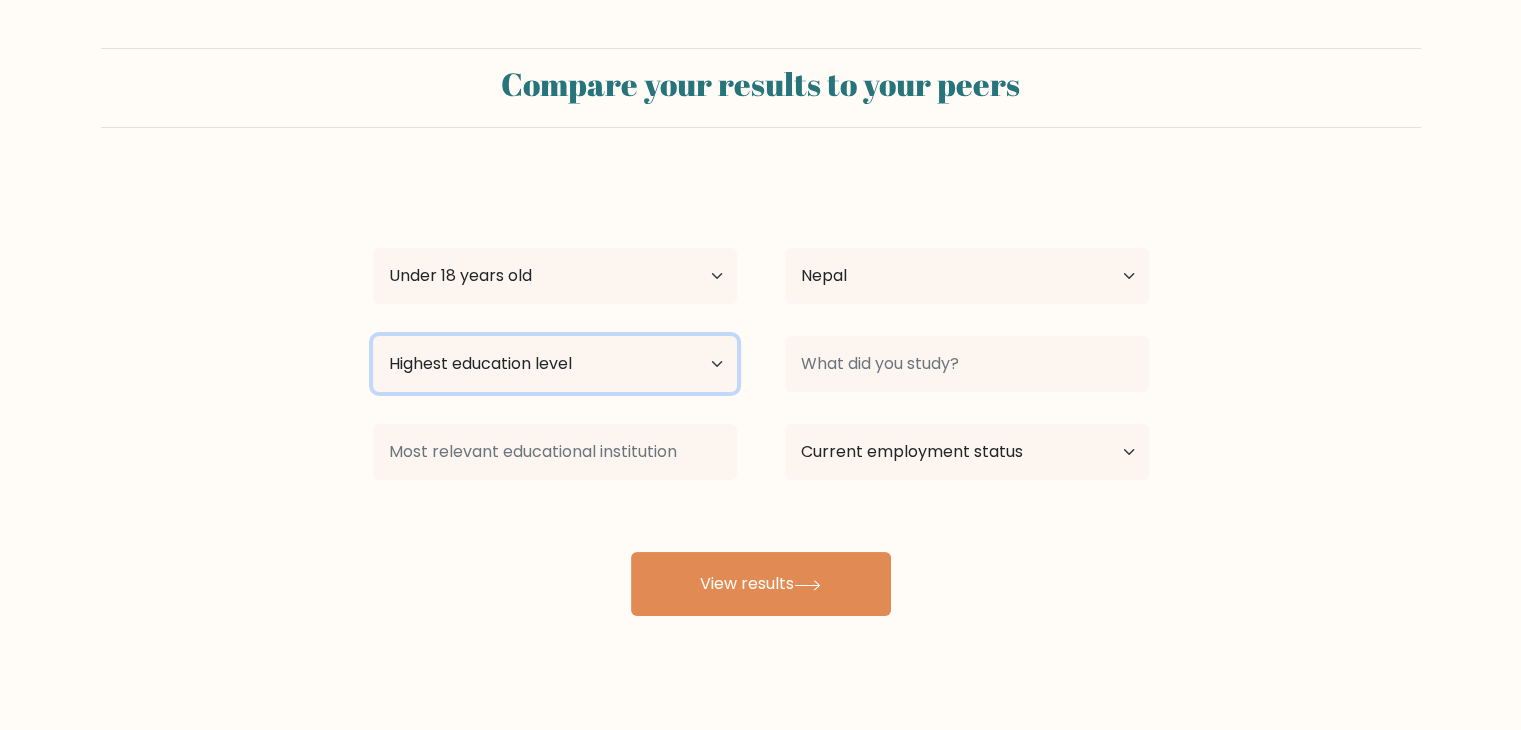 click on "Highest education level
No schooling
Primary
Lower Secondary
Upper Secondary
Occupation Specific
Bachelor's degree
Master's degree
Doctoral degree" at bounding box center (555, 364) 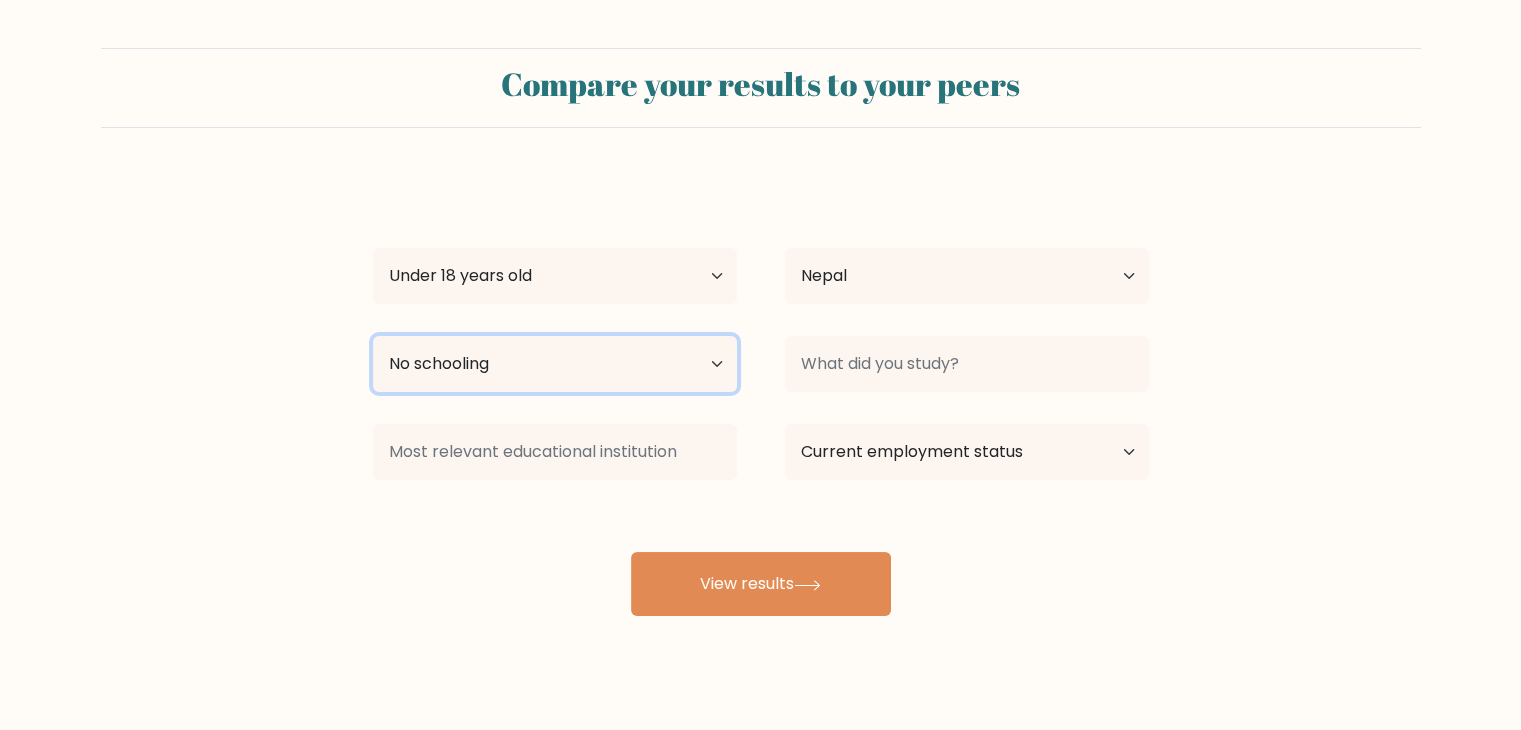 click on "Highest education level
No schooling
Primary
Lower Secondary
Upper Secondary
Occupation Specific
Bachelor's degree
Master's degree
Doctoral degree" at bounding box center [555, 364] 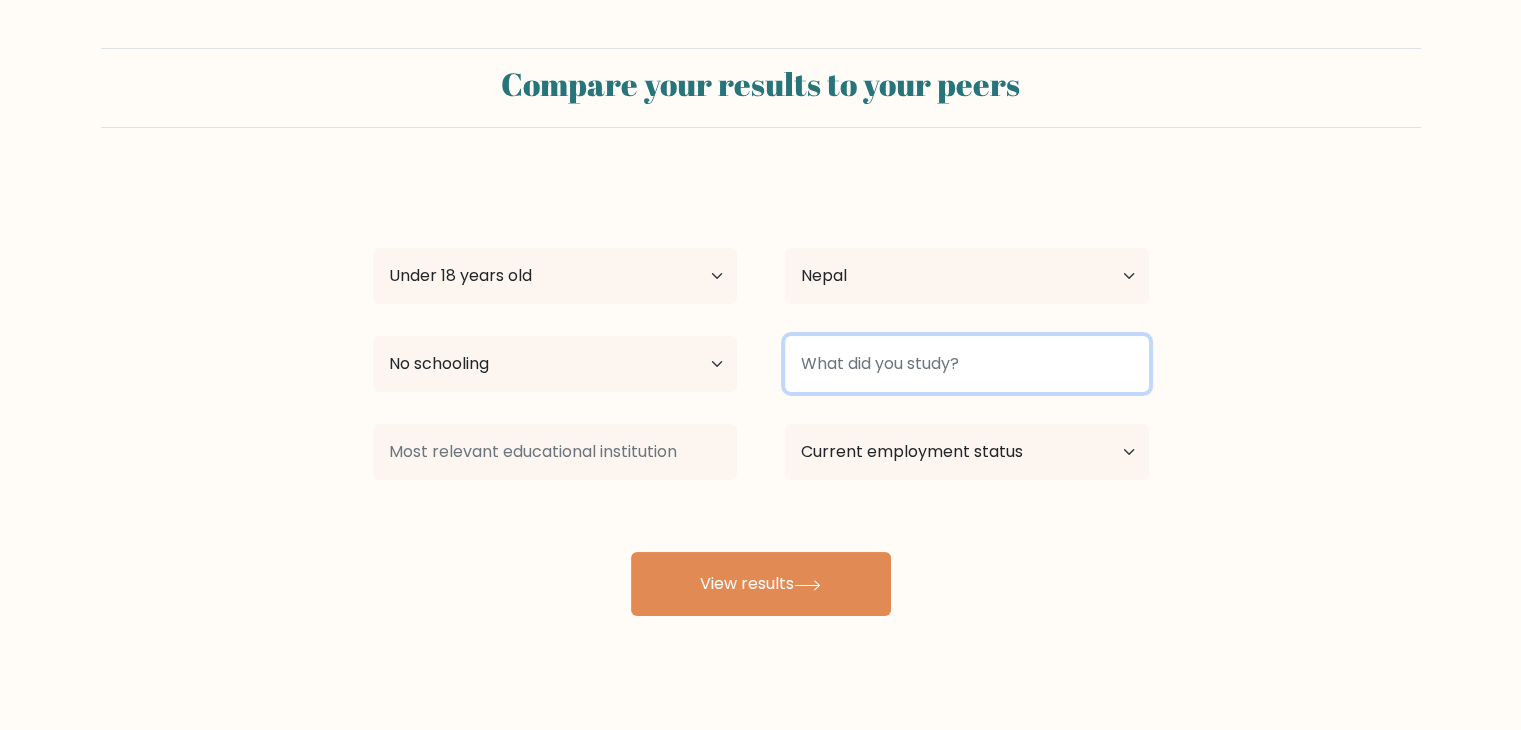 click at bounding box center [967, 364] 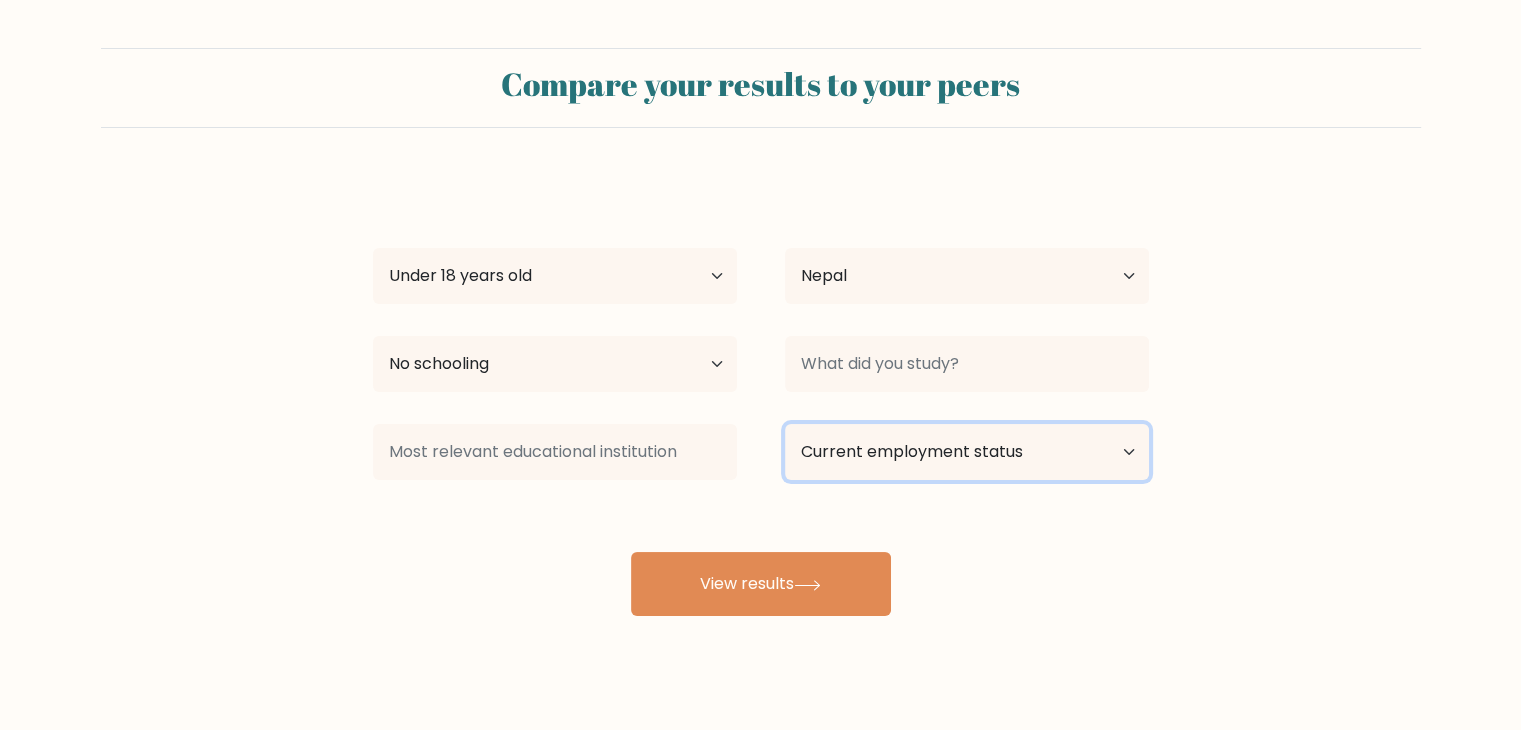 click on "Current employment status
Employed
Student
Retired
Other / prefer not to answer" at bounding box center [967, 452] 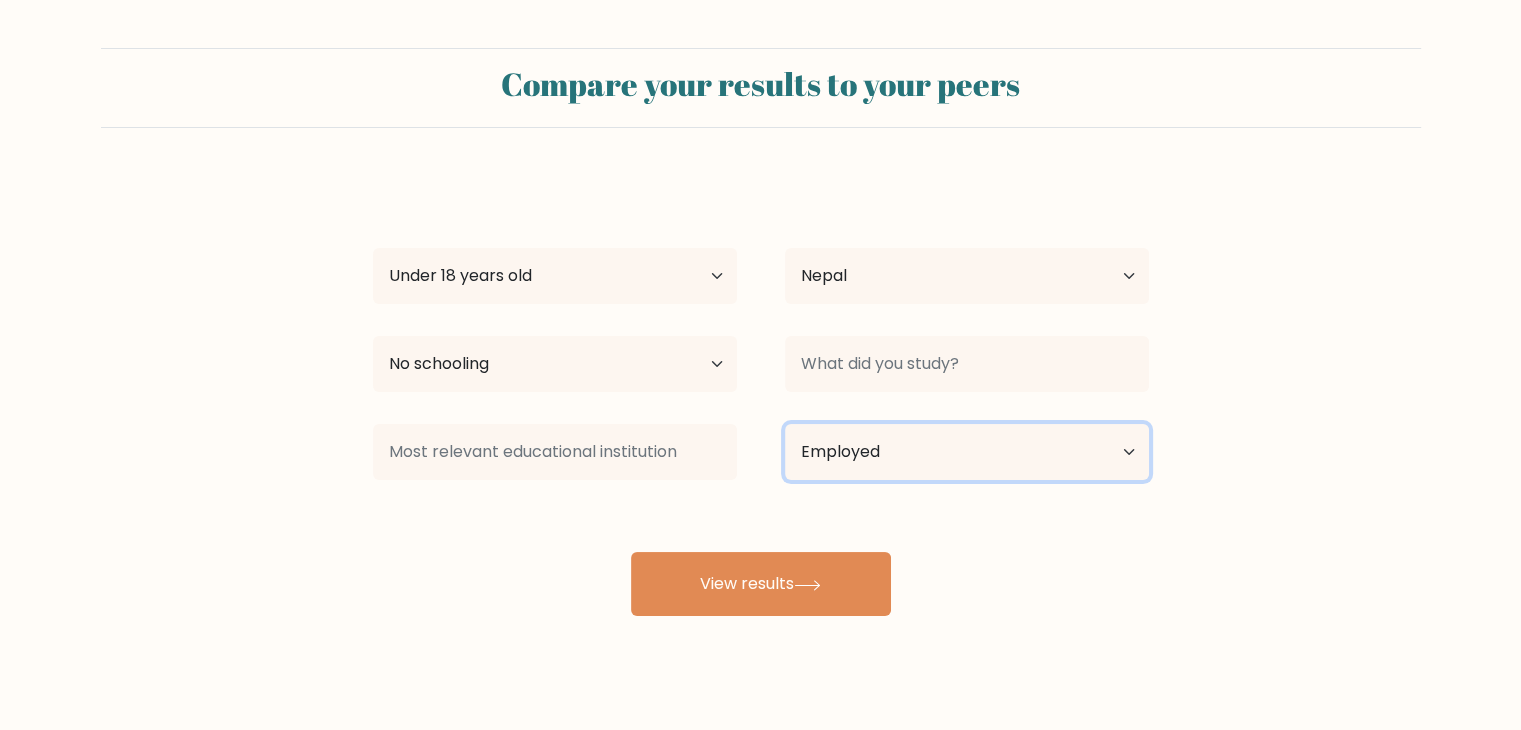 click on "Current employment status
Employed
Student
Retired
Other / prefer not to answer" at bounding box center [967, 452] 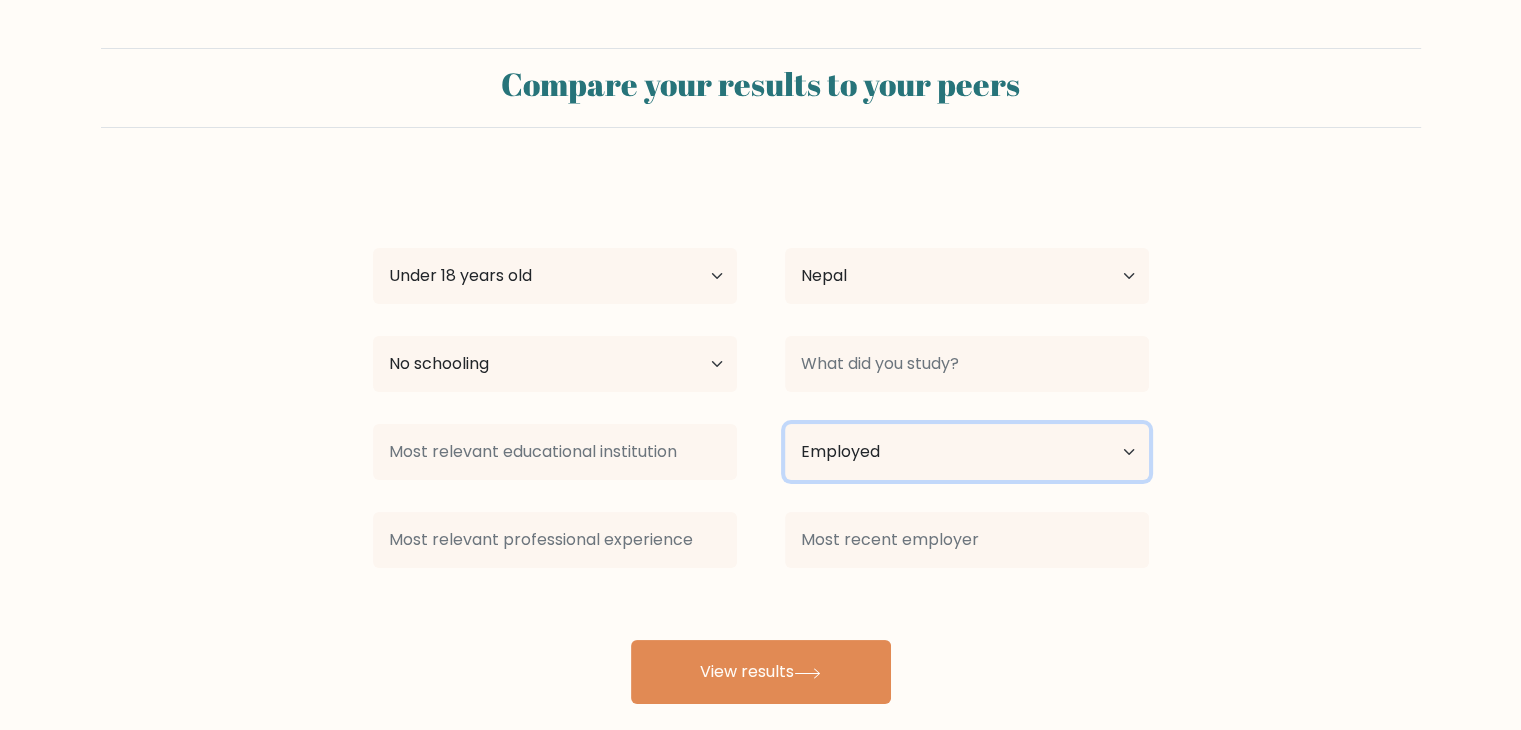 click on "Current employment status
Employed
Student
Retired
Other / prefer not to answer" at bounding box center (967, 452) 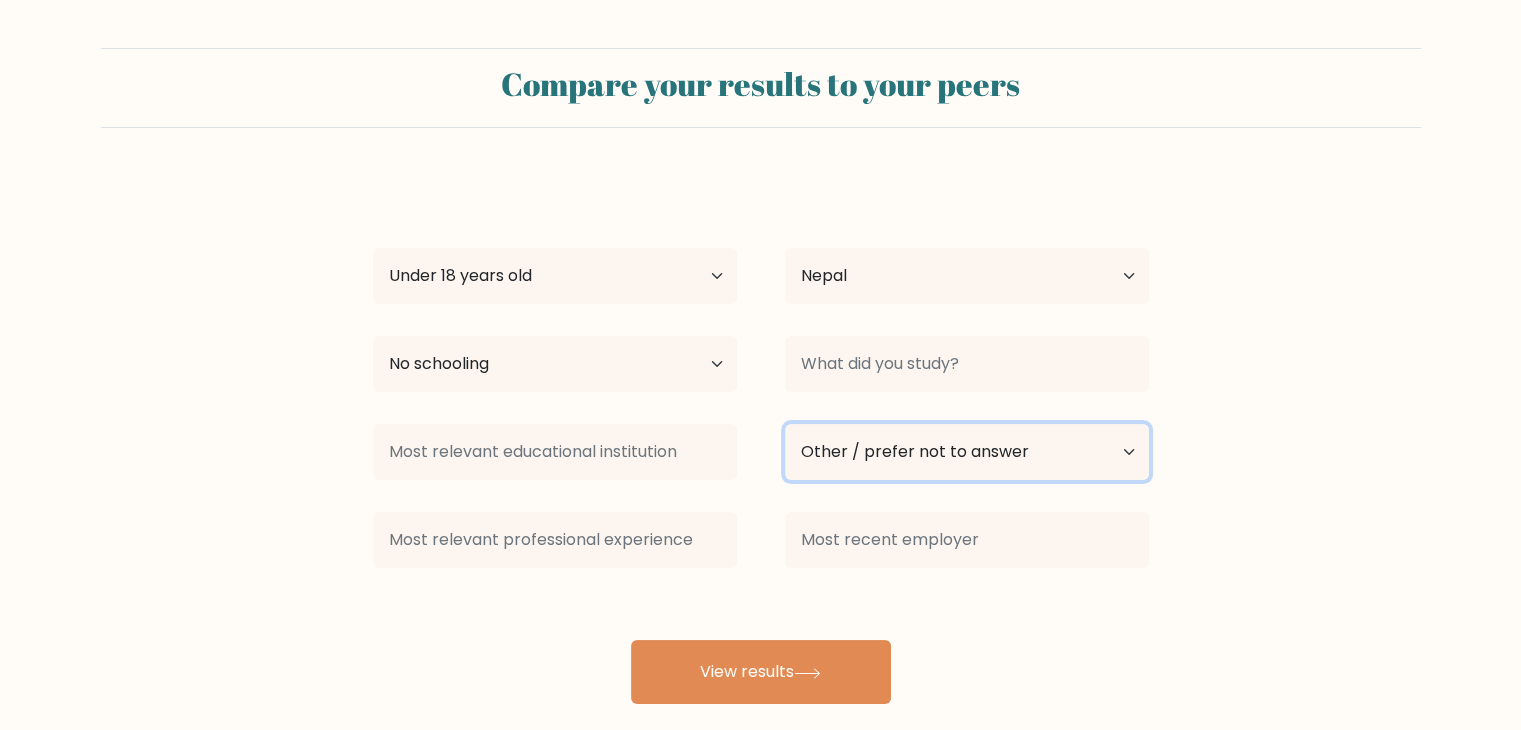 click on "Current employment status
Employed
Student
Retired
Other / prefer not to answer" at bounding box center (967, 452) 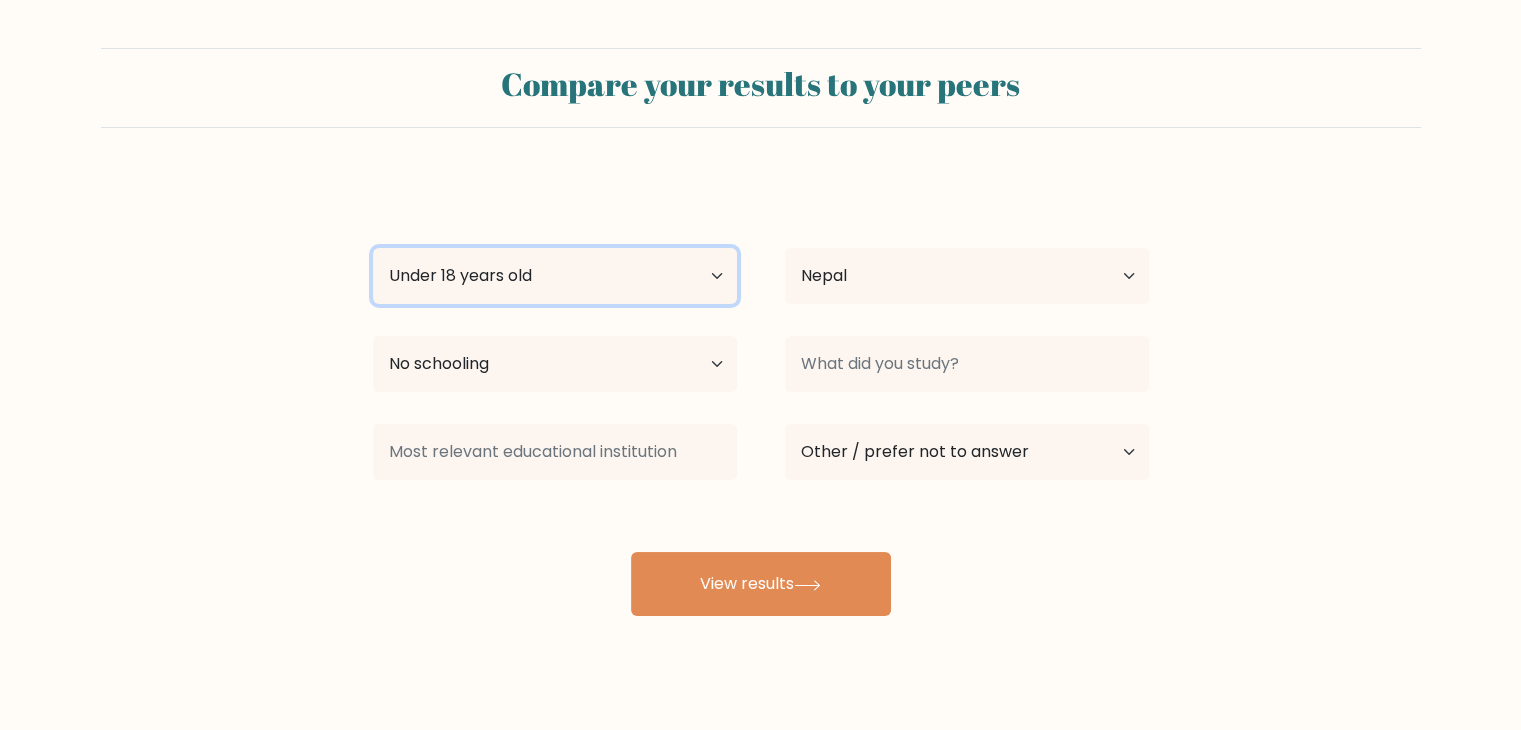 click on "Age
Under 18 years old
18-24 years old
25-34 years old
35-44 years old
45-54 years old
55-64 years old
65 years old and above" at bounding box center (555, 276) 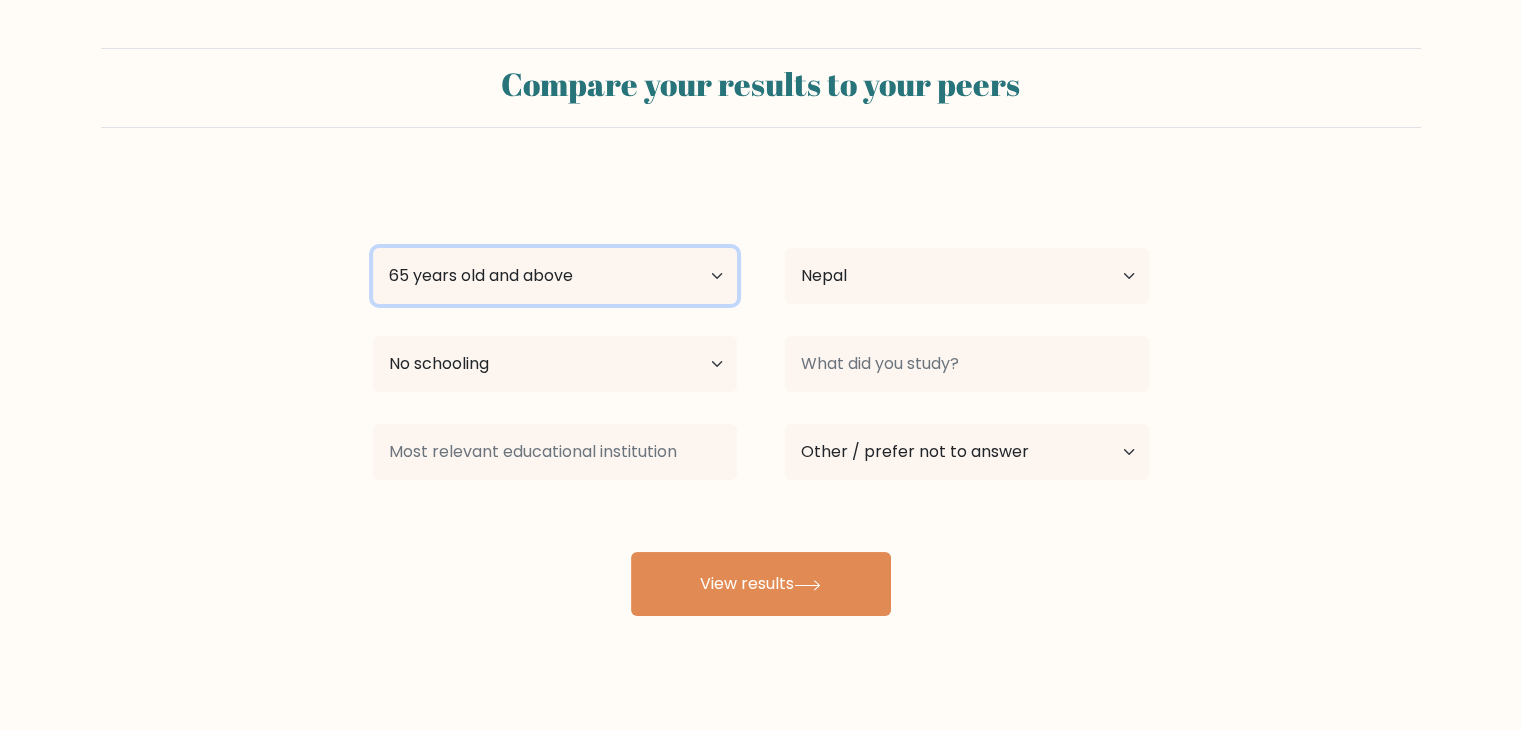 click on "Age
Under 18 years old
18-24 years old
25-34 years old
35-44 years old
45-54 years old
55-64 years old
65 years old and above" at bounding box center (555, 276) 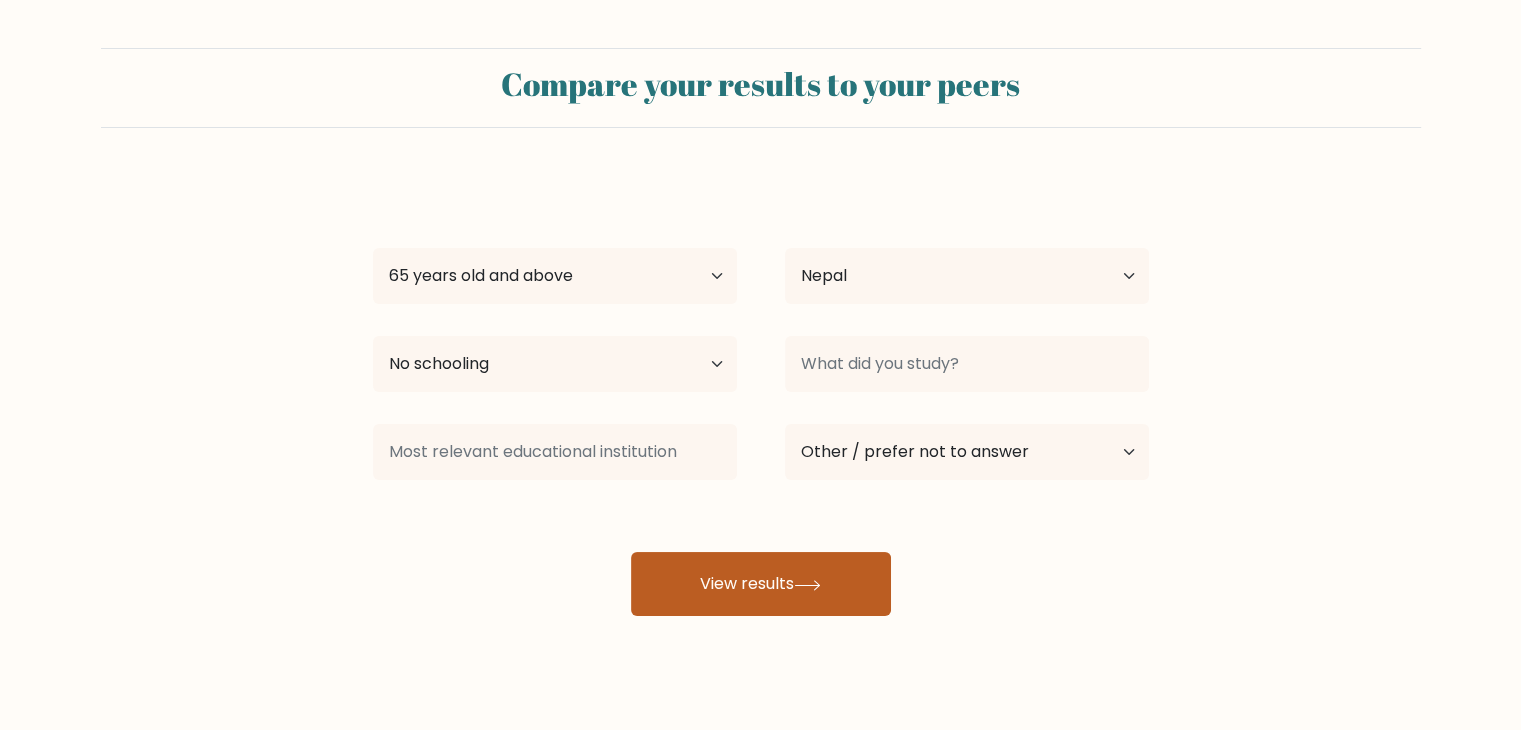click on "View results" at bounding box center [761, 584] 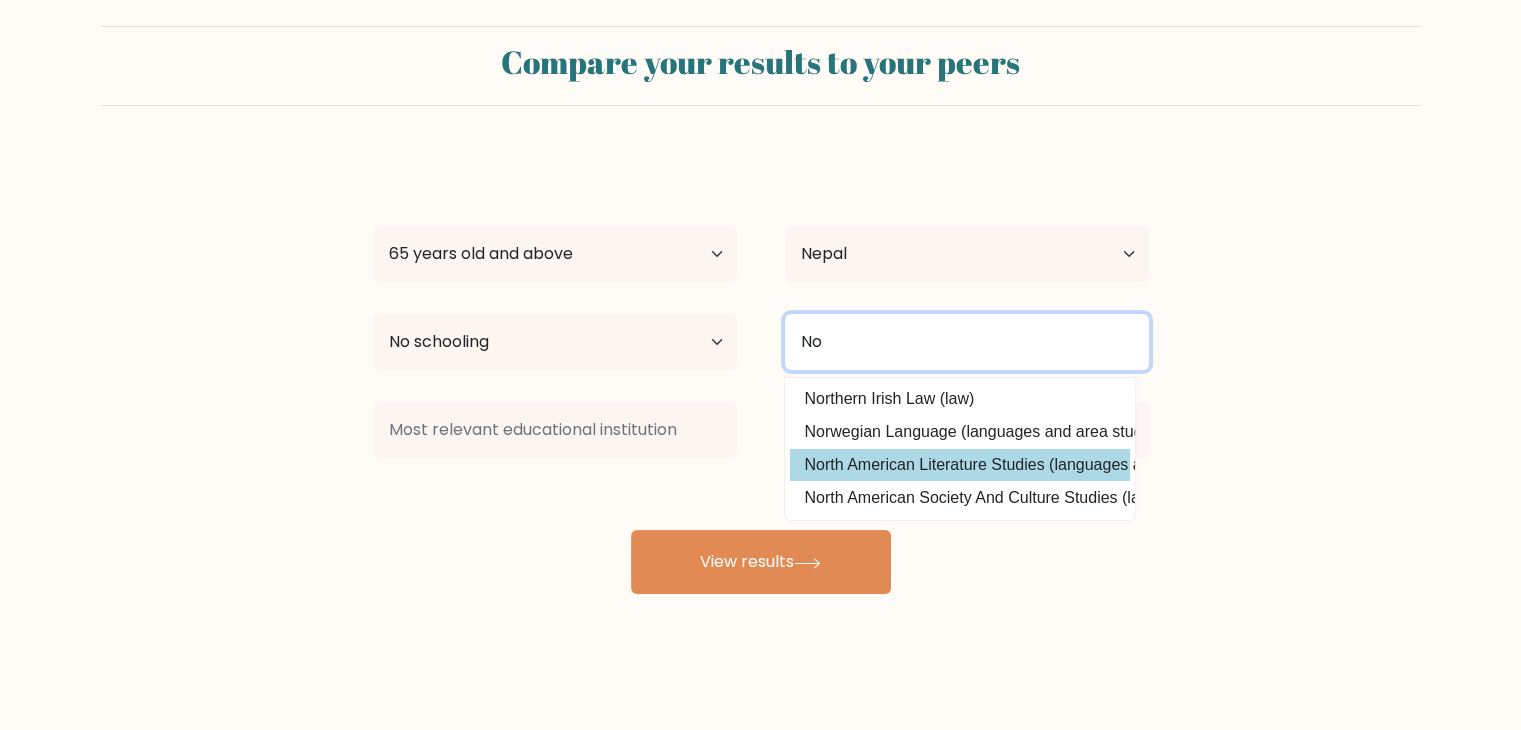 scroll, scrollTop: 28, scrollLeft: 0, axis: vertical 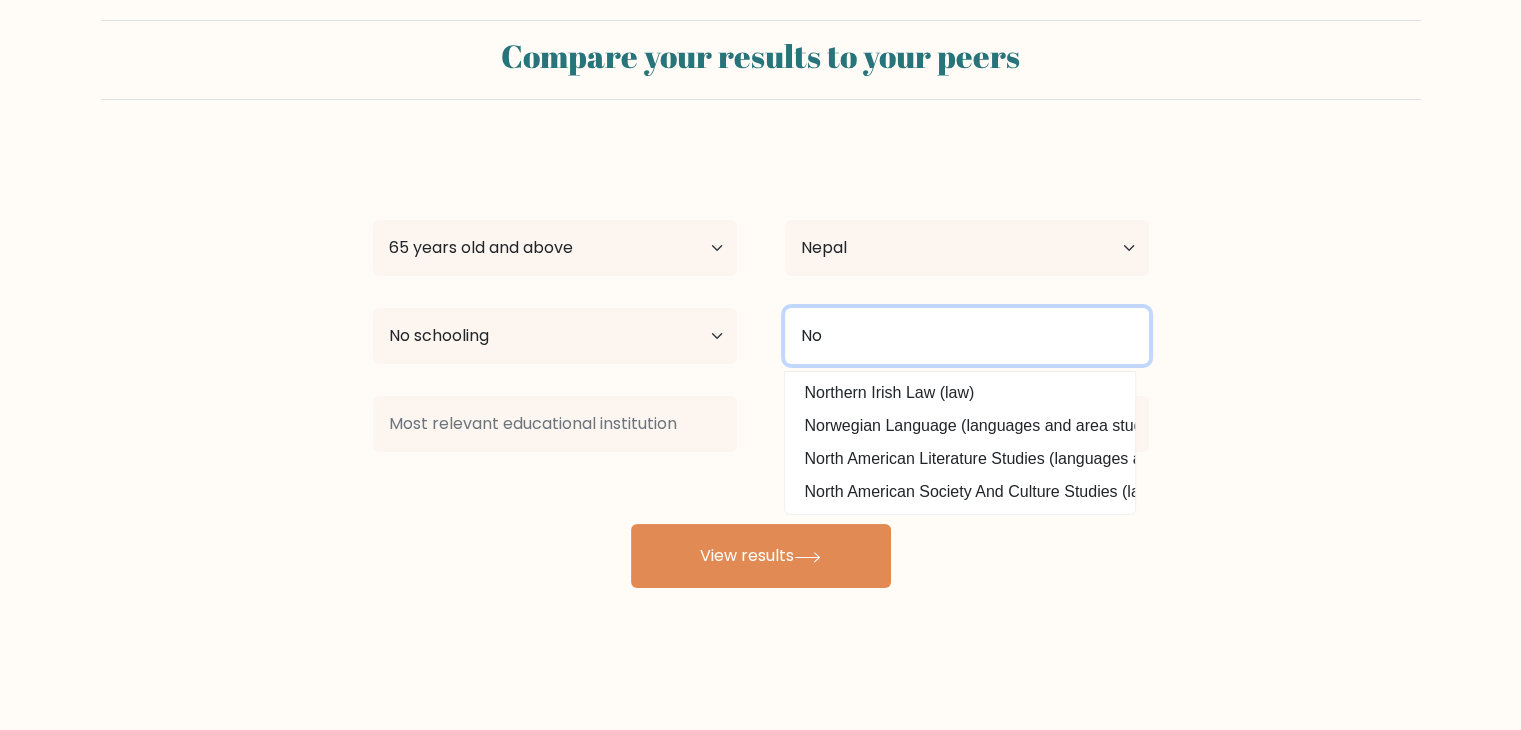 click on "No" at bounding box center [967, 336] 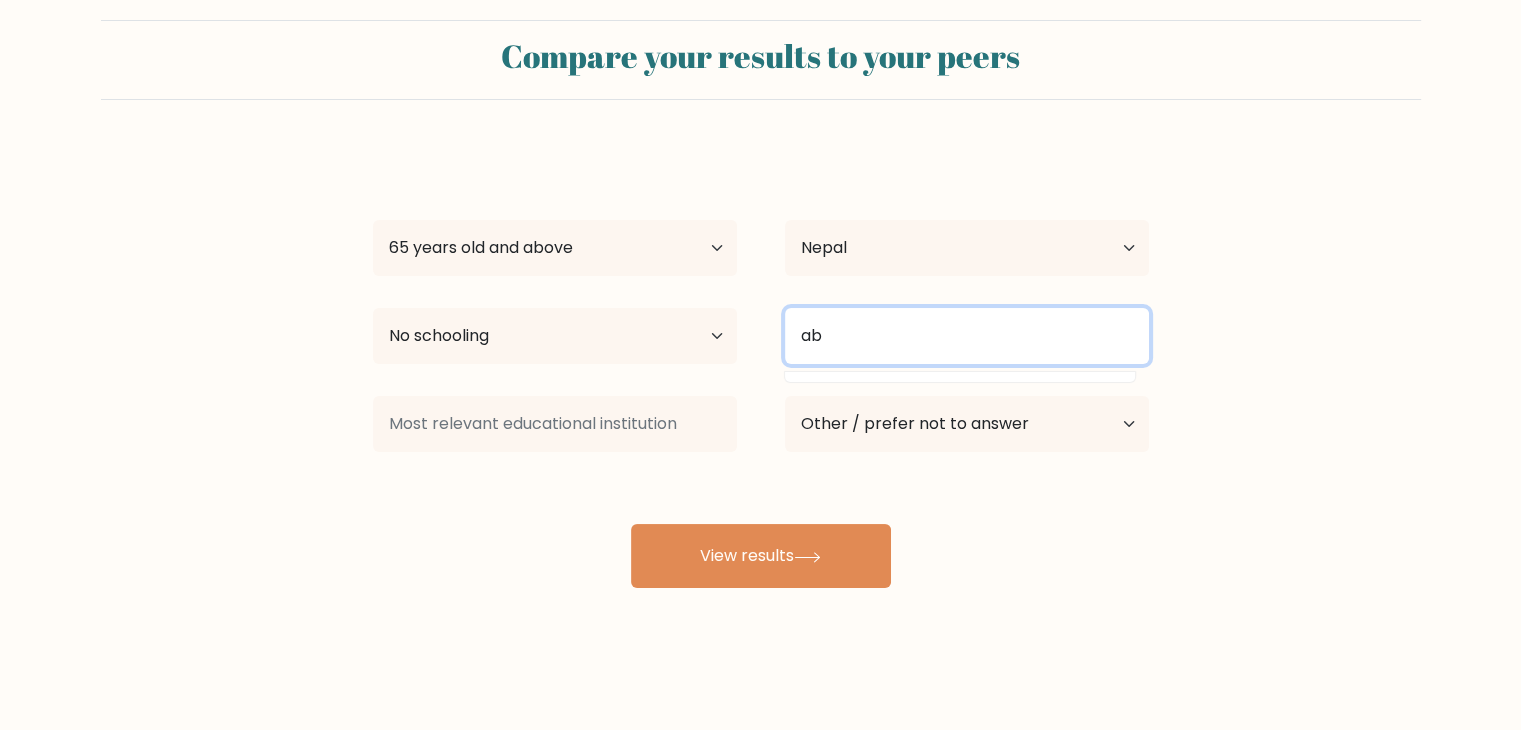 type on "a" 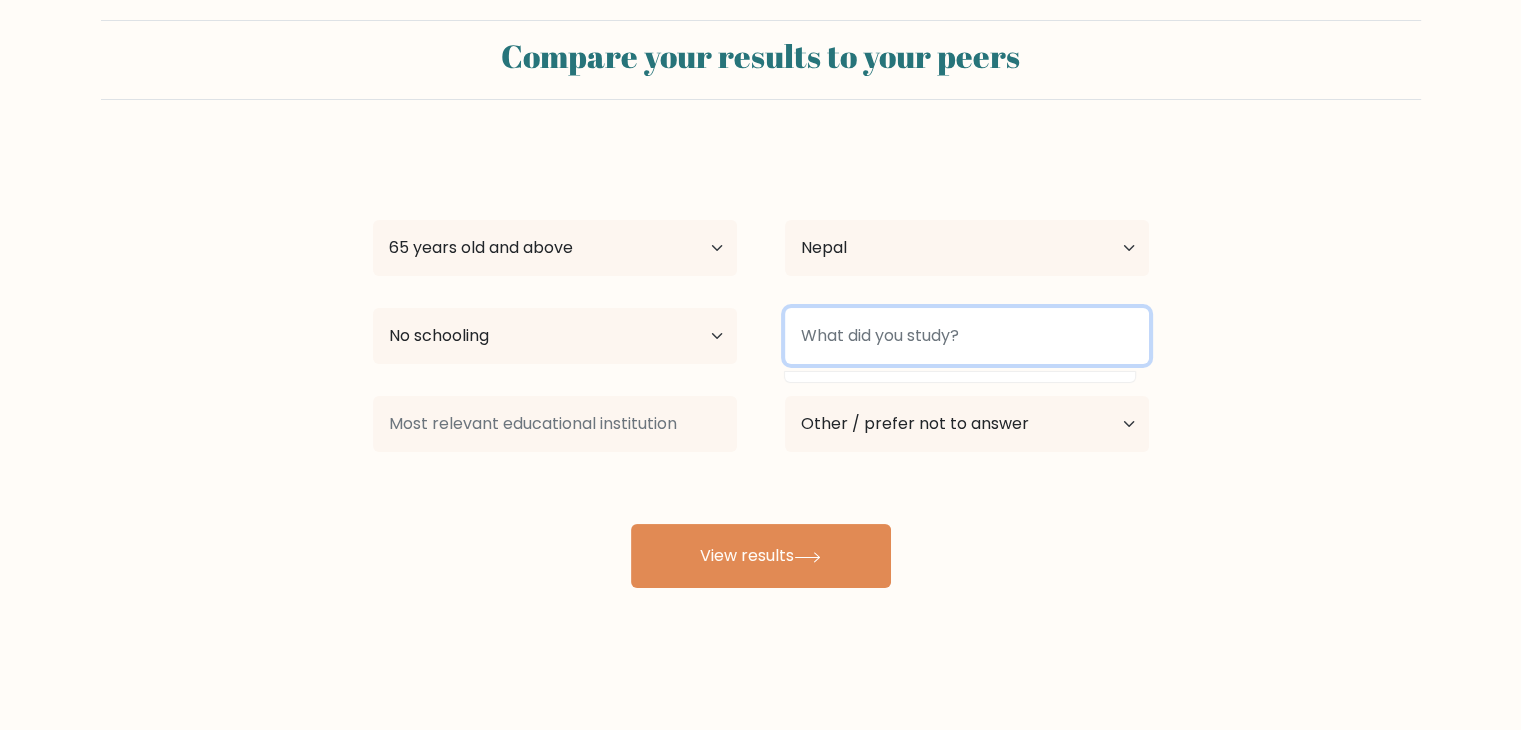 type on "N" 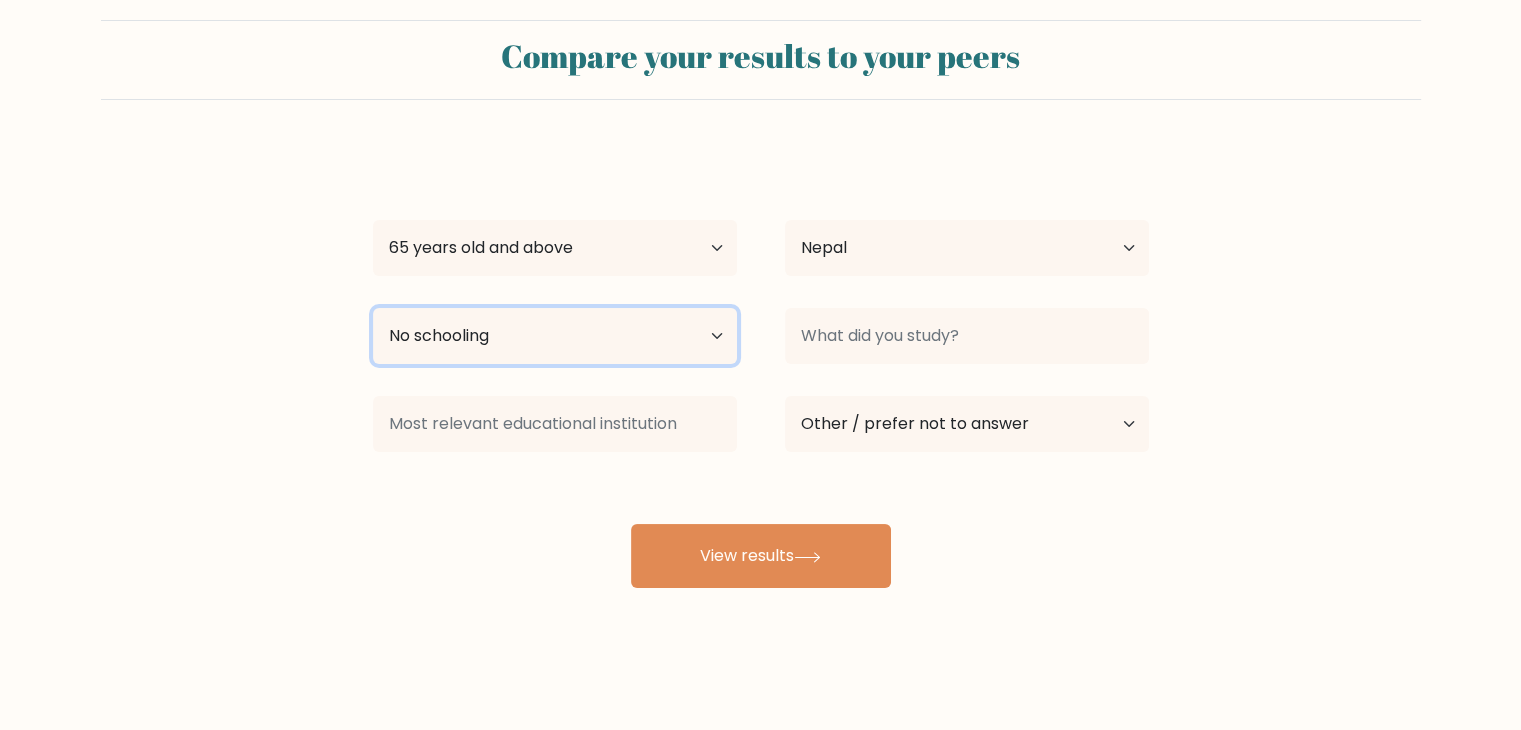 drag, startPoint x: 705, startPoint y: 330, endPoint x: 688, endPoint y: 338, distance: 18.788294 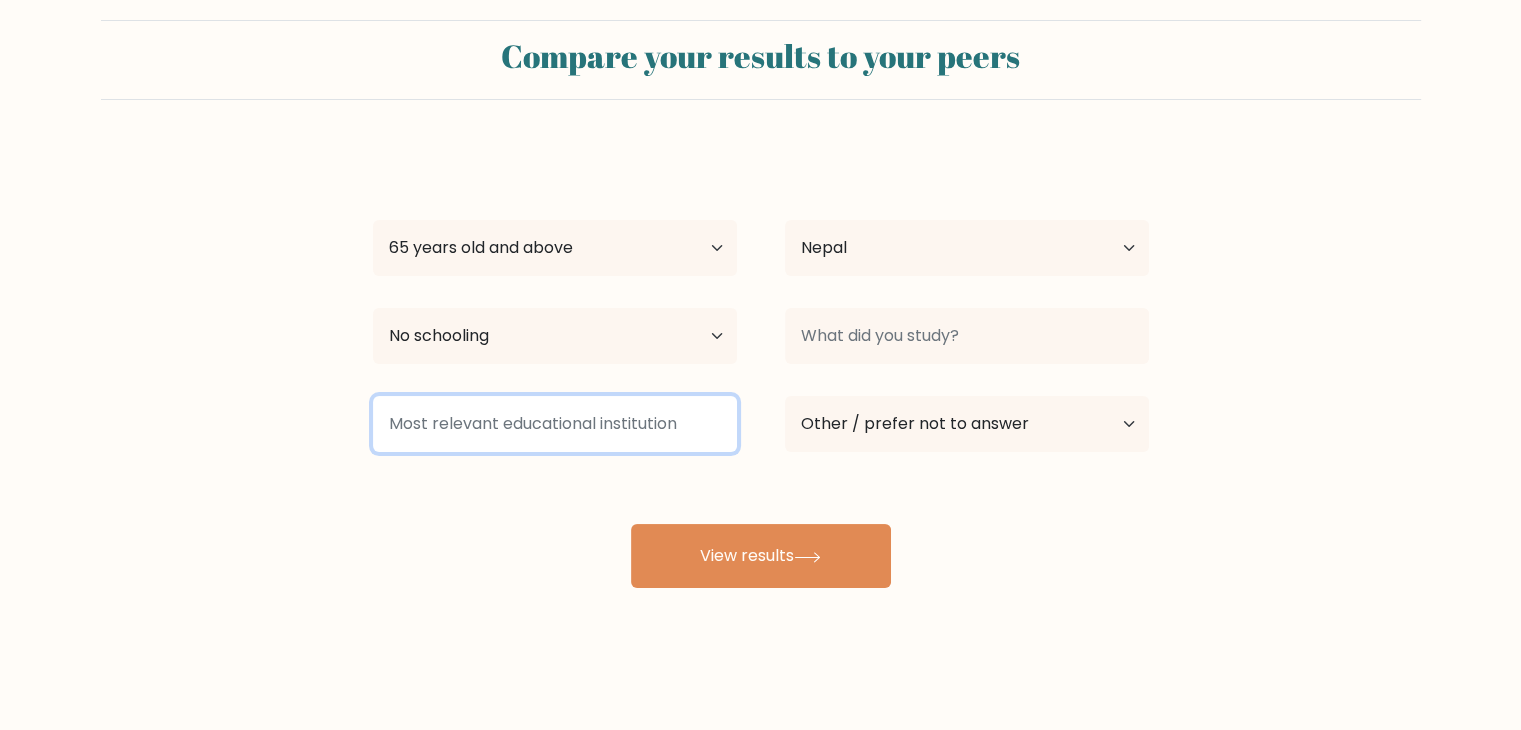 click at bounding box center [555, 424] 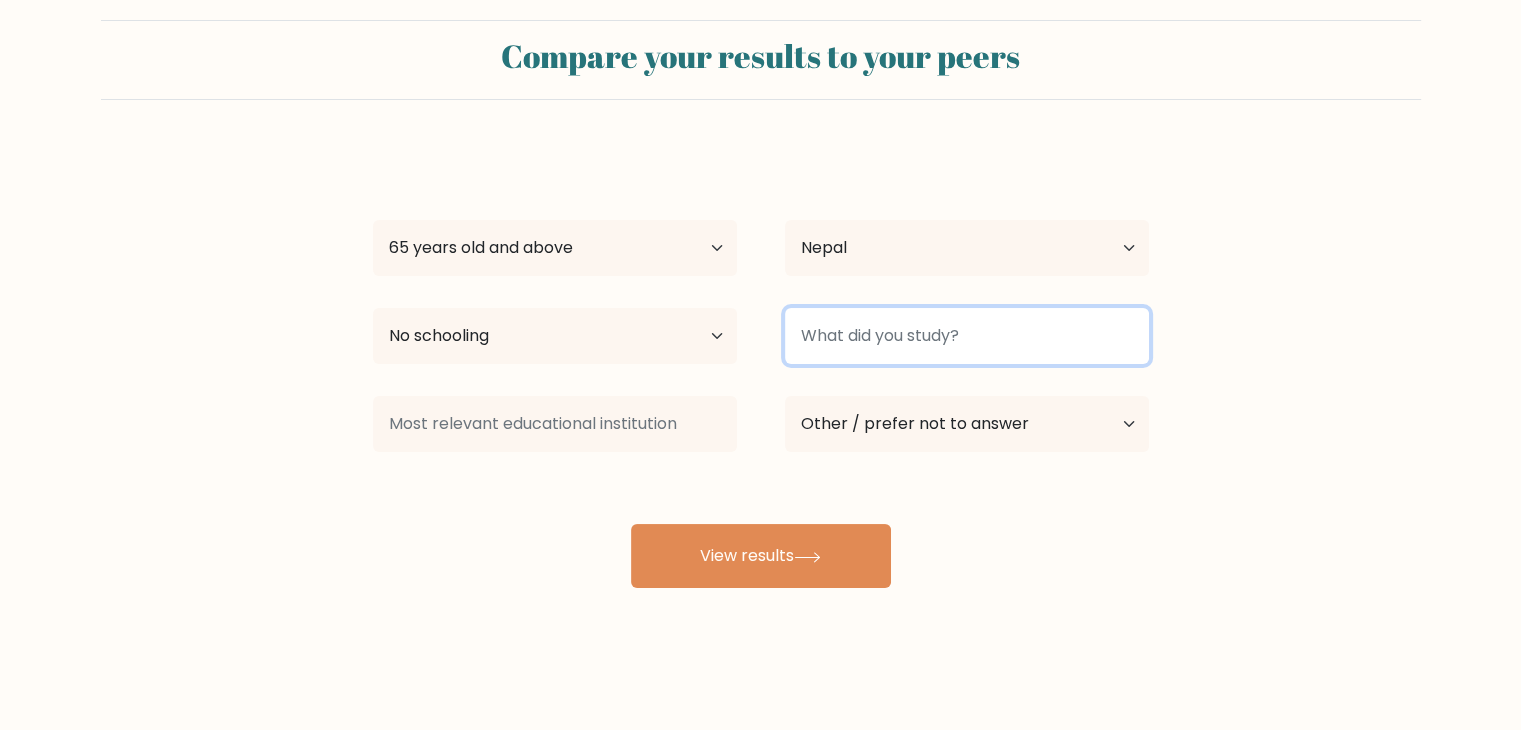 click at bounding box center [967, 336] 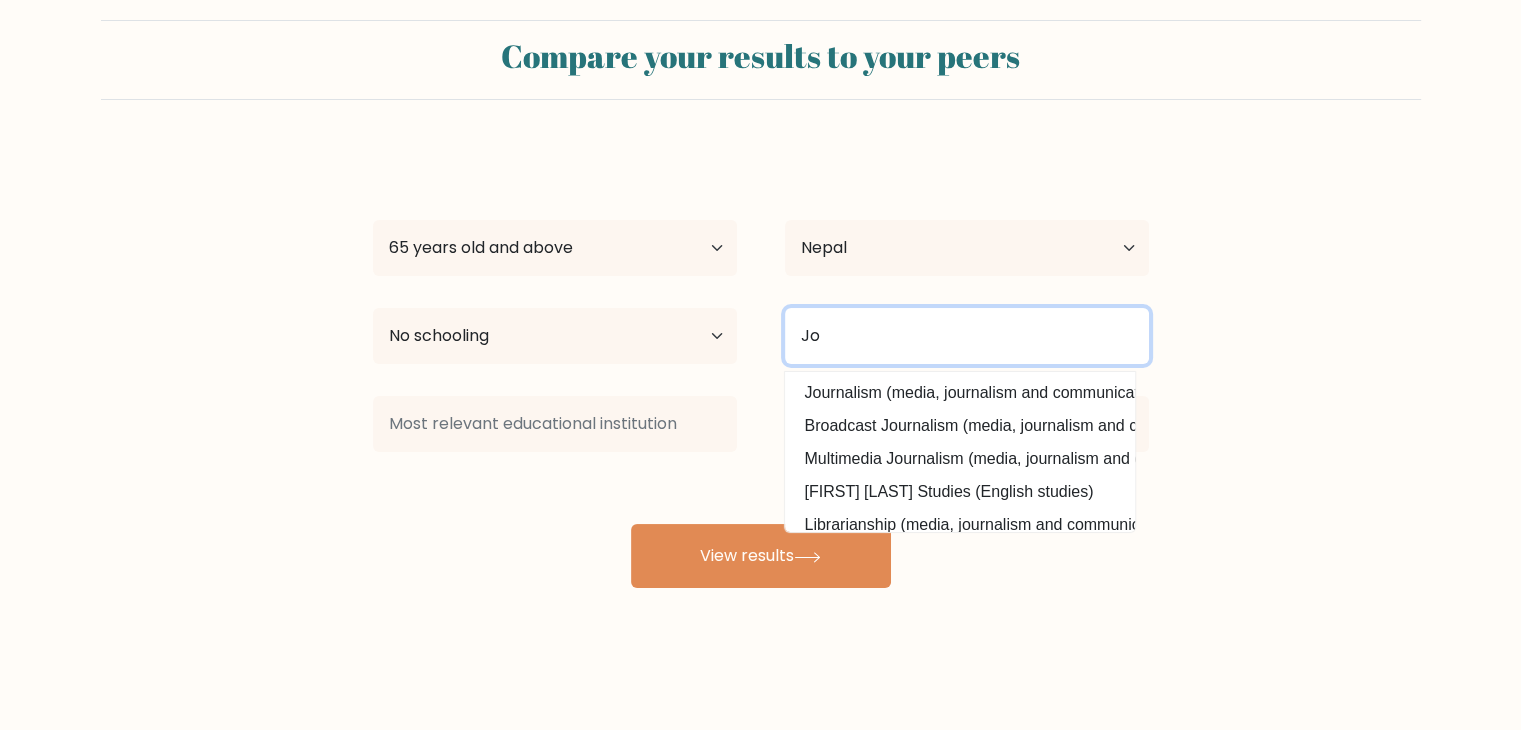type on "J" 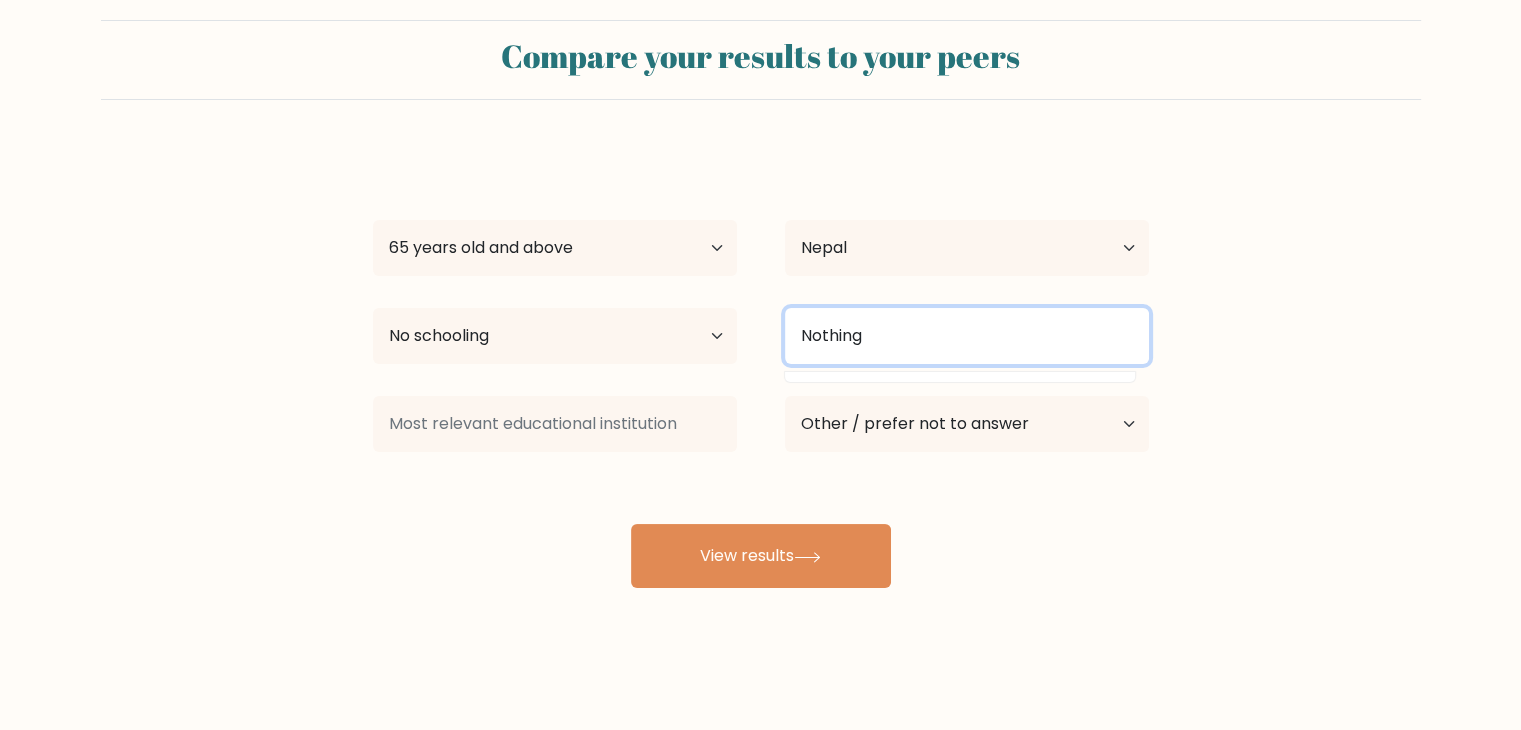 type on "Nothing" 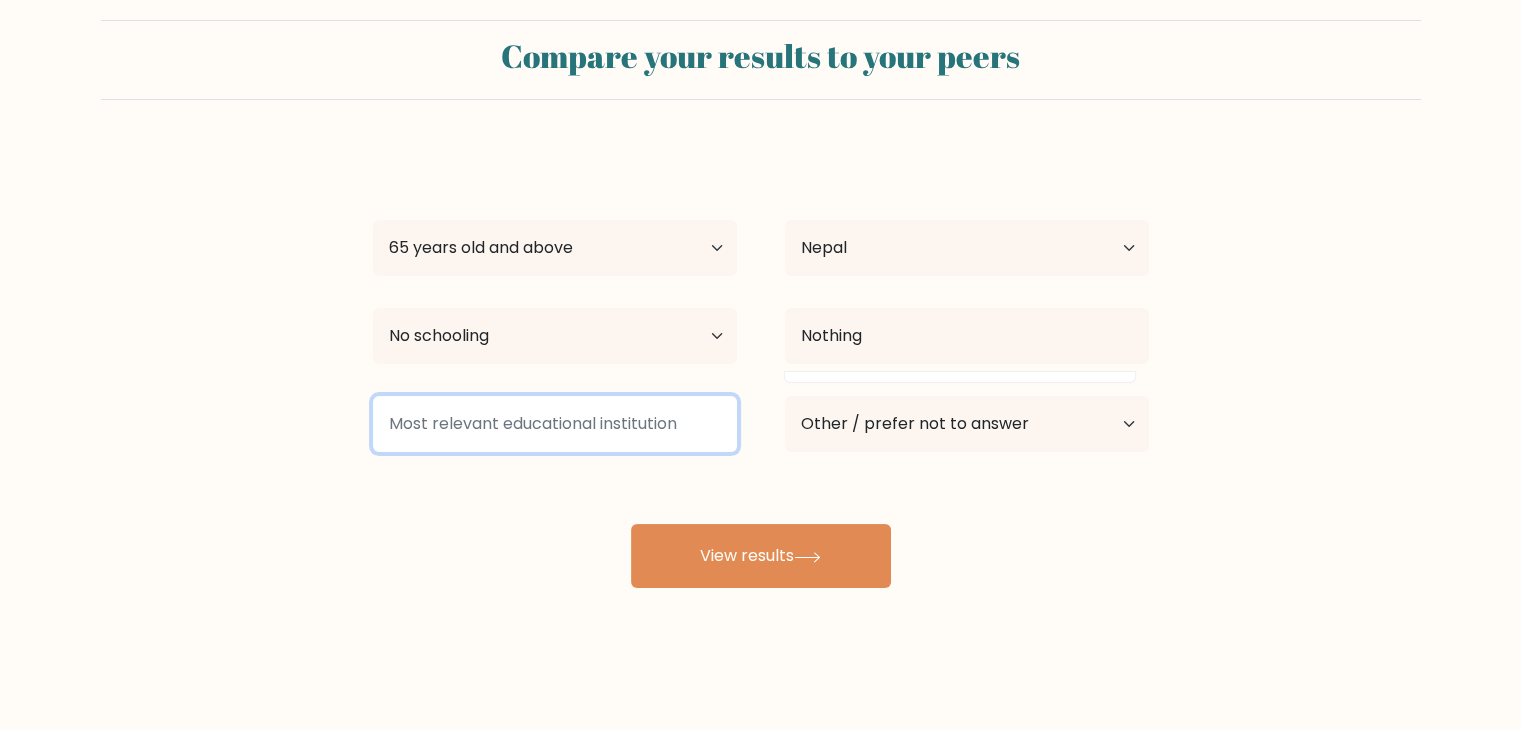 click at bounding box center [555, 424] 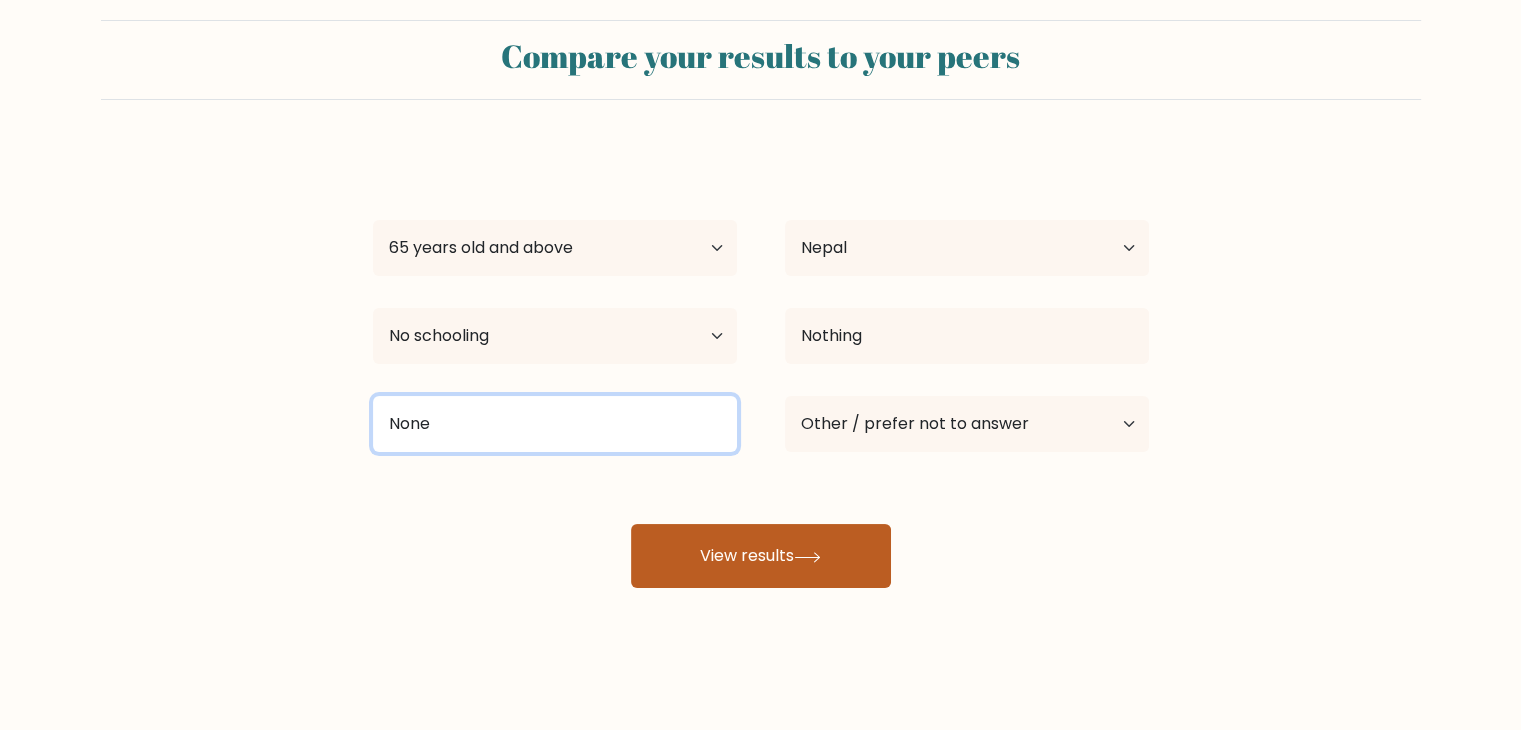 type on "None" 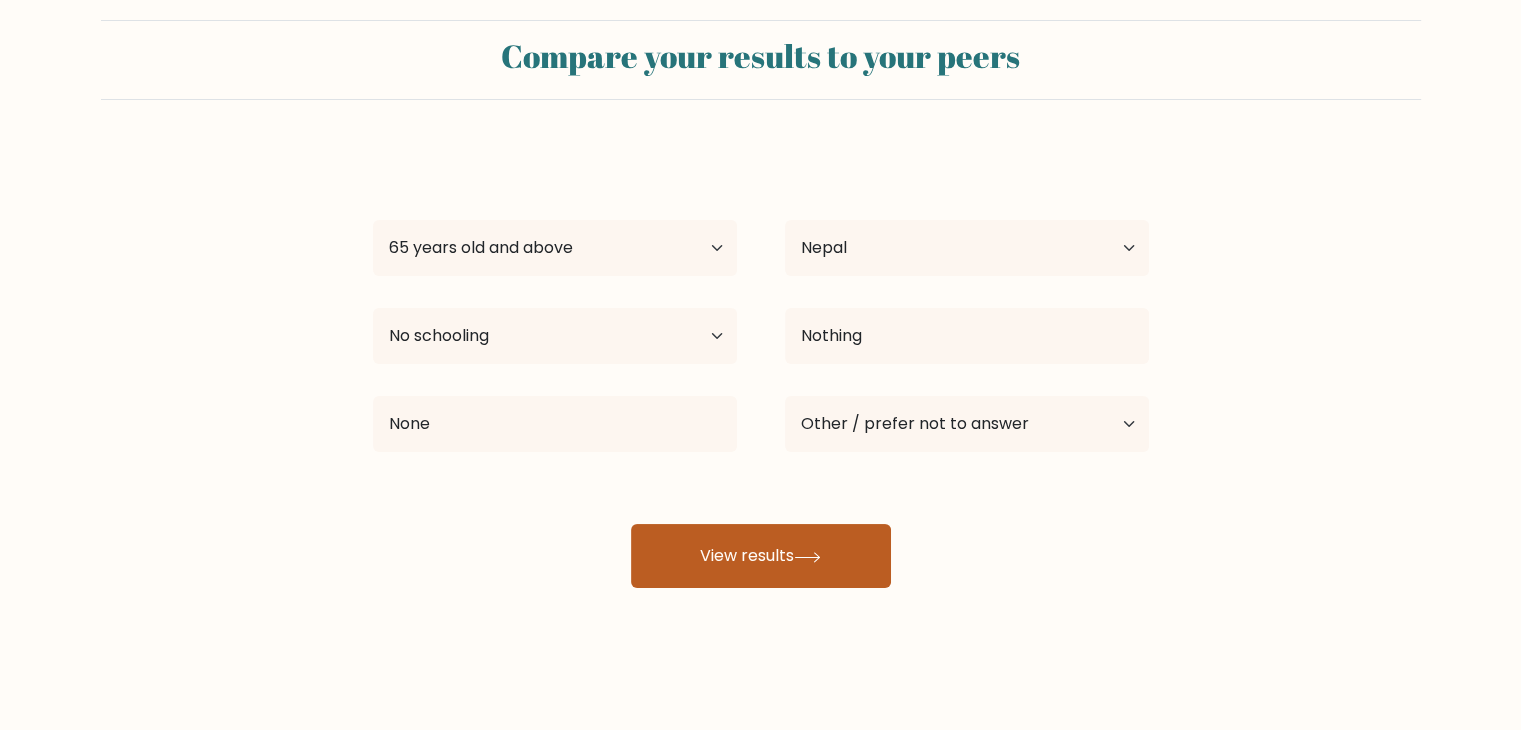 click on "View results" at bounding box center [761, 556] 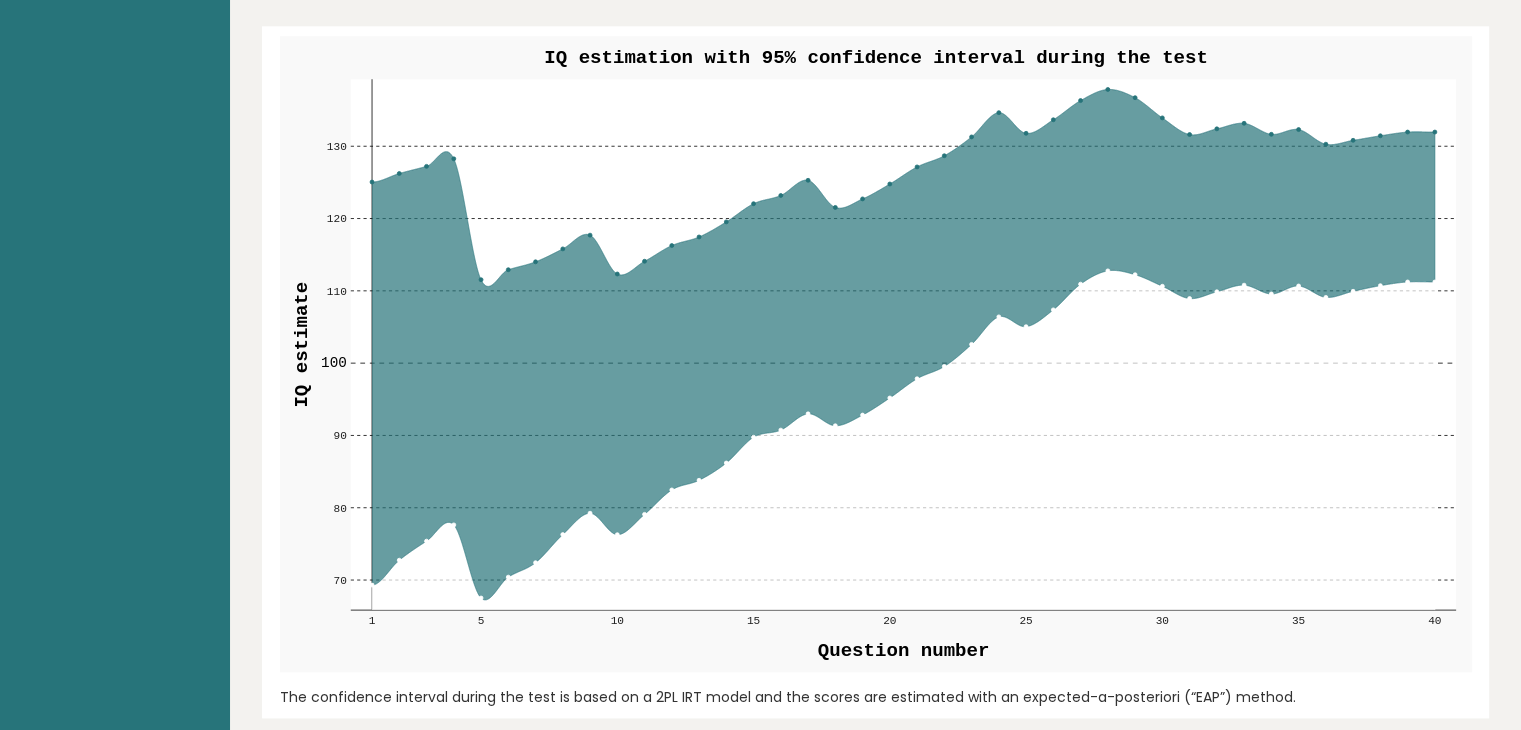 scroll, scrollTop: 2300, scrollLeft: 0, axis: vertical 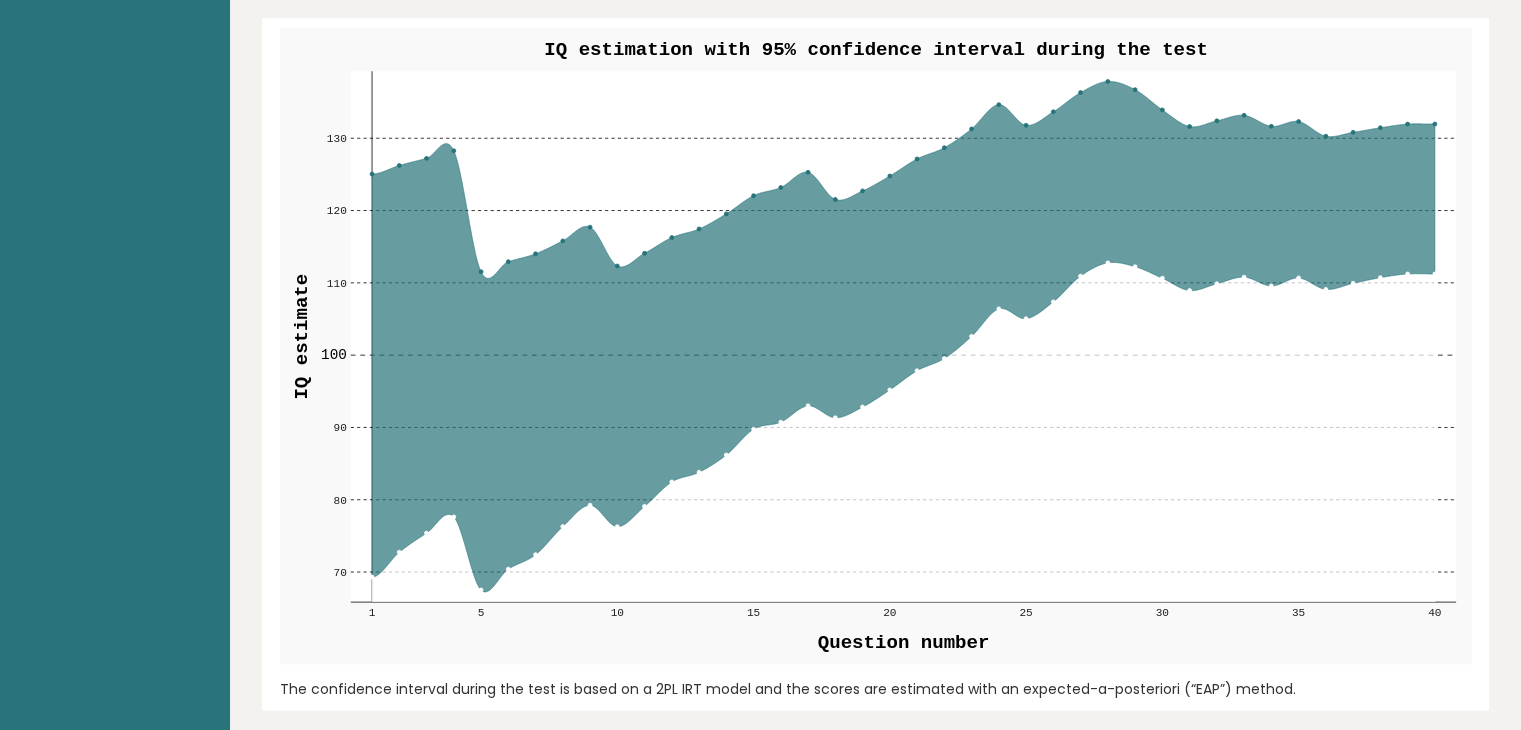 click 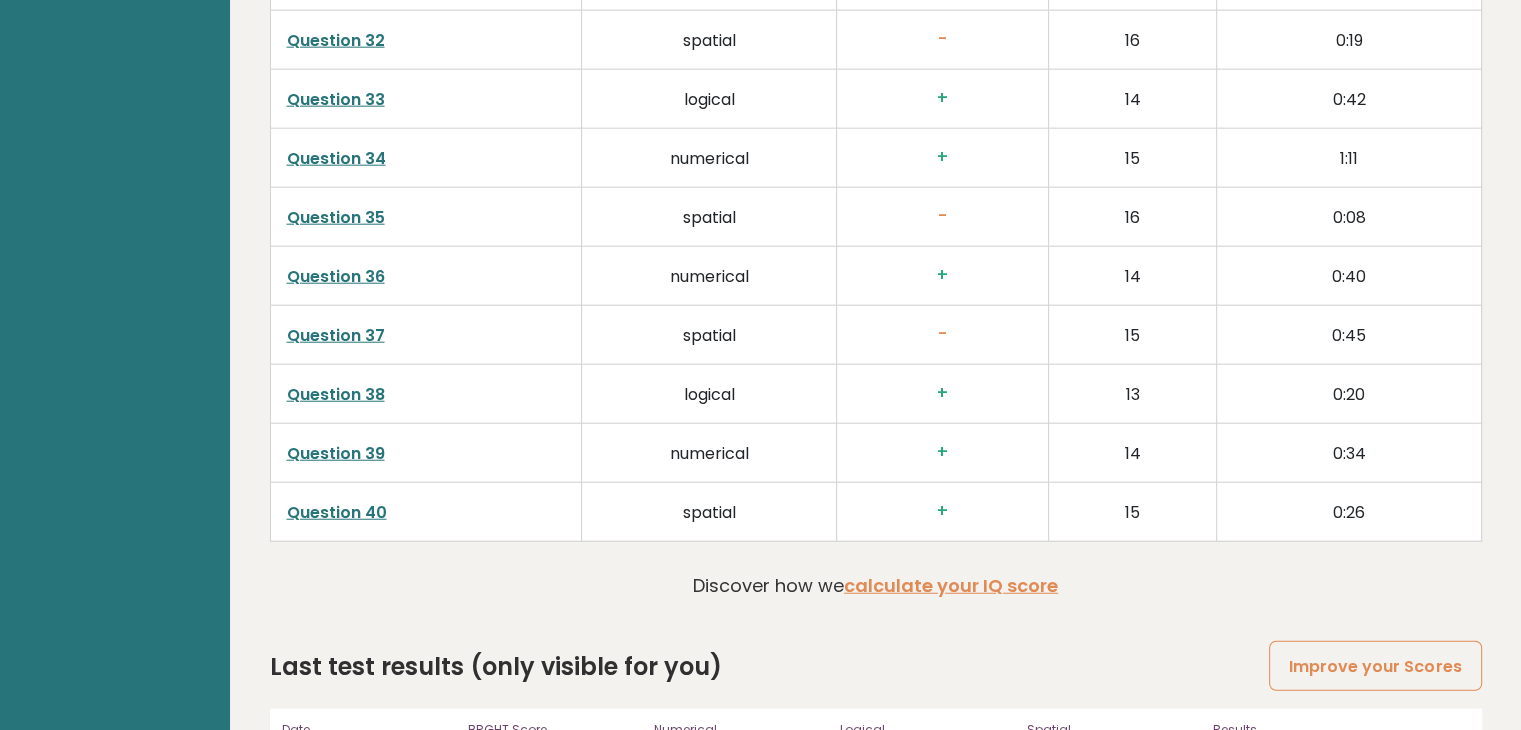 scroll, scrollTop: 5084, scrollLeft: 0, axis: vertical 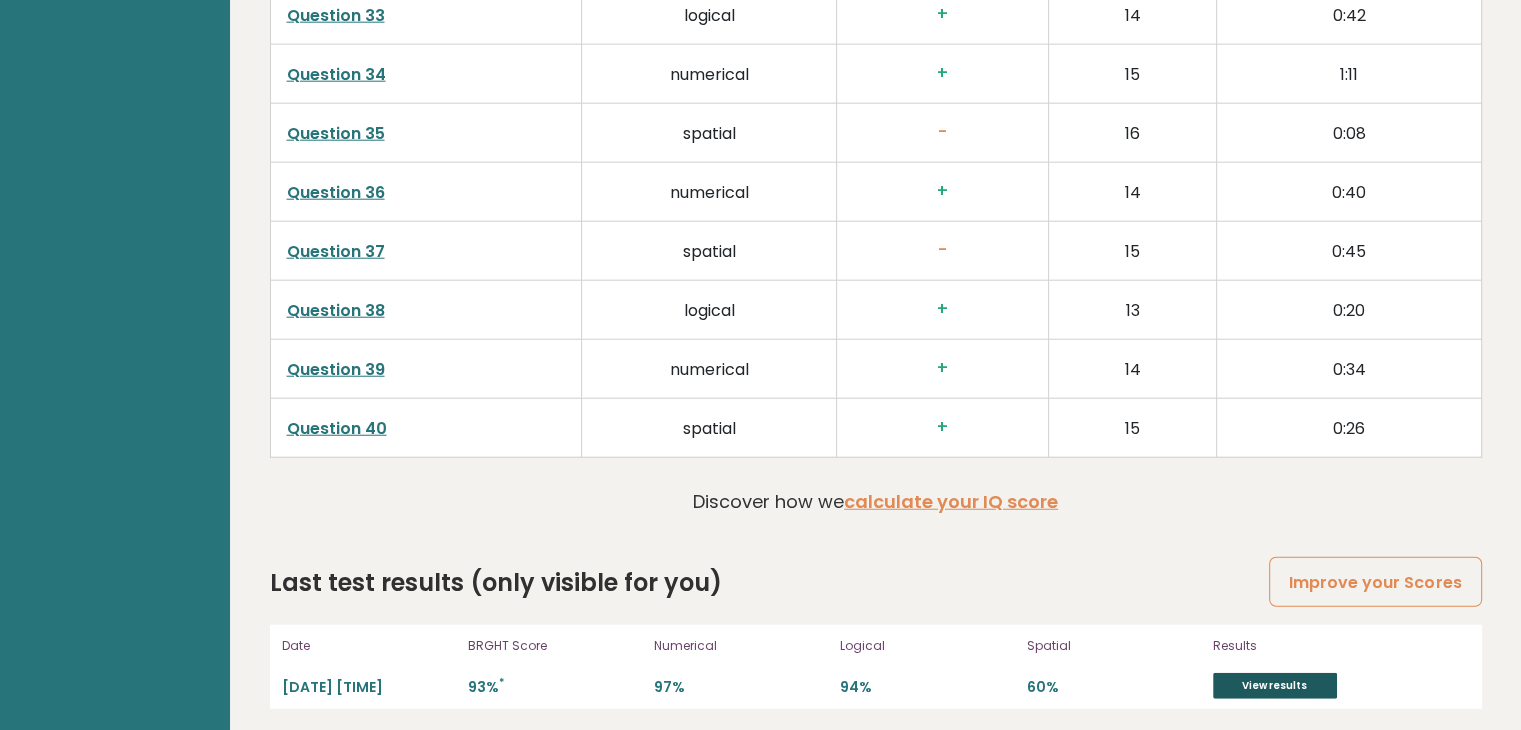 click on "View results" at bounding box center (1275, 686) 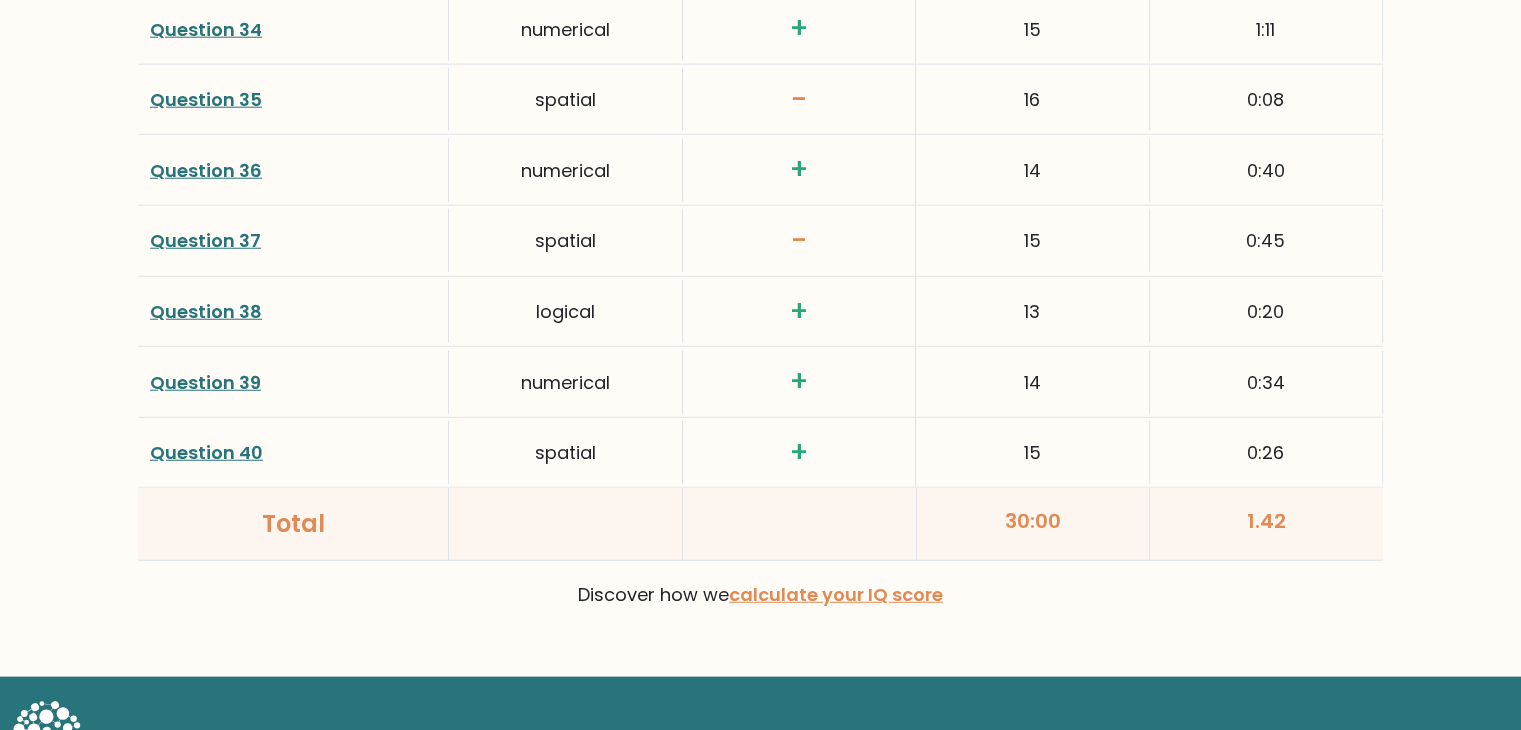 scroll, scrollTop: 5291, scrollLeft: 0, axis: vertical 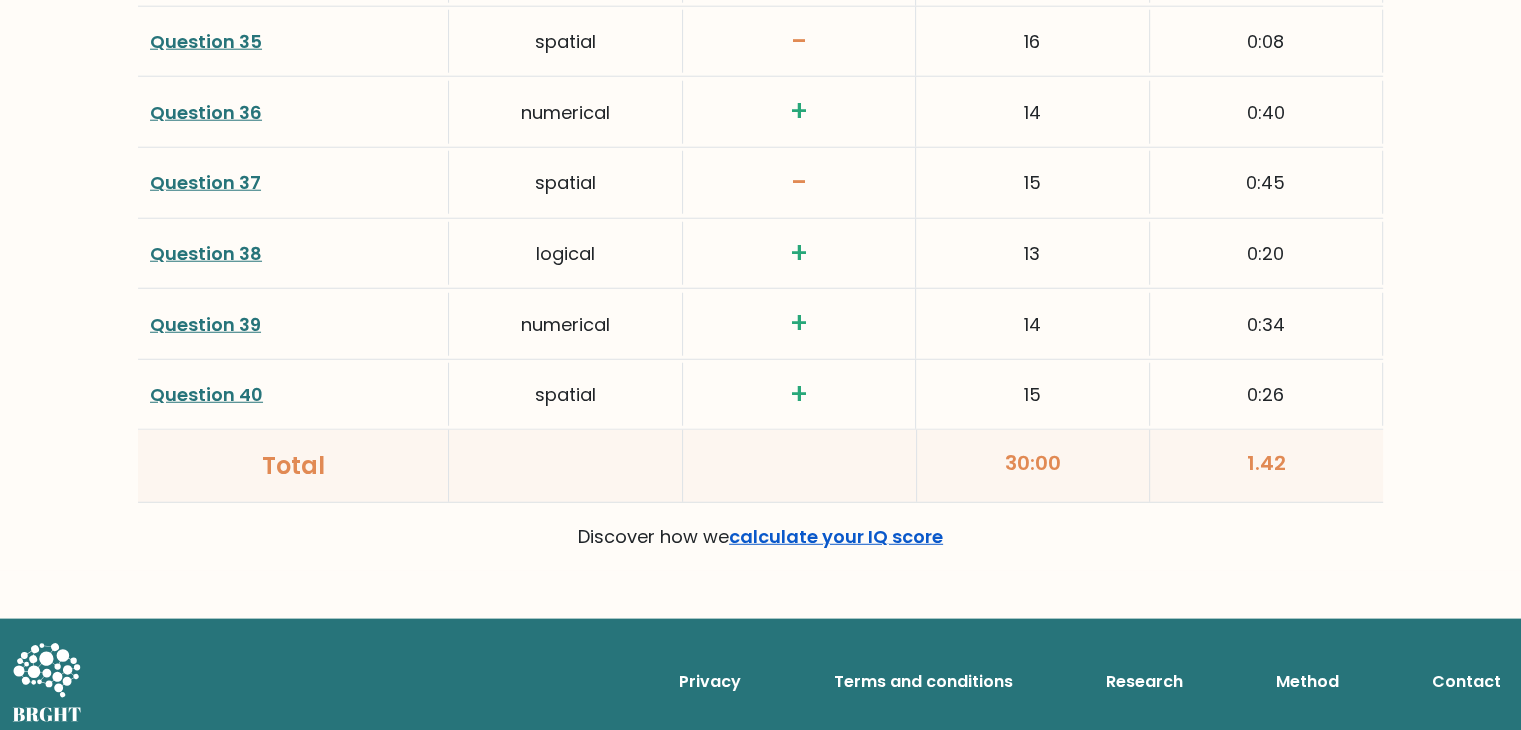 click on "calculate your IQ score" at bounding box center [836, 536] 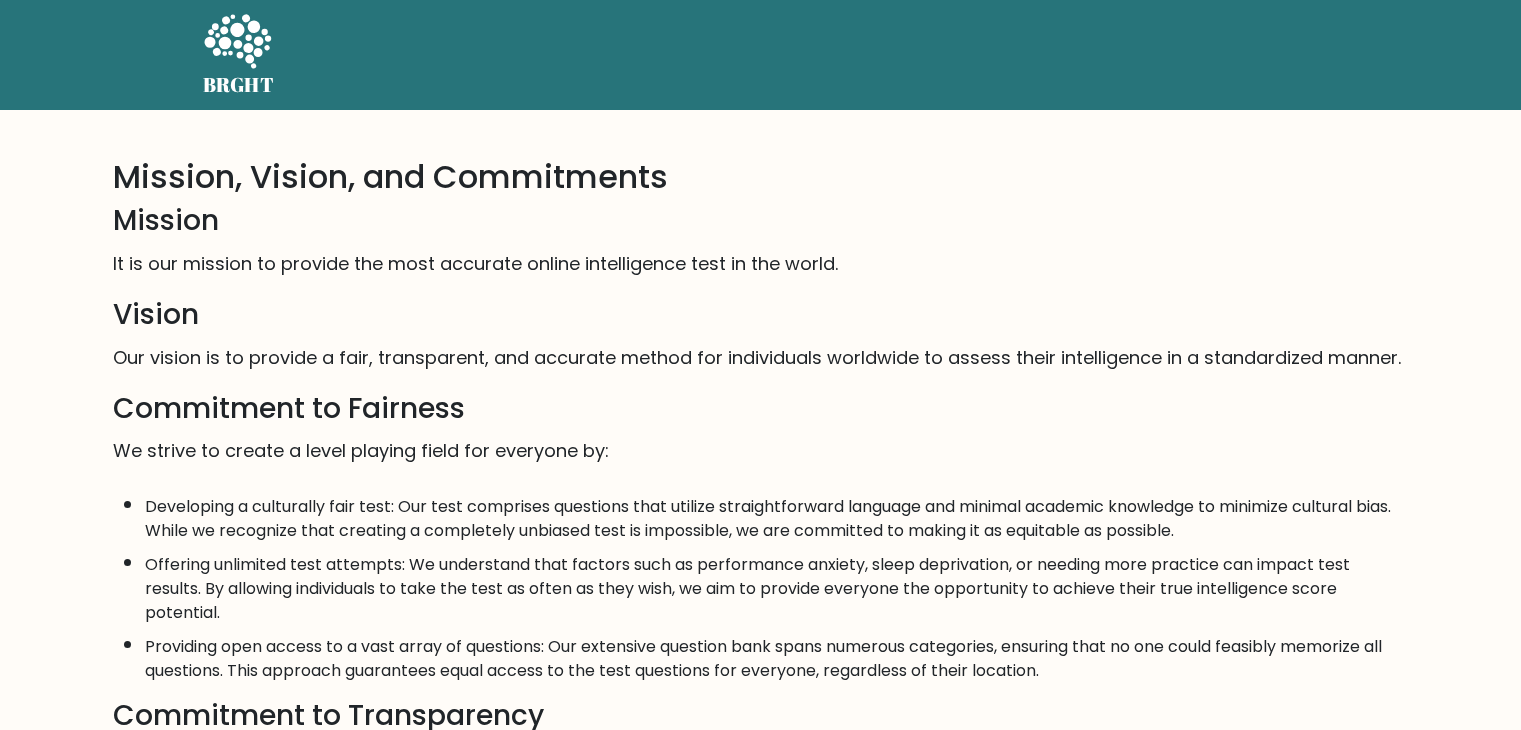 scroll, scrollTop: 0, scrollLeft: 0, axis: both 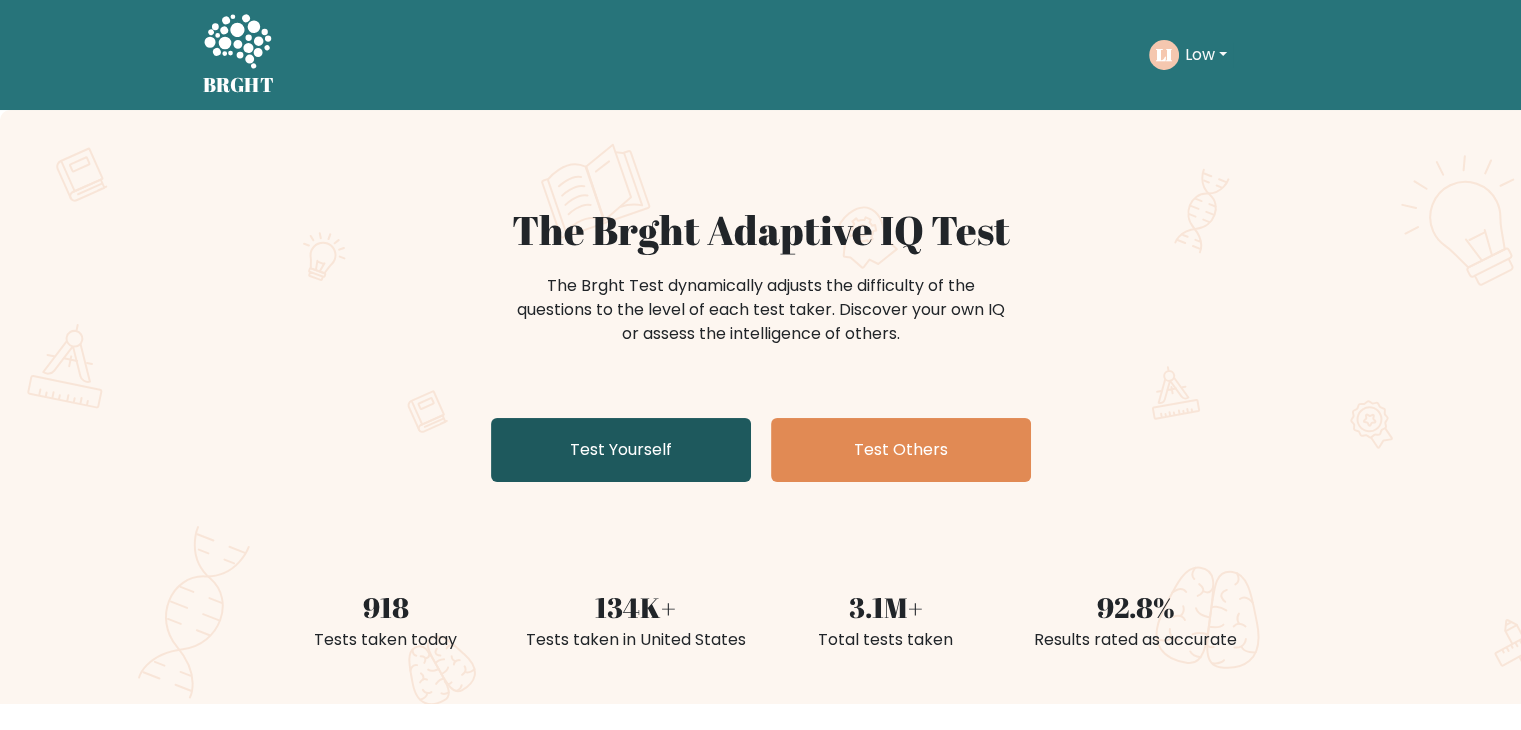 click on "Test Yourself" at bounding box center (621, 450) 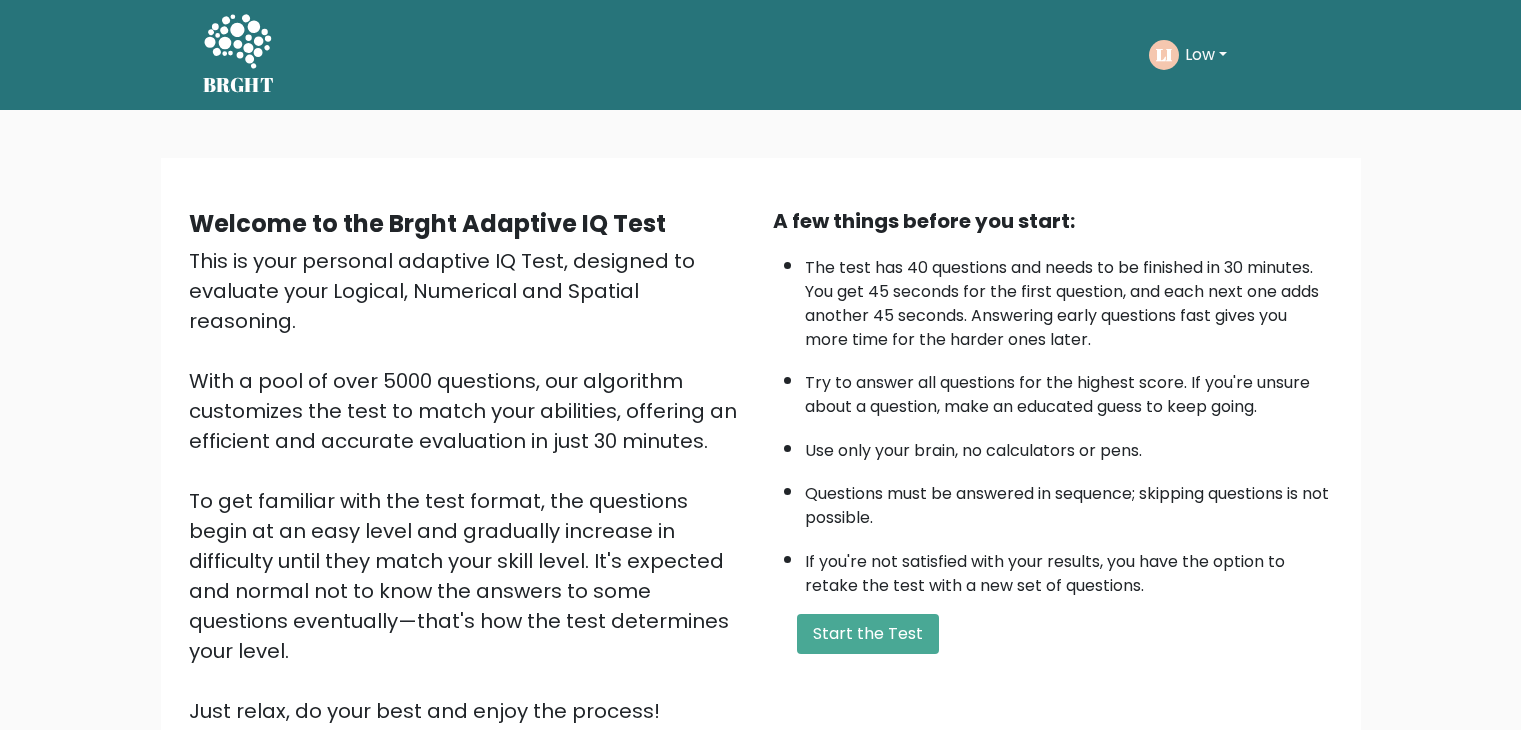 scroll, scrollTop: 0, scrollLeft: 0, axis: both 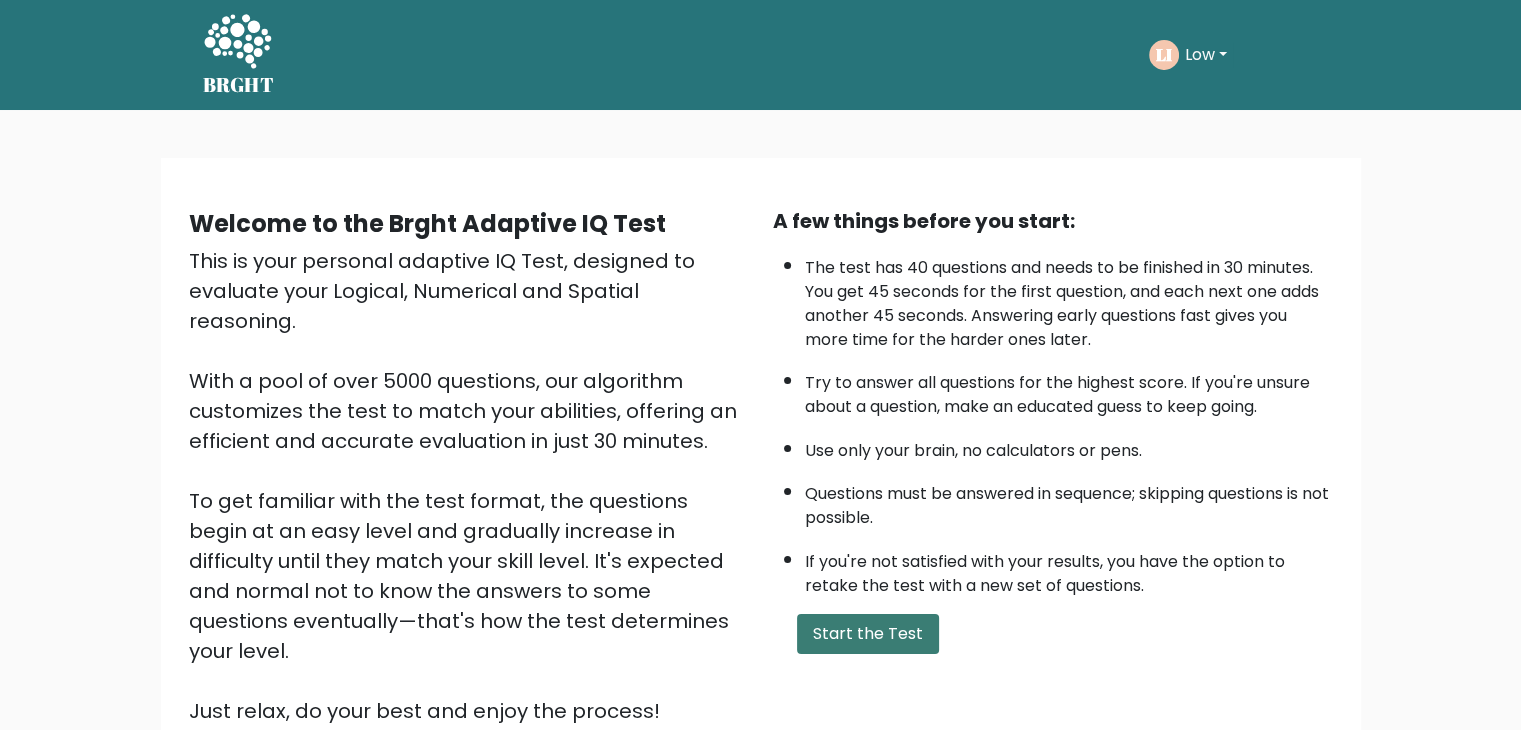 click on "Start the Test" at bounding box center (868, 634) 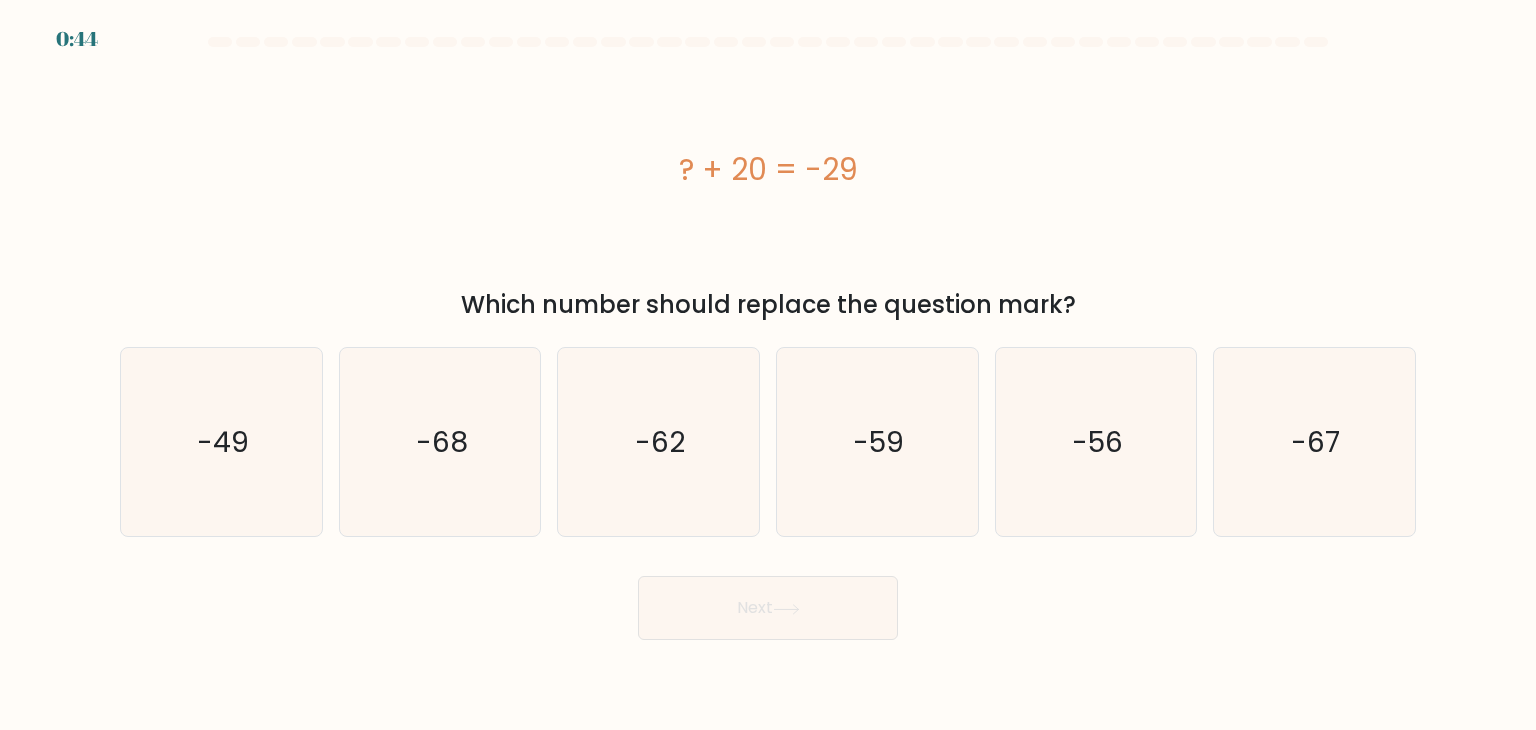 scroll, scrollTop: 0, scrollLeft: 0, axis: both 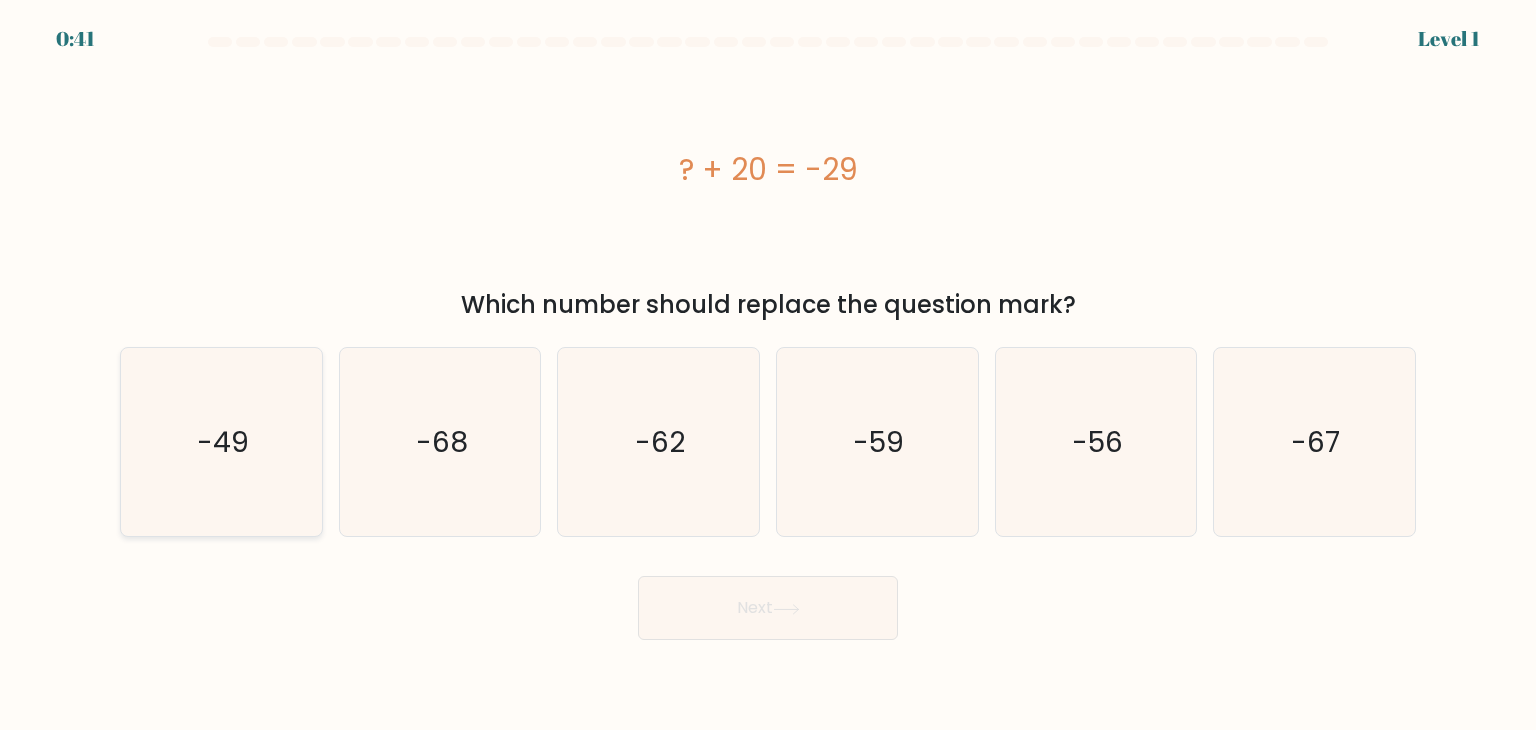 click on "-49" 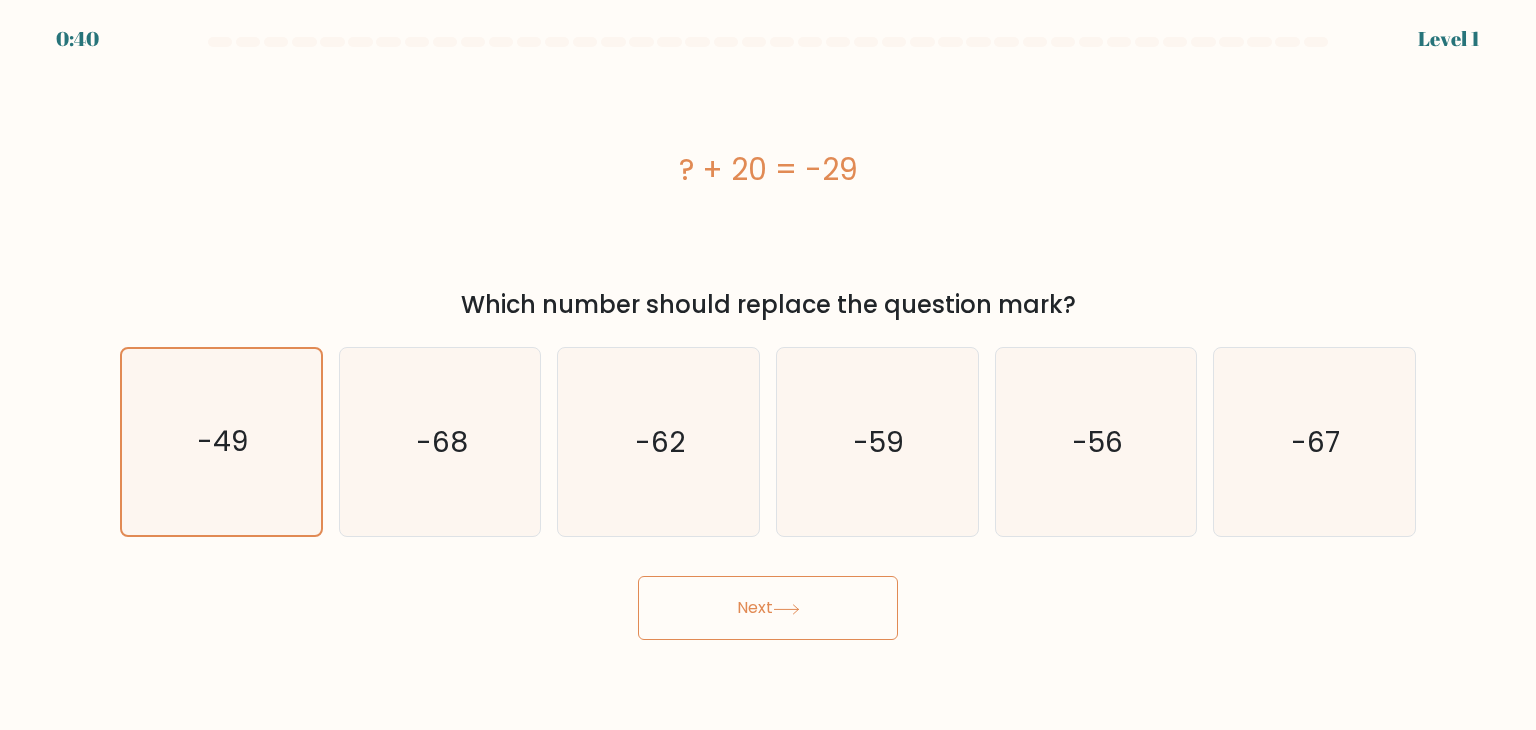 click on "Next" at bounding box center (768, 608) 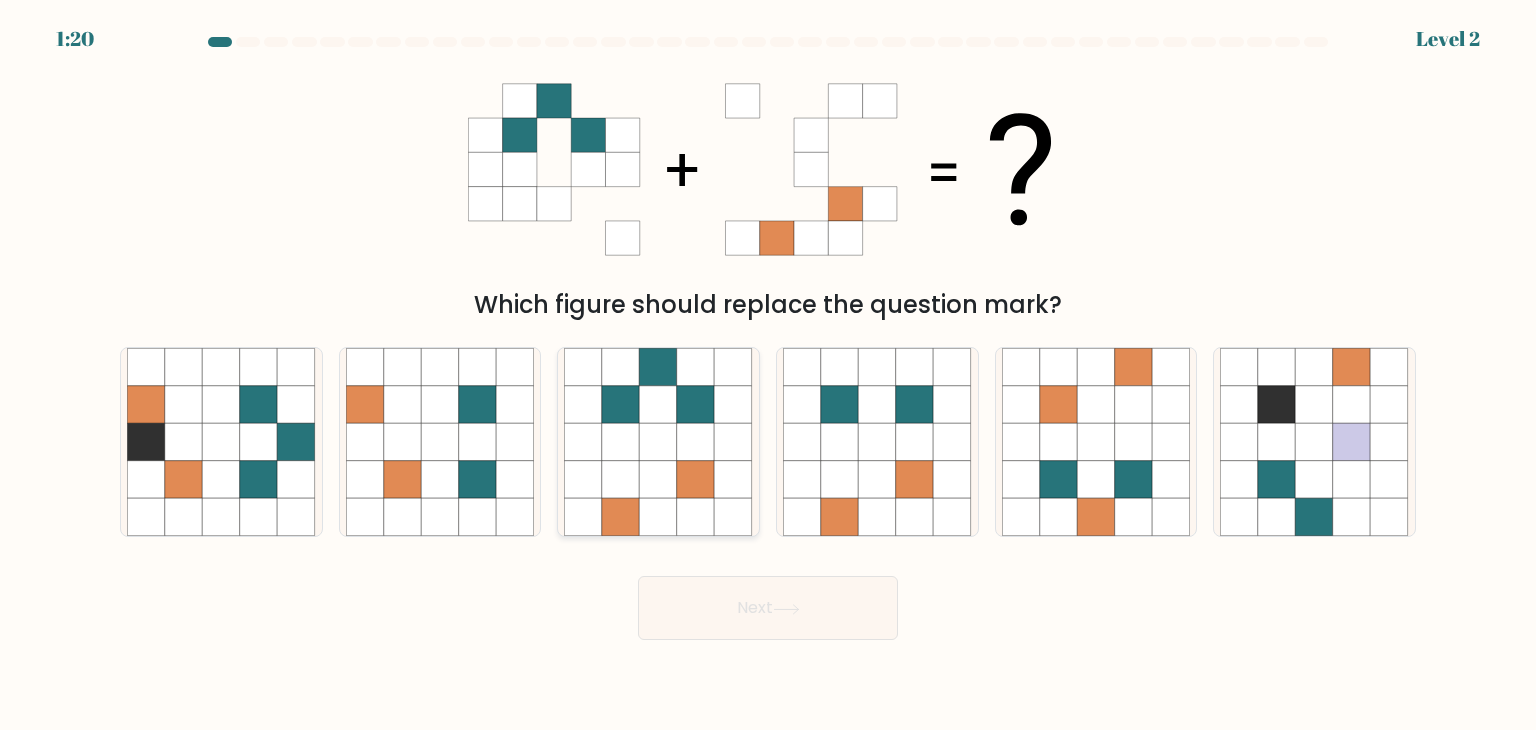 click 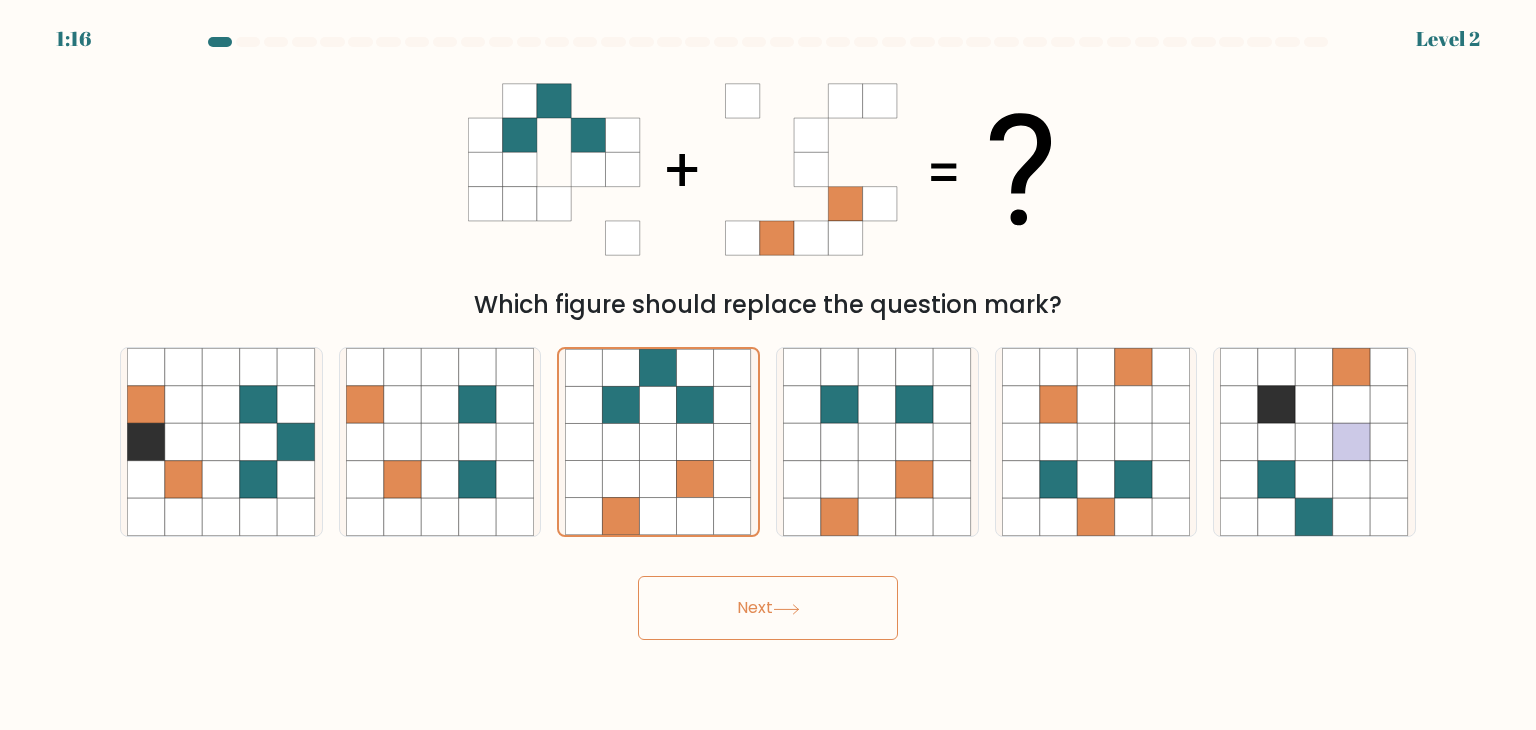 click on "Next" at bounding box center [768, 608] 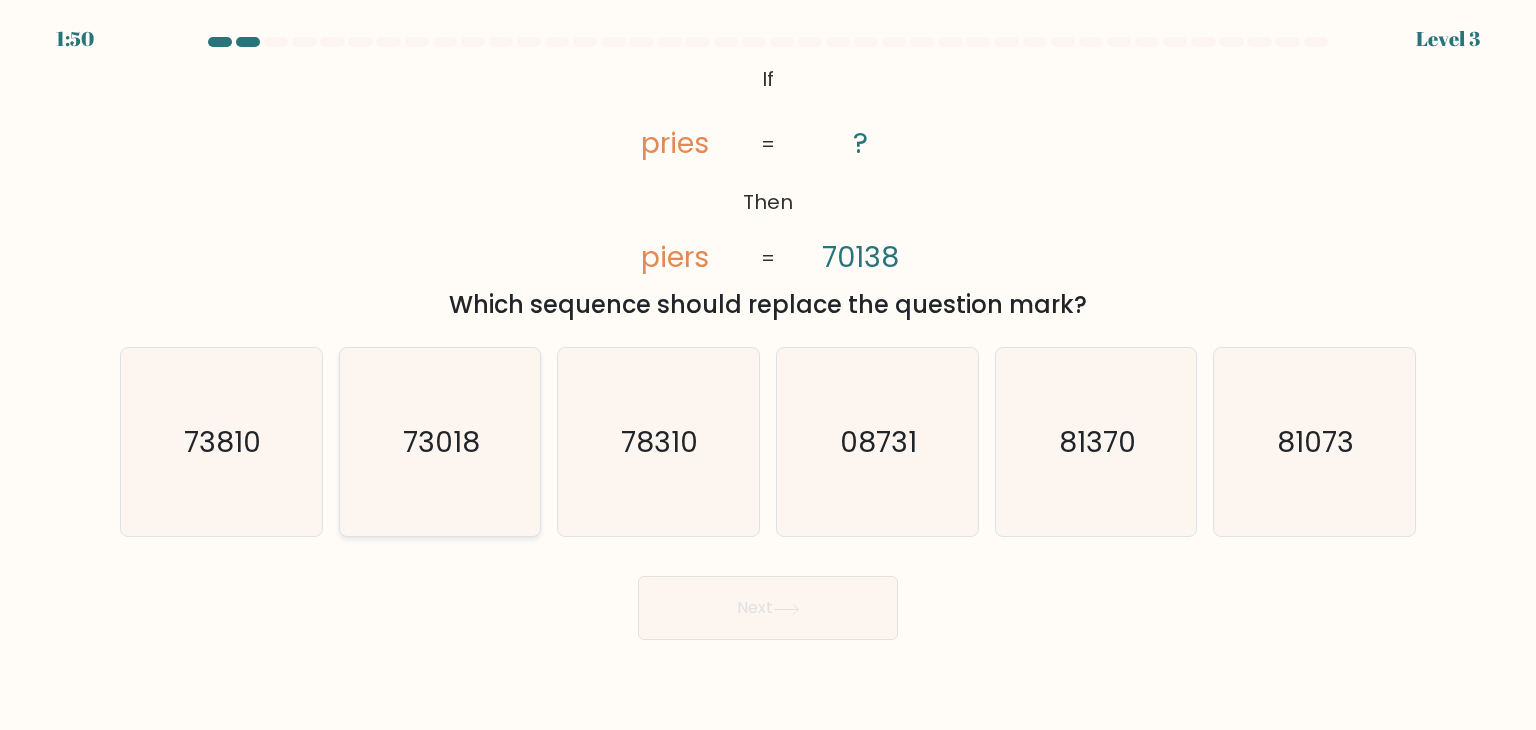 click on "73018" 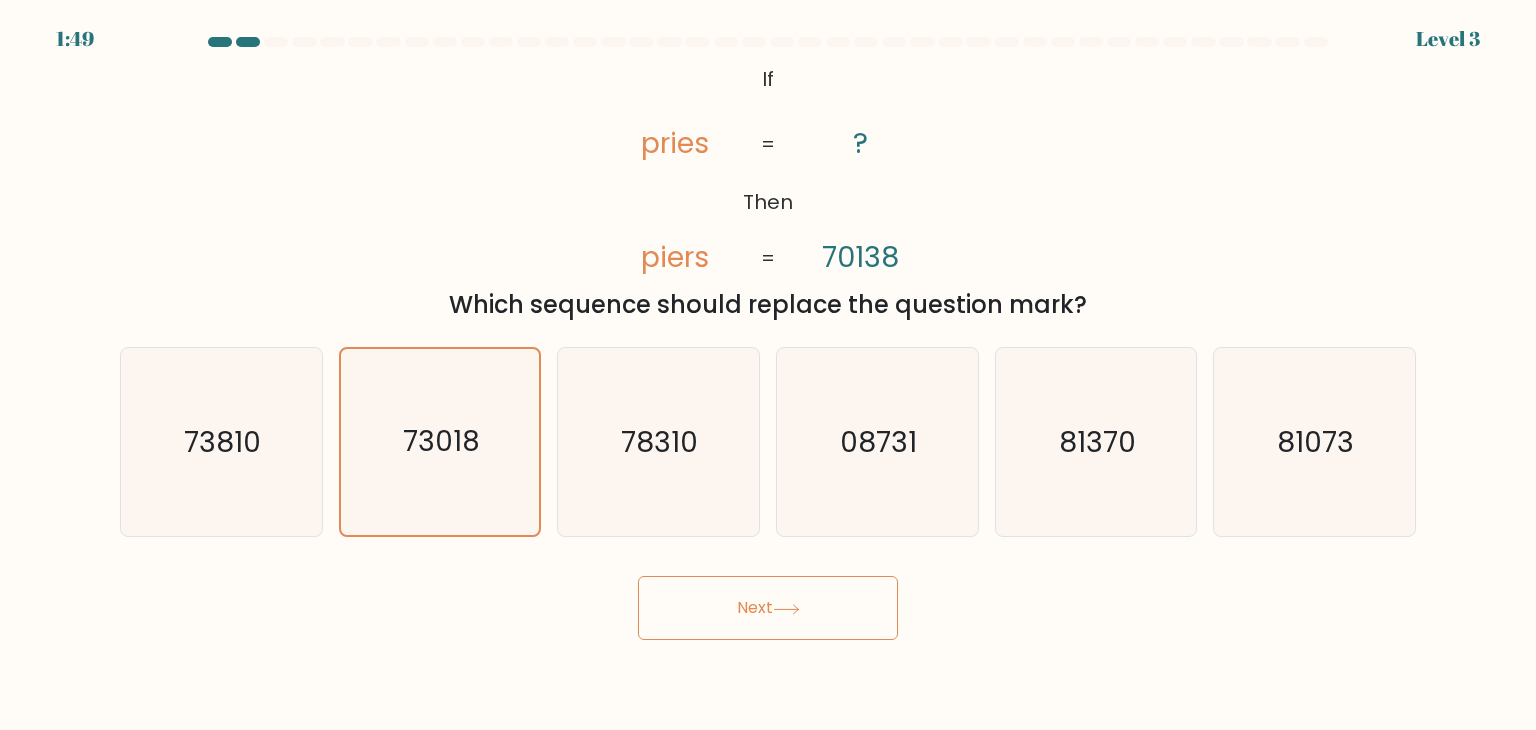 click on "Next" at bounding box center [768, 608] 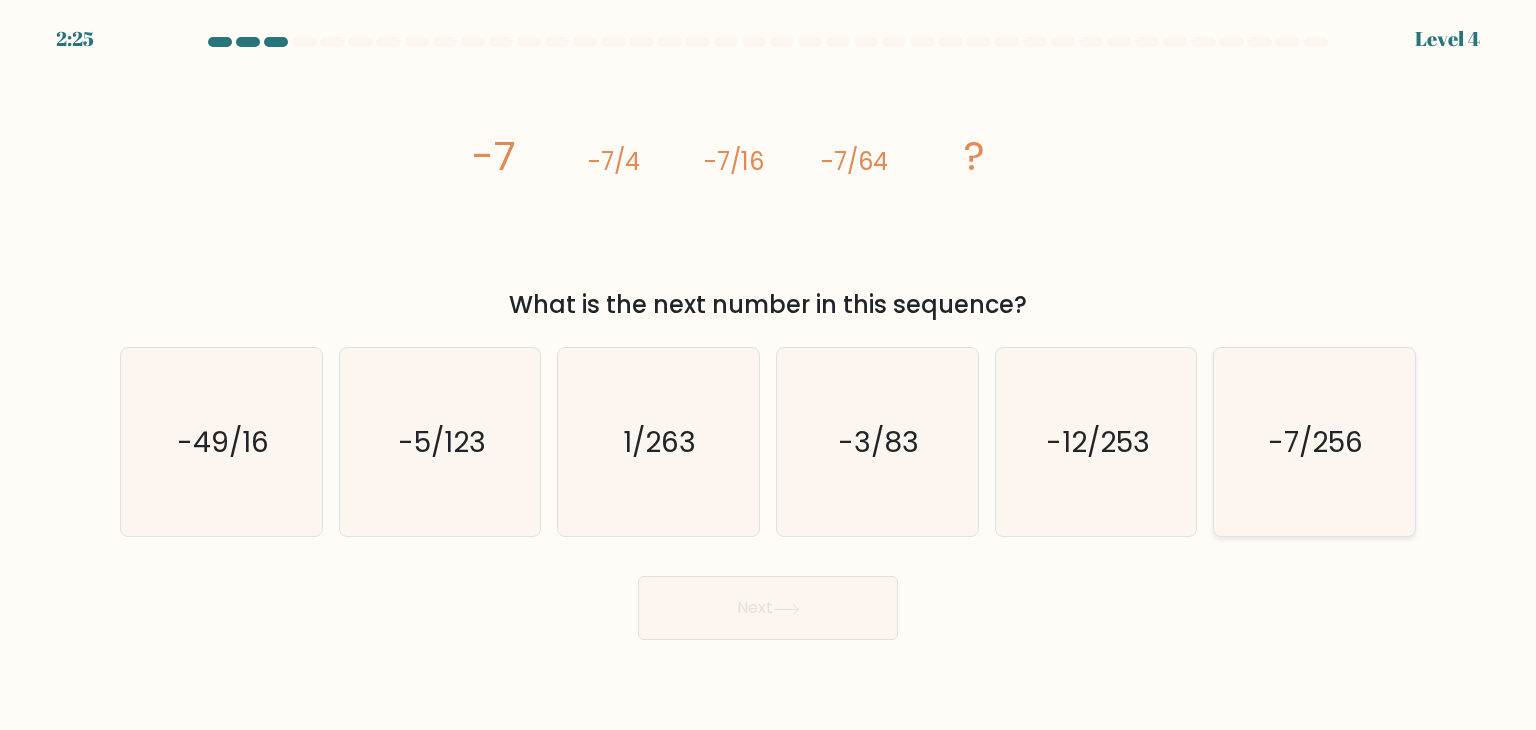 click on "-7/256" 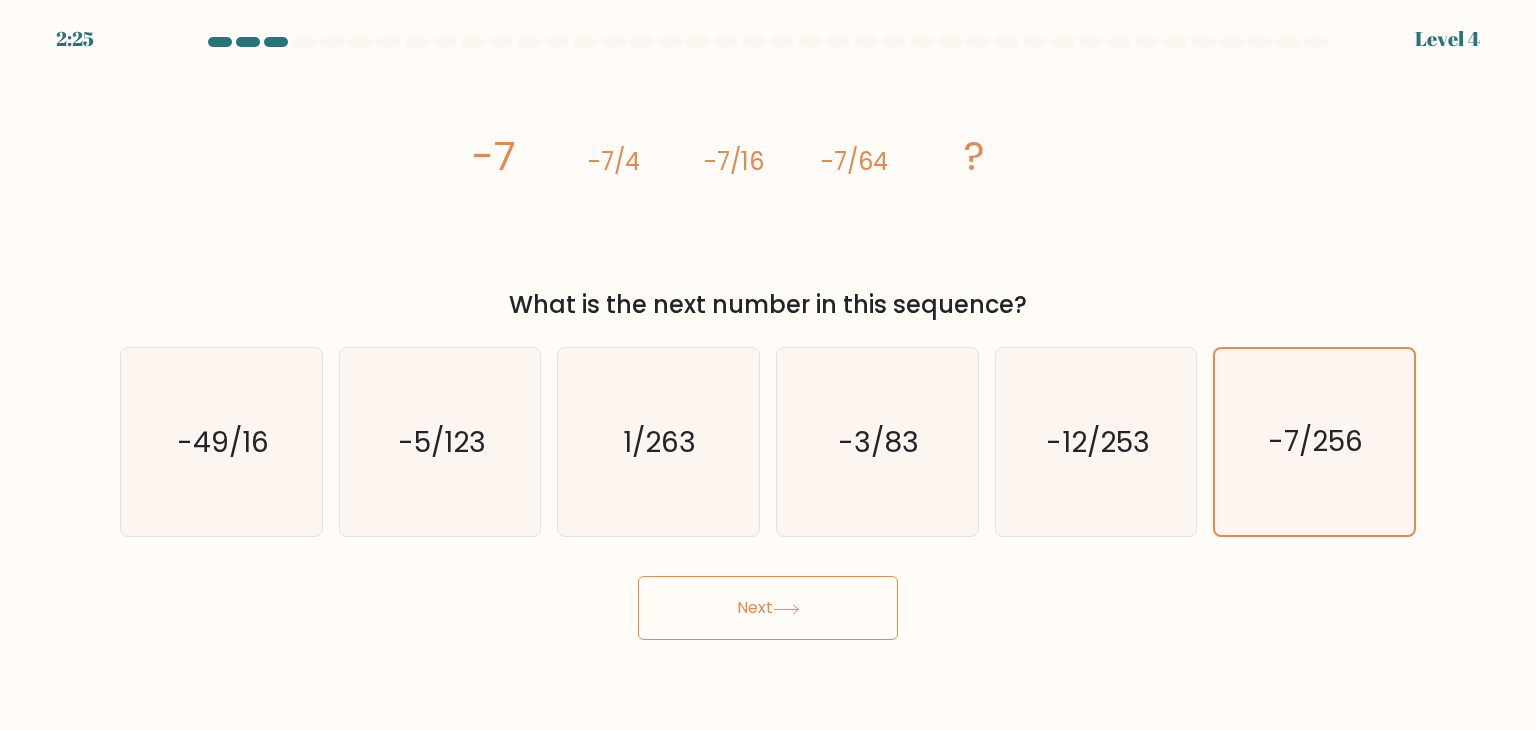 click on "Next" at bounding box center (768, 608) 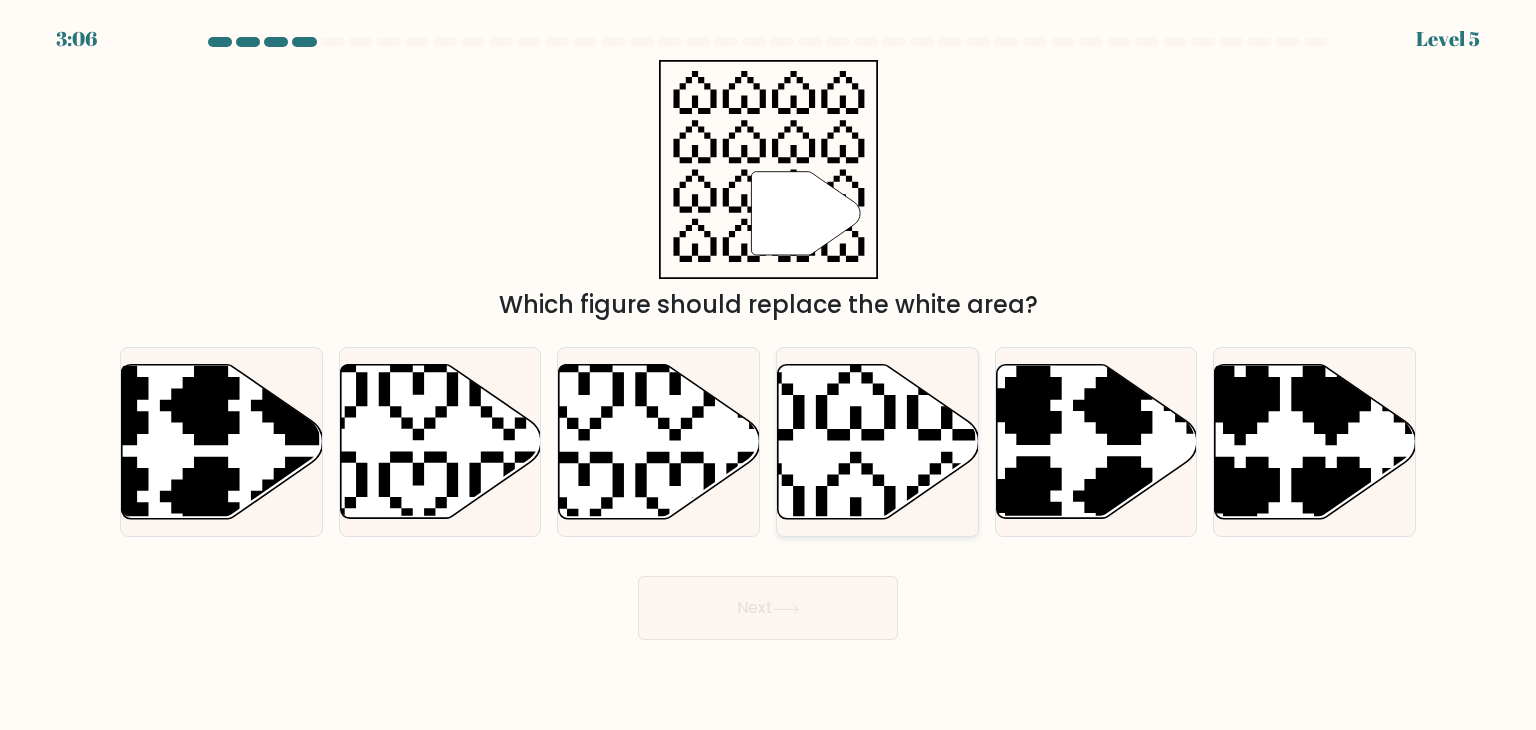 click 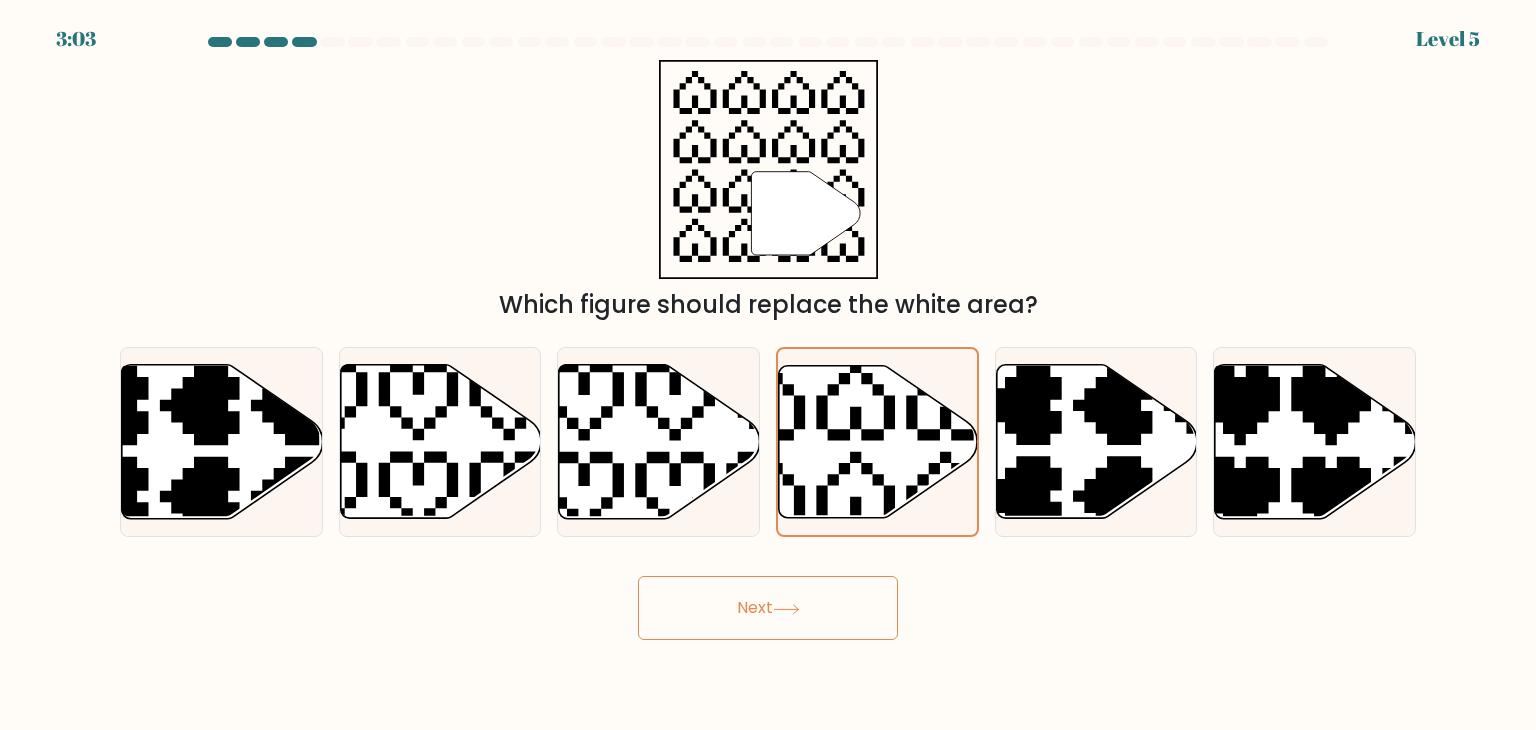 click on "Next" at bounding box center (768, 608) 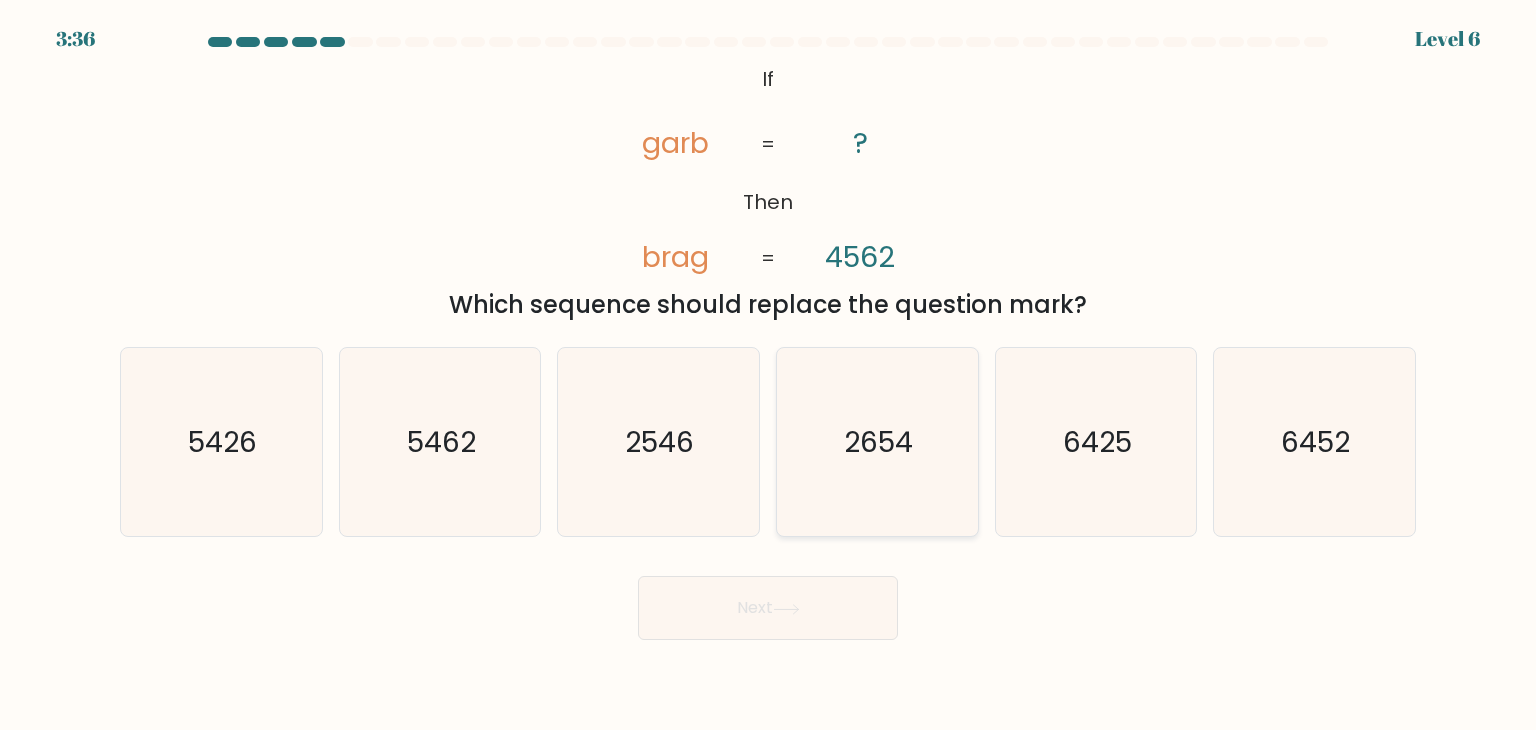 click on "2654" 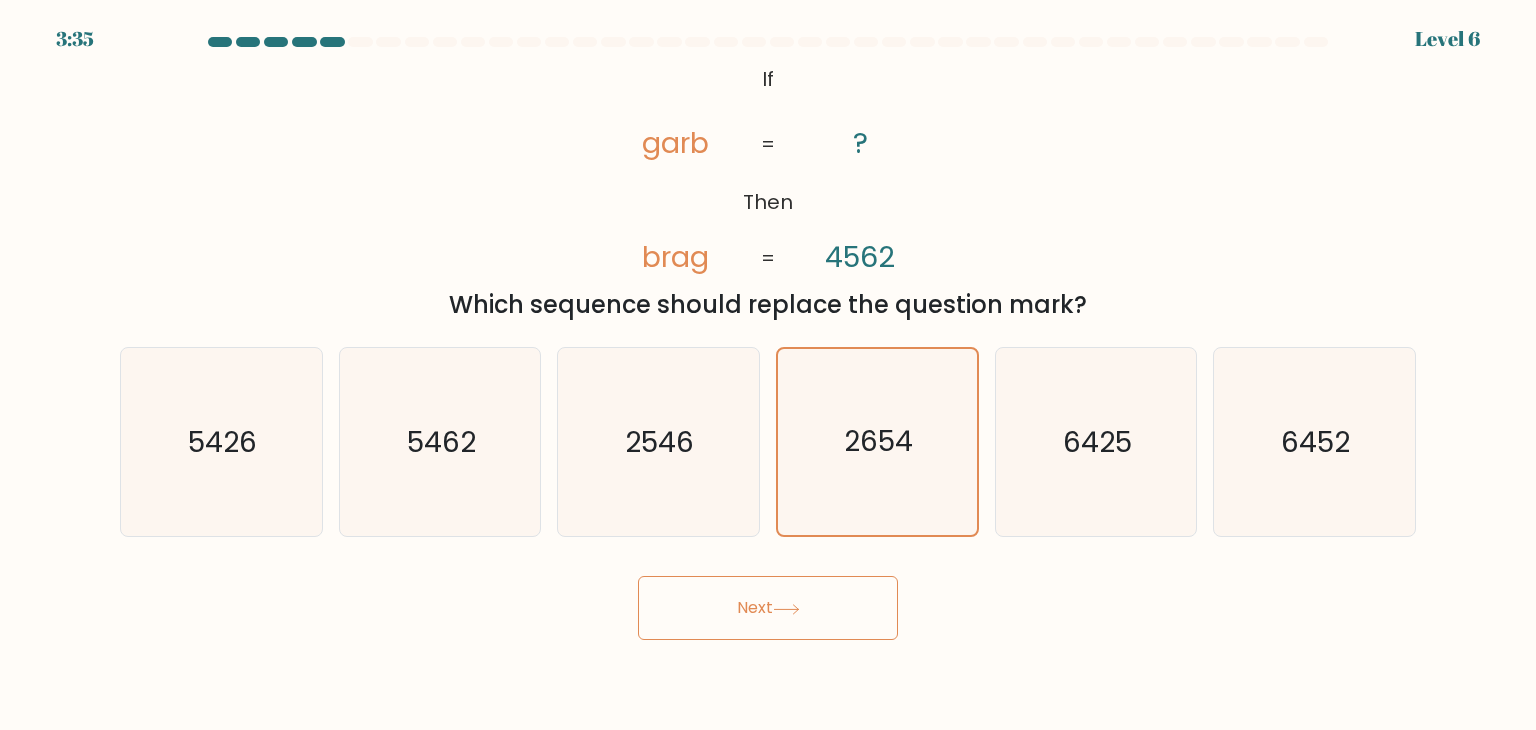 click 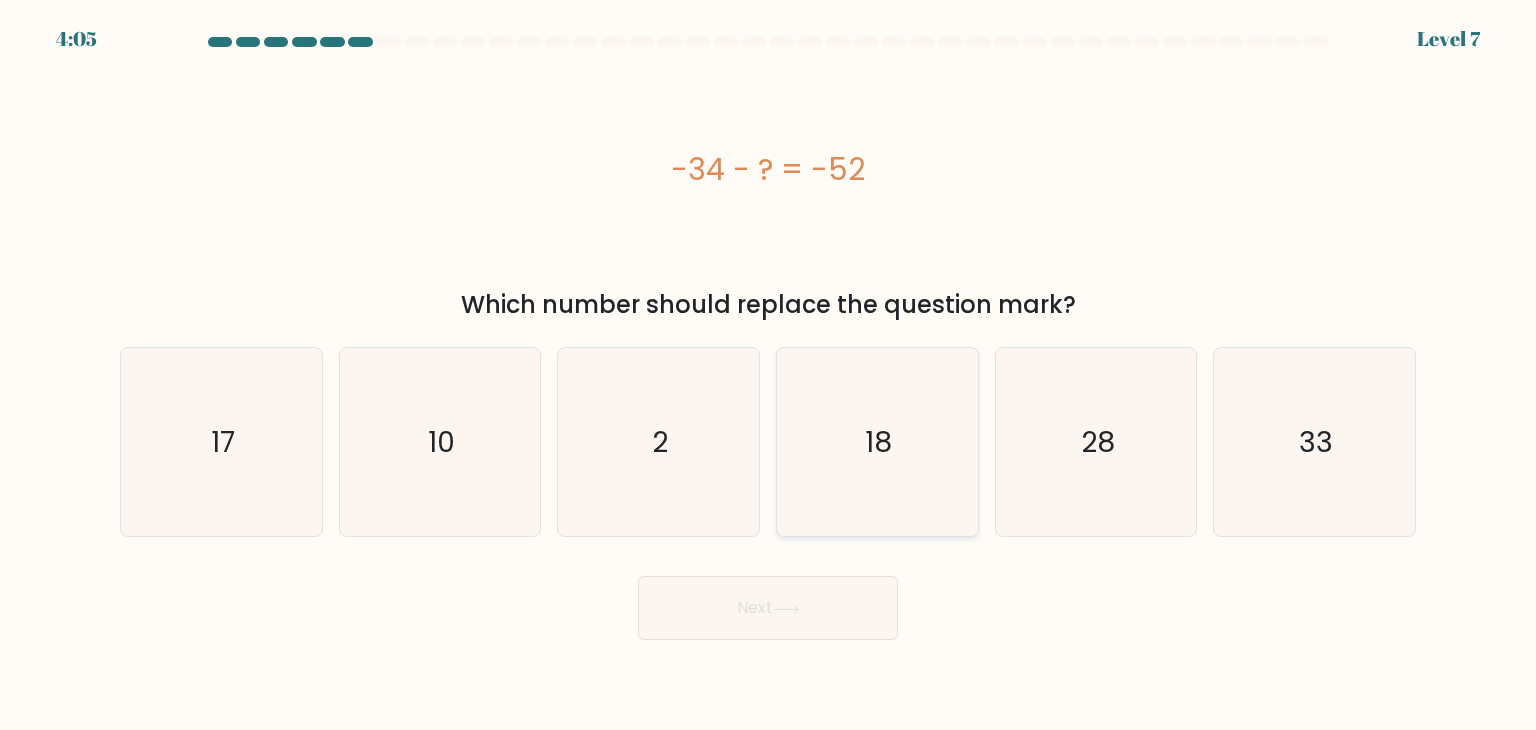 click on "18" 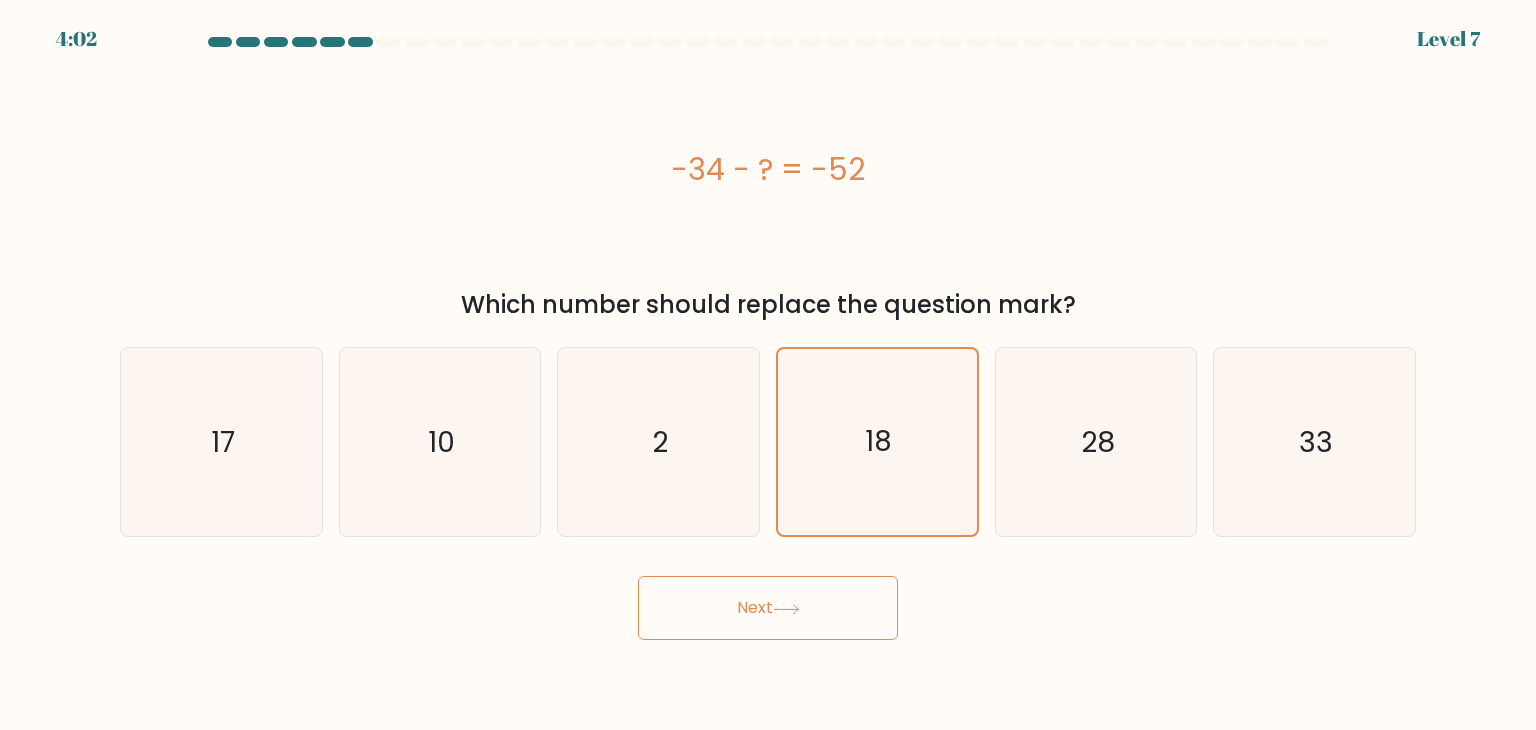 click 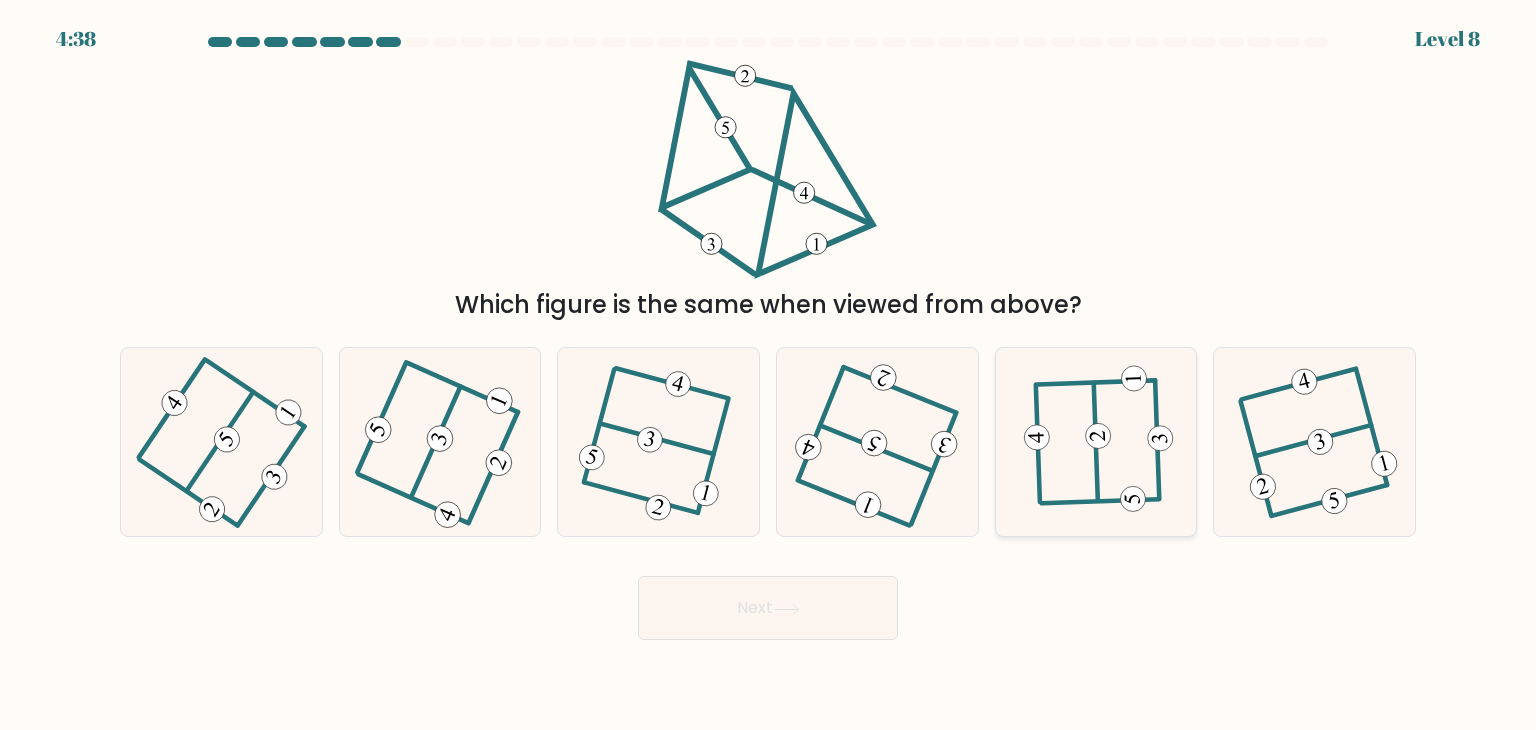 click 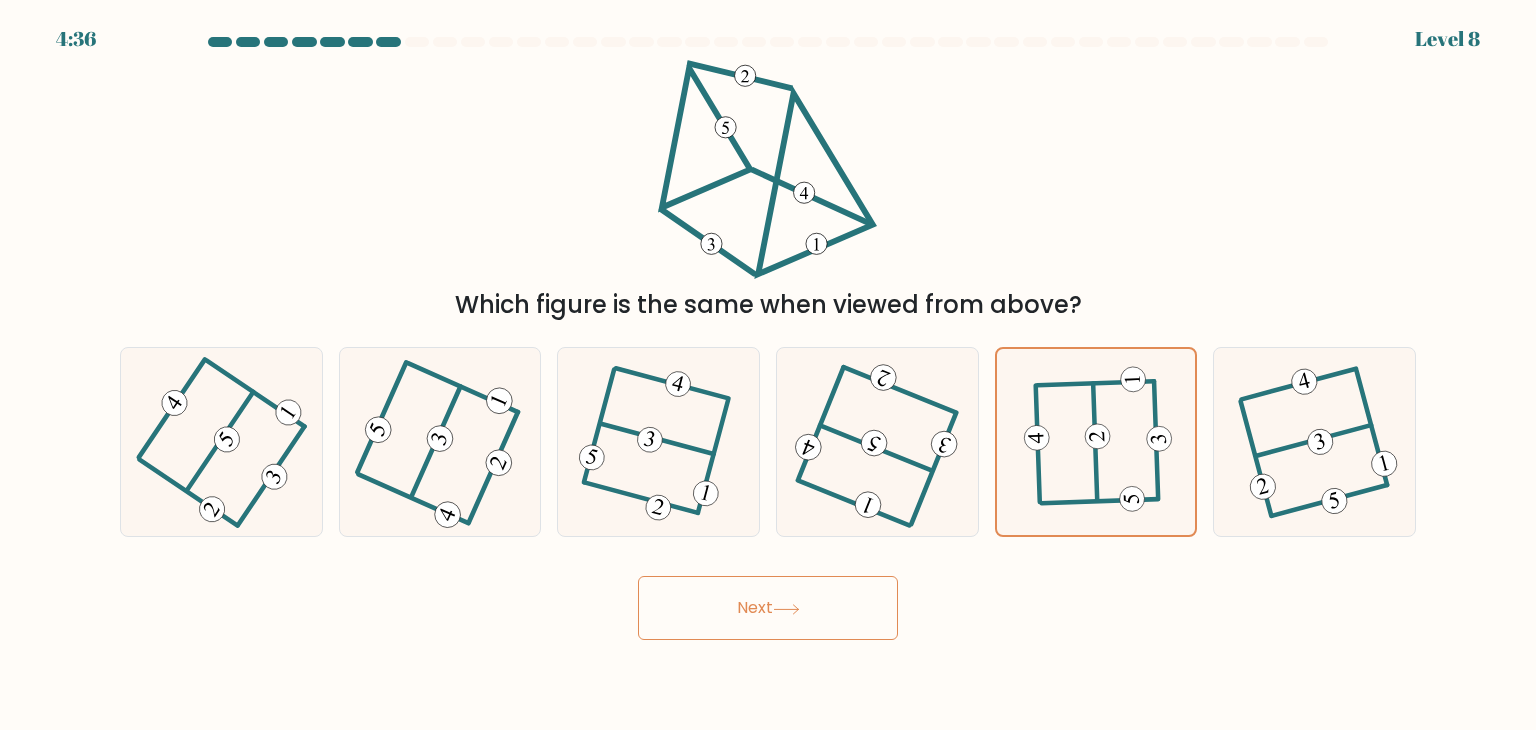 click on "Next" at bounding box center [768, 608] 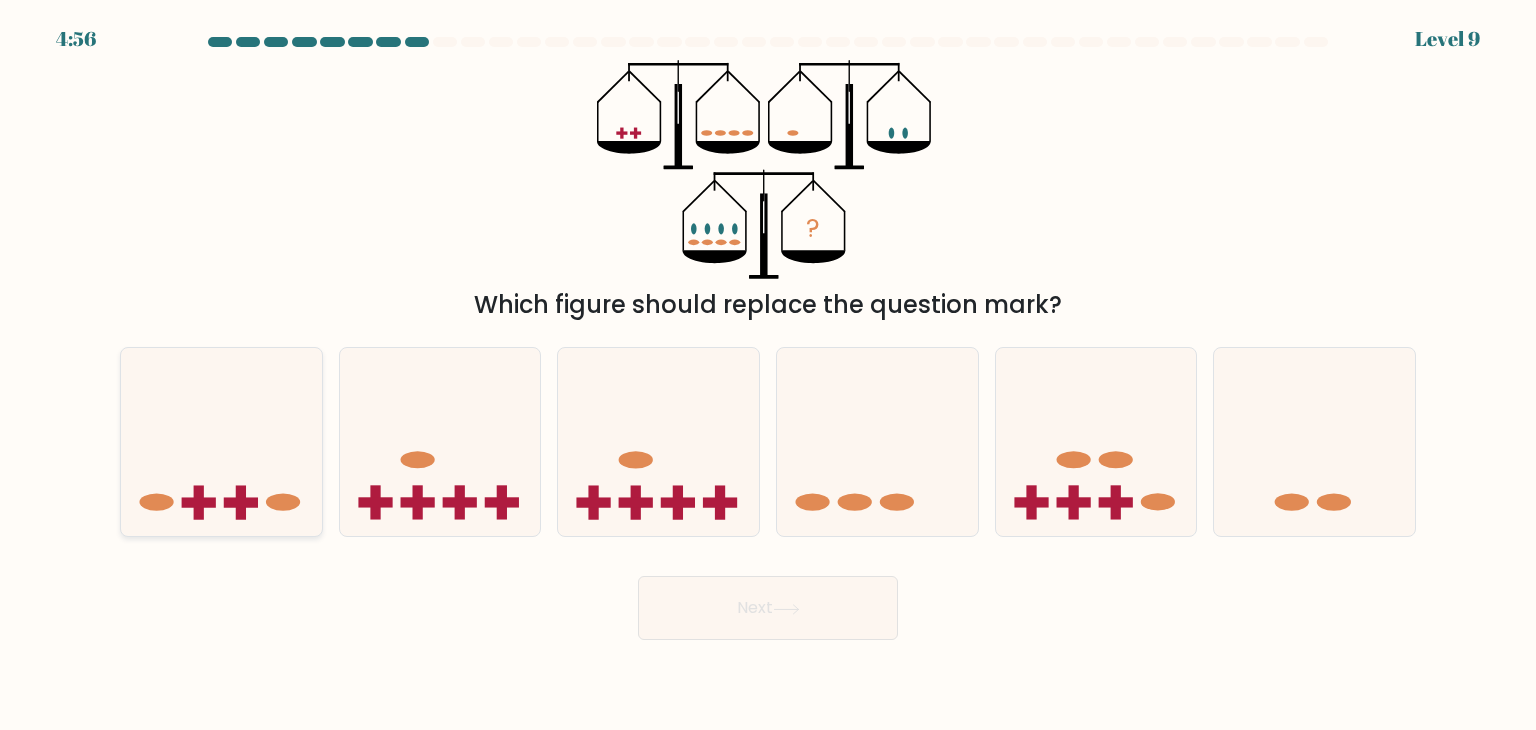 click 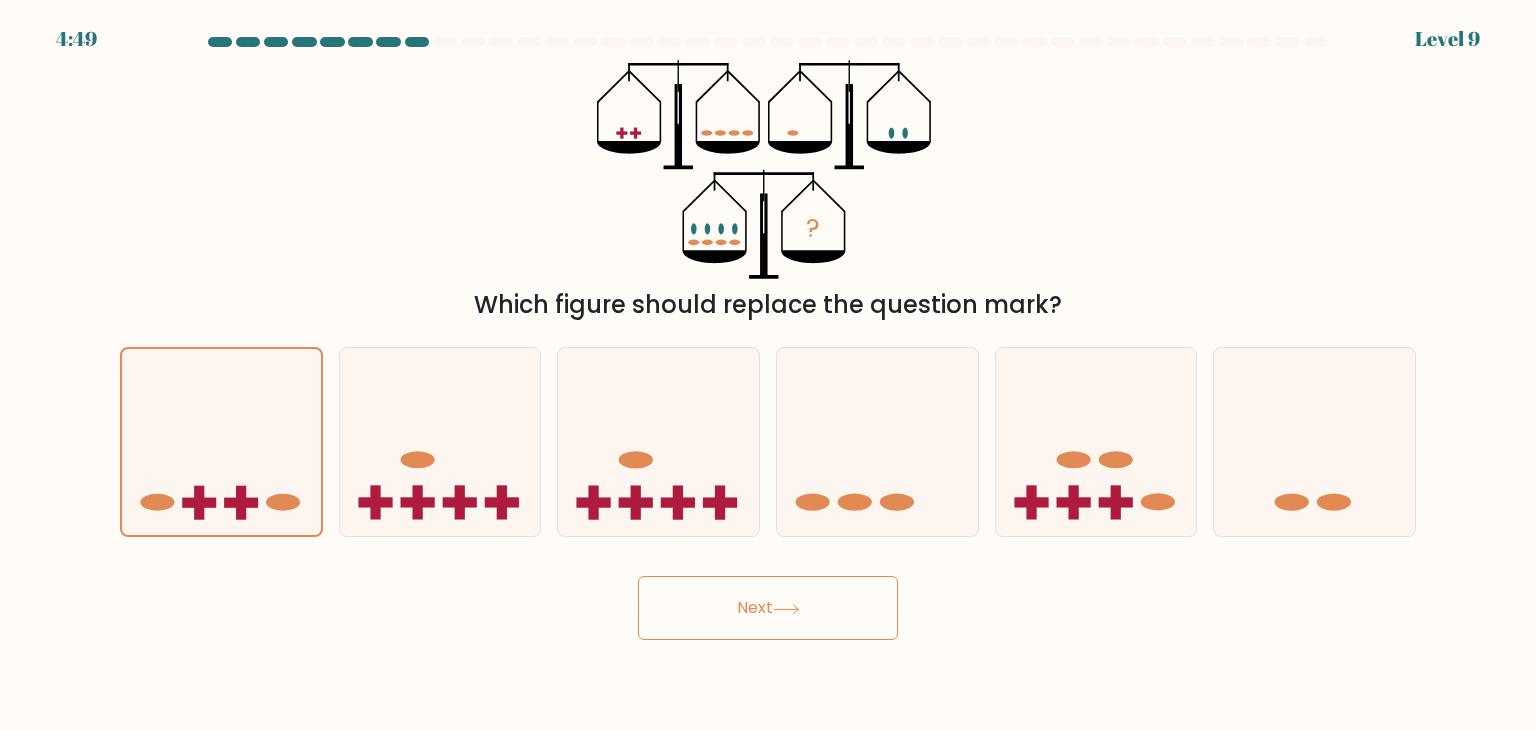 click on "Next" at bounding box center (768, 608) 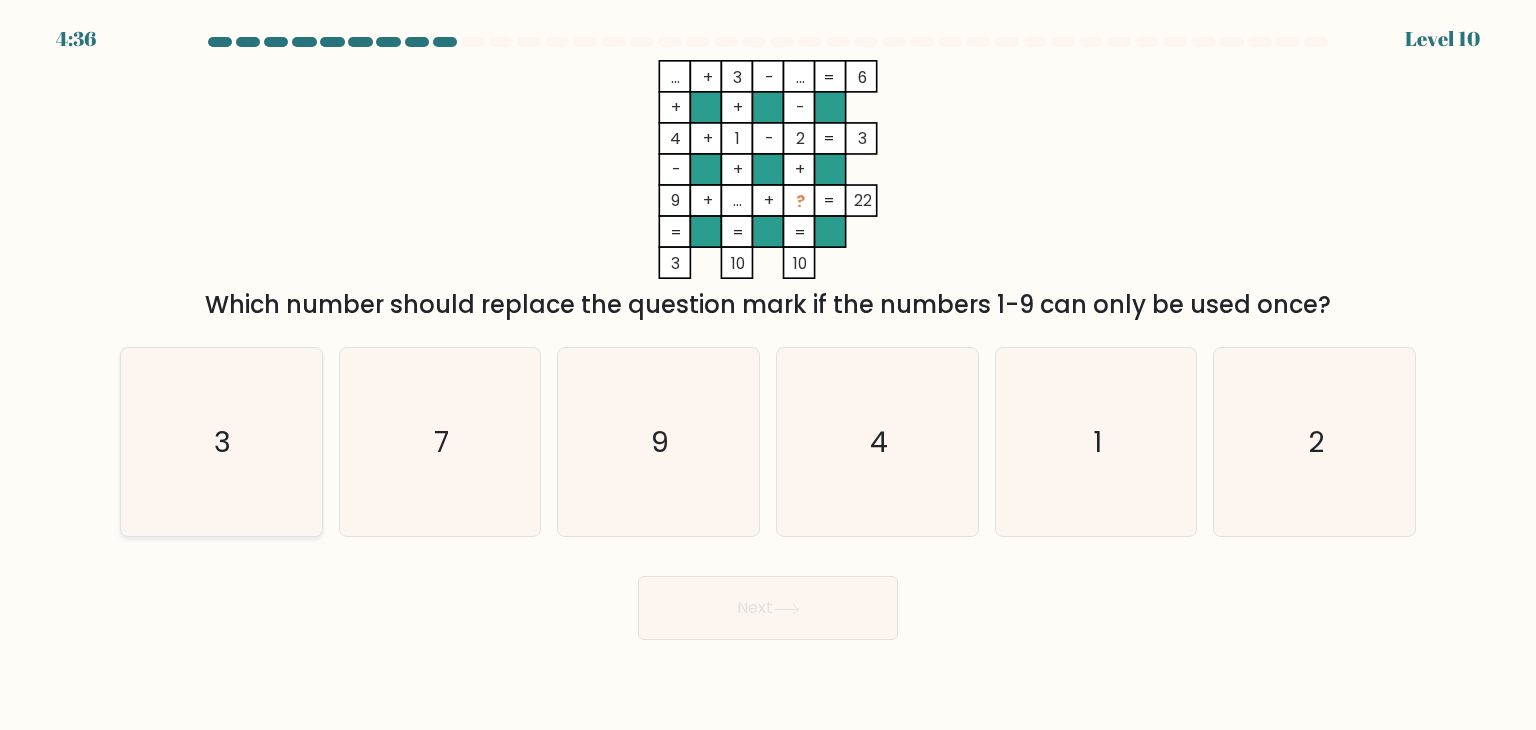 click on "3" 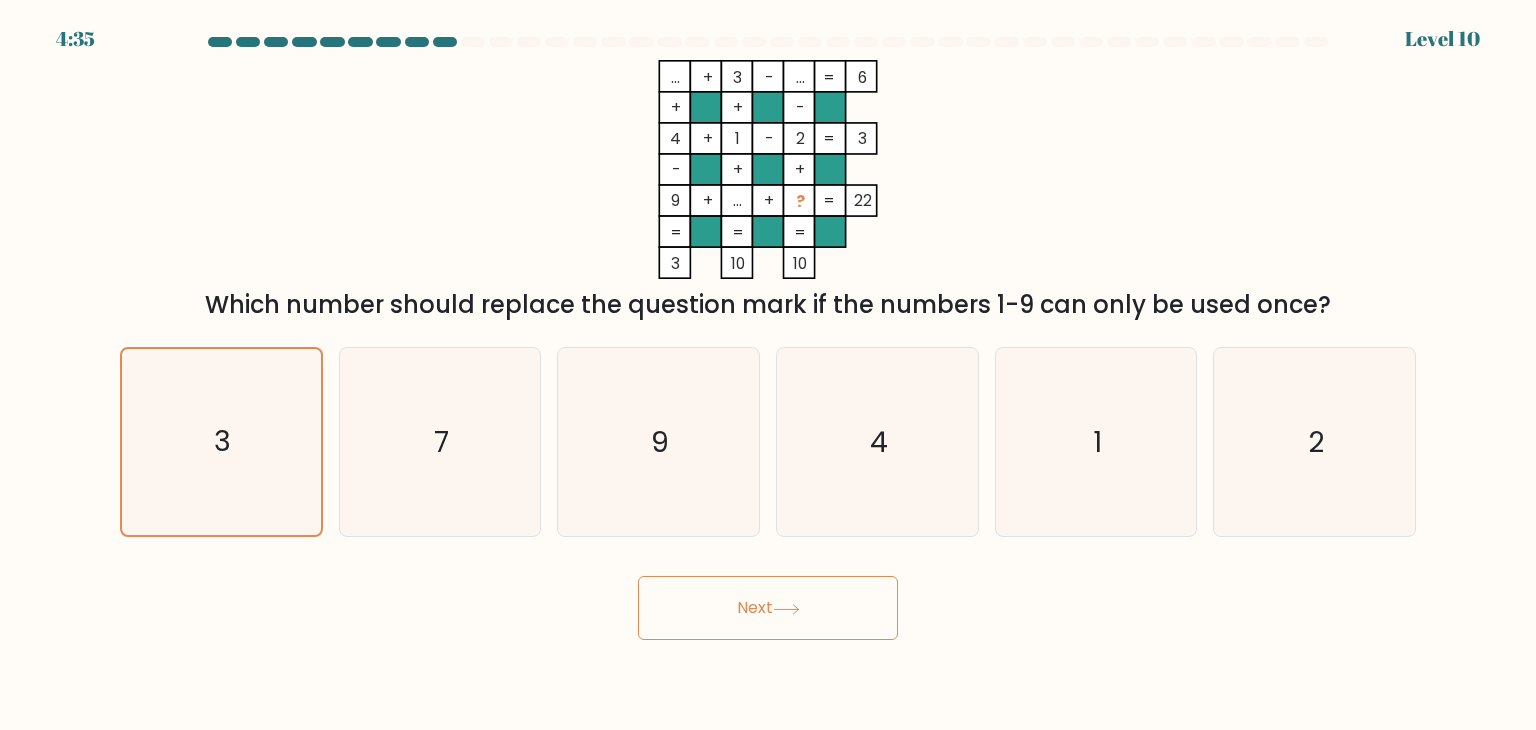 click on "Next" at bounding box center (768, 608) 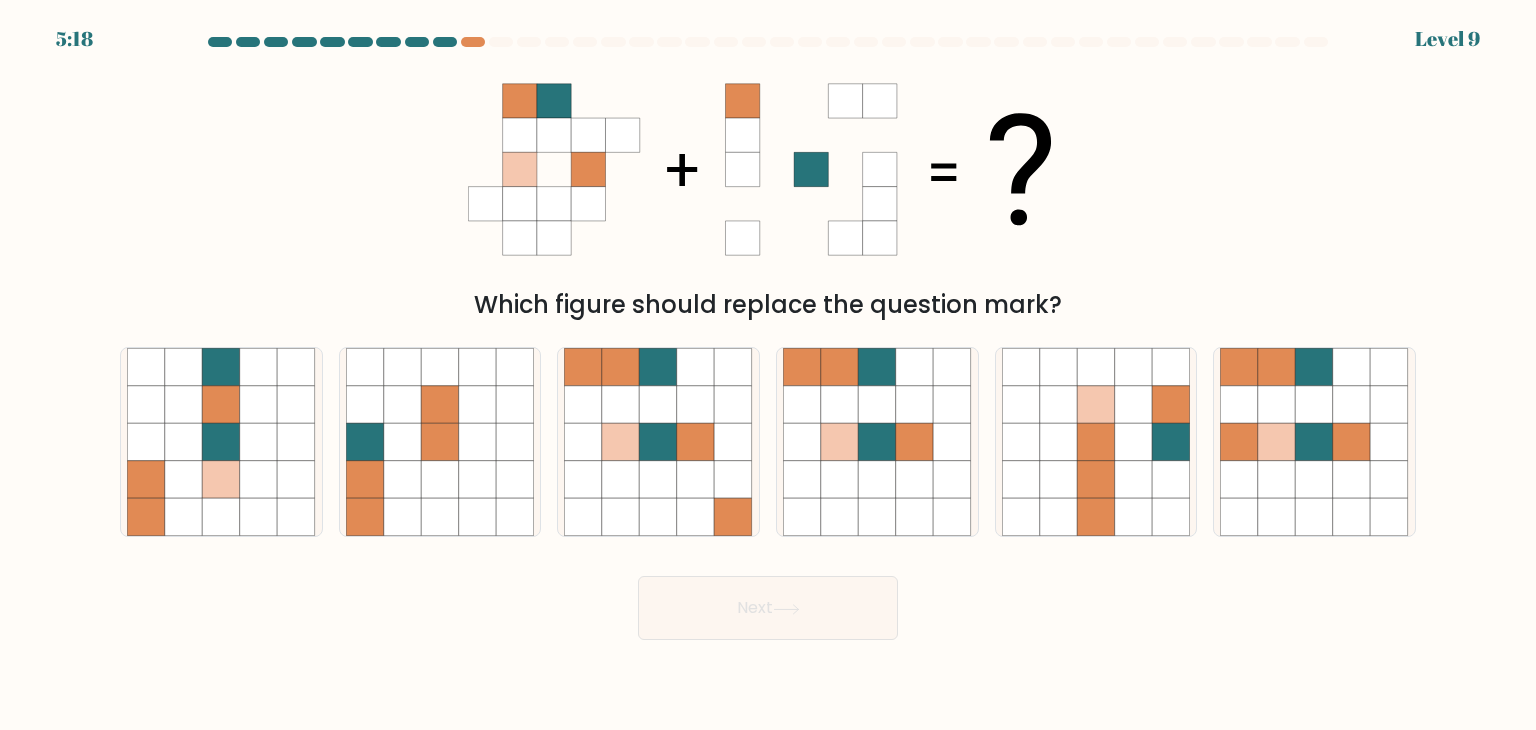 click on "5:18
Level 9" at bounding box center (768, 27) 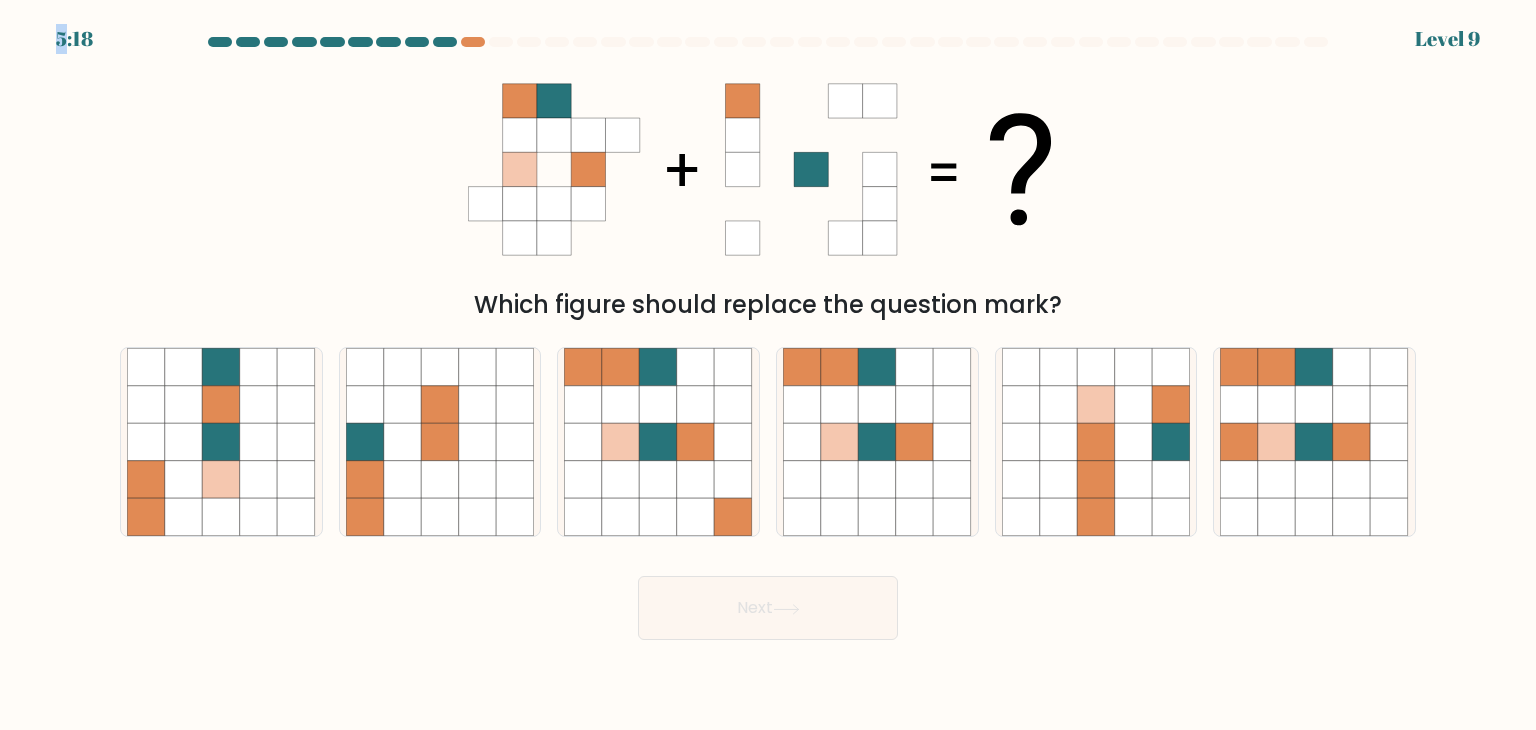 click on "5:18
Level 9" at bounding box center (768, 27) 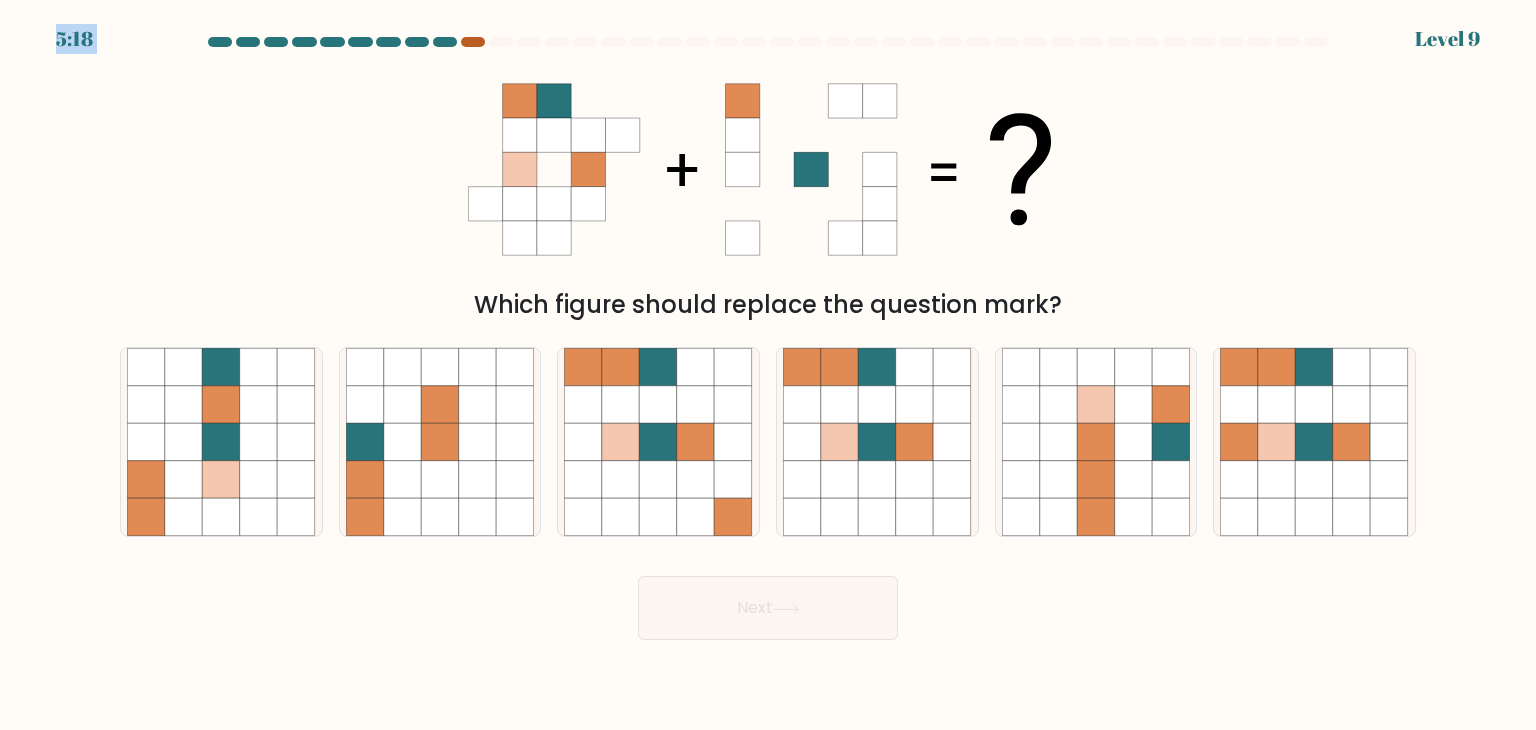click on "5:18
Level 9" at bounding box center [768, 27] 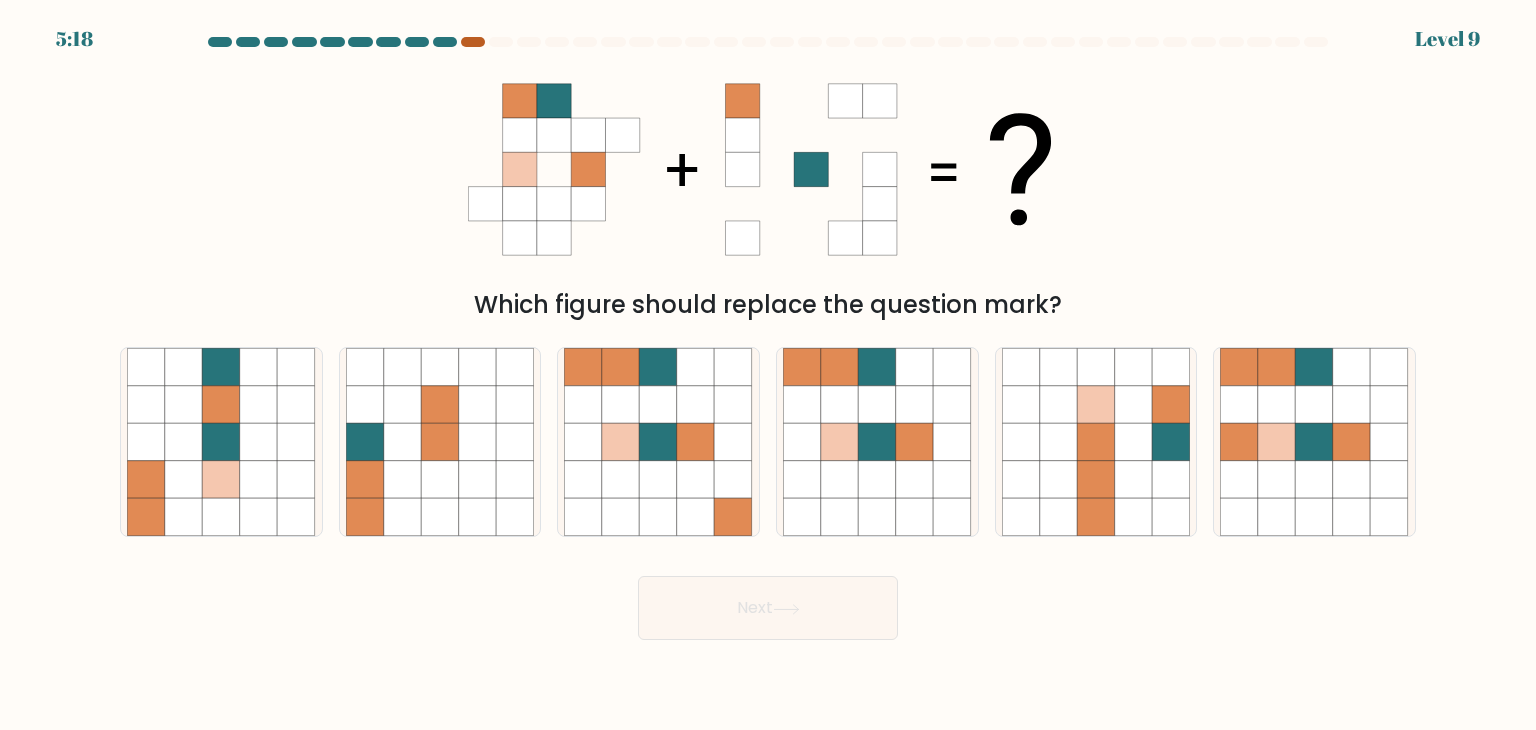 click at bounding box center (473, 42) 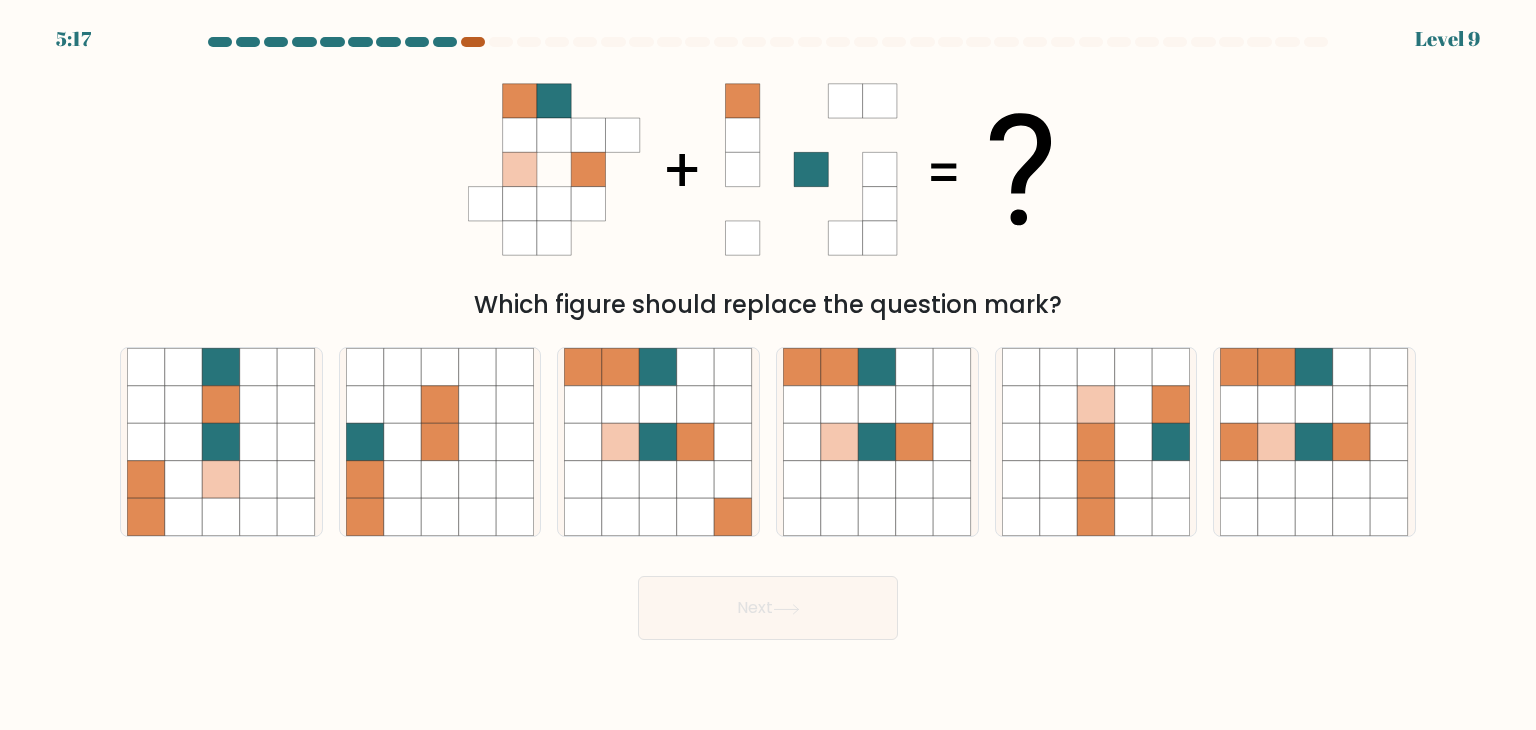 click at bounding box center (473, 42) 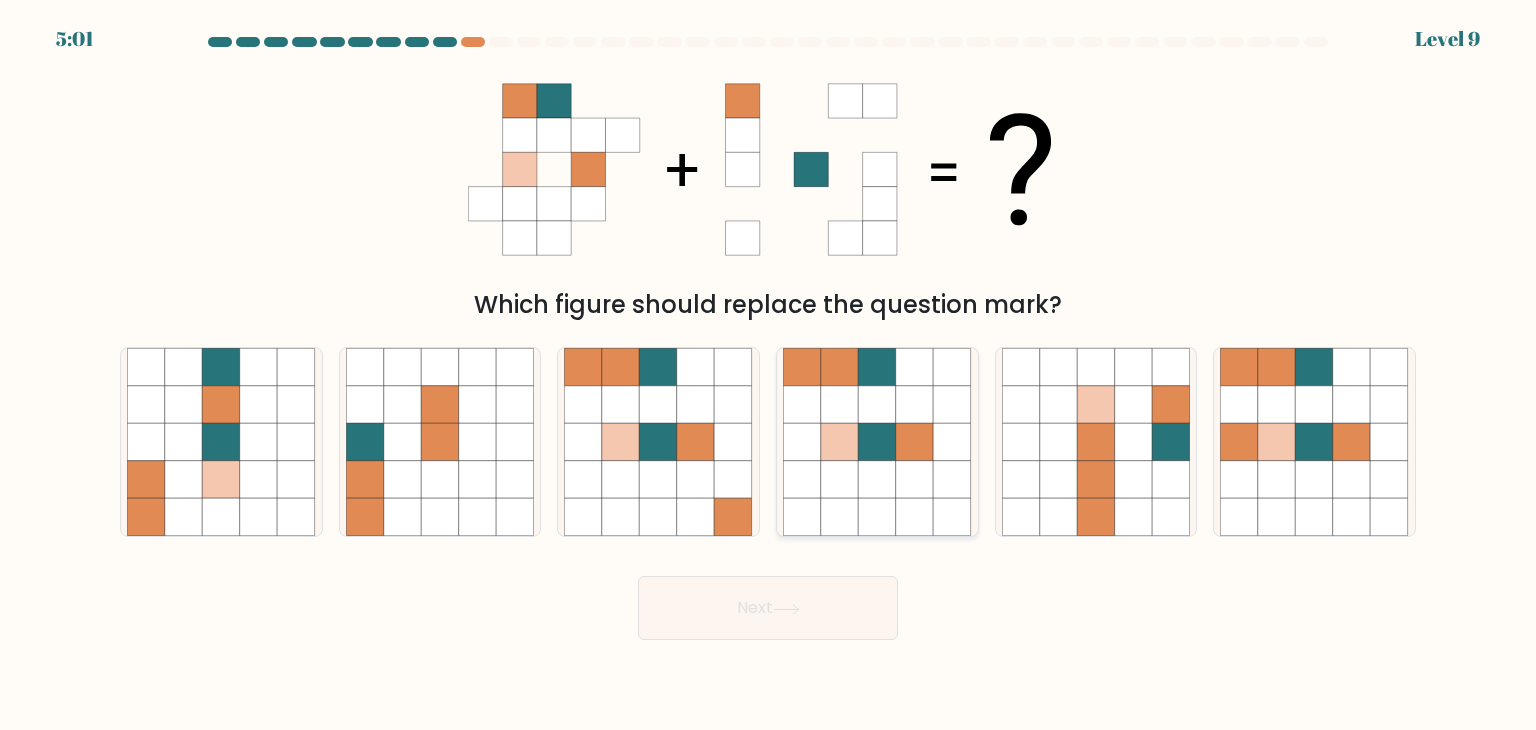 click 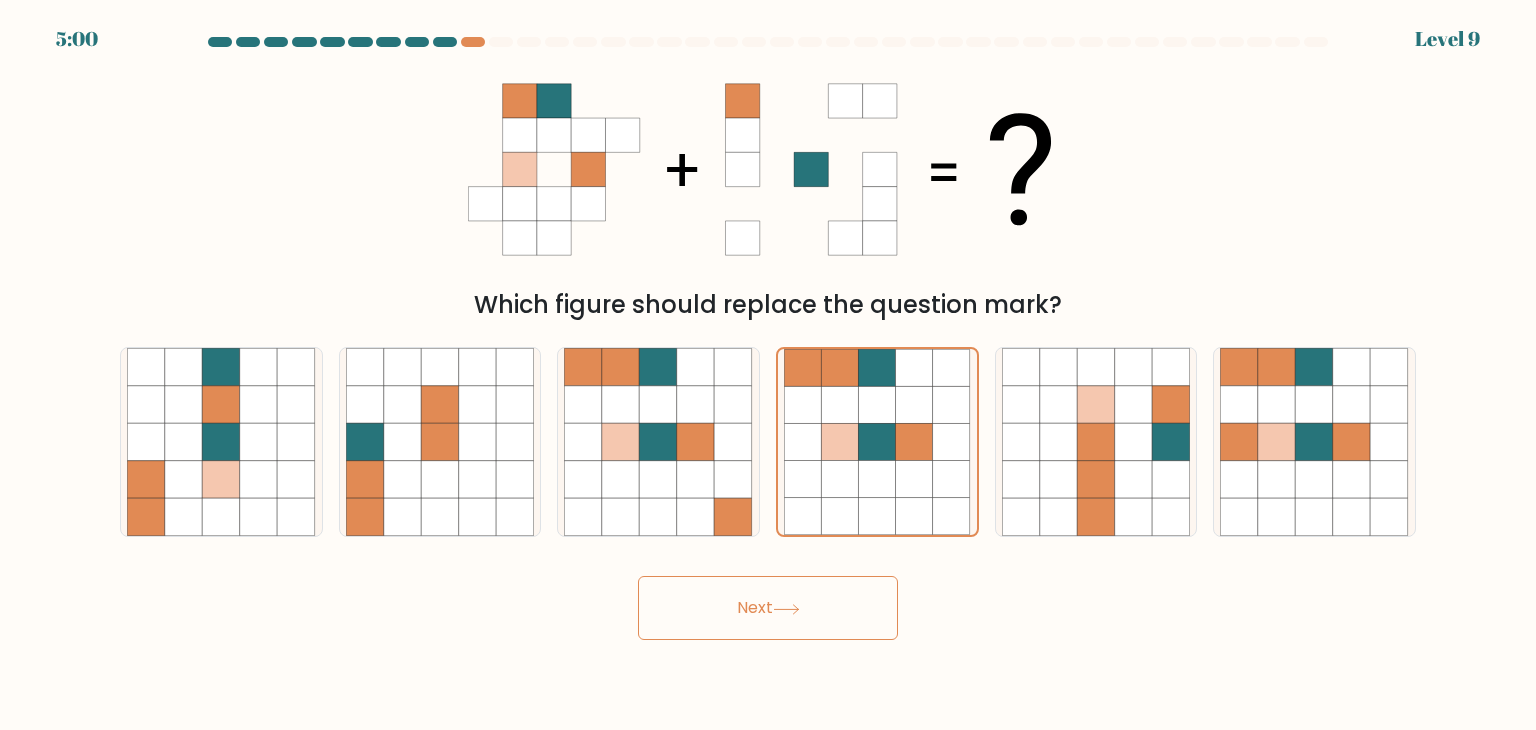 click on "Next" at bounding box center [768, 608] 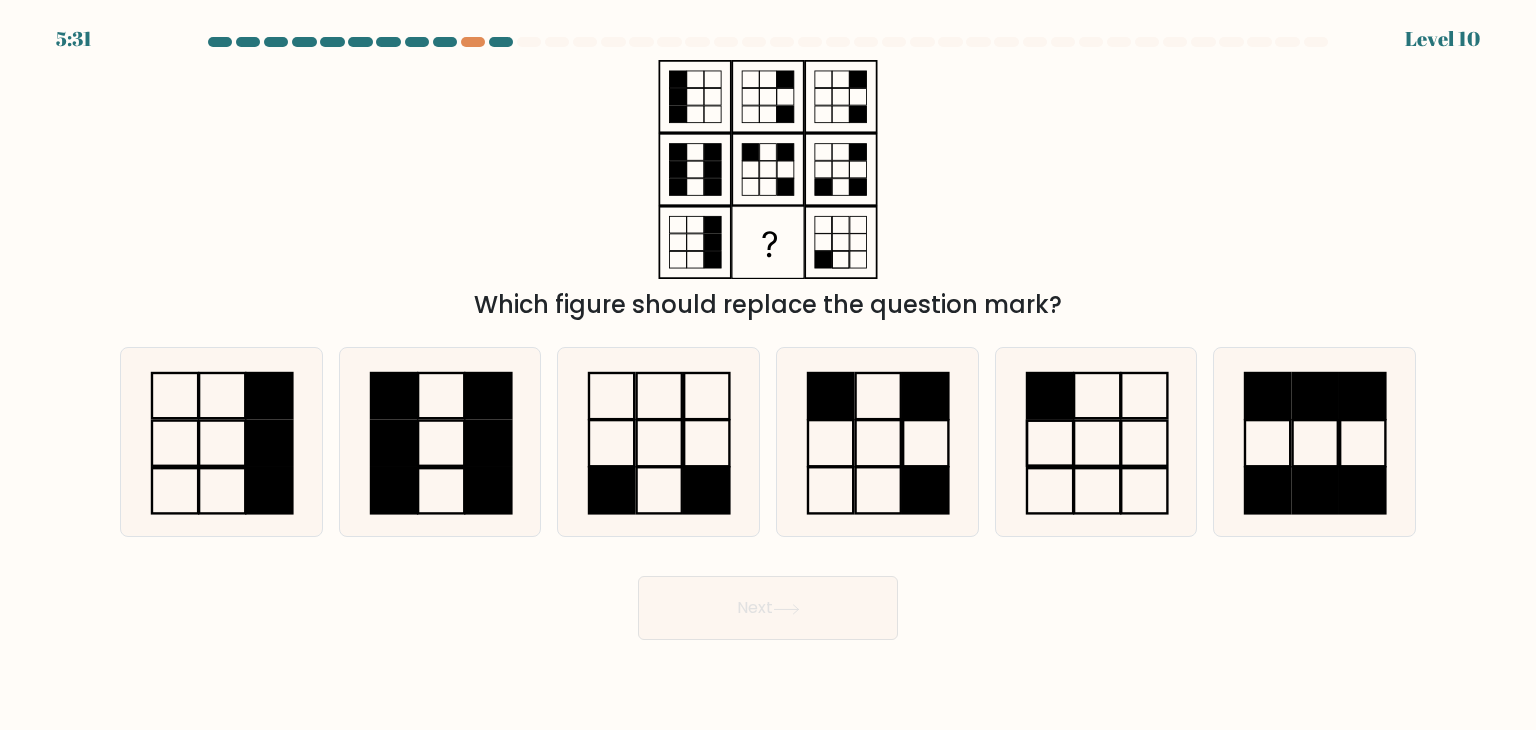 click on "a.
b." at bounding box center [768, 434] 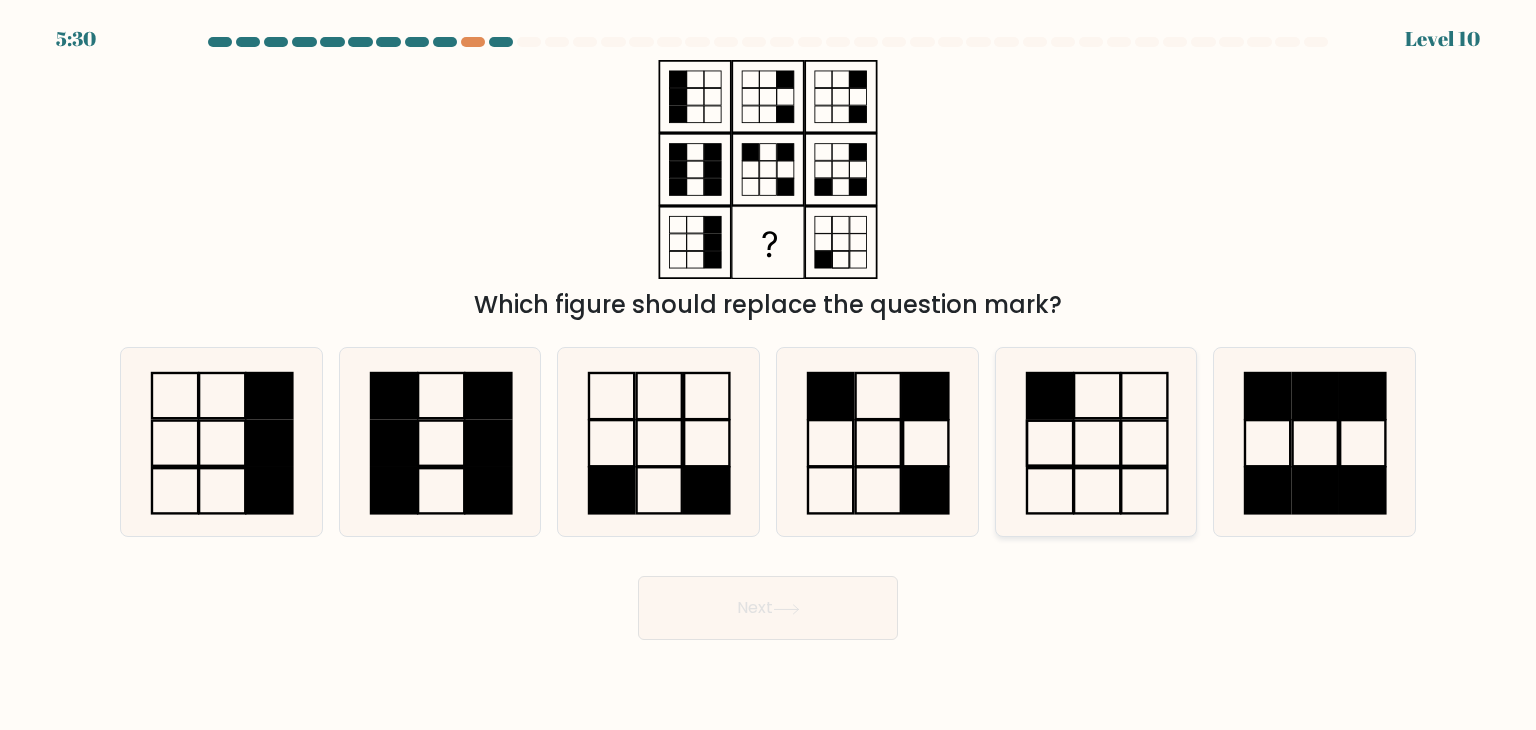 click 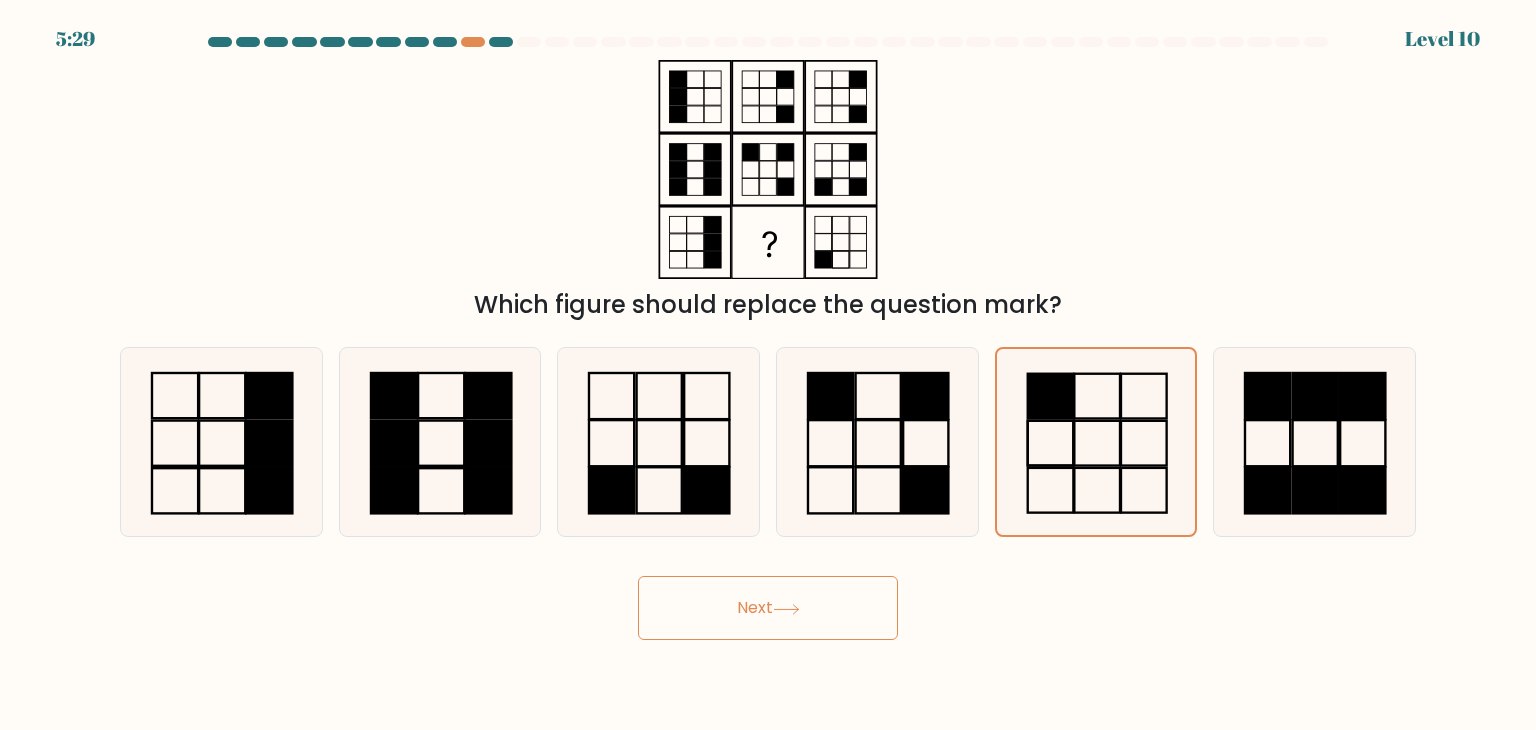 click on "Next" at bounding box center (768, 608) 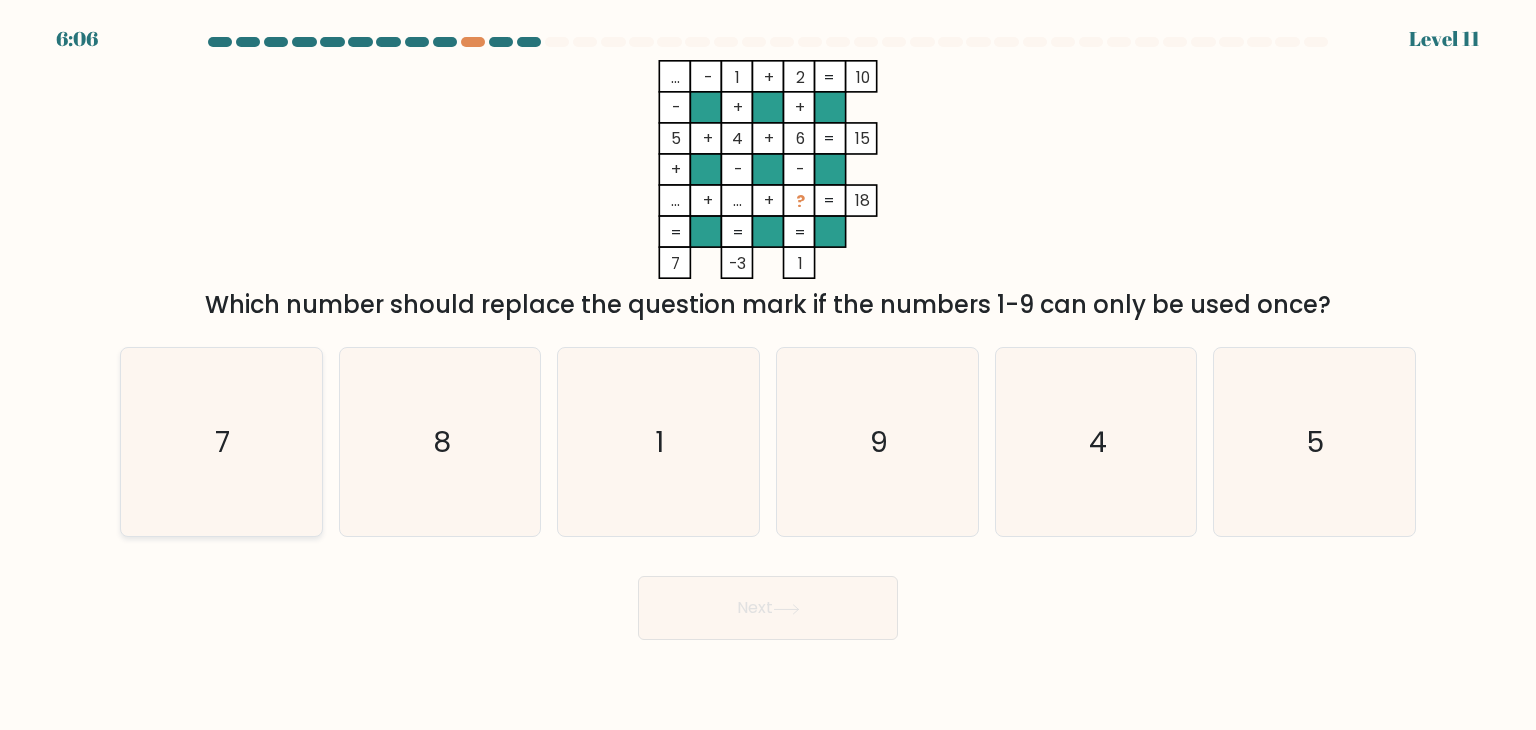 click on "7" 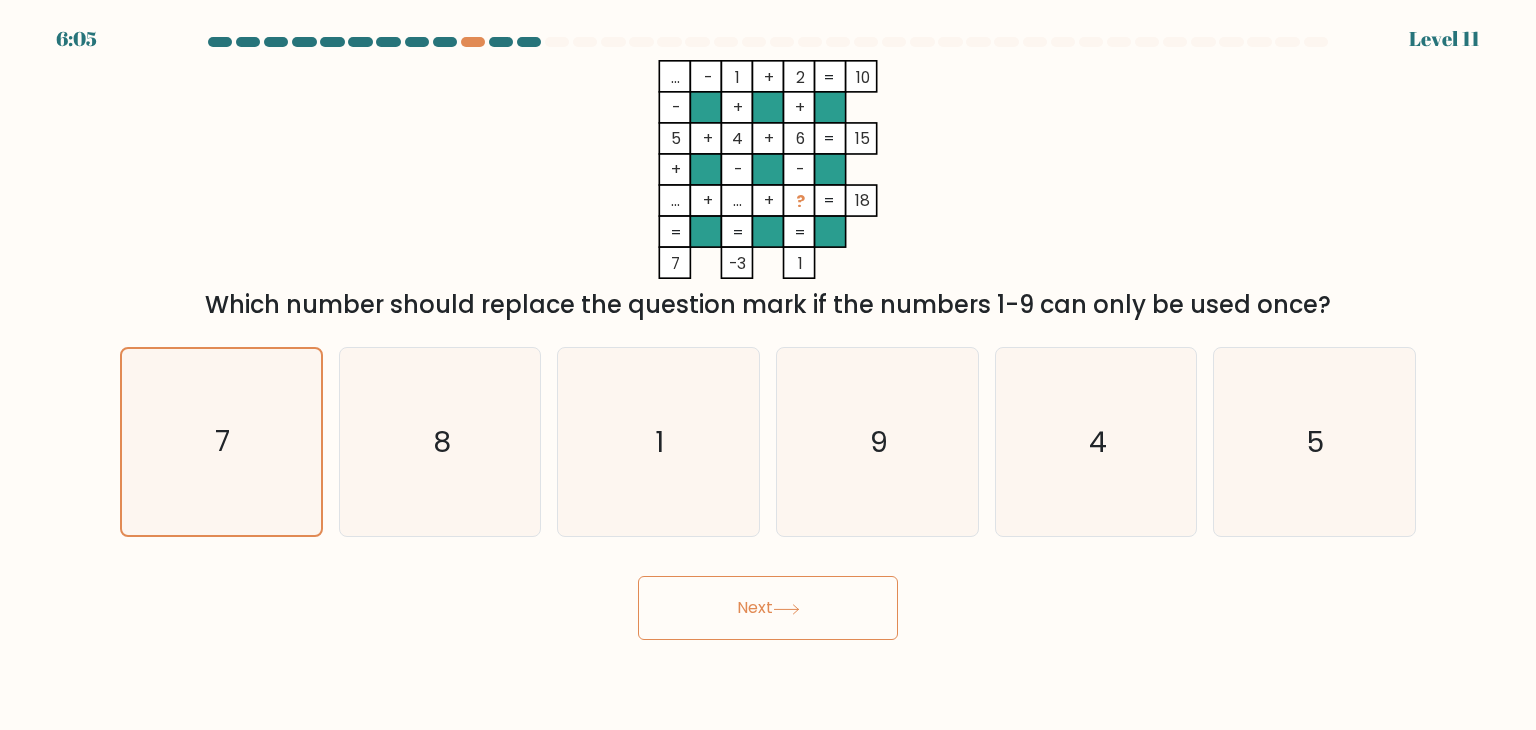 click on "Next" at bounding box center [768, 608] 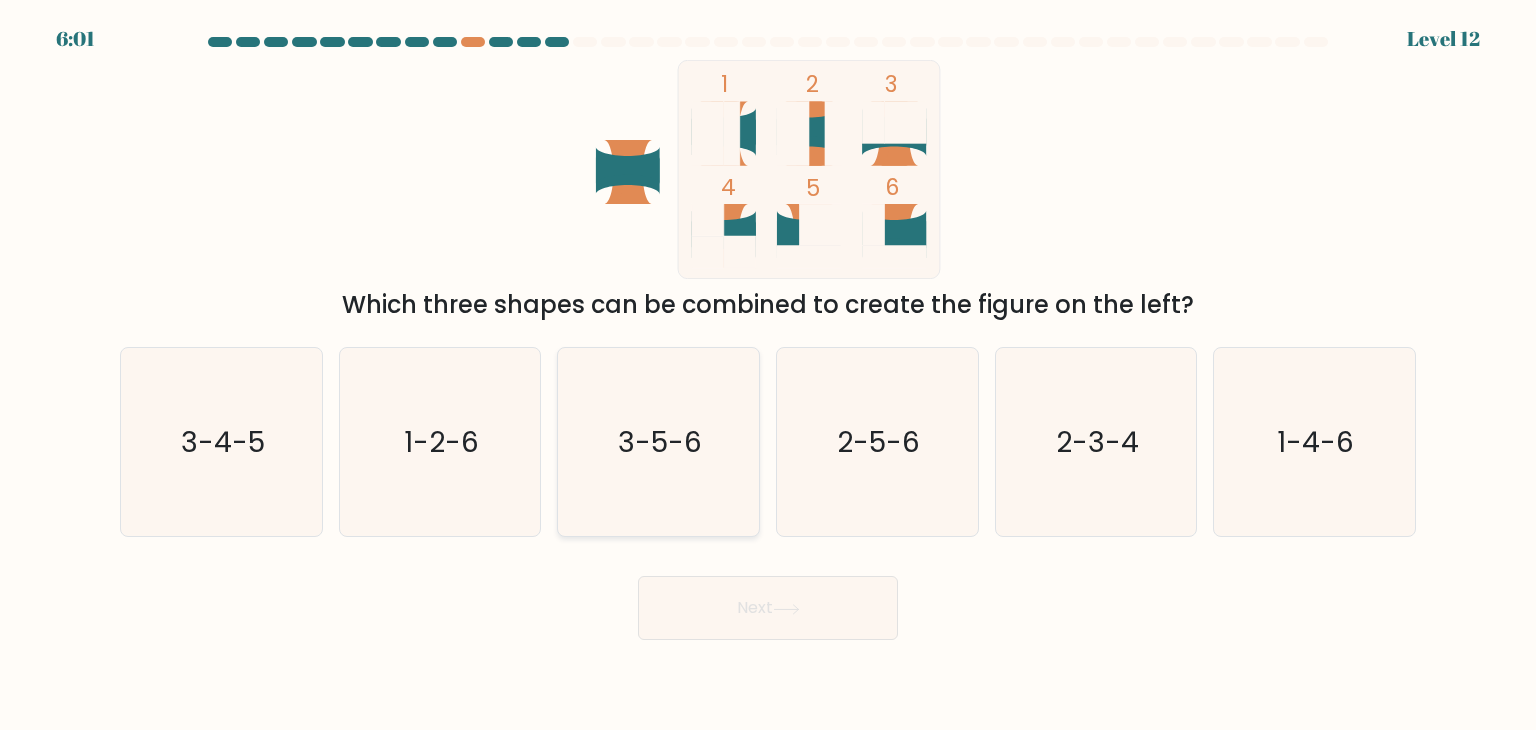 click on "3-5-6" 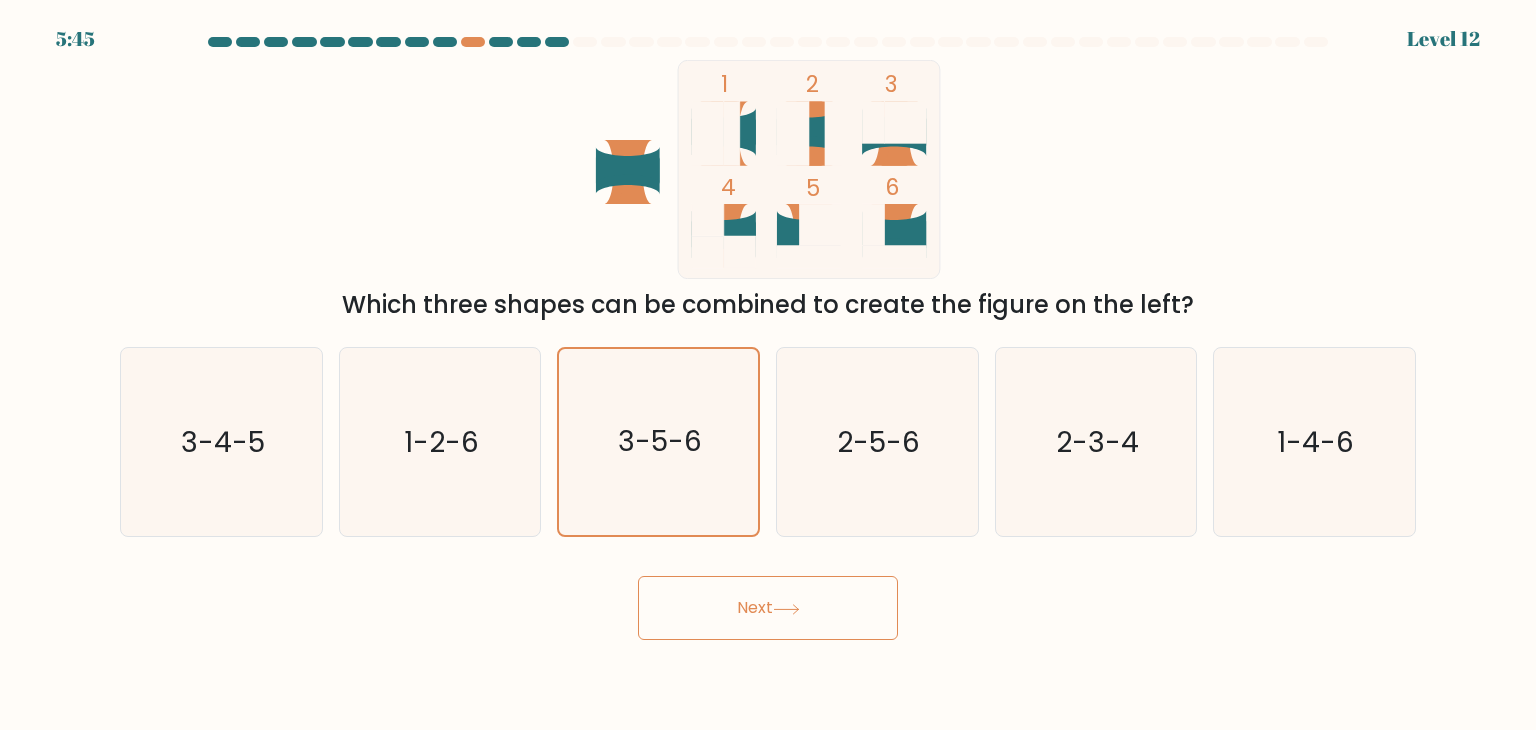 click on "Next" at bounding box center [768, 608] 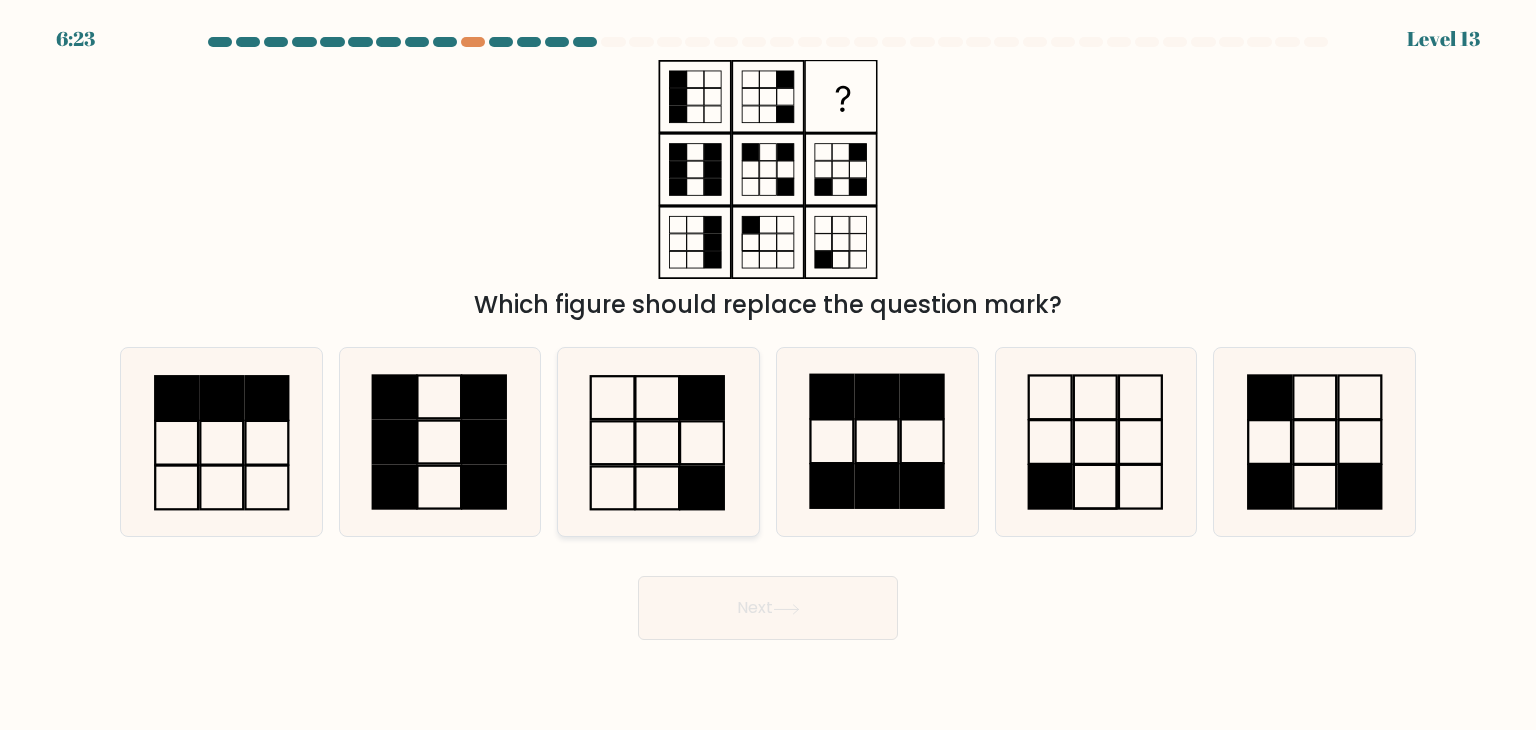 click 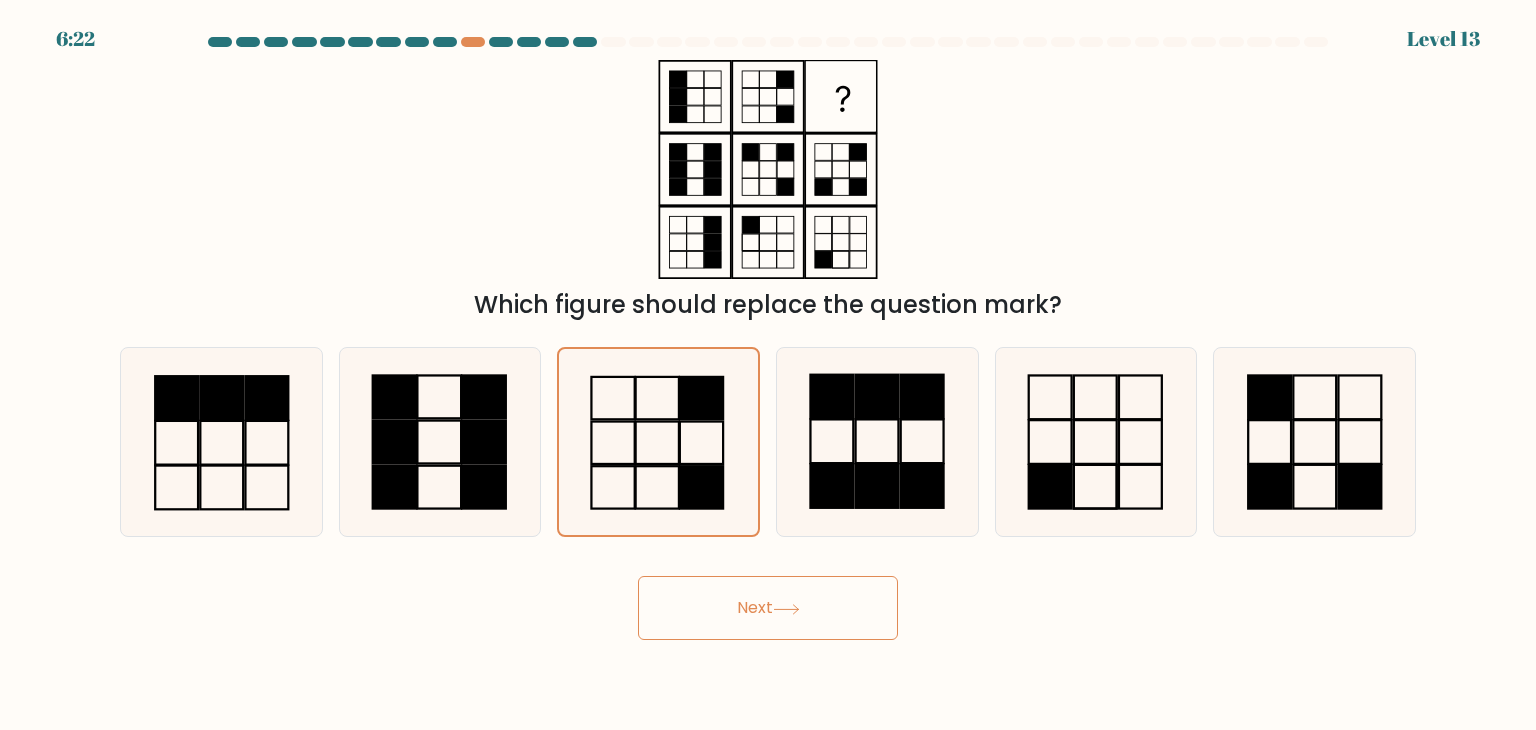 click on "Next" at bounding box center [768, 608] 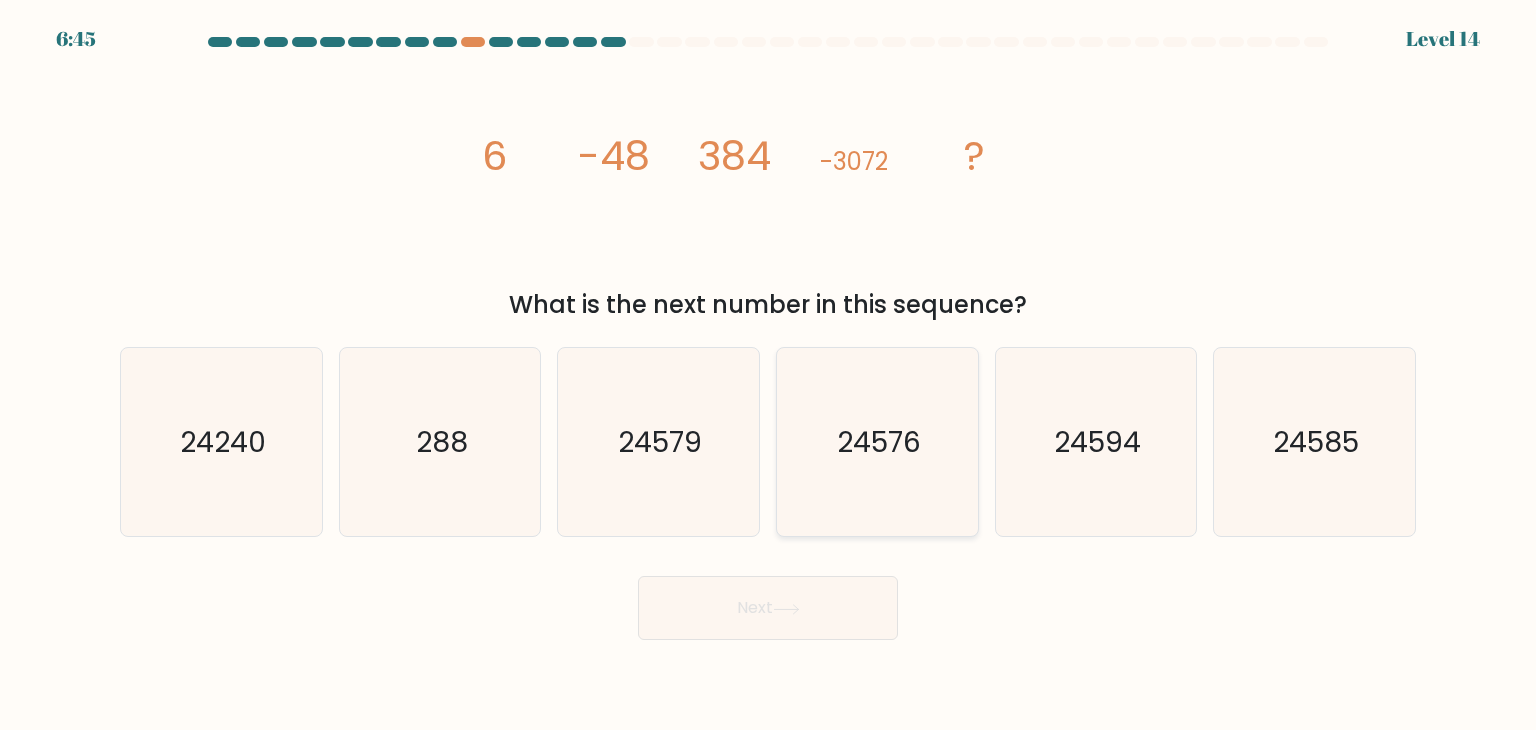 click on "24576" 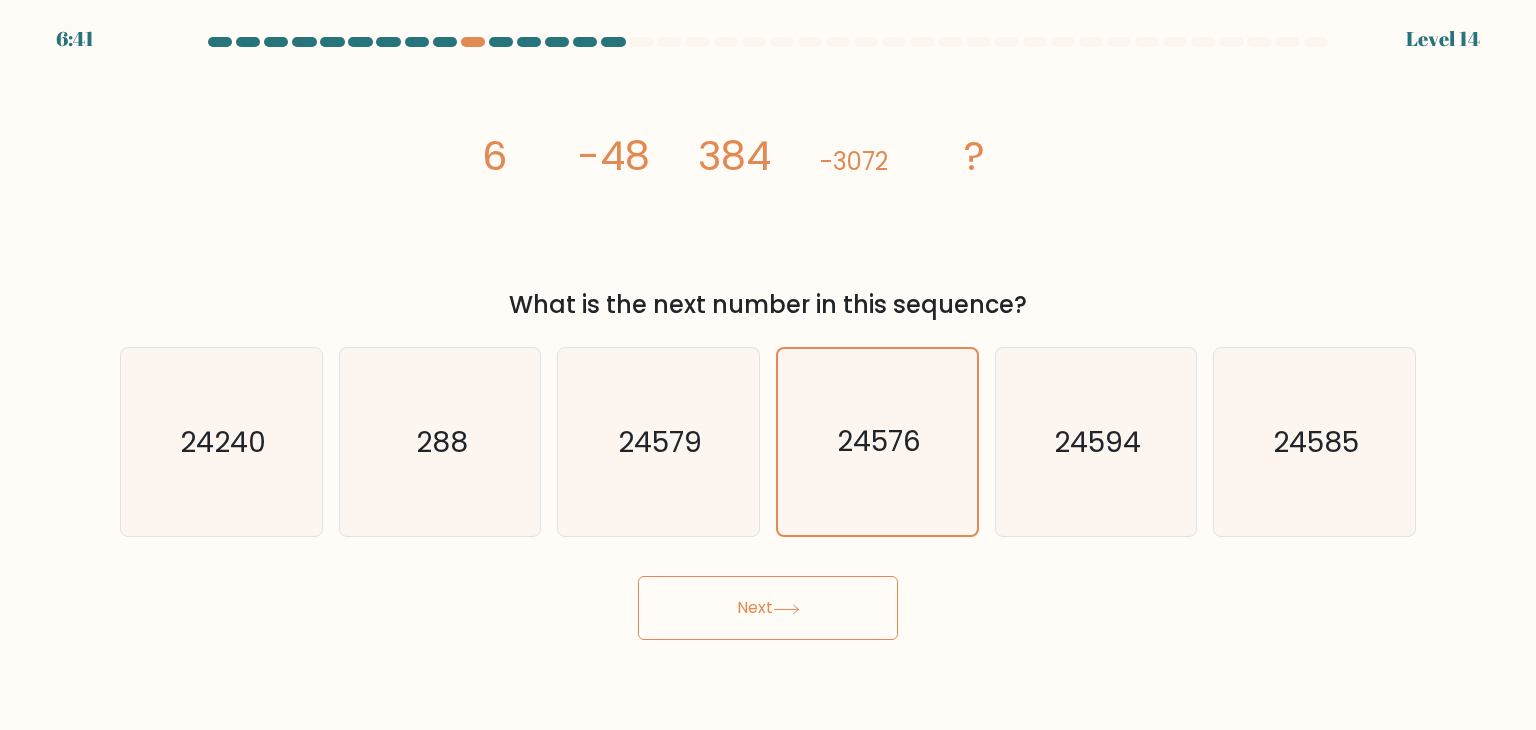 click on "Next" at bounding box center (768, 608) 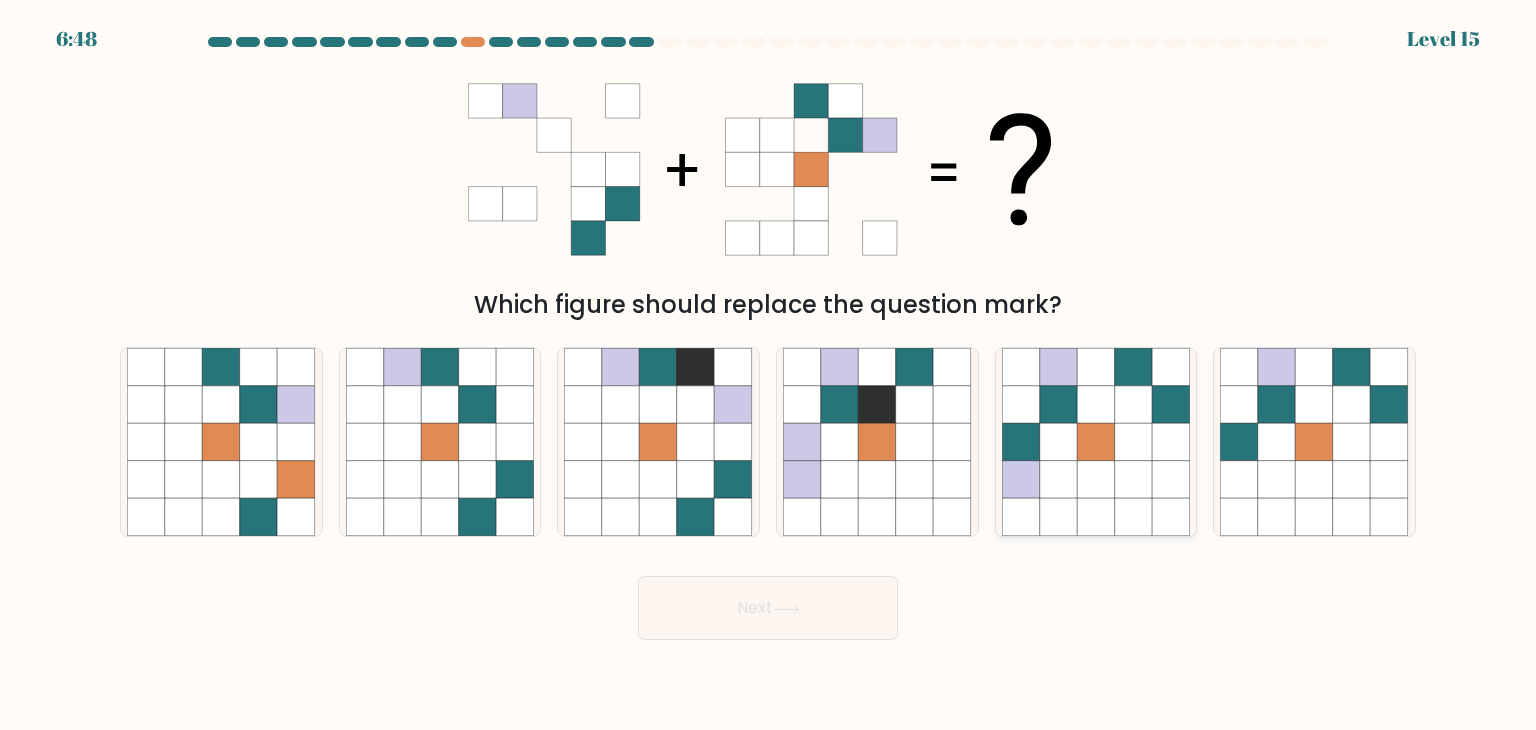 click 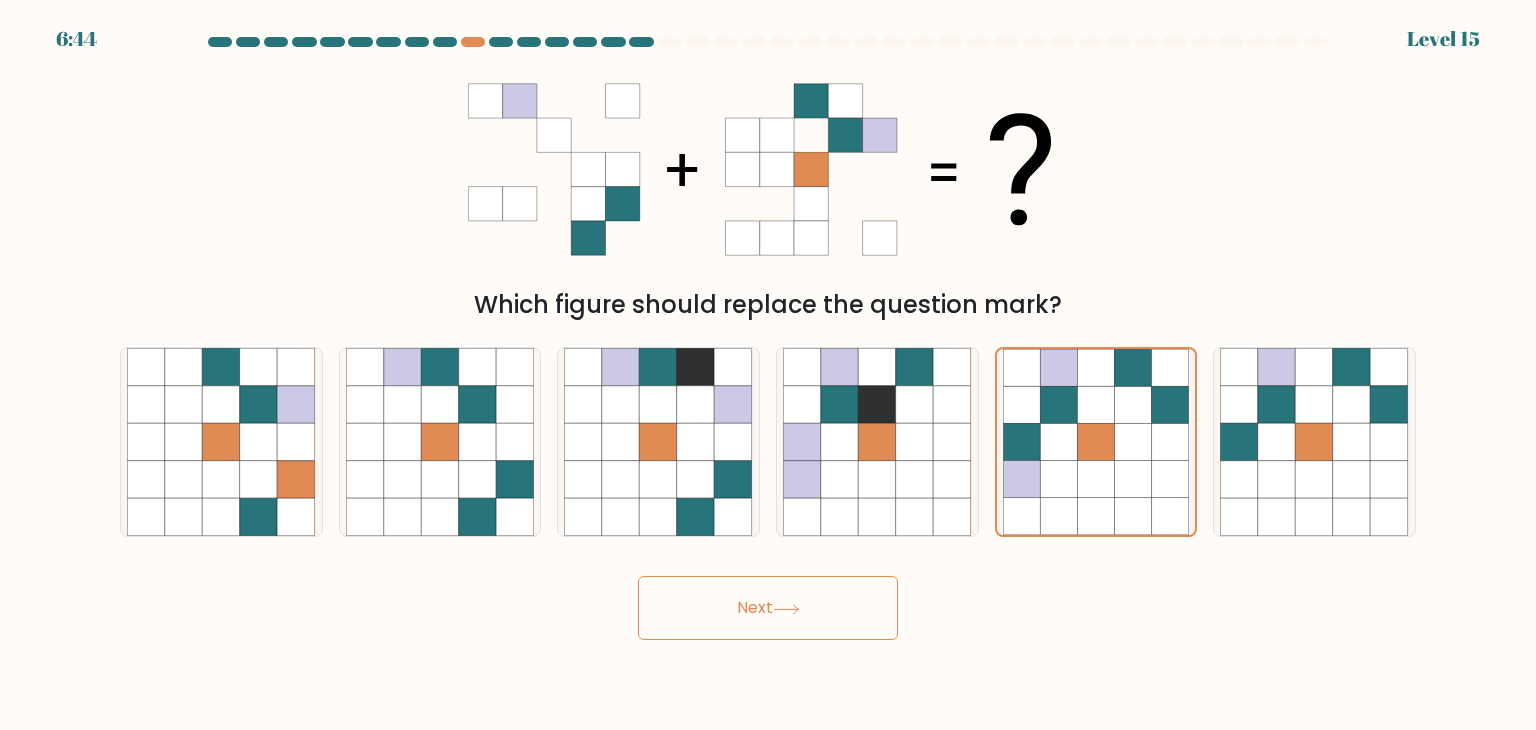 click 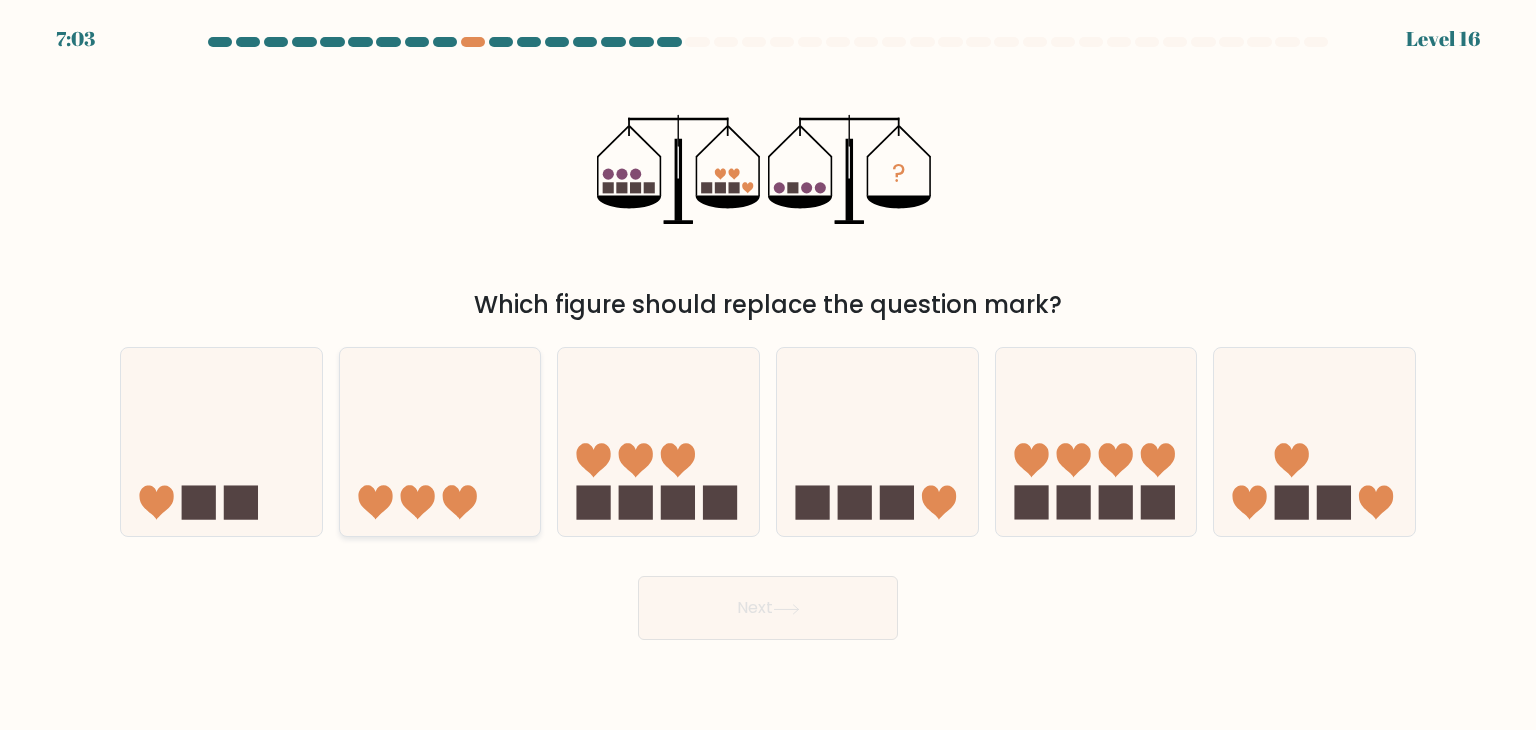 drag, startPoint x: 393, startPoint y: 421, endPoint x: 409, endPoint y: 416, distance: 16.763054 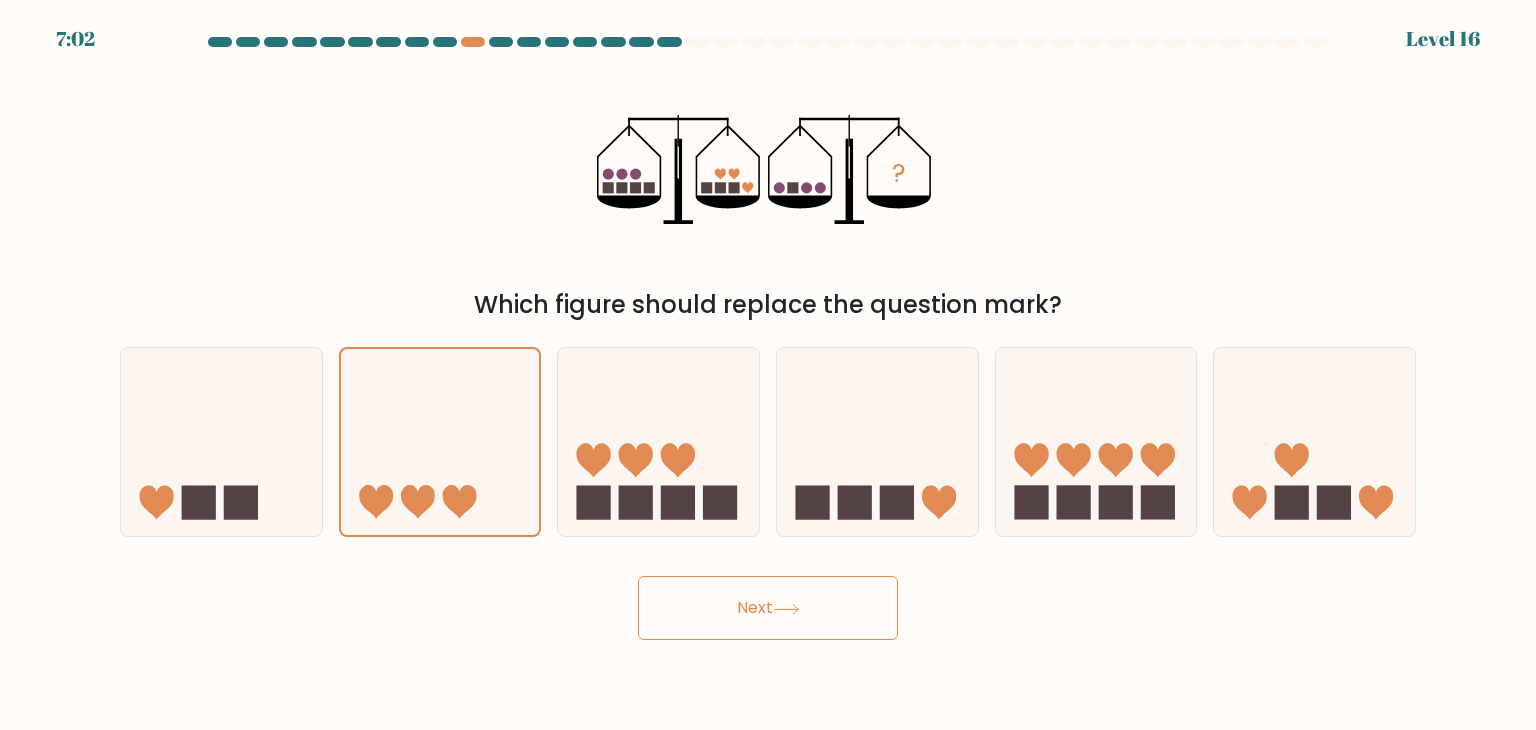 click on "Next" at bounding box center [768, 608] 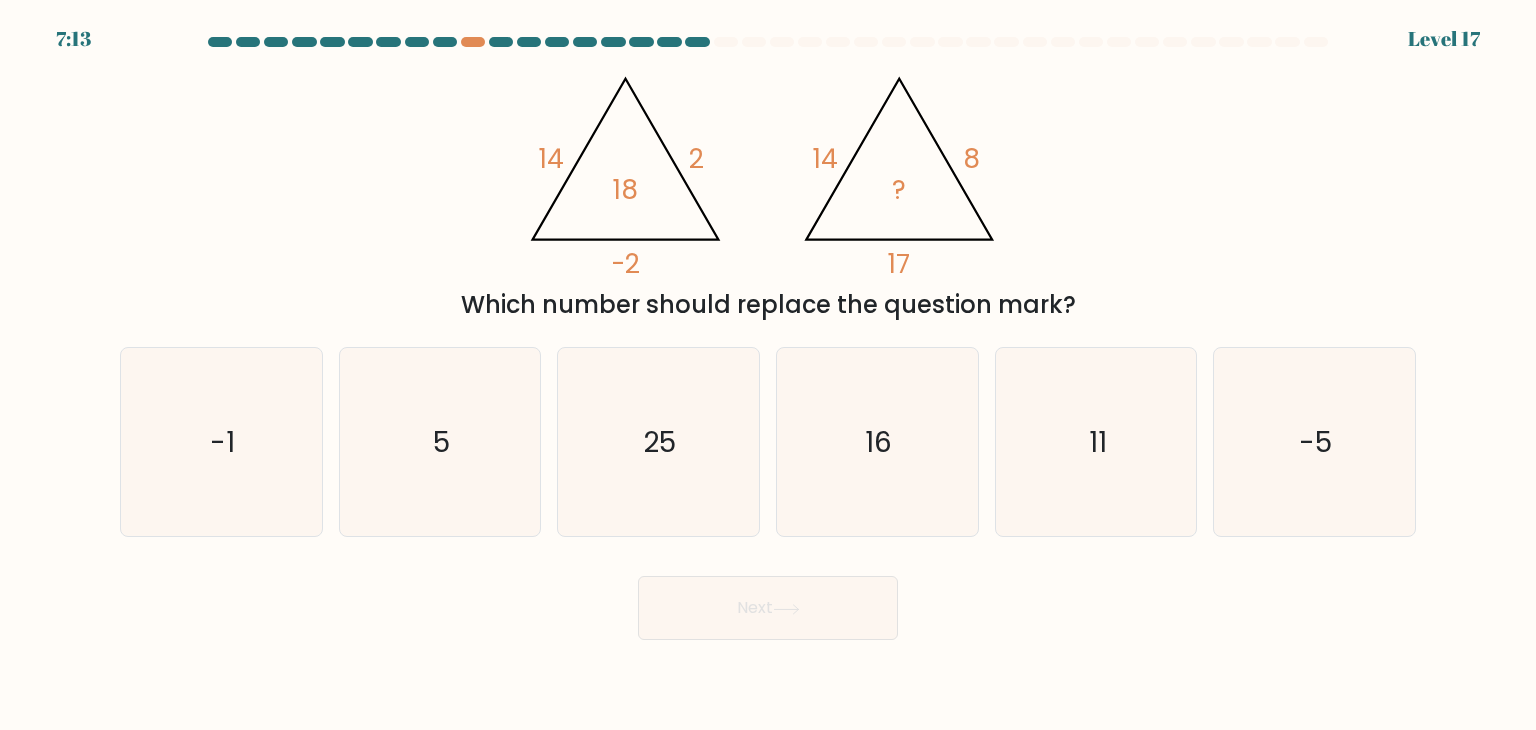 type 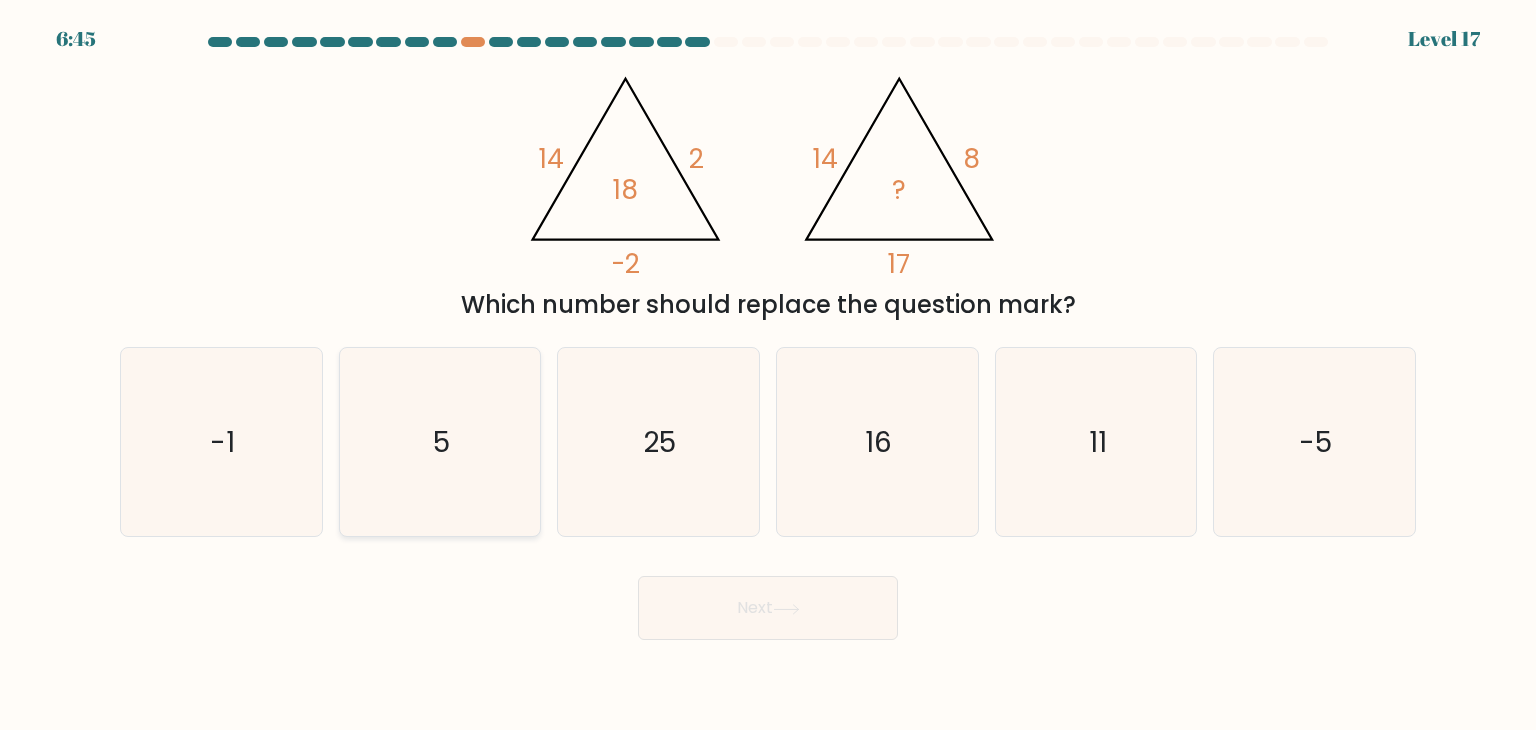 click on "5" 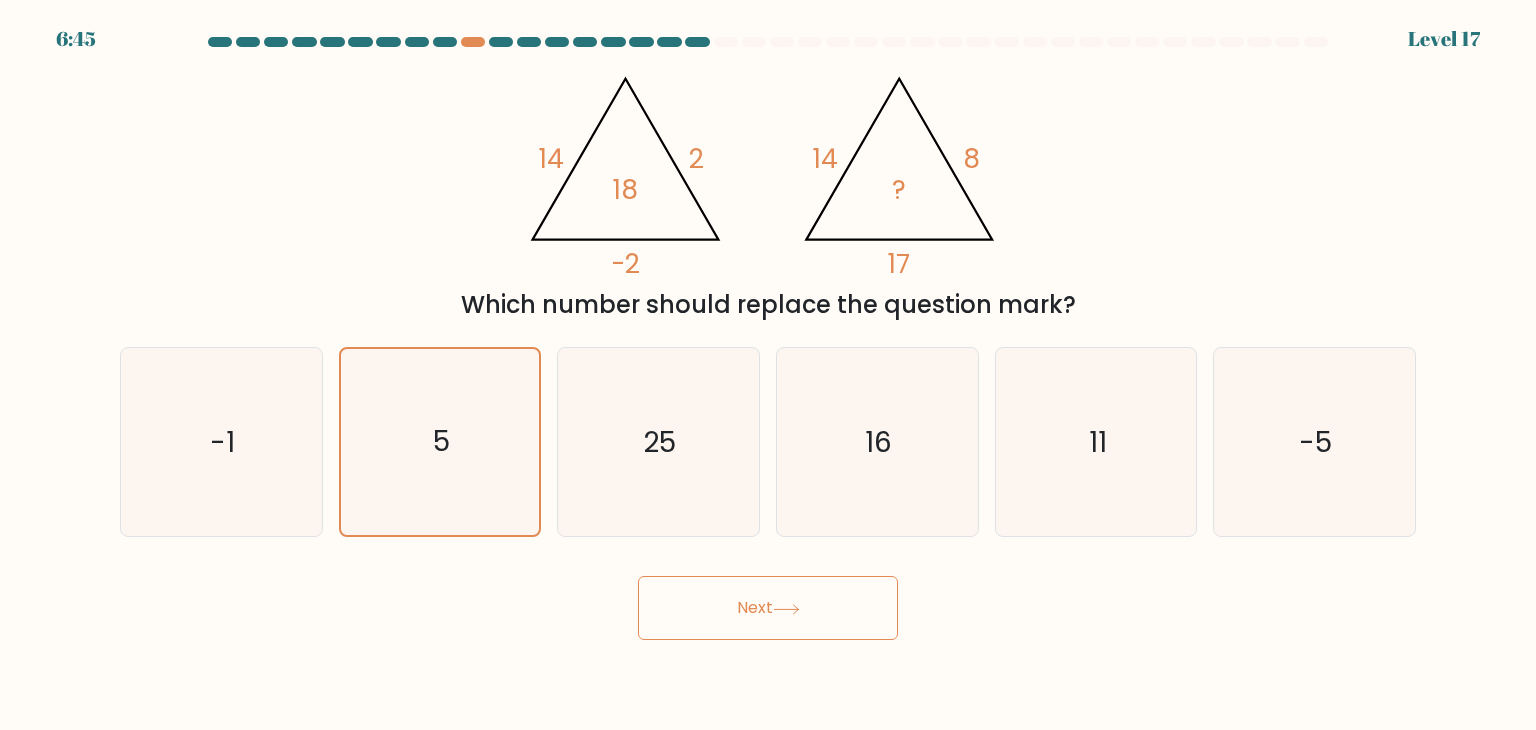 click on "Next" at bounding box center [768, 608] 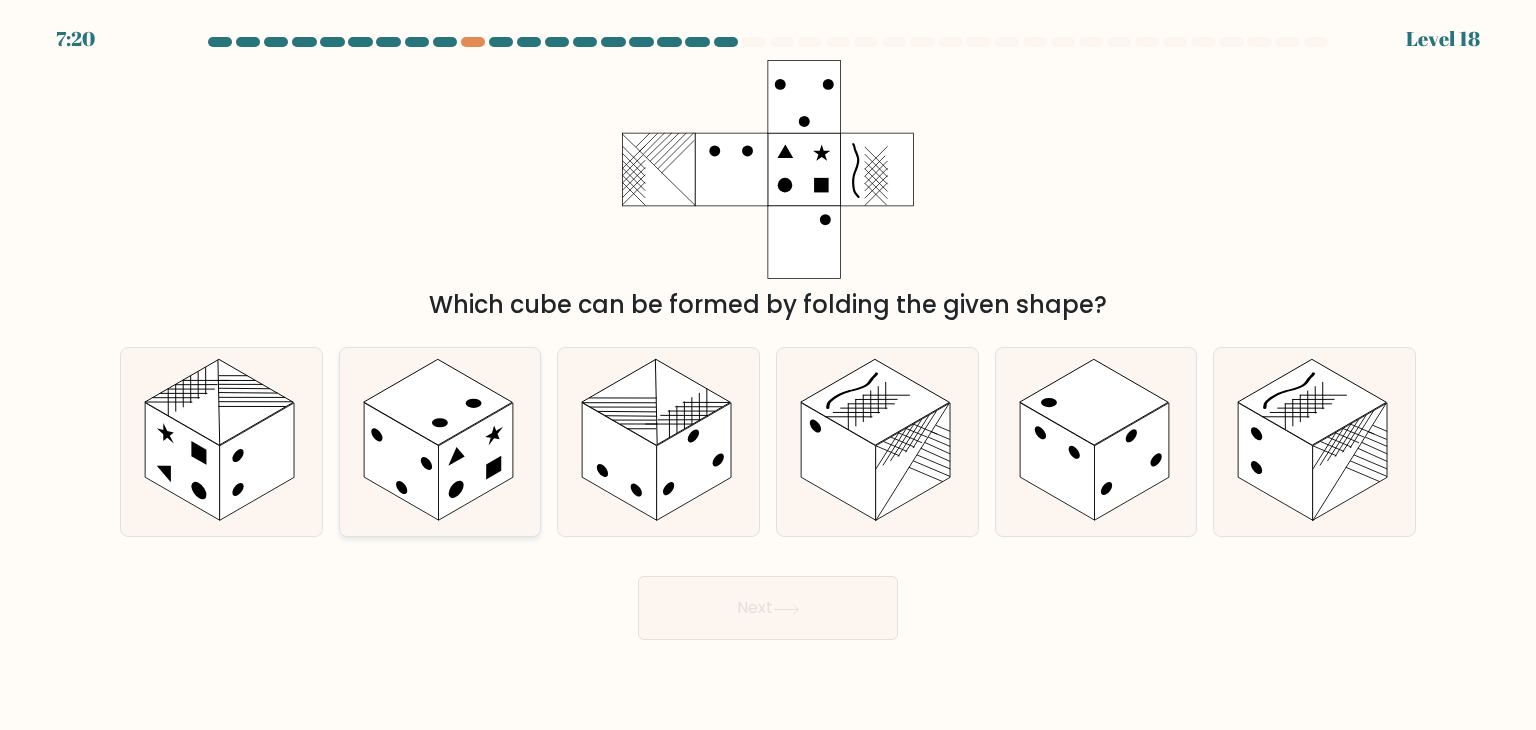 click 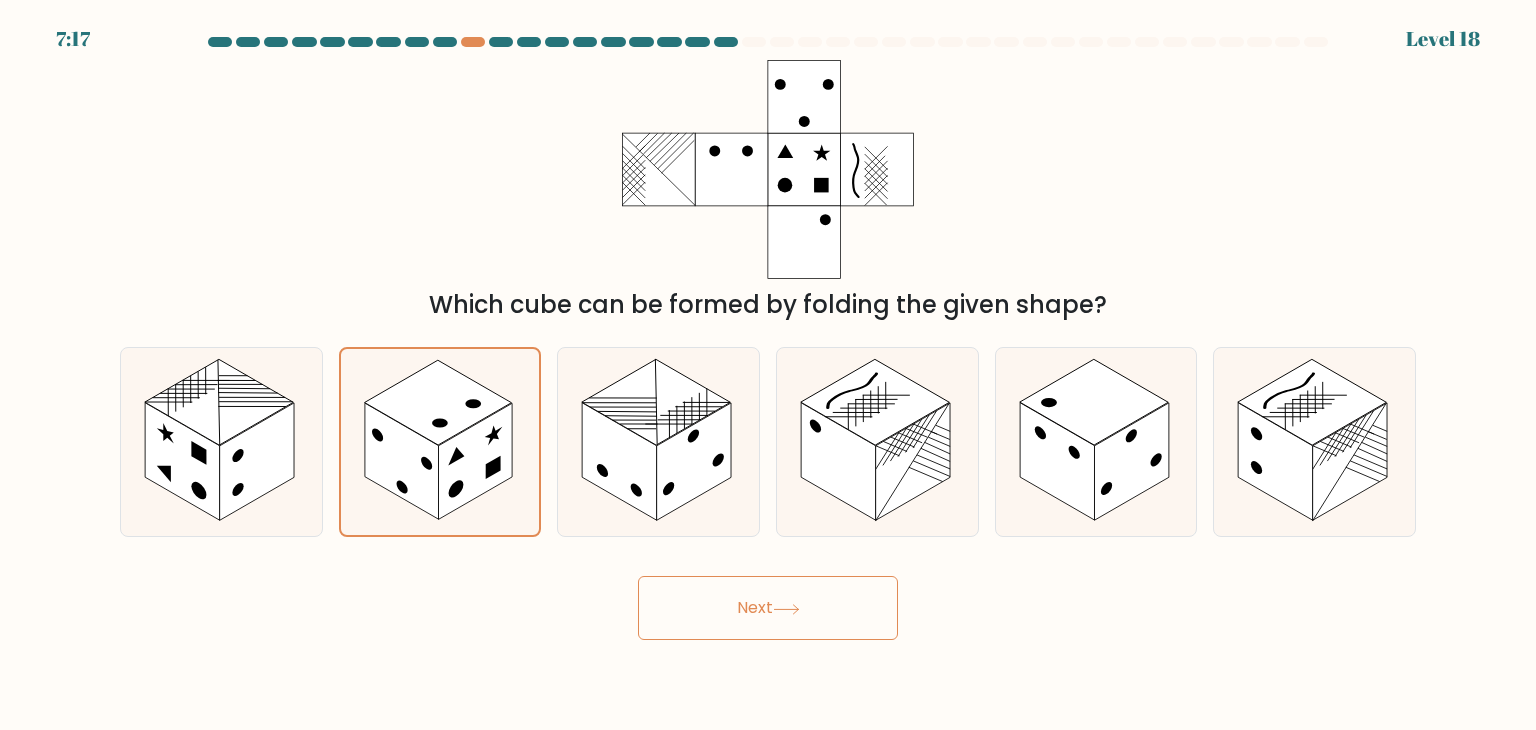click on "Next" at bounding box center [768, 608] 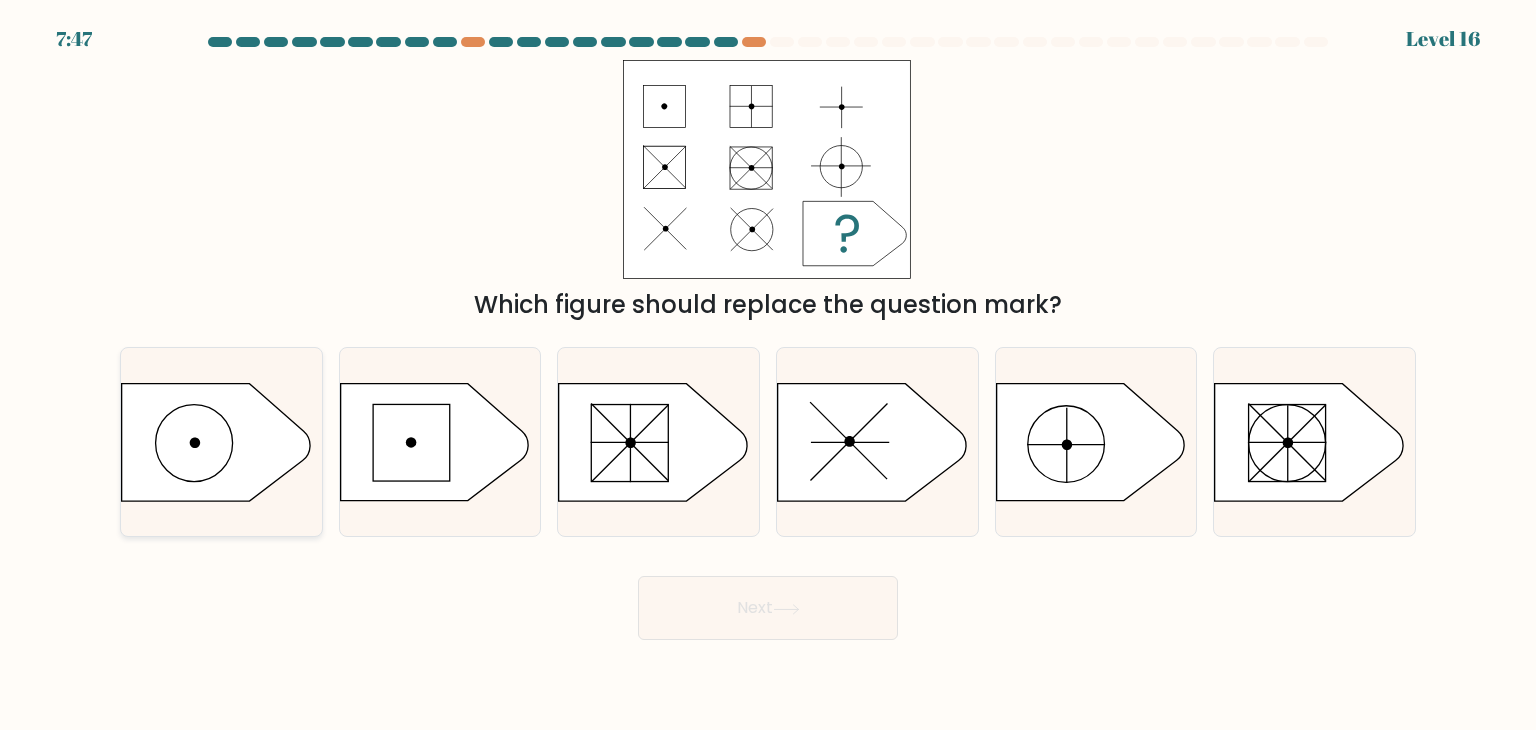 click 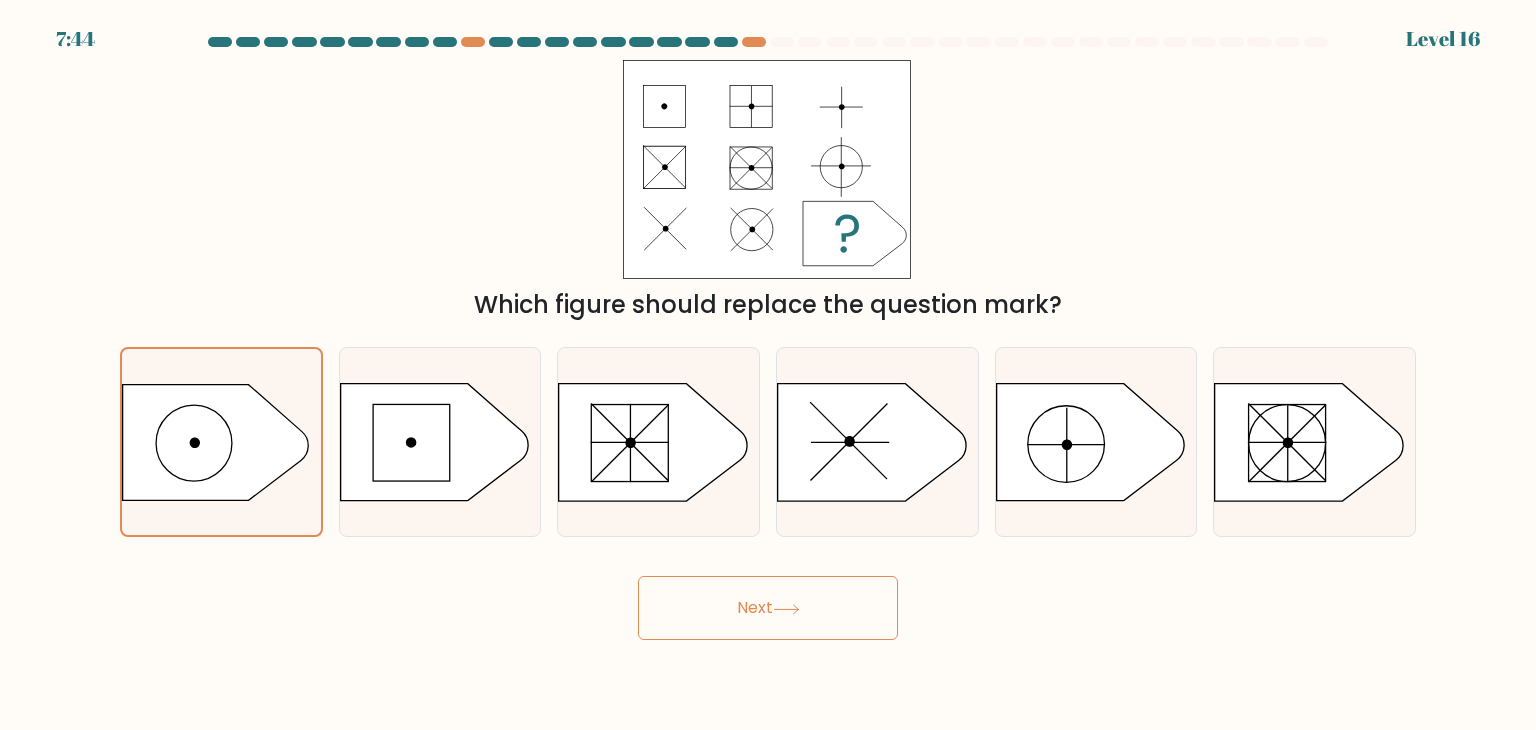 click on "Next" at bounding box center [768, 608] 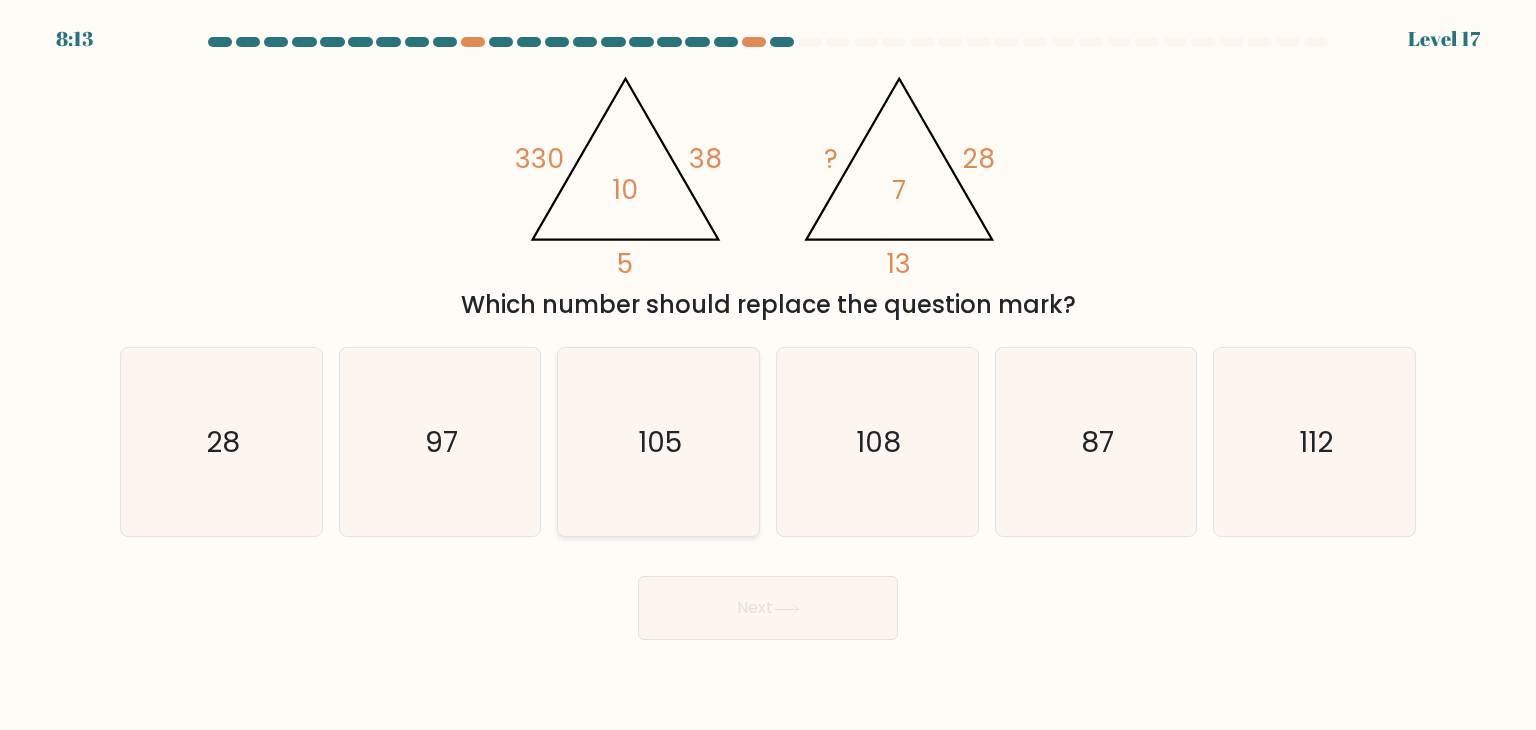 click on "105" 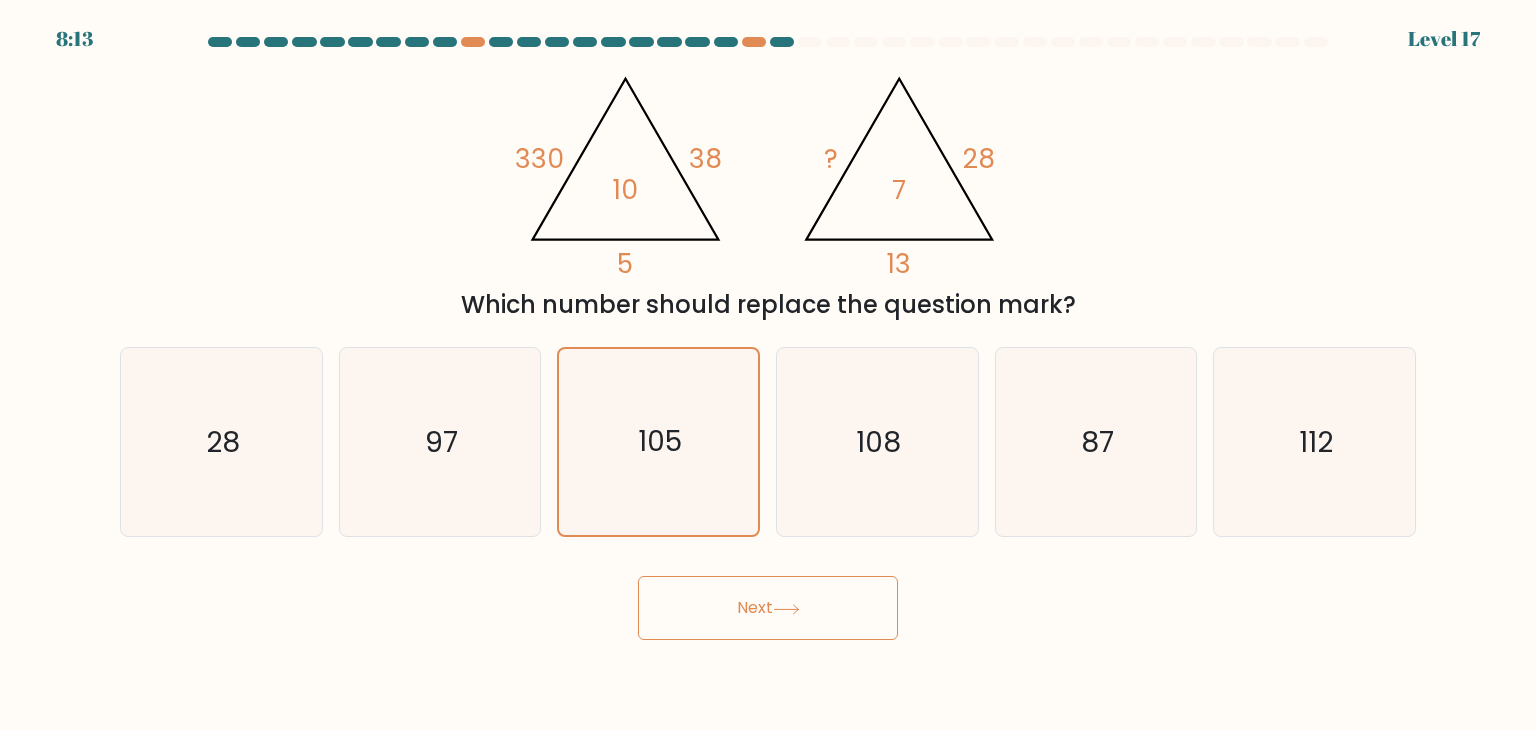 click on "Next" at bounding box center (768, 608) 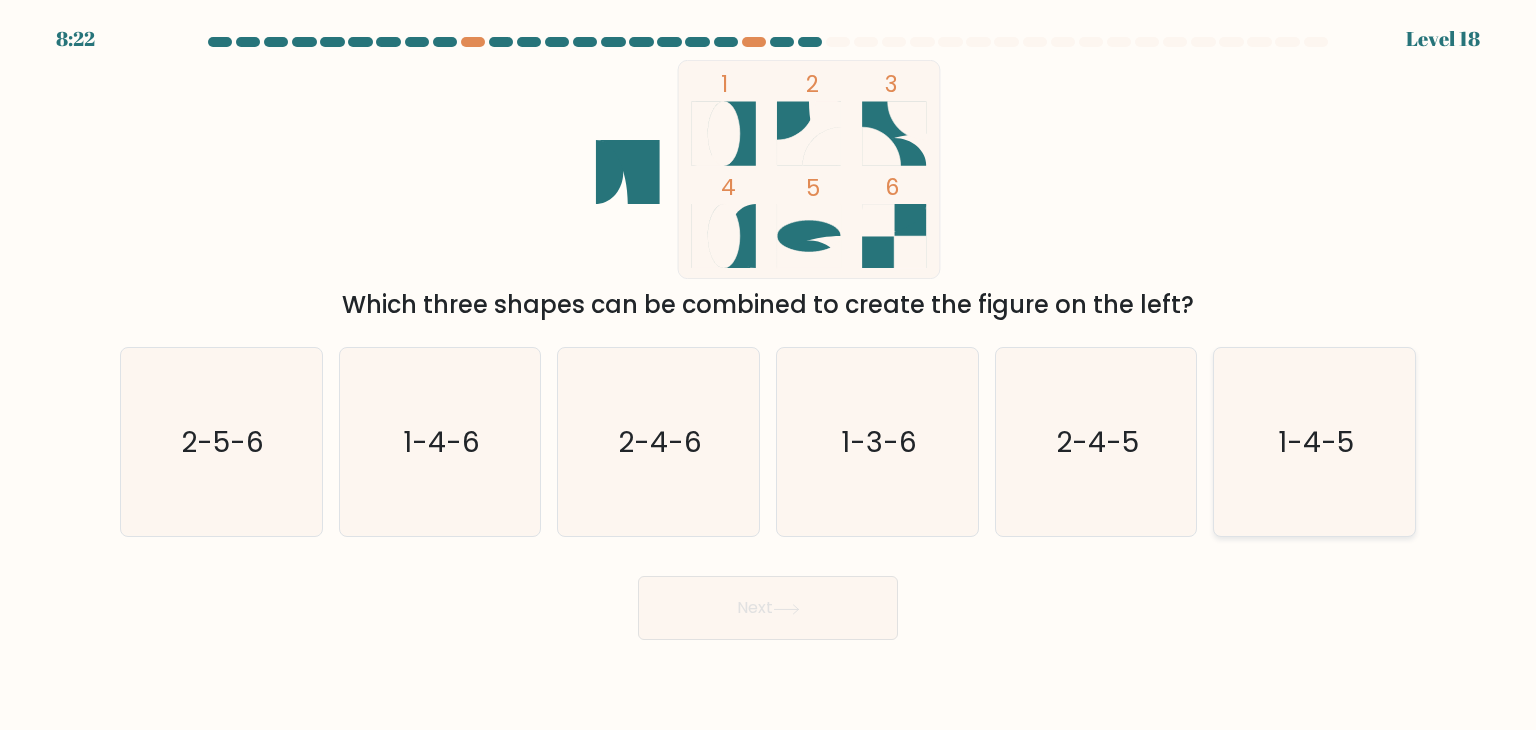 click on "1-4-5" 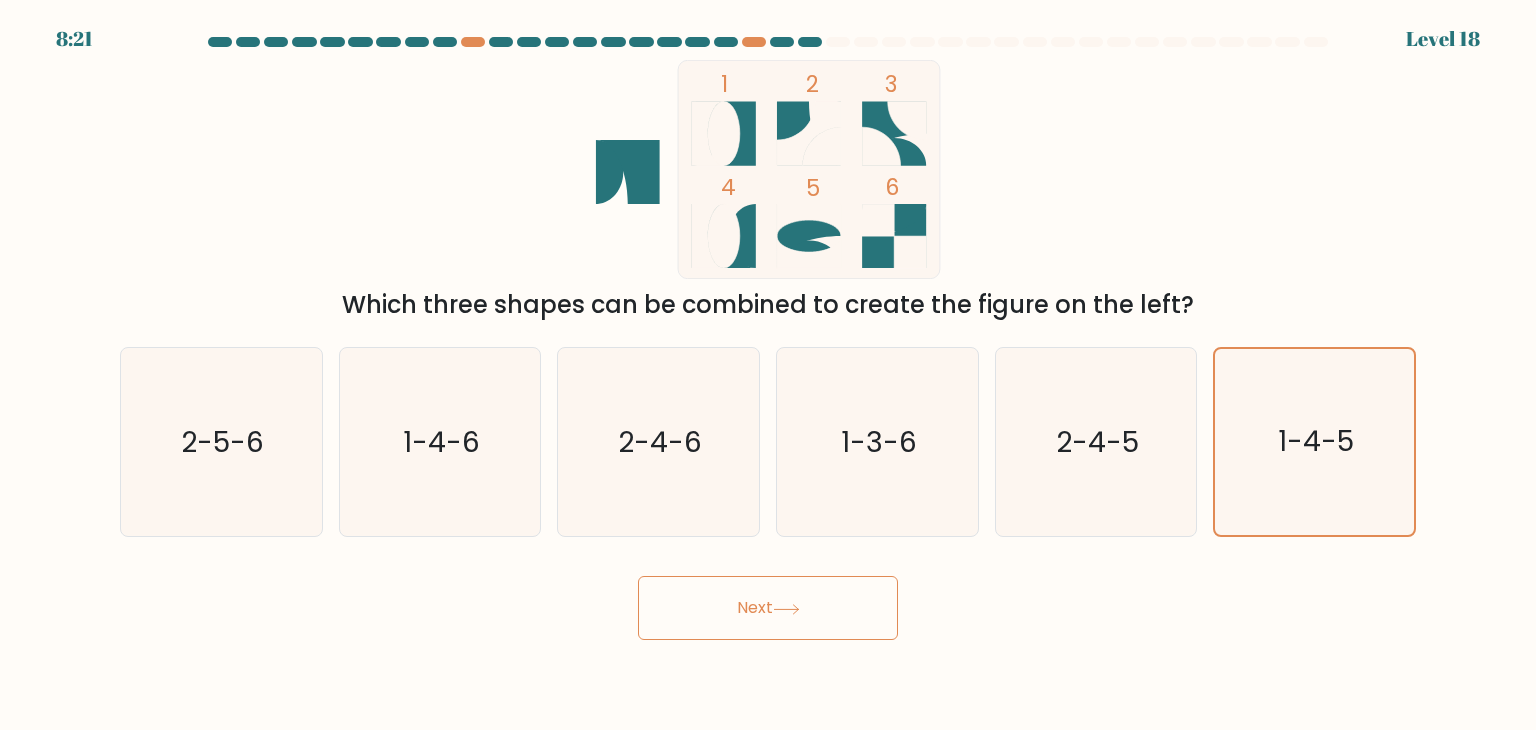 click on "Next" at bounding box center (768, 608) 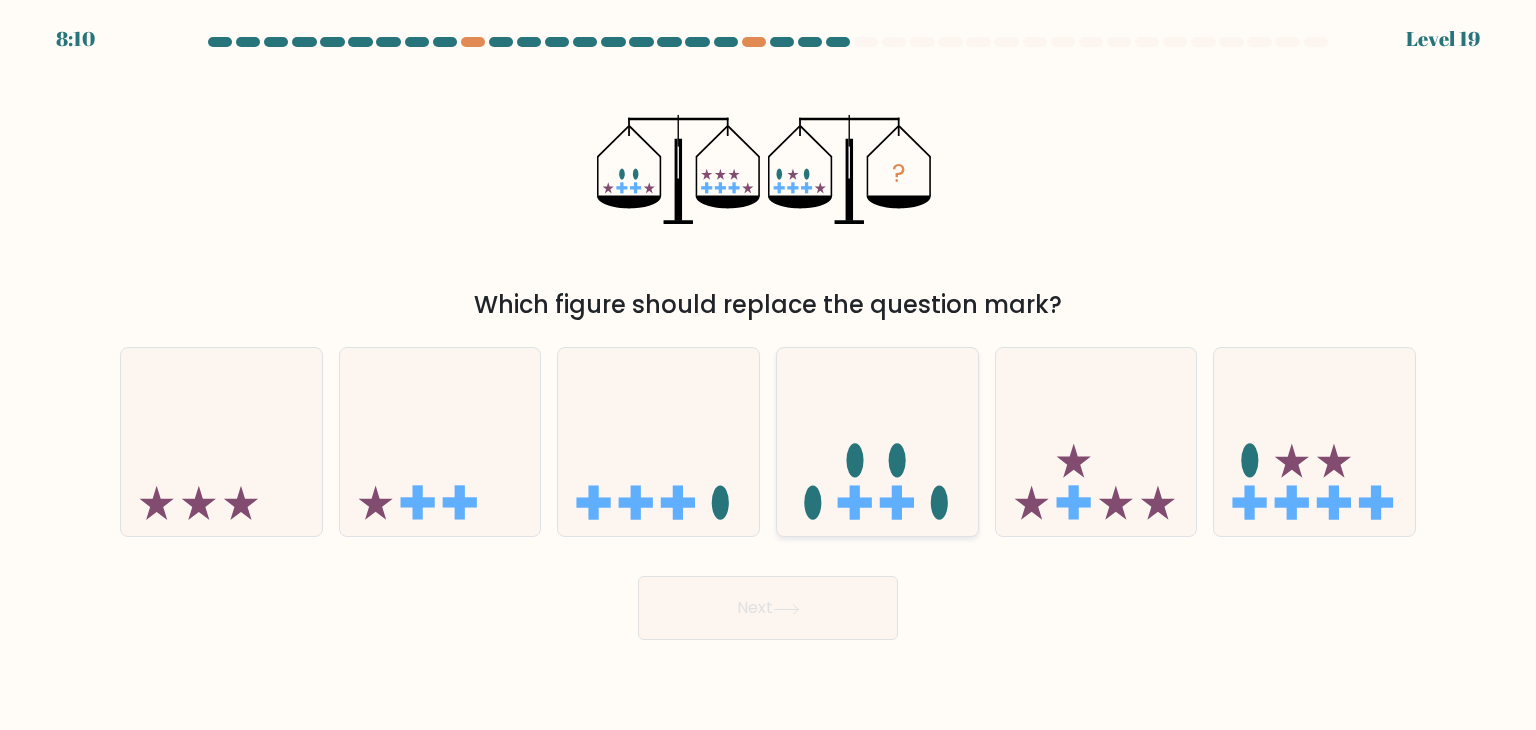 click 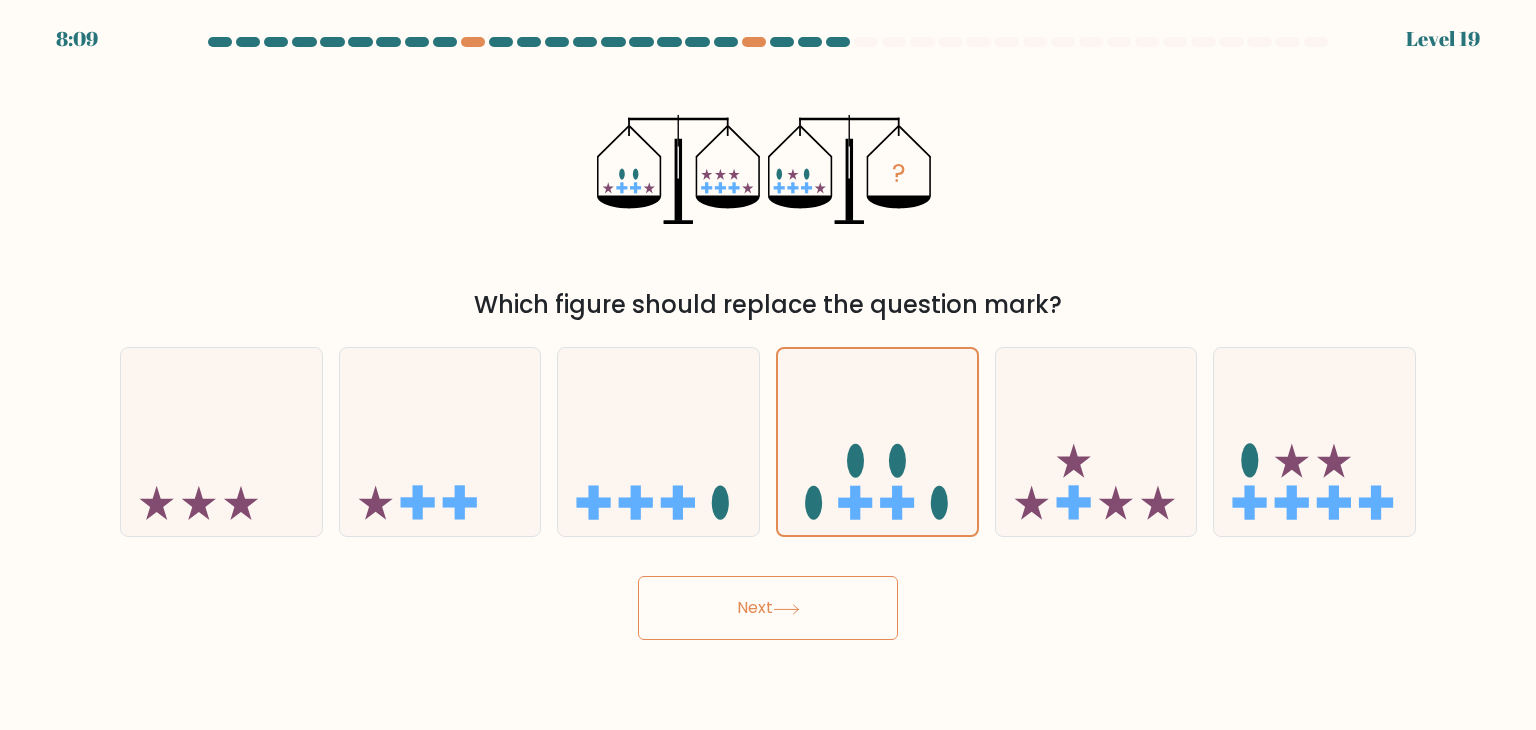 click on "Next" at bounding box center [768, 608] 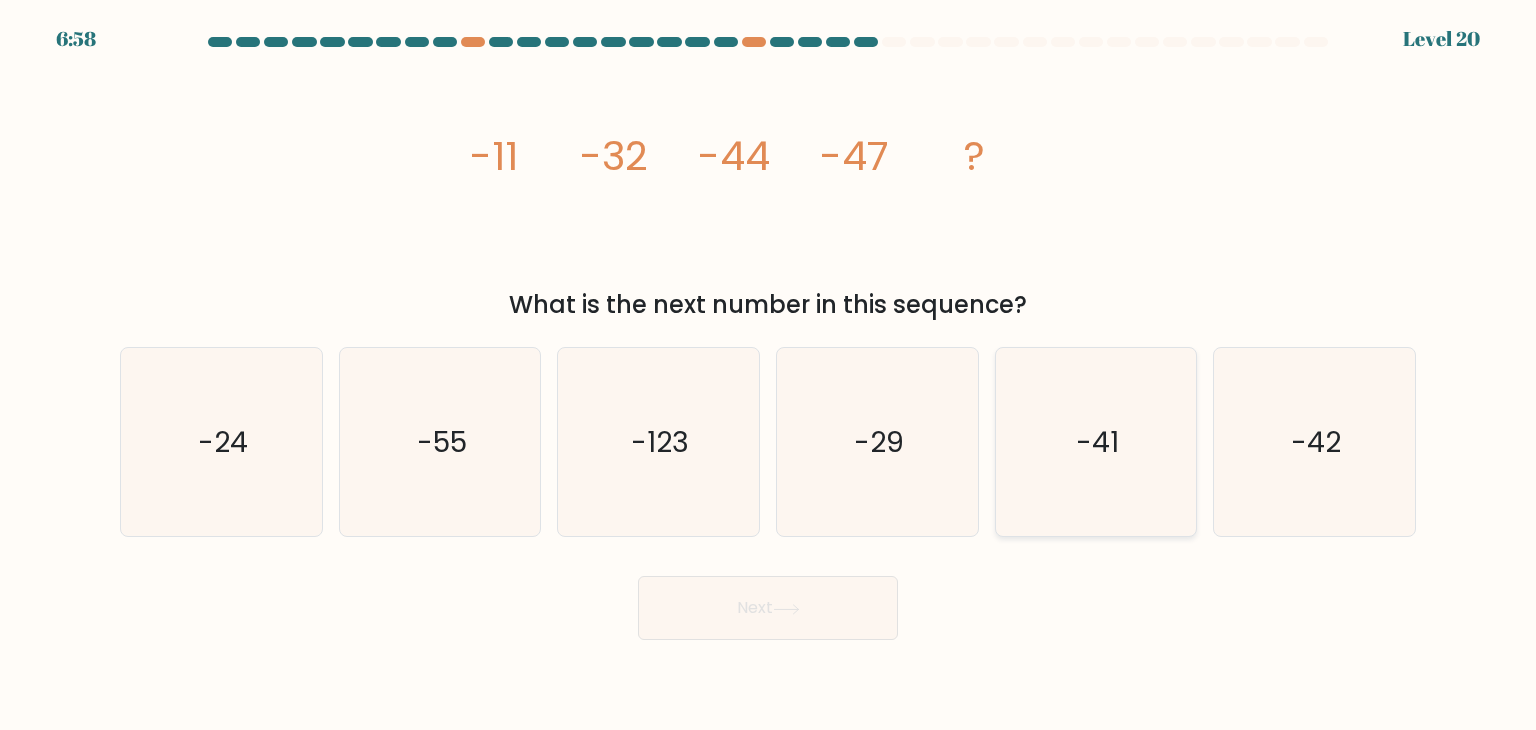 click on "-41" 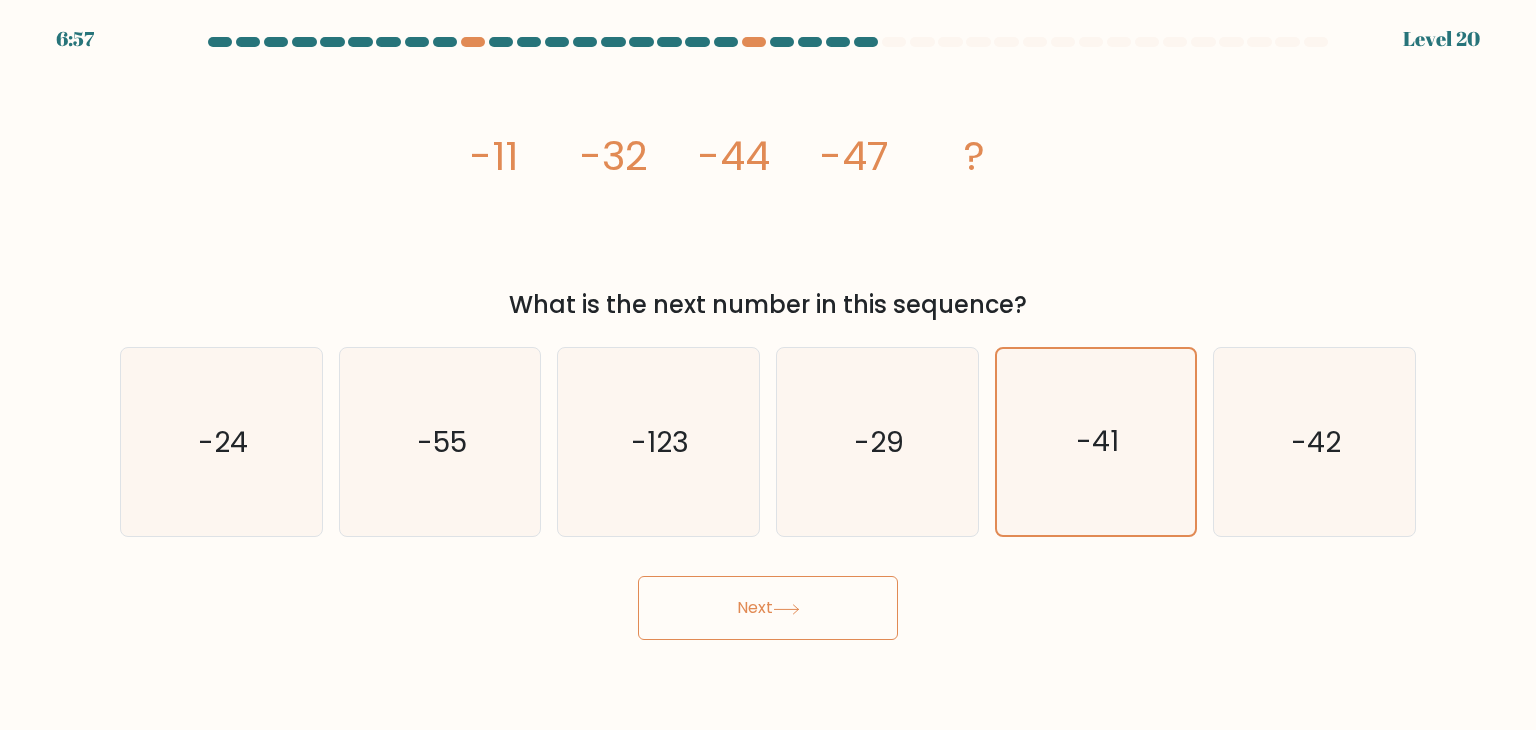 click on "Next" at bounding box center (768, 608) 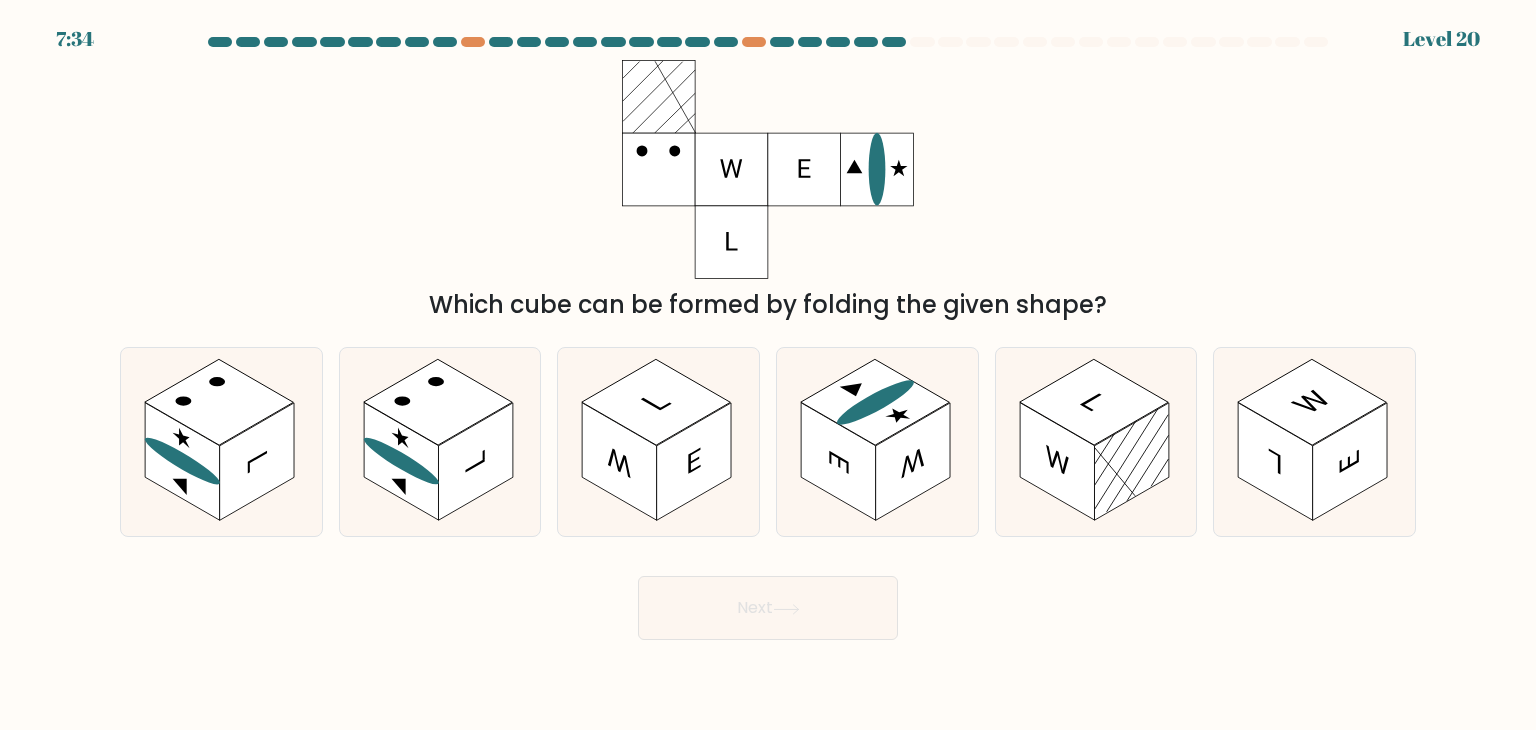 type 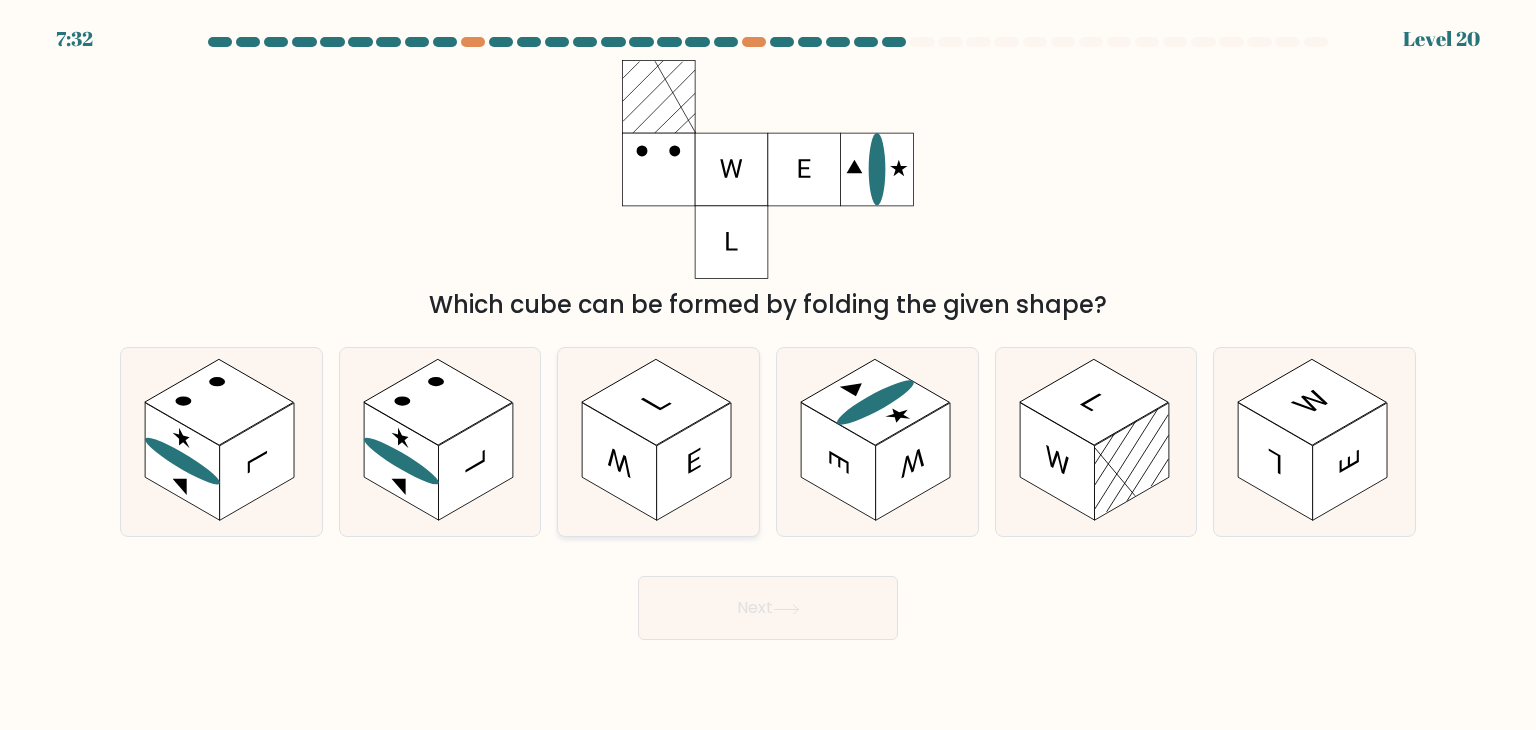 click 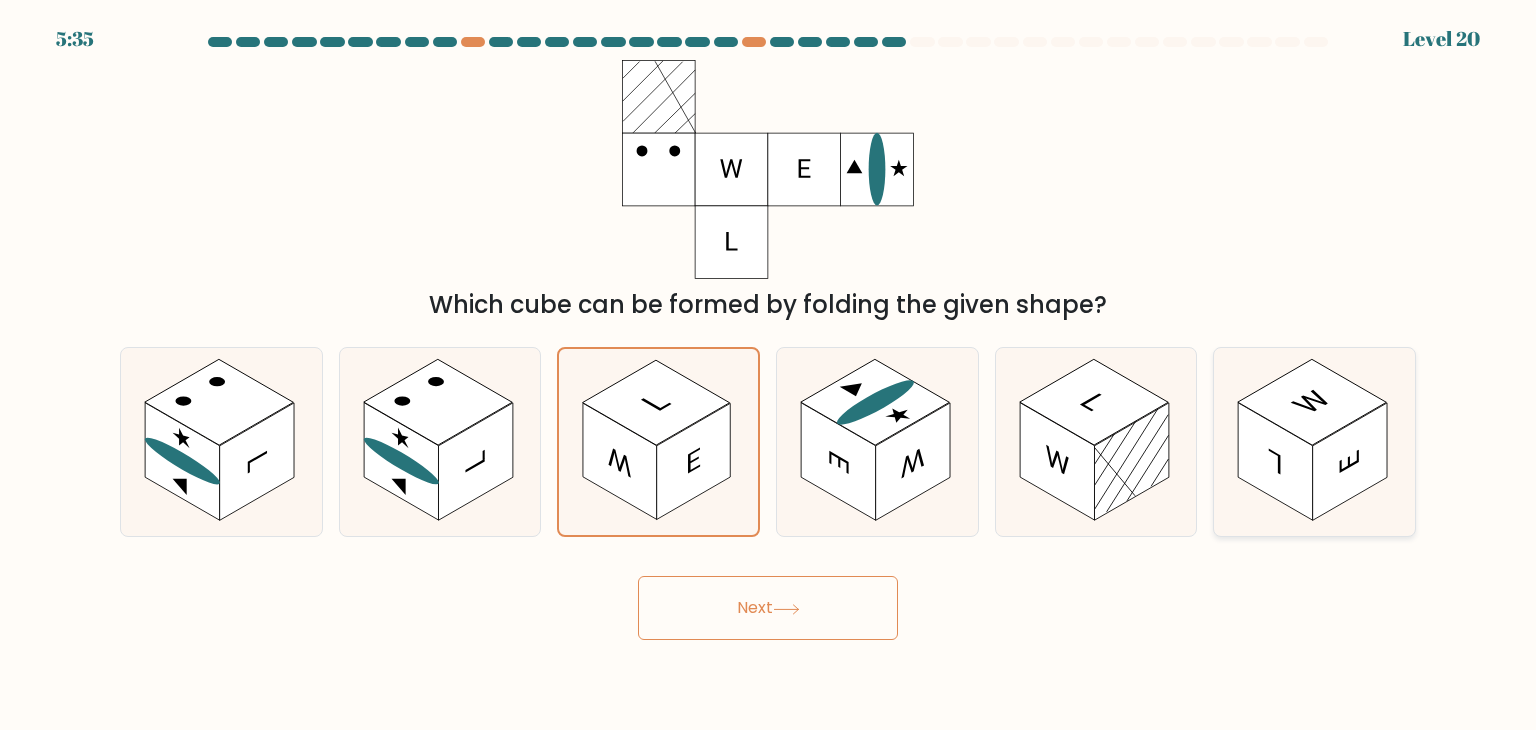 click 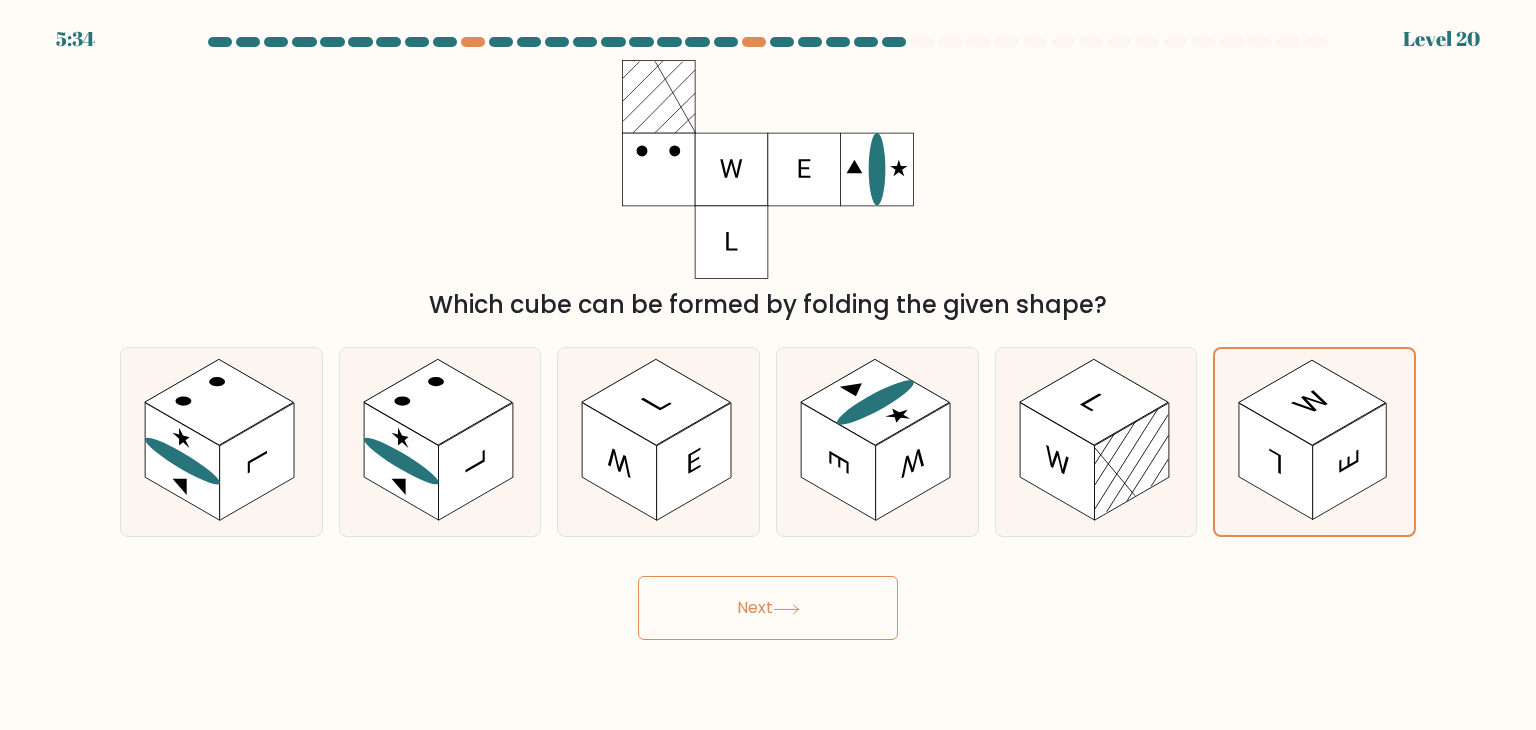 click on "Next" at bounding box center [768, 608] 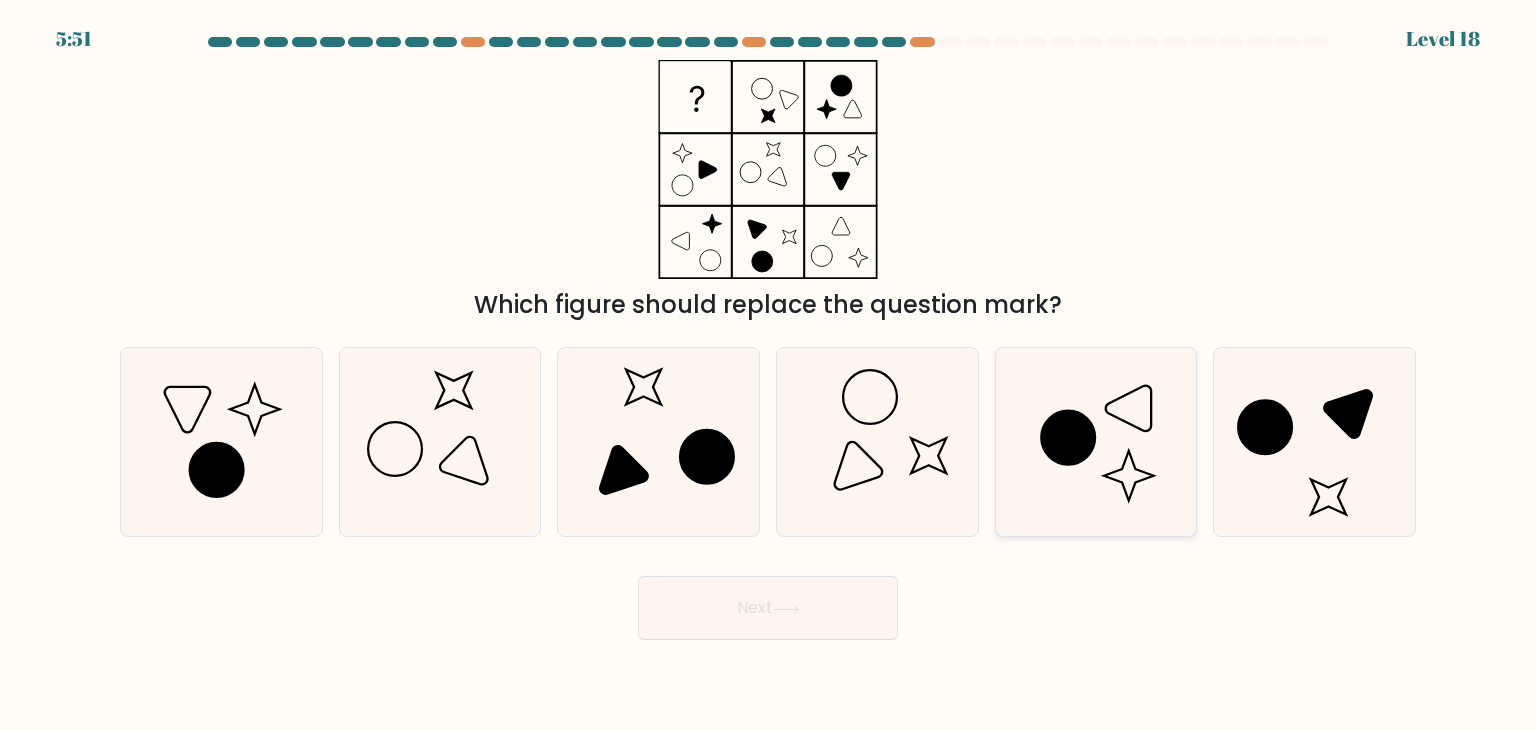 click 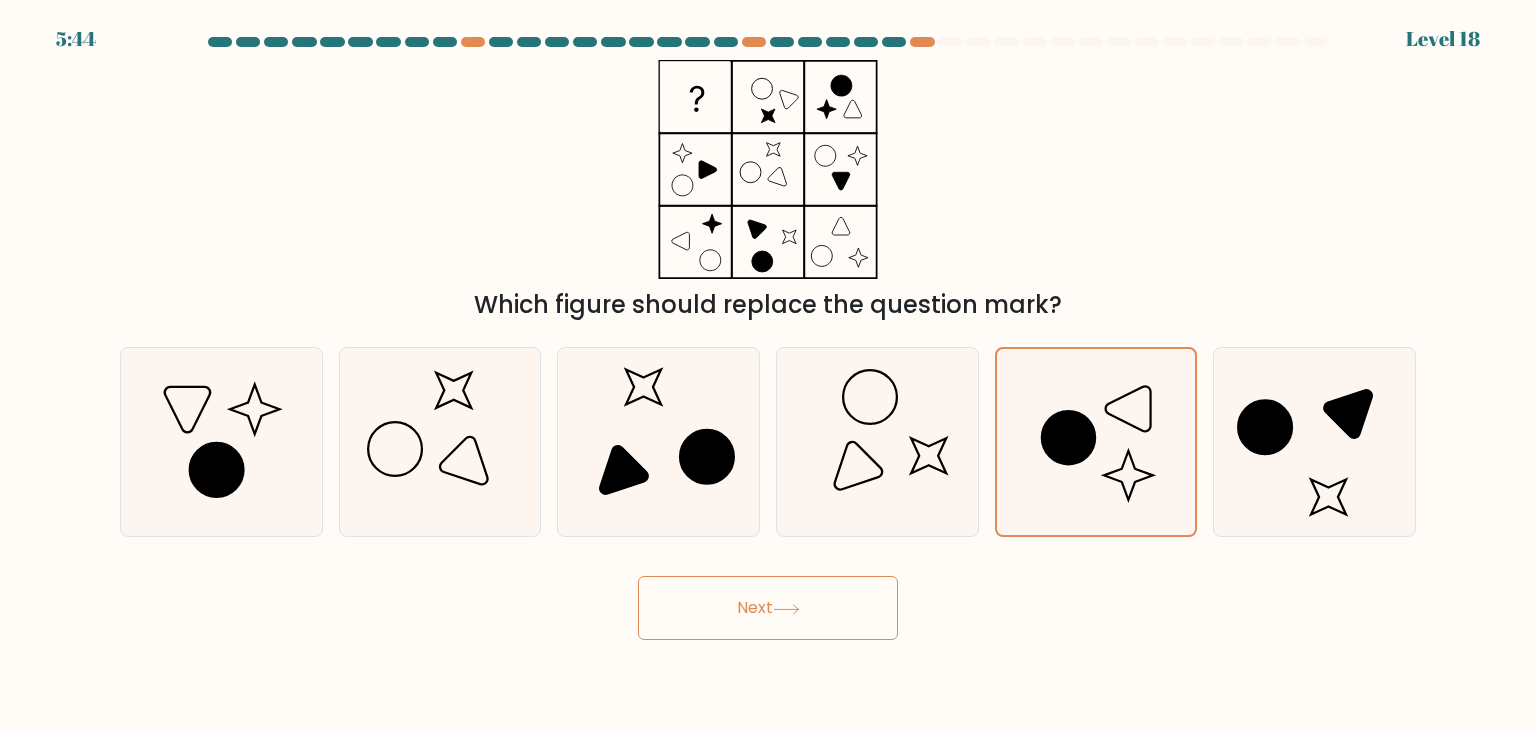 click on "Next" at bounding box center [768, 608] 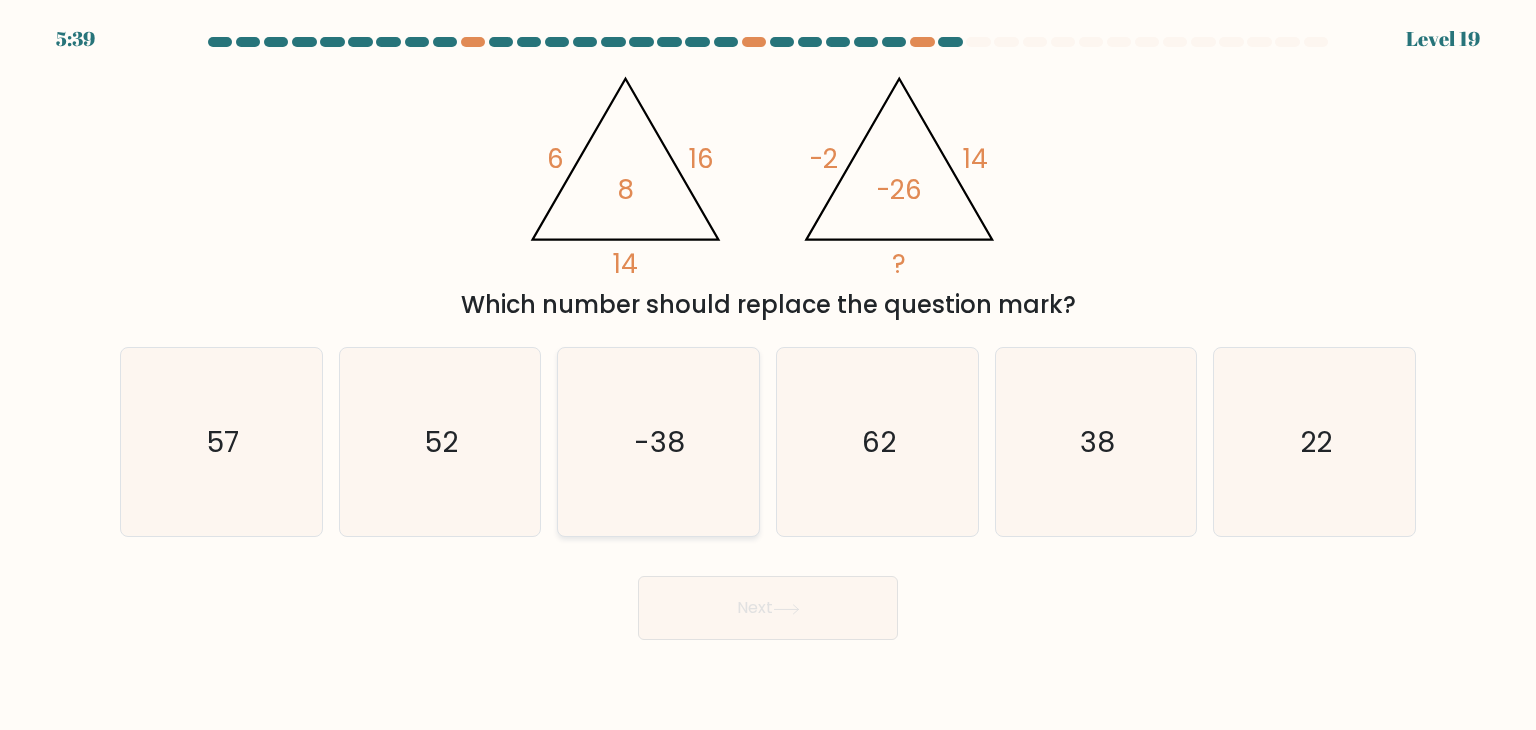 click on "-38" 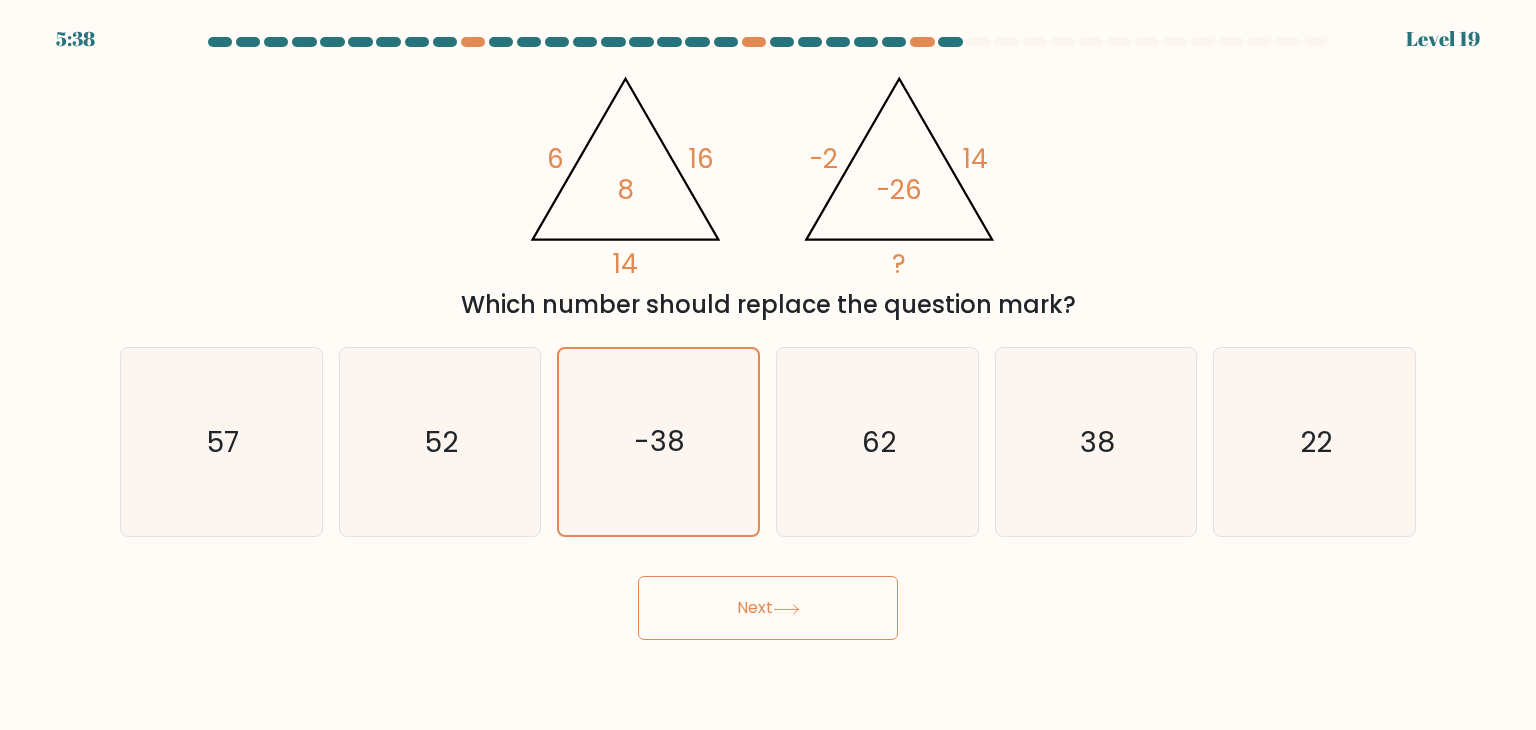 click 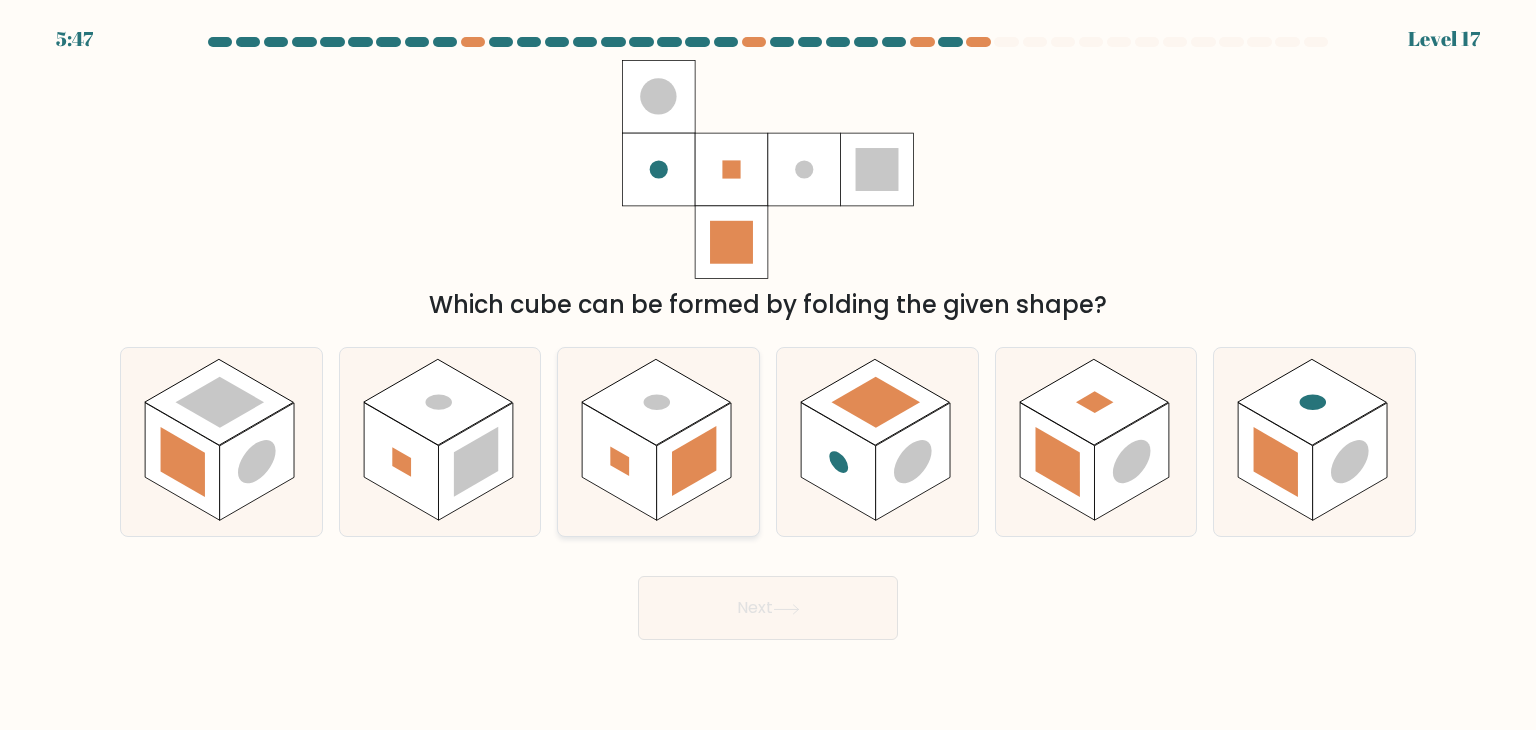 click 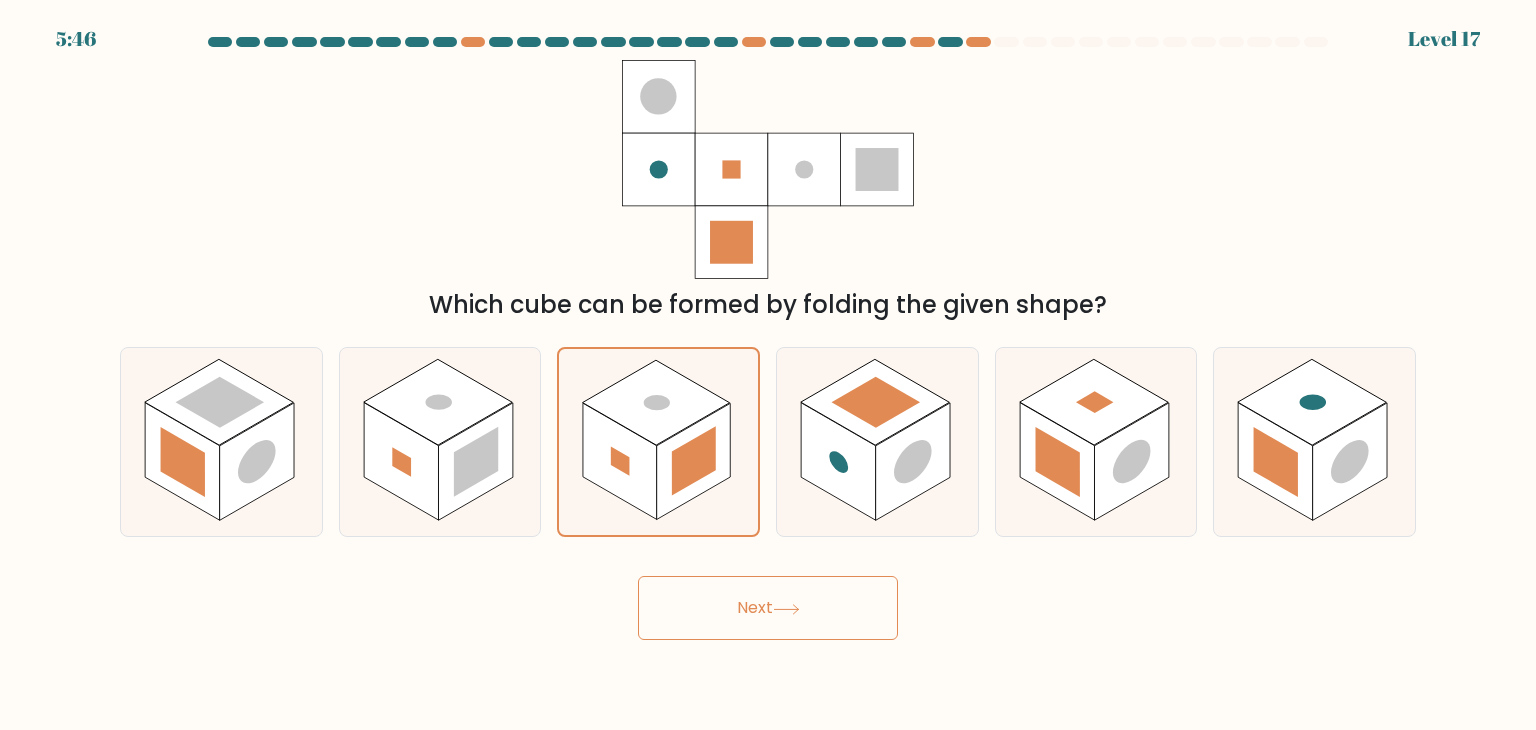 click on "Next" at bounding box center [768, 608] 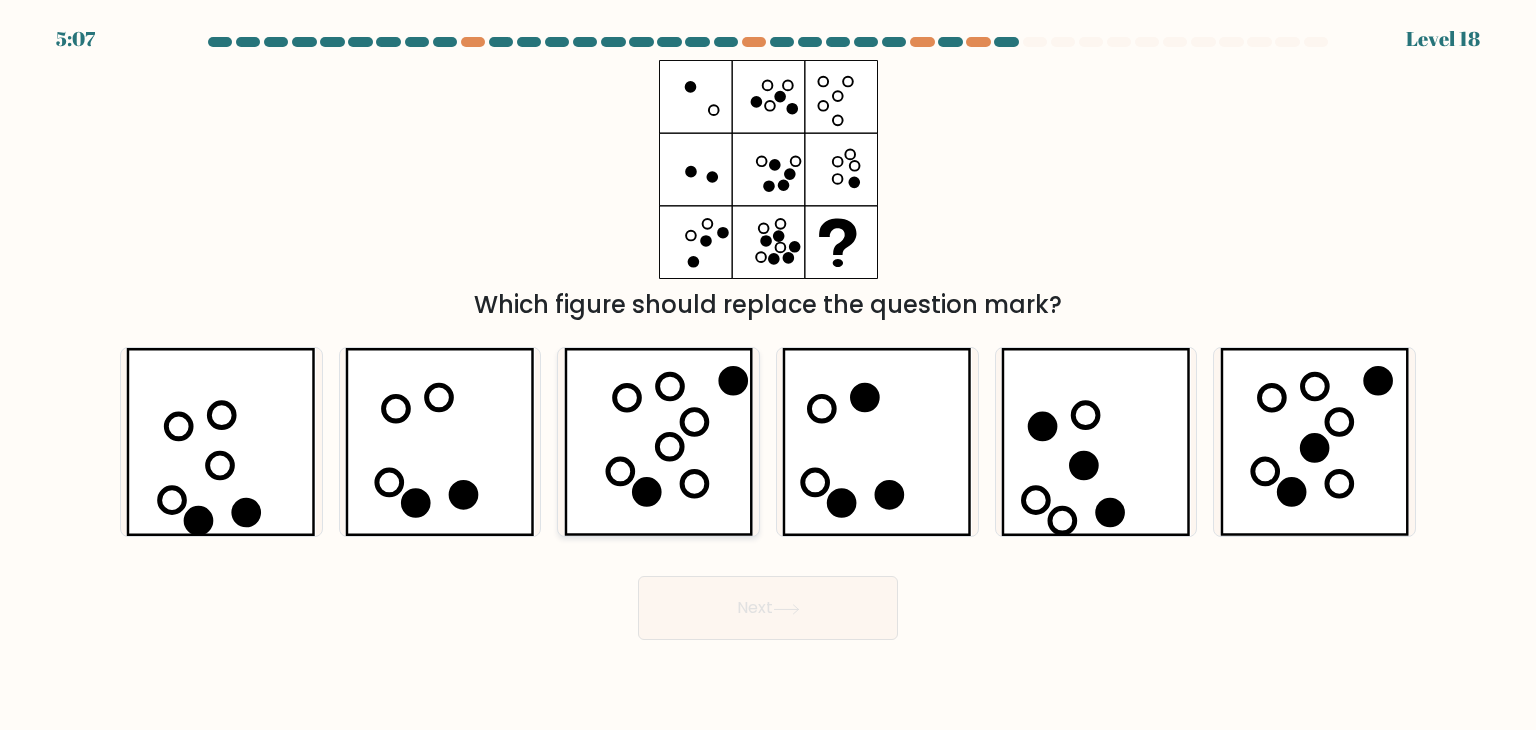 click 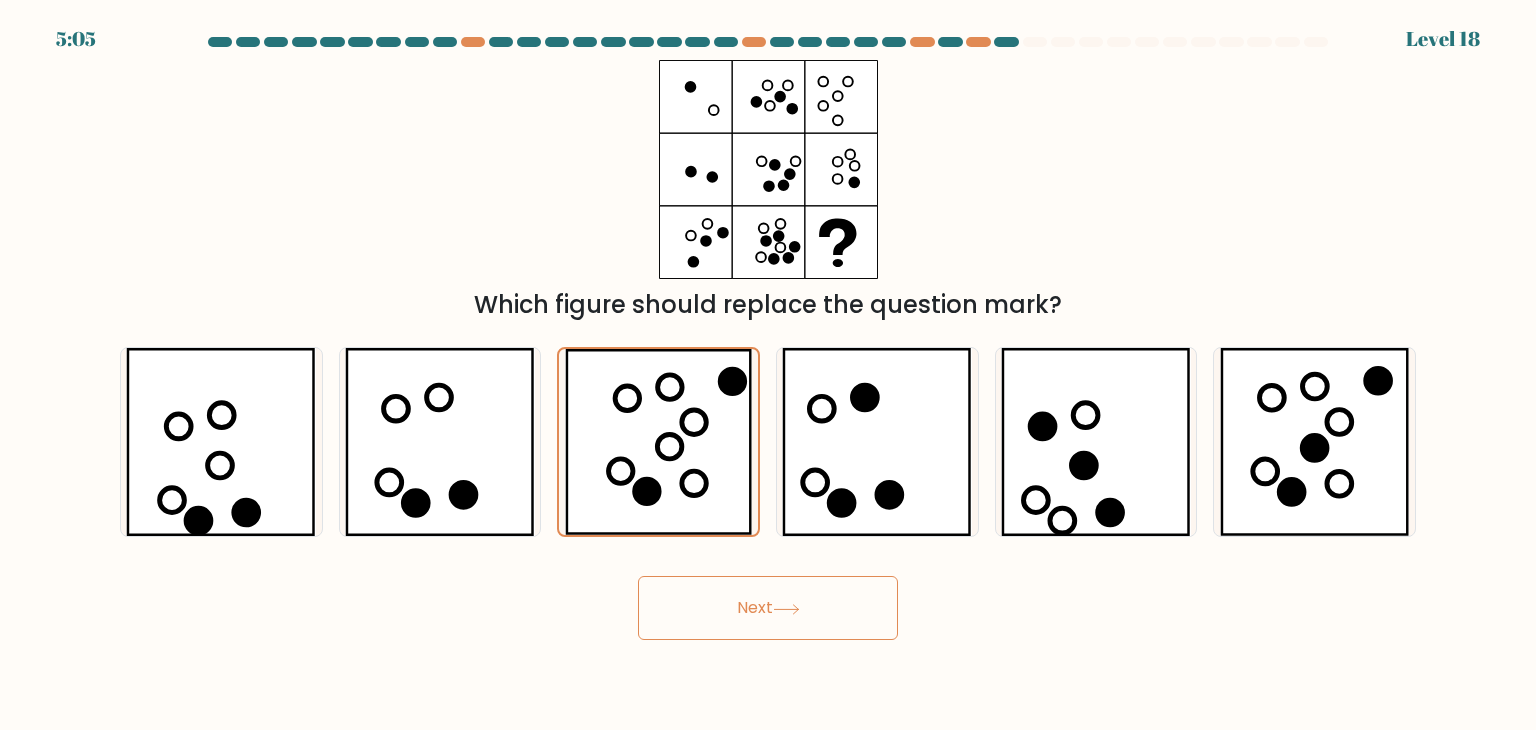 click on "Next" at bounding box center (768, 608) 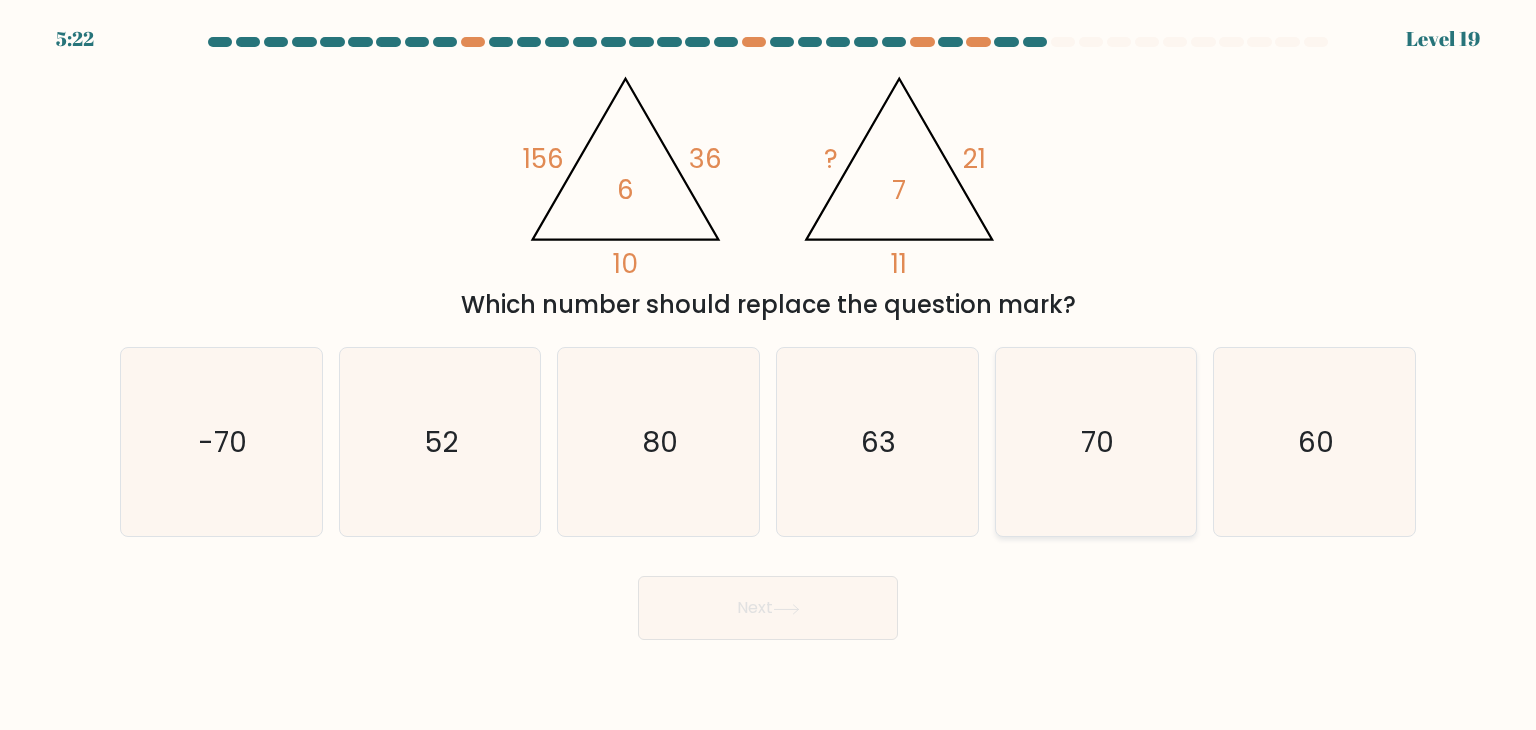 click on "70" 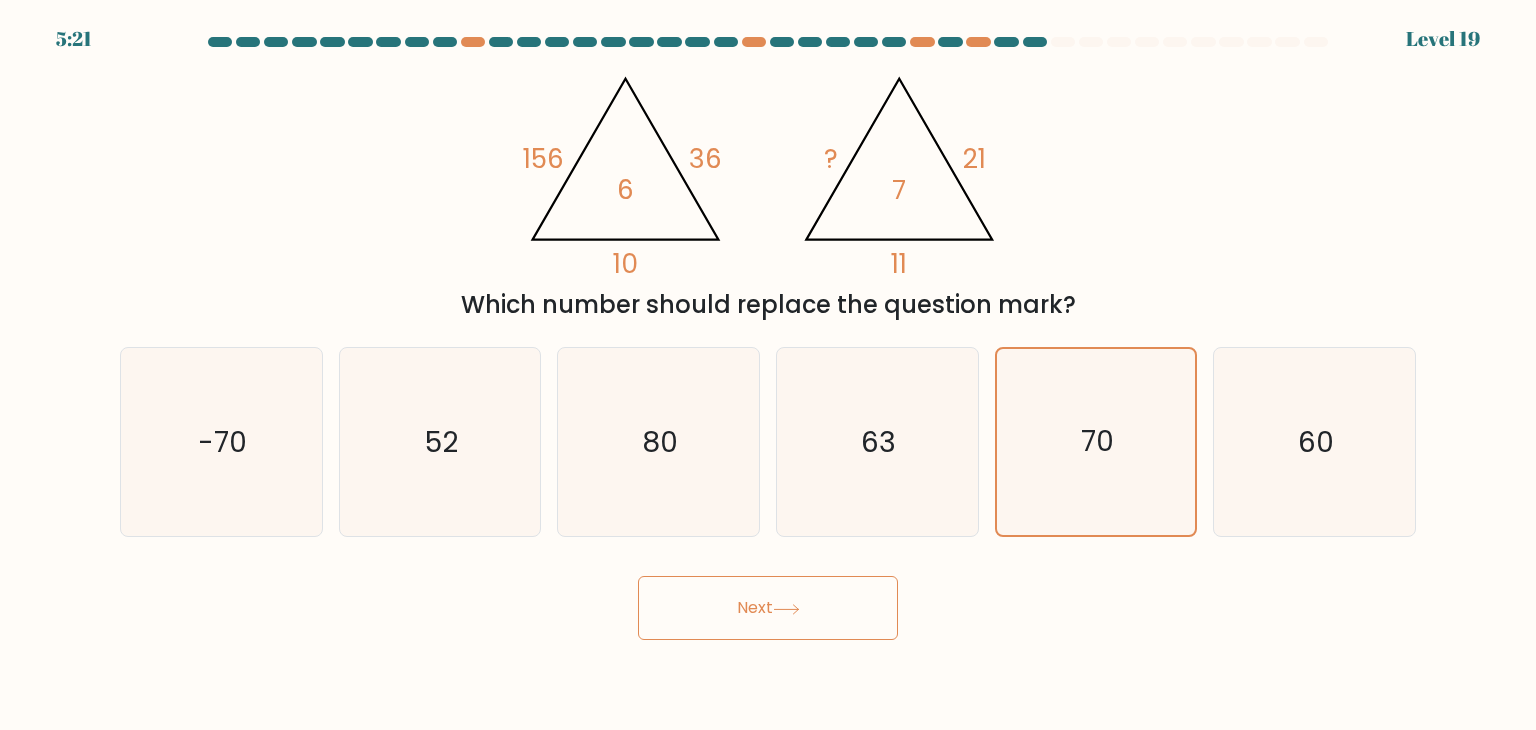 click on "Next" at bounding box center (768, 608) 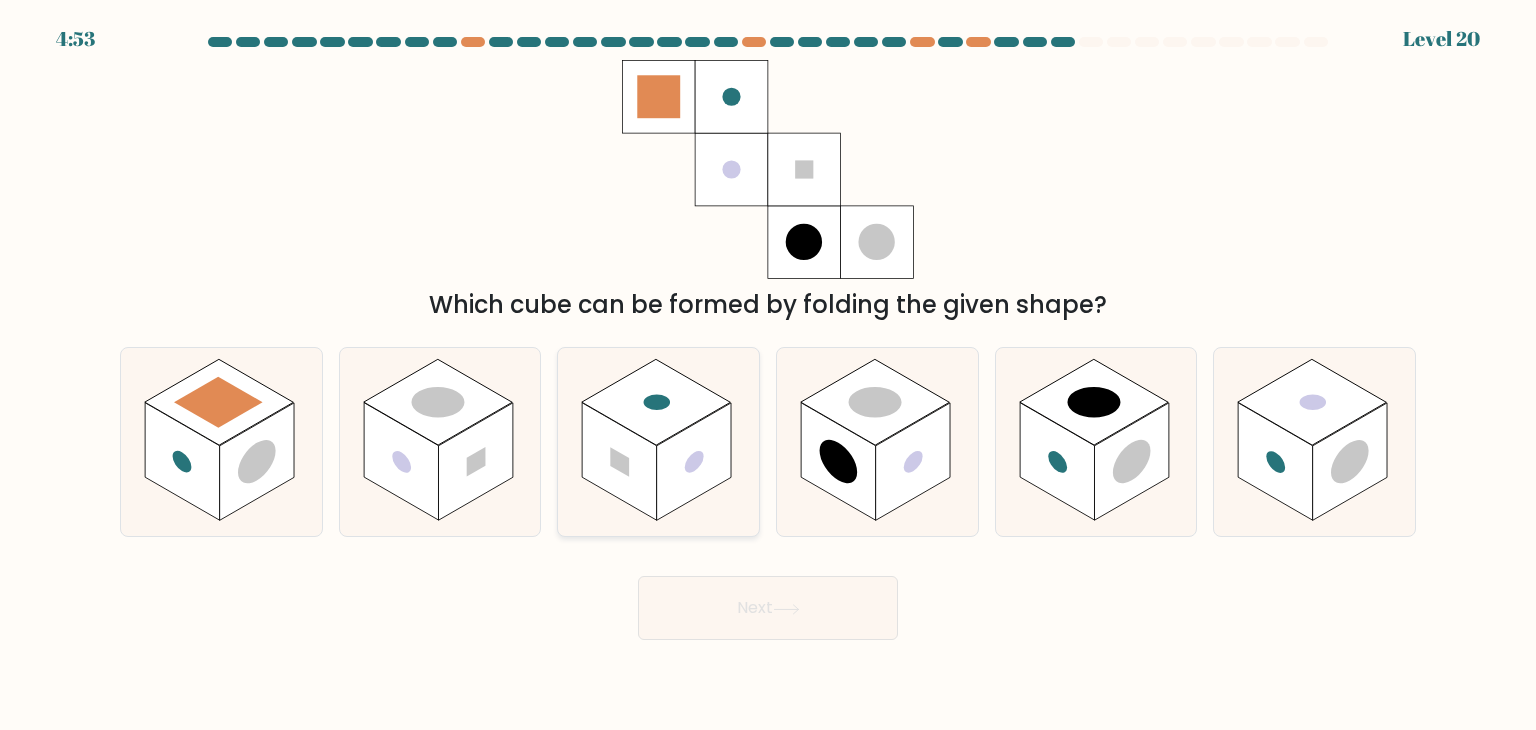 click 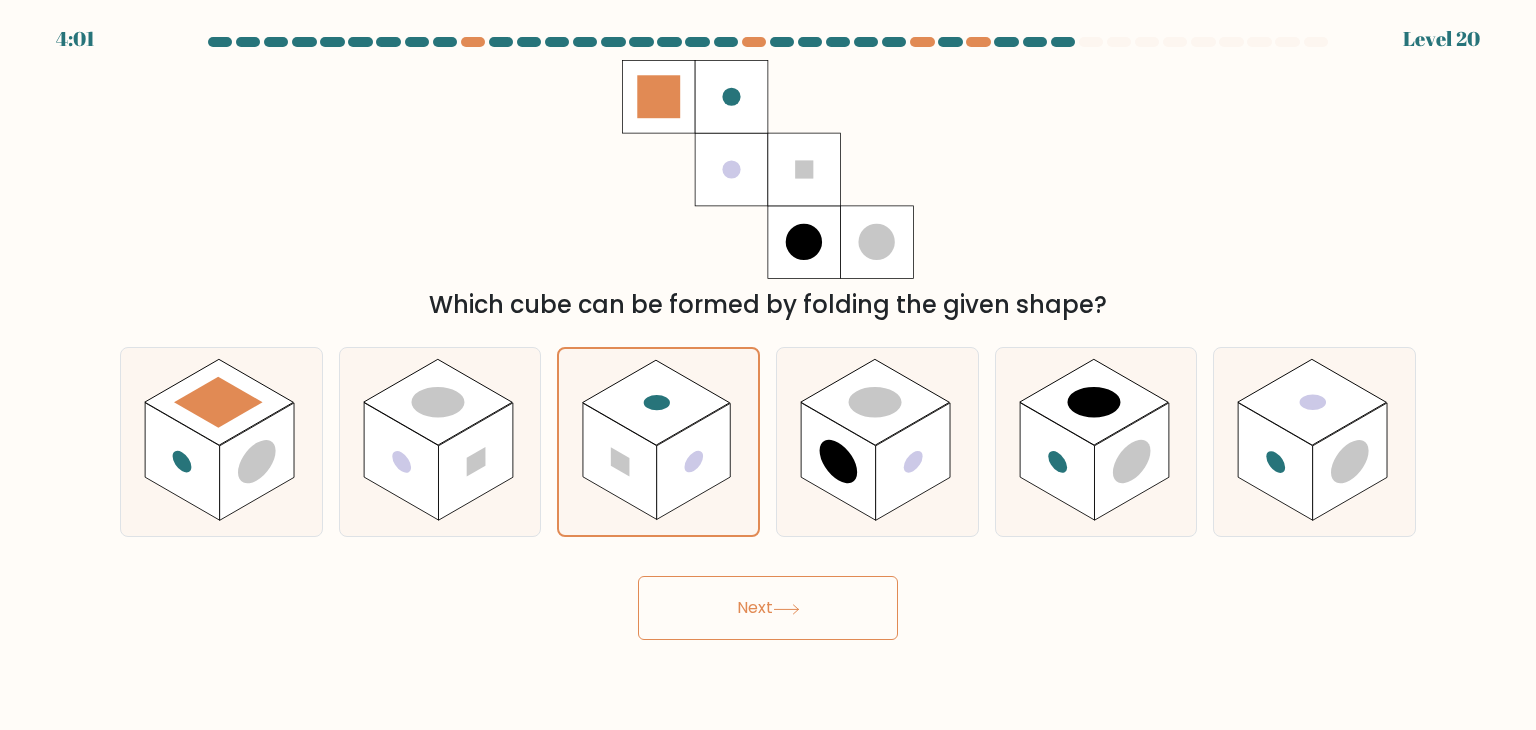 click on "Next" at bounding box center (768, 608) 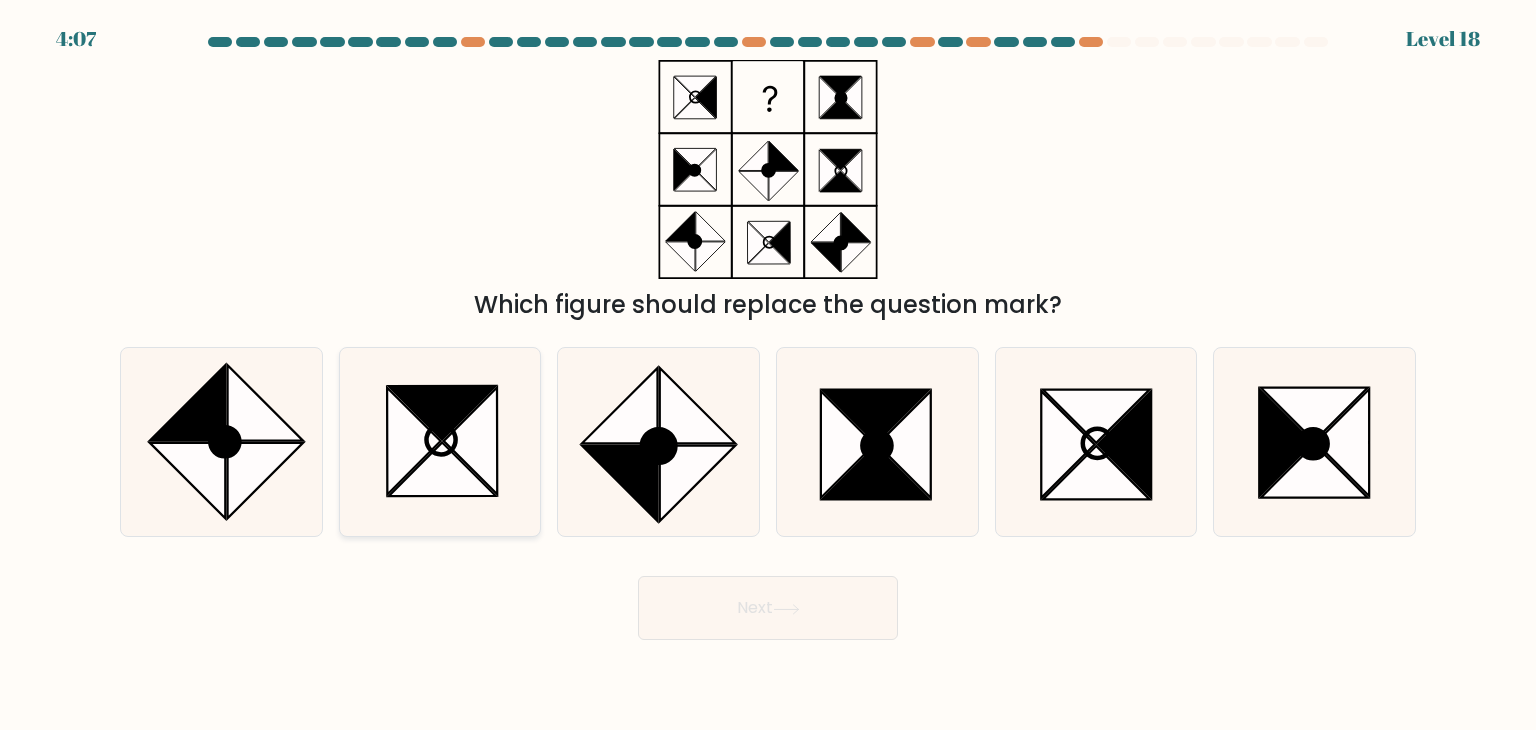 click 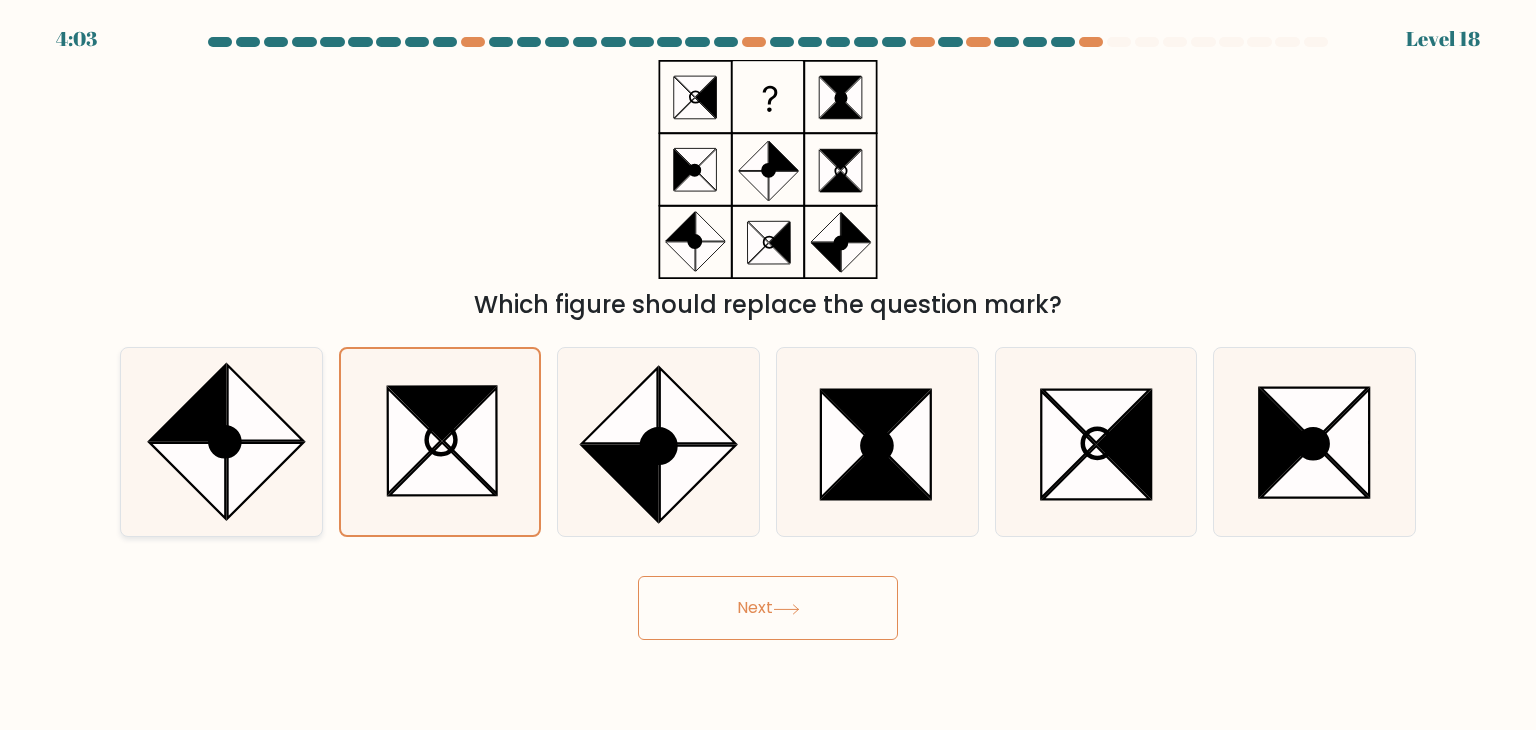 click 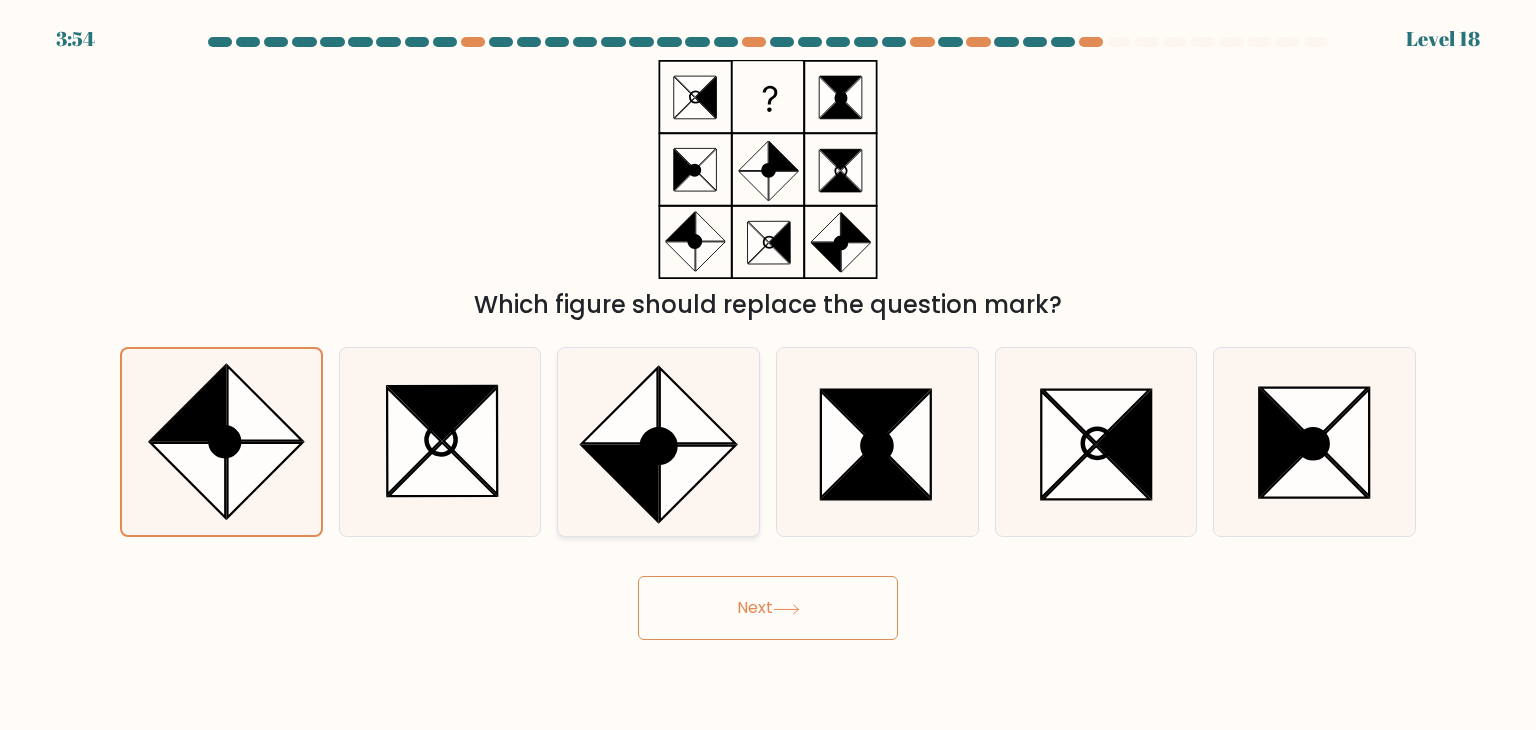 click 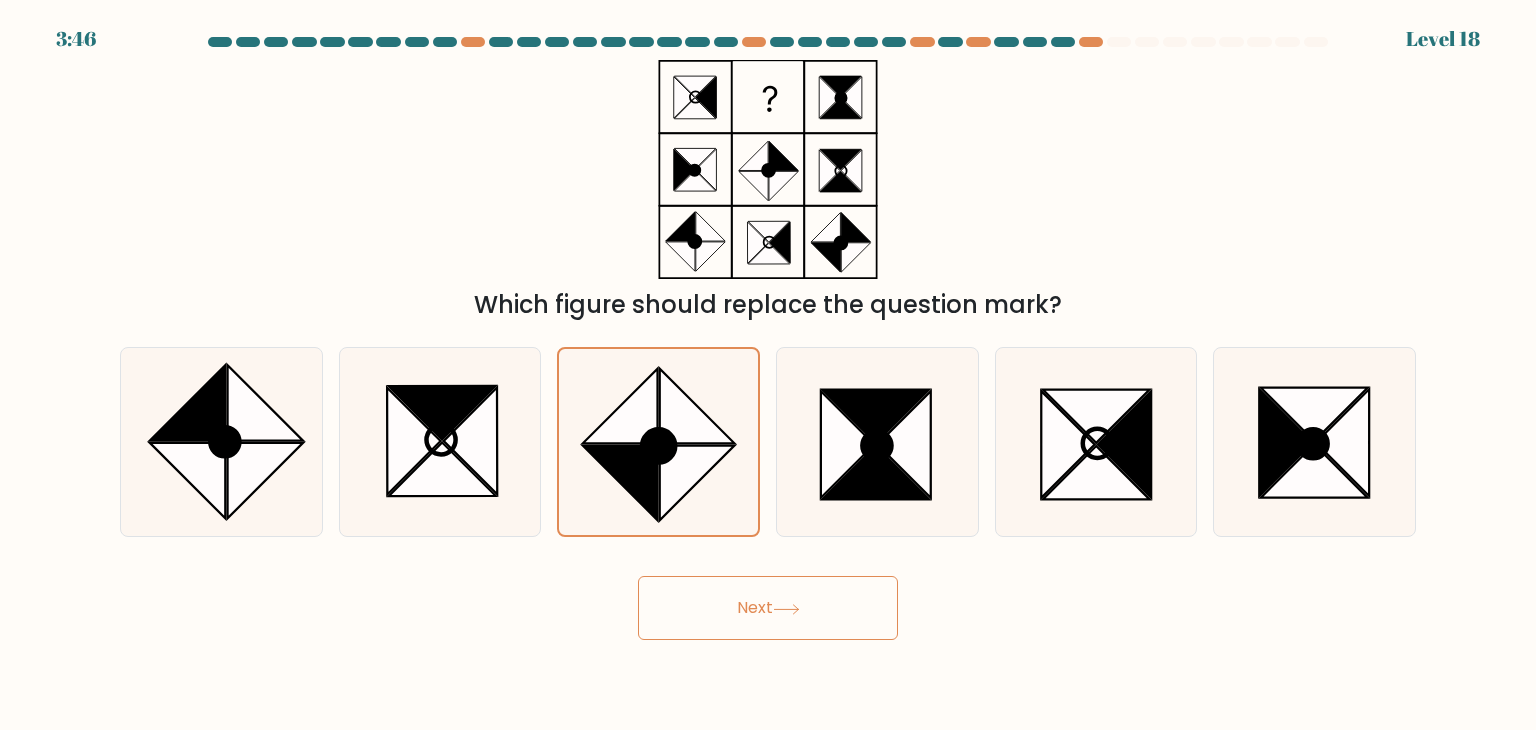 click on "3:46
Level 18" at bounding box center [768, 365] 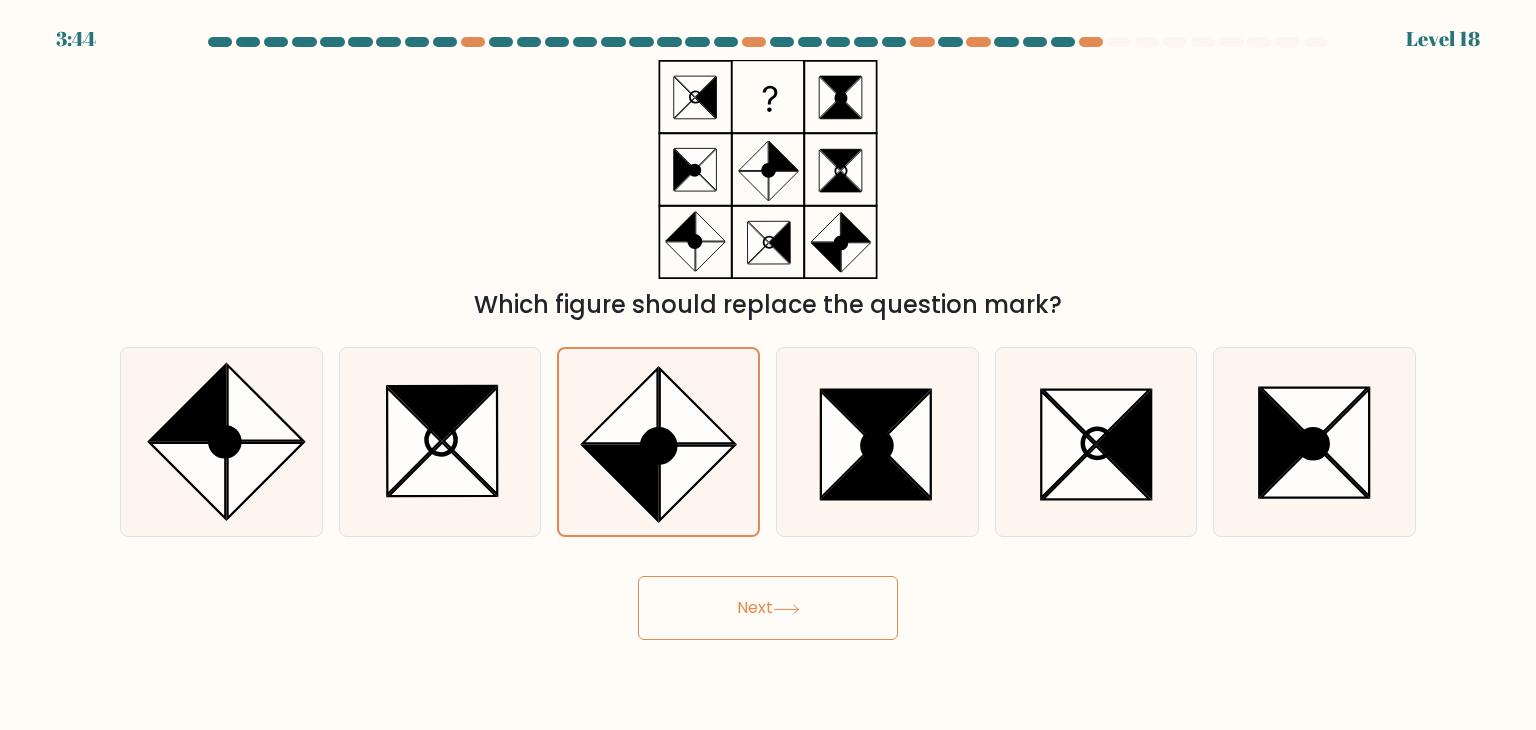 click on "Next" at bounding box center (768, 608) 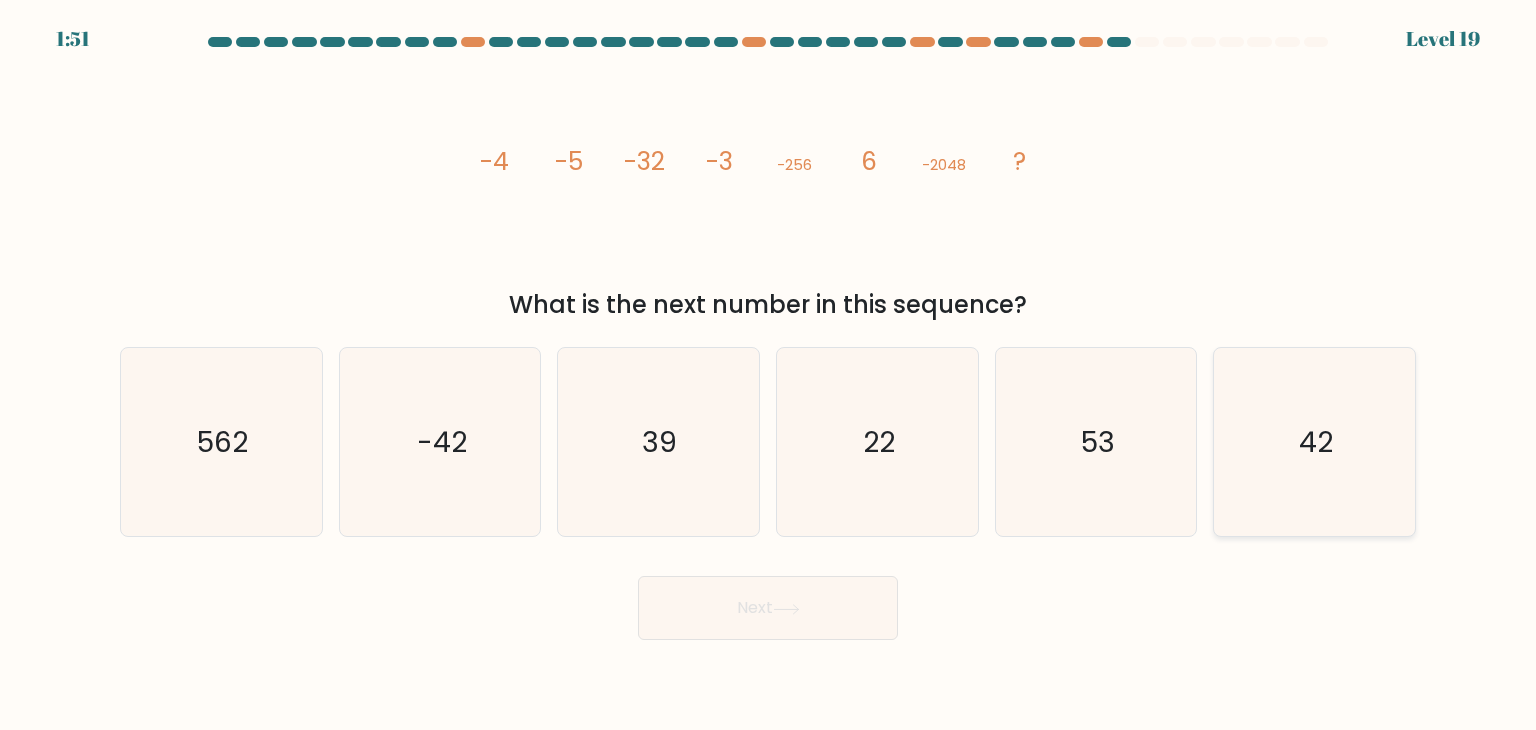 click on "42" 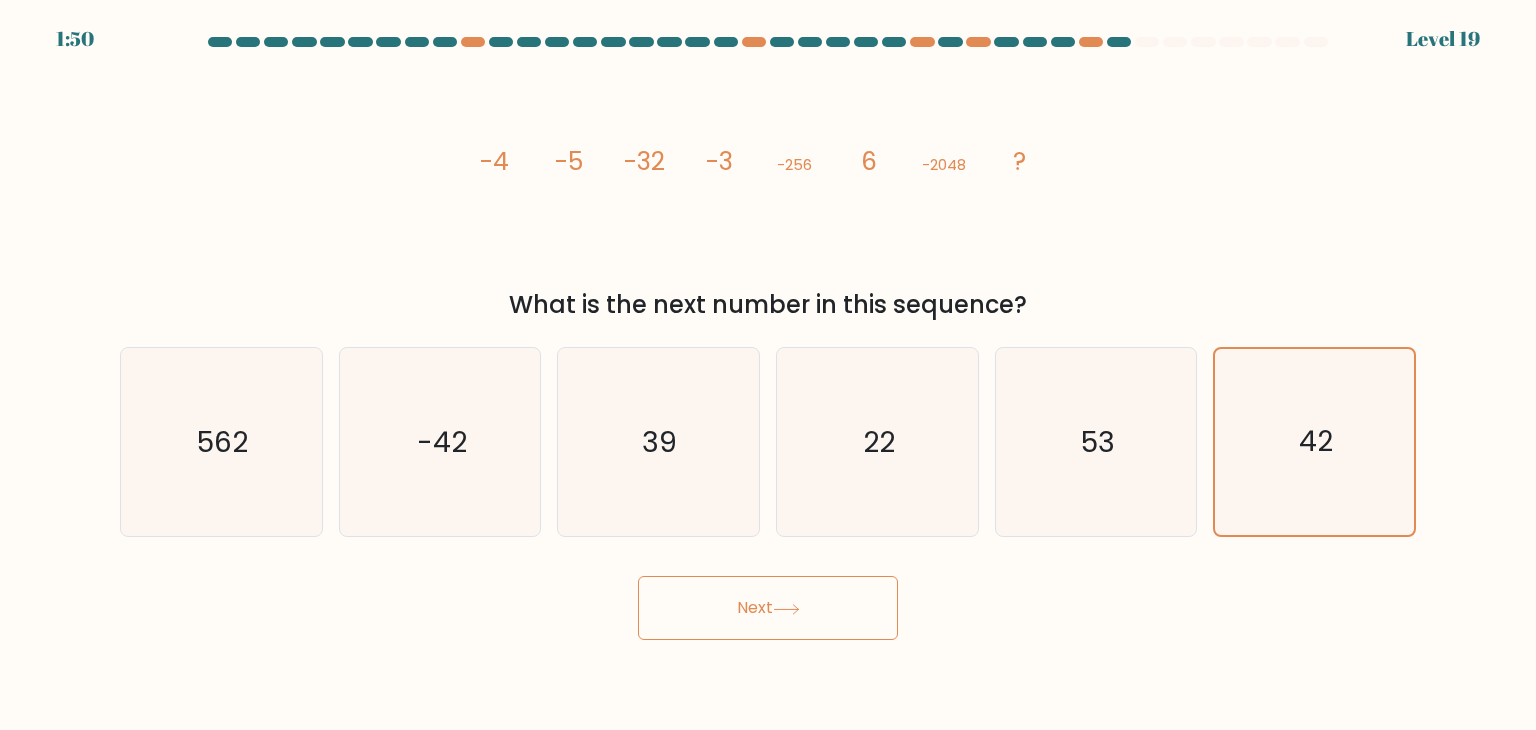 click on "Next" at bounding box center [768, 608] 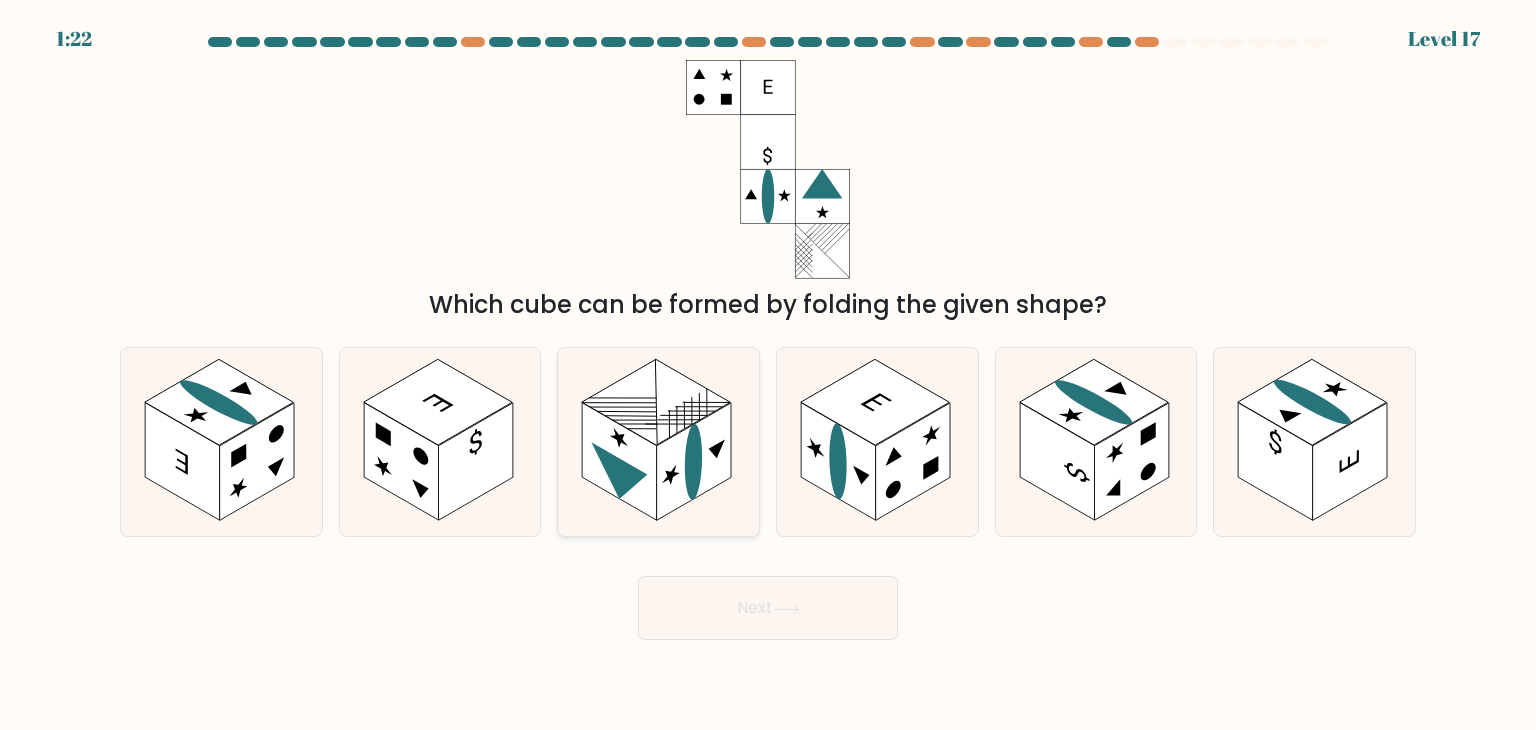 click 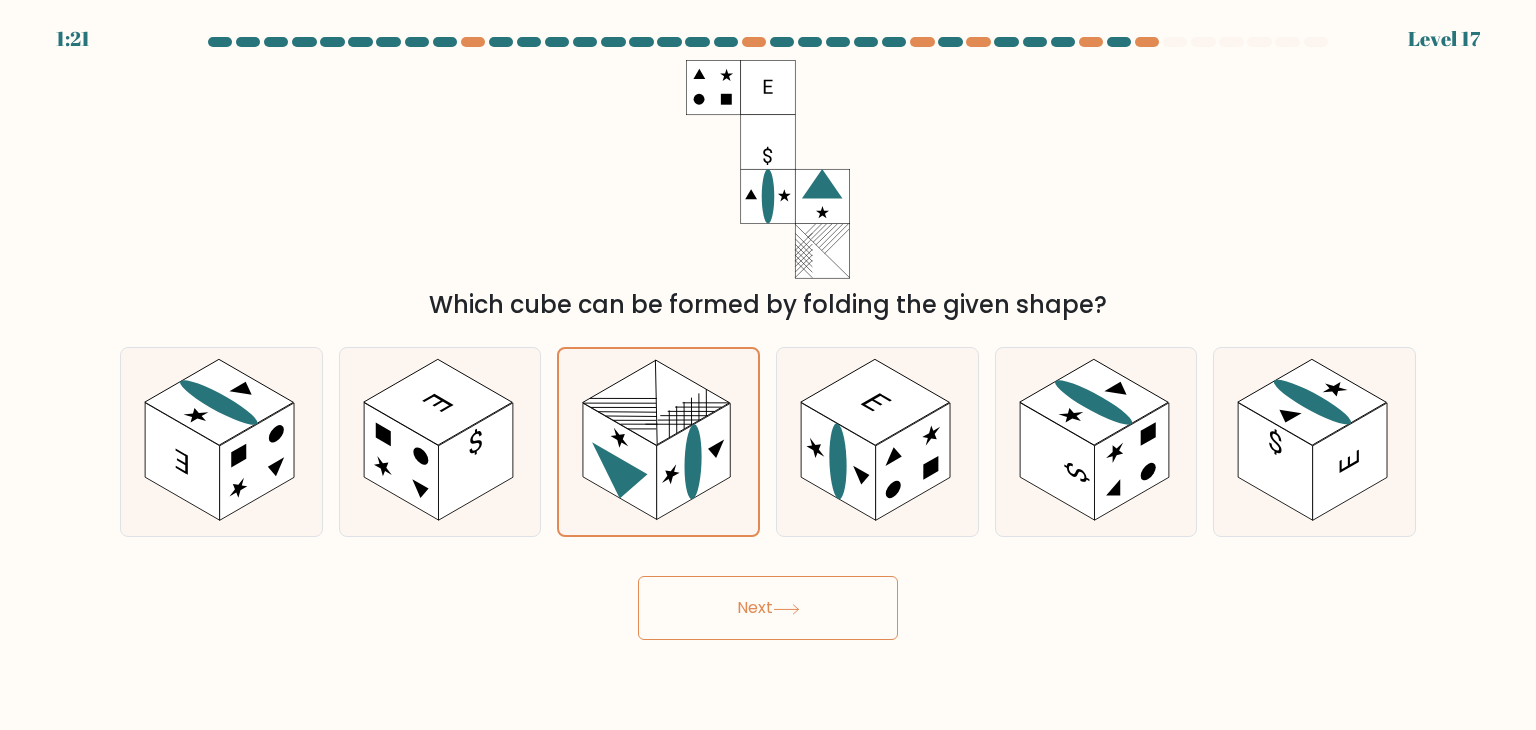 click on "Next" at bounding box center (768, 608) 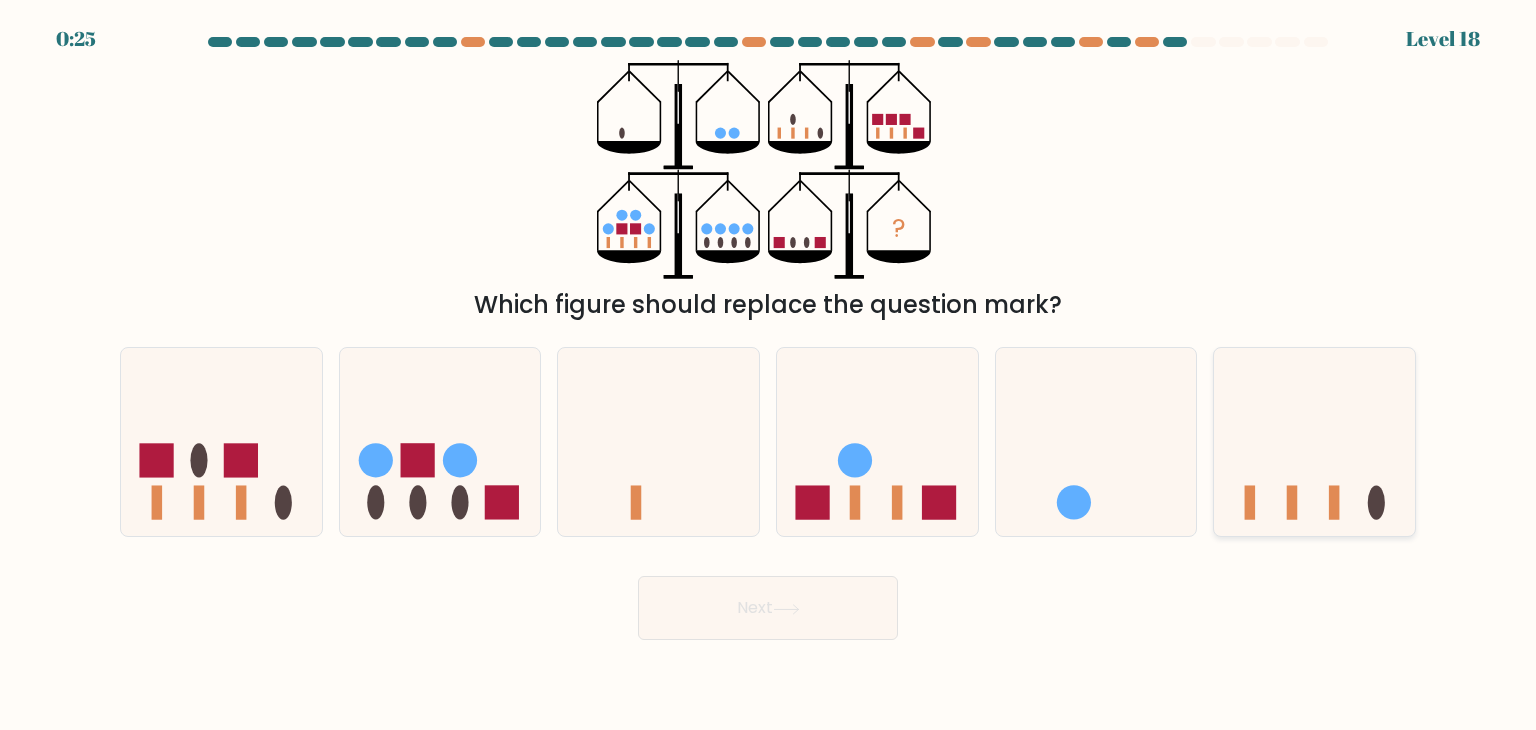 click 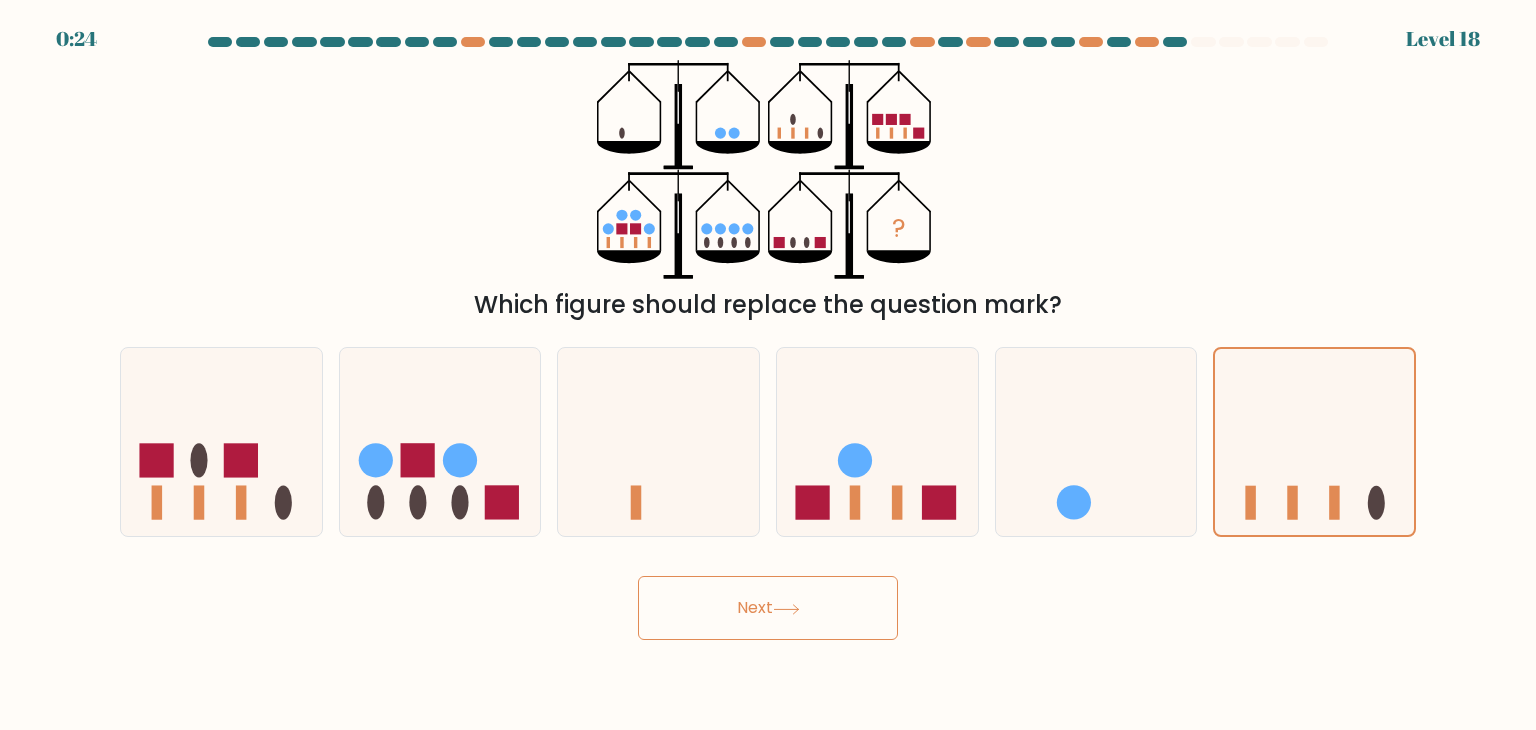 click on "Next" at bounding box center [768, 608] 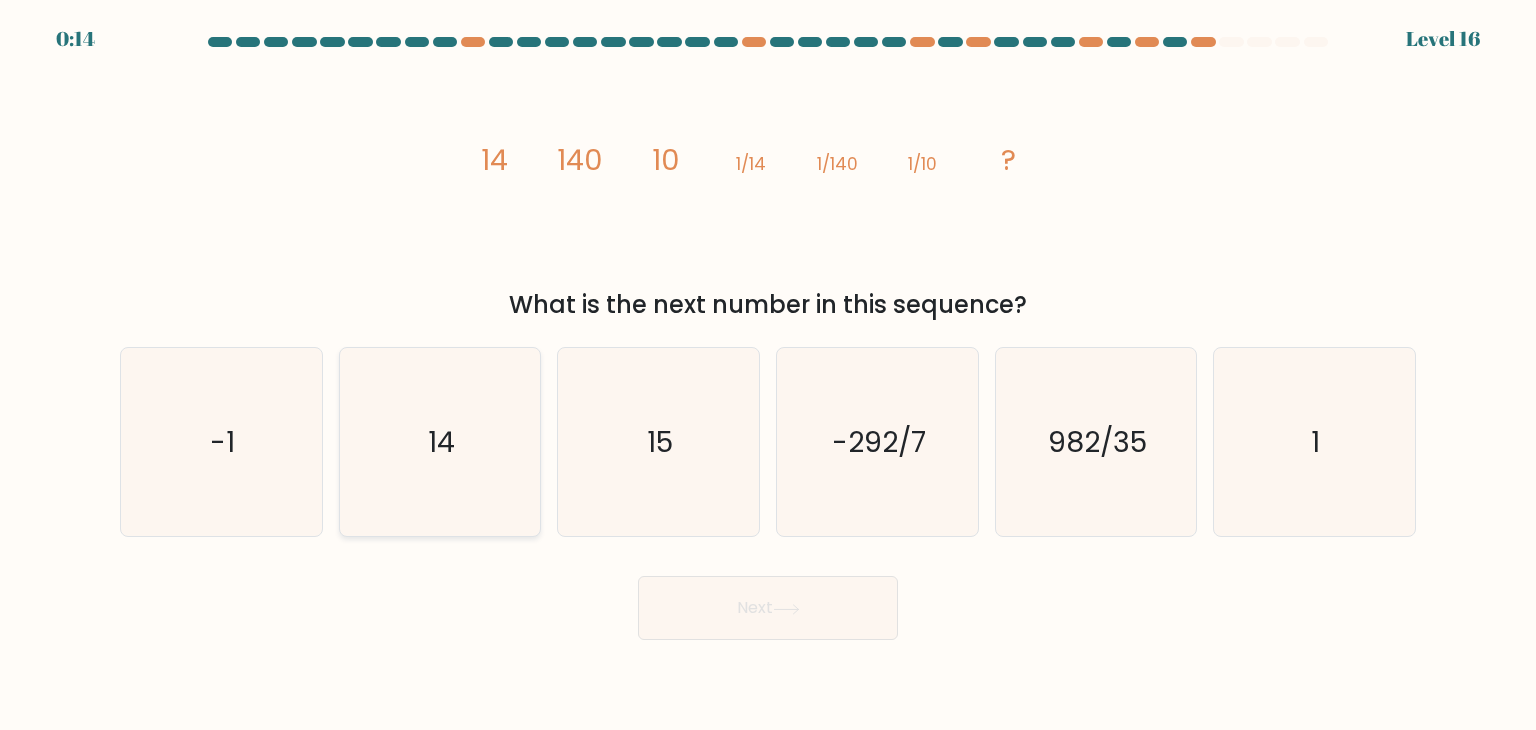 click on "14" 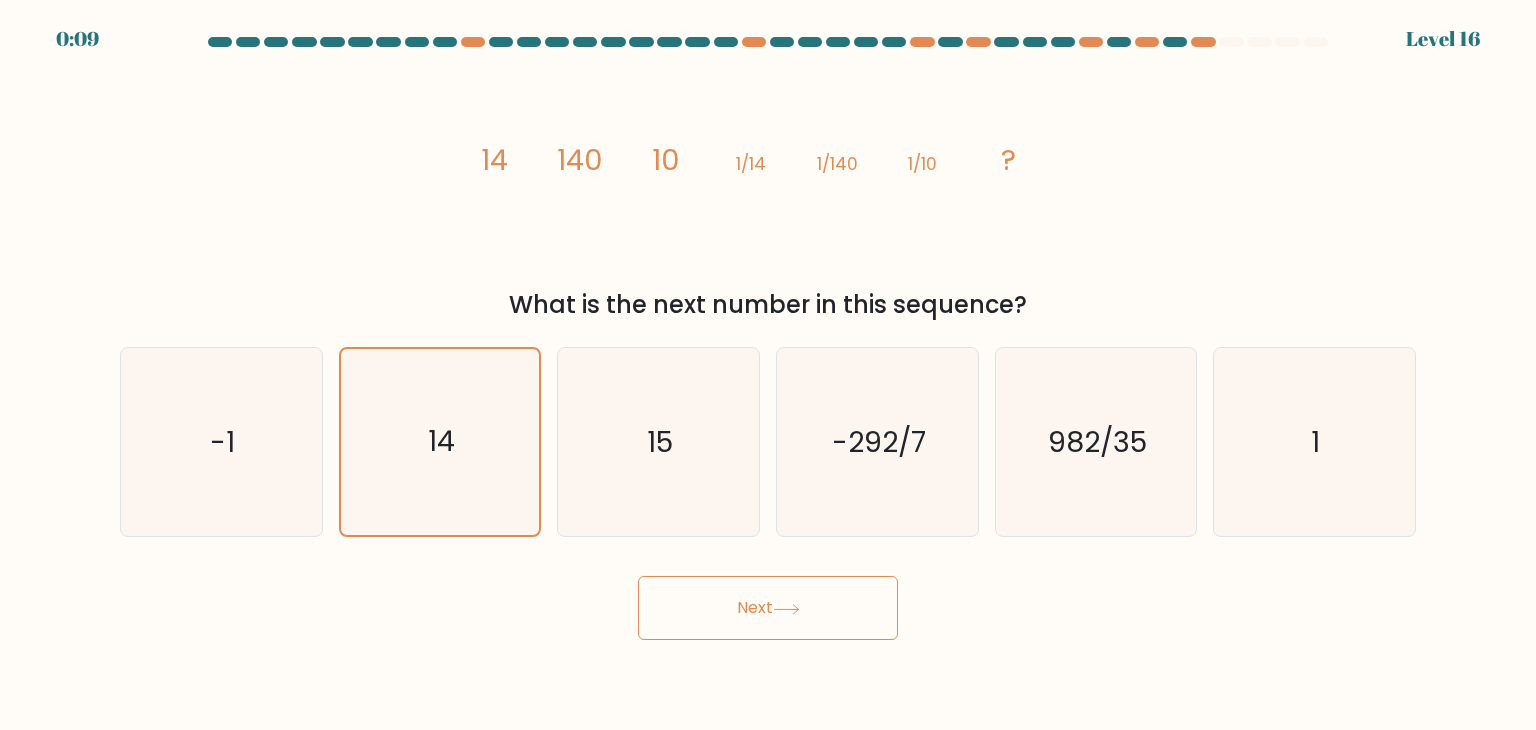 click on "Next" at bounding box center [768, 608] 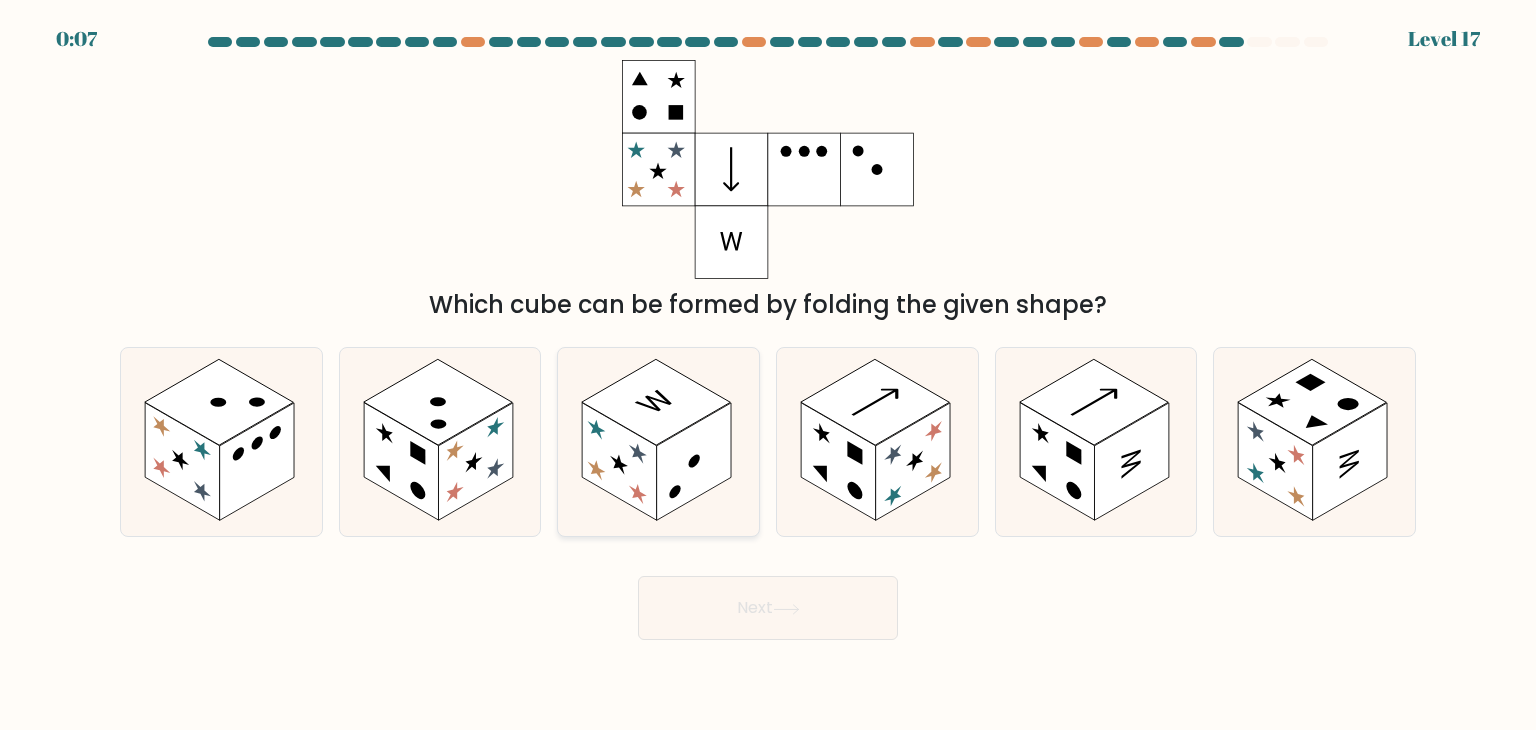 click 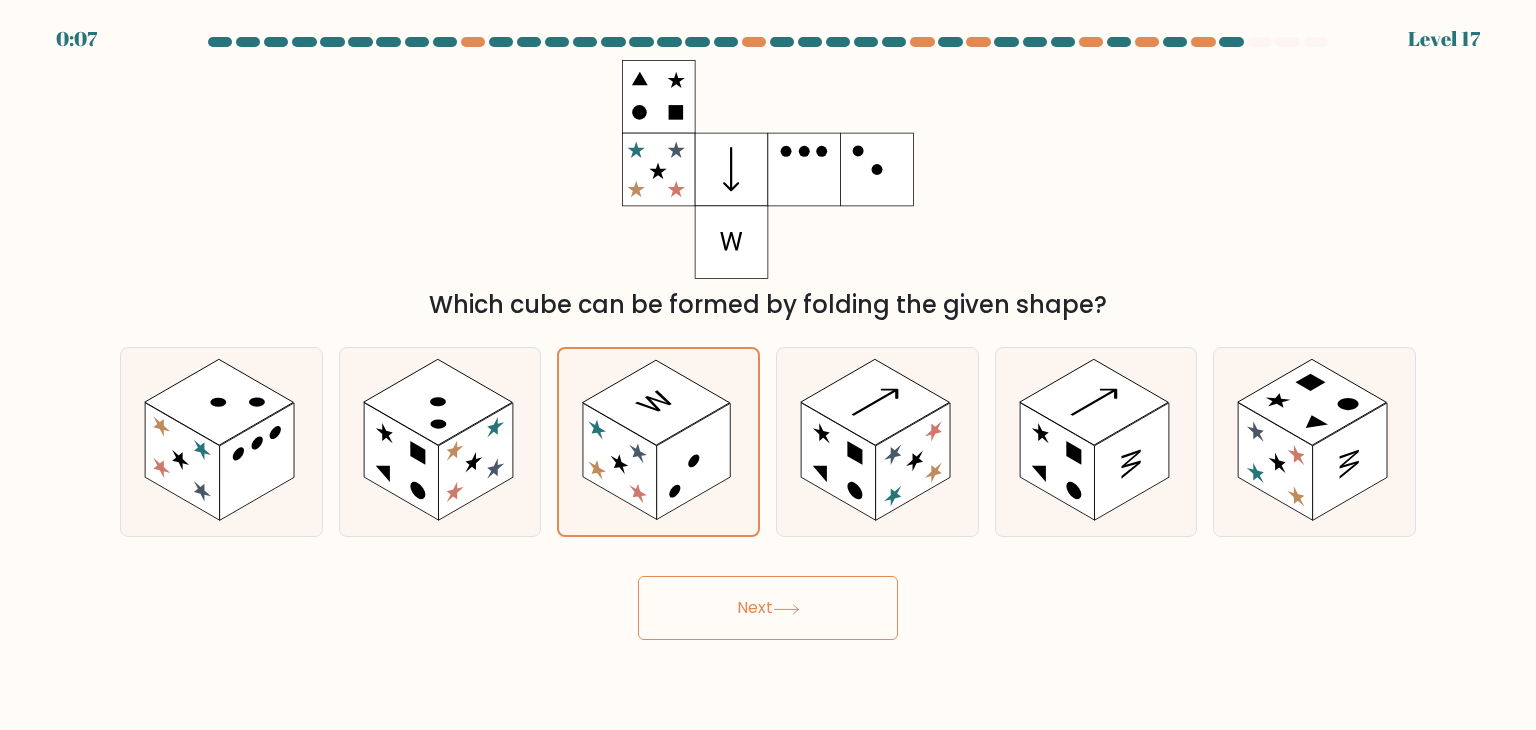 click on "Next" at bounding box center (768, 608) 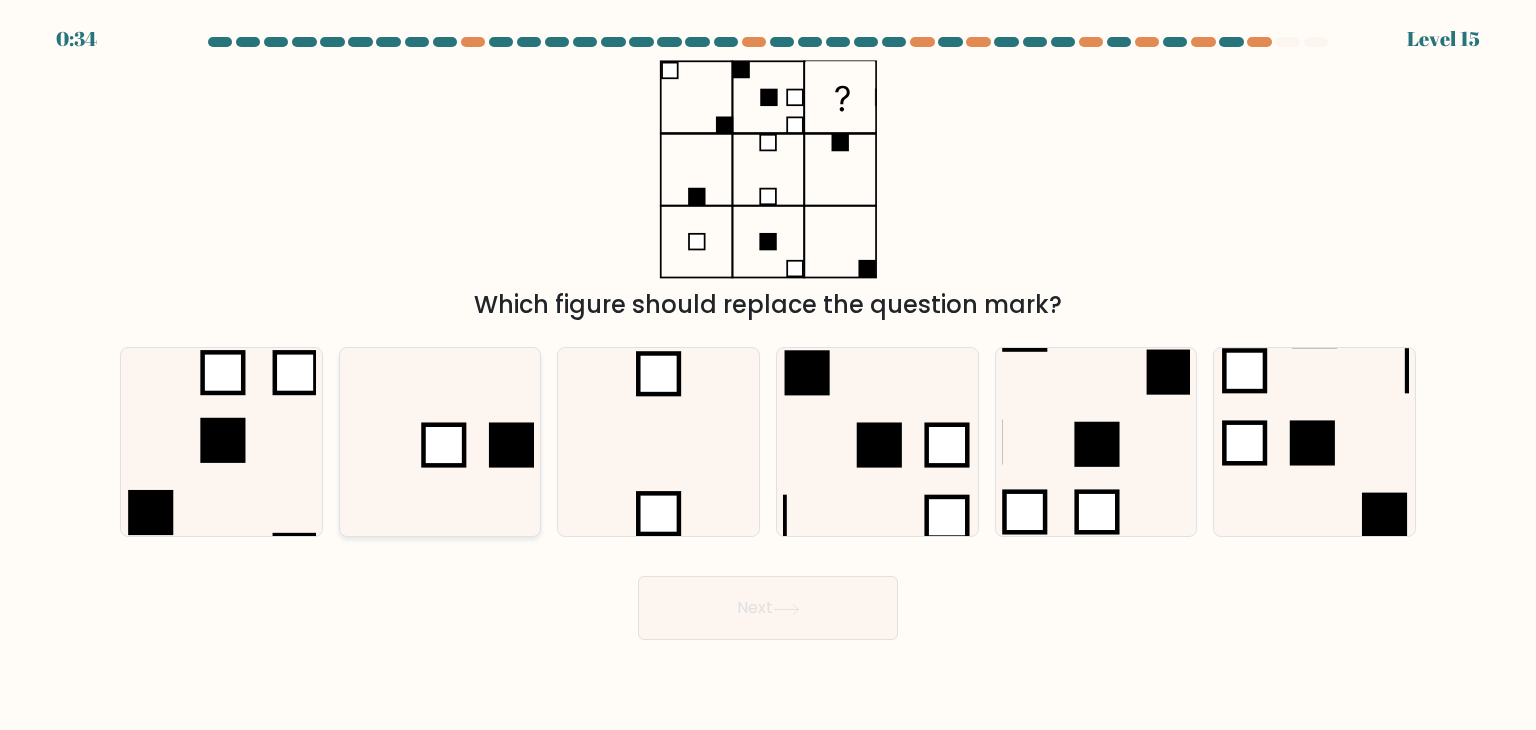 click 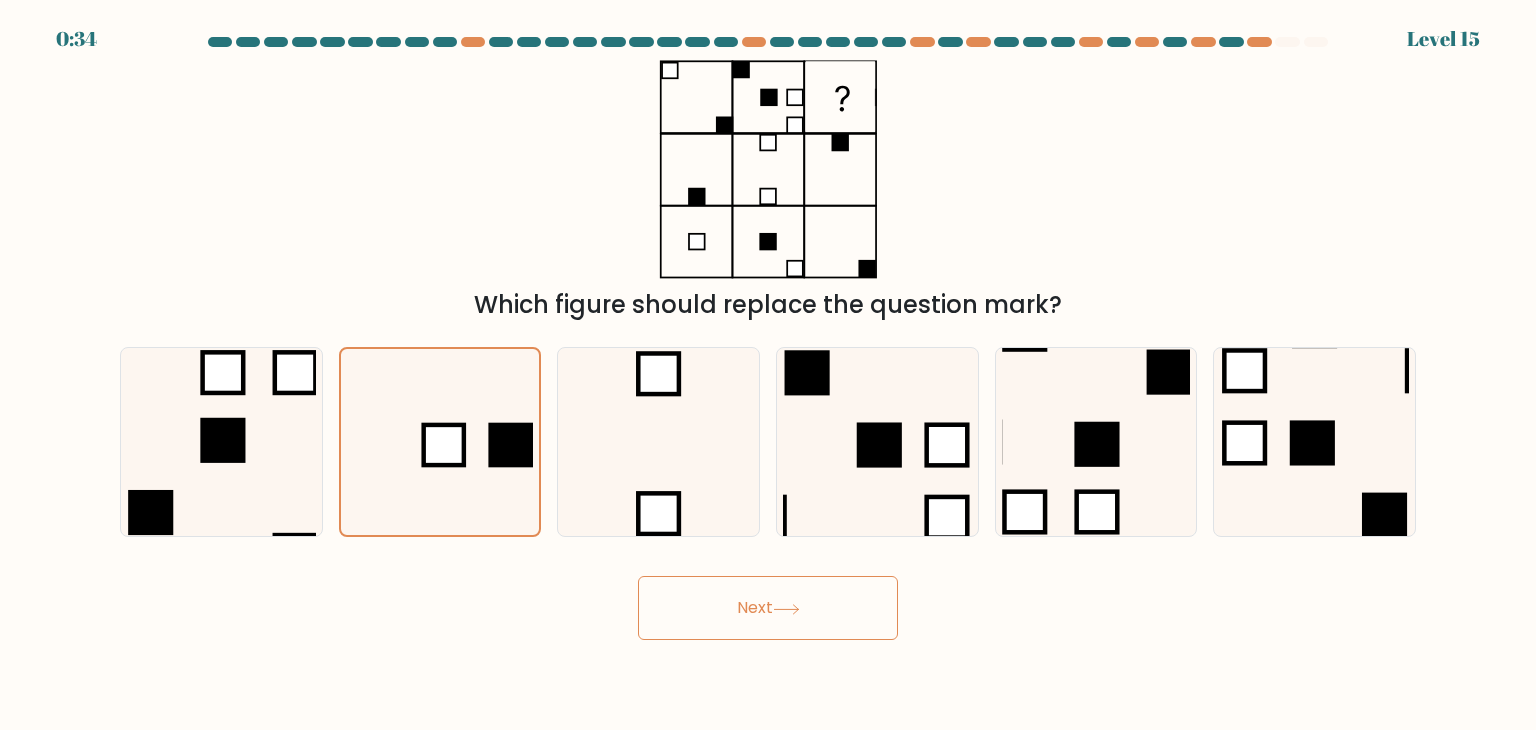 click on "Next" at bounding box center [768, 608] 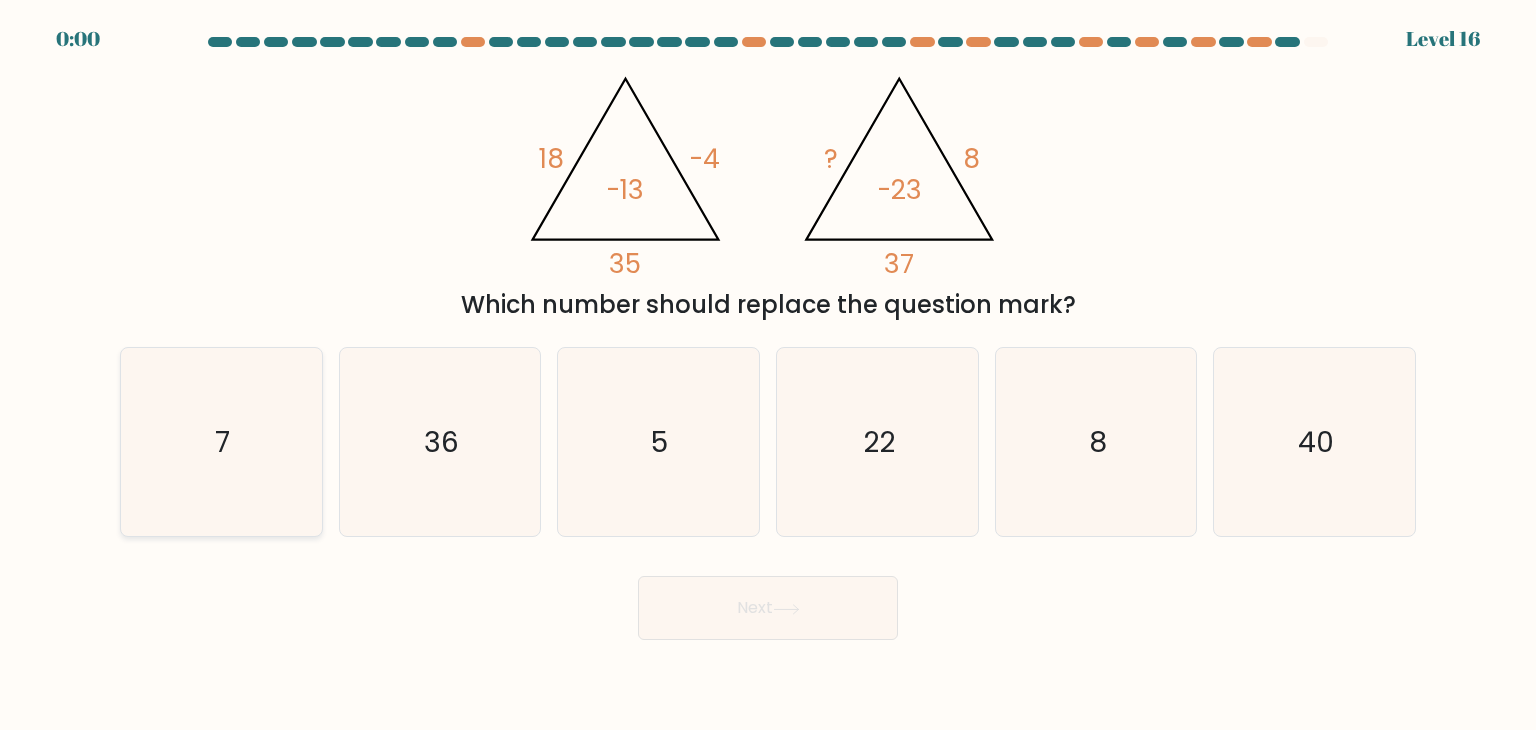 click on "7" 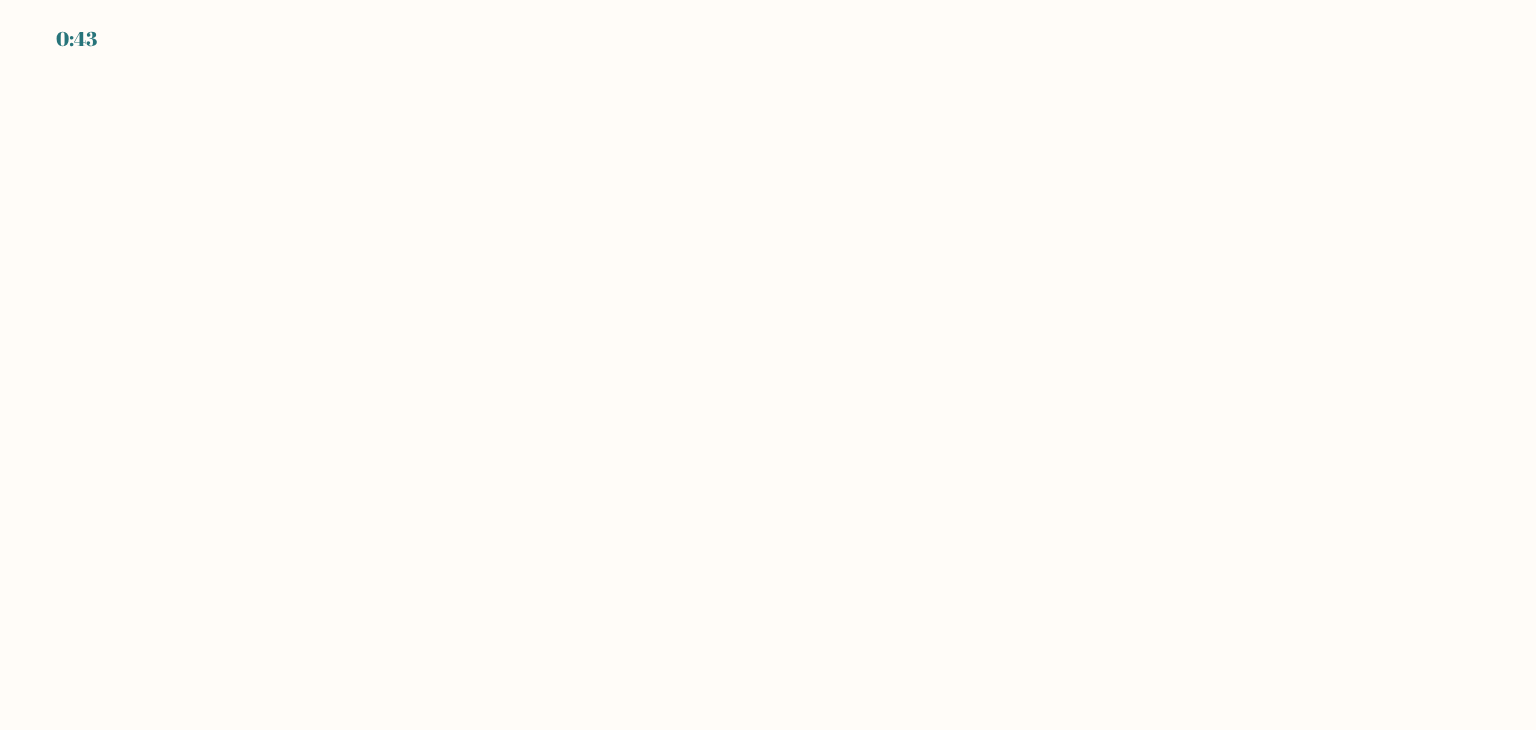 scroll, scrollTop: 0, scrollLeft: 0, axis: both 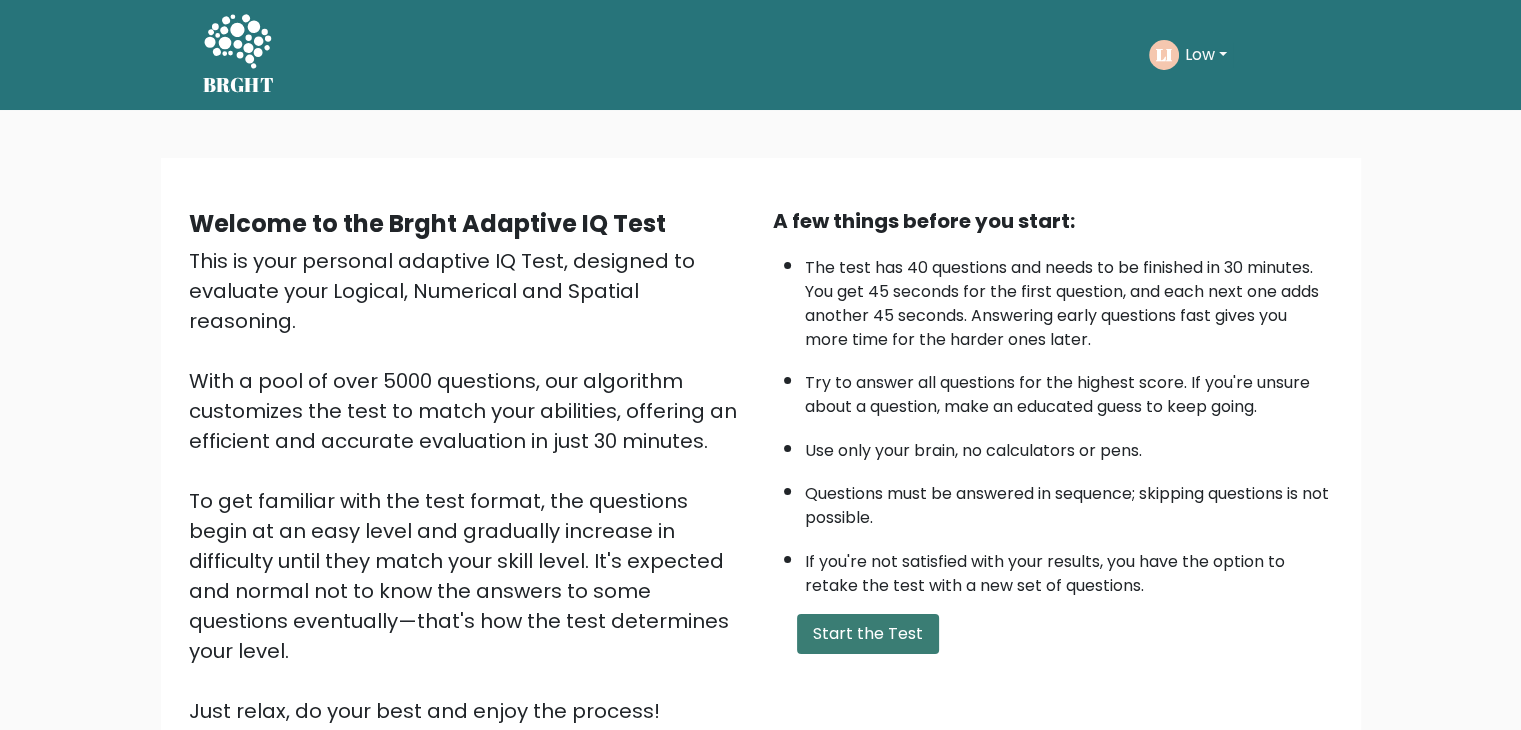click on "Start the Test" at bounding box center (868, 634) 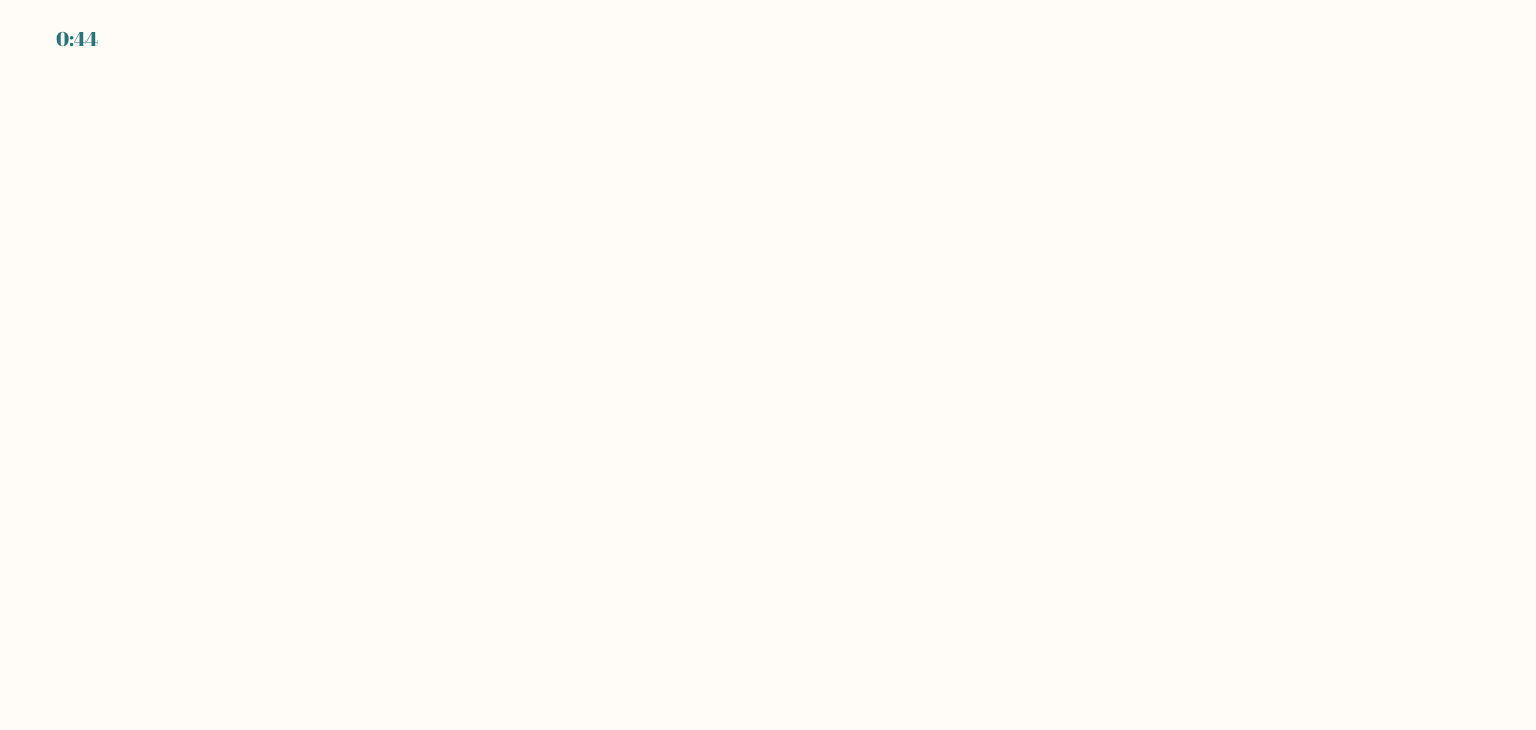 scroll, scrollTop: 0, scrollLeft: 0, axis: both 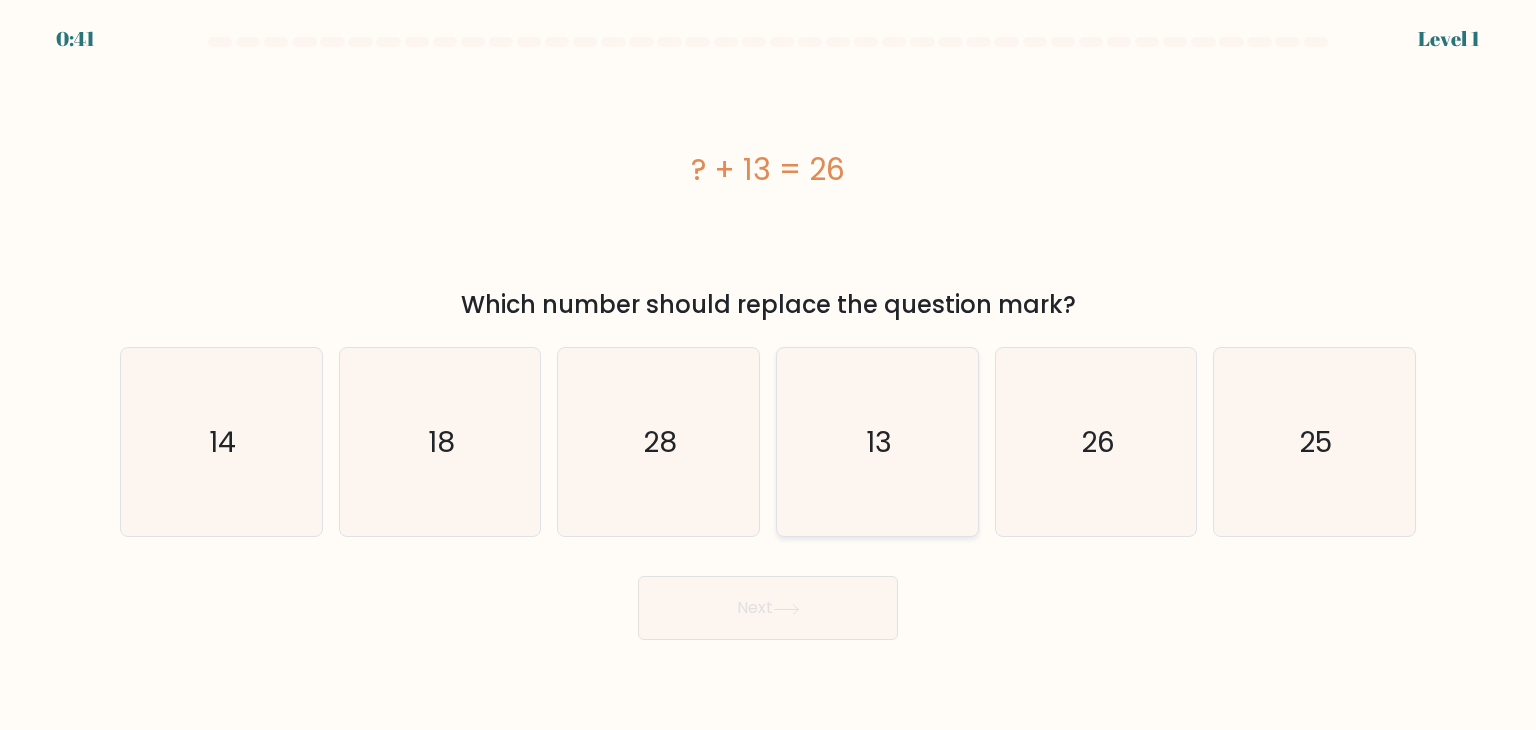 click on "13" 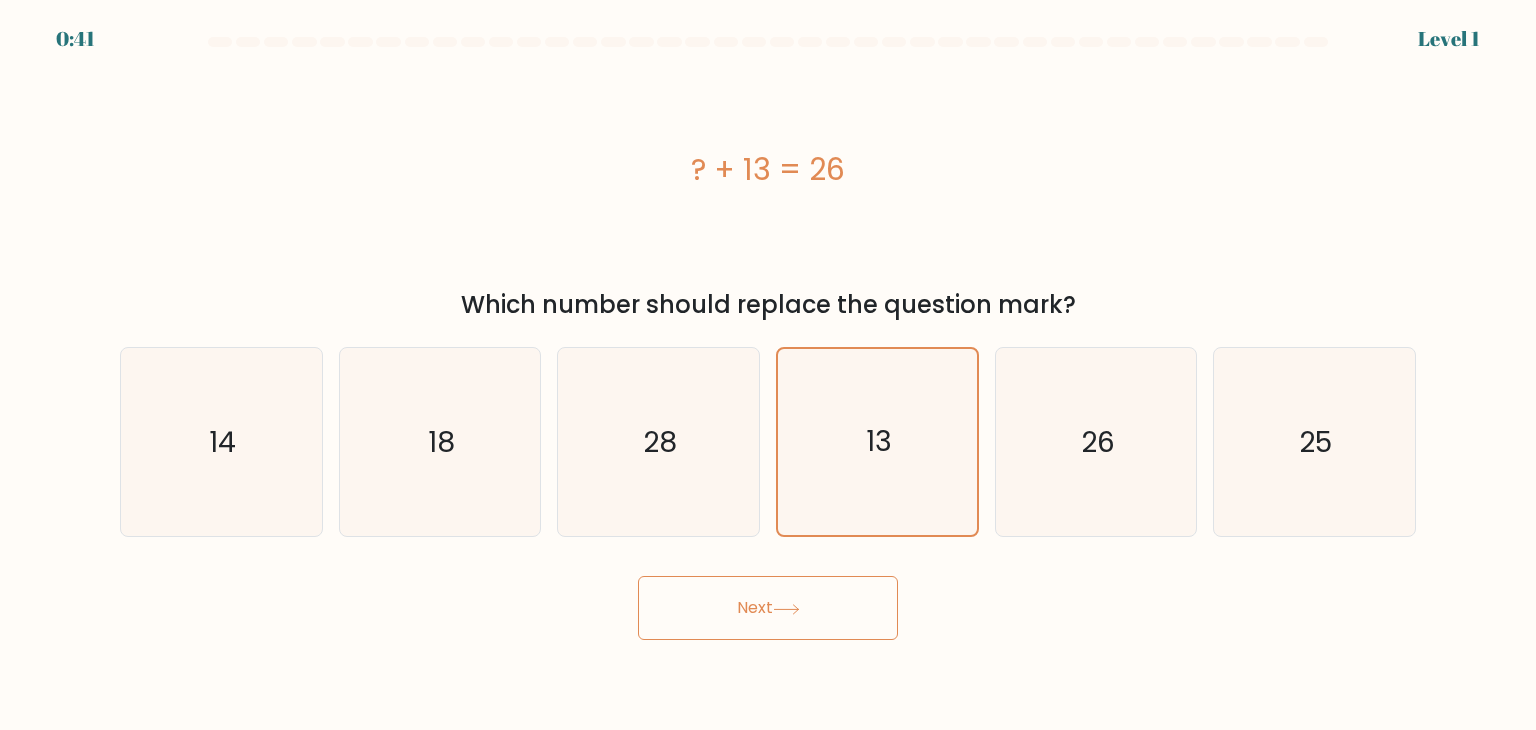click on "Next" at bounding box center (768, 608) 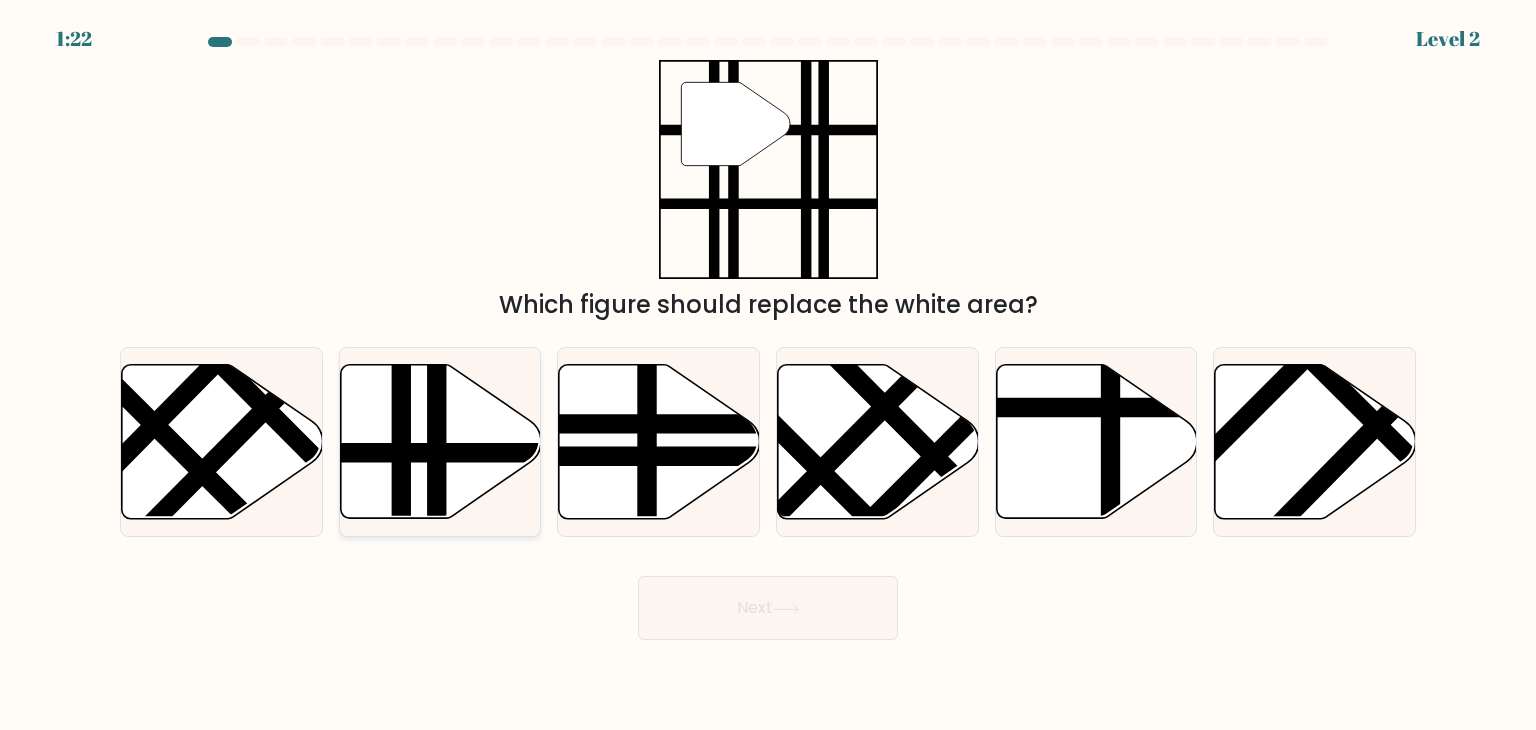 click 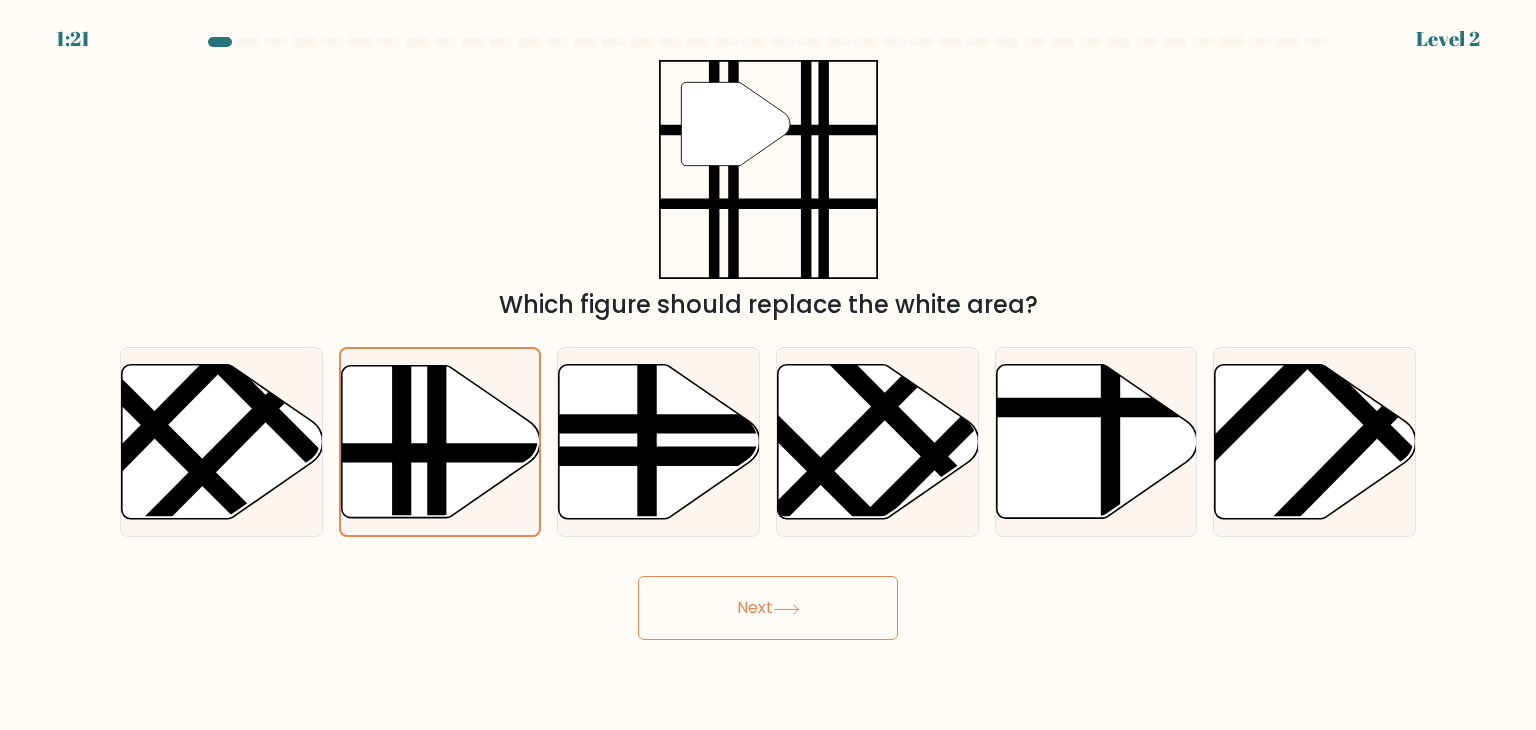 click on "Next" at bounding box center [768, 608] 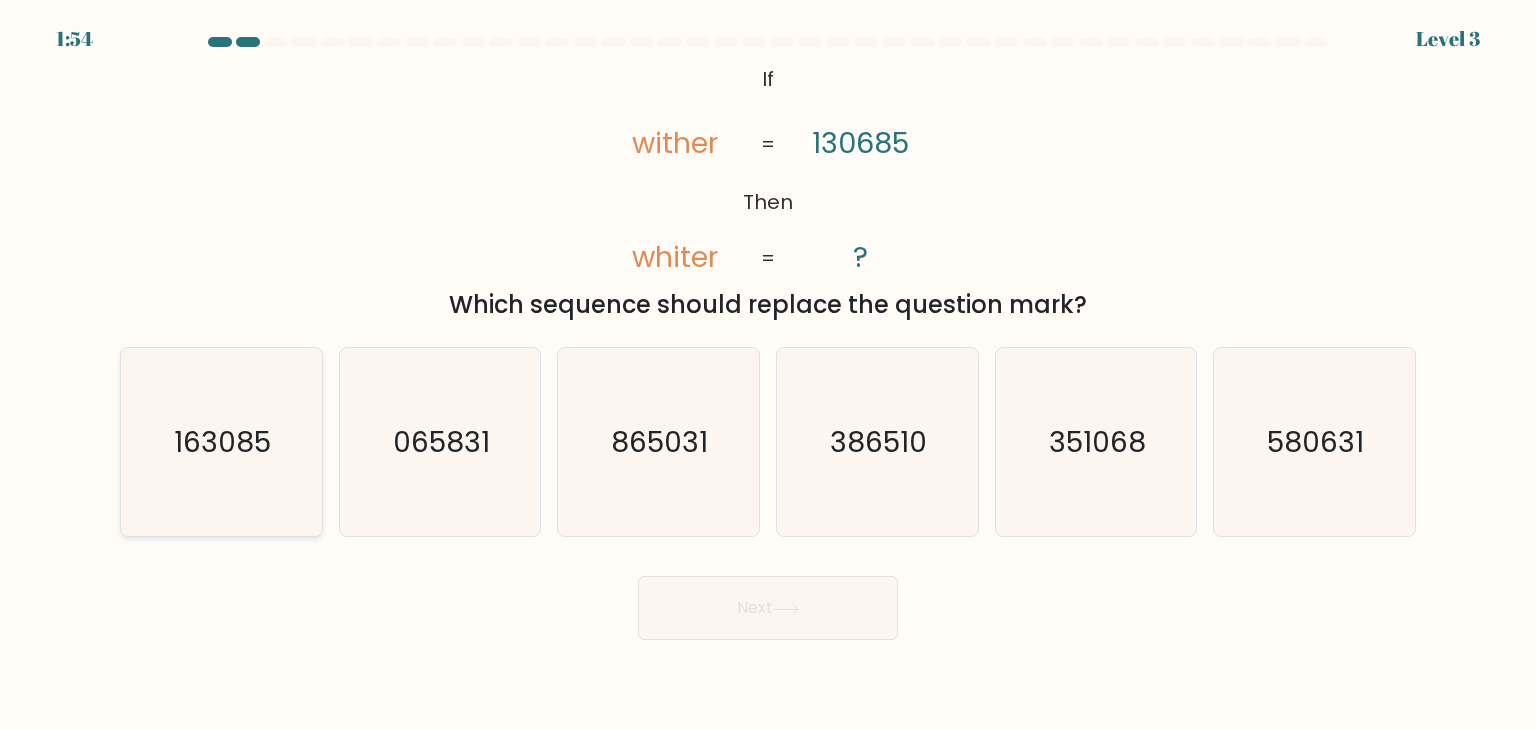 click on "163085" 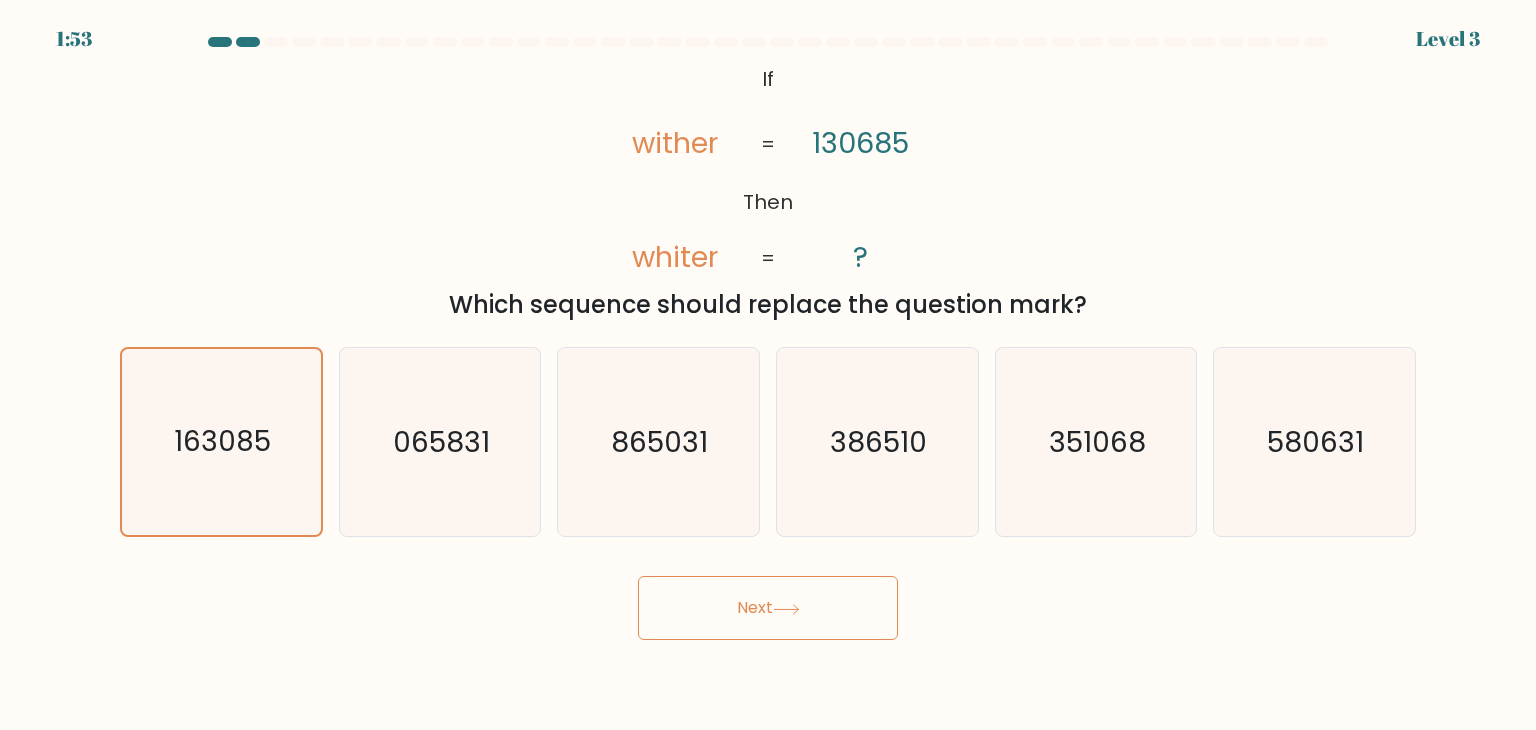 click on "Next" at bounding box center (768, 608) 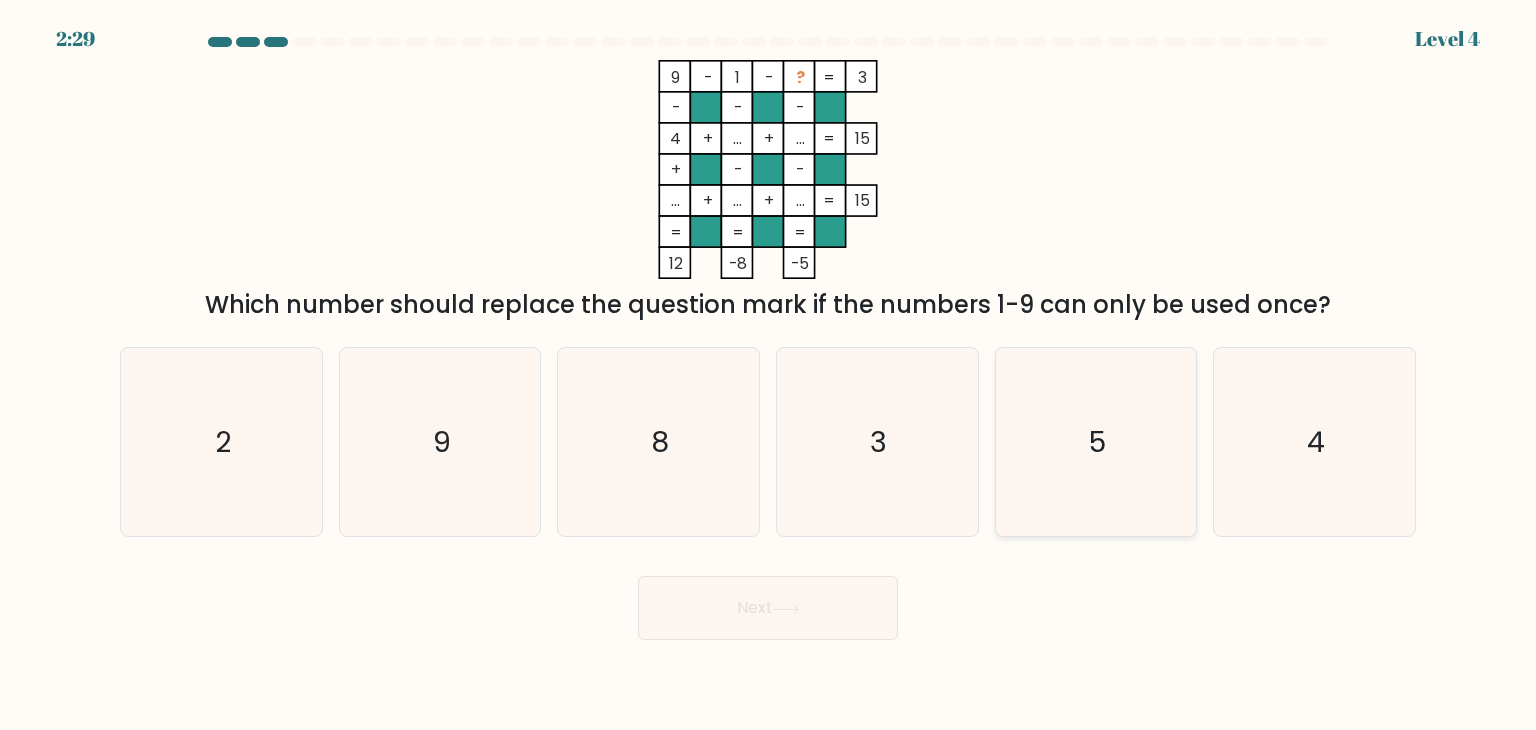 click on "5" 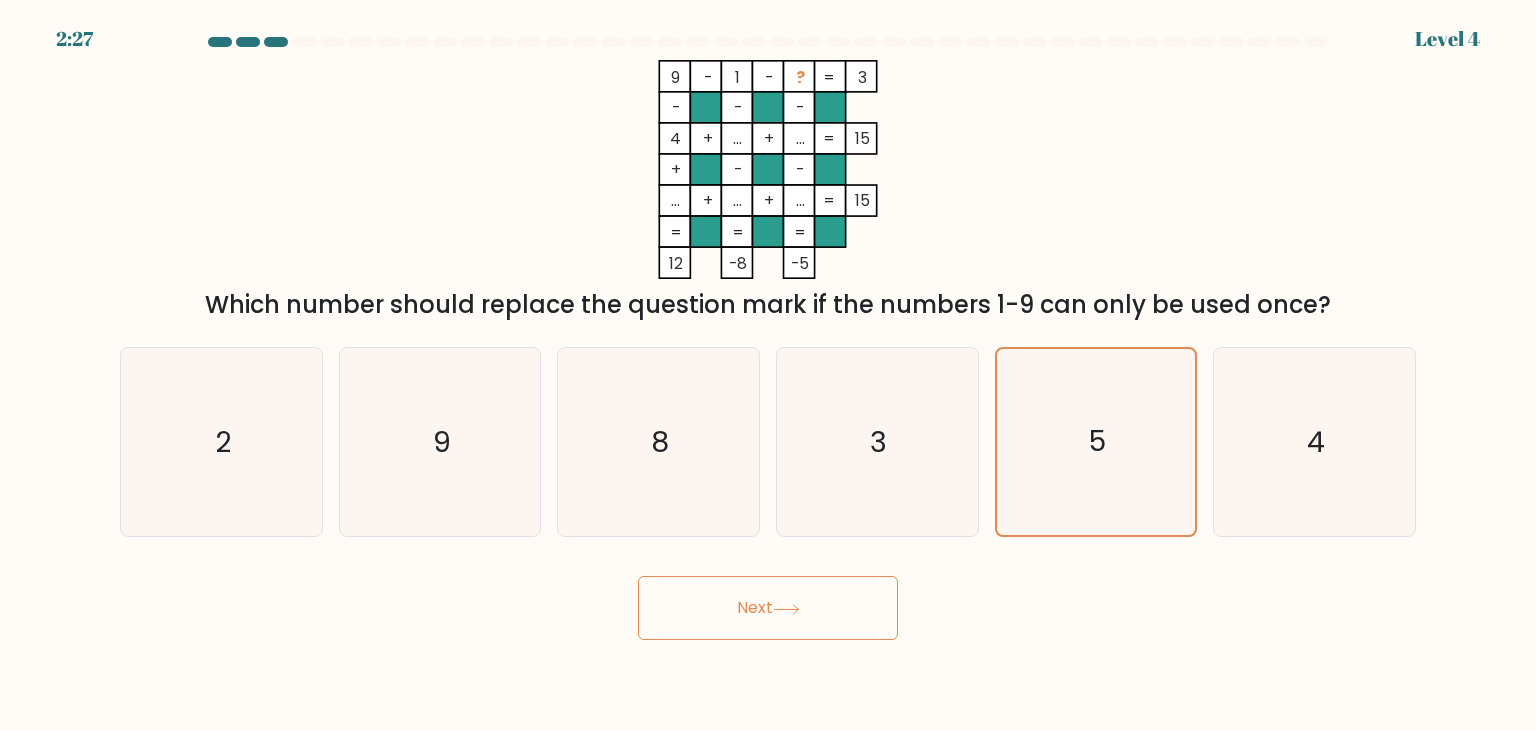 click on "Next" at bounding box center (768, 608) 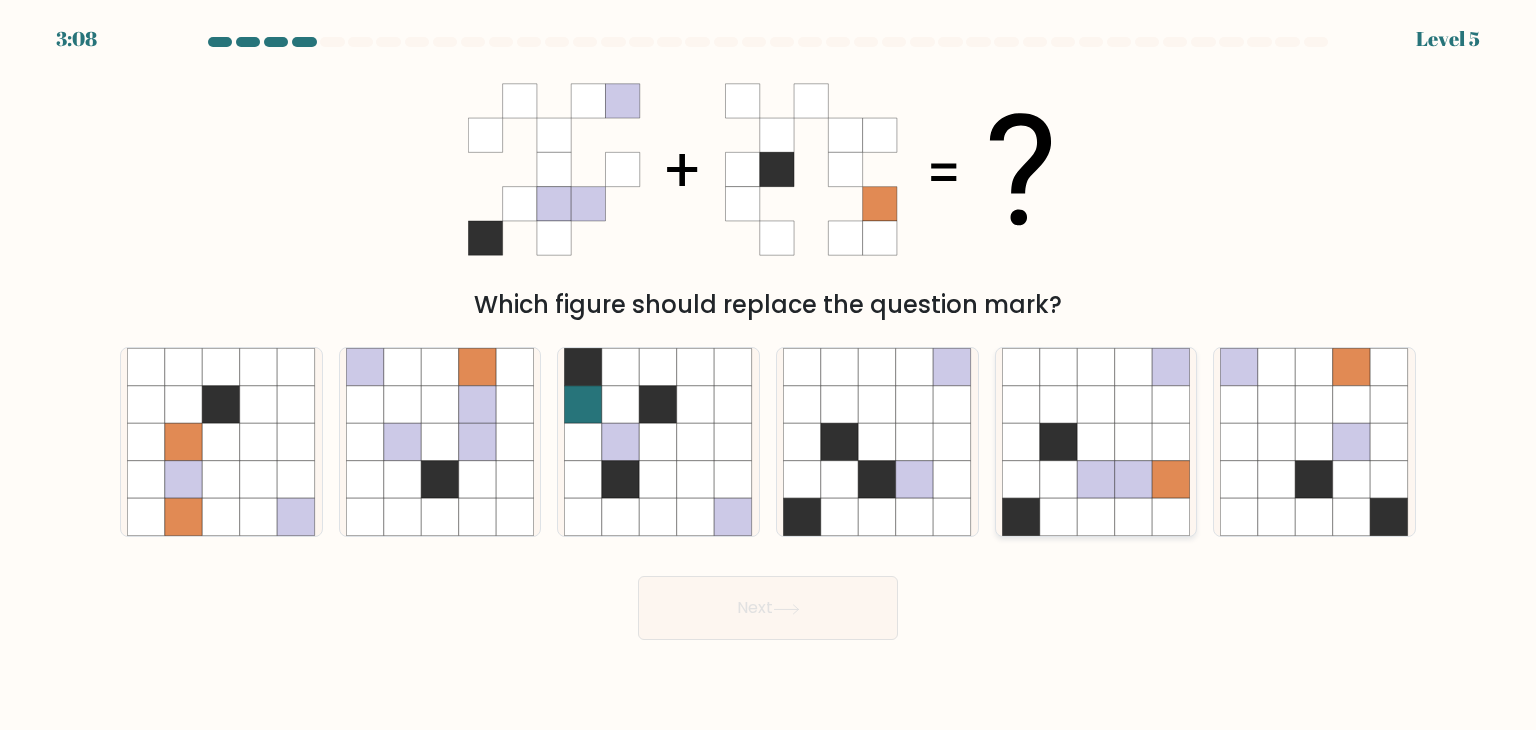 click 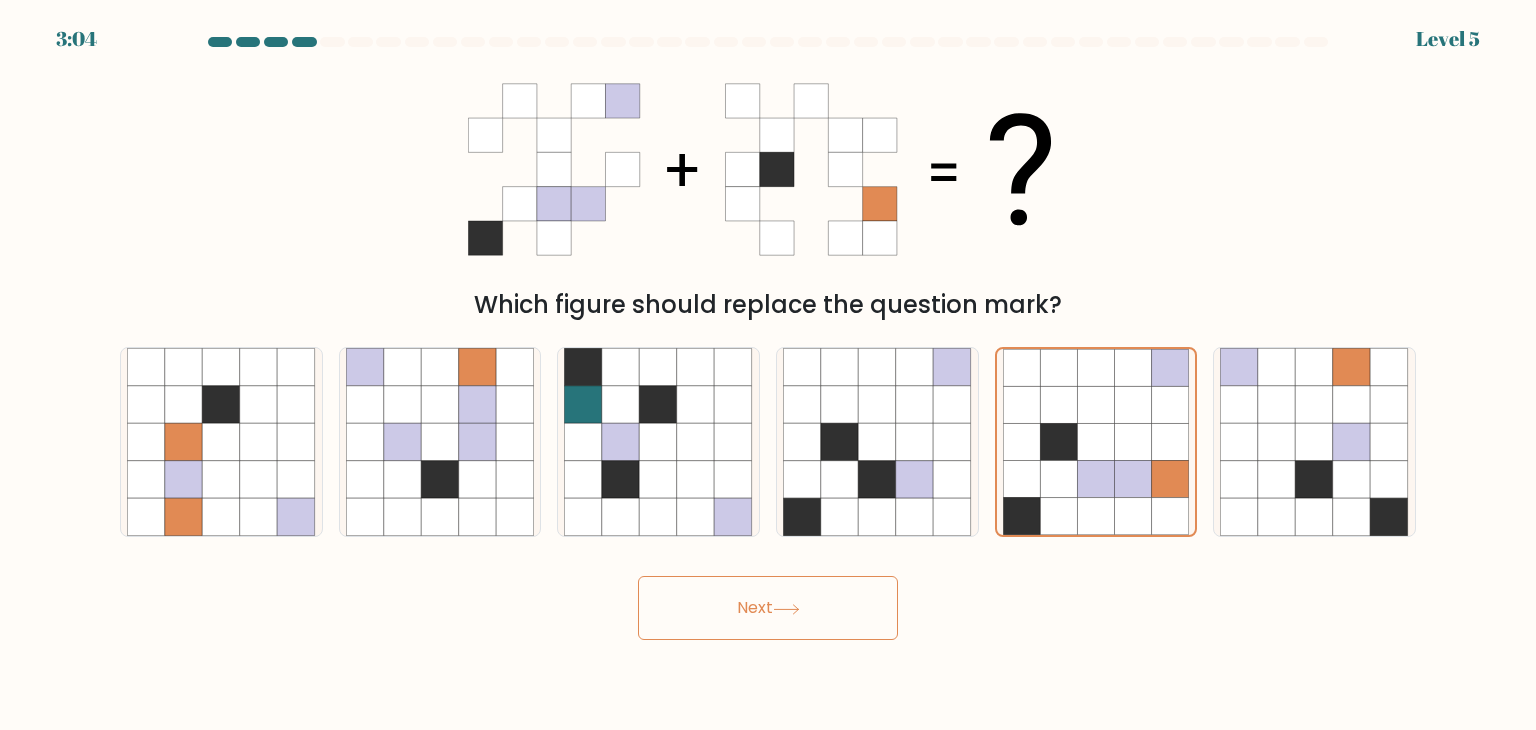 click 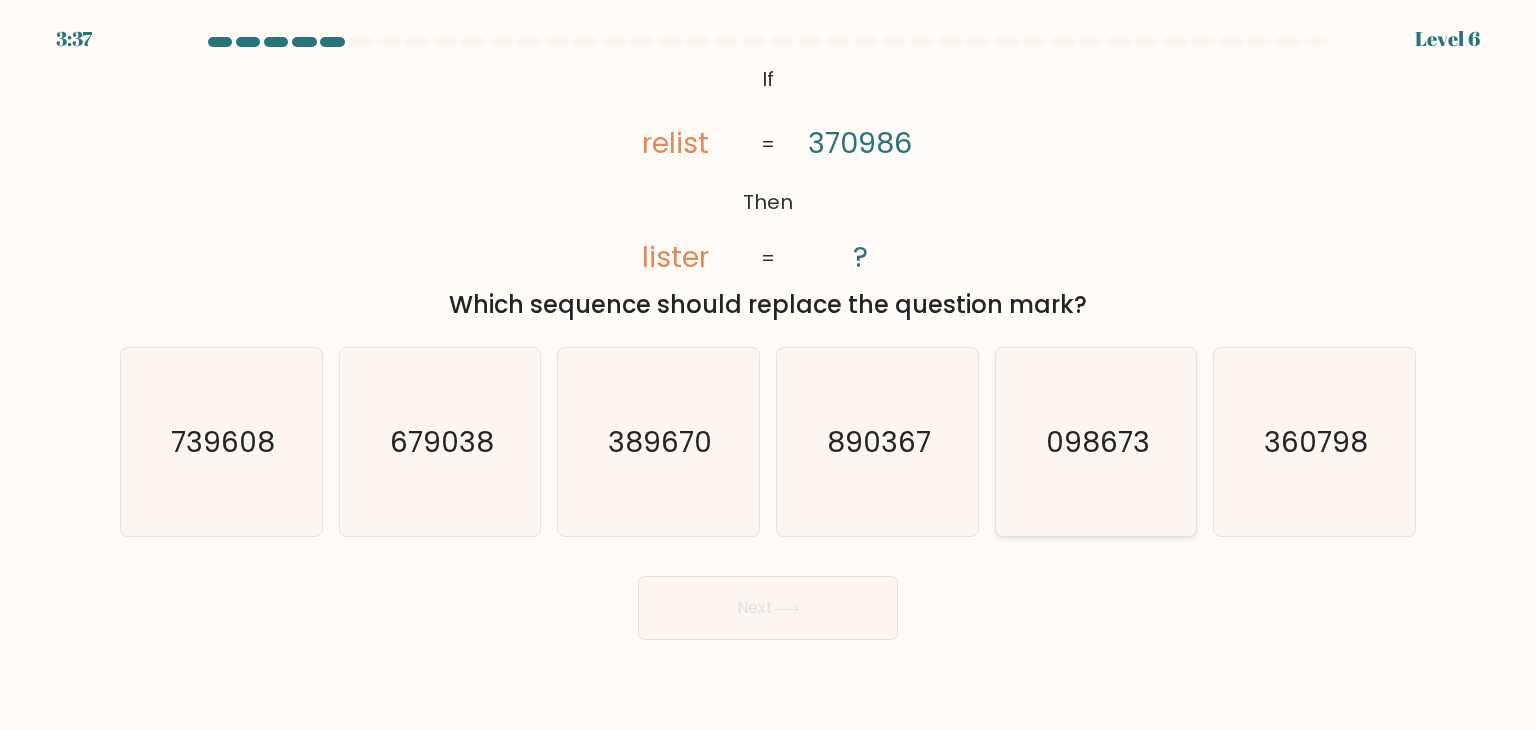 click on "098673" 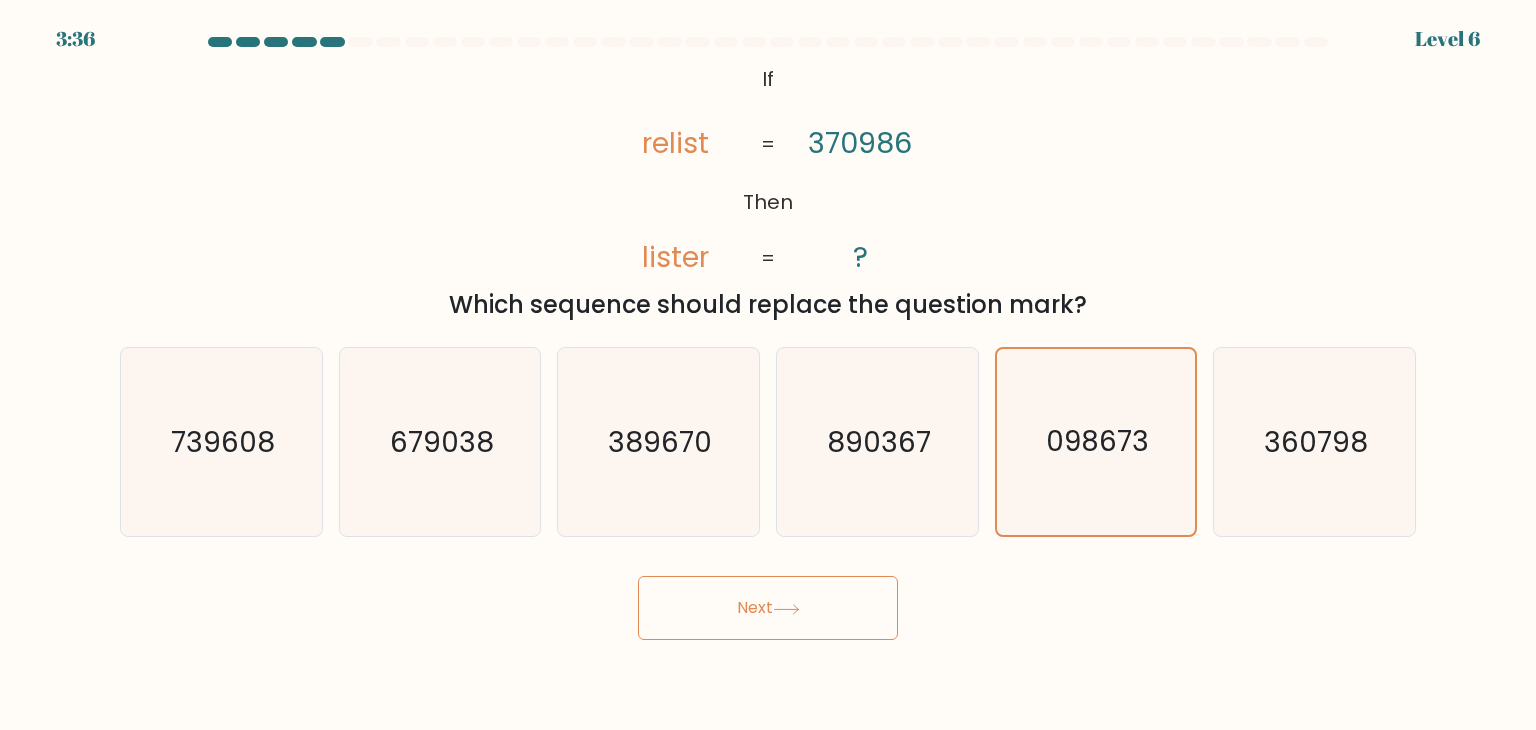 drag, startPoint x: 816, startPoint y: 626, endPoint x: 816, endPoint y: 609, distance: 17 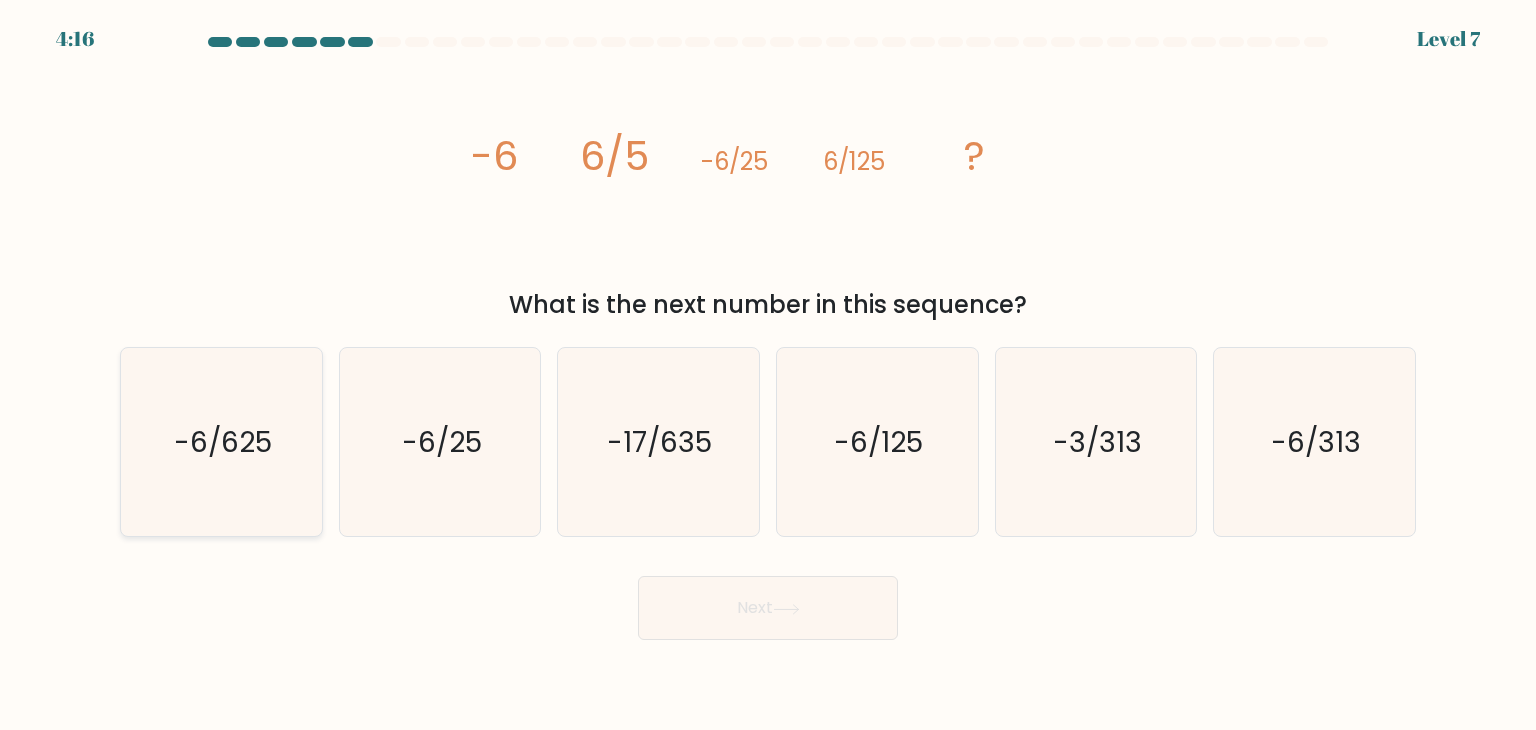 click on "-6/625" 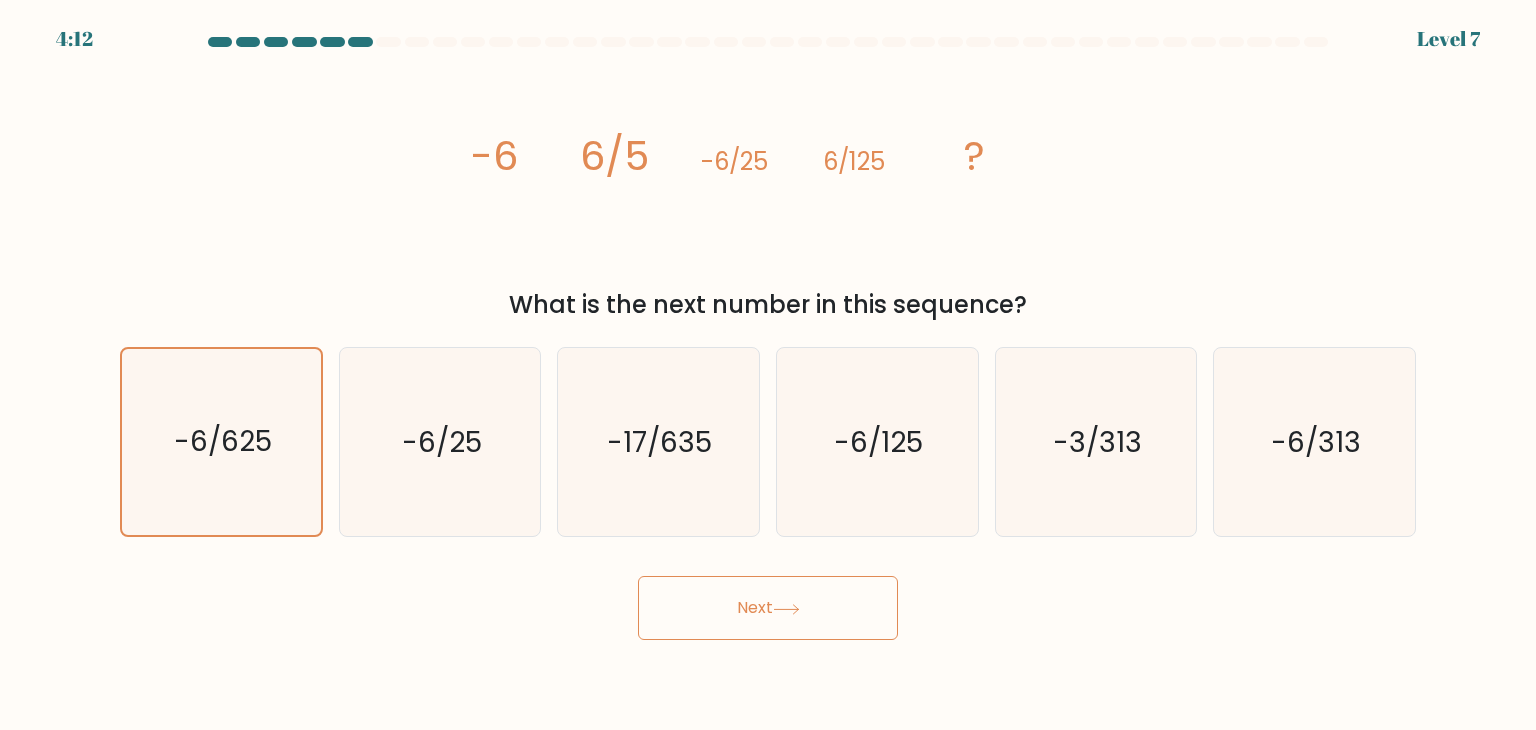 click on "Next" at bounding box center (768, 608) 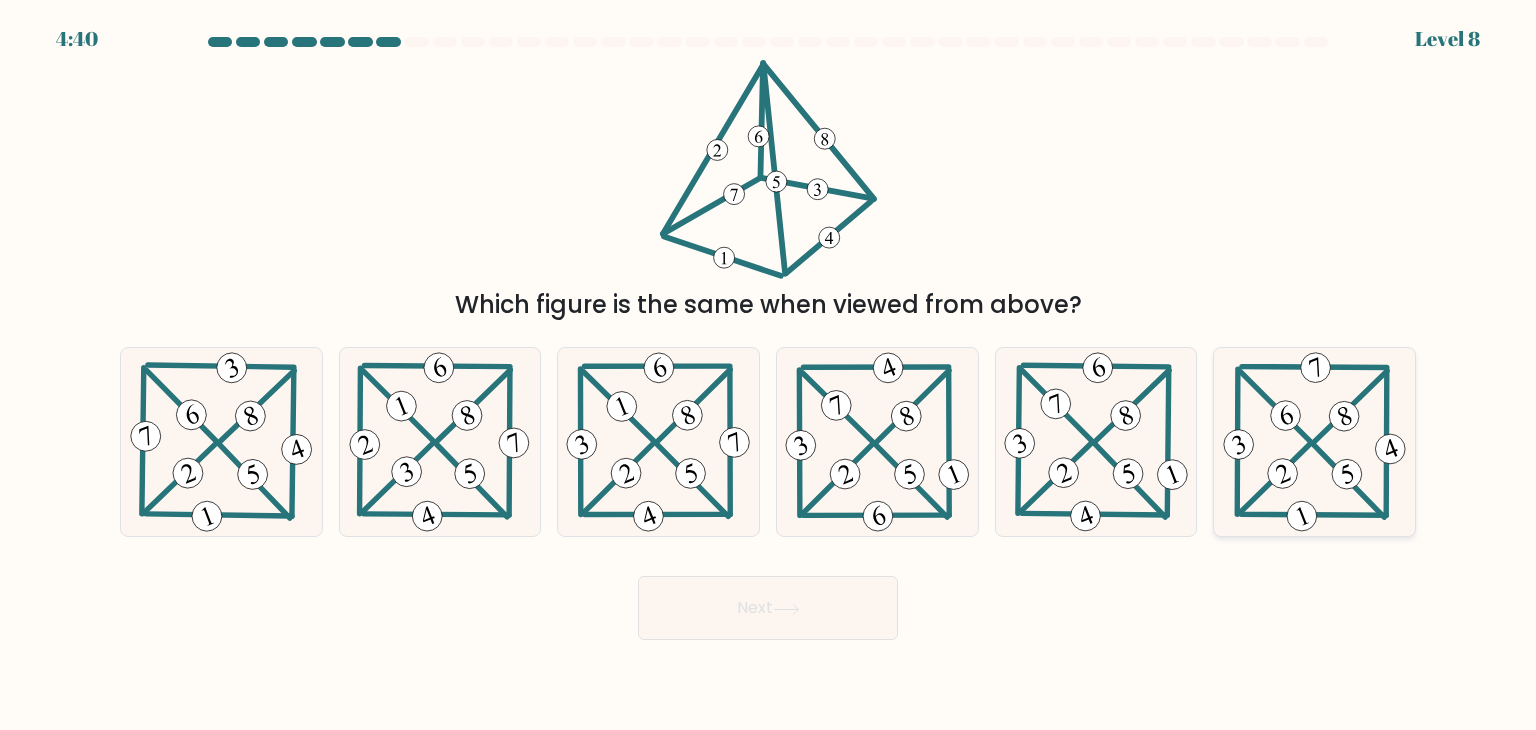 click 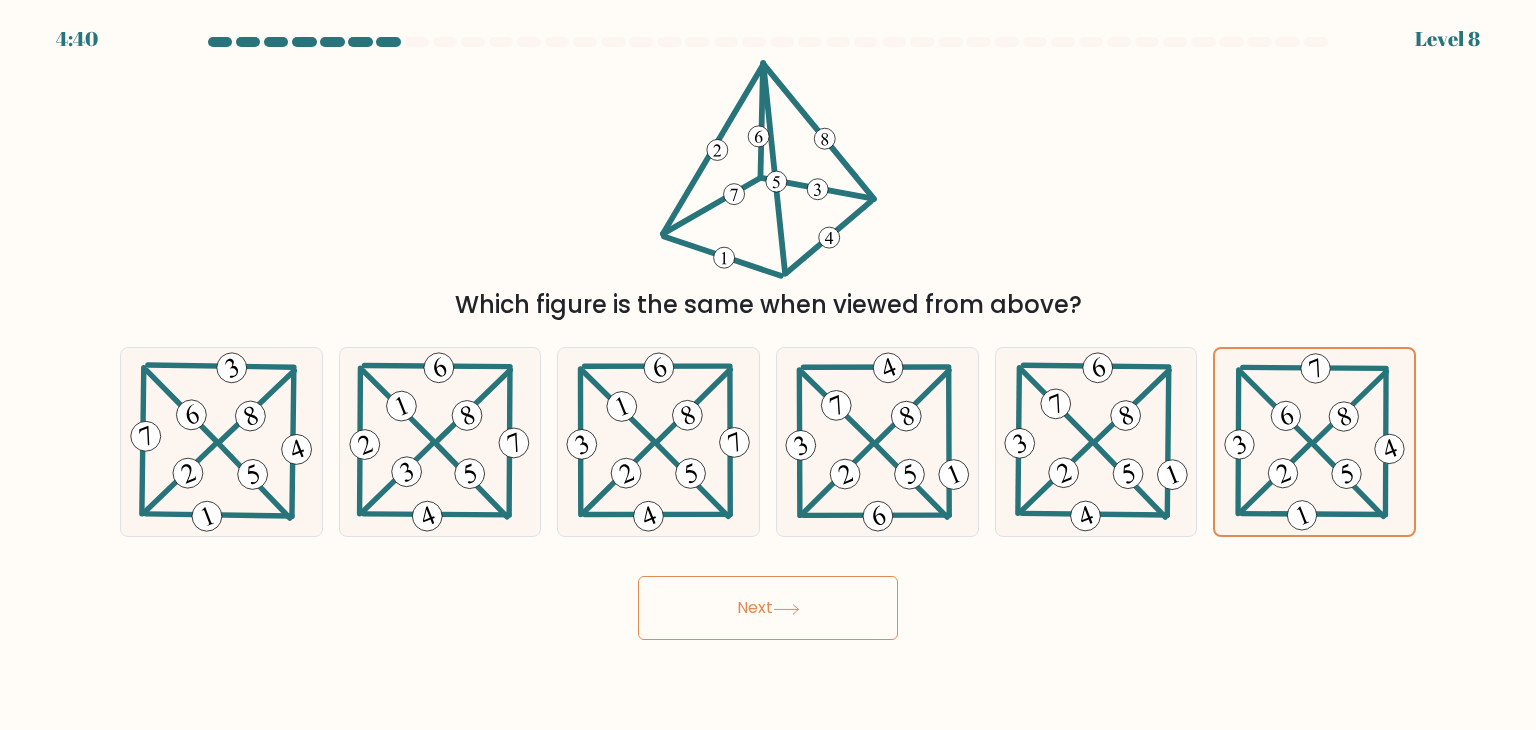 click on "Next" at bounding box center (768, 608) 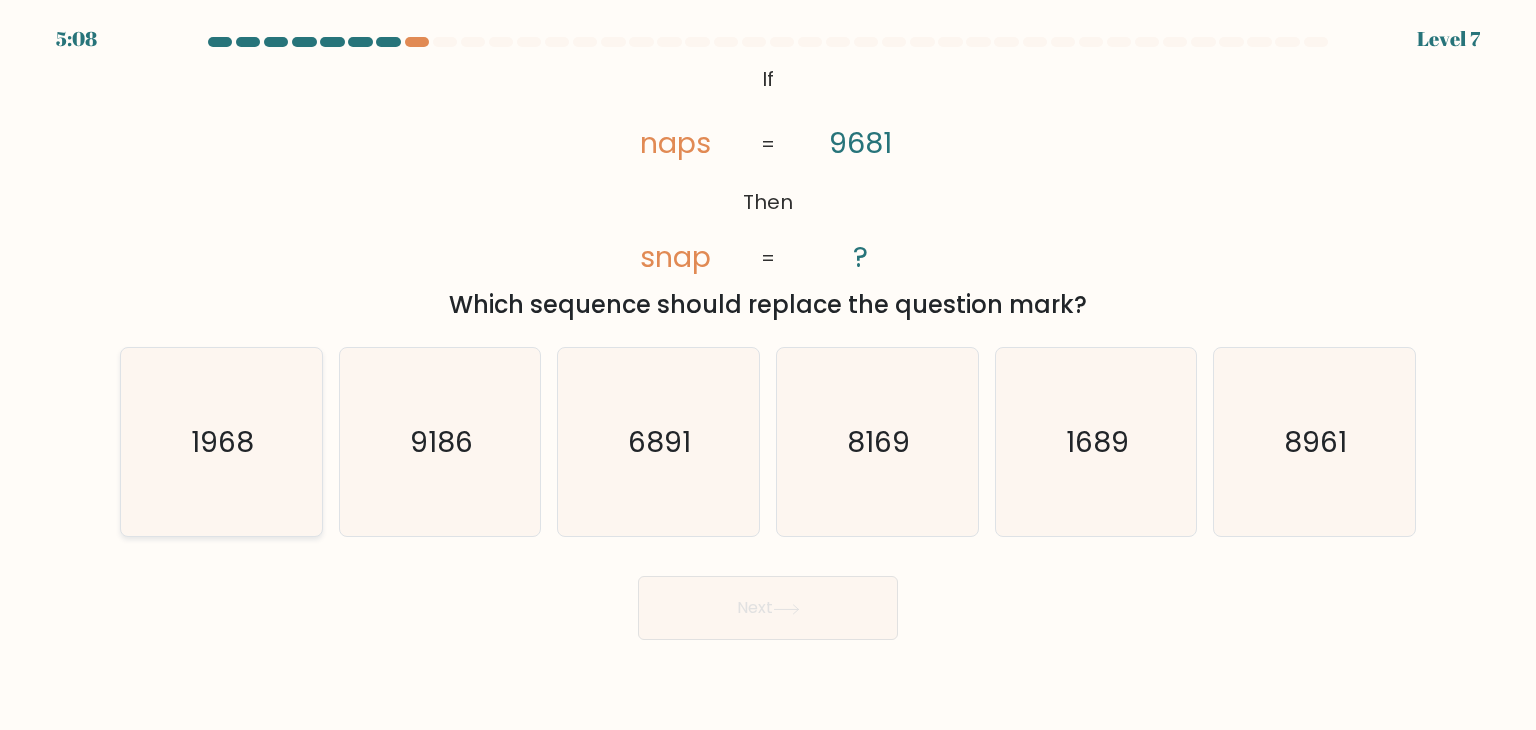 click on "1968" 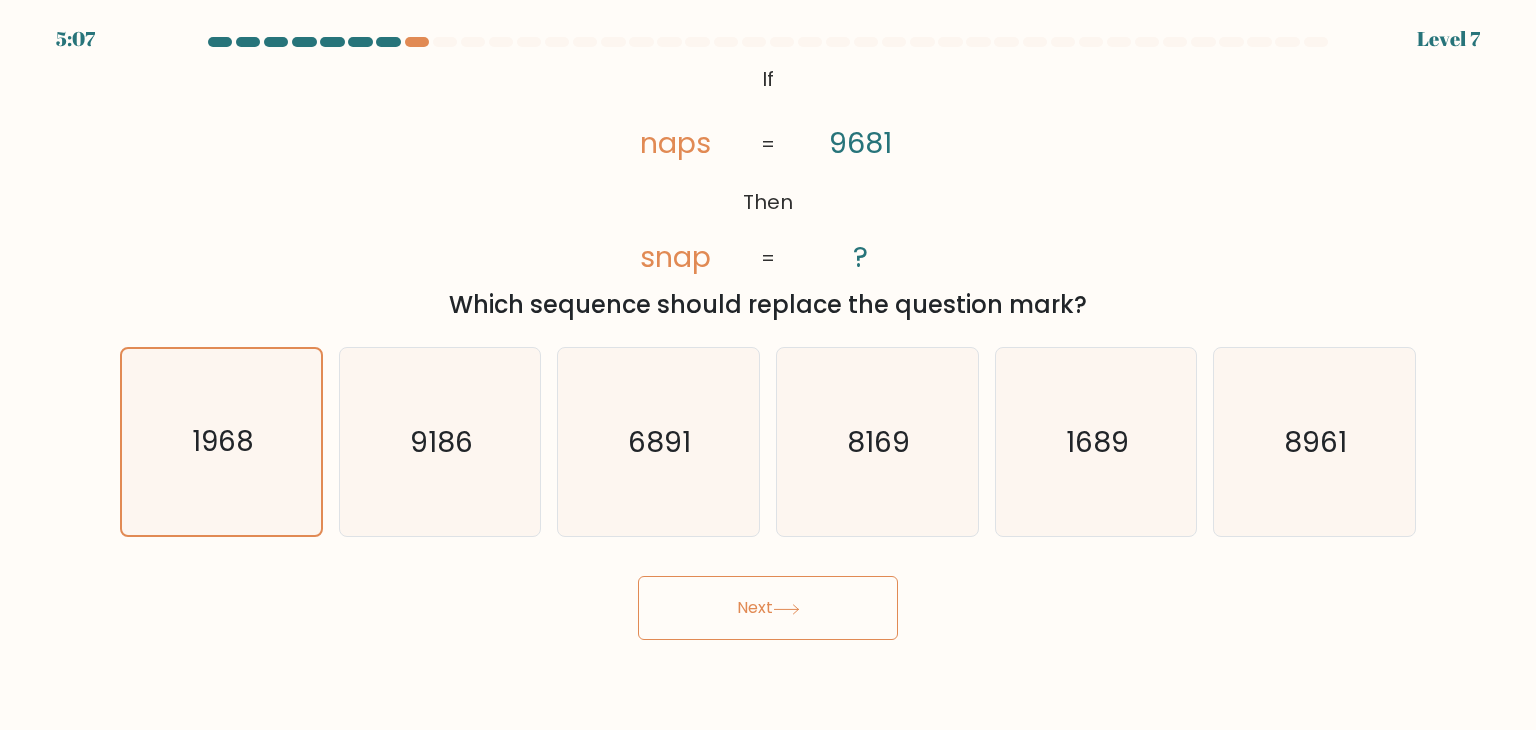 click on "Next" at bounding box center [768, 608] 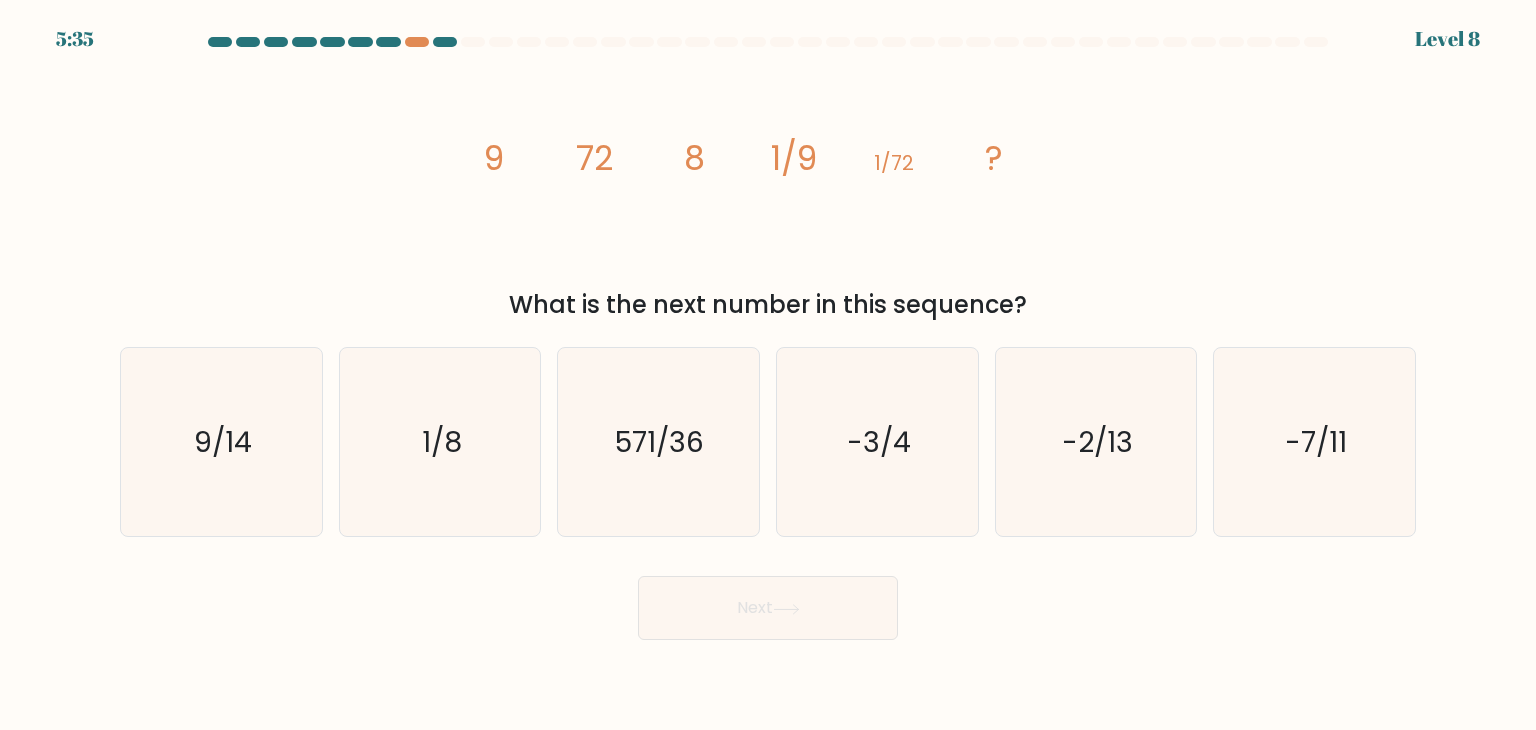 click on "image/svg+xml
[NUMBER]
[NUMBER]
[NUMBER]
[NUMBER]/[NUMBER]
[NUMBER]/[NUMBER]
[NUMBER]/[NUMBER]
?" 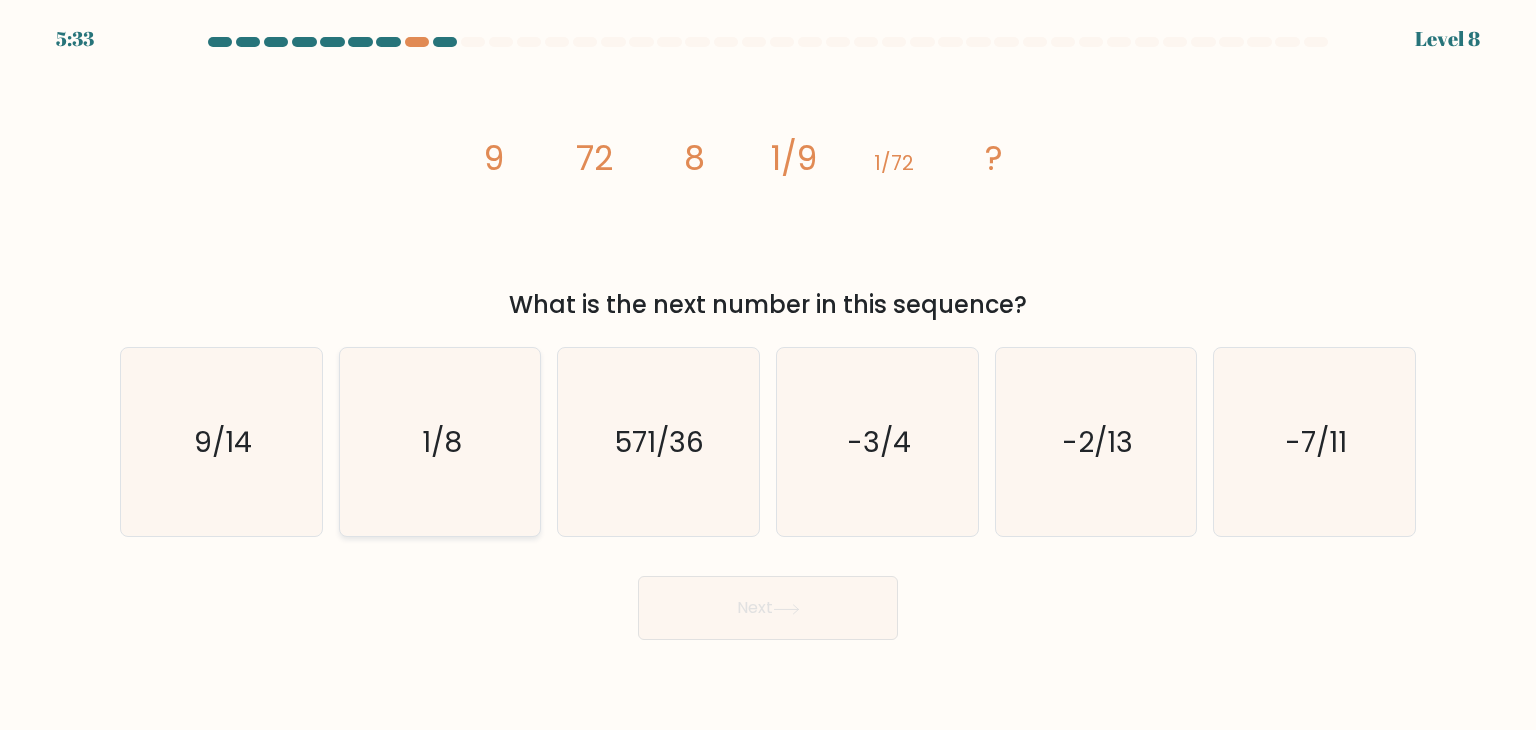 click on "1/8" 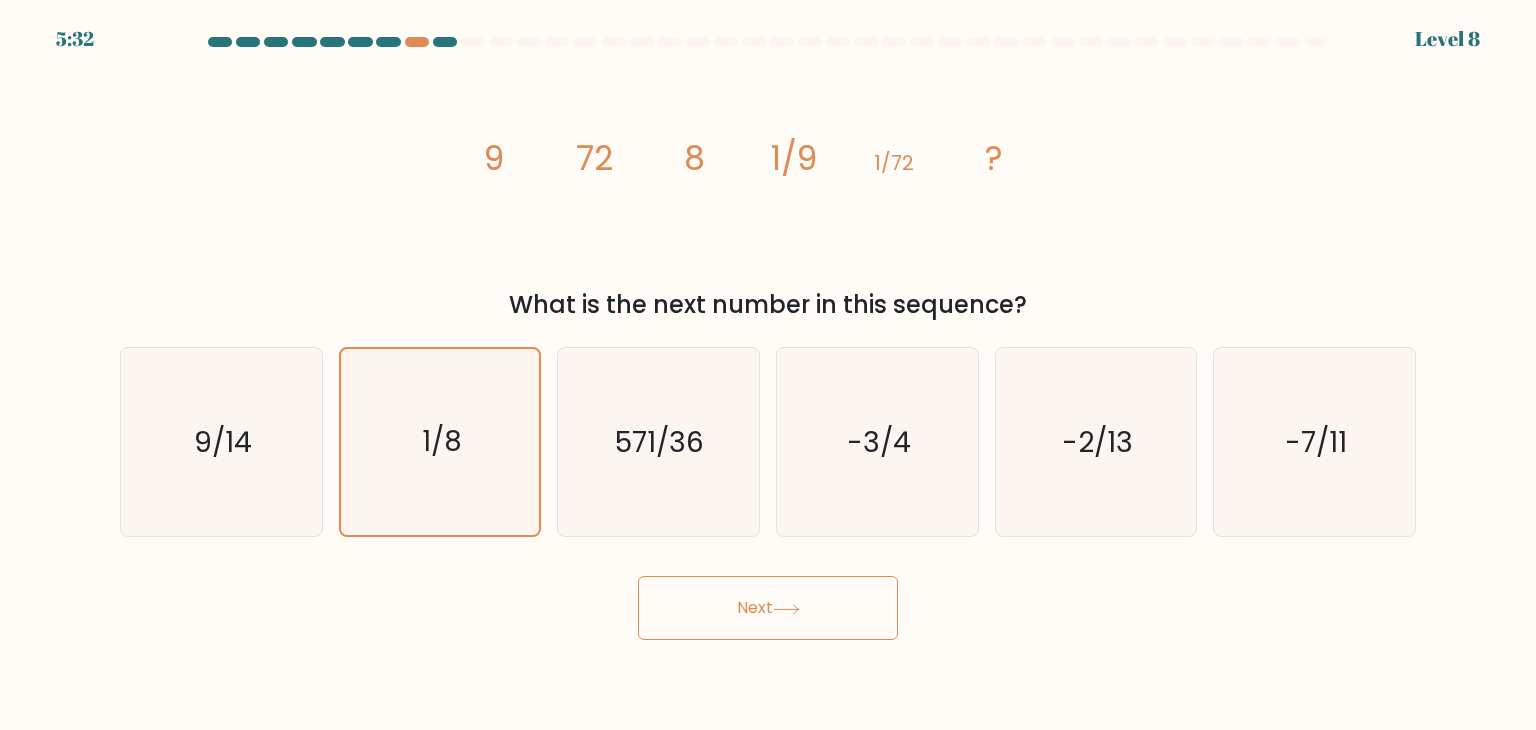click on "Next" at bounding box center [768, 608] 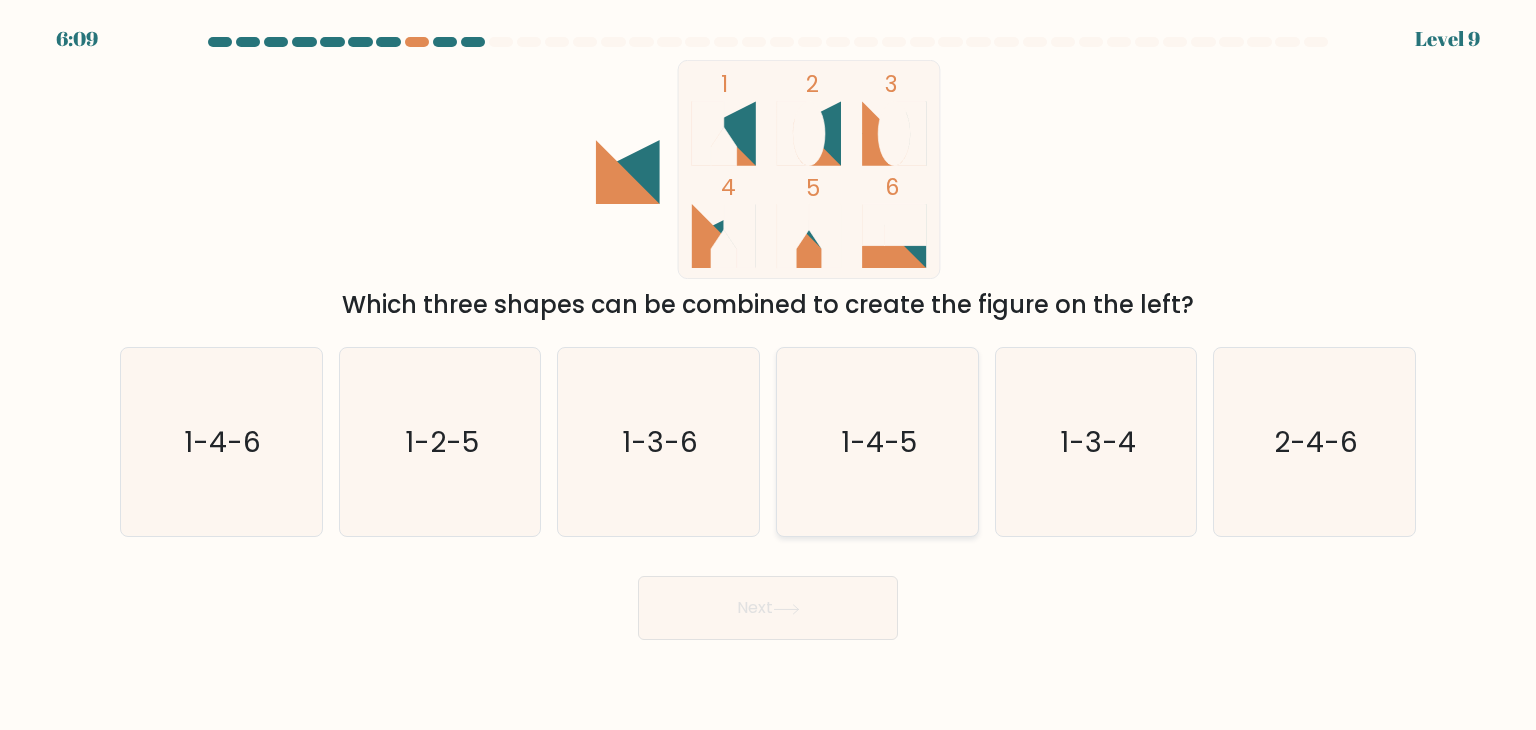 click on "1-4-5" 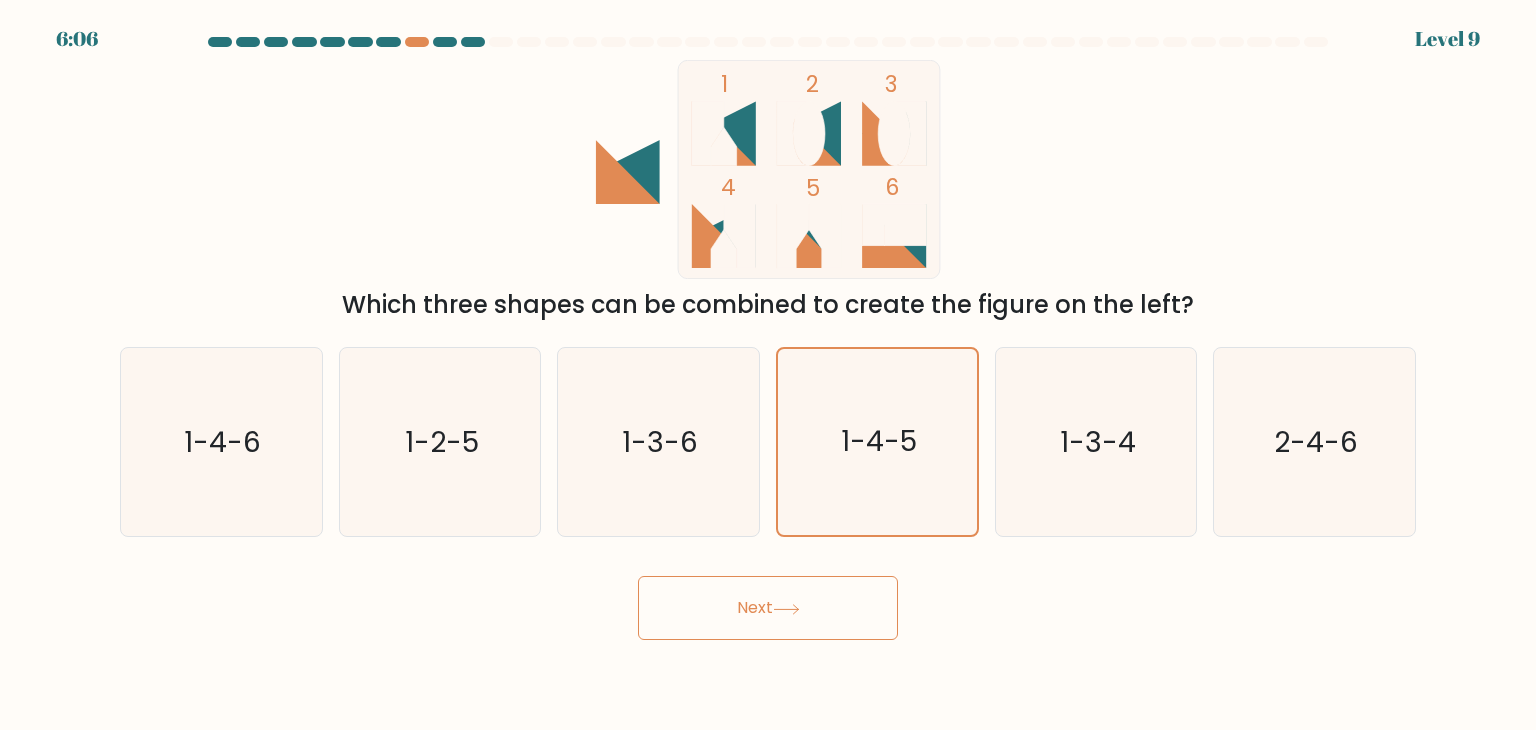 click on "Next" at bounding box center (768, 608) 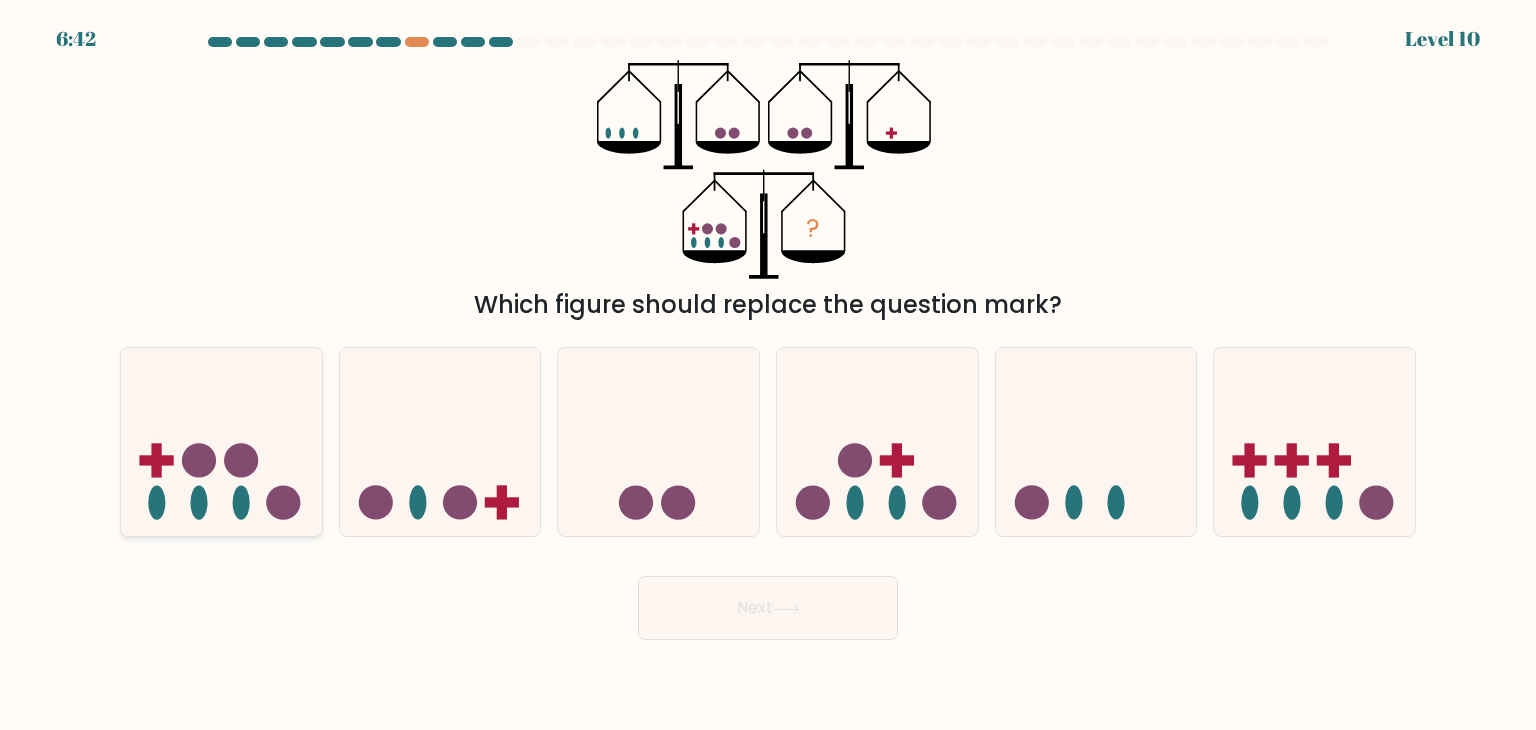 click 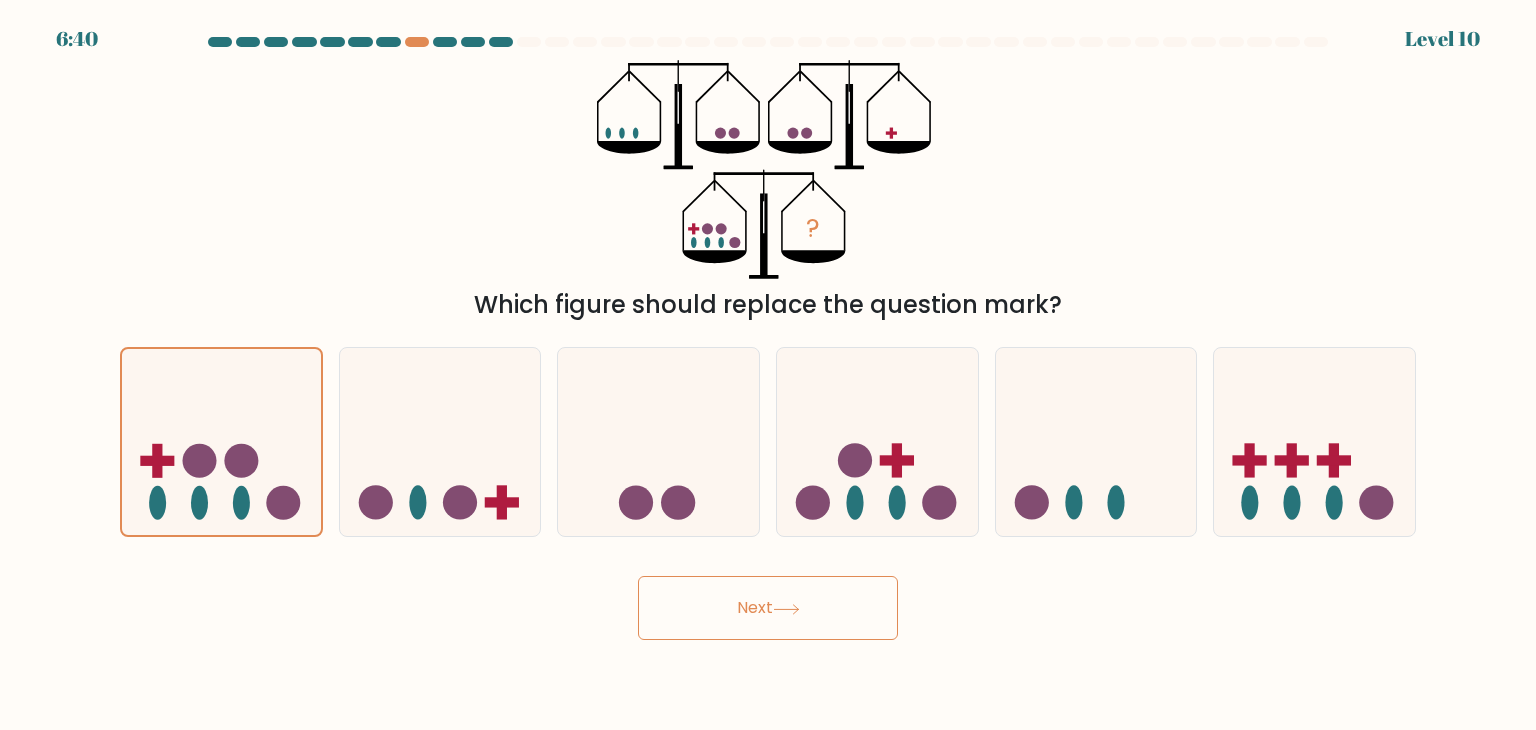 click on "Next" at bounding box center (768, 608) 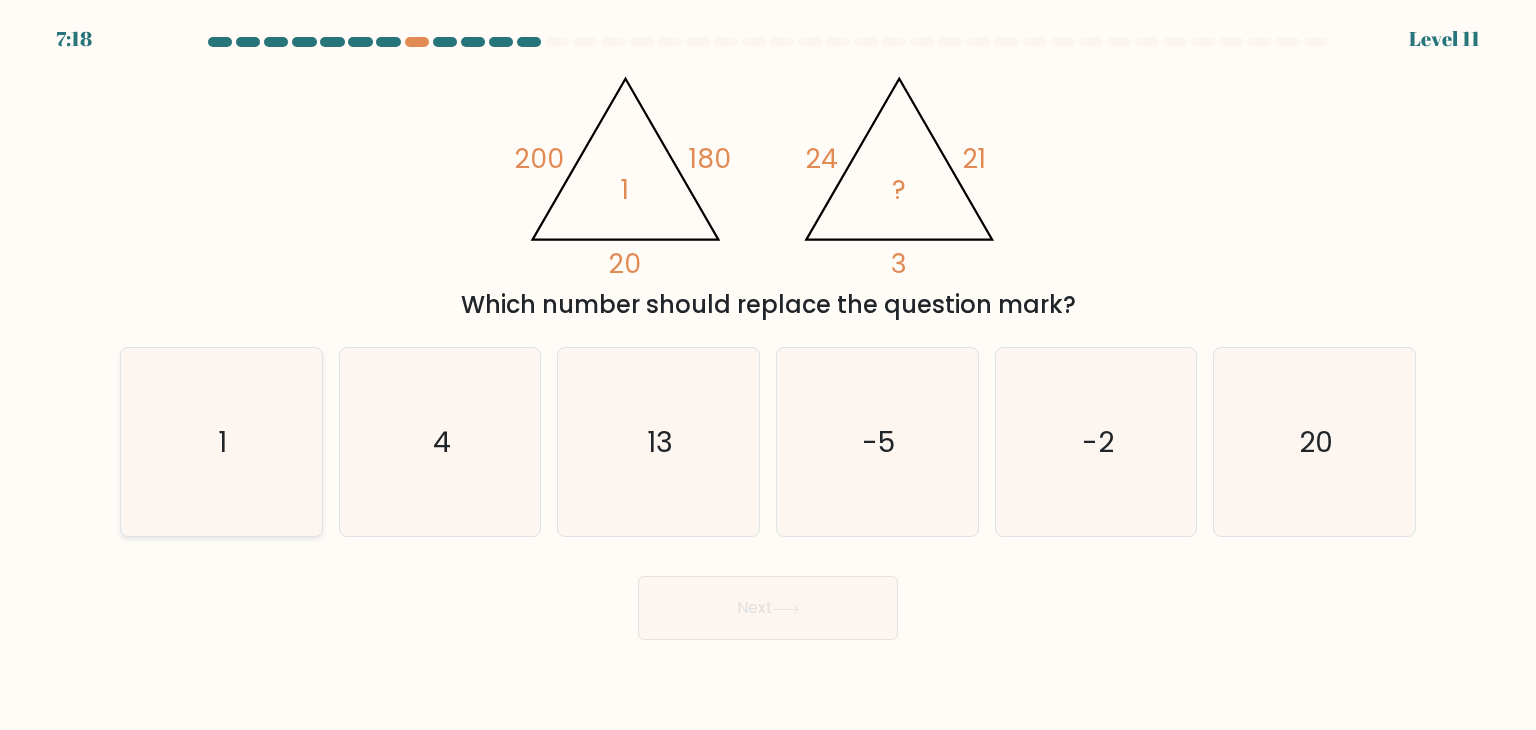 click on "1" 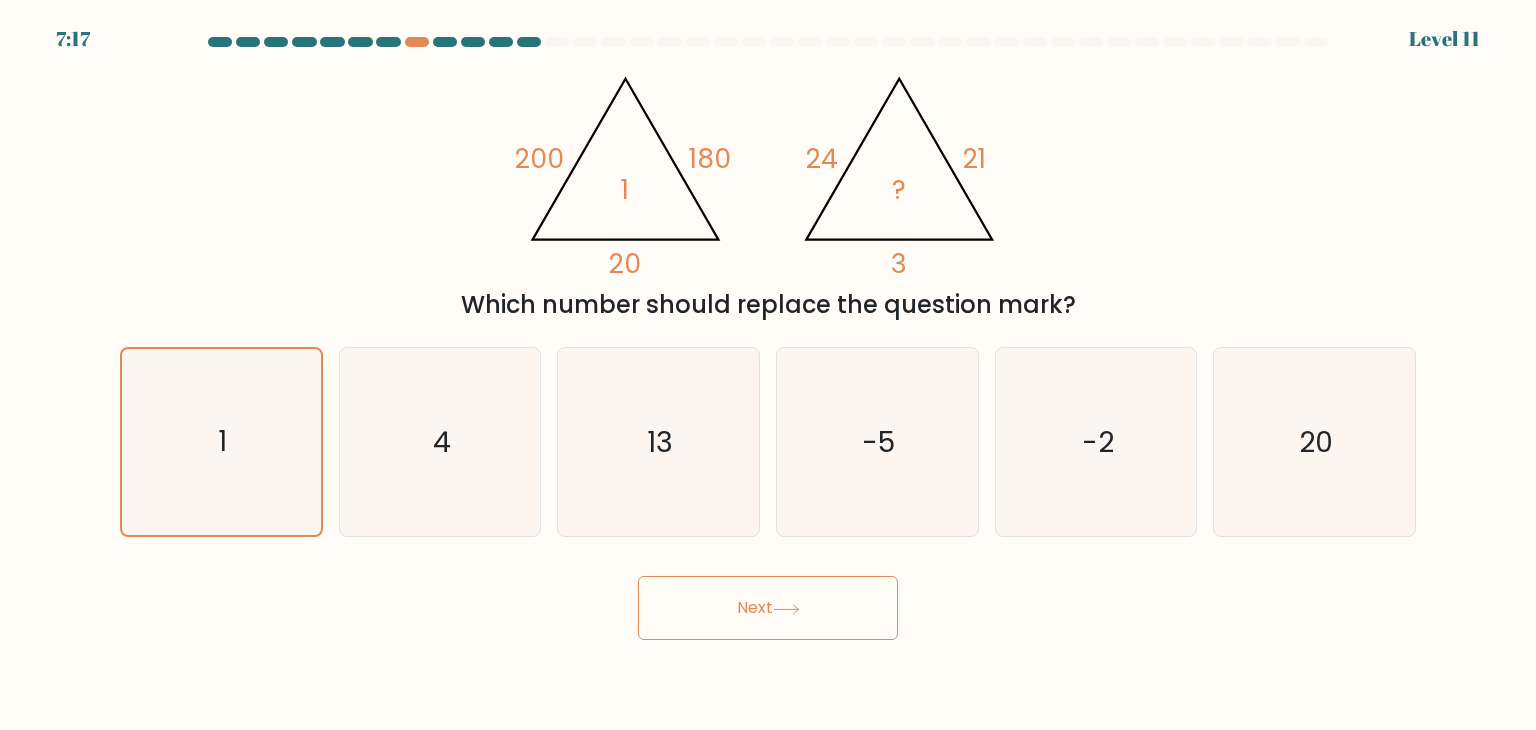 click on "7:17
Level 11" at bounding box center [768, 365] 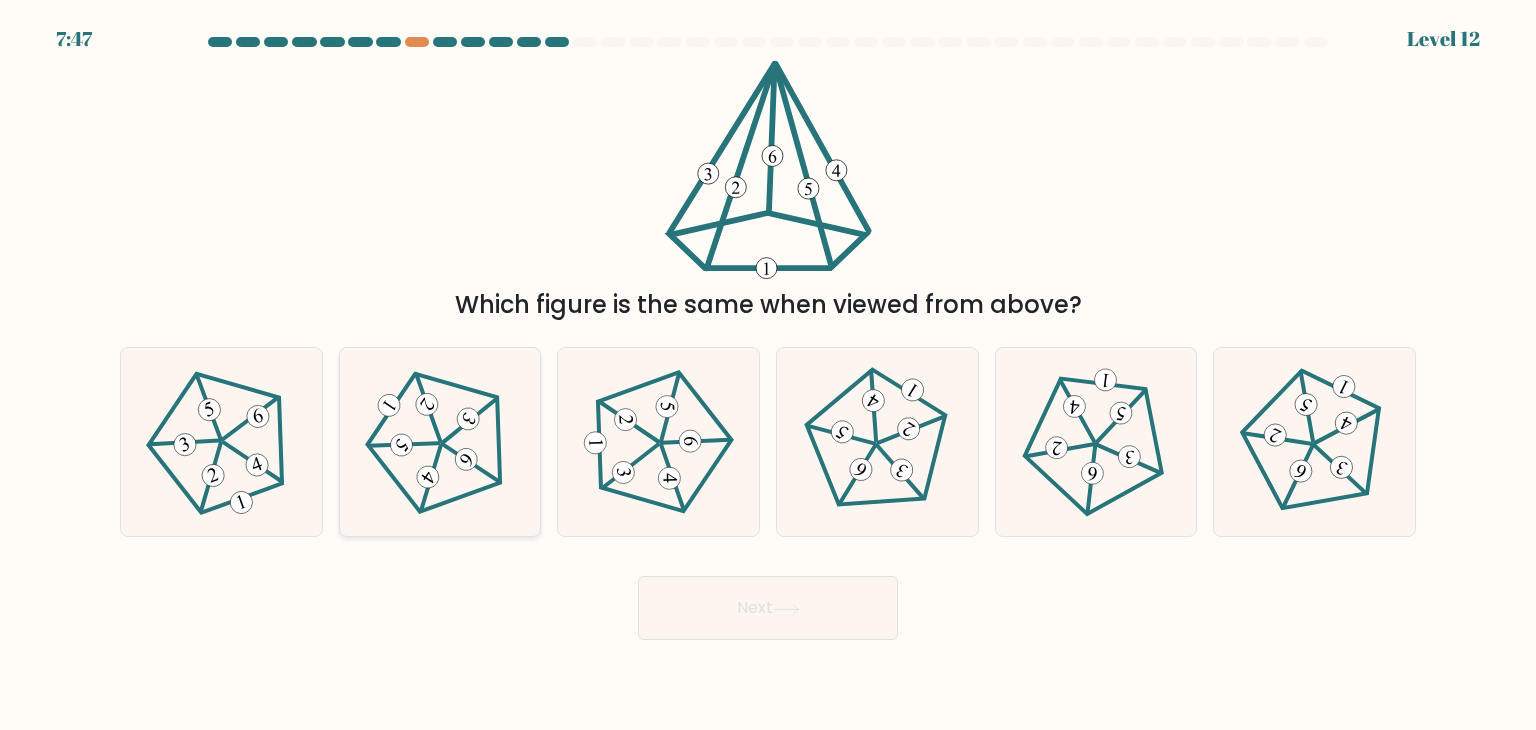 click 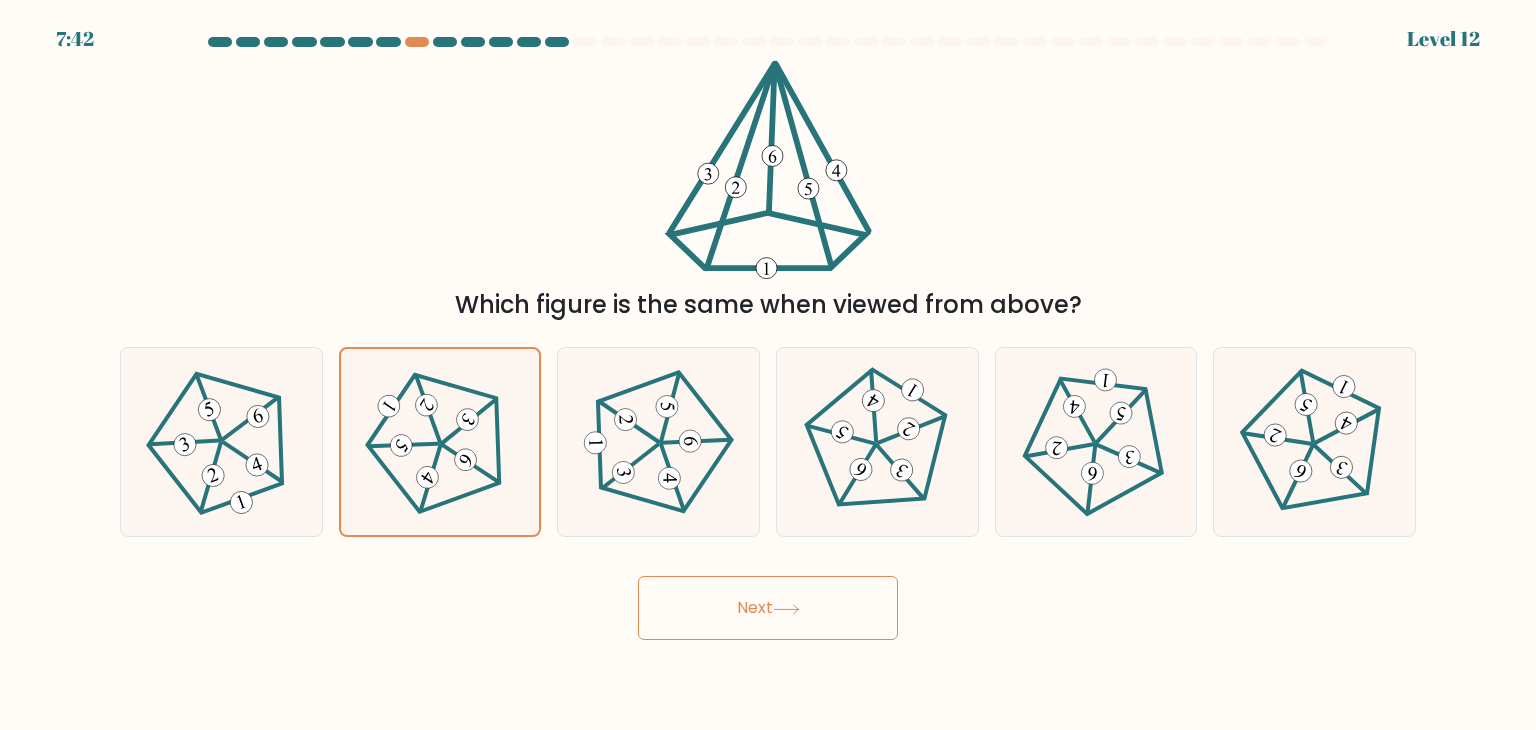click on "Next" at bounding box center [768, 608] 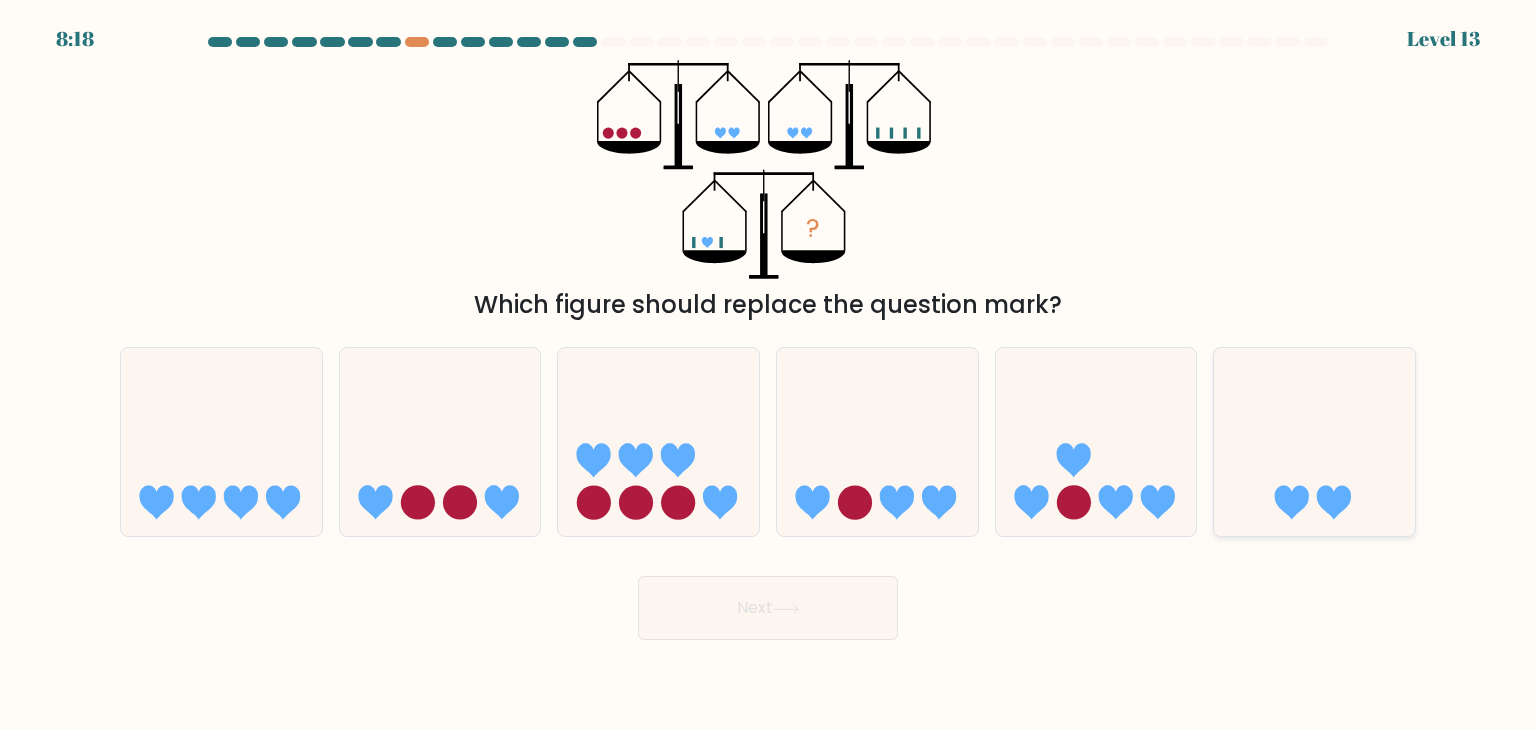 click 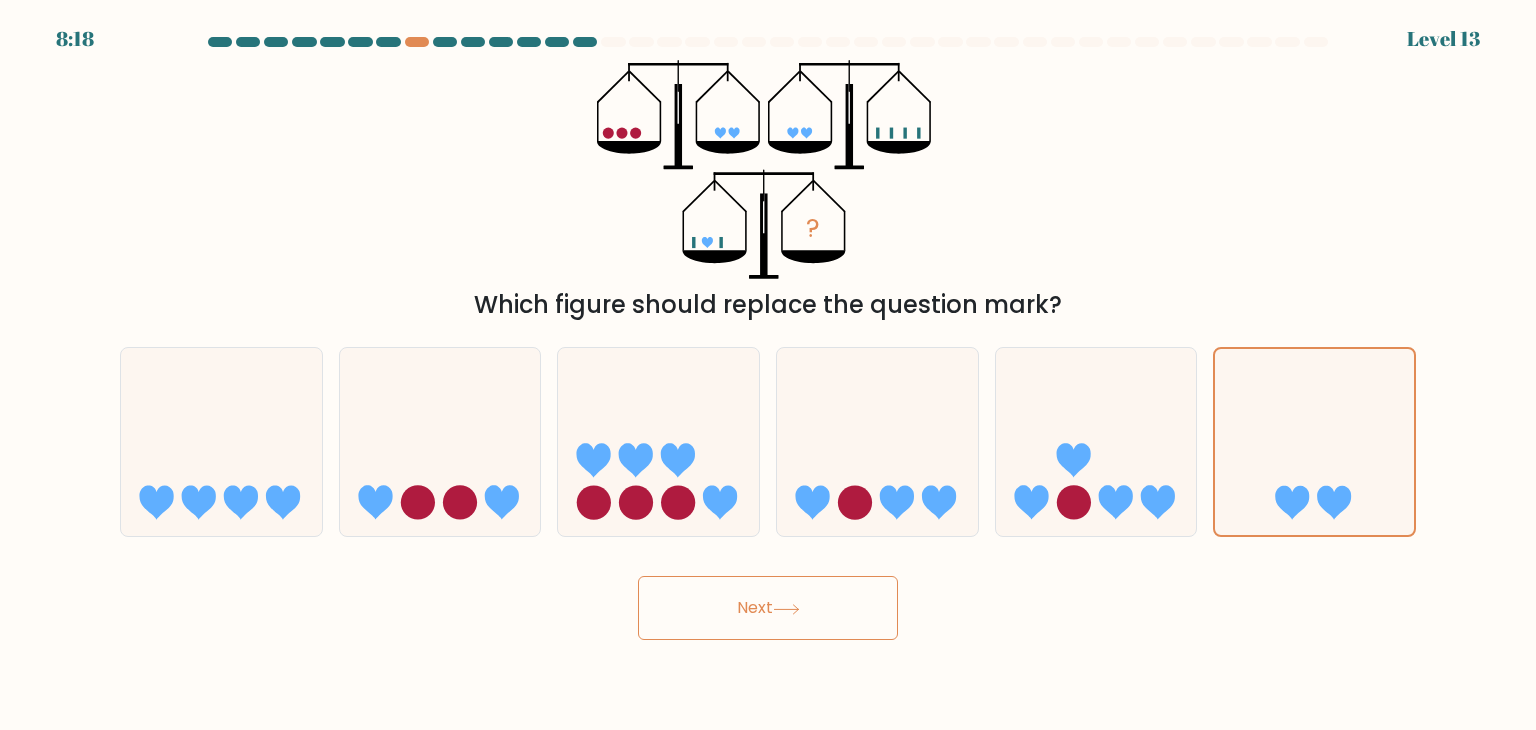 click on "Next" at bounding box center (768, 608) 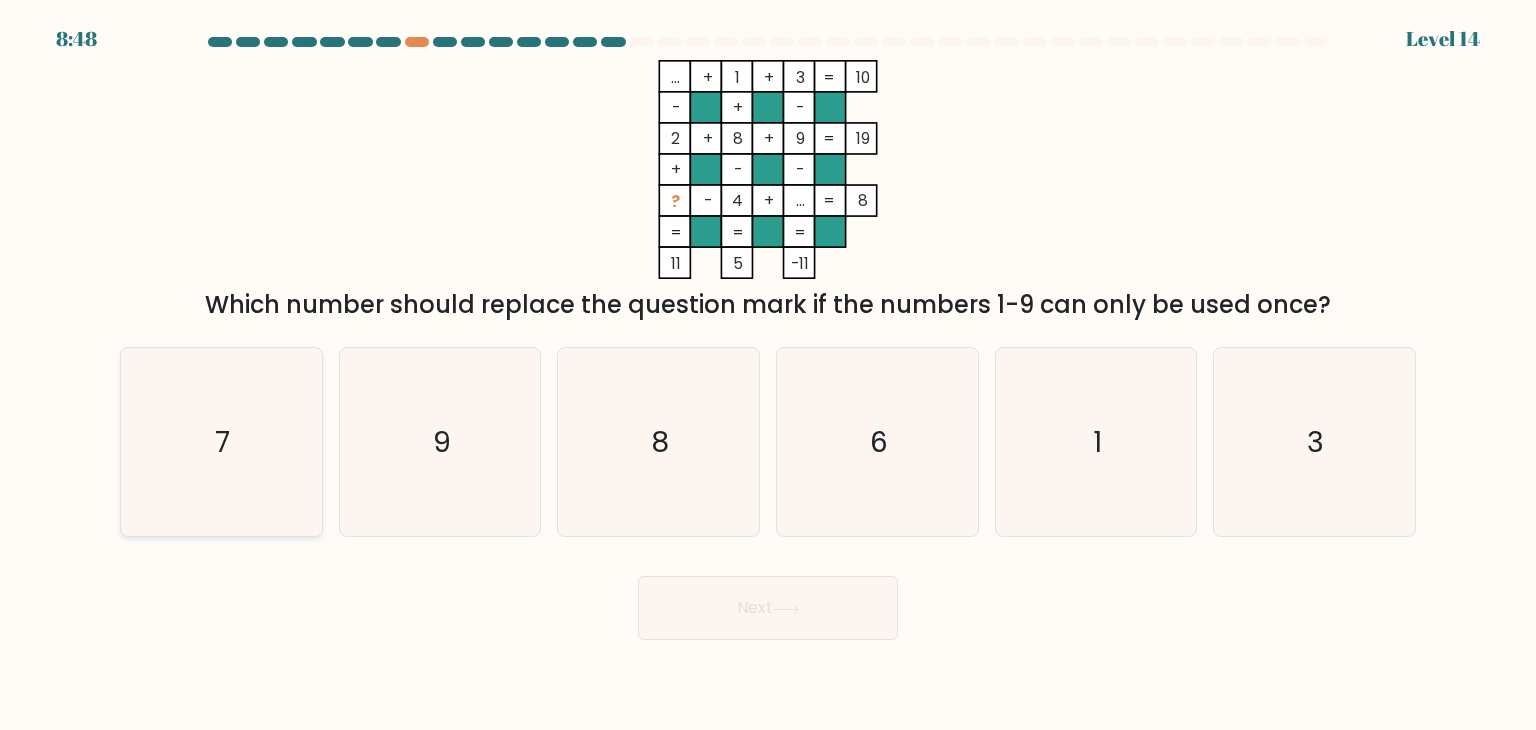 click on "7" 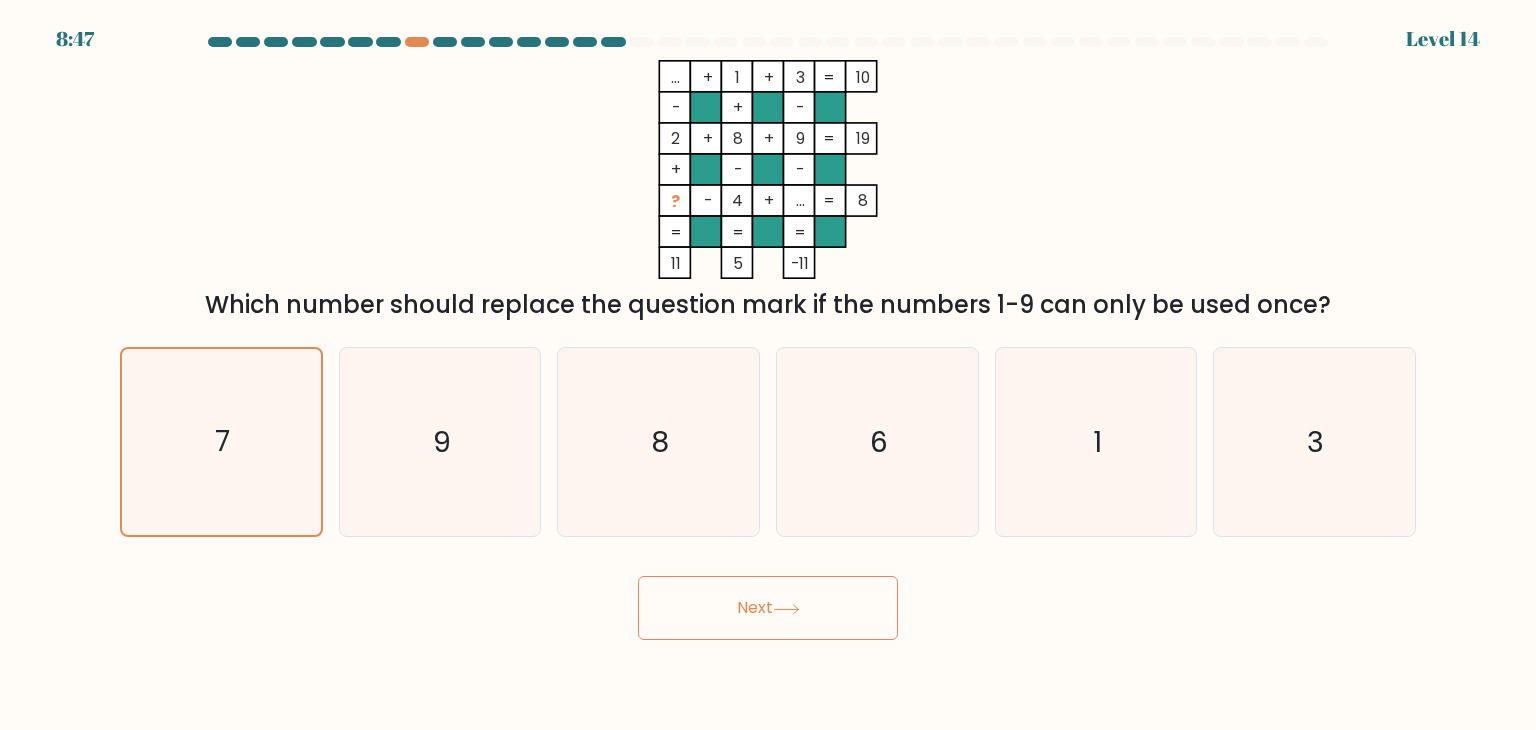 click on "Next" at bounding box center (768, 608) 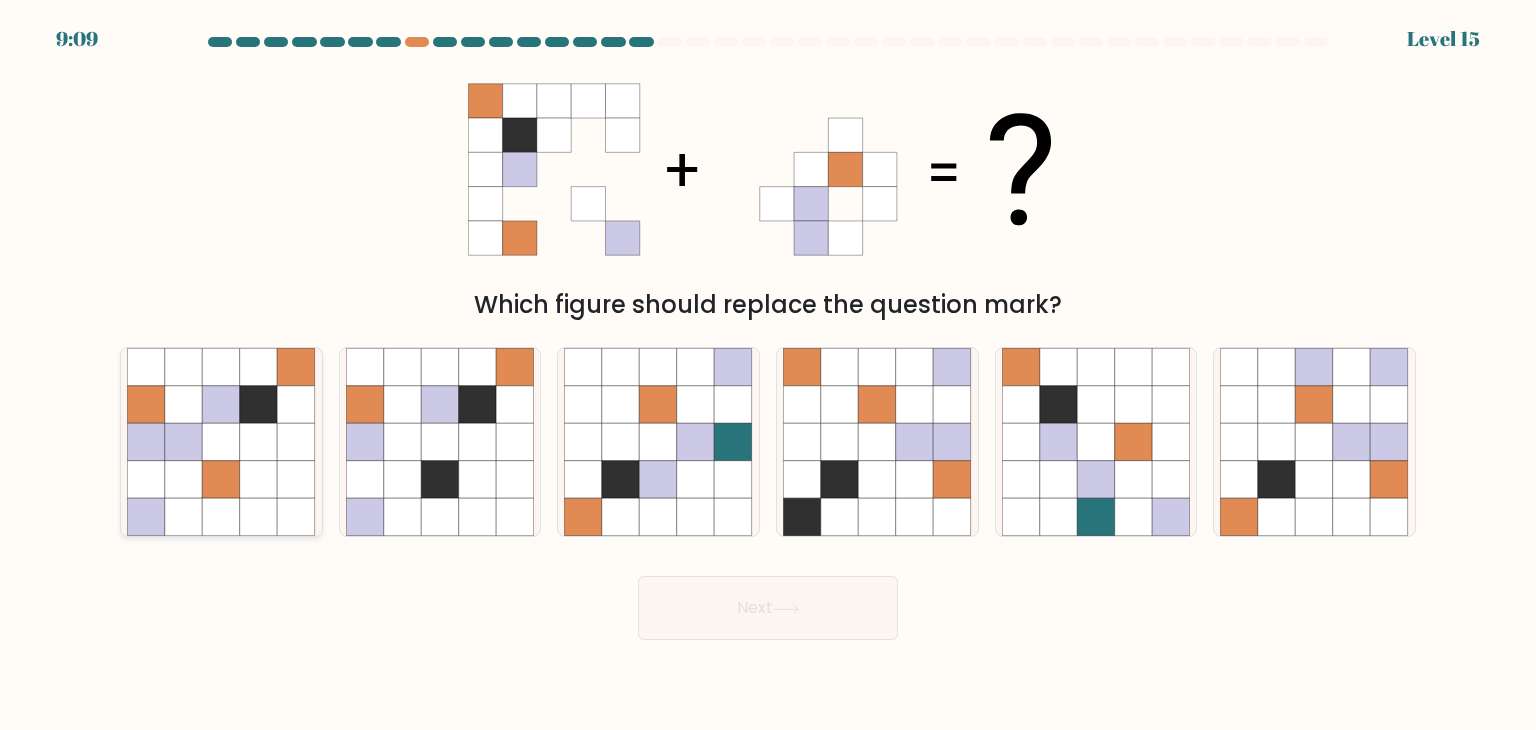 click 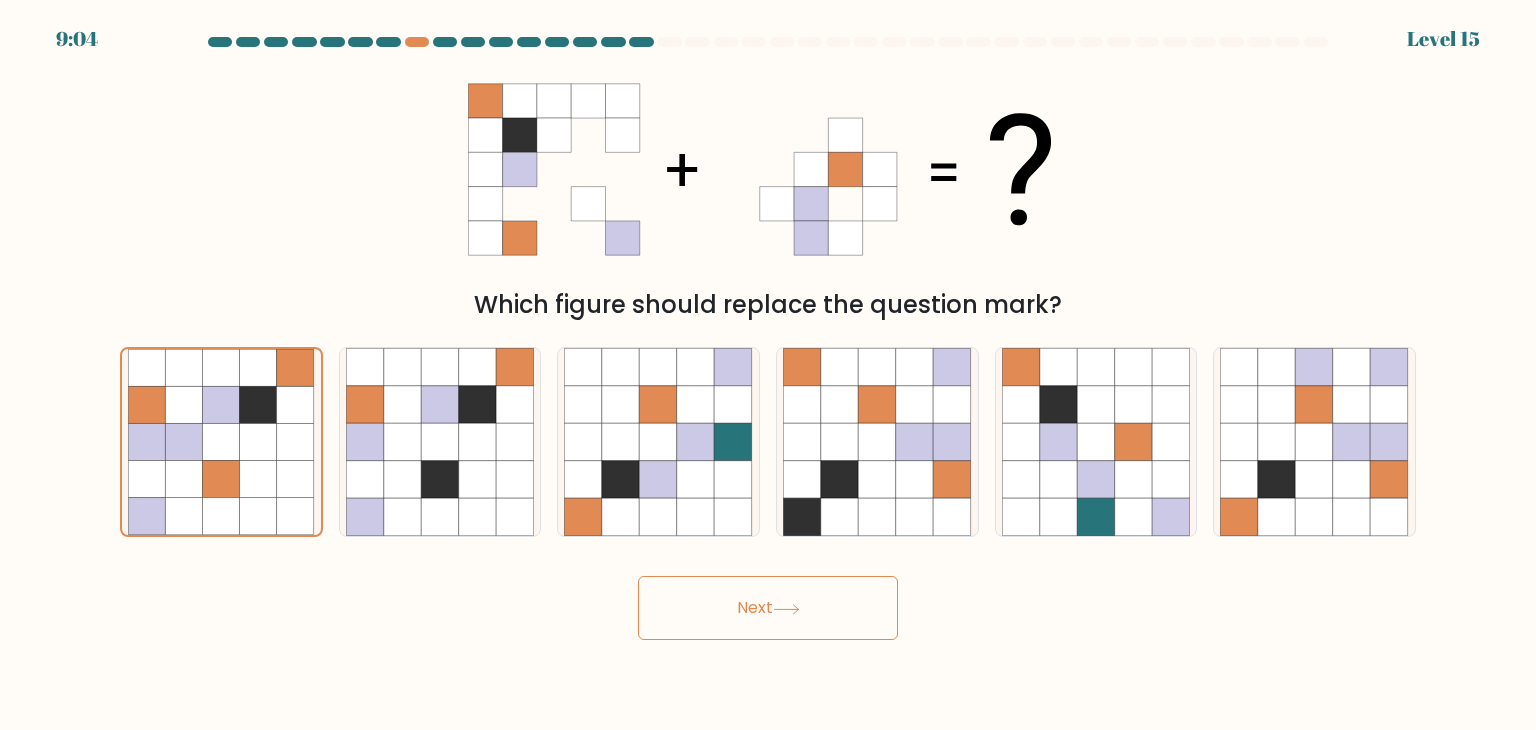 click on "Next" at bounding box center [768, 608] 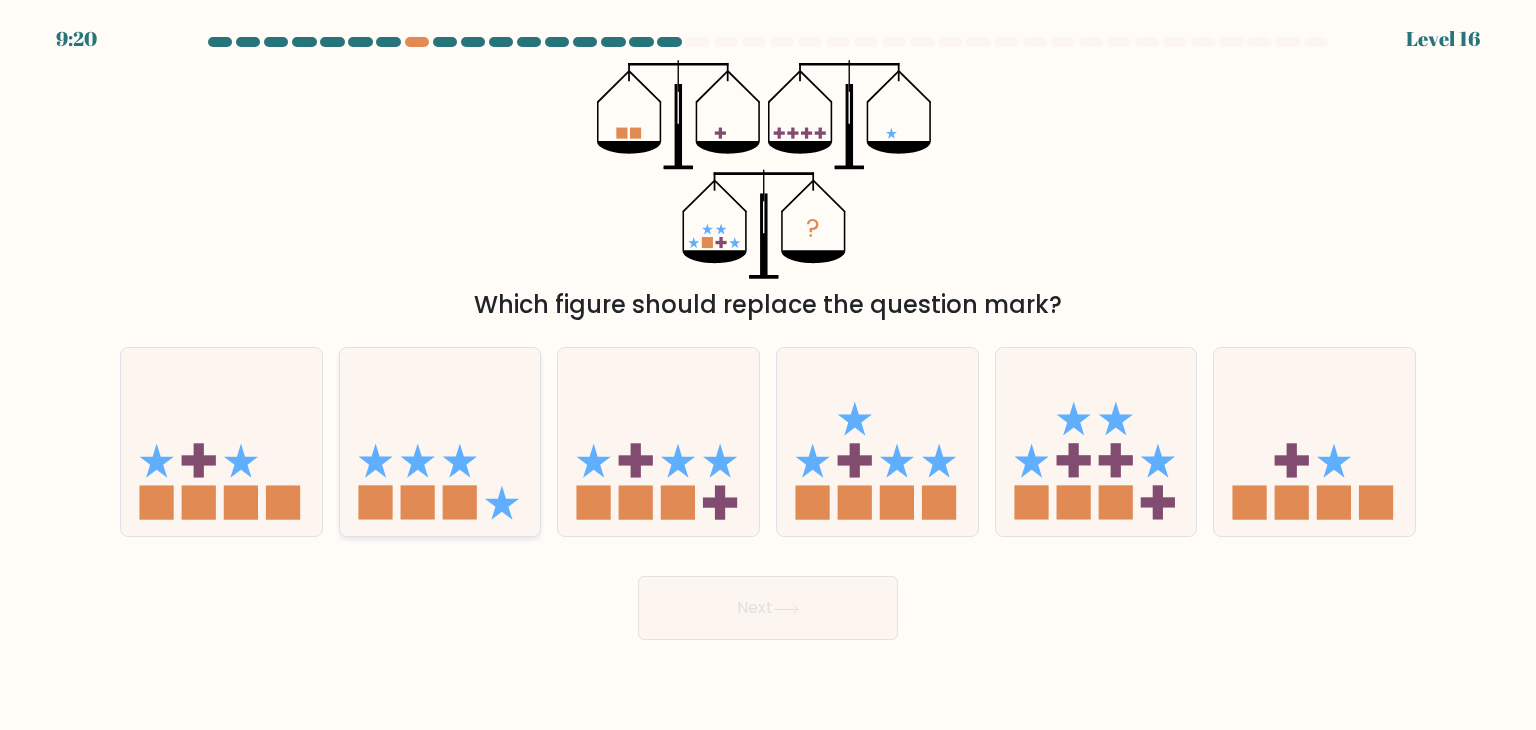 click 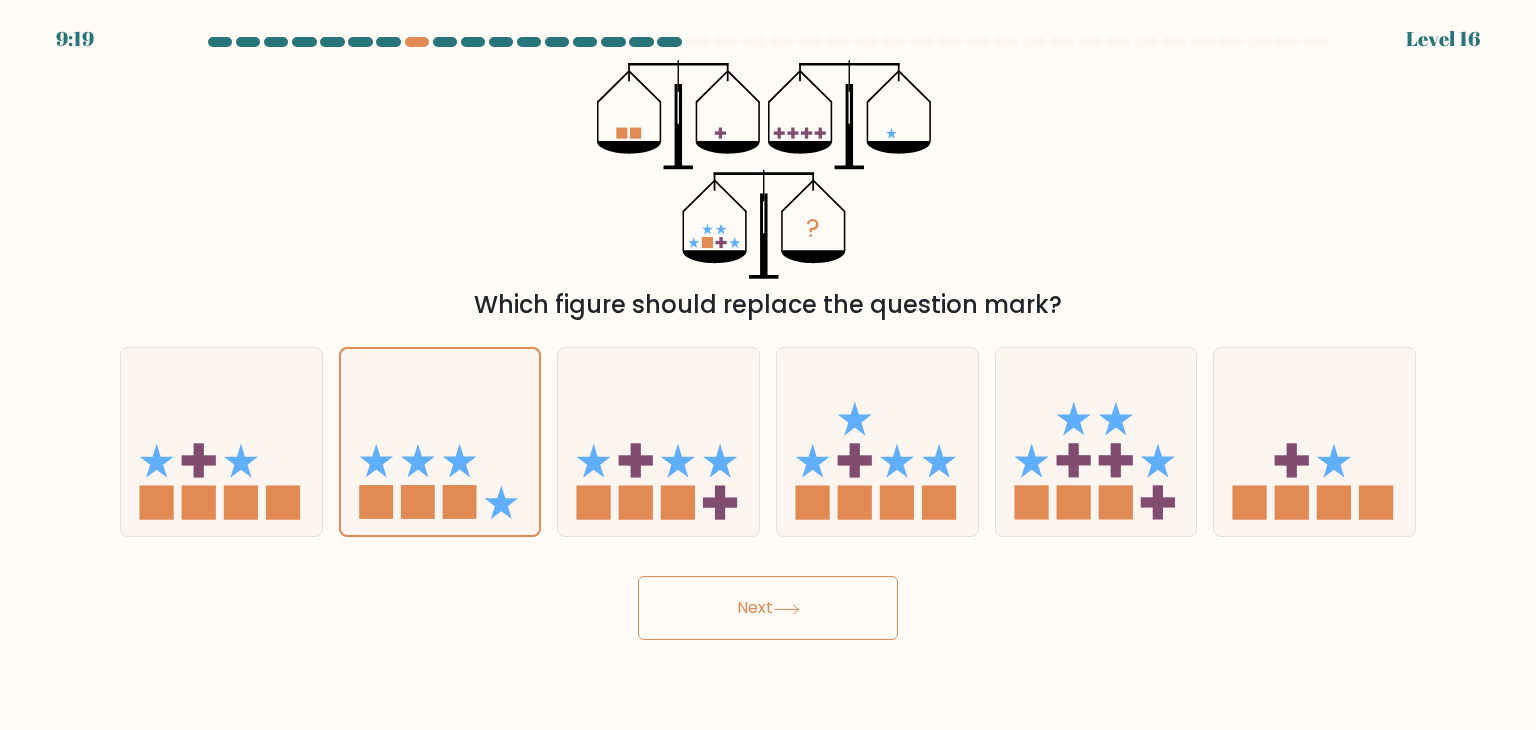 click on "Next" at bounding box center (768, 608) 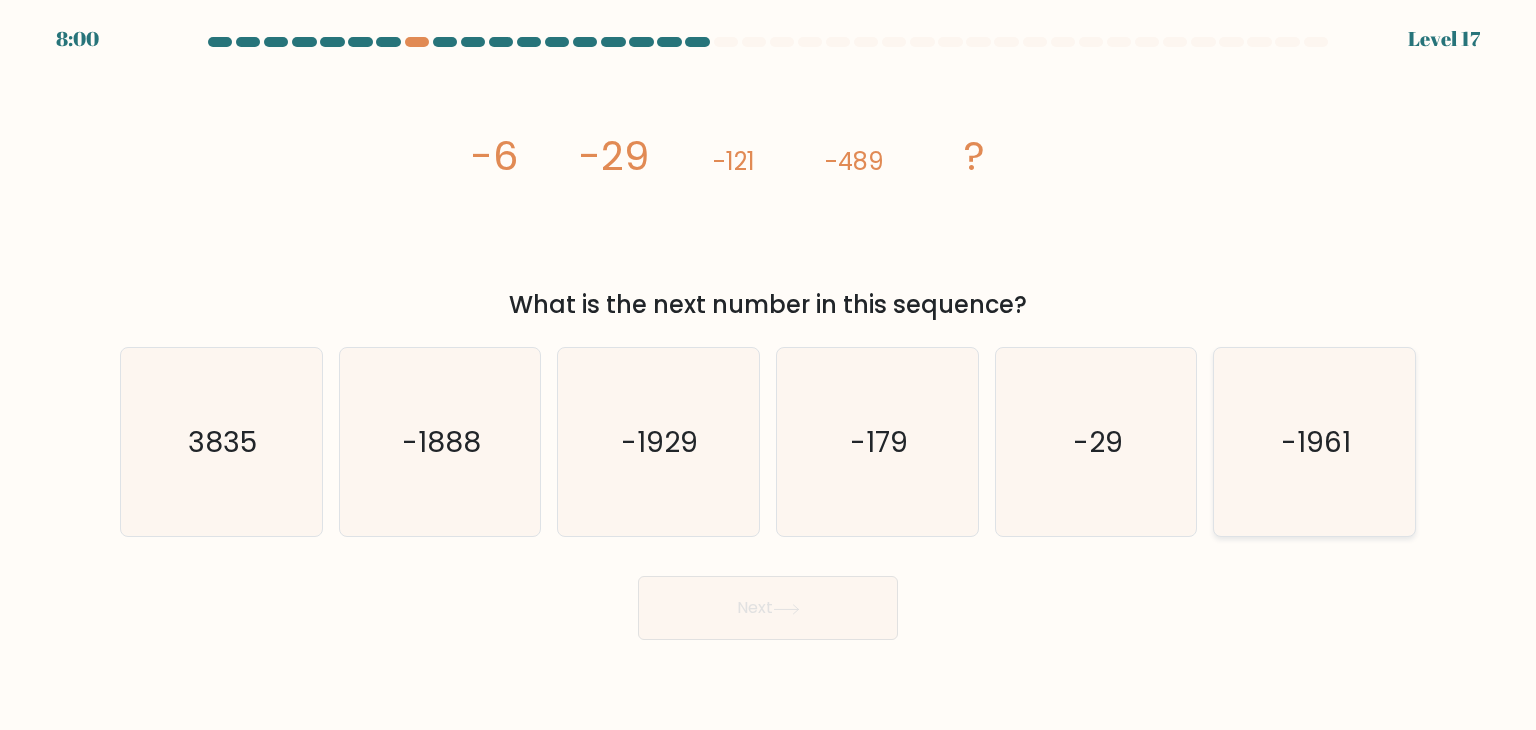 click on "-1961" 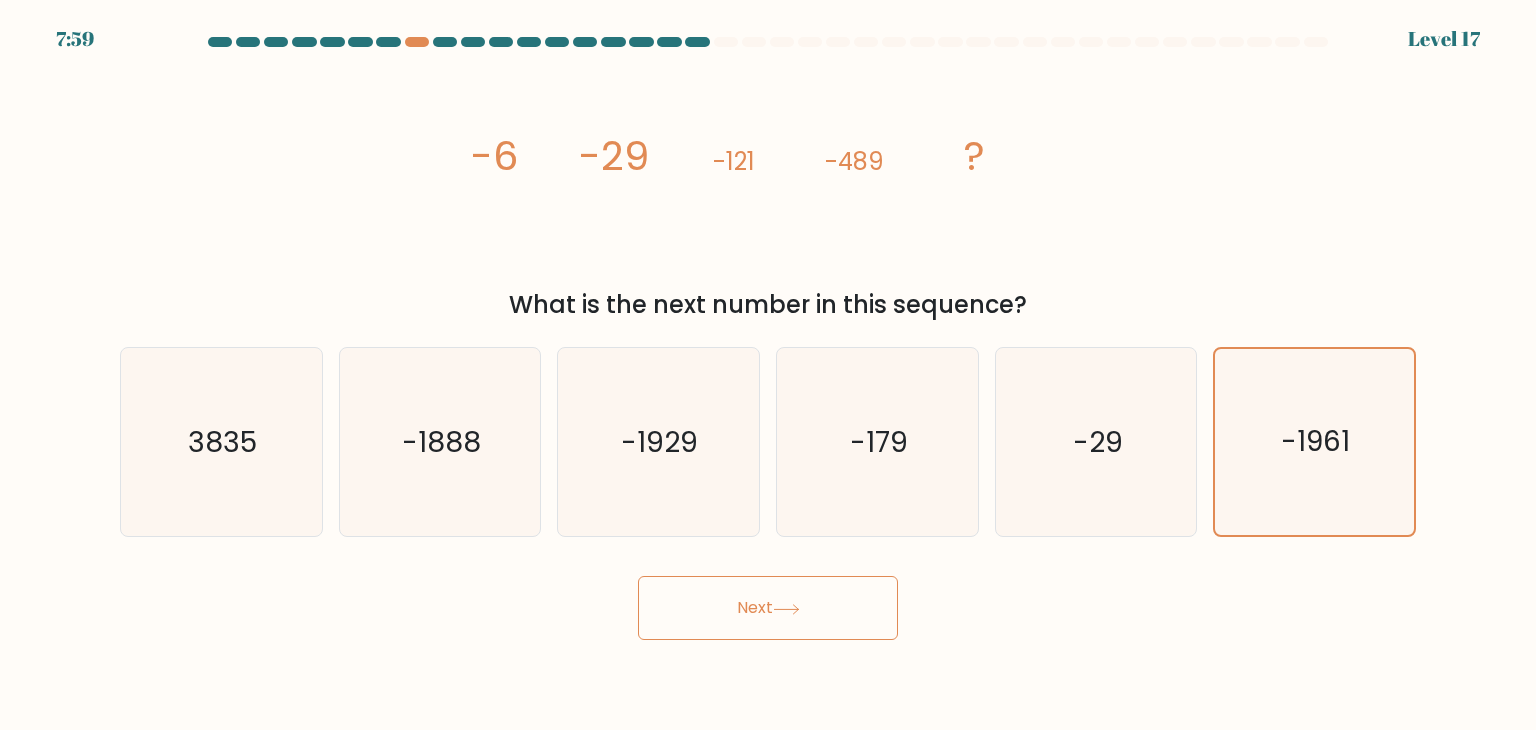 click on "Next" at bounding box center (768, 608) 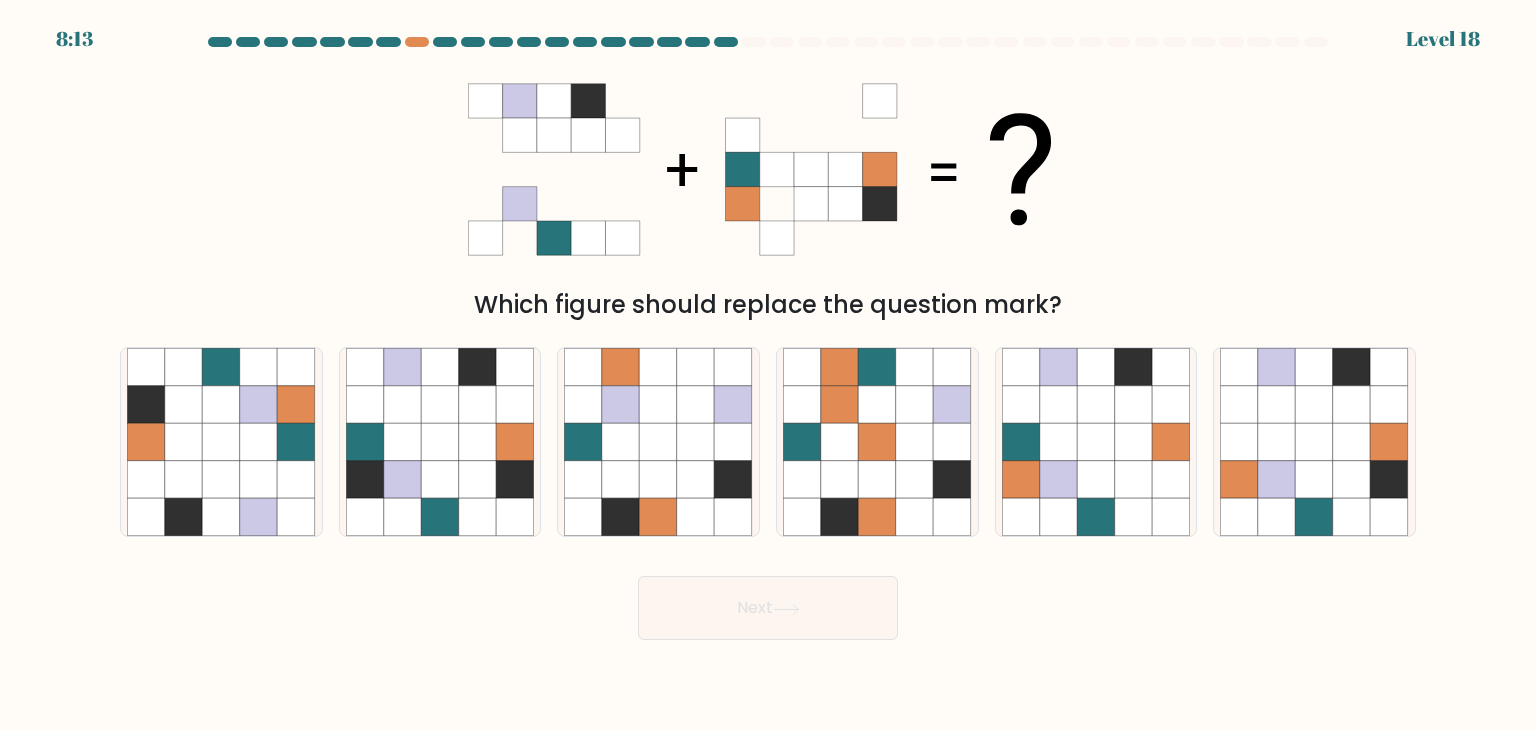 click 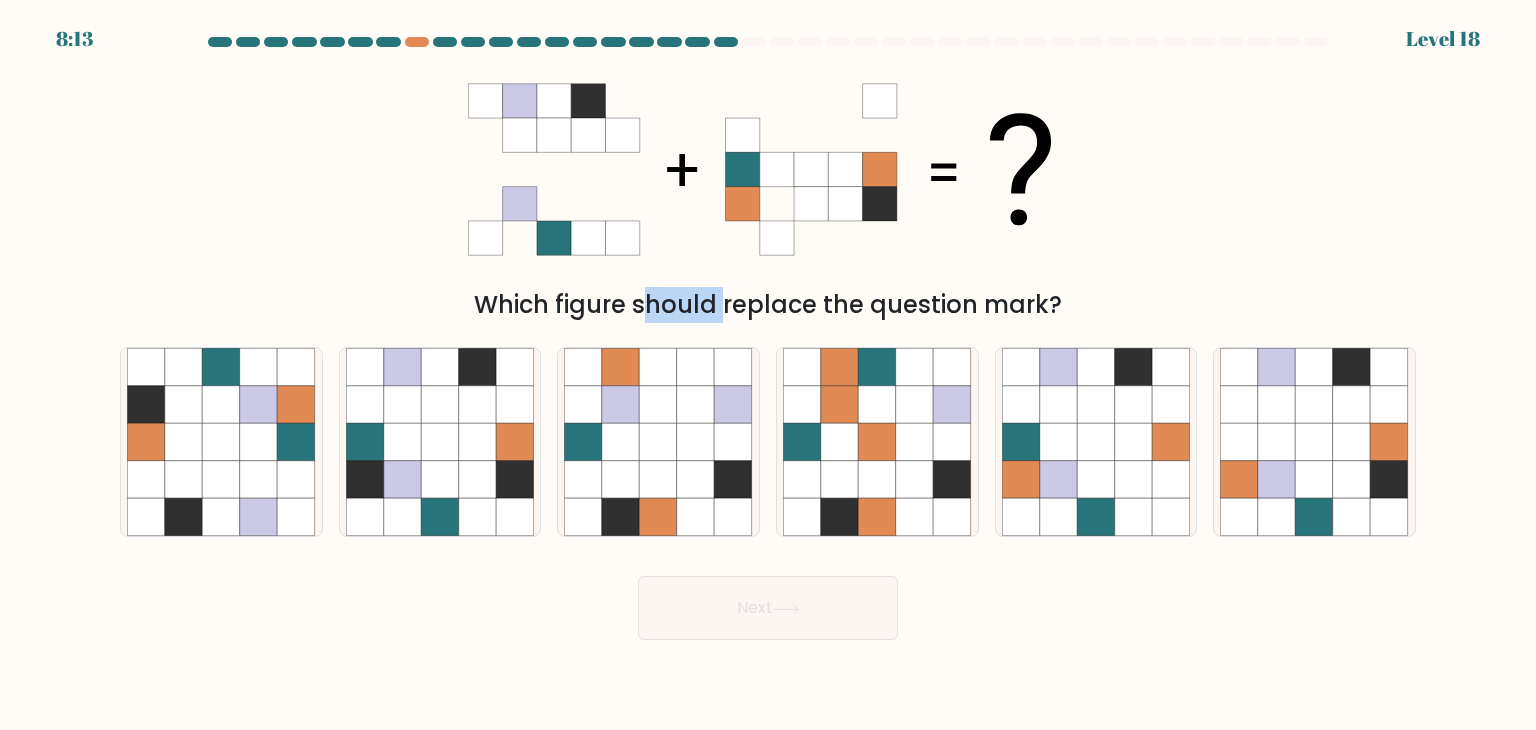 click 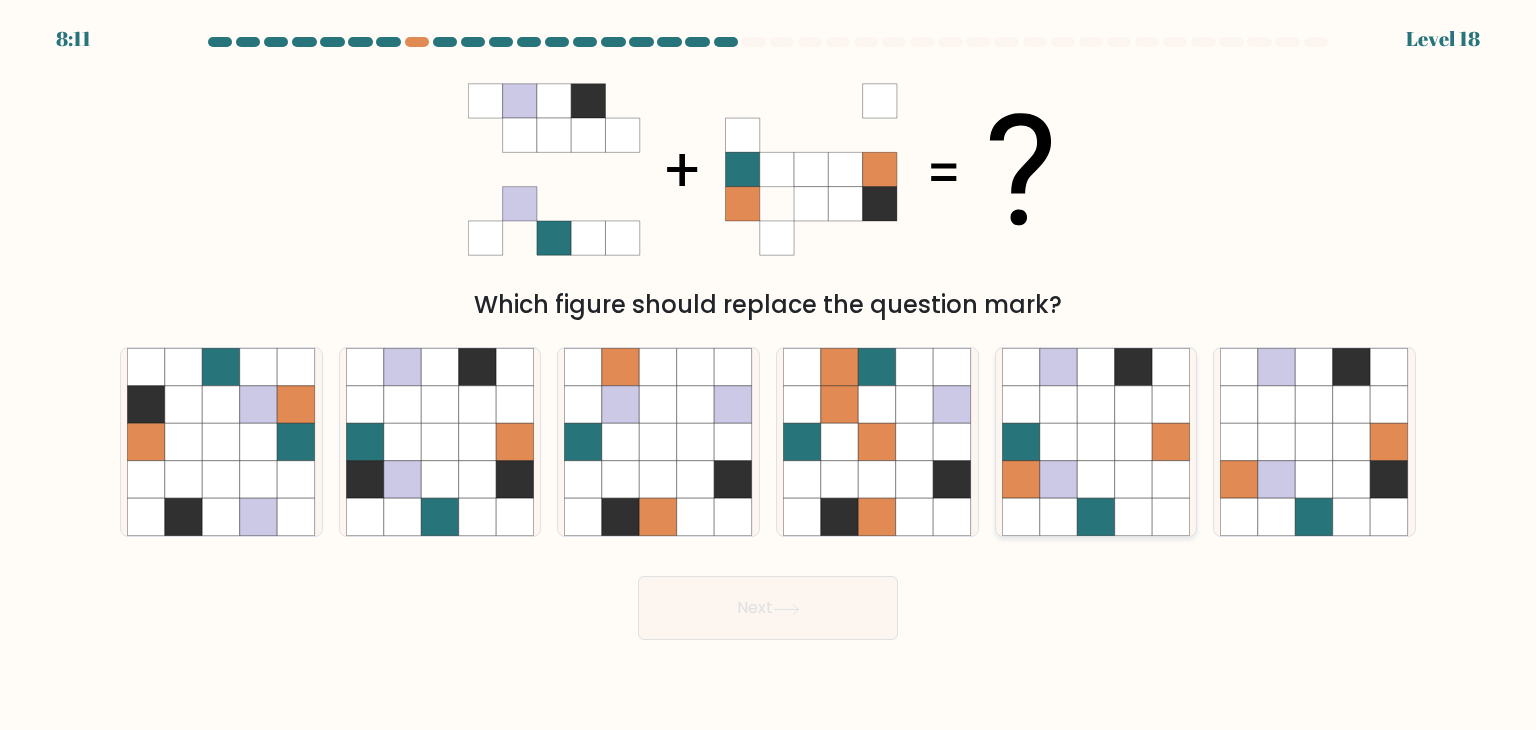 click 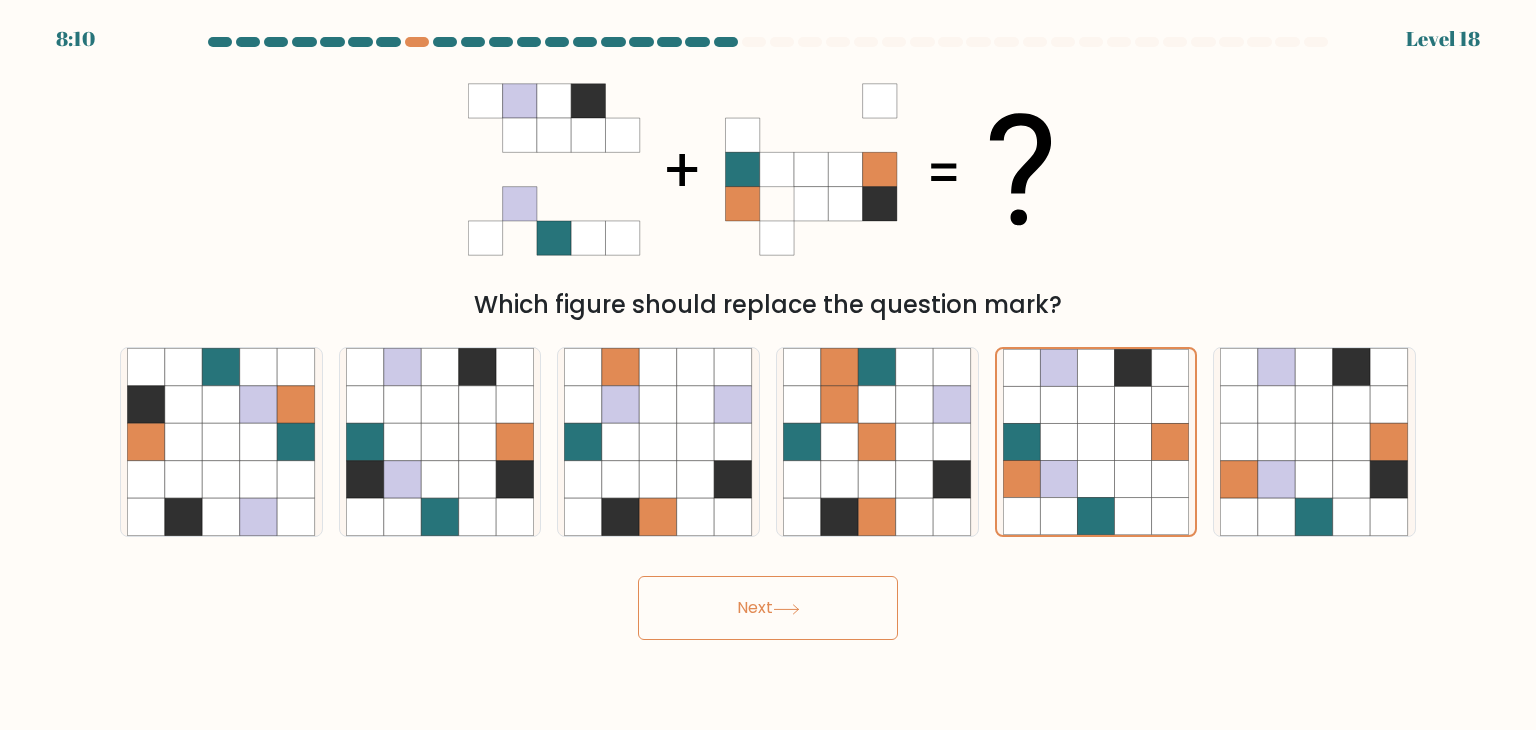 click on "Which figure should replace the question mark?" at bounding box center [768, 191] 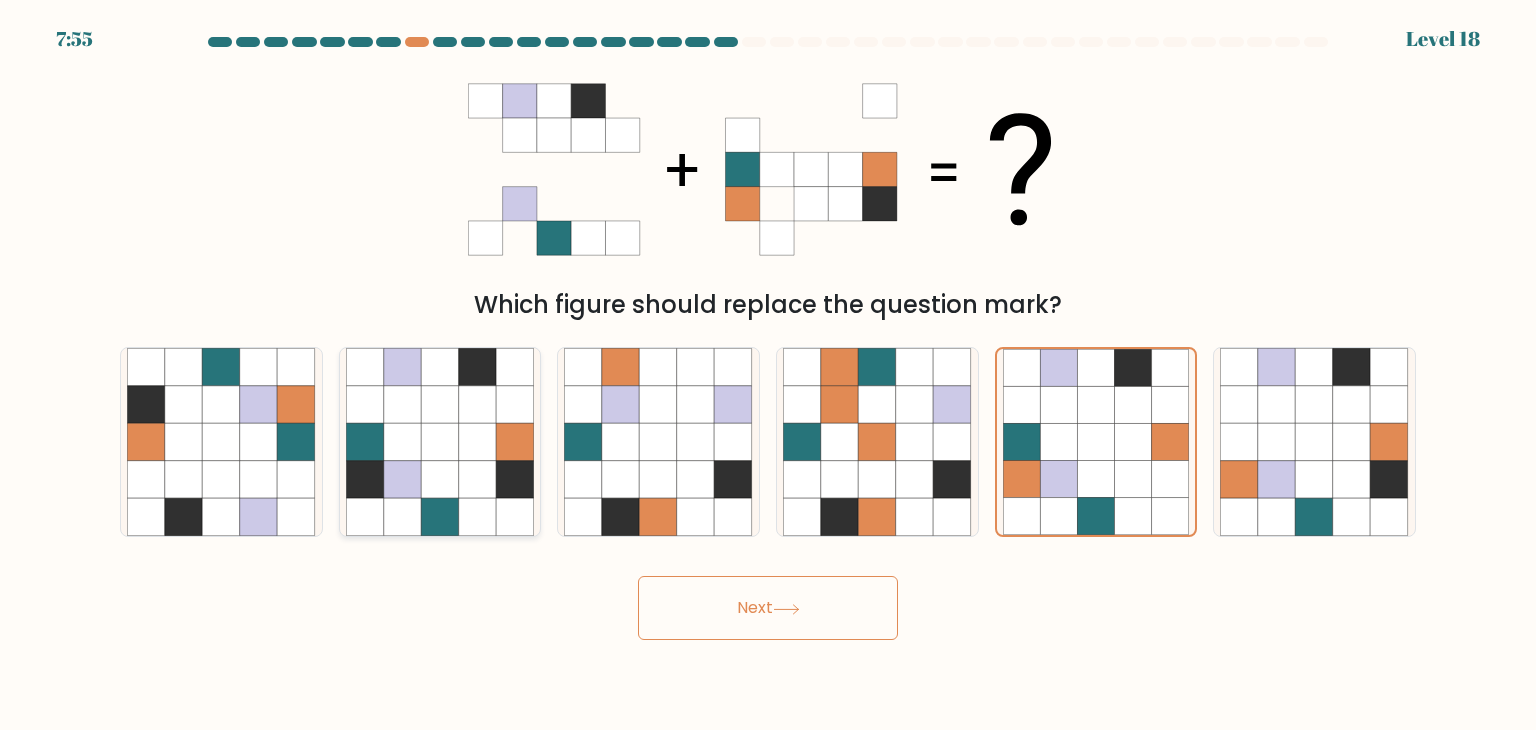 click 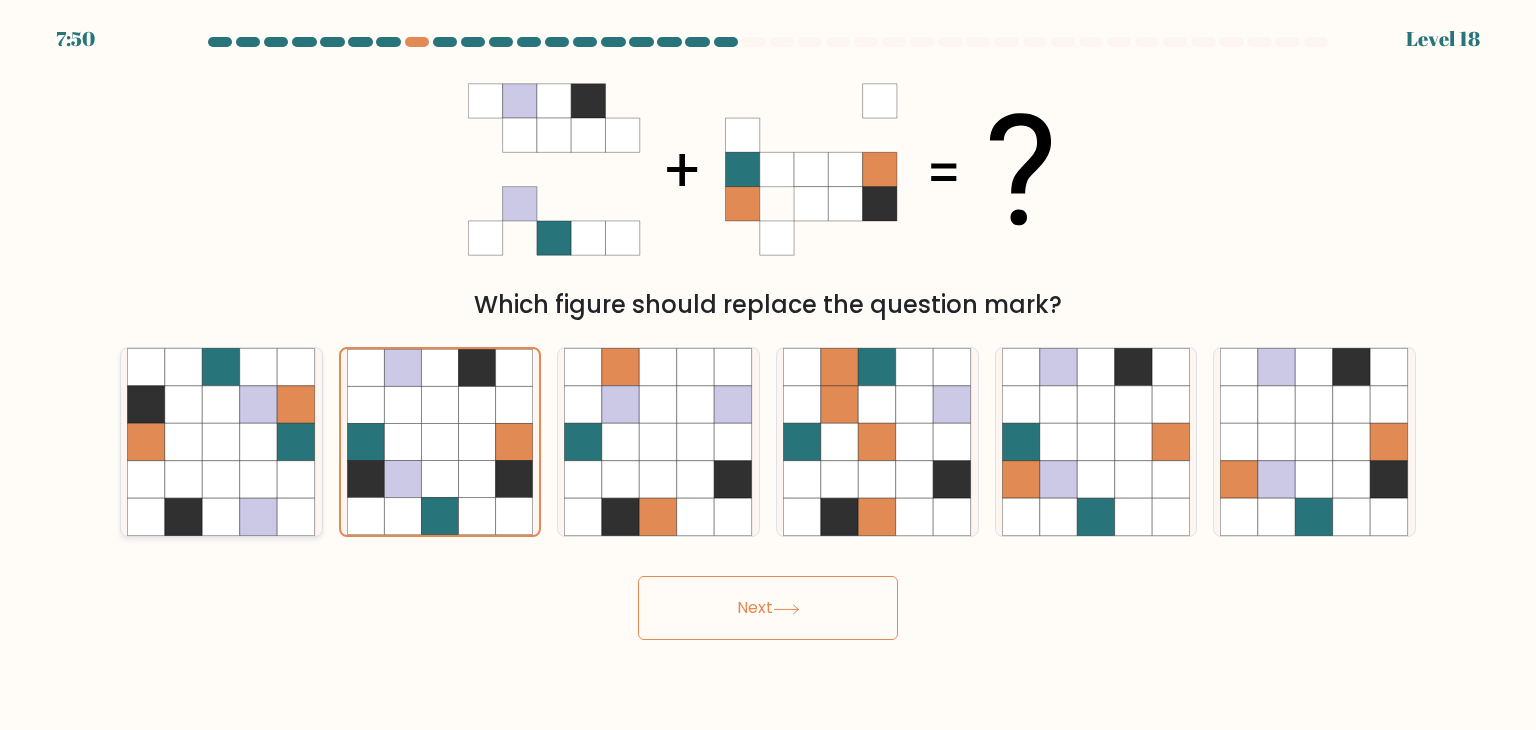 click 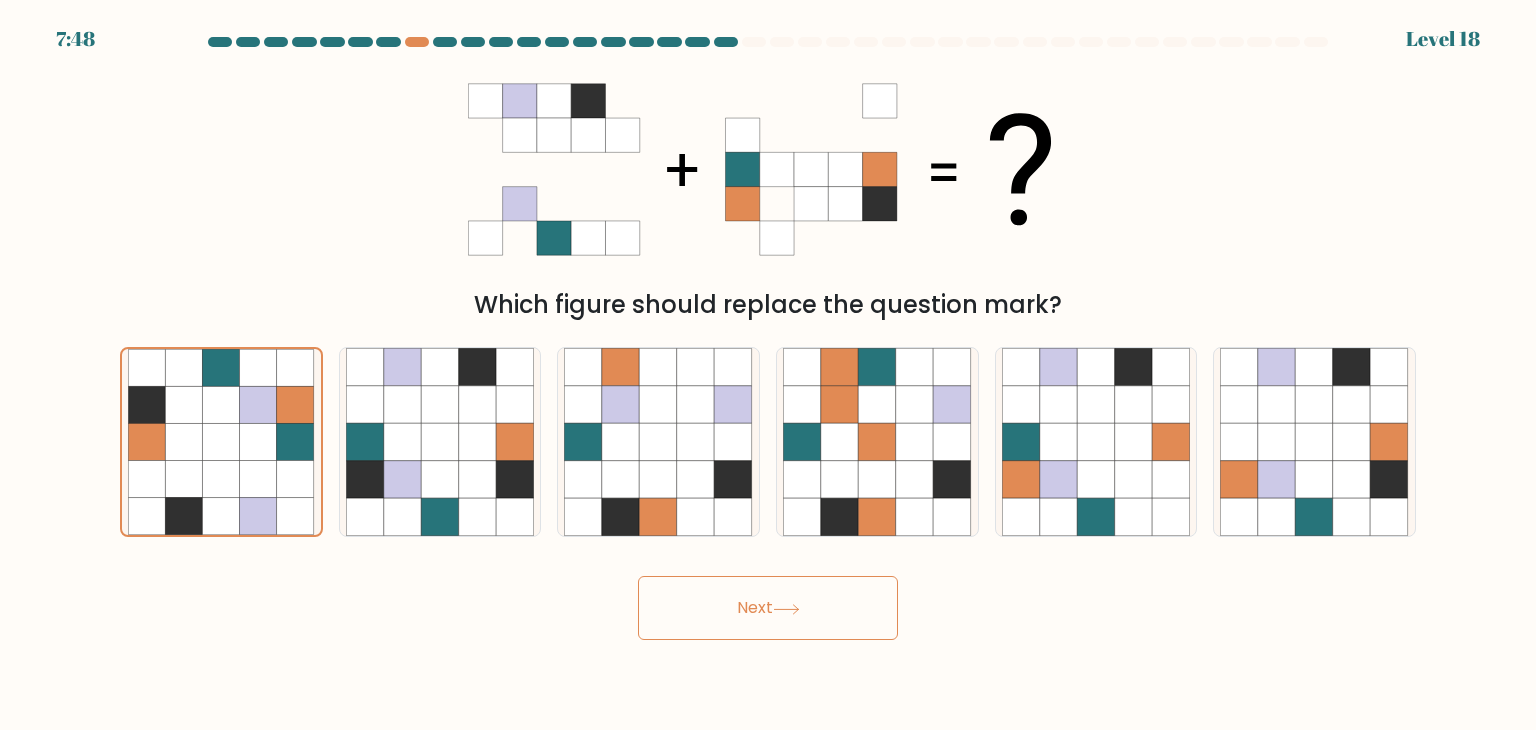 click on "Next" at bounding box center (768, 608) 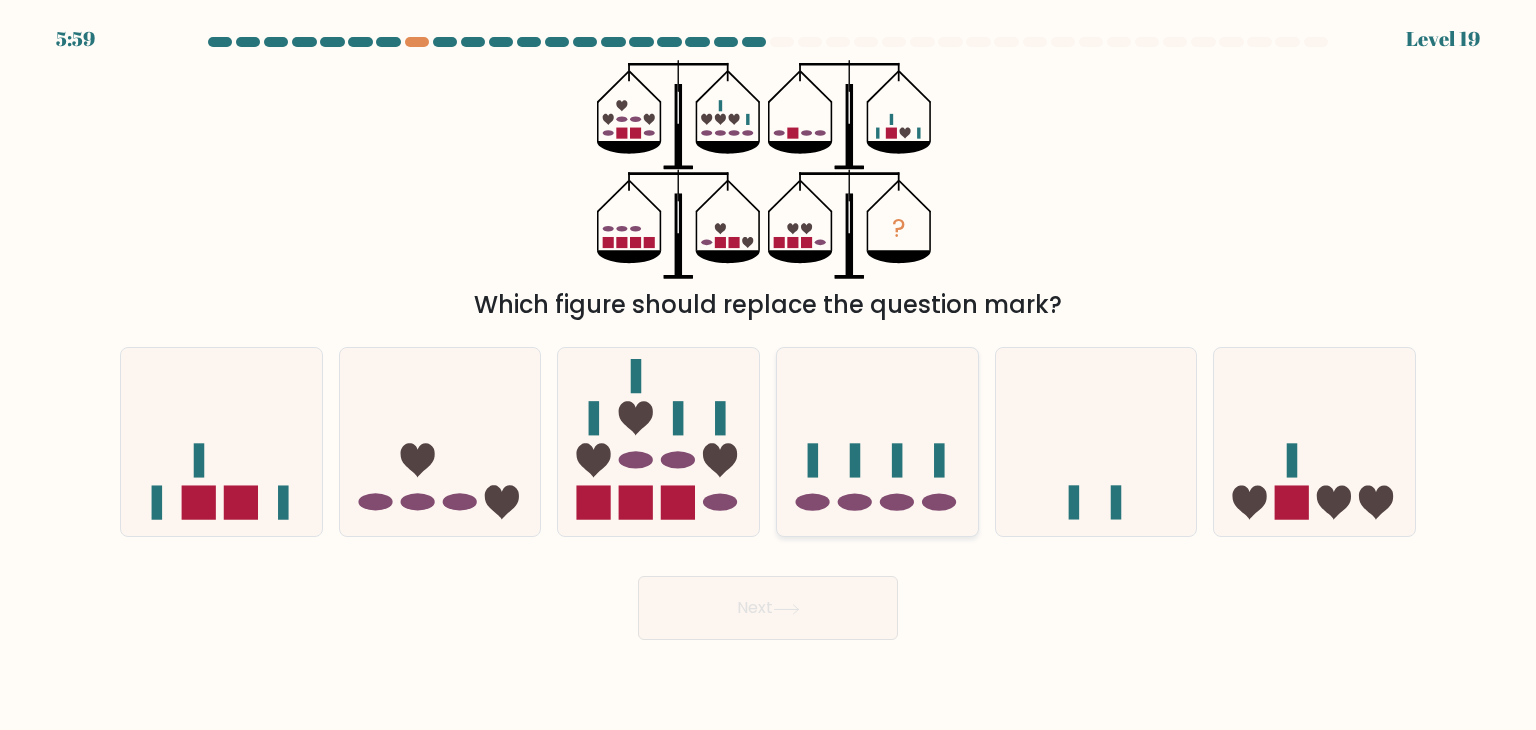 click 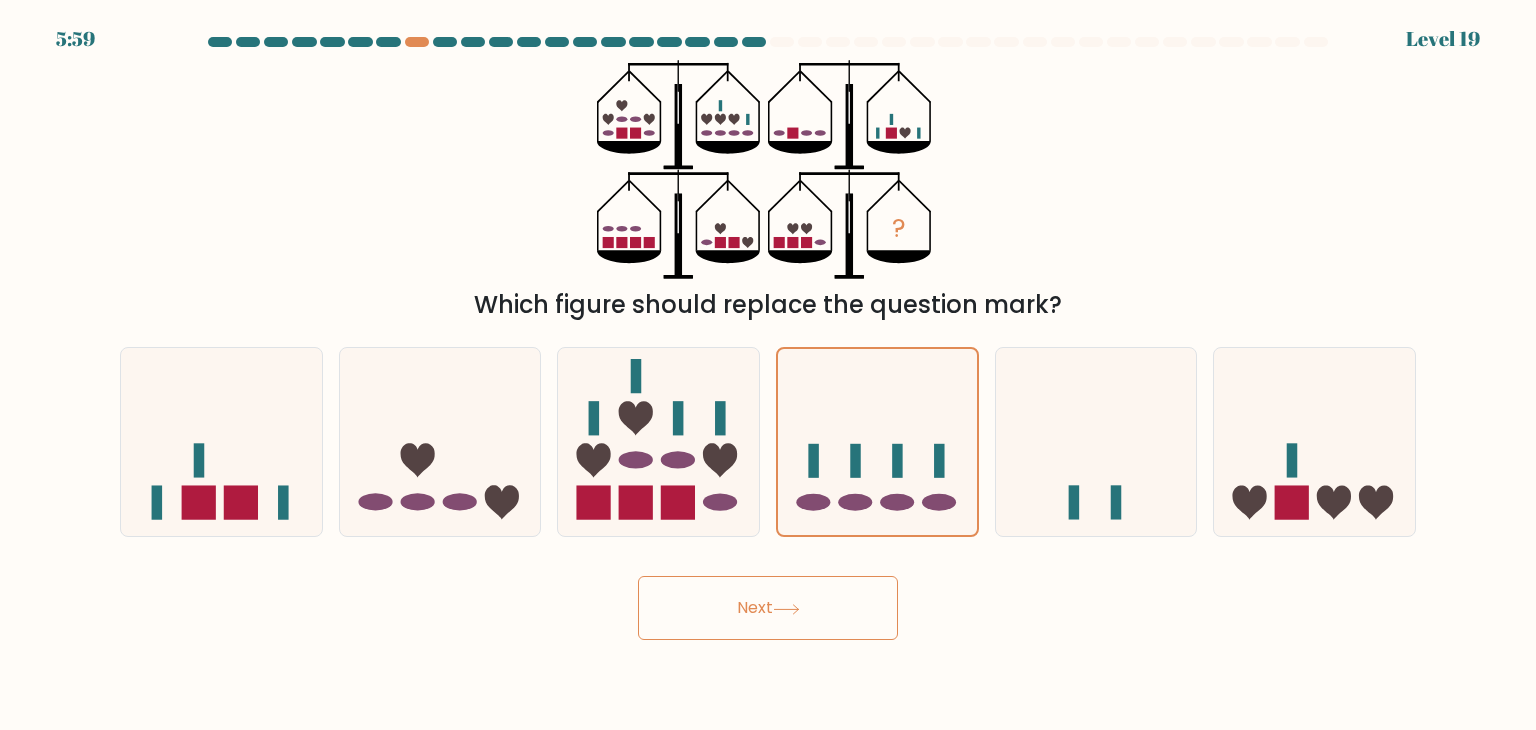 click on "Next" at bounding box center (768, 608) 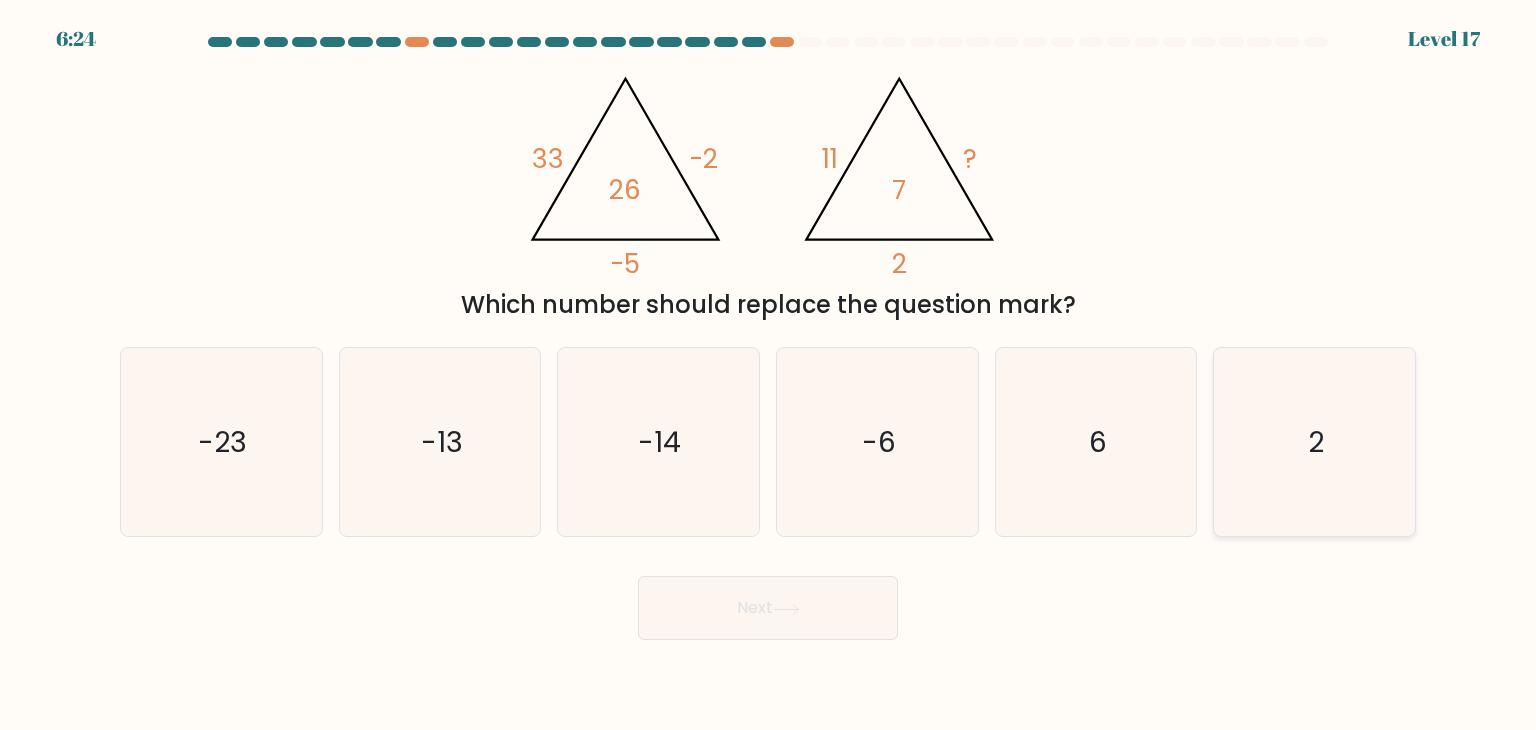 click on "2" 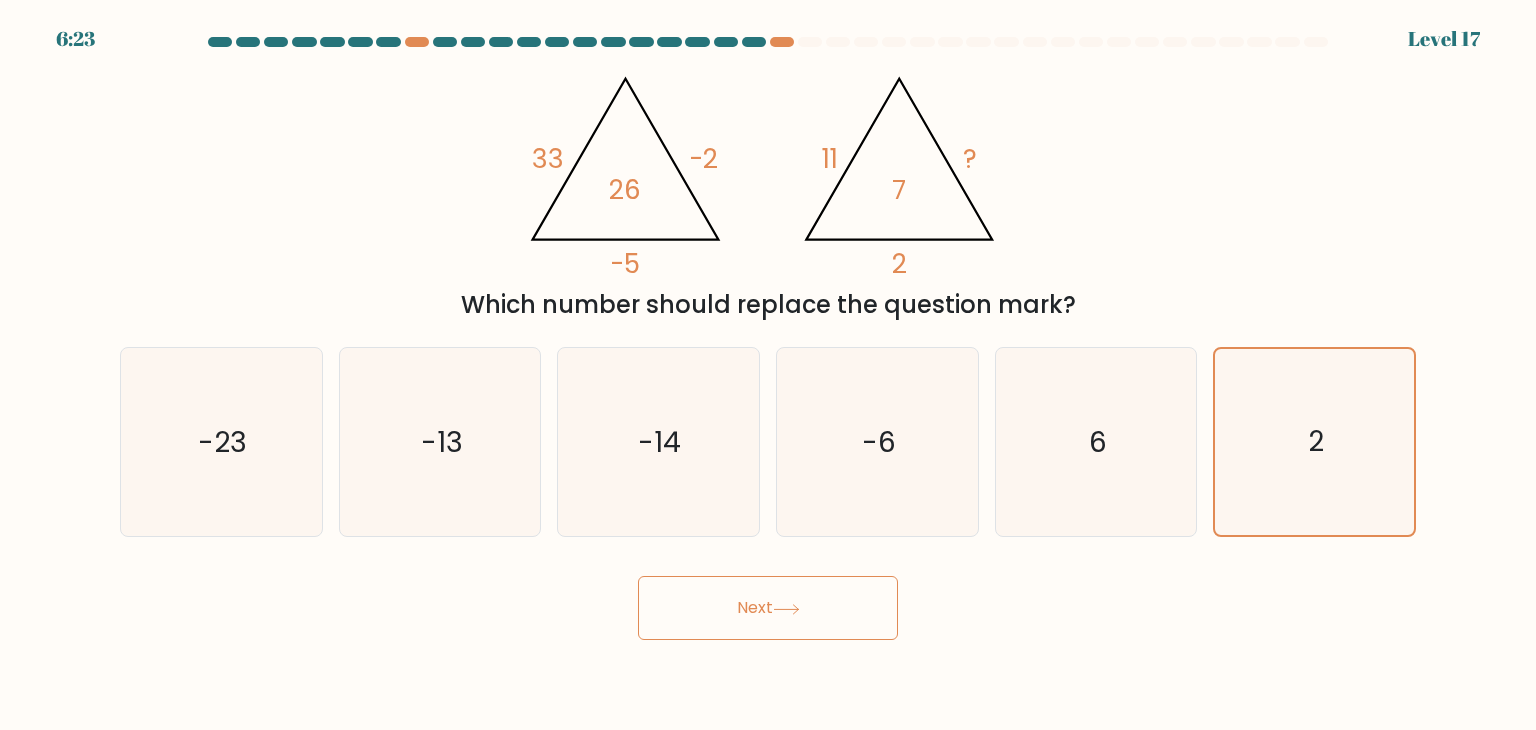 click on "Next" at bounding box center (768, 608) 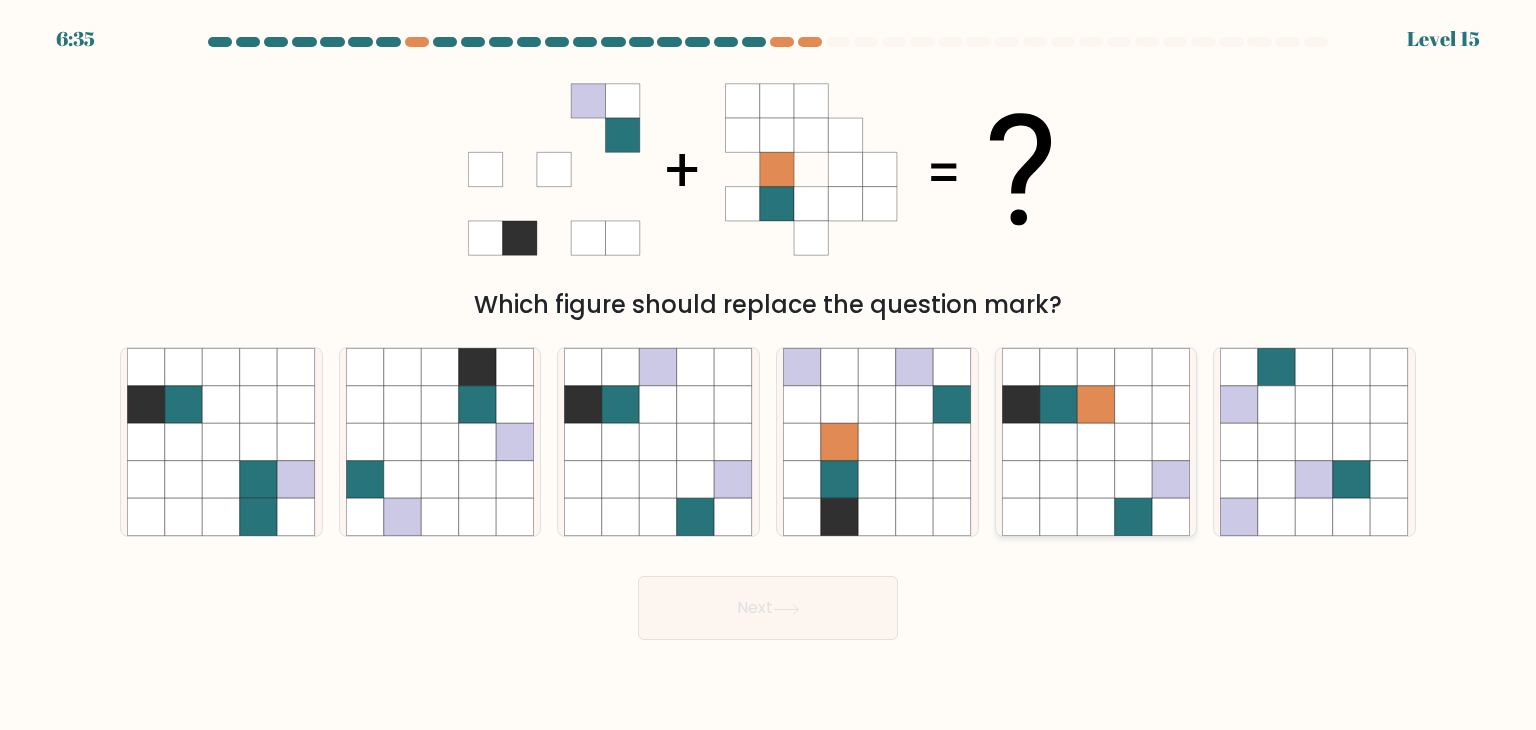click 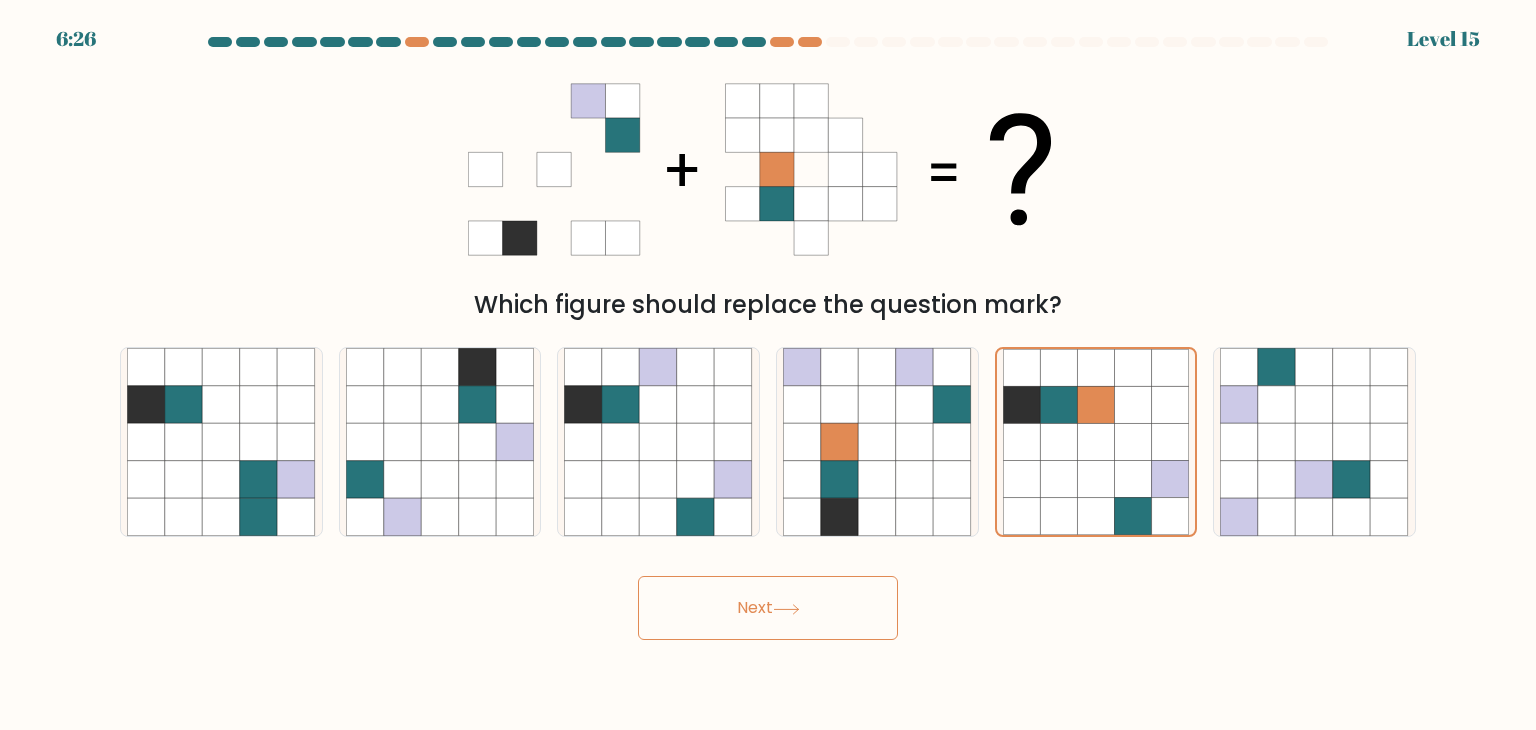 click on "Next" at bounding box center [768, 608] 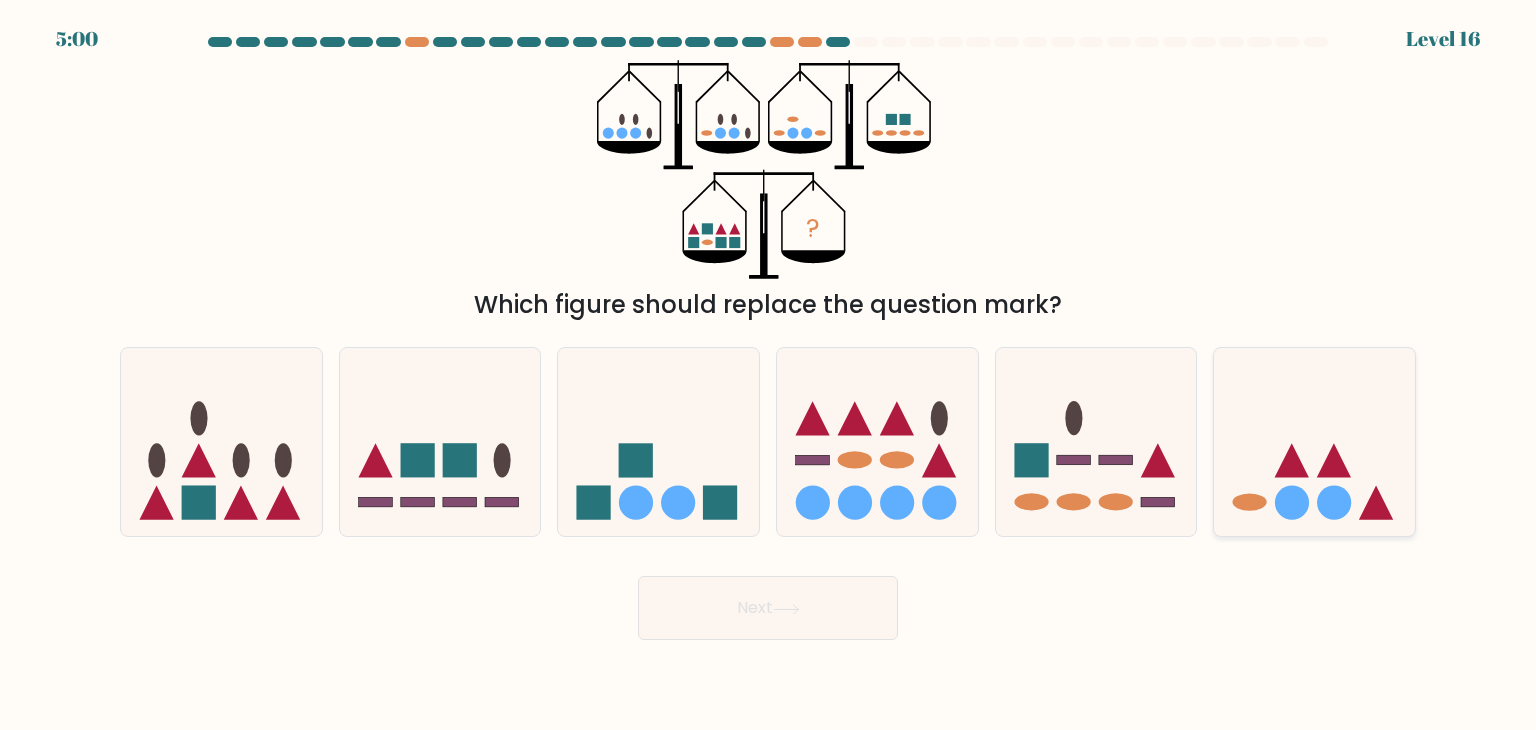 click 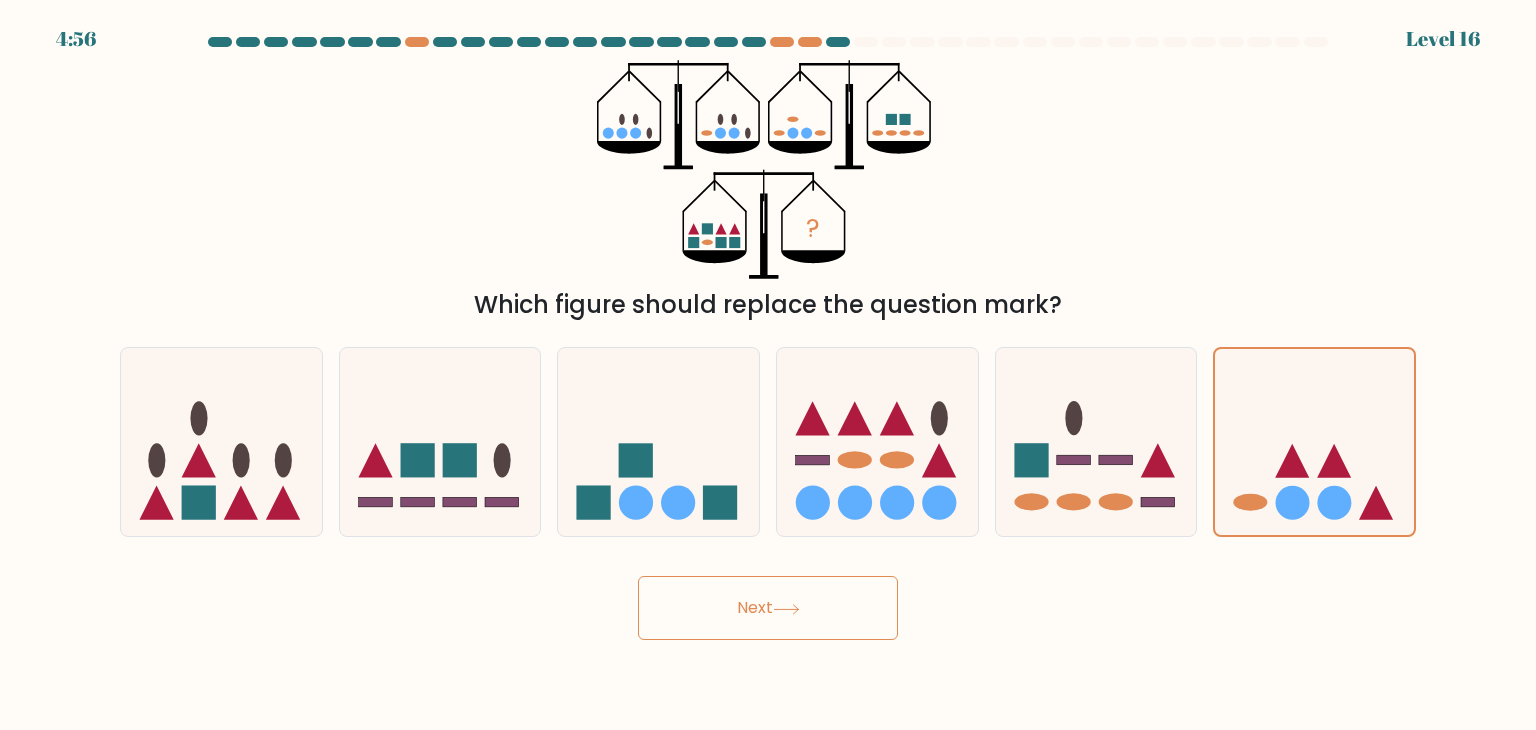 click on "Next" at bounding box center [768, 608] 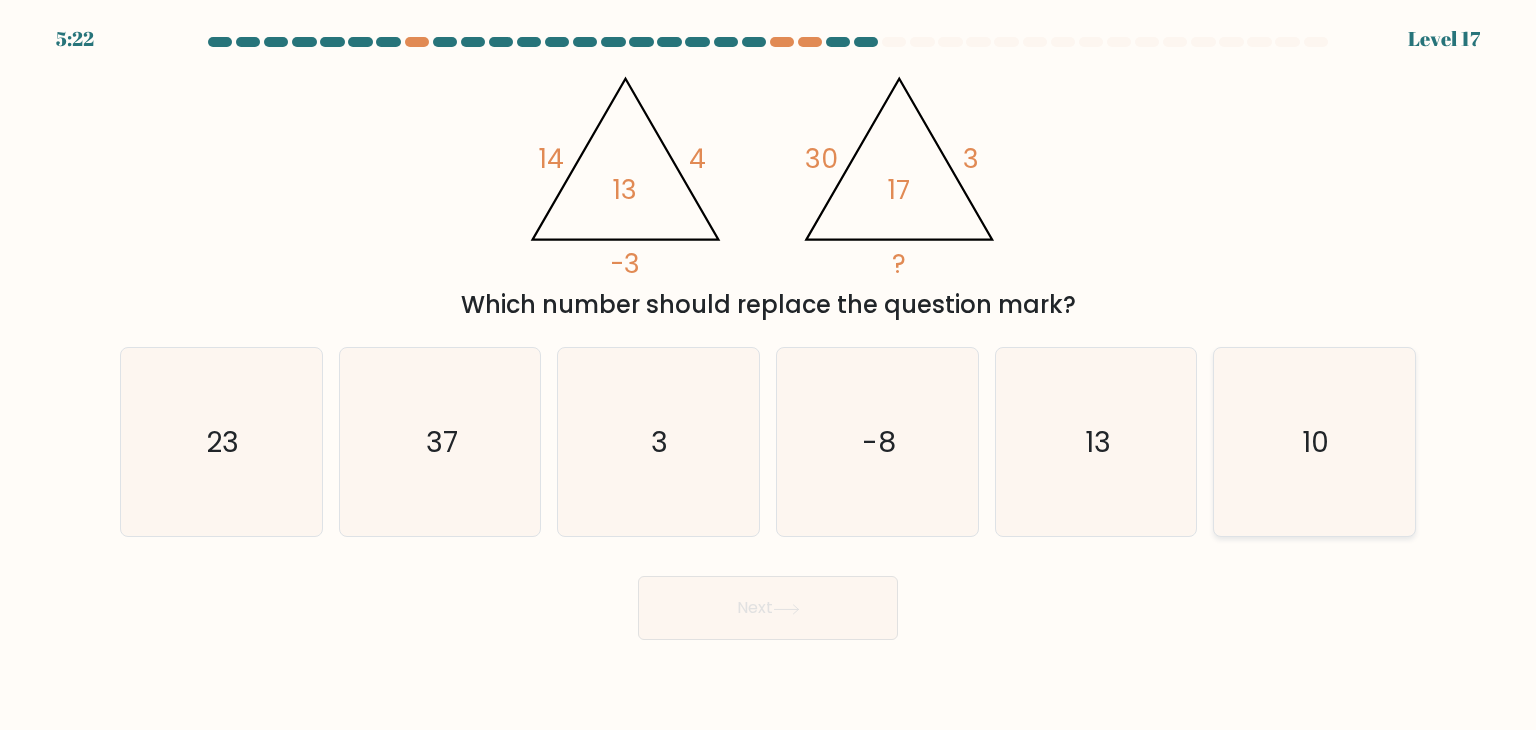 click on "10" 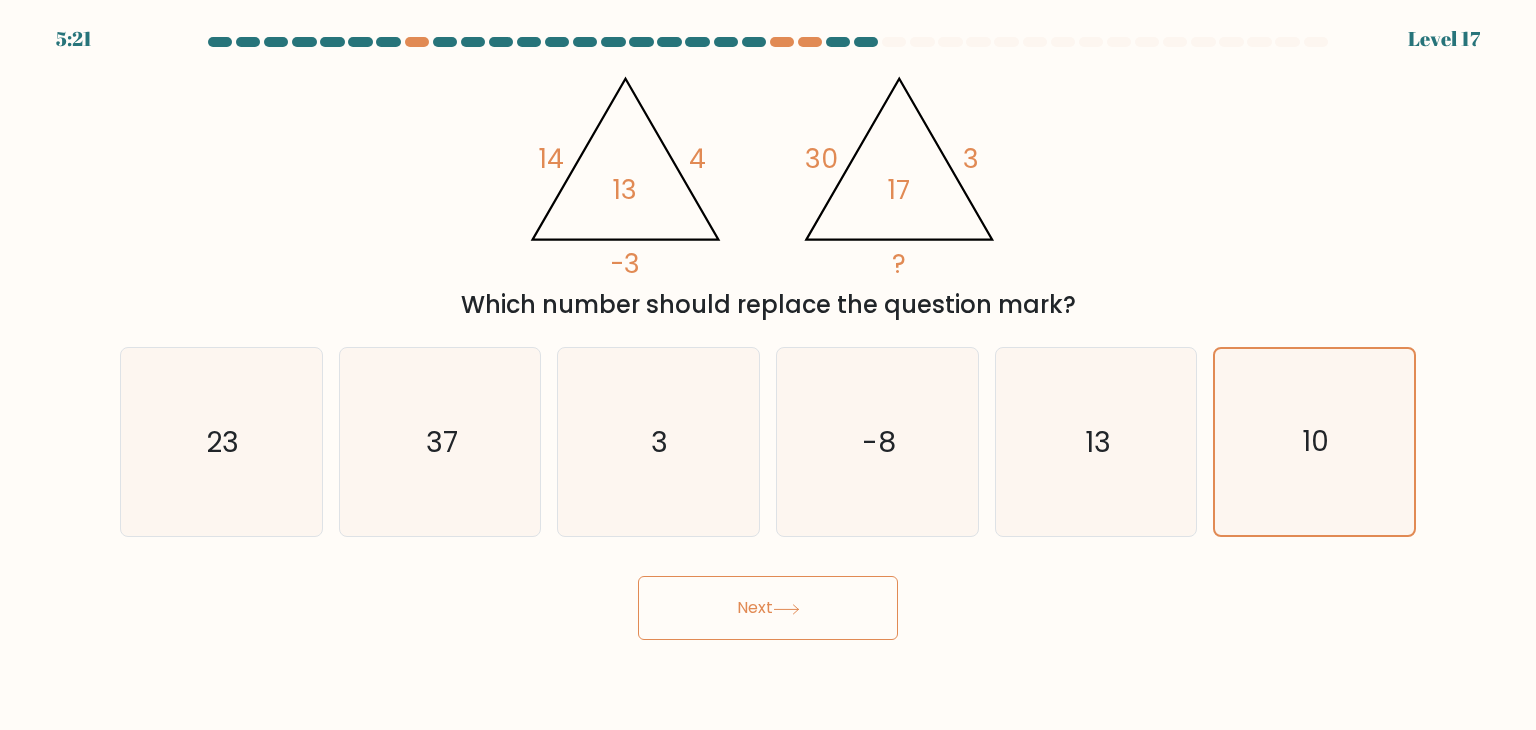 click 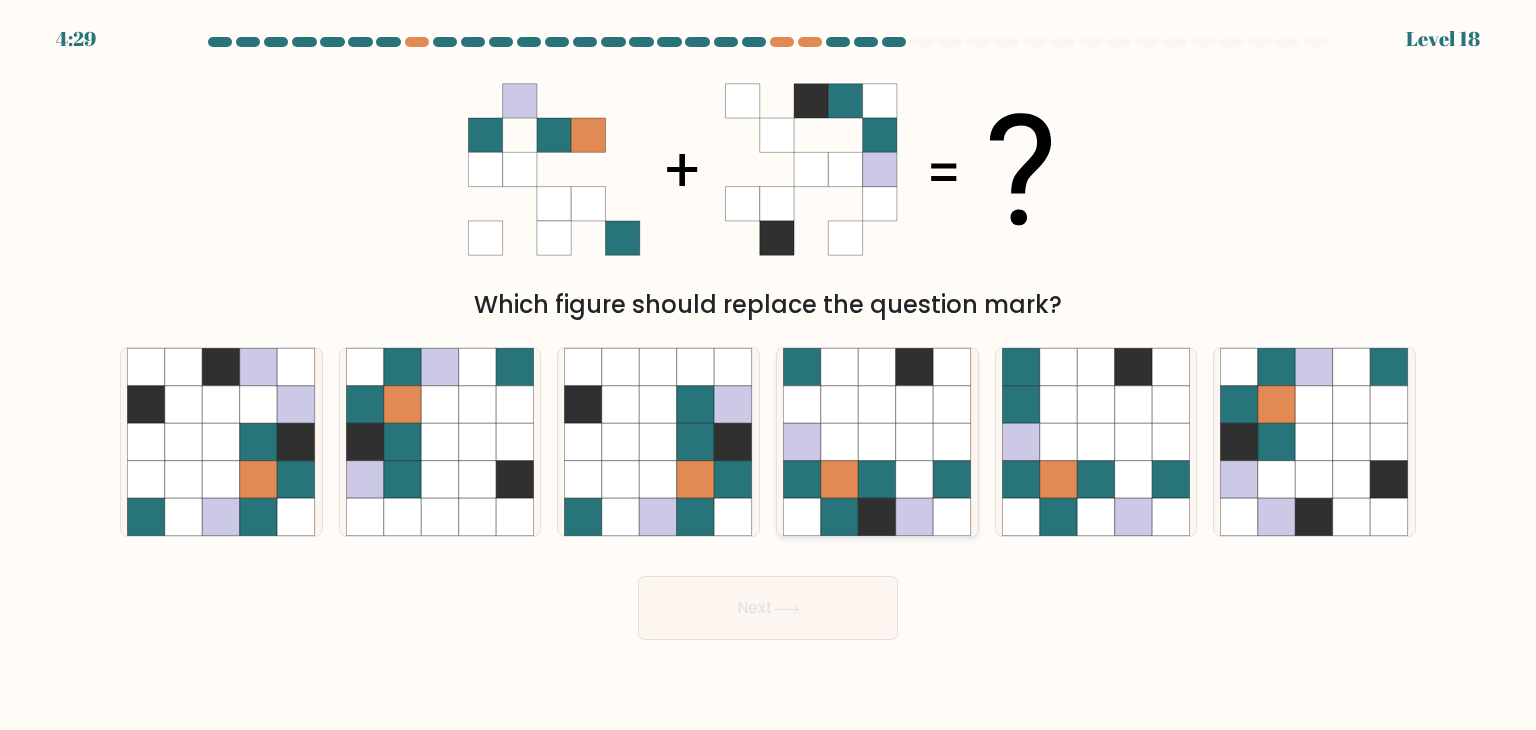 click 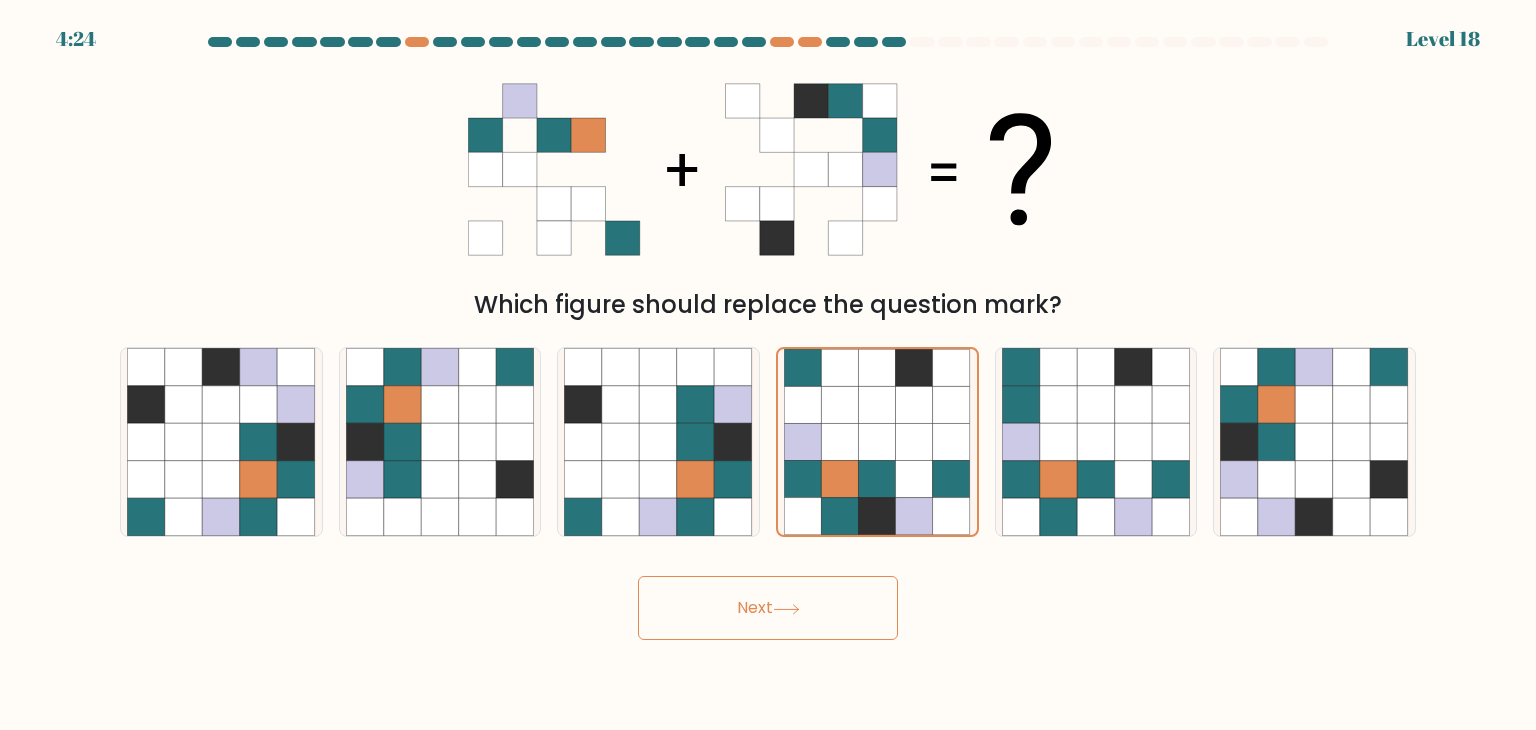 click on "Next" at bounding box center (768, 608) 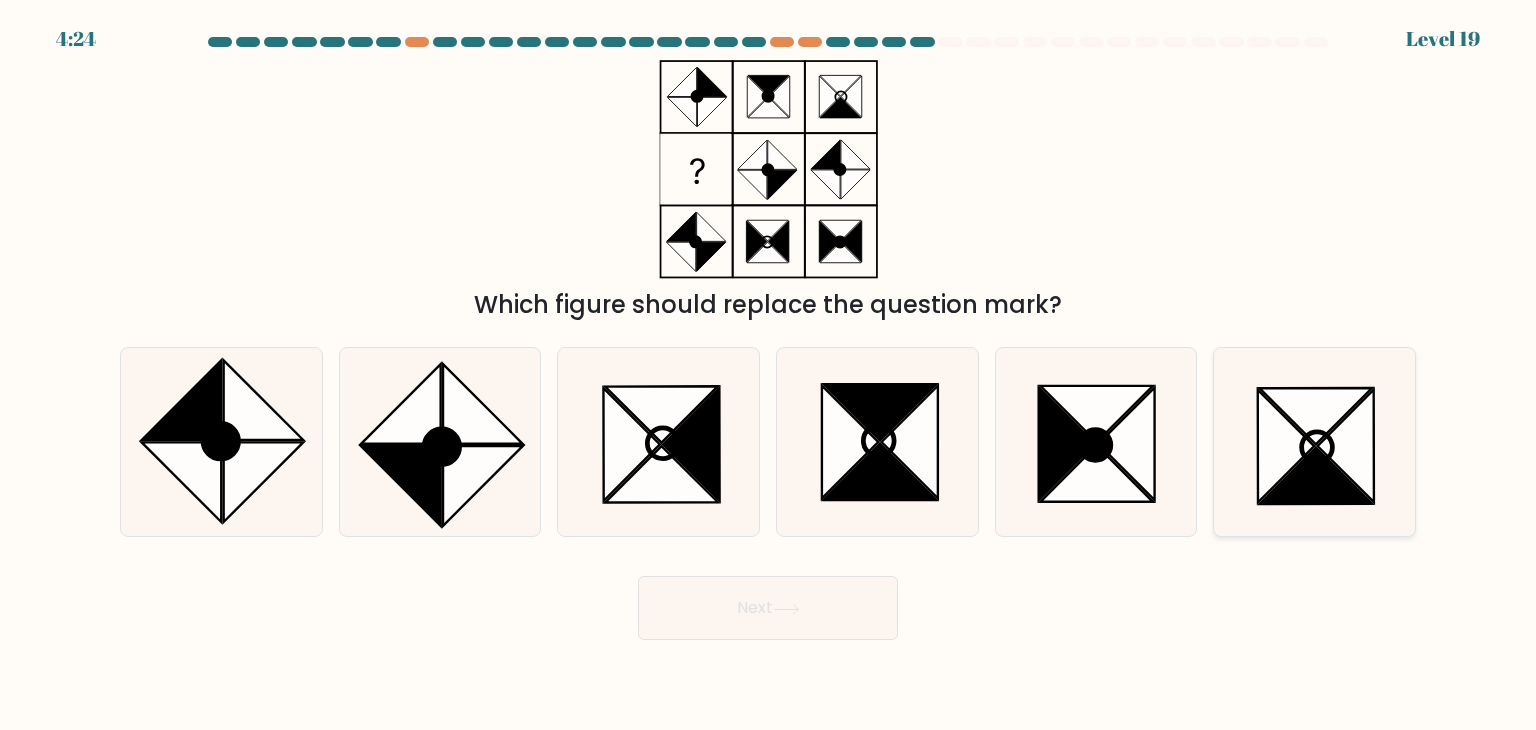 click 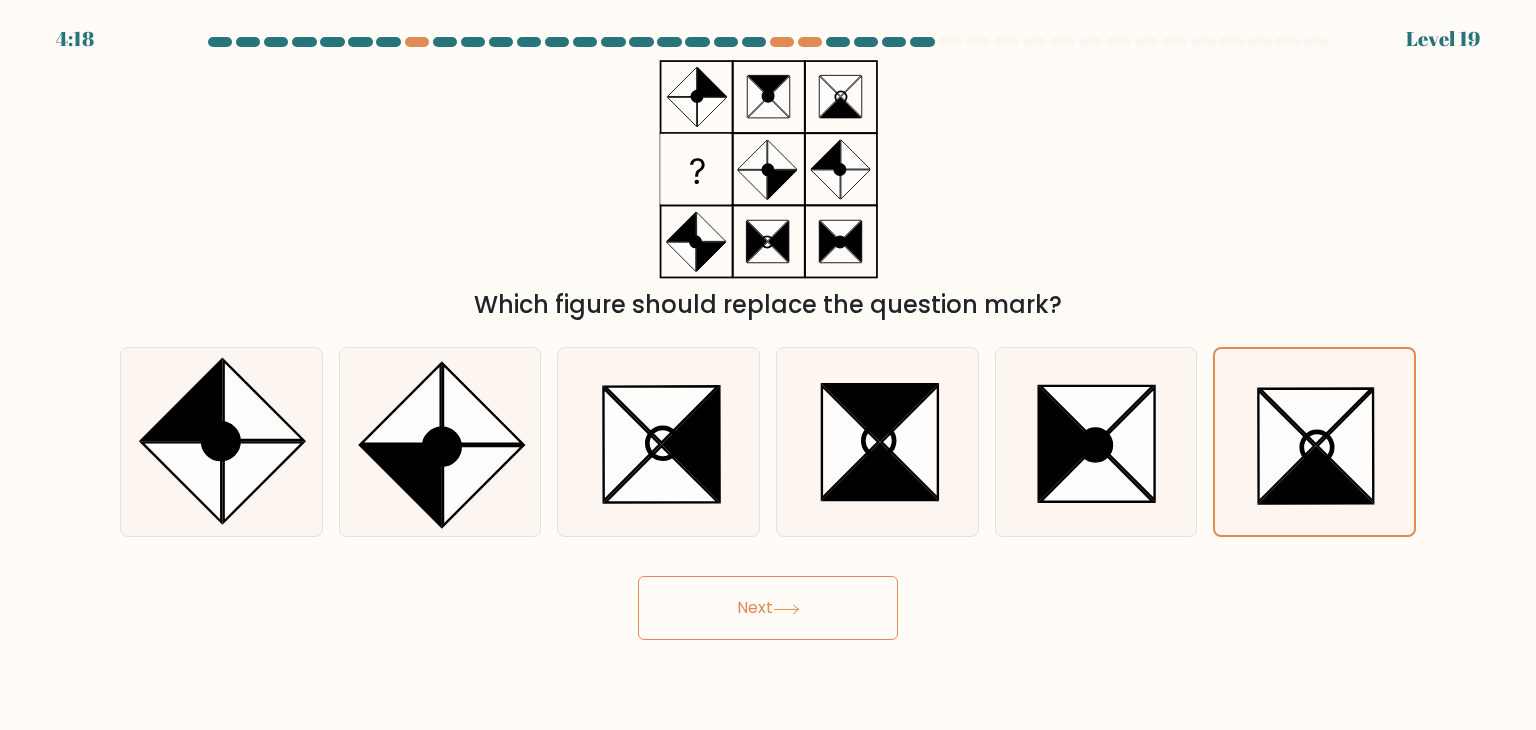 click on "Next" at bounding box center [768, 608] 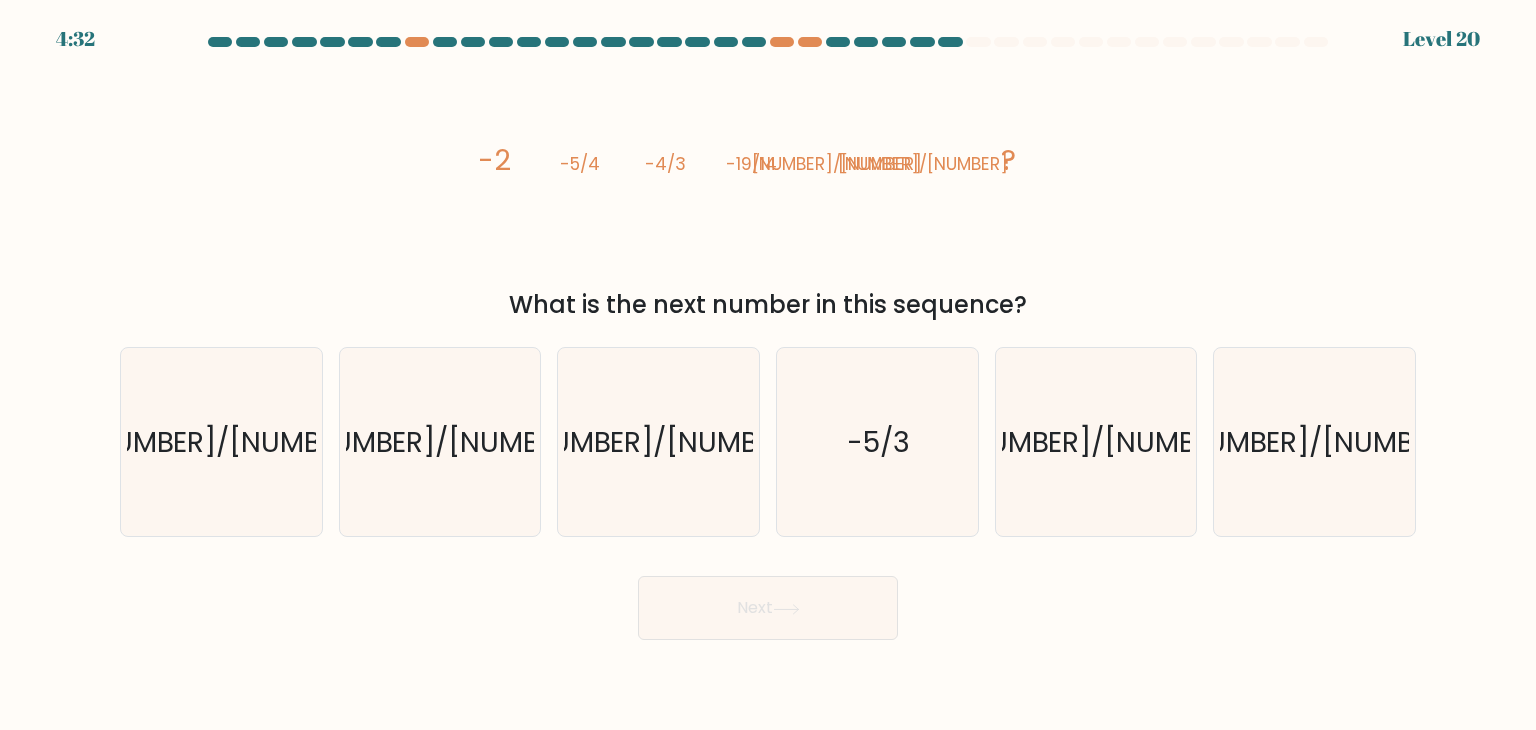 click on "image/svg+xml
-2
-5/4
-4/3
-19/14
-26/19
-11/8
?" 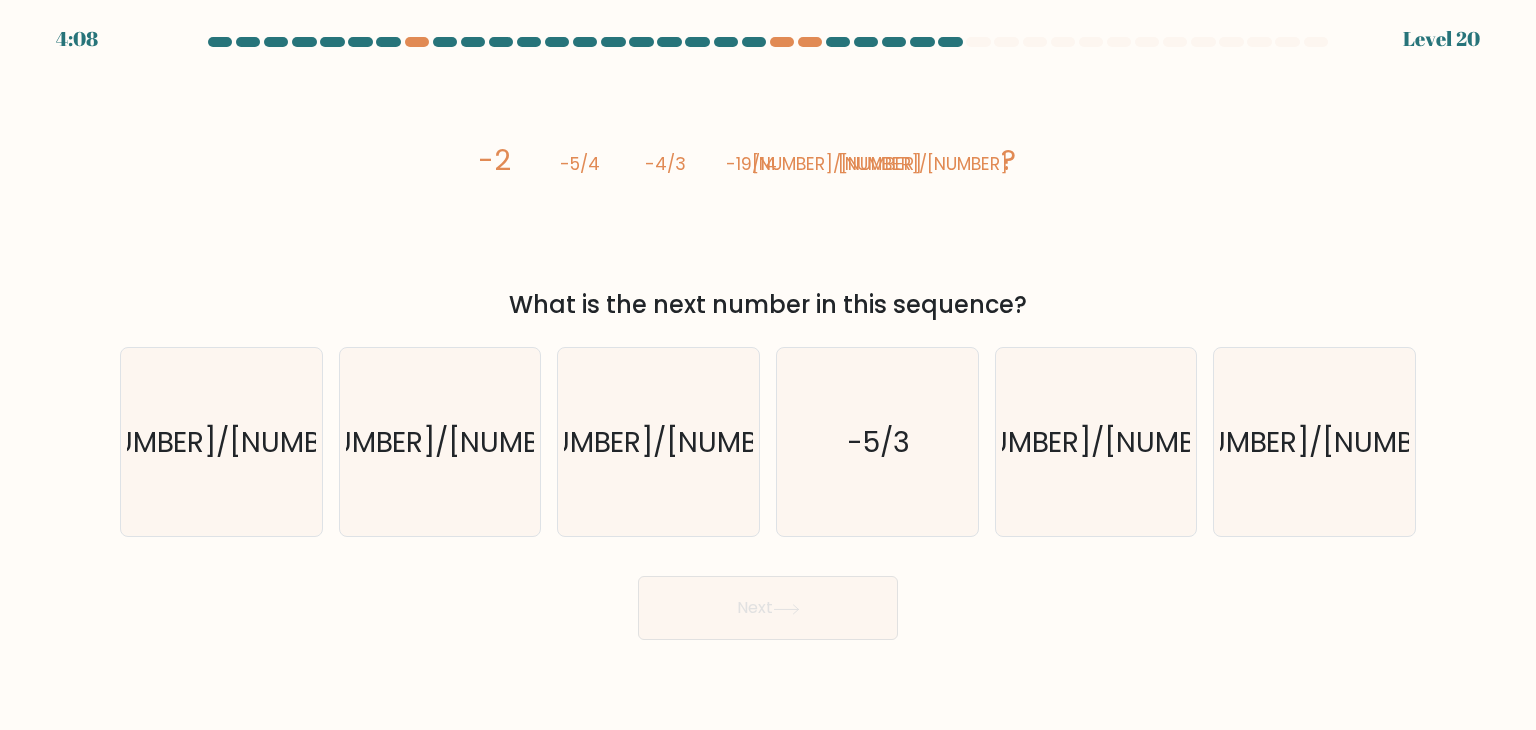 click on "image/svg+xml
-2
-5/4
-4/3
-19/14
-26/19
-11/8
?" 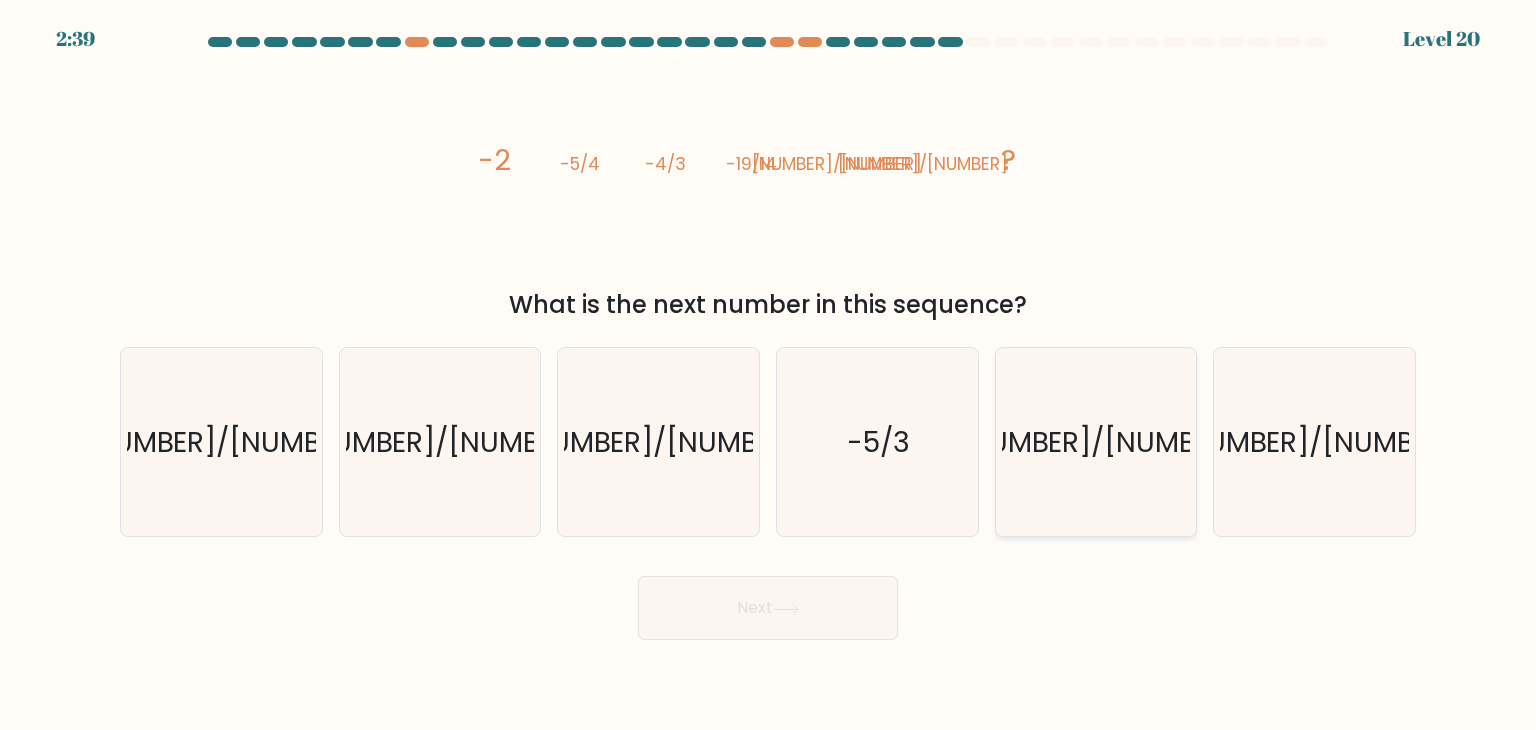 click on "-40/29" 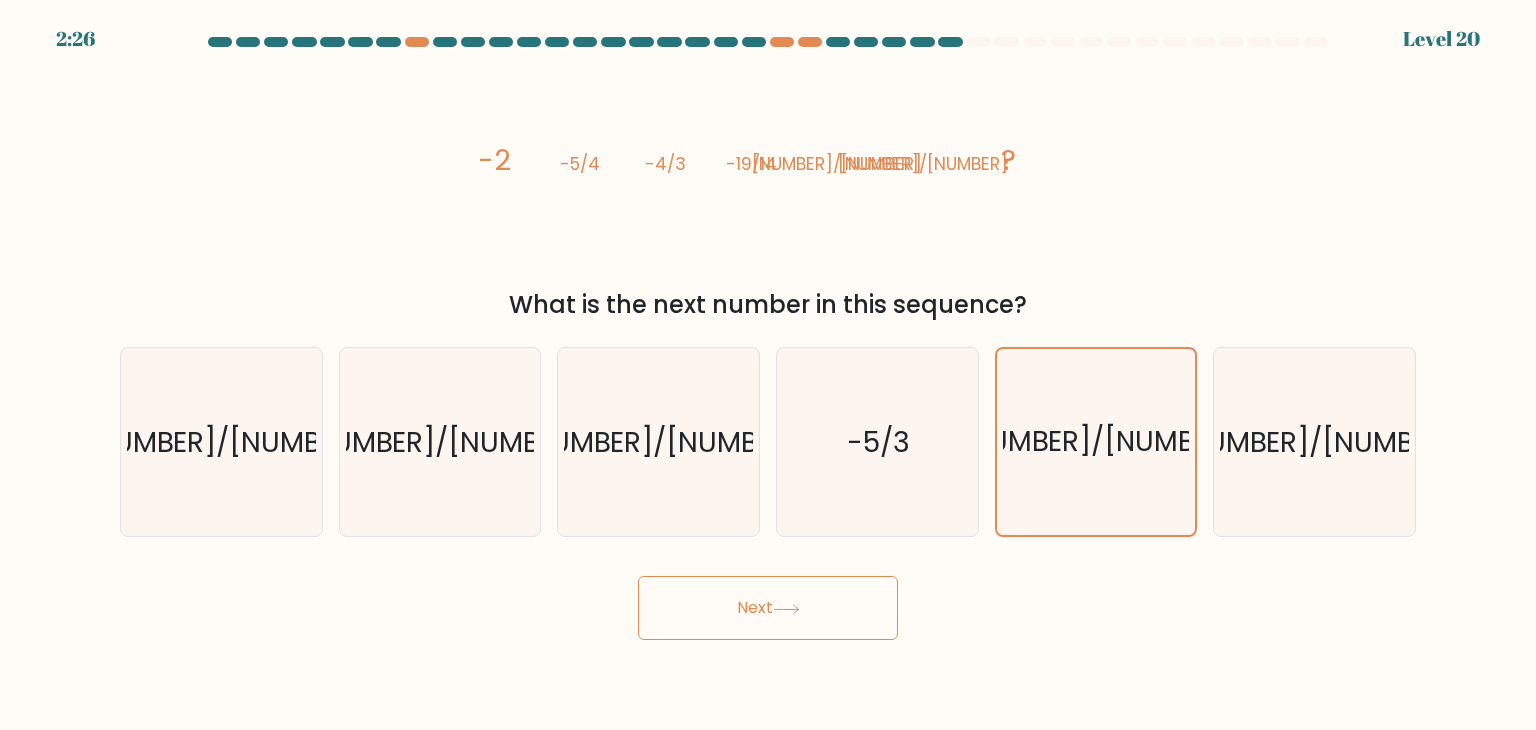 click 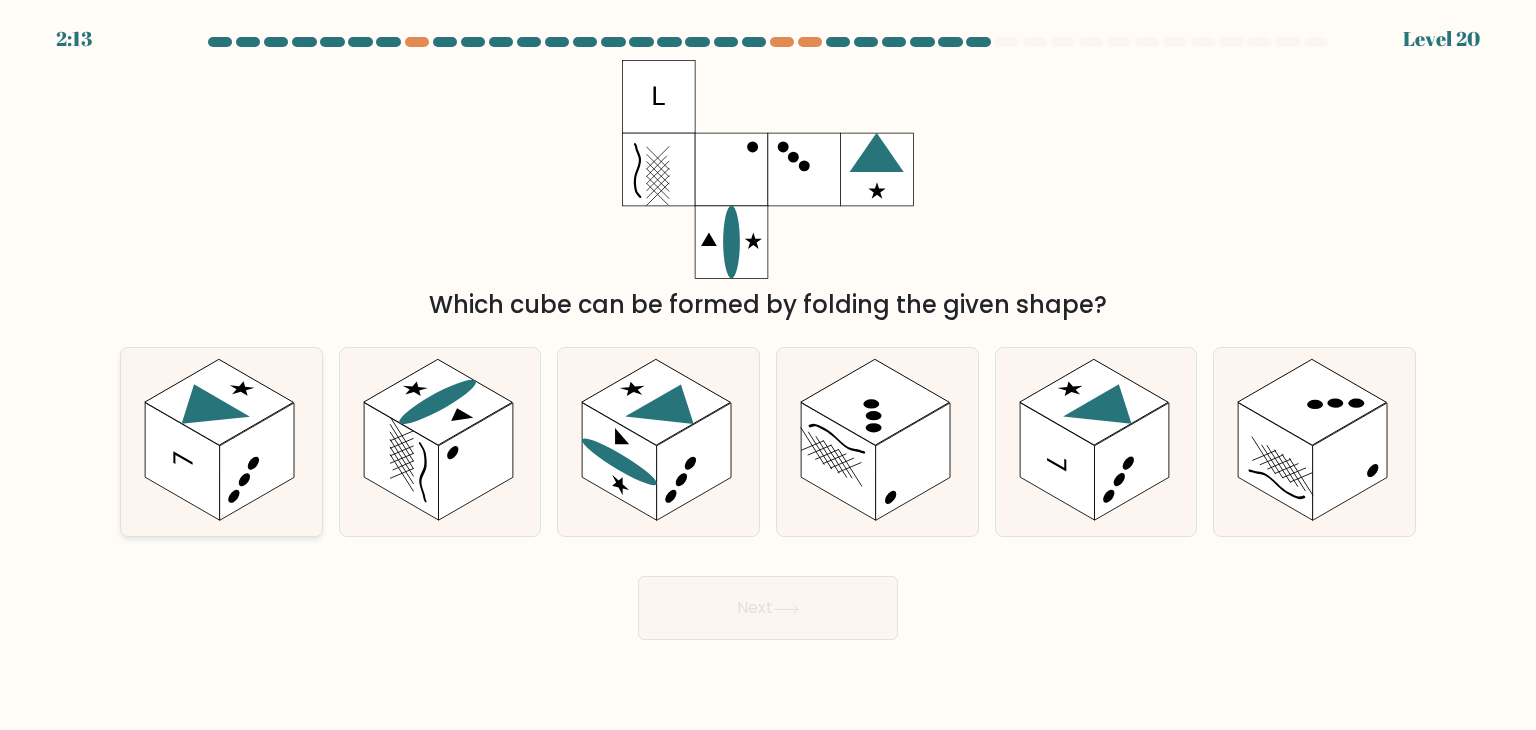 click 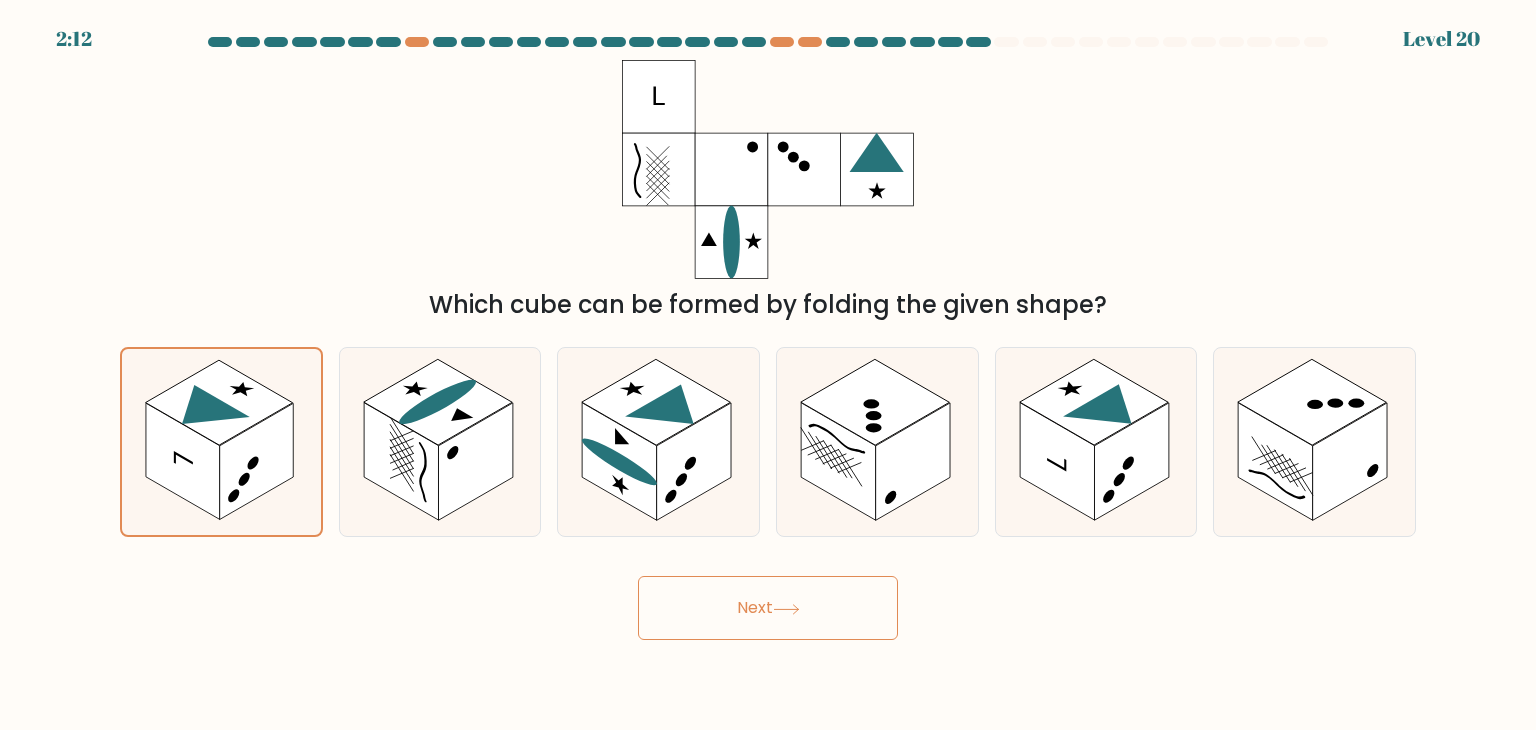 click 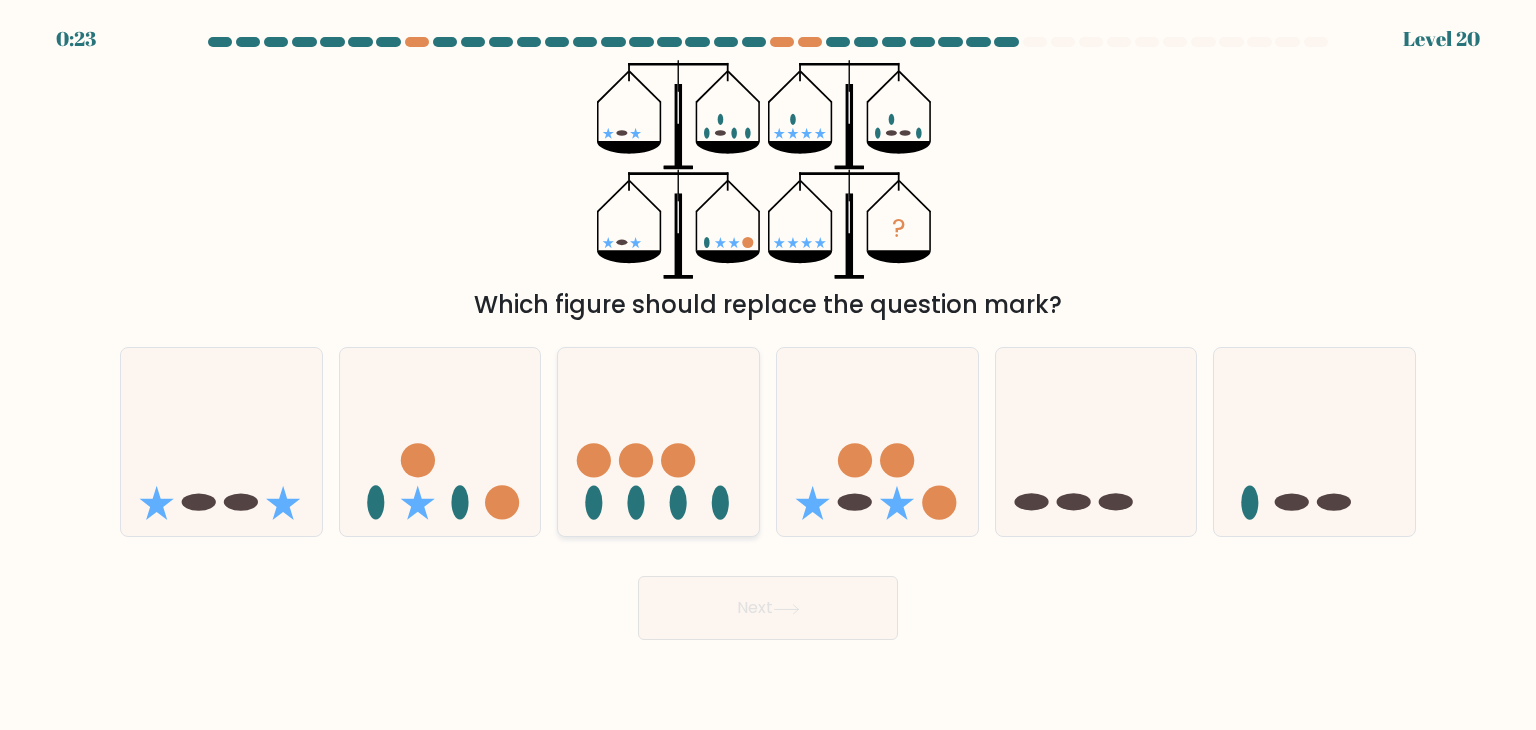 click 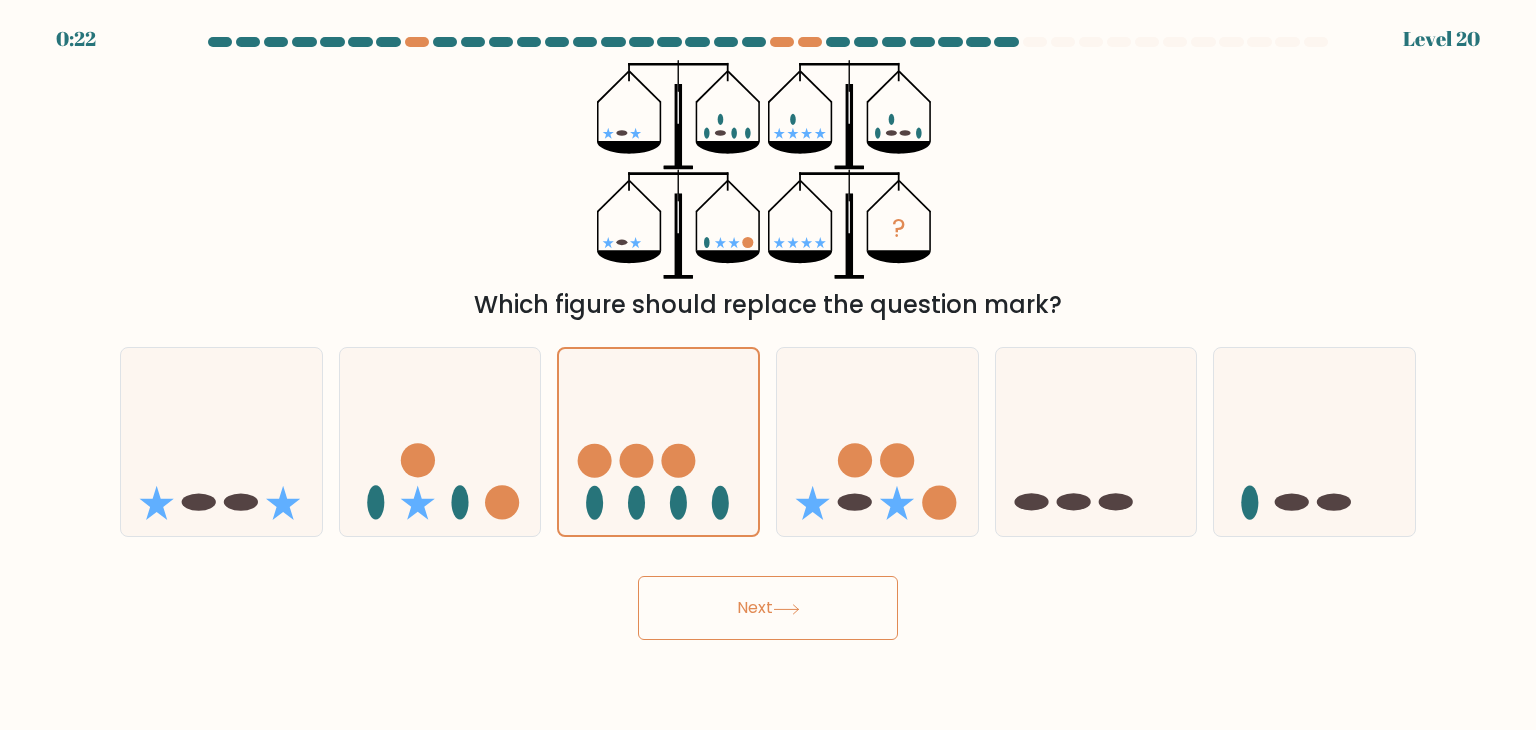 click on "Next" at bounding box center [768, 608] 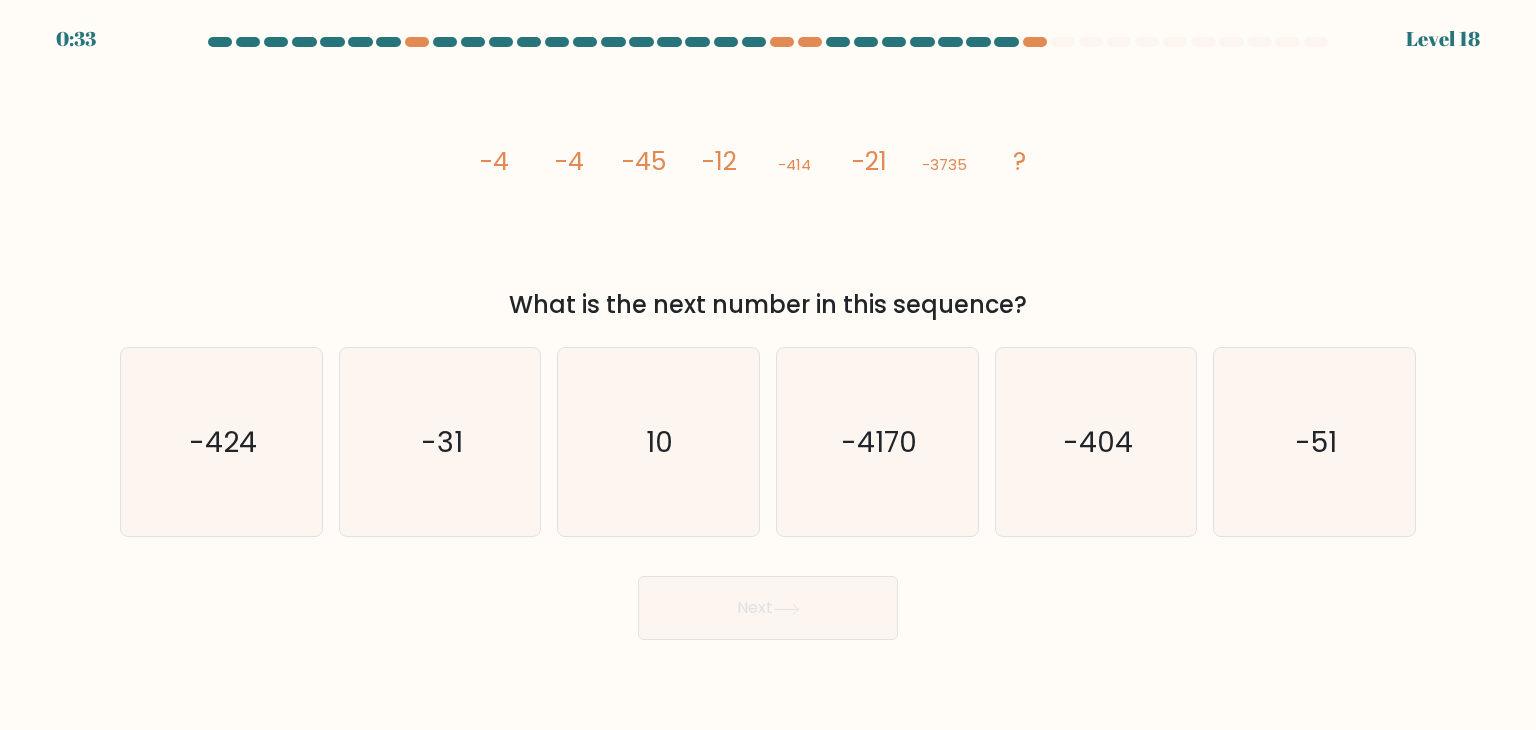click on "image/svg+xml
-4
-4
-45
-12
-414
-21
-3735
?
What is the next number in this sequence?" at bounding box center (768, 191) 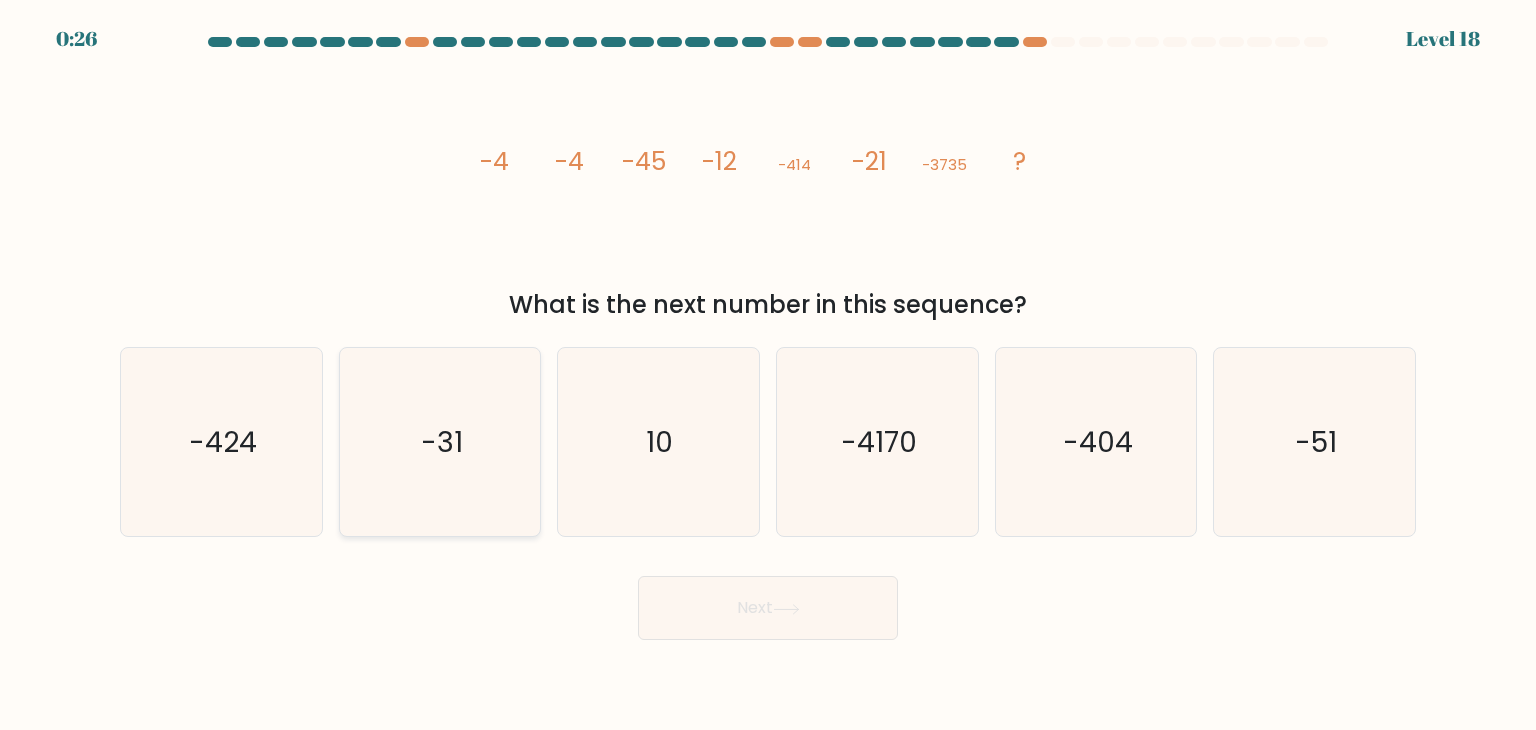 click on "-31" 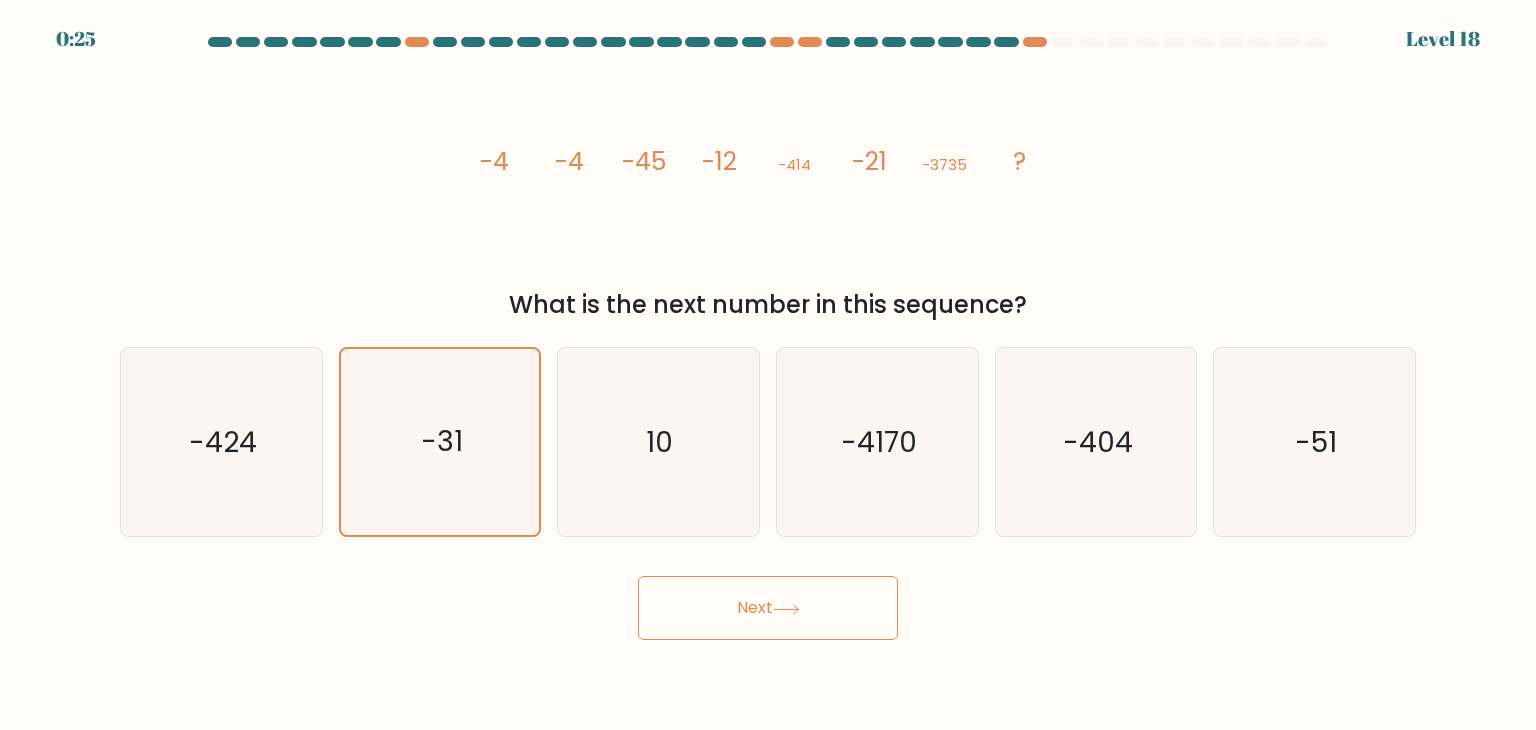 click on "Next" at bounding box center [768, 608] 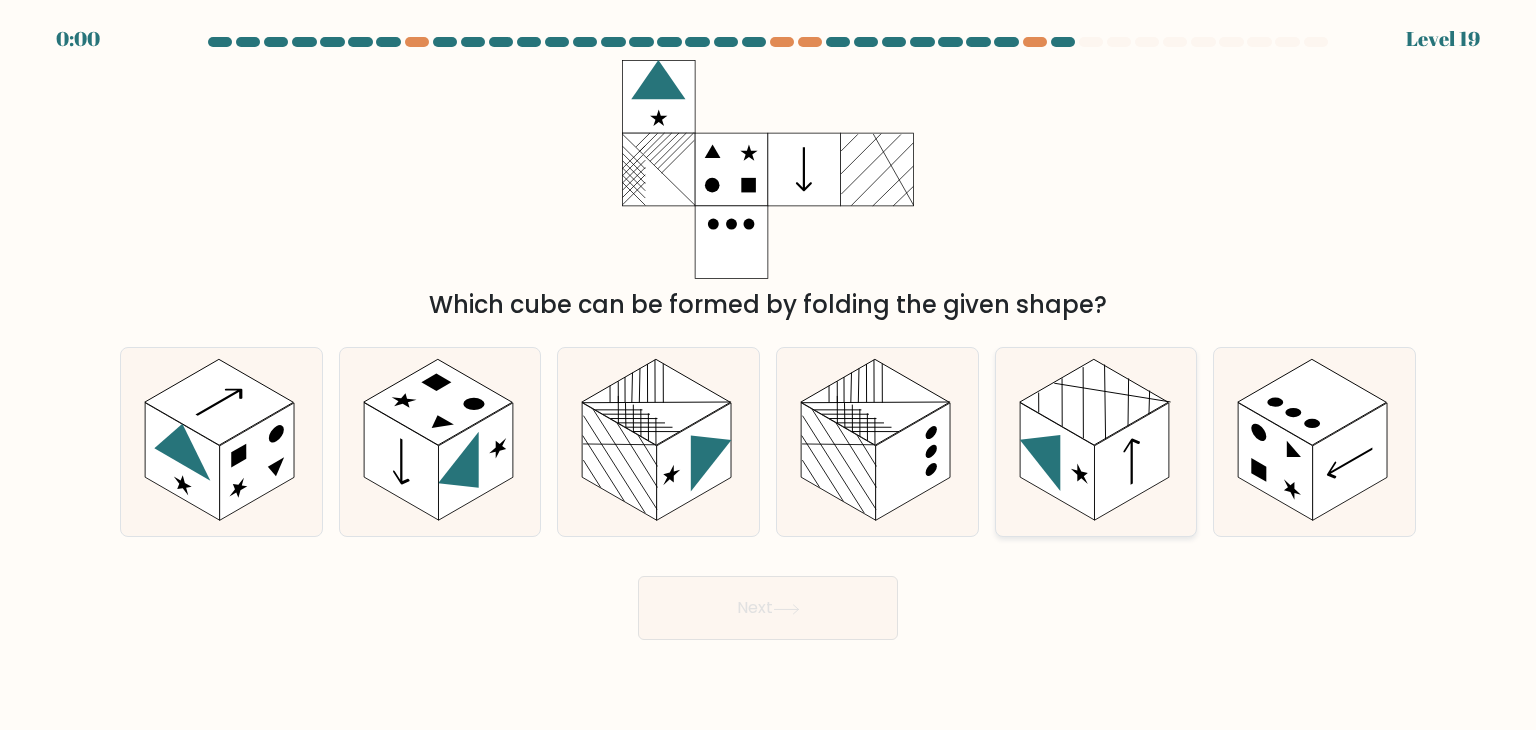 click 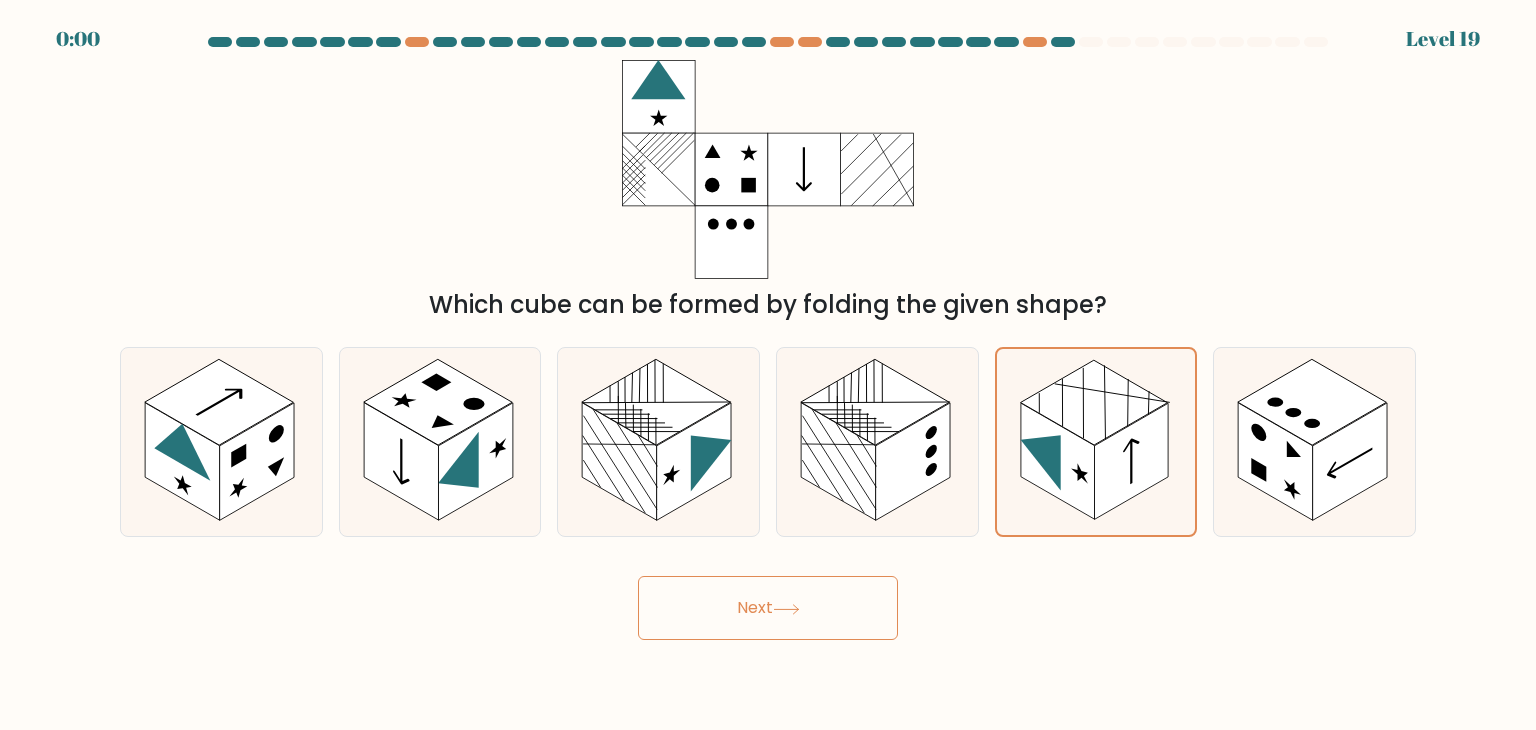 click on "Next" at bounding box center [768, 608] 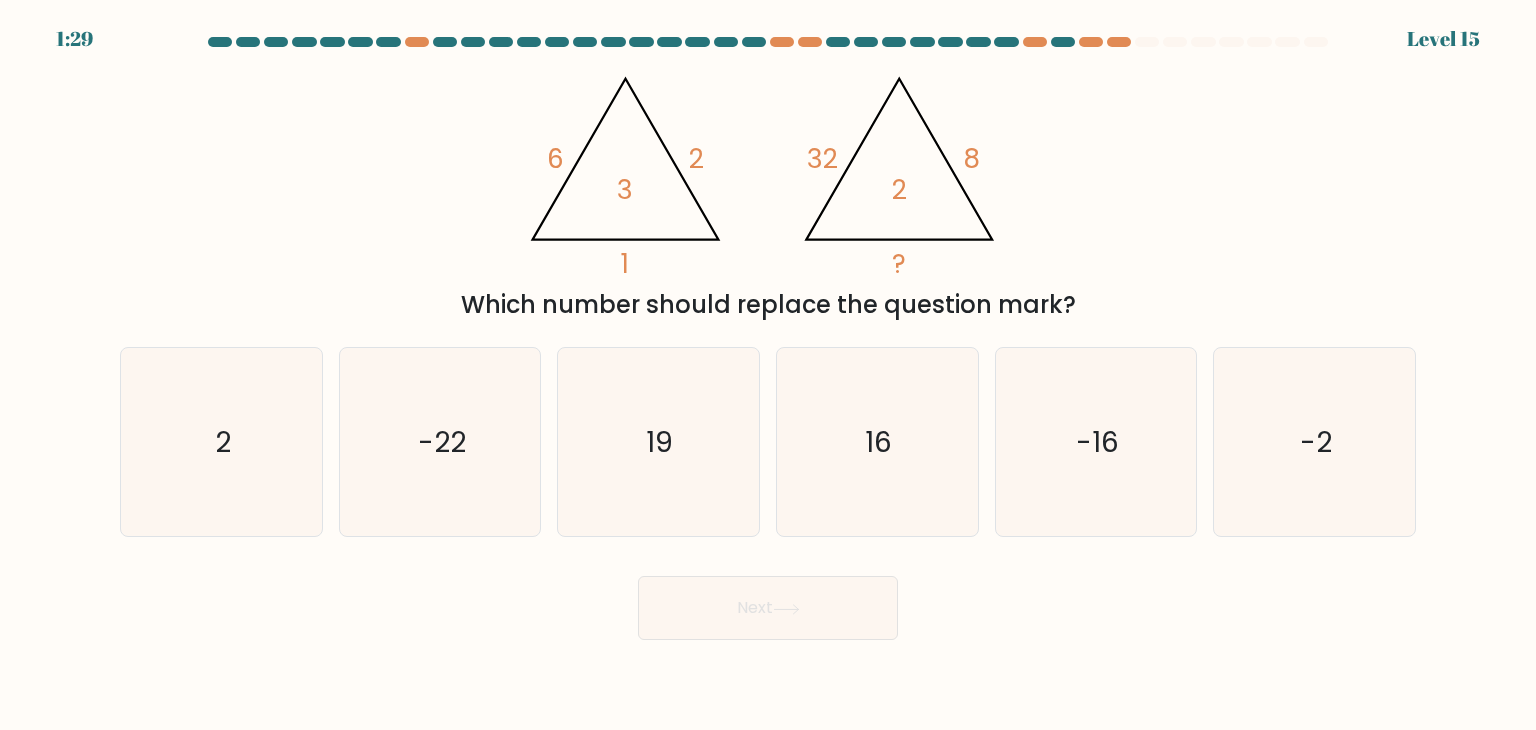 scroll, scrollTop: 0, scrollLeft: 0, axis: both 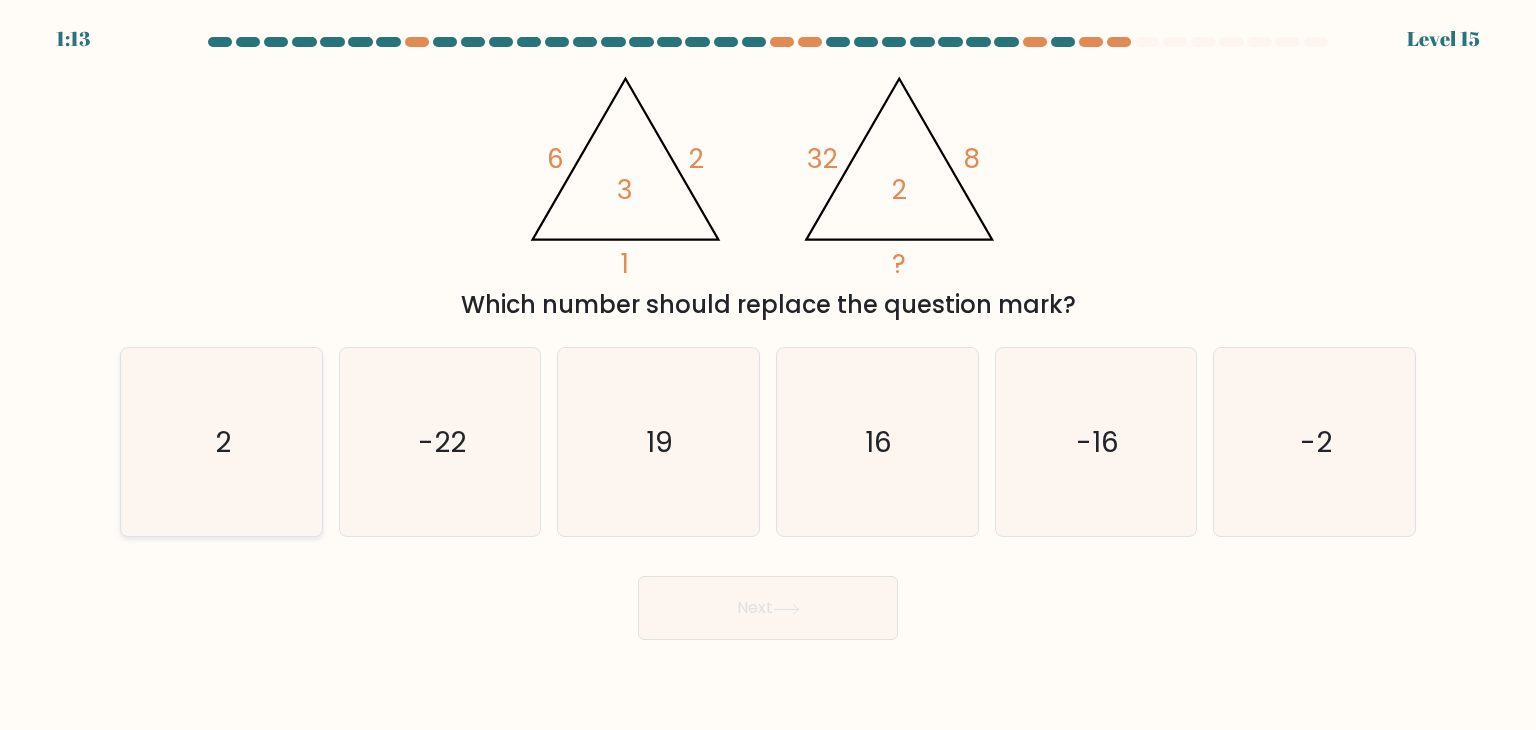 click on "2" 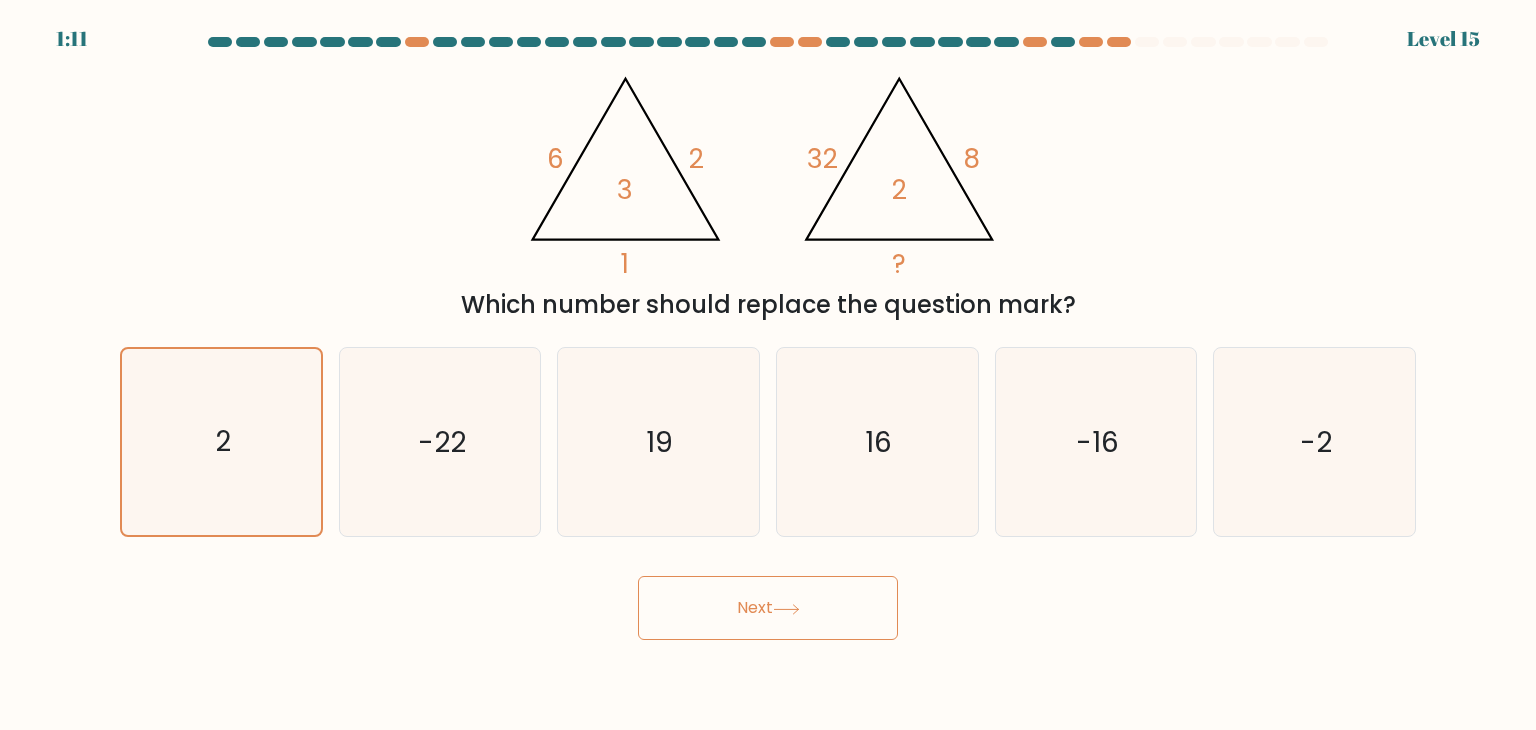 click on "Next" at bounding box center [768, 608] 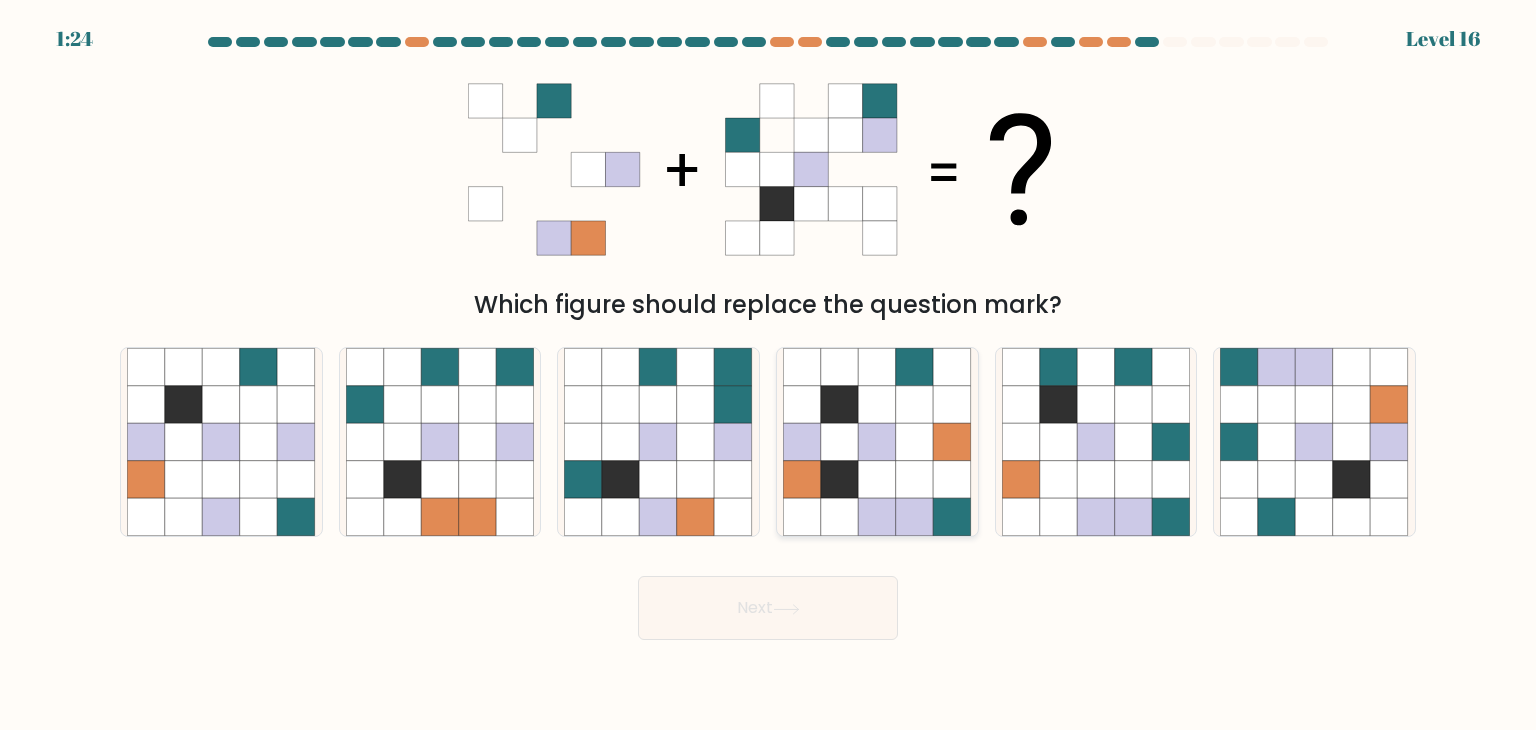 click 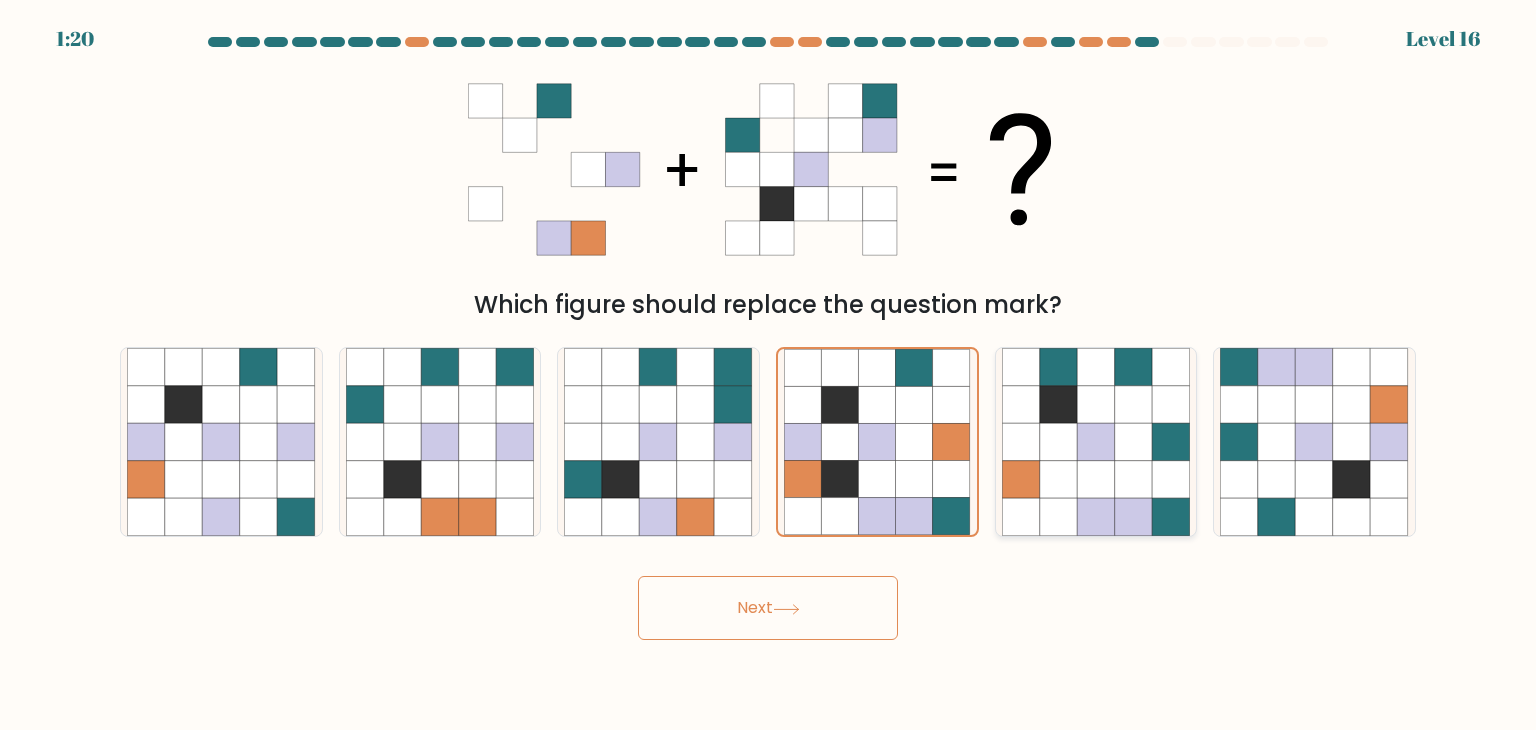 click 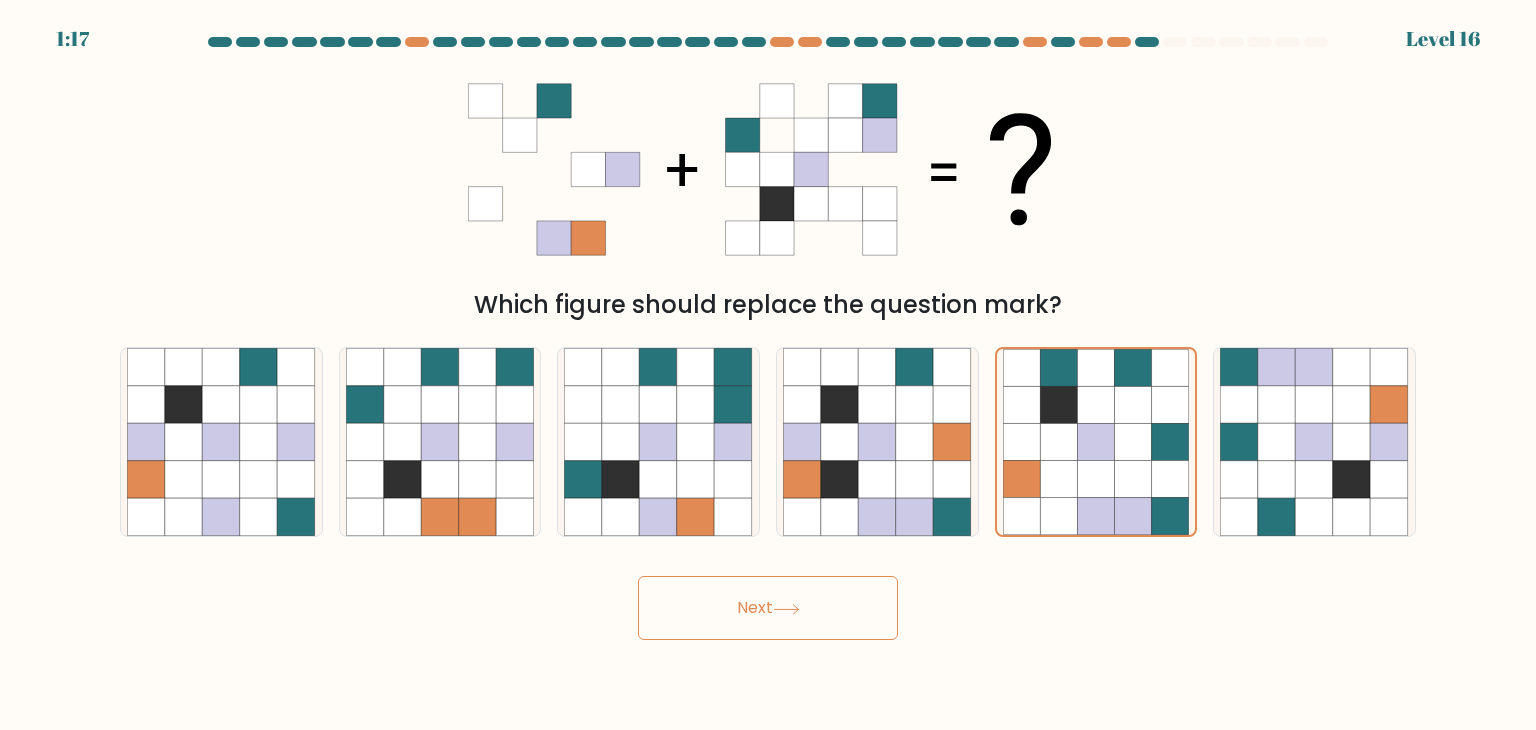 click on "Next" at bounding box center (768, 608) 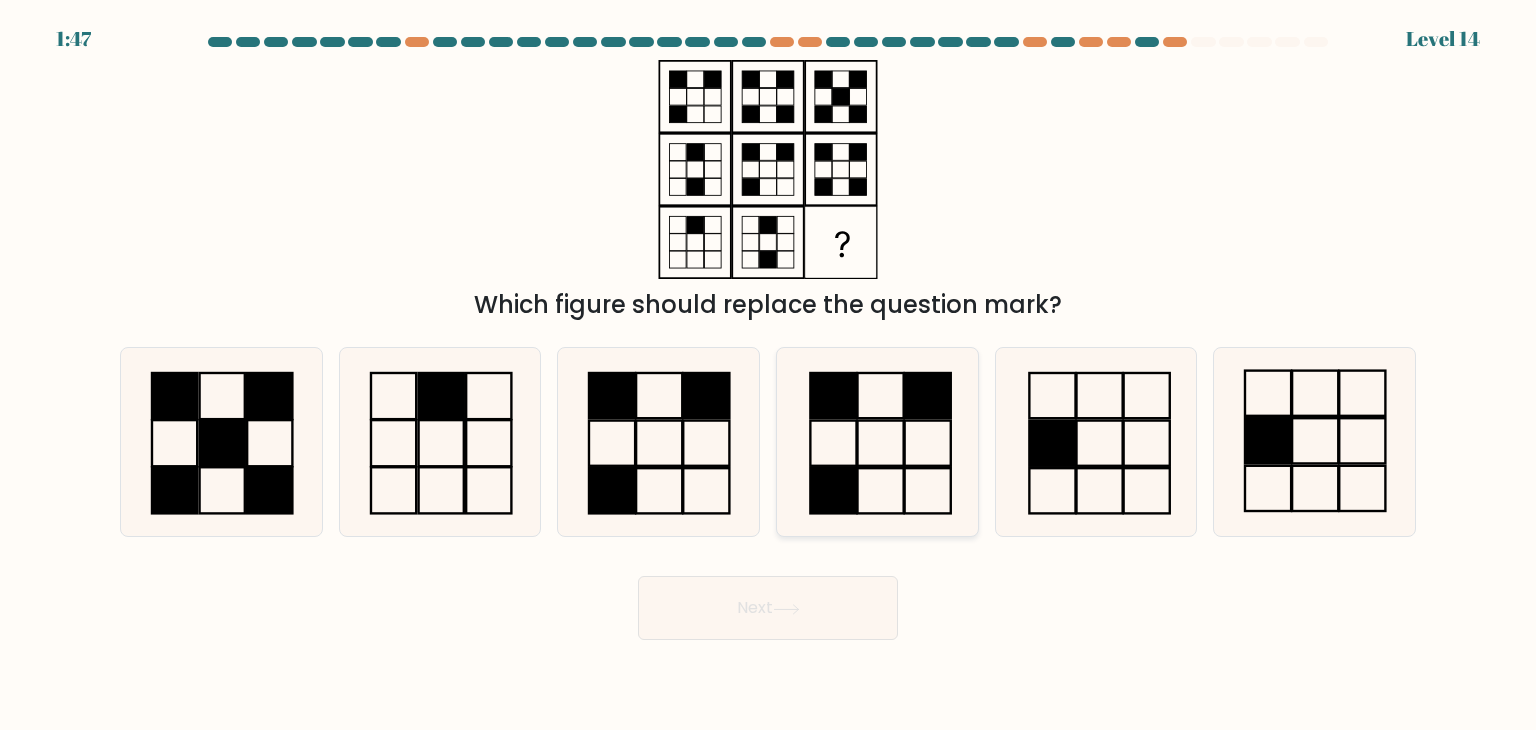 click 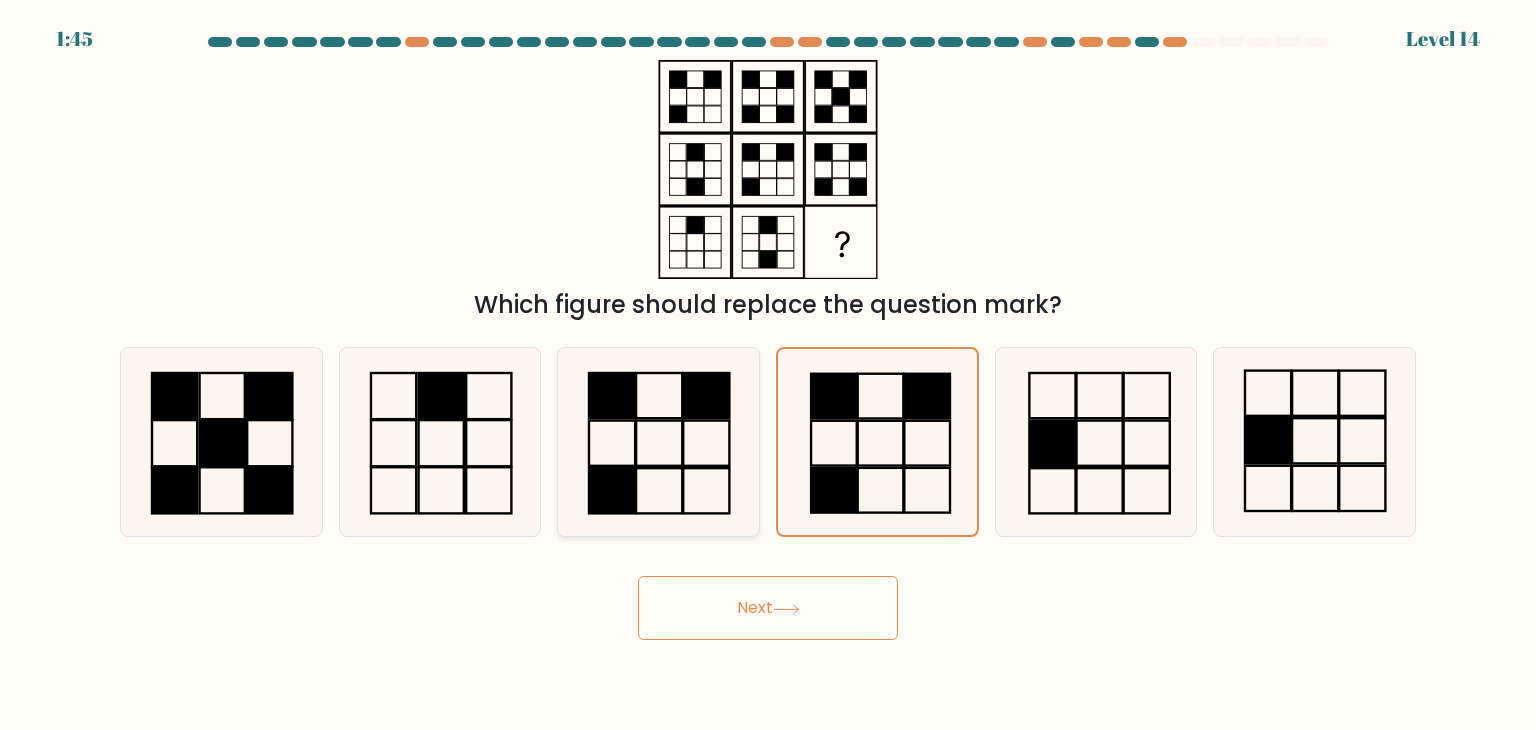 click 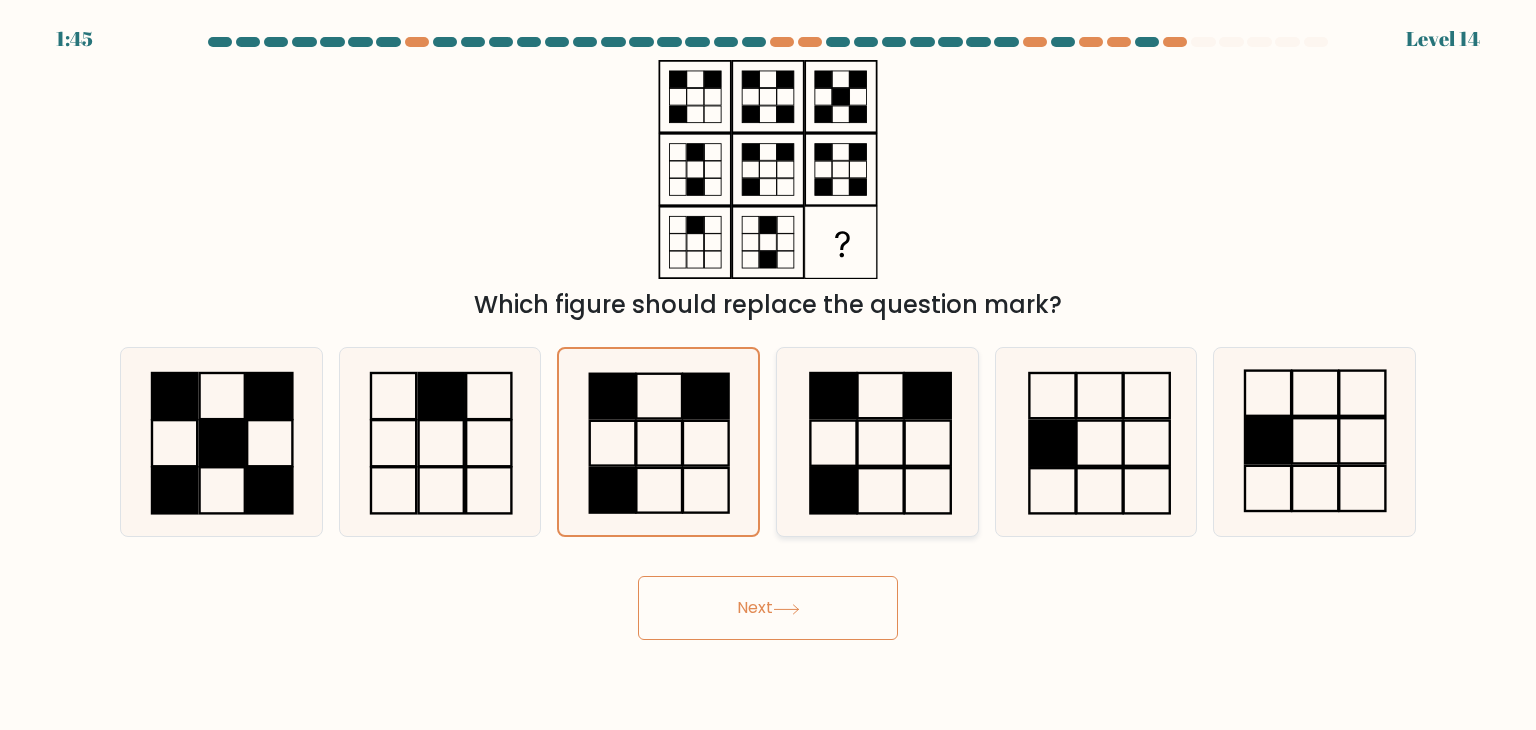click 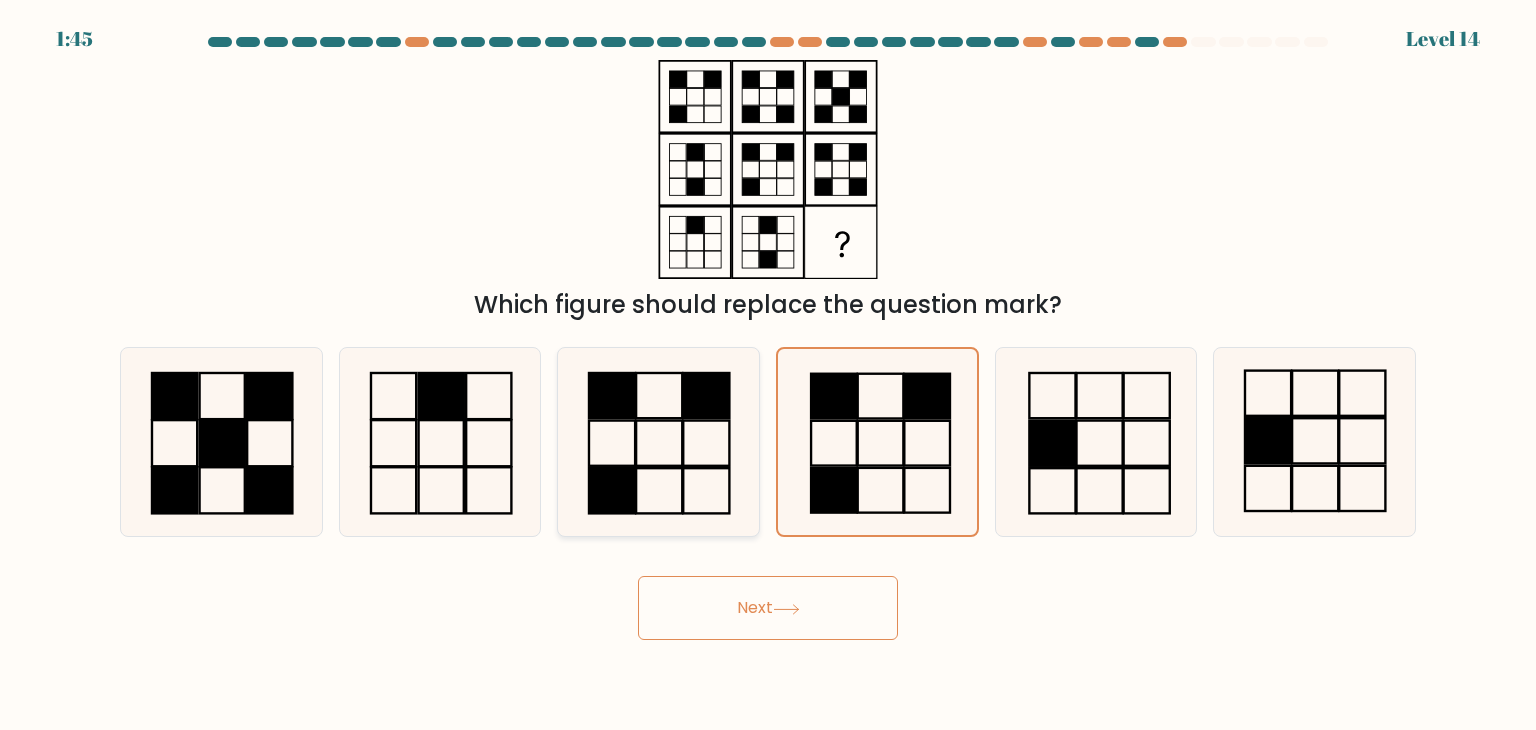 click 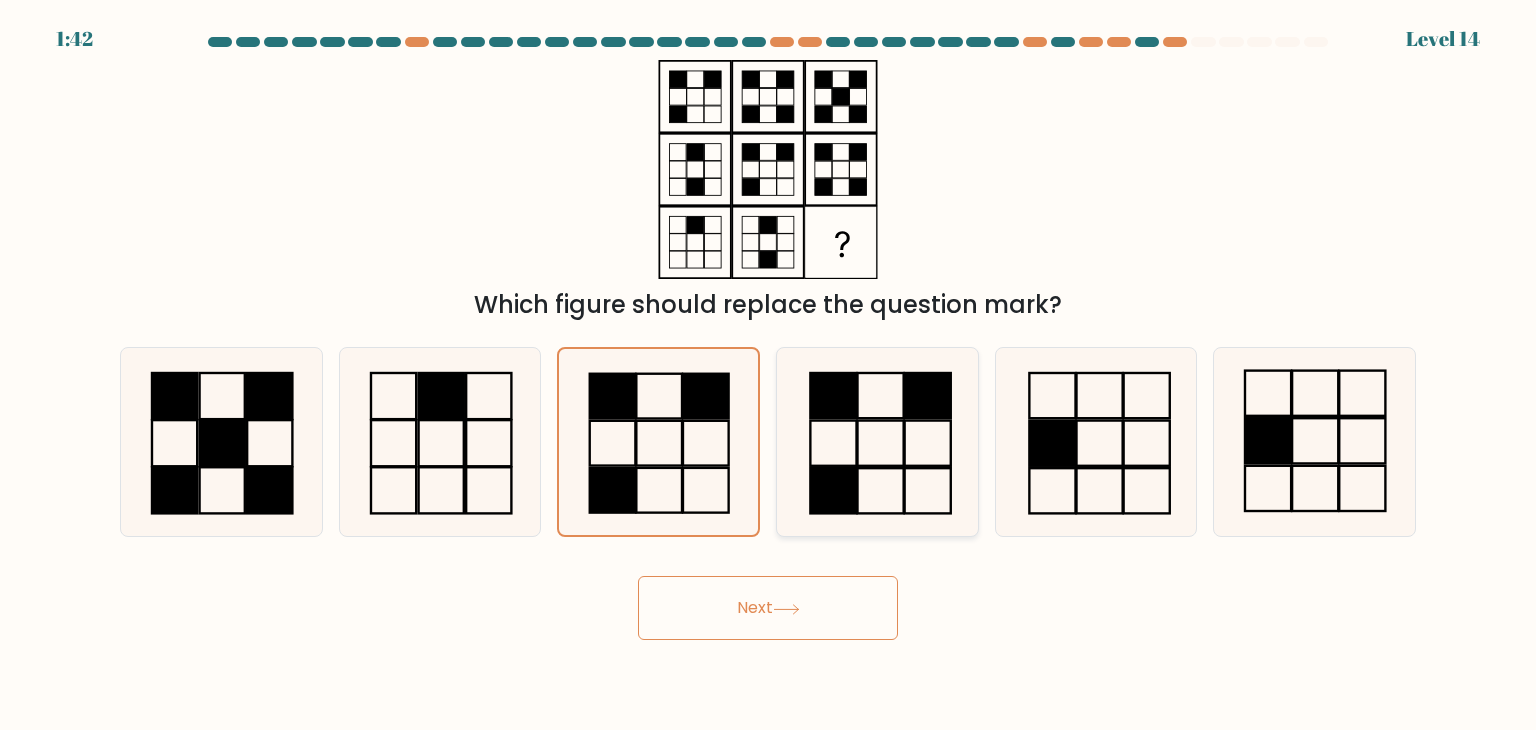 click 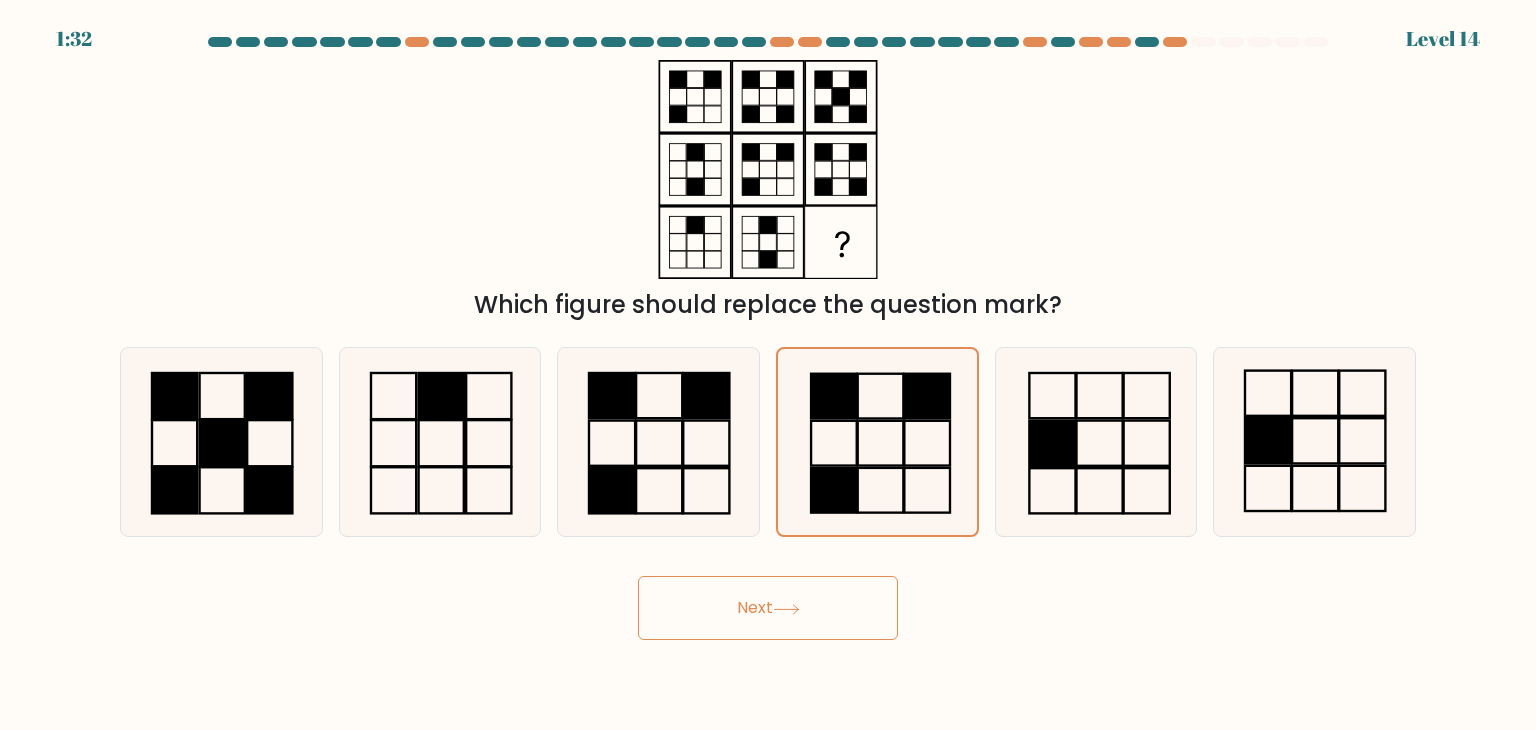 click on "1:32
Level 14" at bounding box center (768, 365) 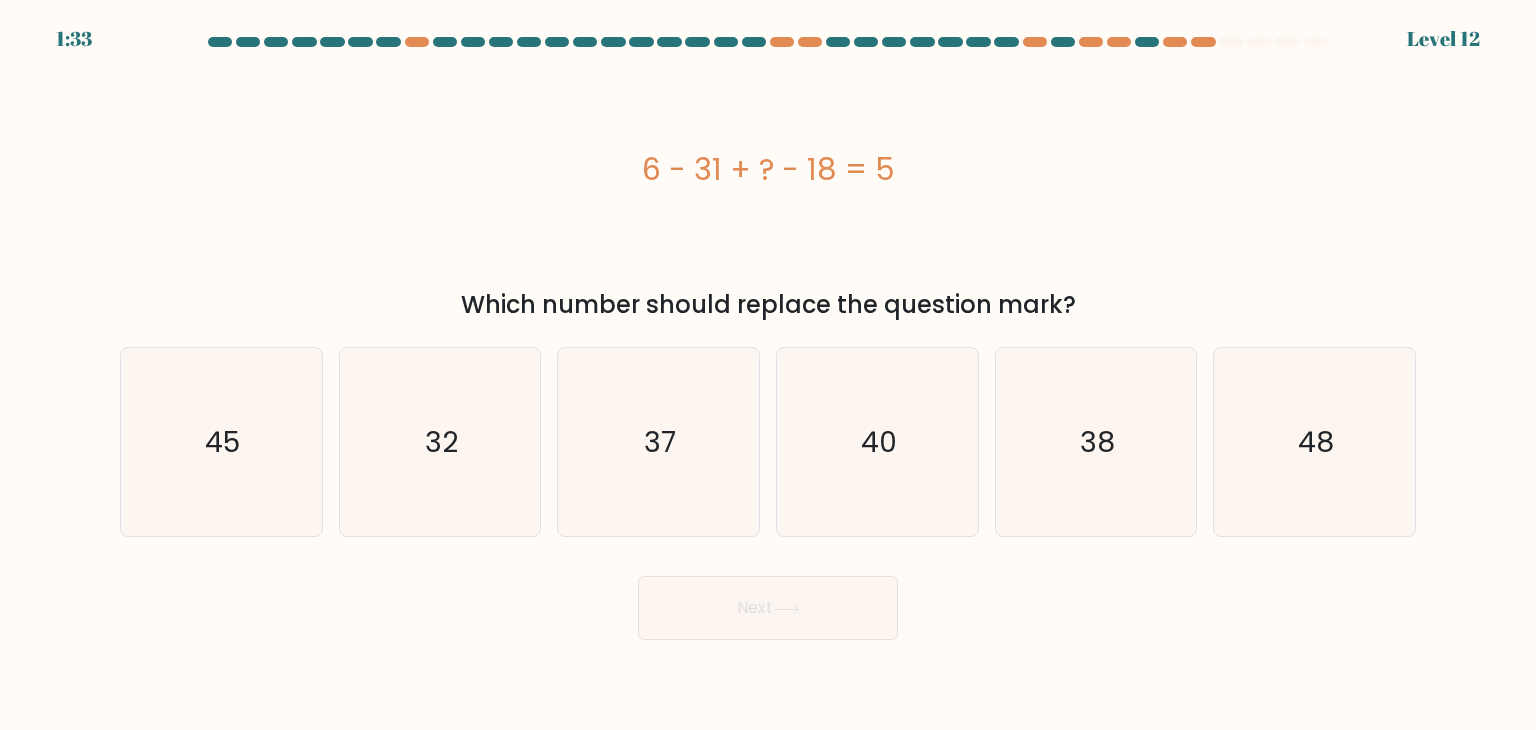 click on "6 - 31 + ? - 18 = 5" at bounding box center (768, 169) 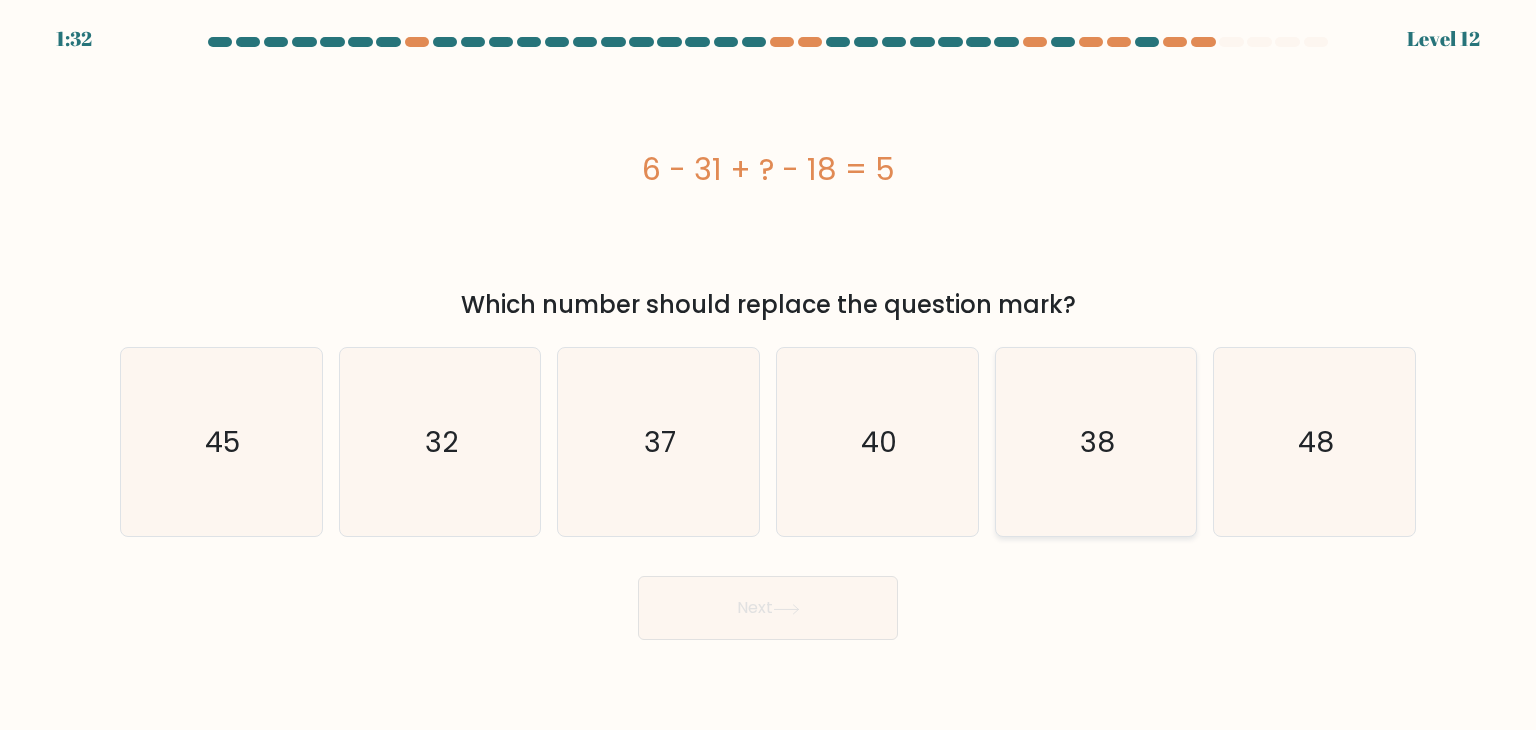 click on "38" 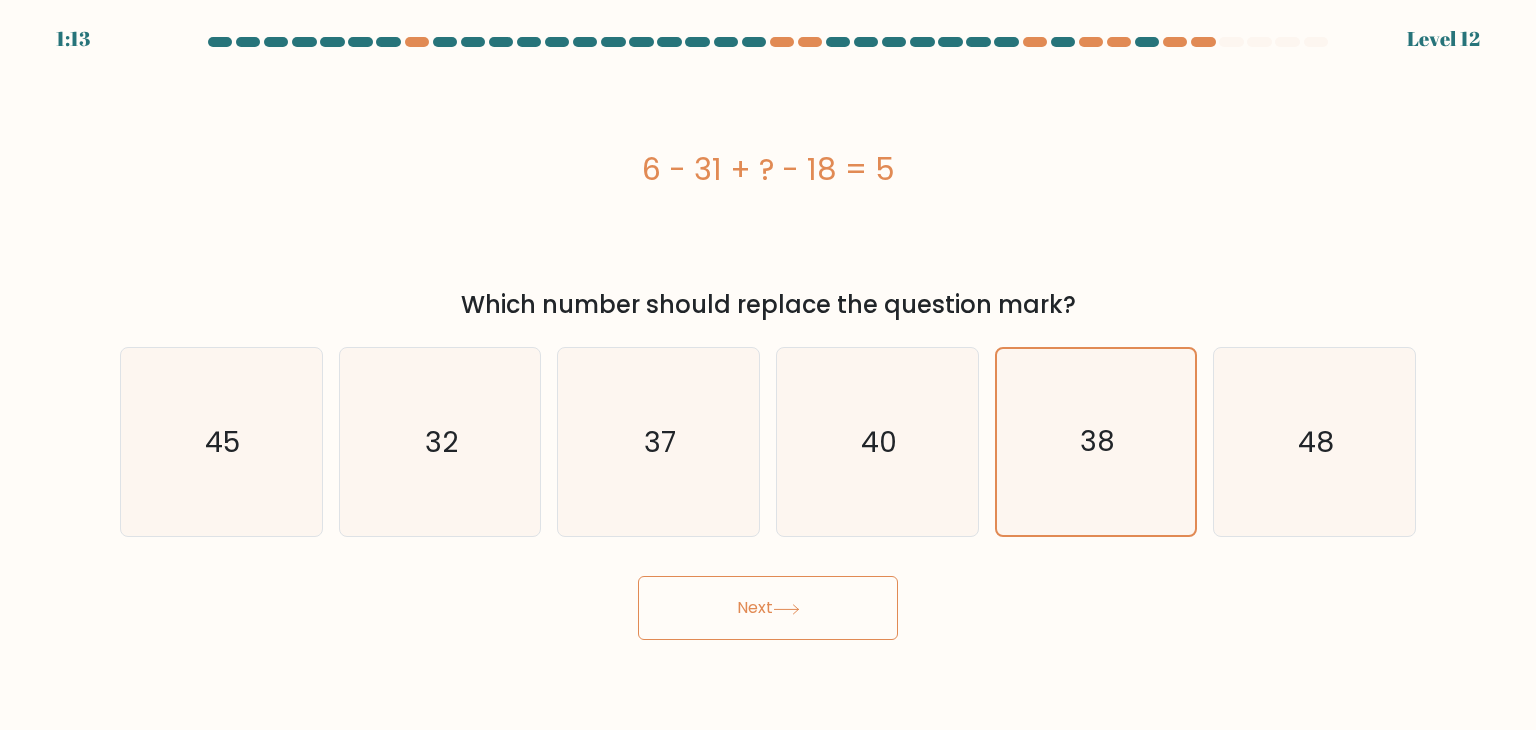 click on "6 - 31 + ? - 18 = 5" at bounding box center [768, 169] 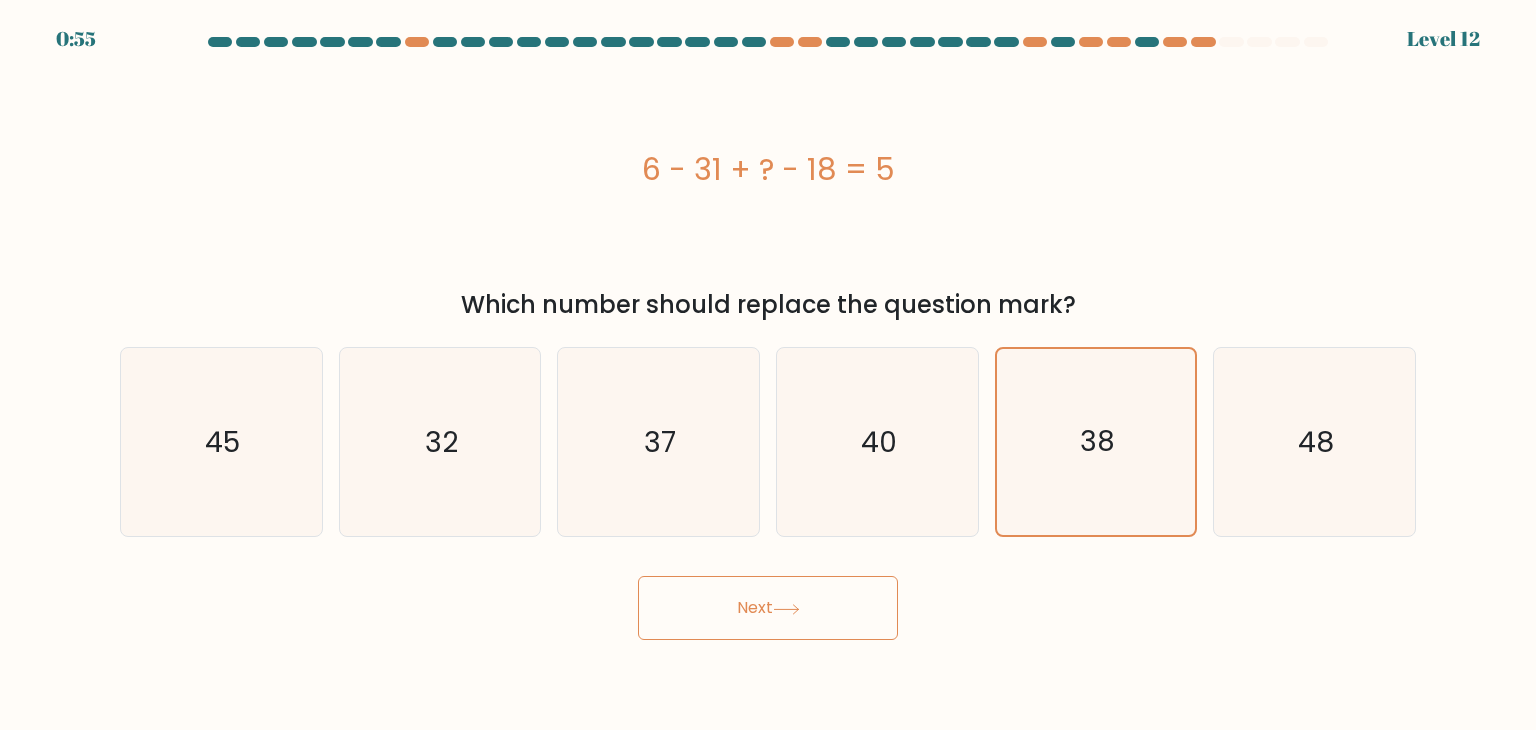 click on "6 - 31 + ? - 18 = 5" at bounding box center [768, 169] 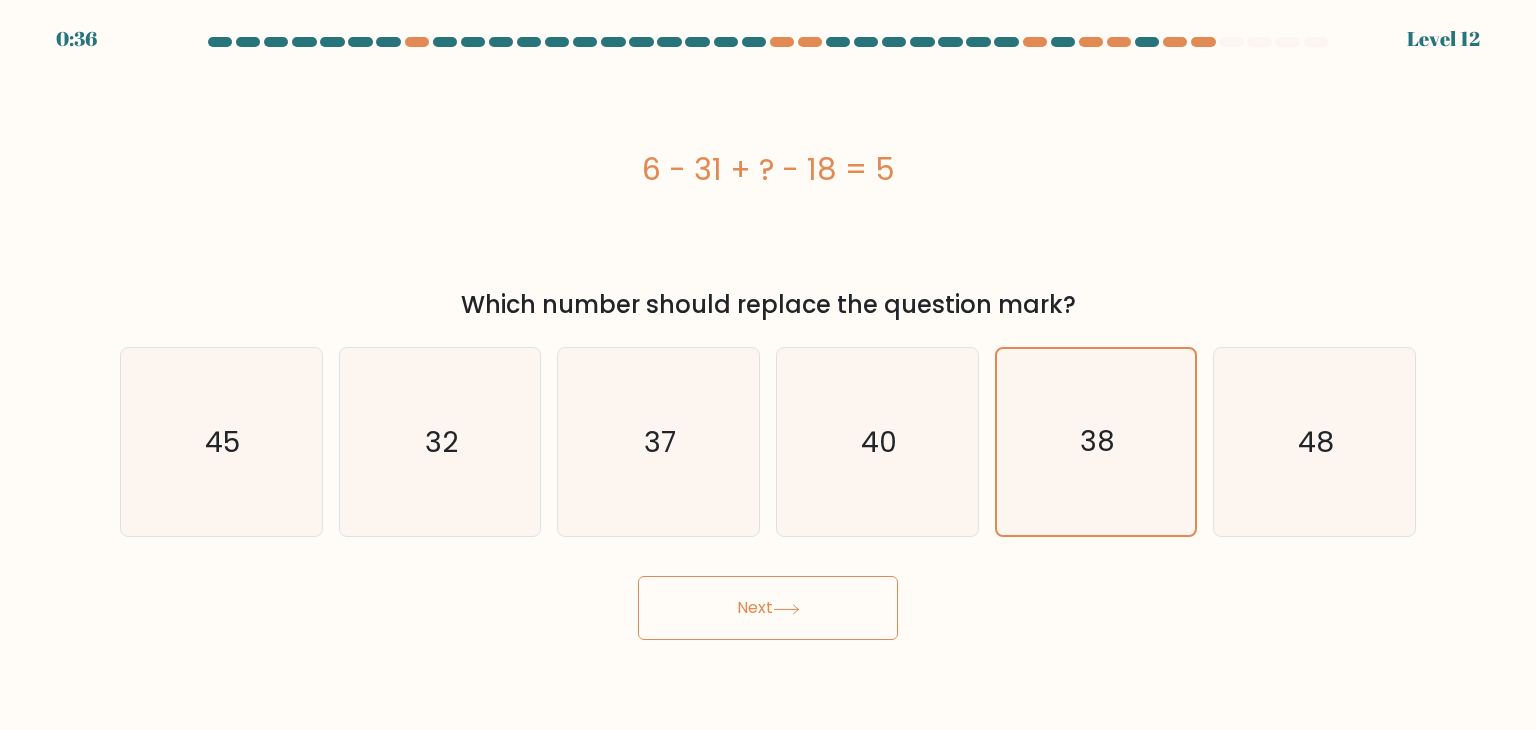 click on "6 - 31 + ? - 18 = 5" at bounding box center (768, 169) 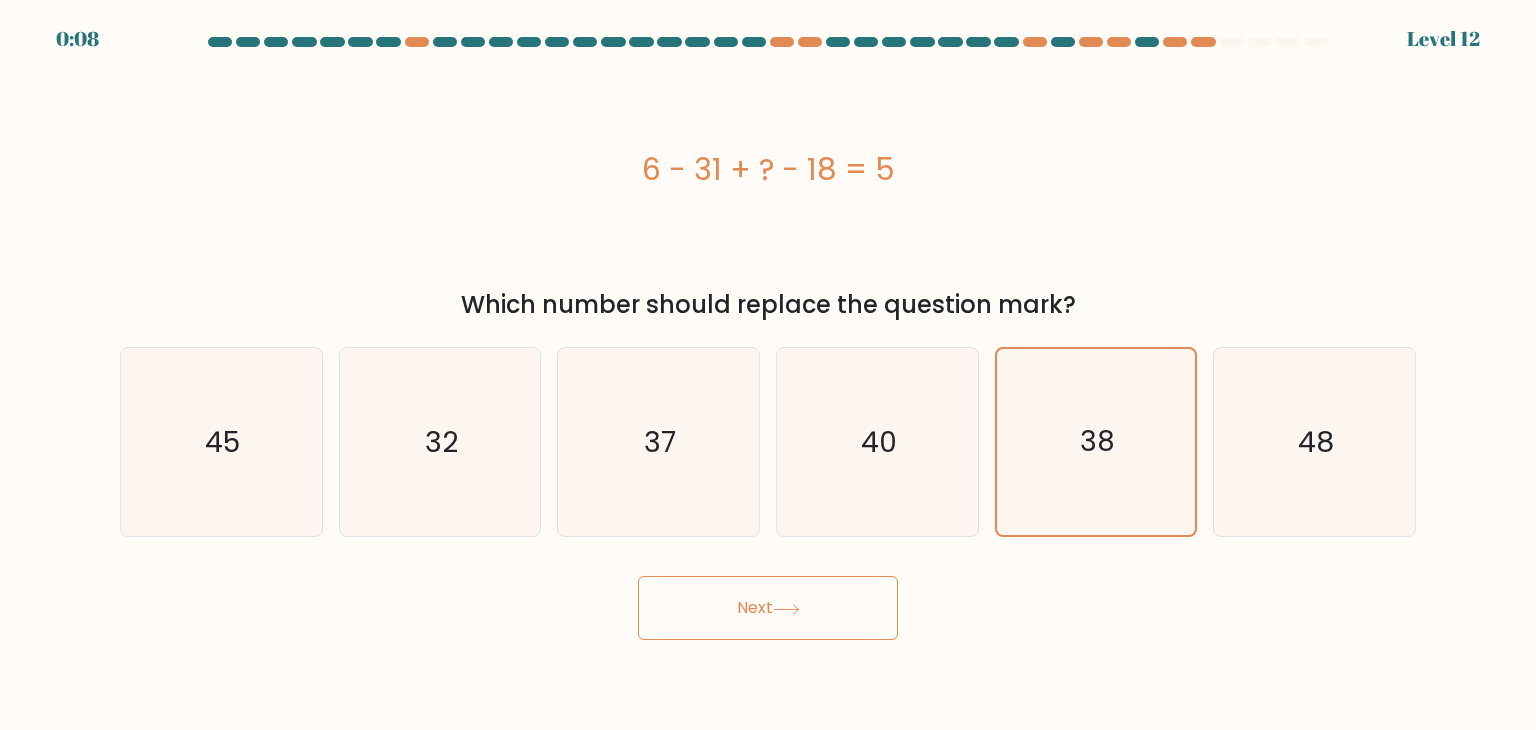 click on "Next" at bounding box center (768, 600) 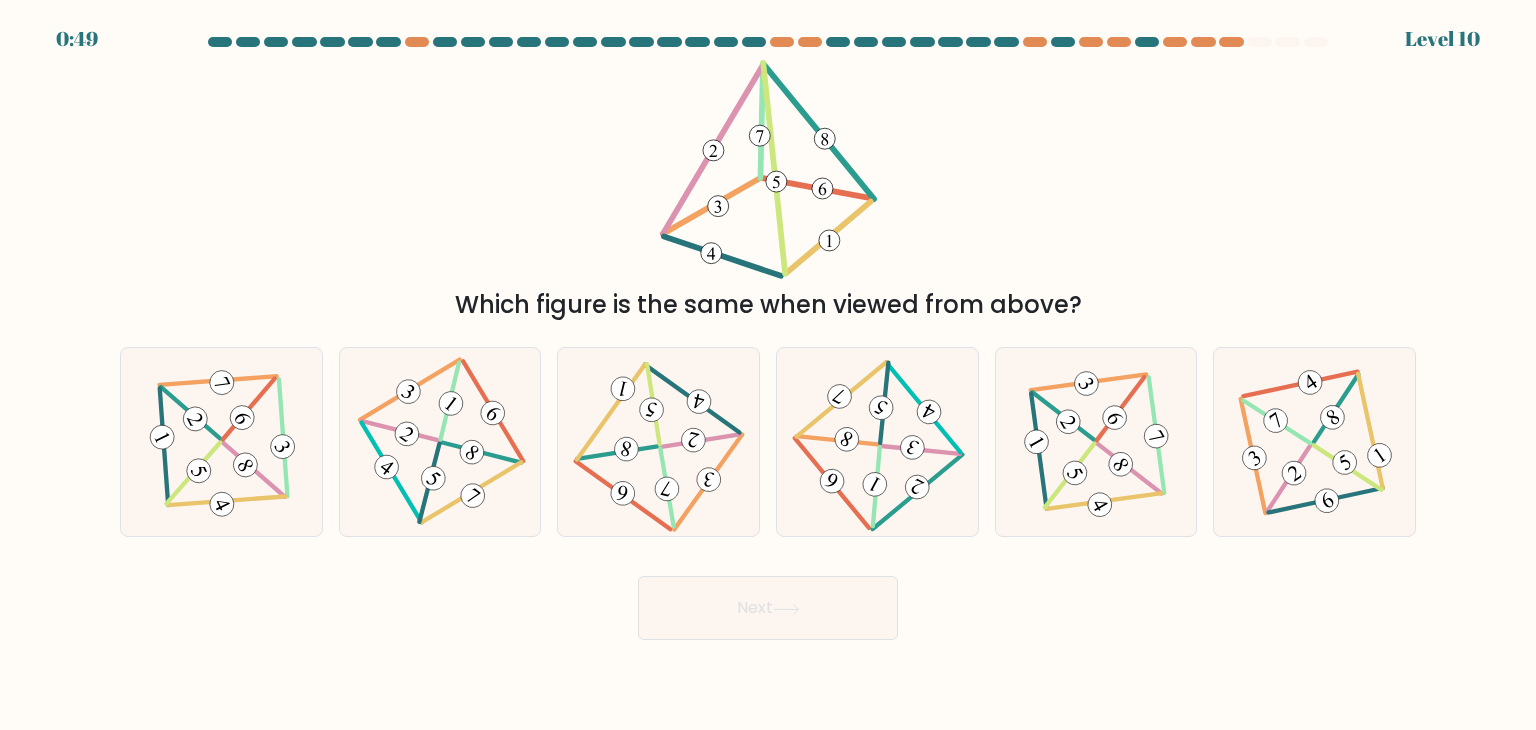 click on "a.
b.
c." at bounding box center [768, 434] 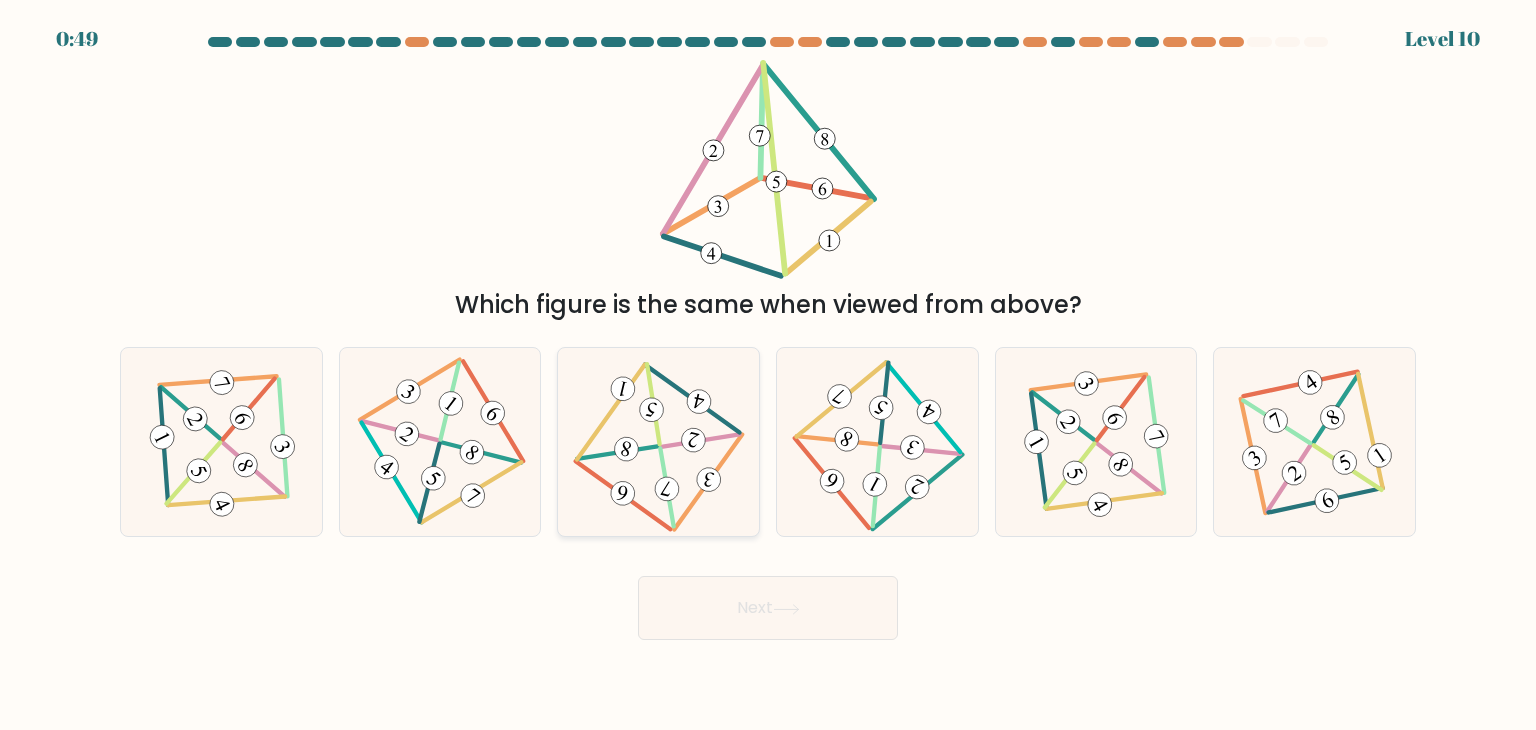 drag, startPoint x: 745, startPoint y: 425, endPoint x: 820, endPoint y: 559, distance: 153.56107 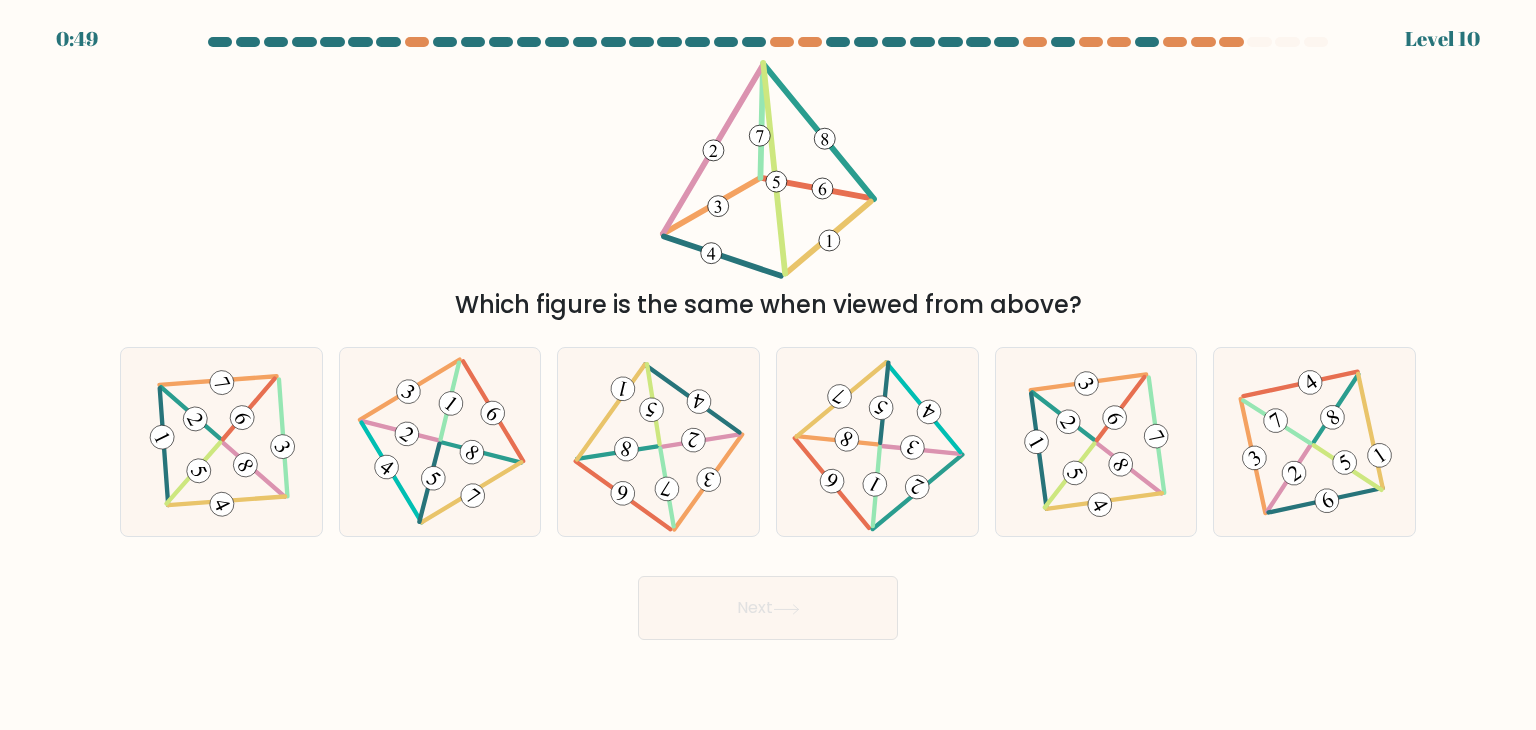 click at bounding box center [658, 442] 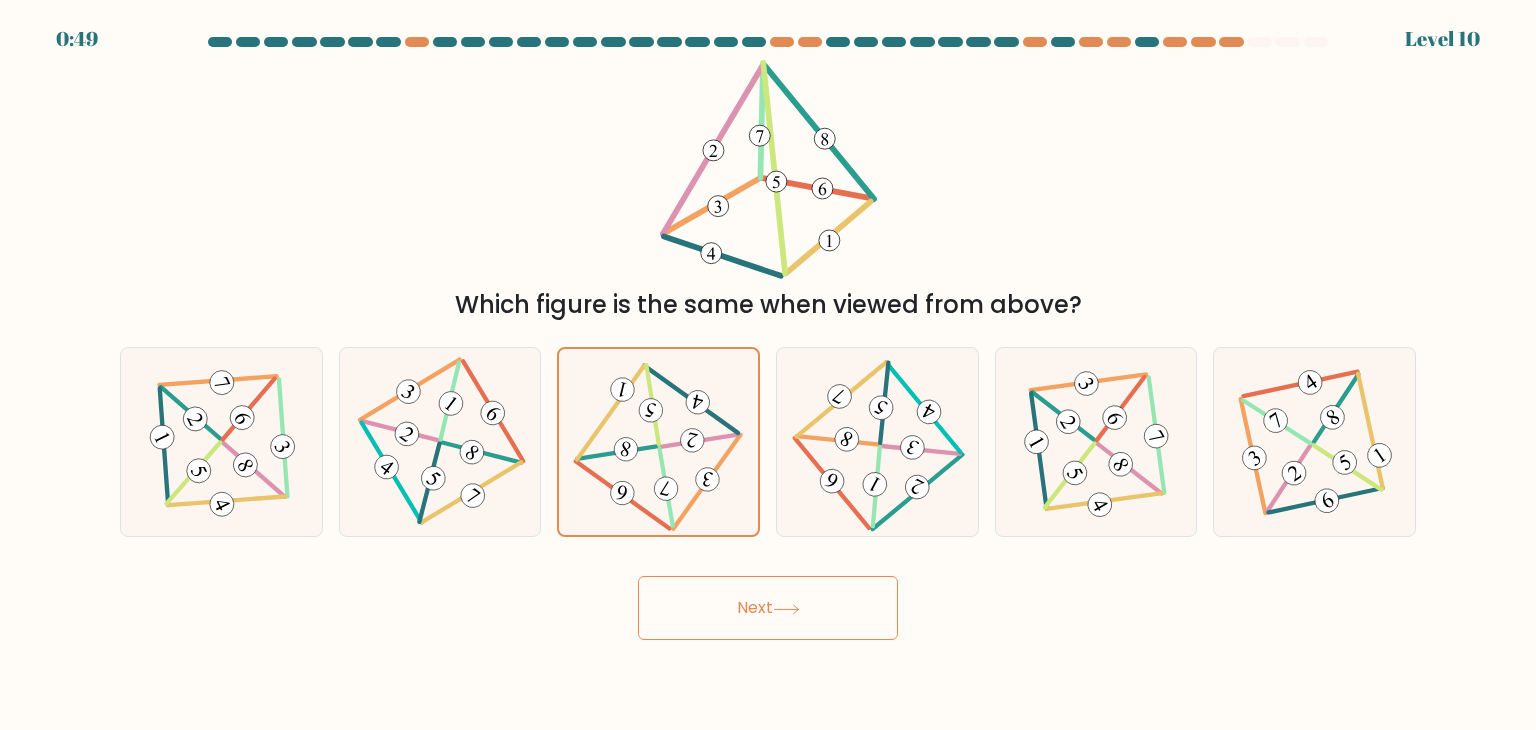 drag, startPoint x: 820, startPoint y: 559, endPoint x: 838, endPoint y: 550, distance: 20.12461 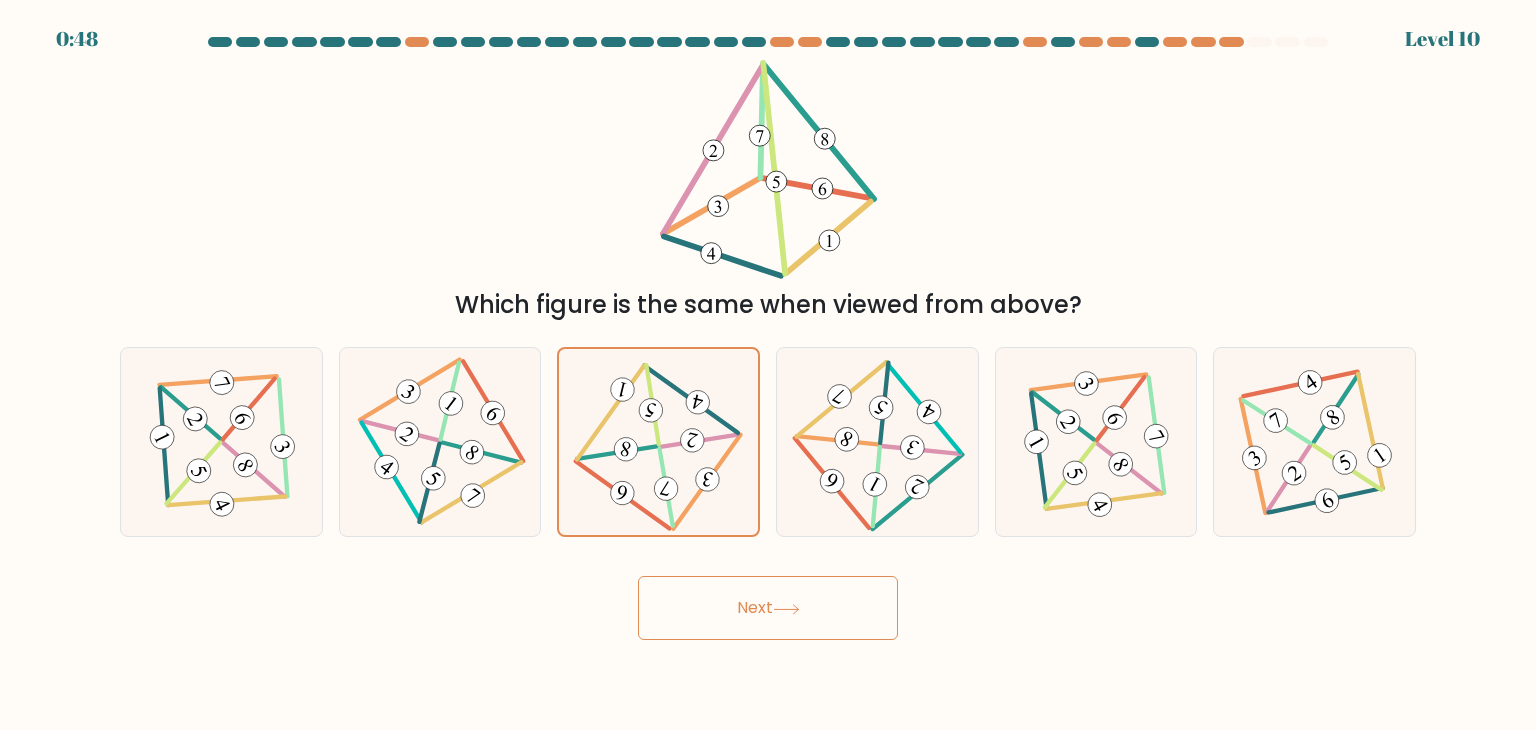click on "Next" at bounding box center (768, 608) 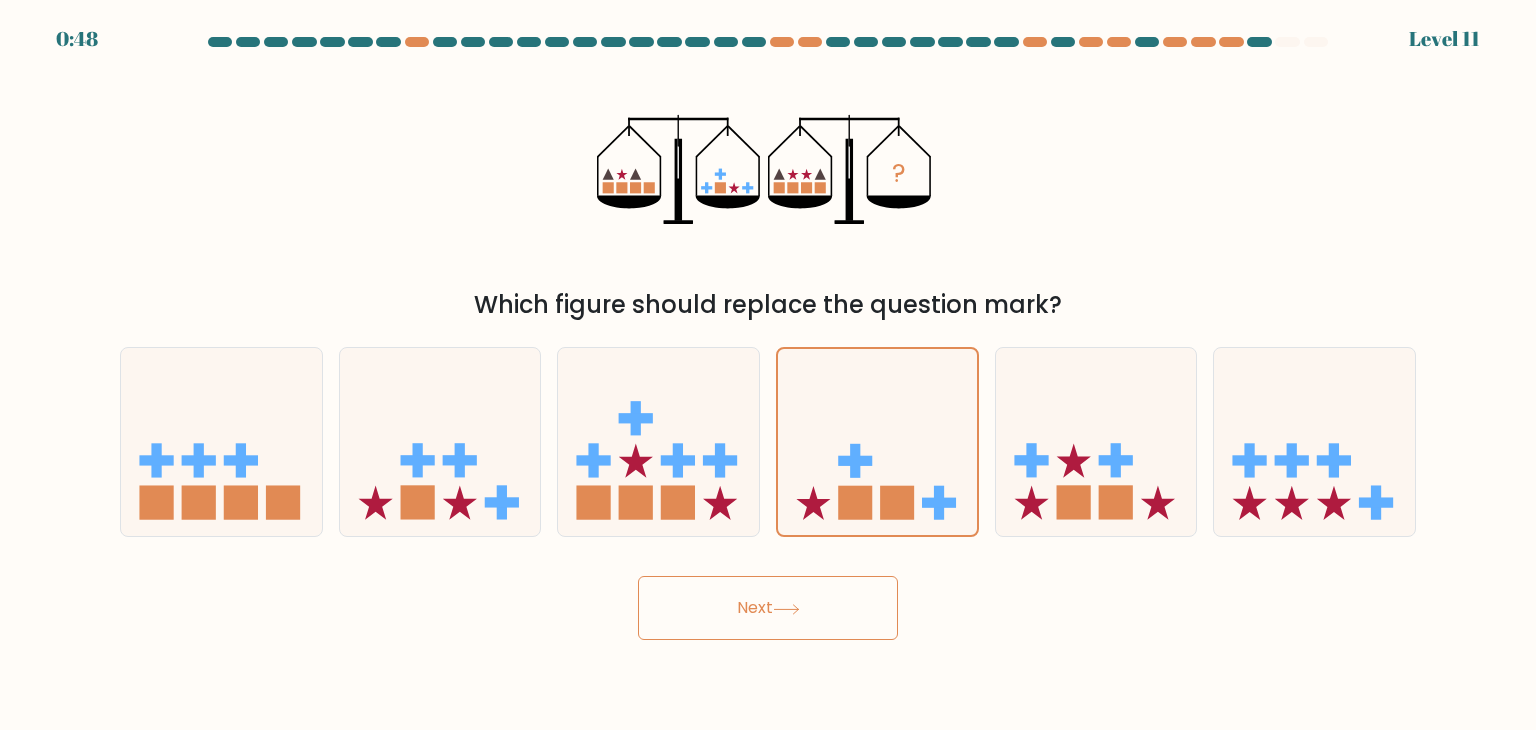 click 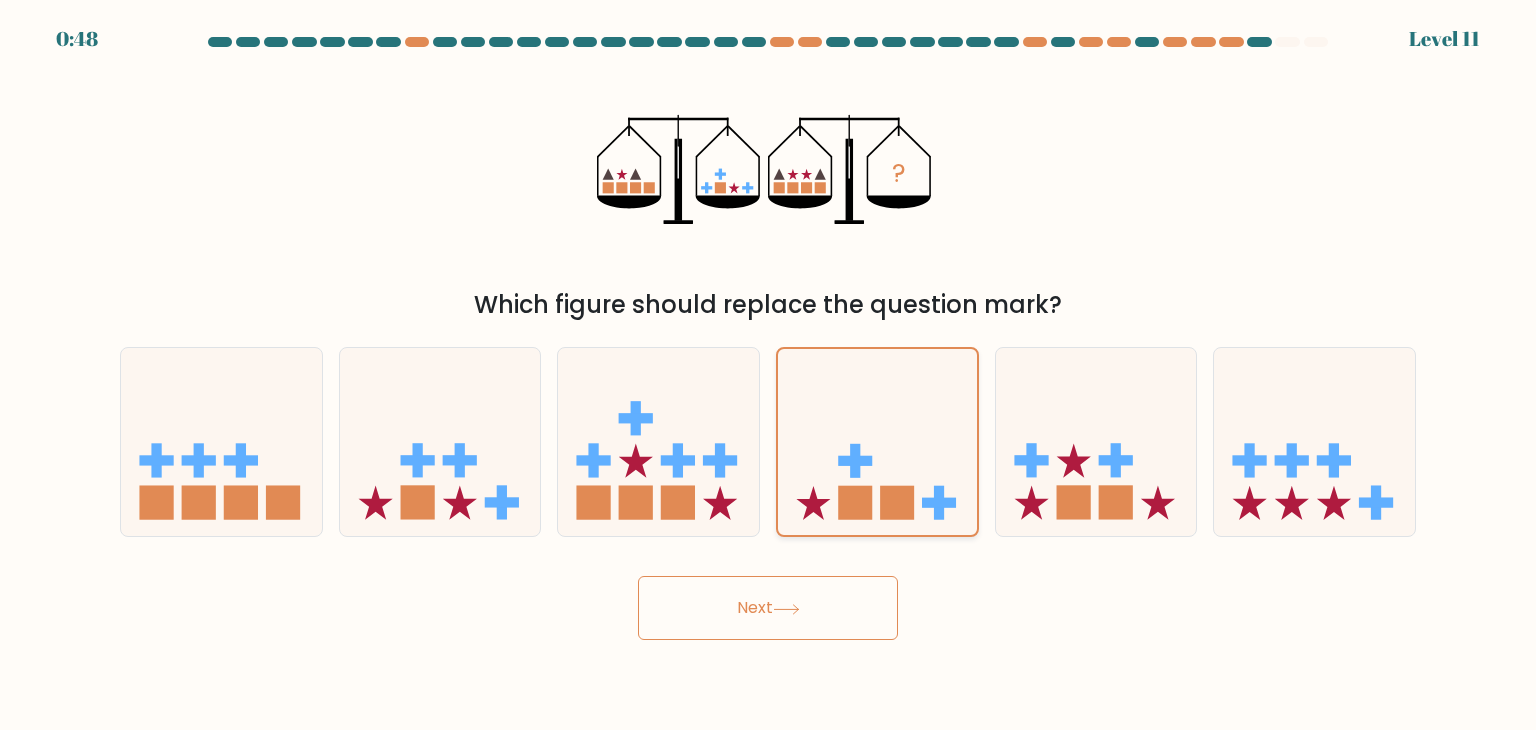 click on "Next" at bounding box center [768, 600] 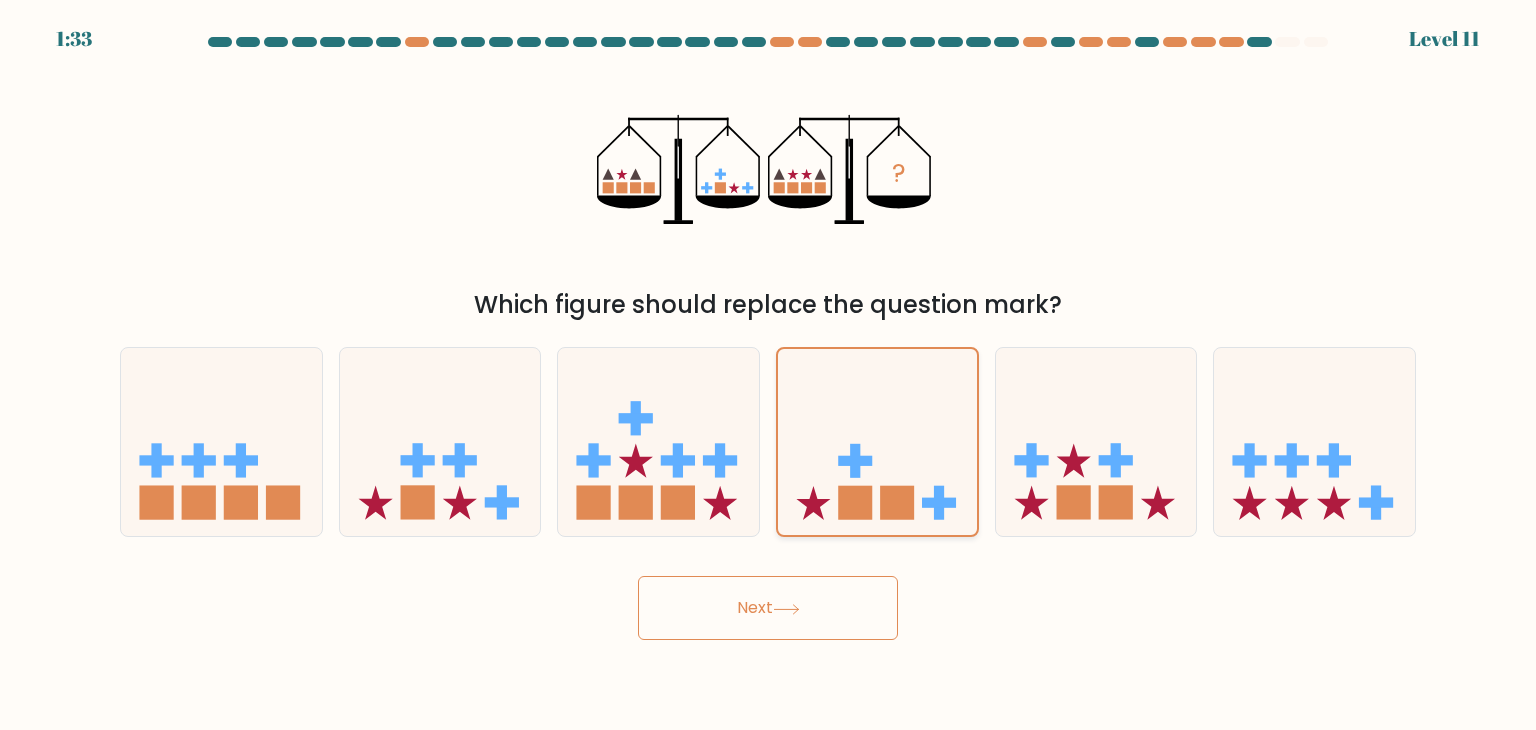 click 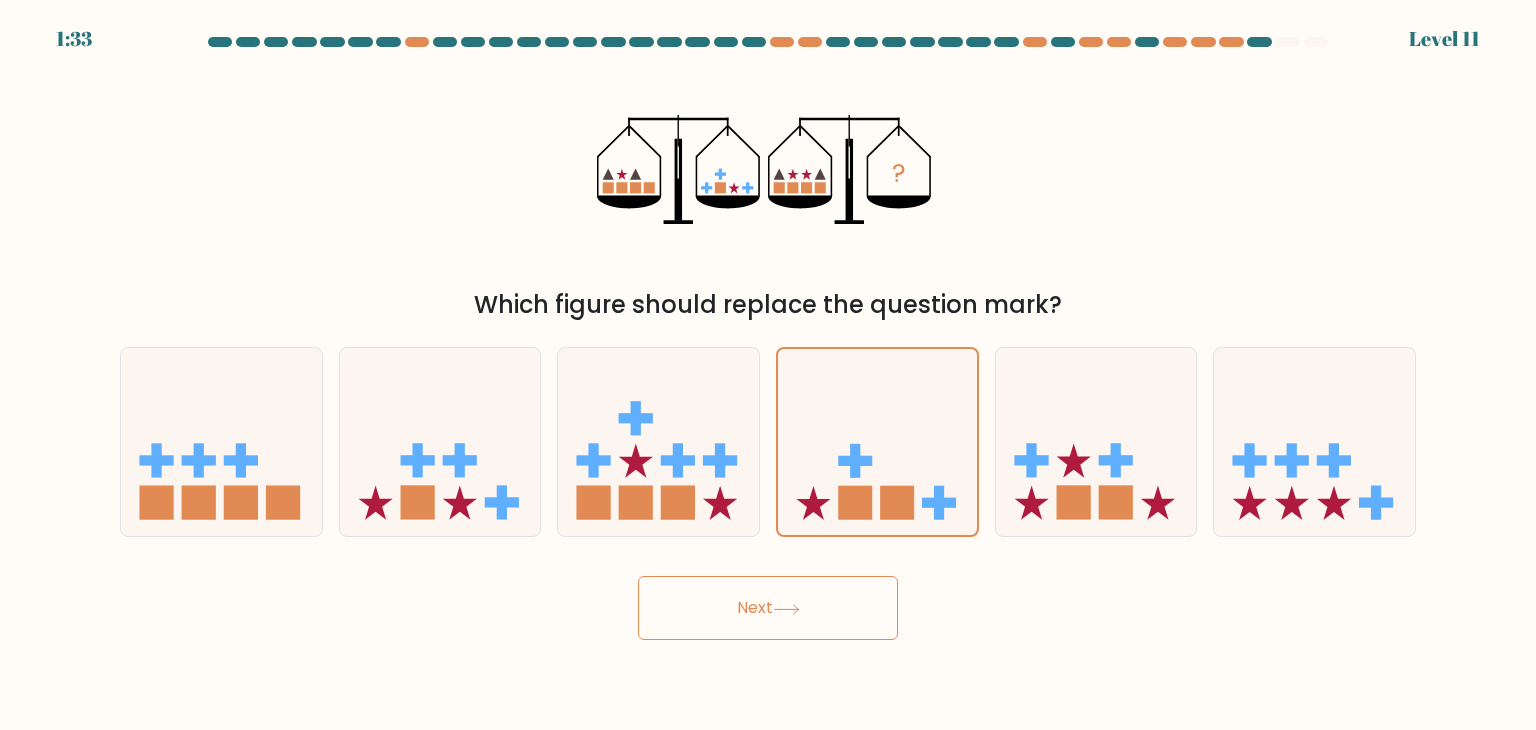 click on "Next" at bounding box center [768, 608] 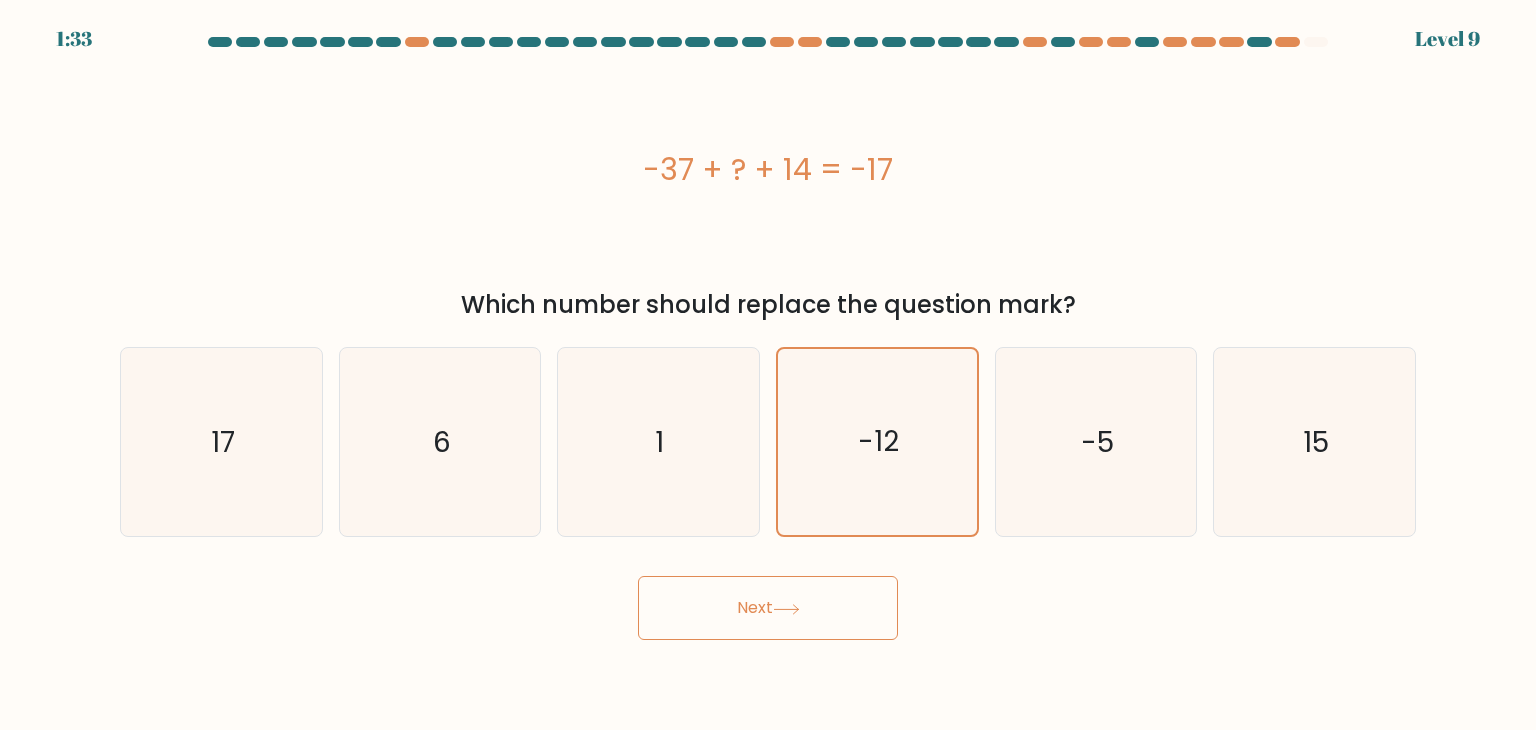 click on "-12" 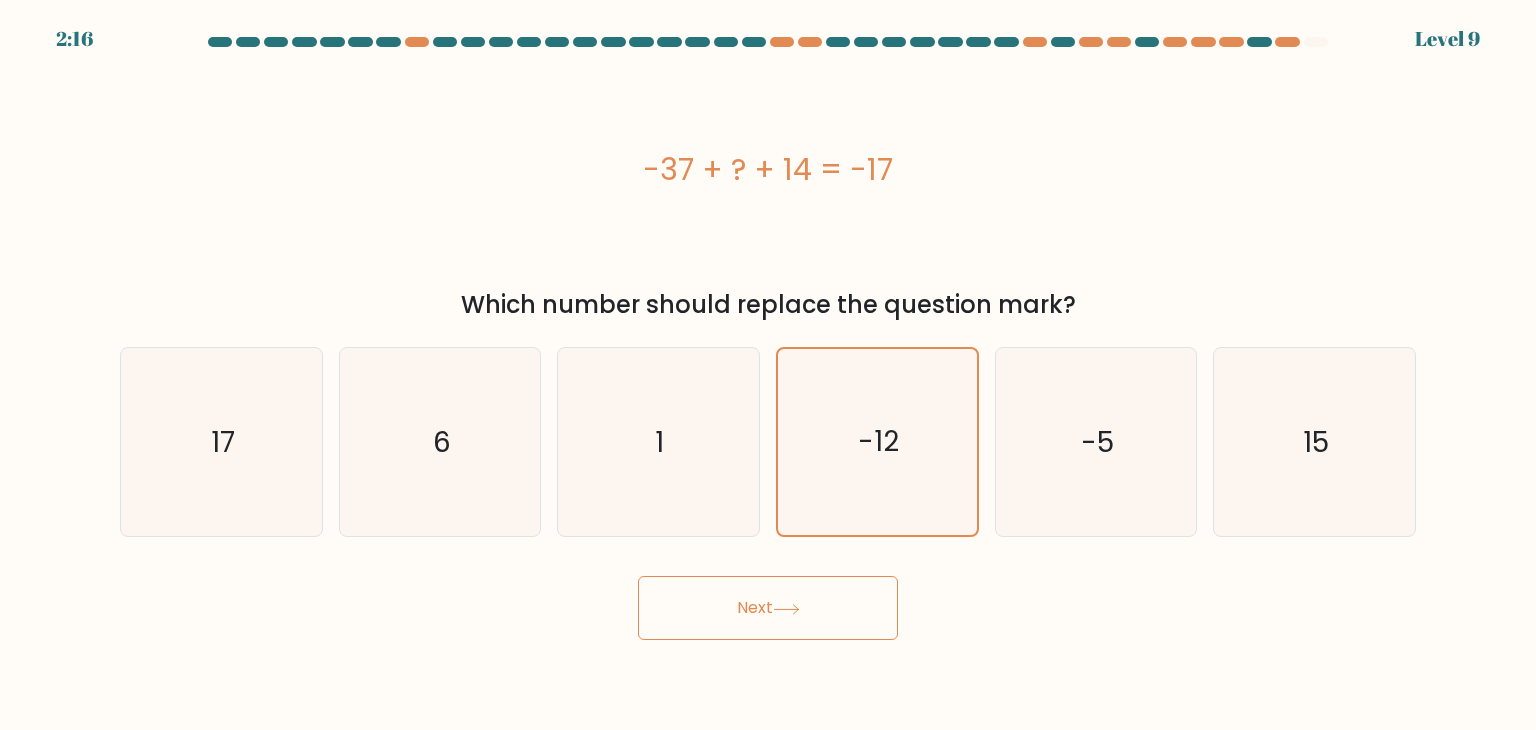 drag, startPoint x: 840, startPoint y: 605, endPoint x: 842, endPoint y: 586, distance: 19.104973 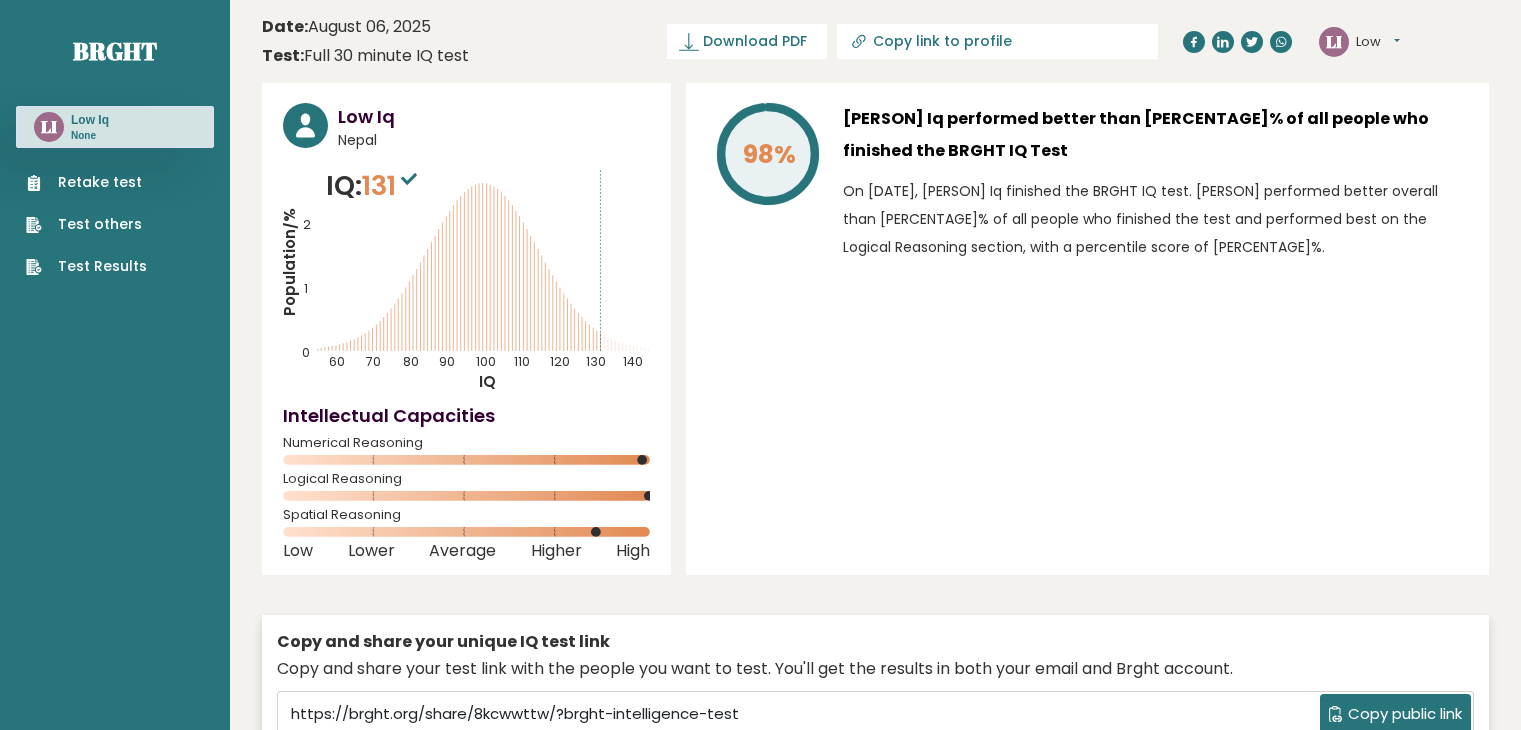 scroll, scrollTop: 0, scrollLeft: 0, axis: both 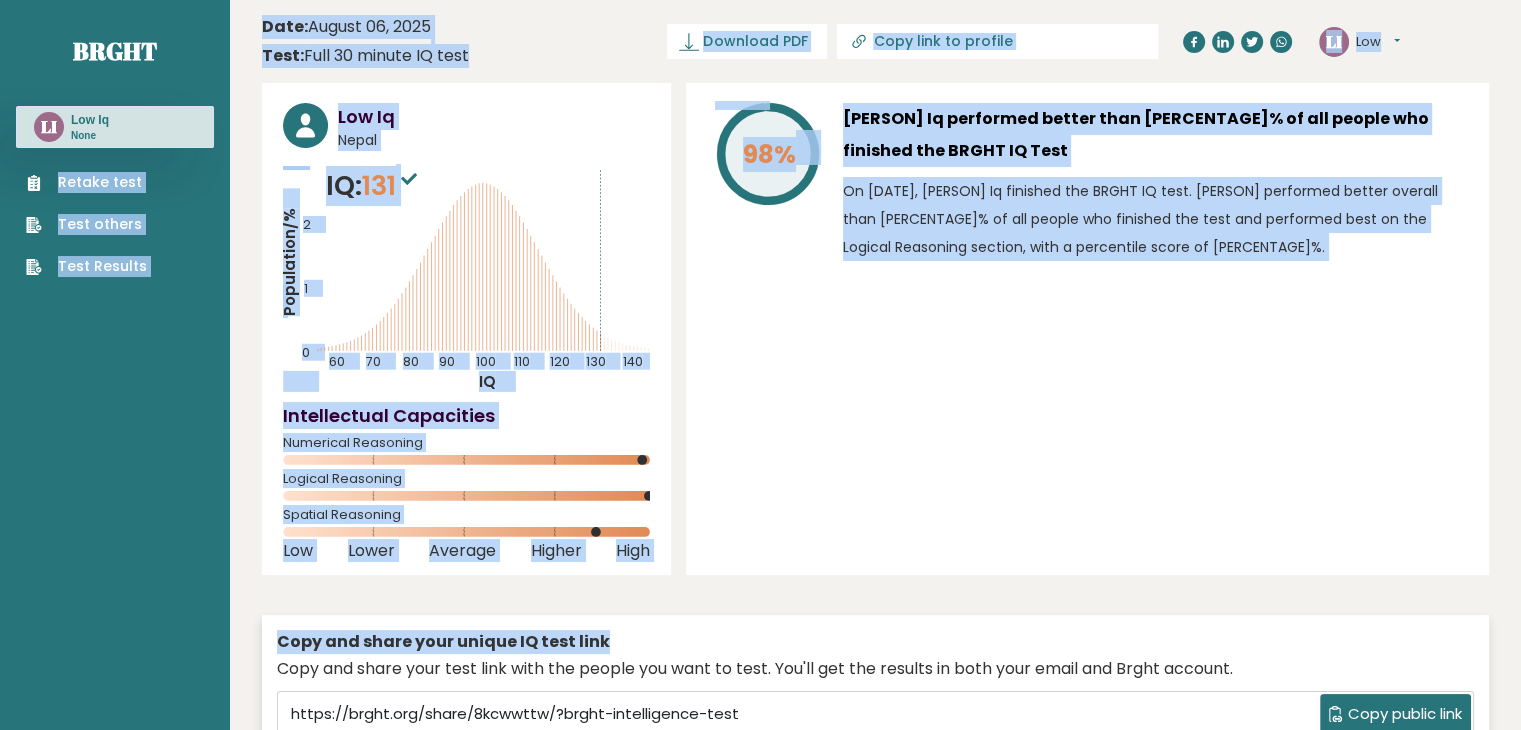click on "[PERCENTAGE]%
[PERSON]Iq performed better than
[PERCENTAGE]% of all
people who finished the BRGHT IQ Test
On [DATE], [PERSON]
Iq finished the BRGHT IQ test. [PERSON] performed better overall than
[PERCENTAGE]% of all people who finished the test and
performed best on the
Logical Reasoning section, with
a percentile score of [PERCENTAGE]%." at bounding box center [1087, 329] 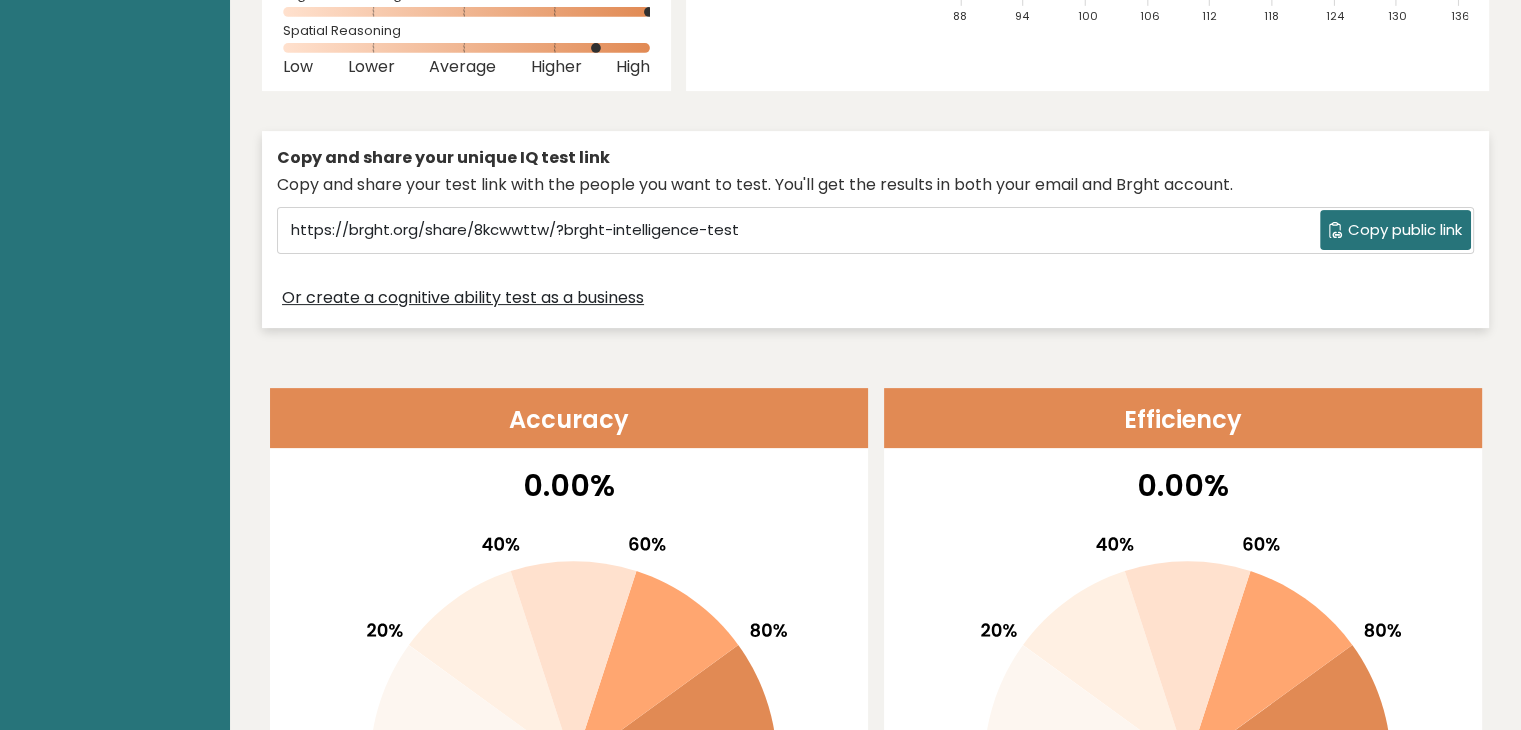 scroll, scrollTop: 0, scrollLeft: 0, axis: both 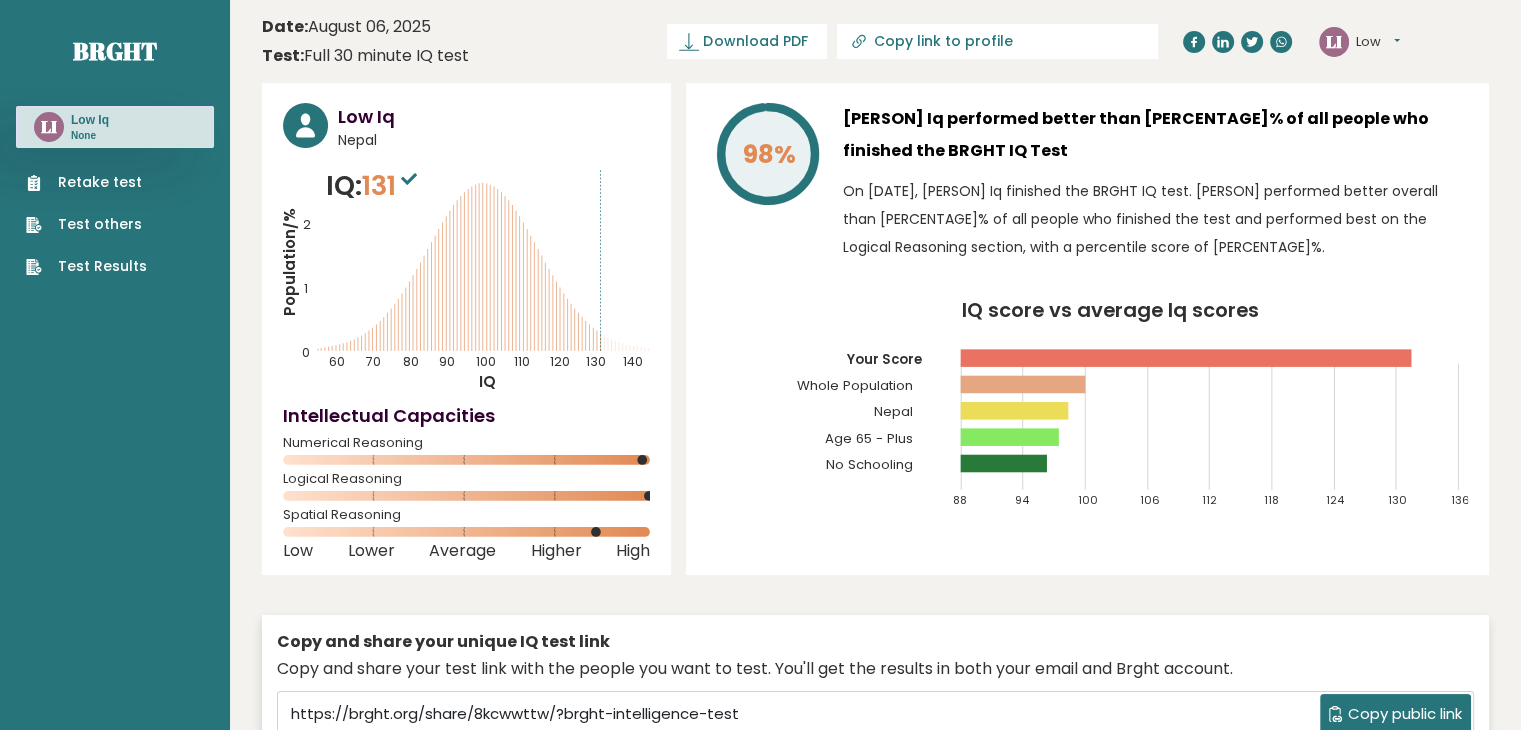 click on "Retake test" at bounding box center (86, 182) 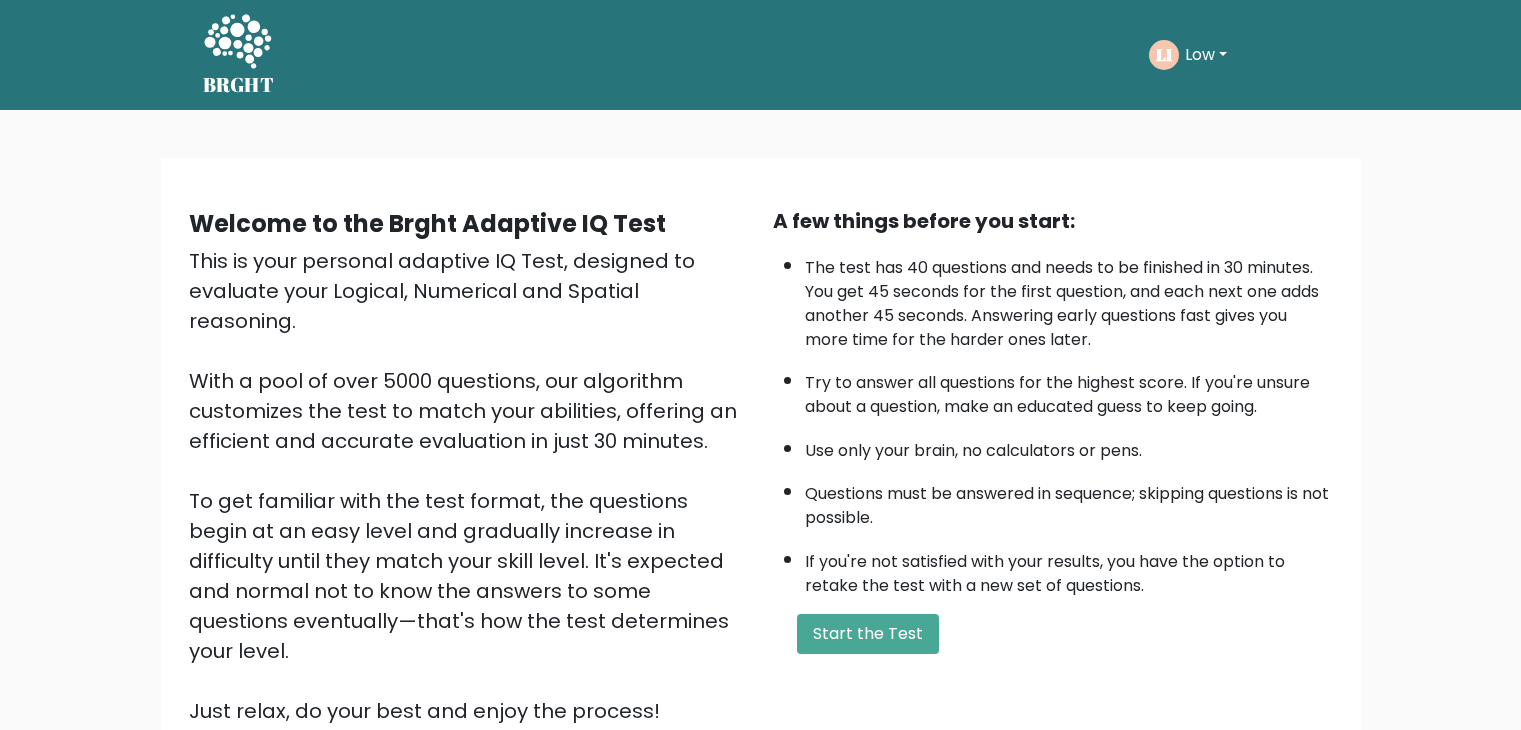 scroll, scrollTop: 0, scrollLeft: 0, axis: both 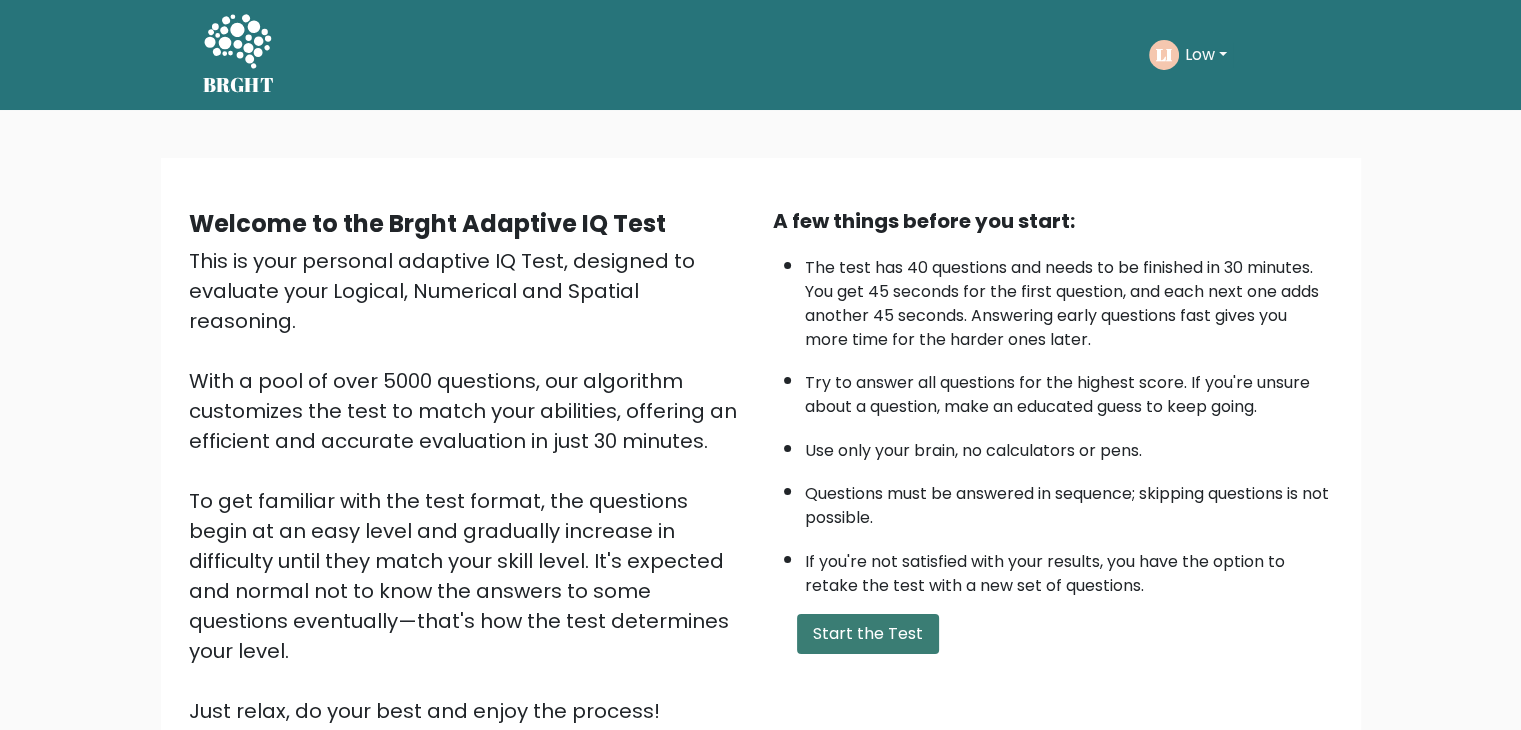 click on "Start the Test" at bounding box center (868, 634) 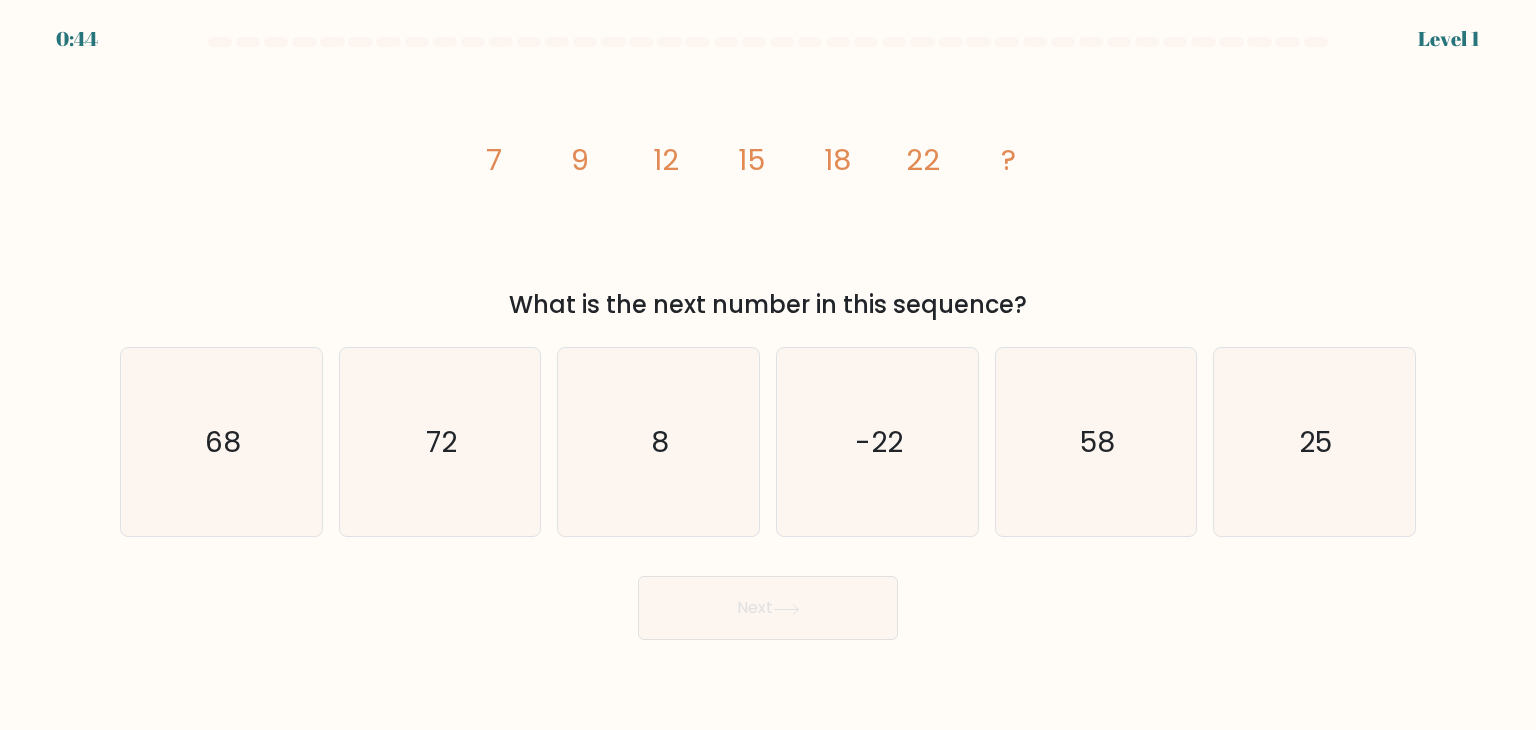 scroll, scrollTop: 0, scrollLeft: 0, axis: both 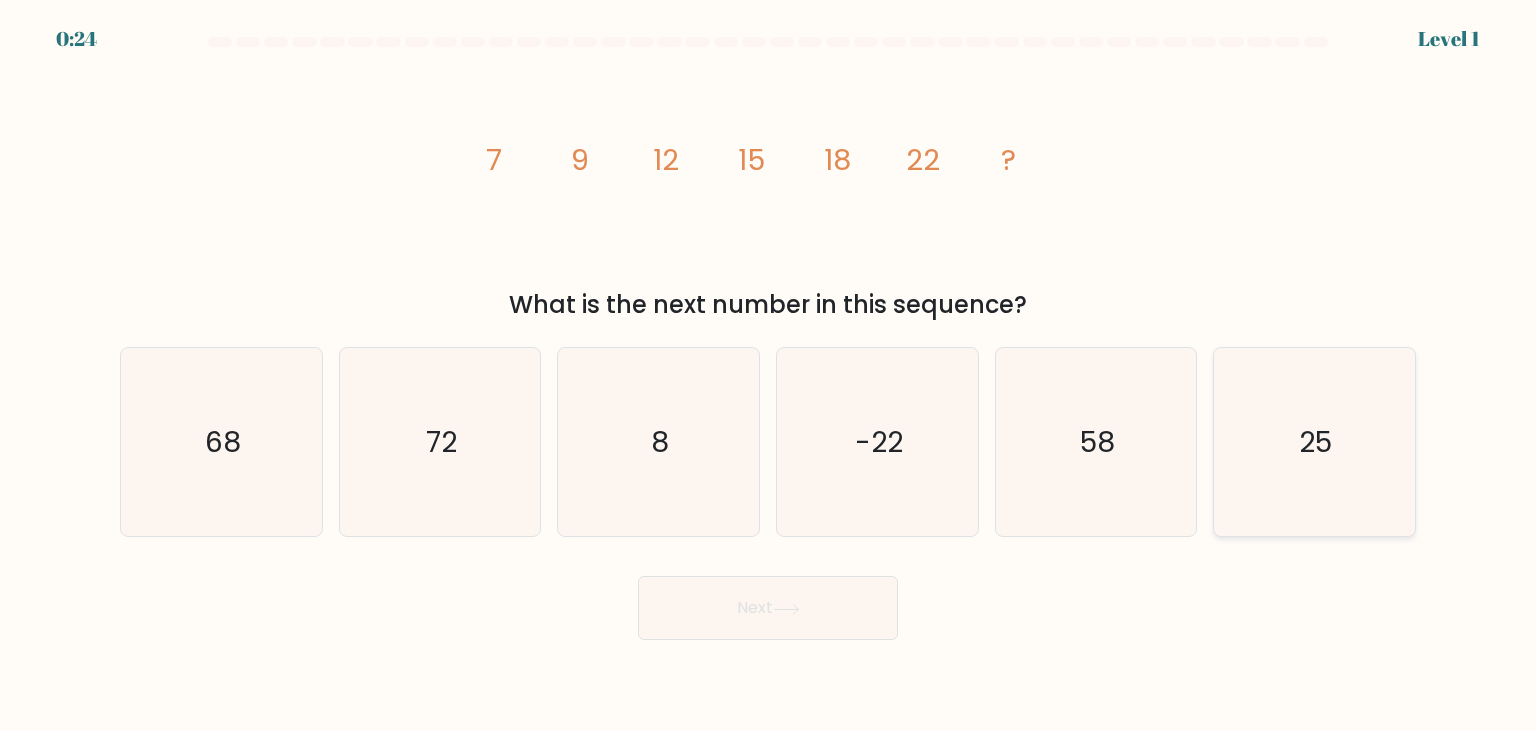 click on "25" 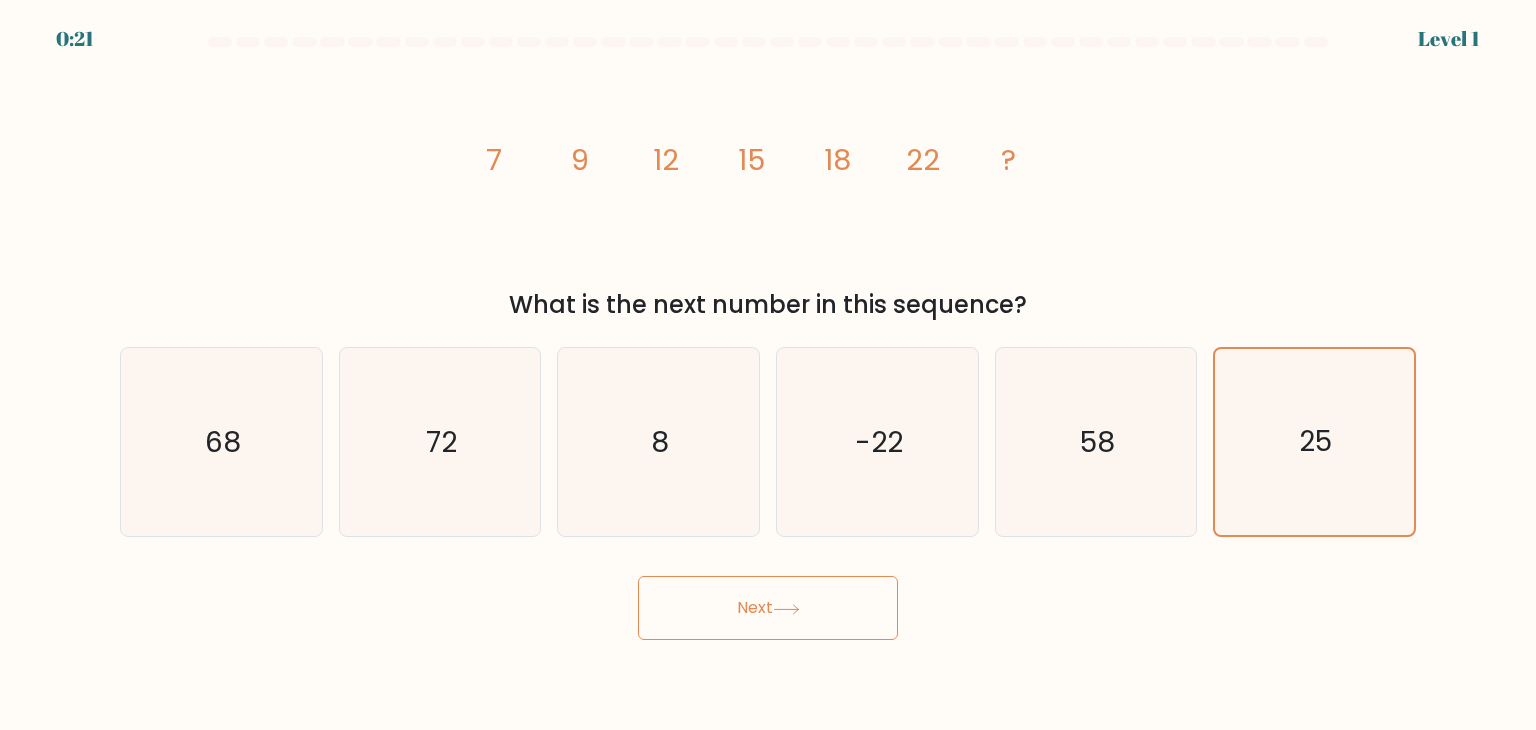 click on "Next" at bounding box center (768, 608) 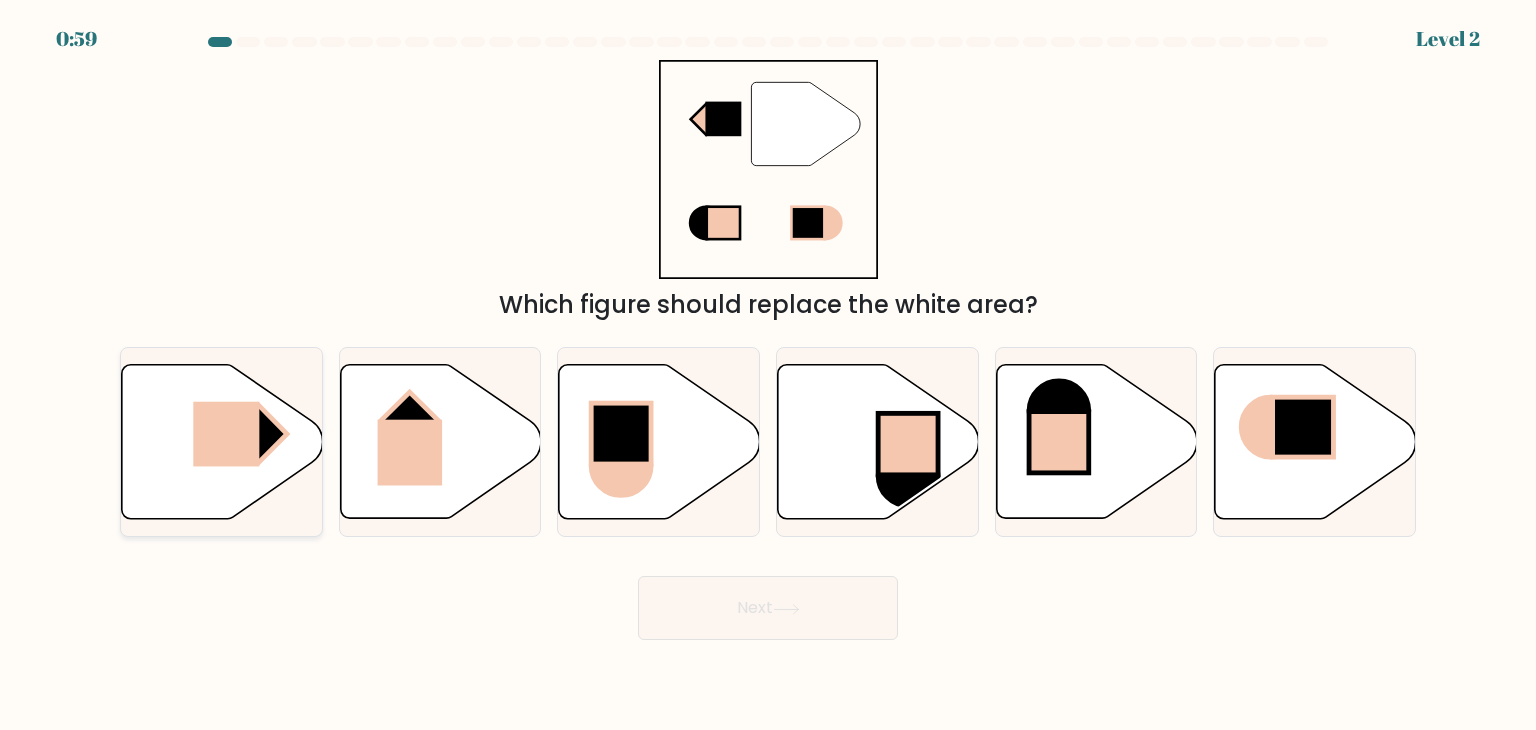 click 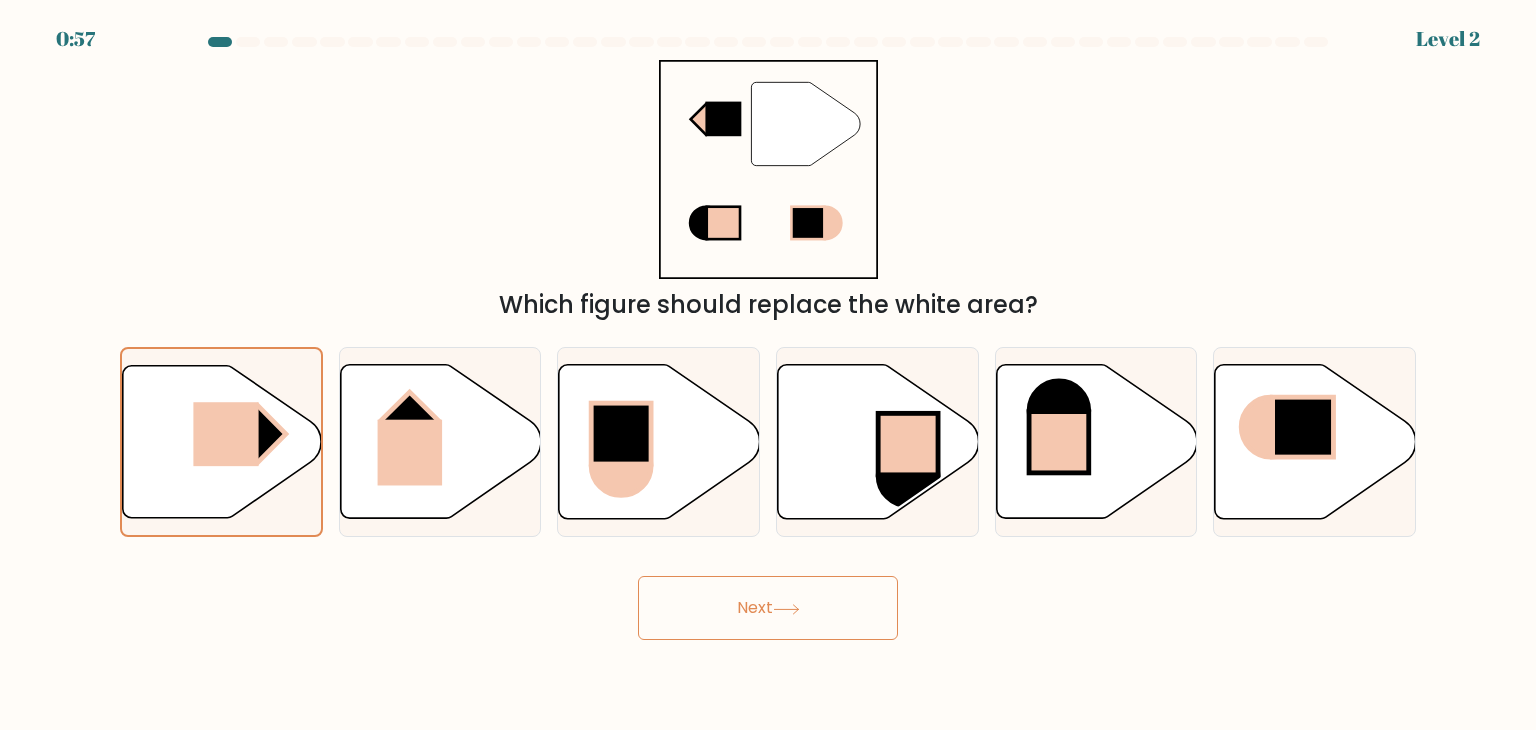 click on "Next" at bounding box center (768, 608) 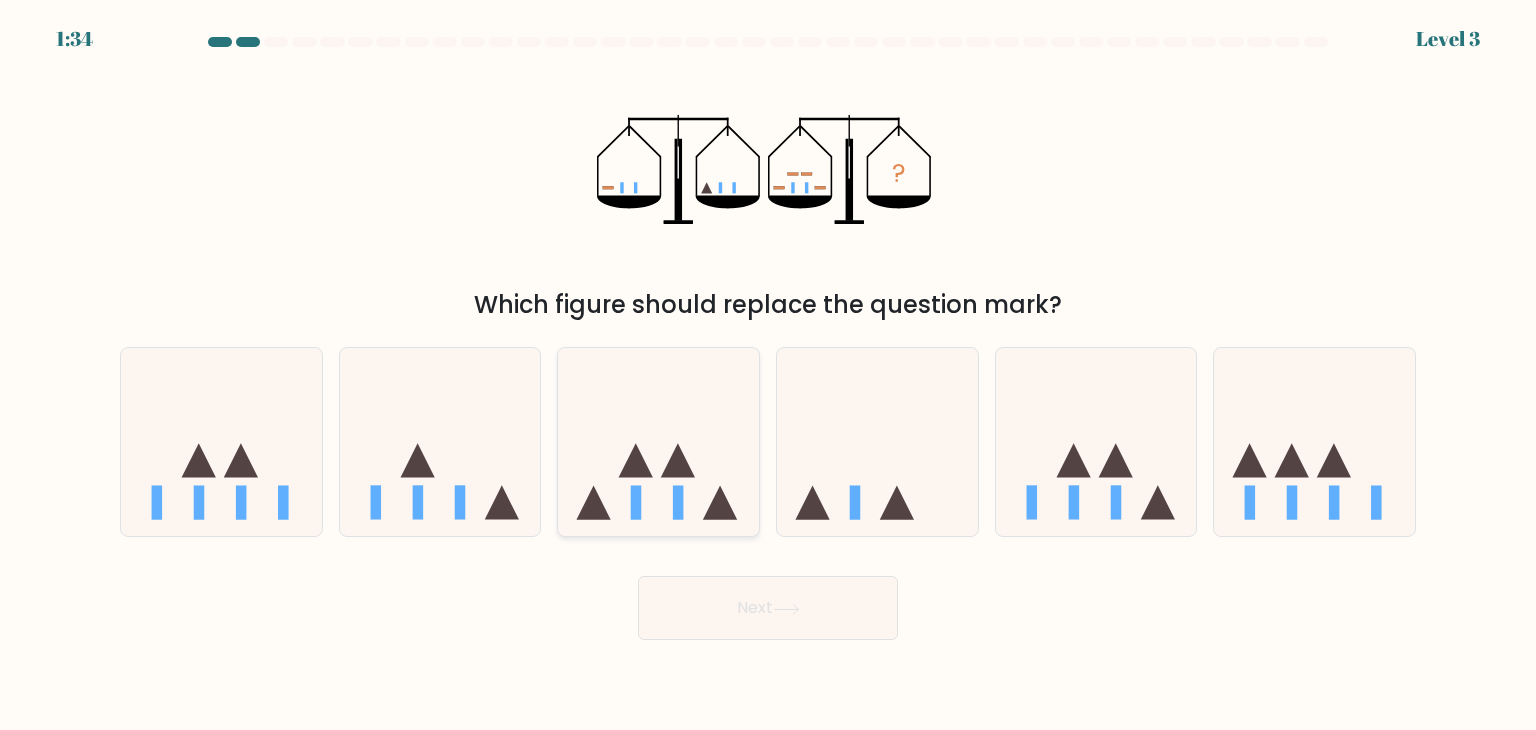 click 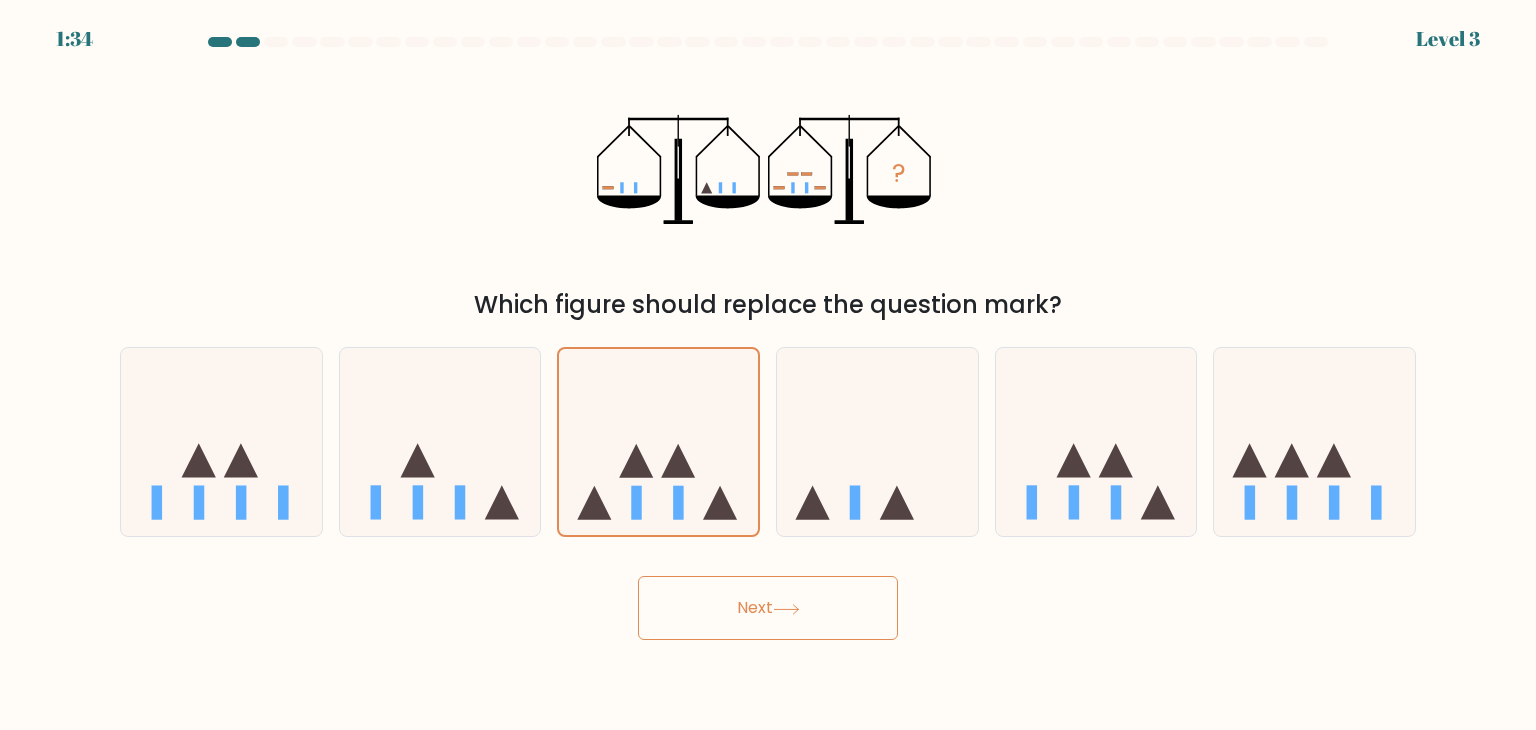 click on "Next" at bounding box center (768, 608) 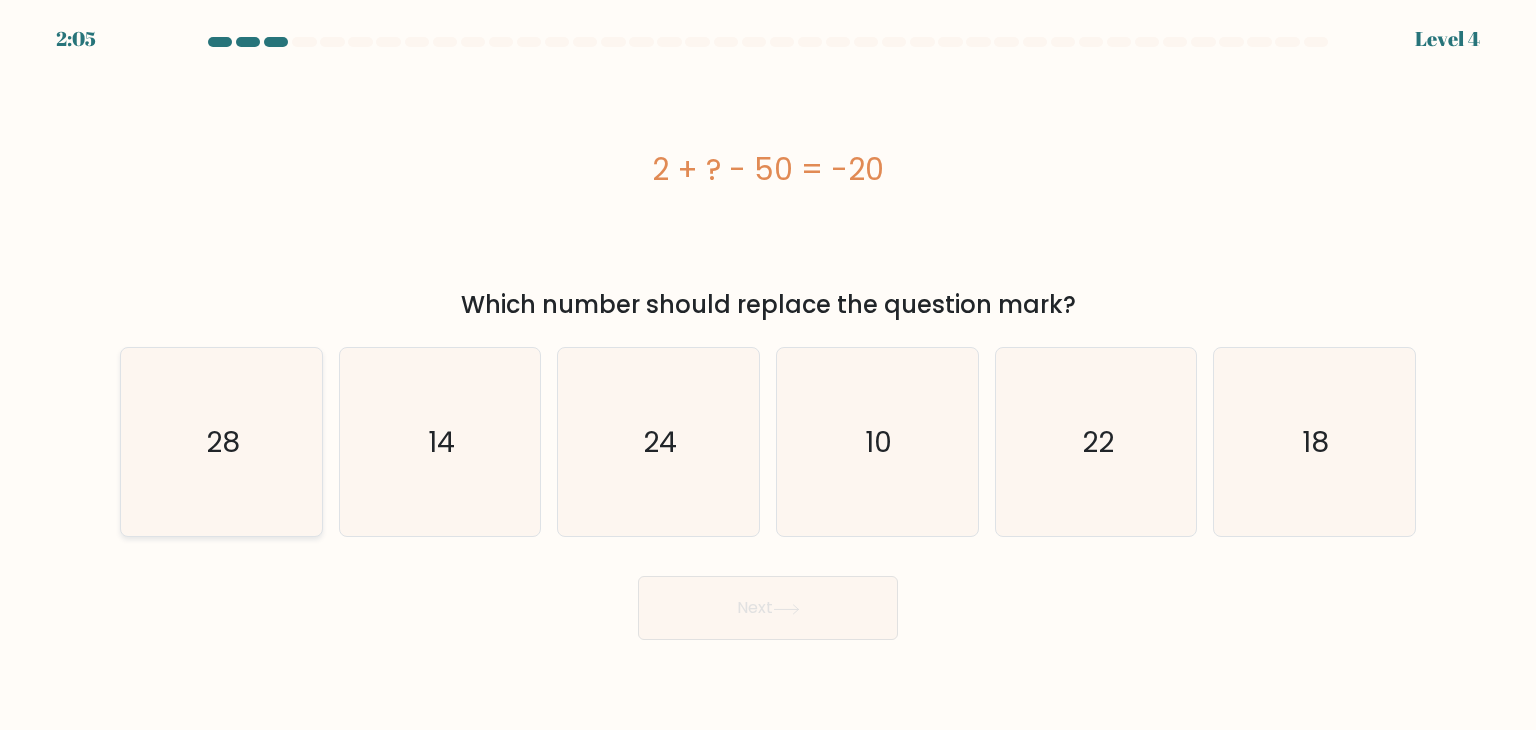 click on "28" 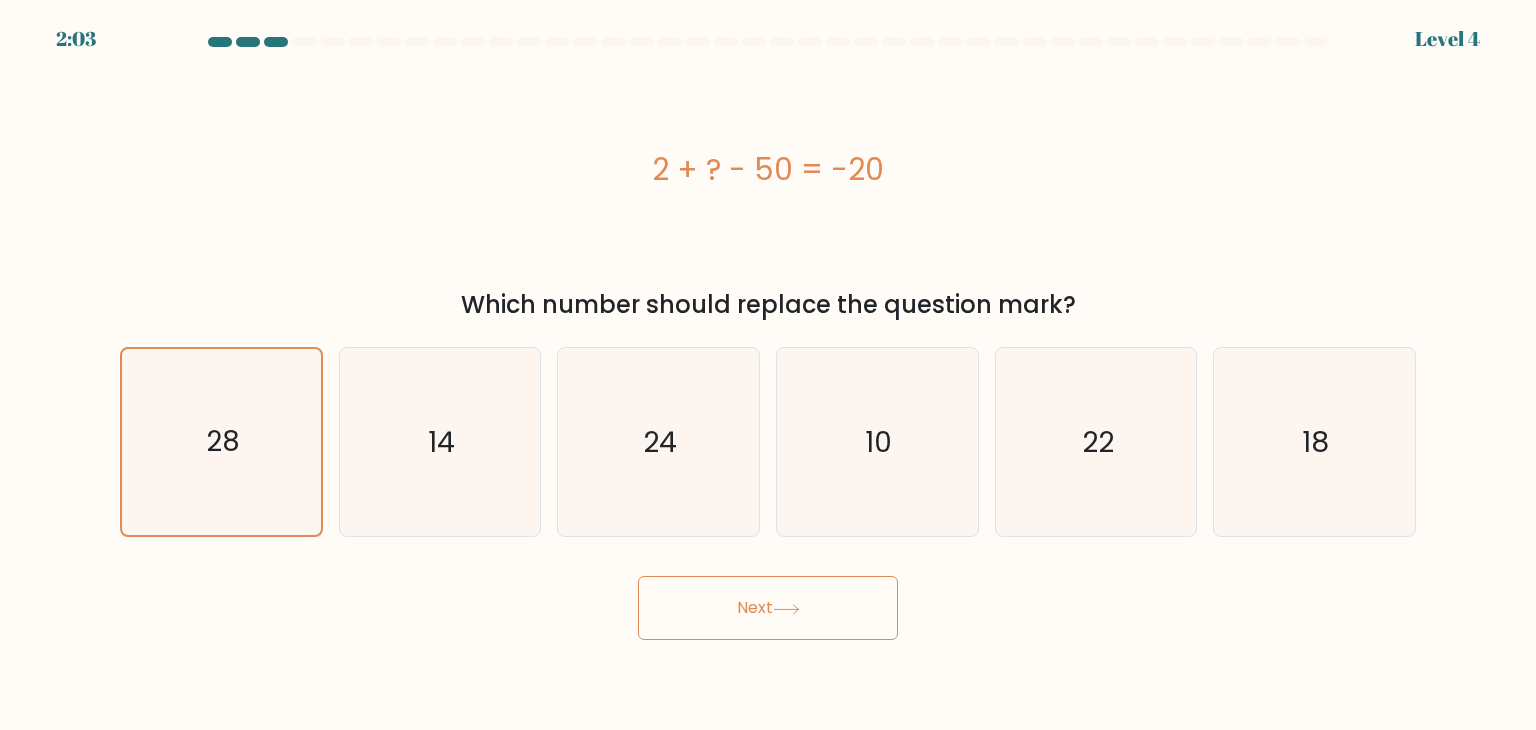 click on "Next" at bounding box center (768, 608) 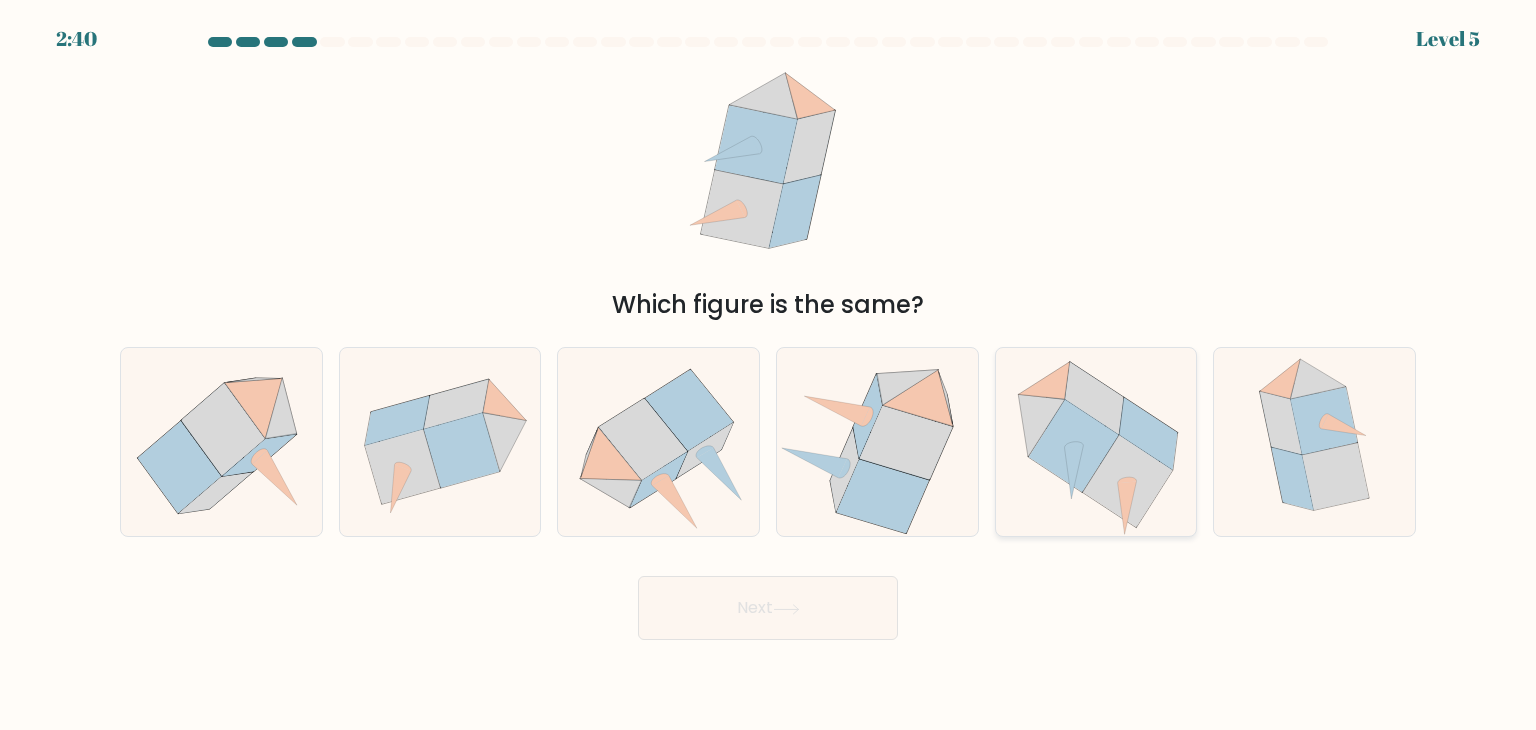 click 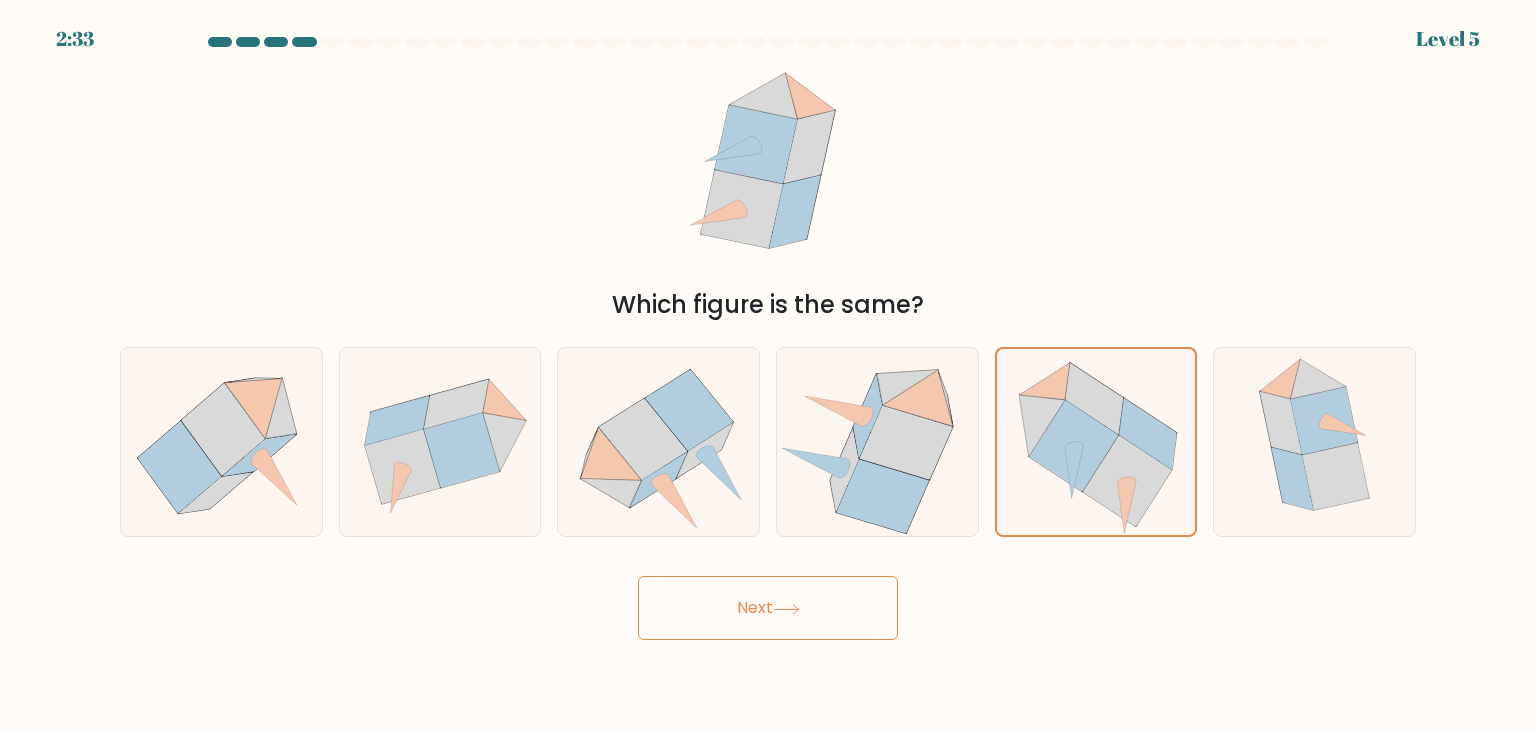 click on "Next" at bounding box center [768, 608] 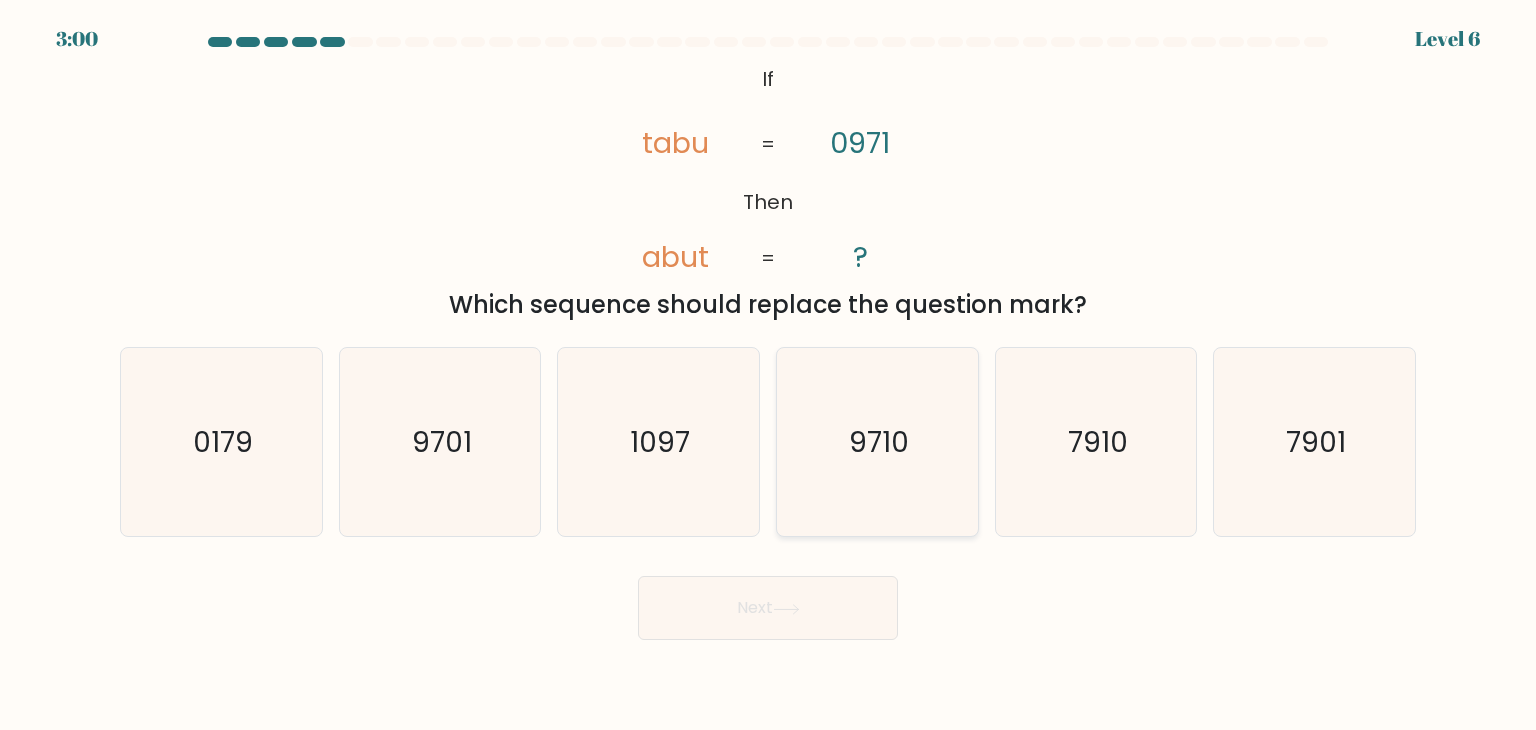 click on "9710" 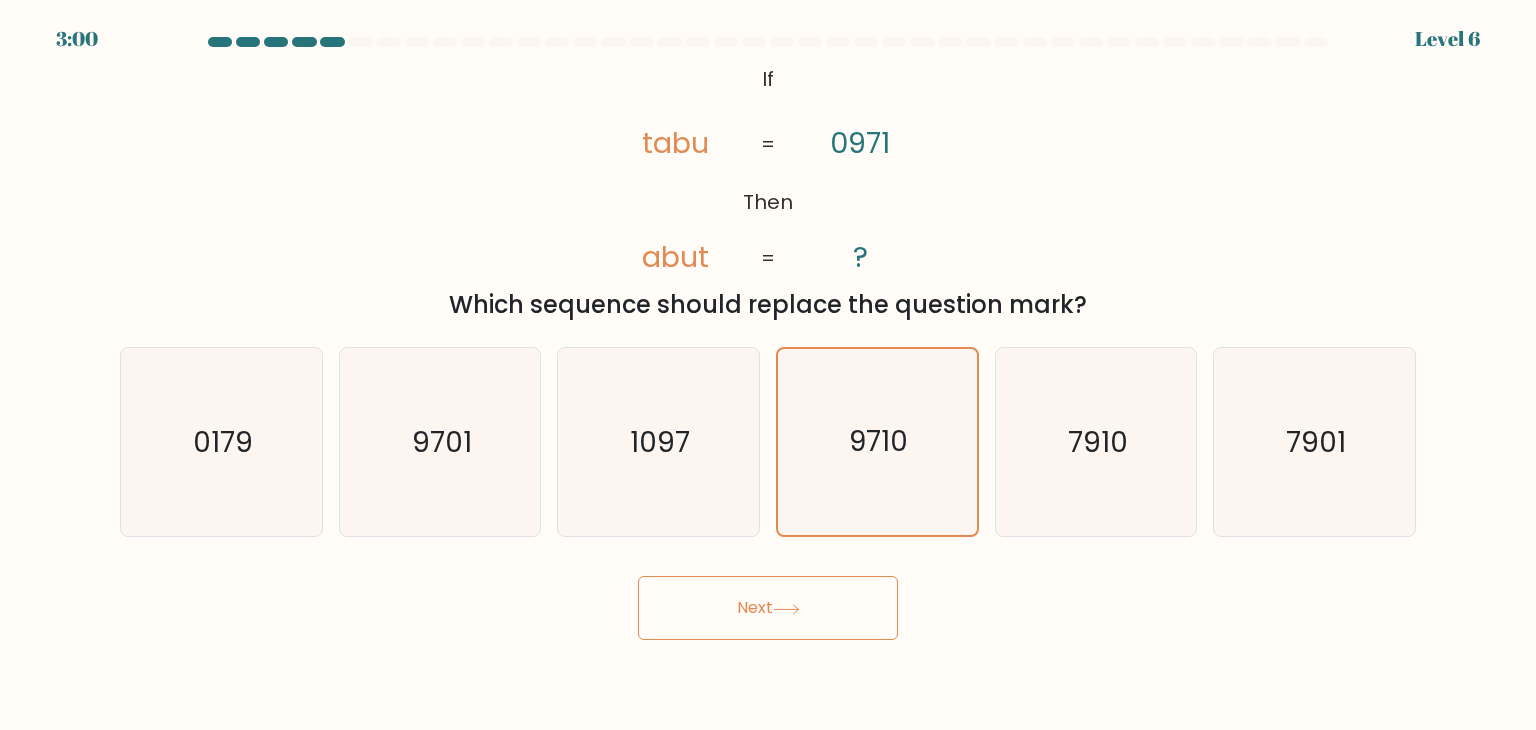 click on "Next" at bounding box center [768, 608] 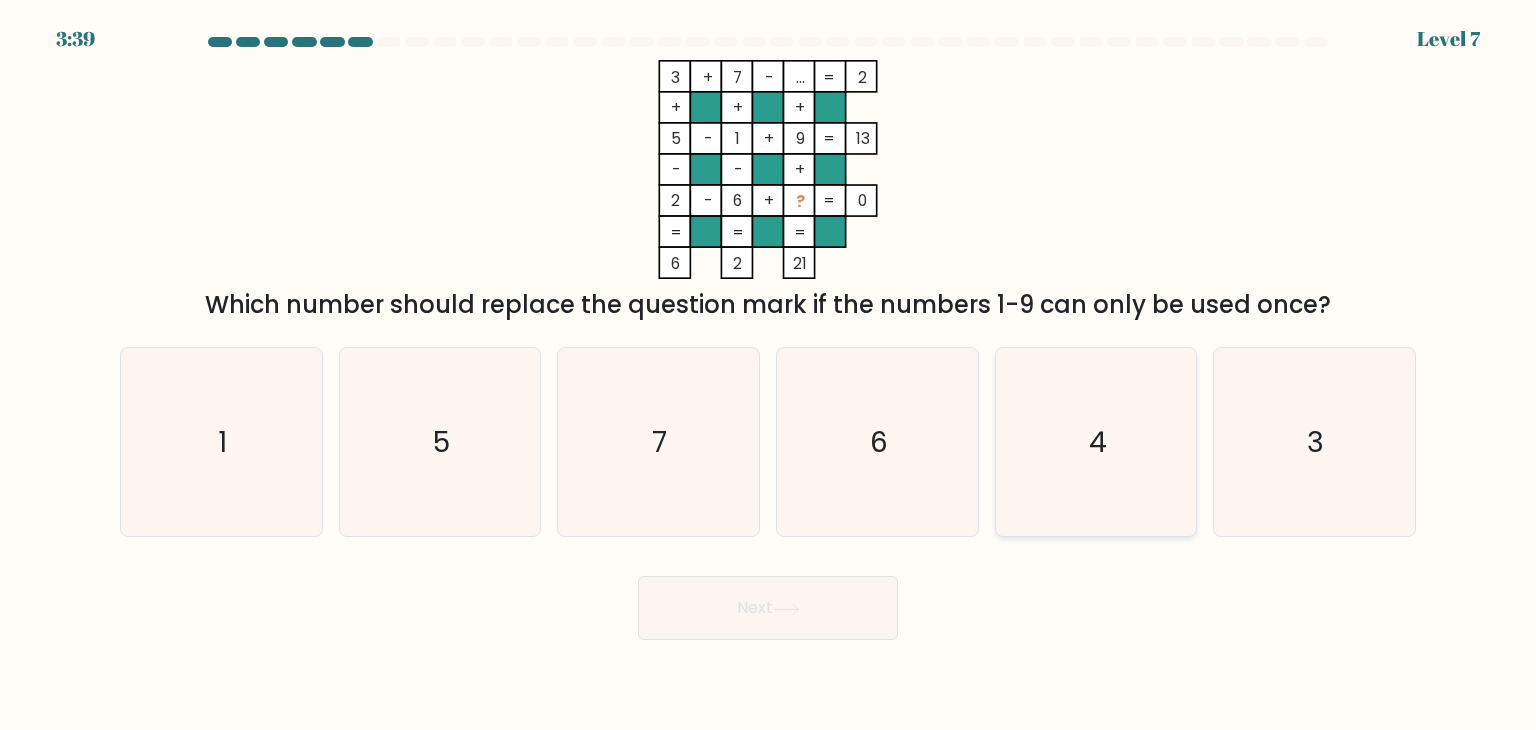 click on "4" 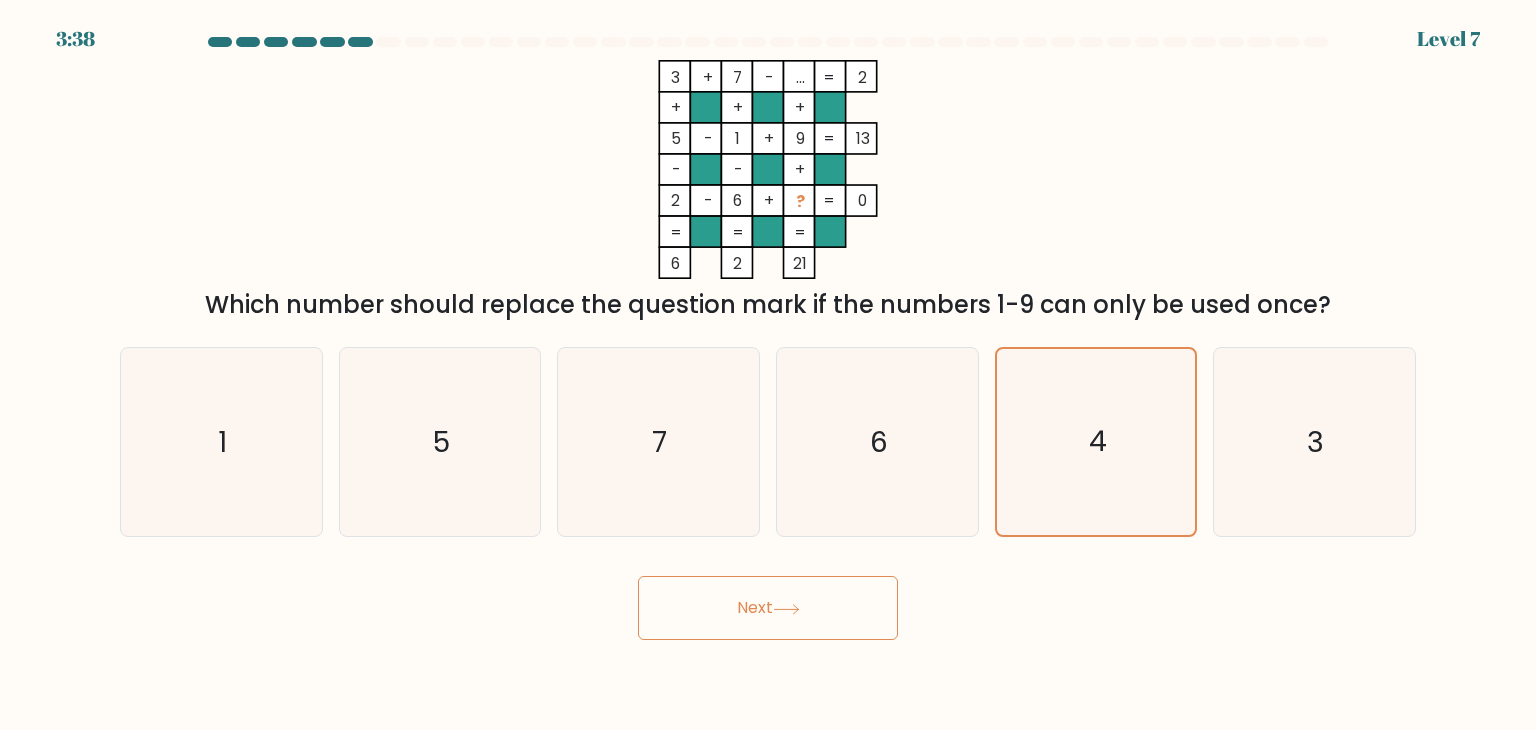 click on "Next" at bounding box center (768, 608) 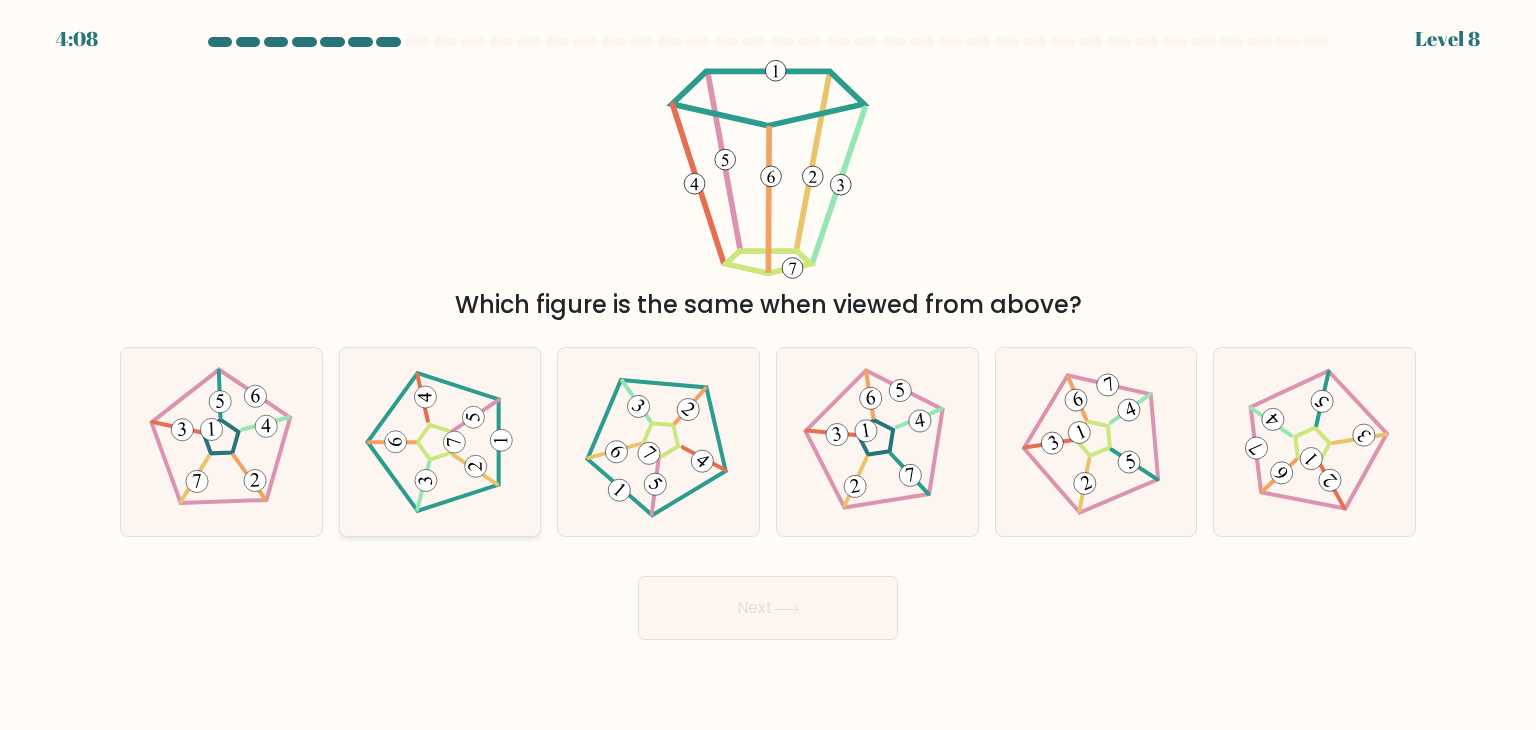 click 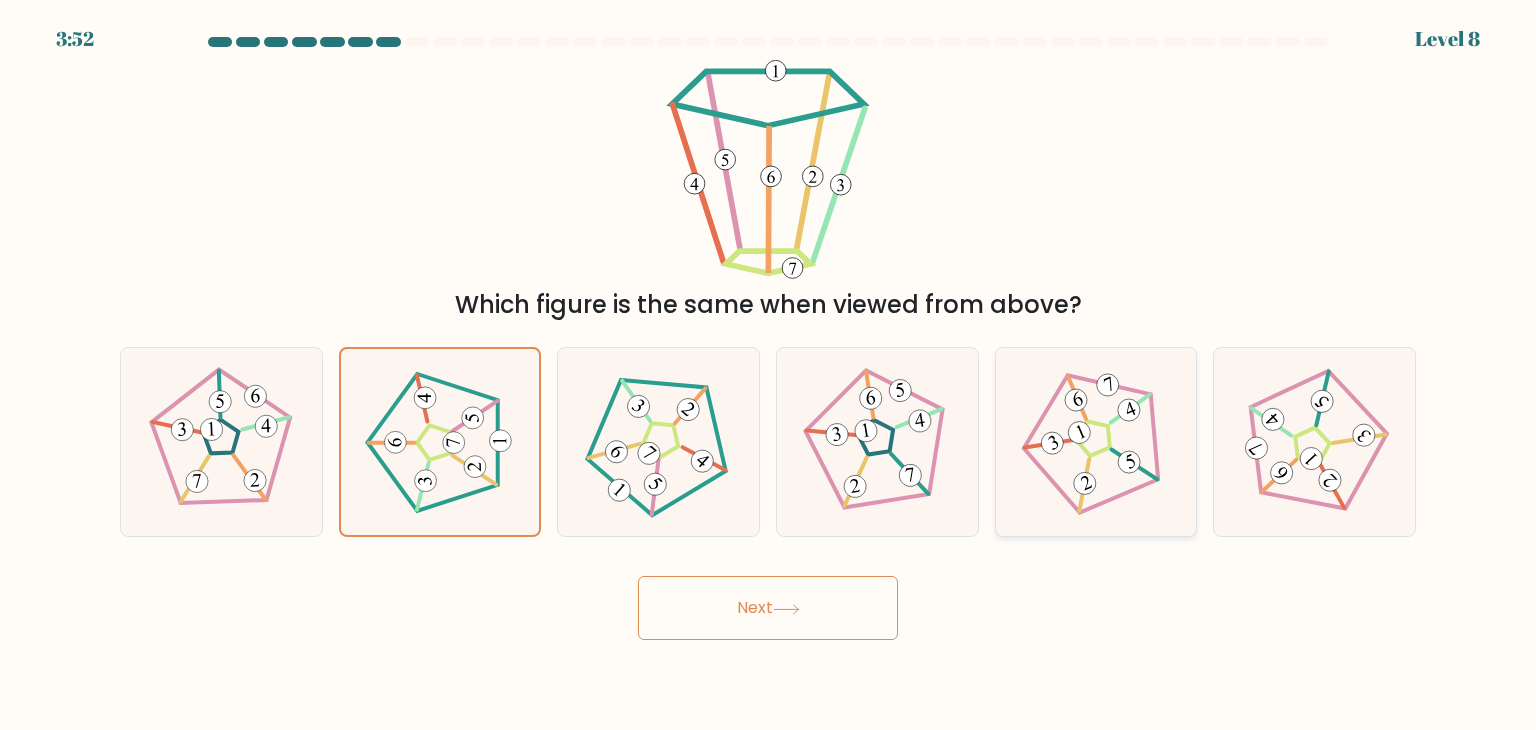 click 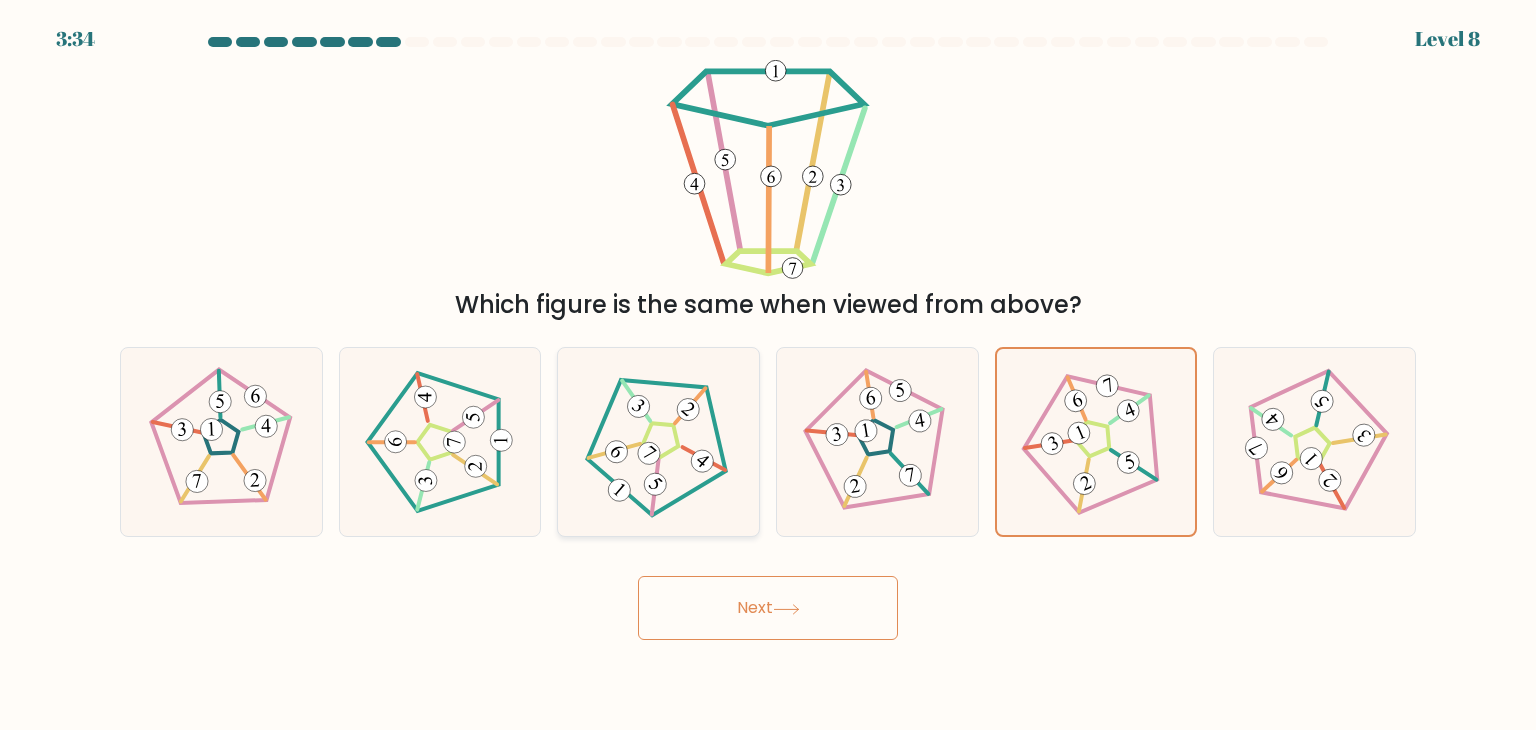 click at bounding box center [658, 442] 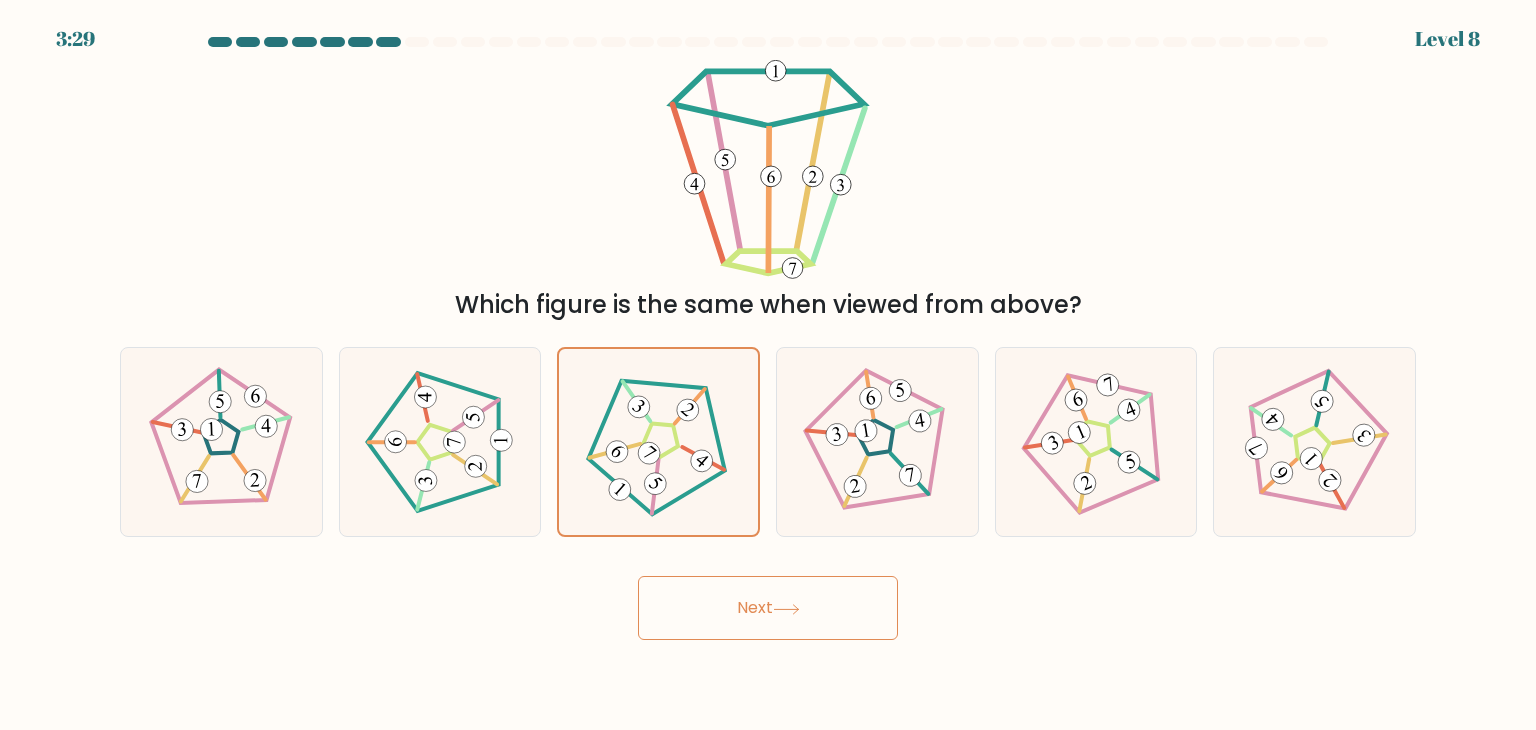 click on "e." at bounding box center [1096, 442] 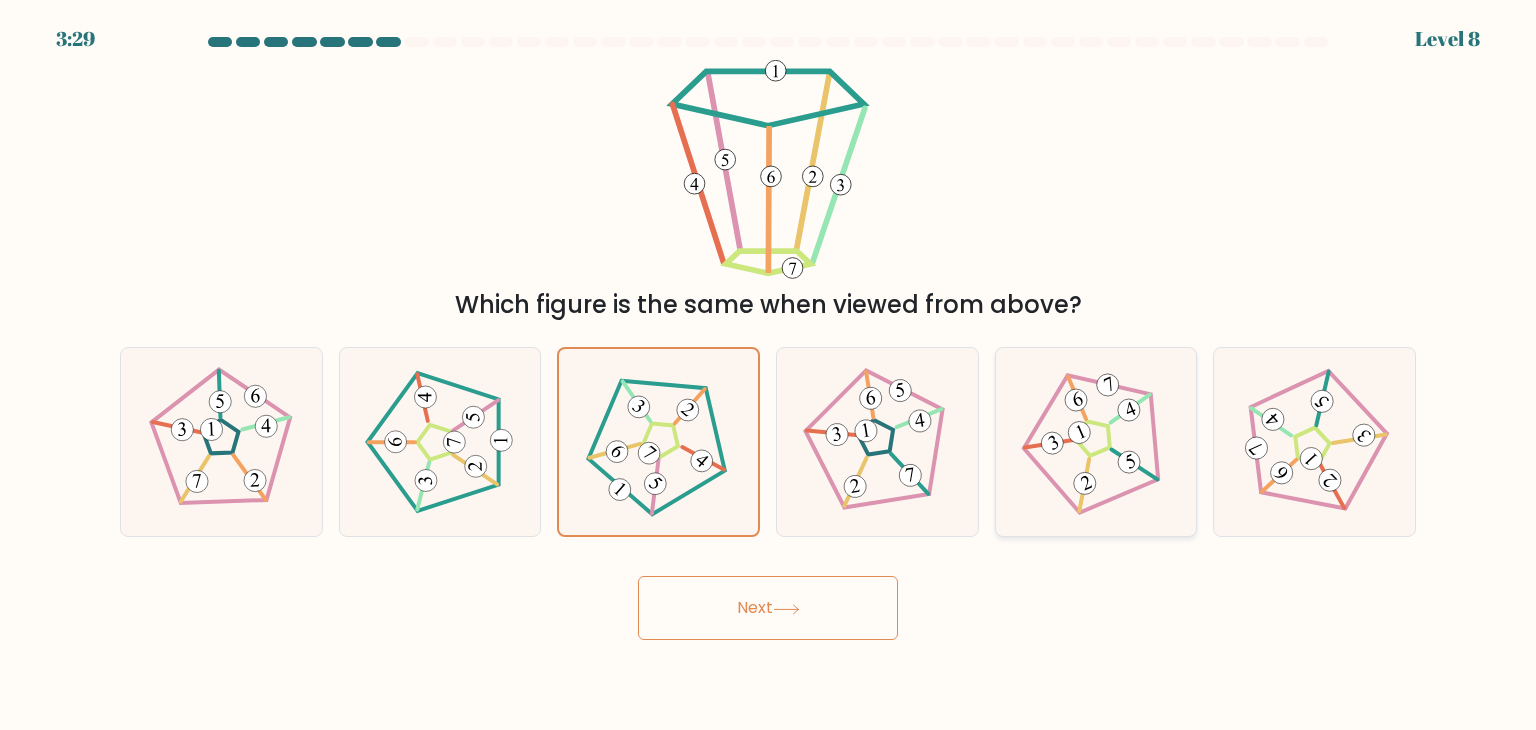 click 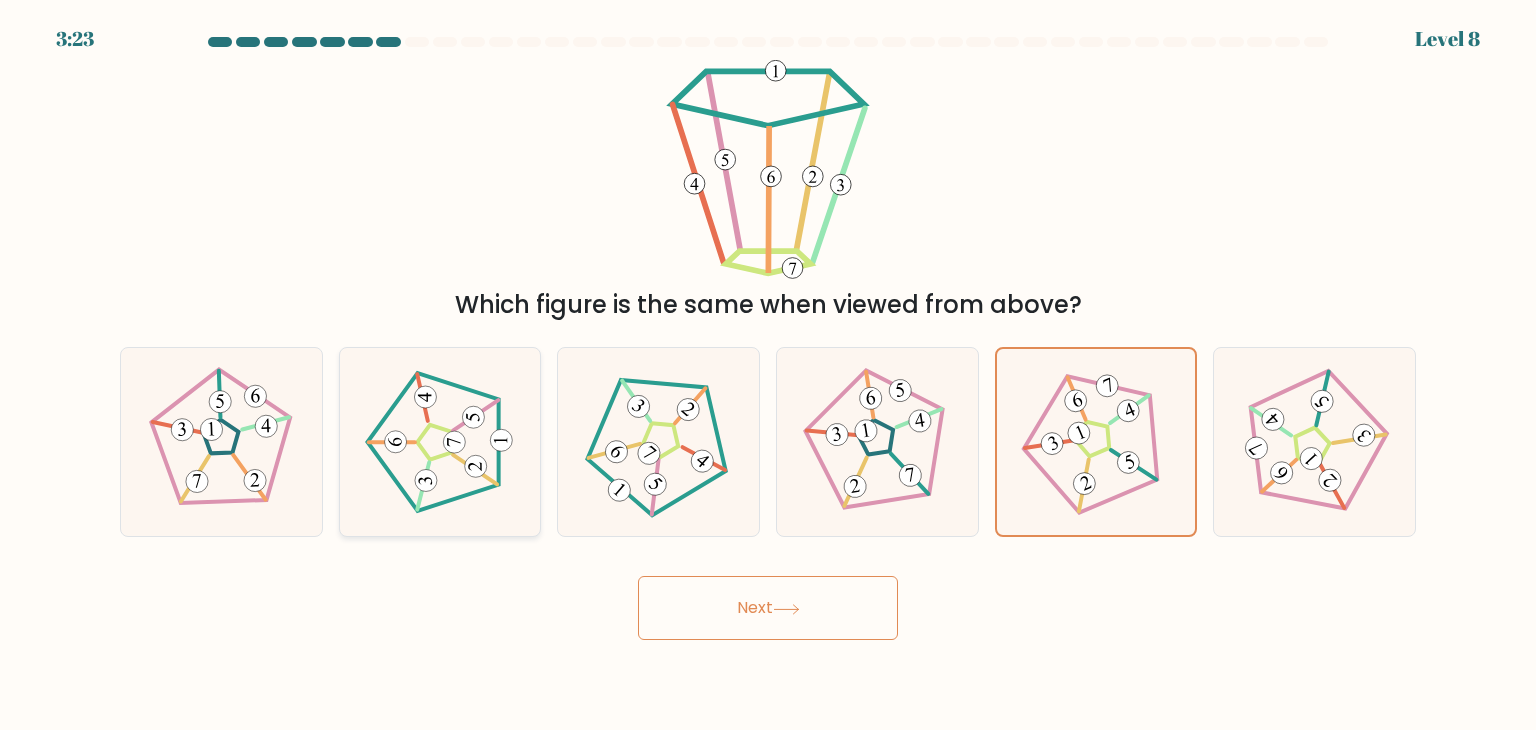 click 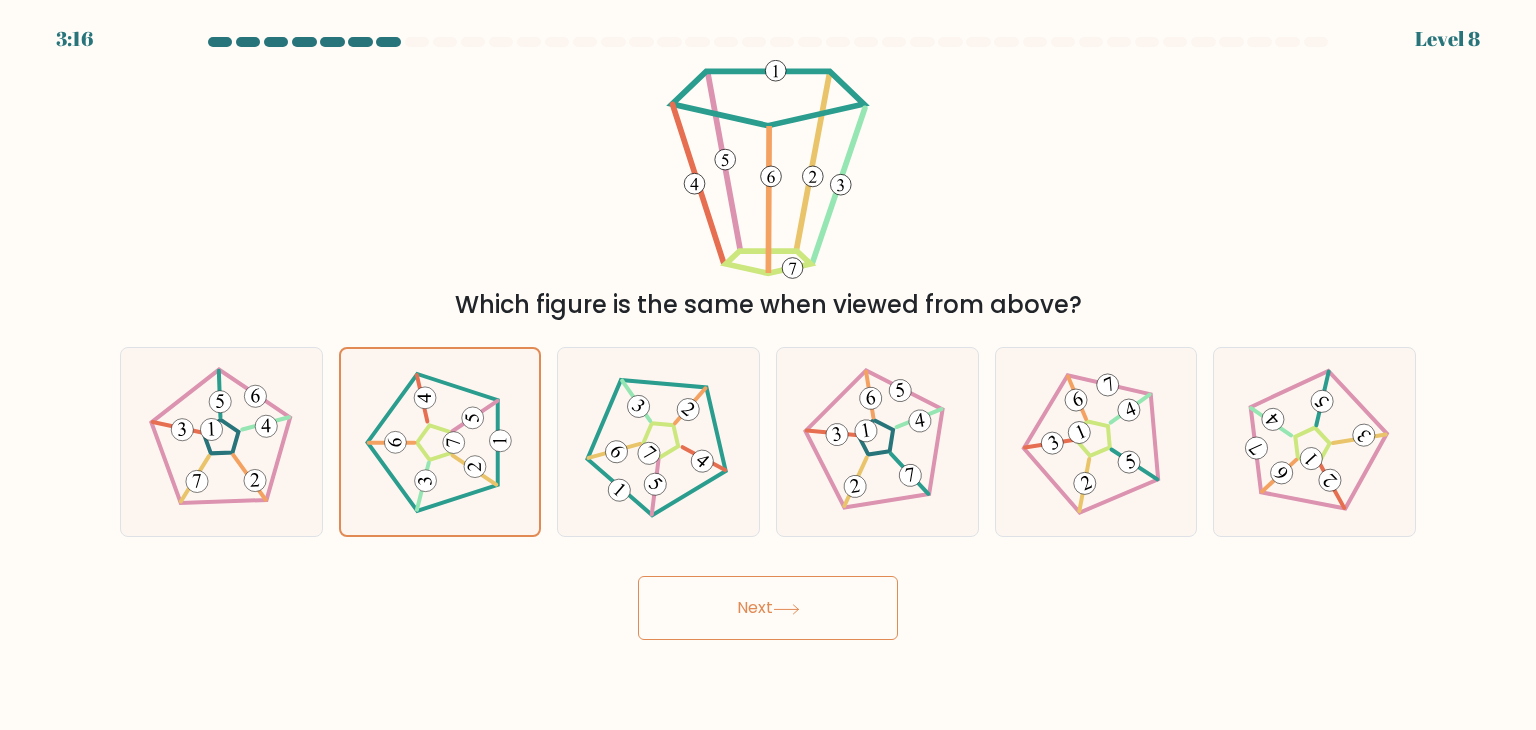click on "Next" at bounding box center (768, 608) 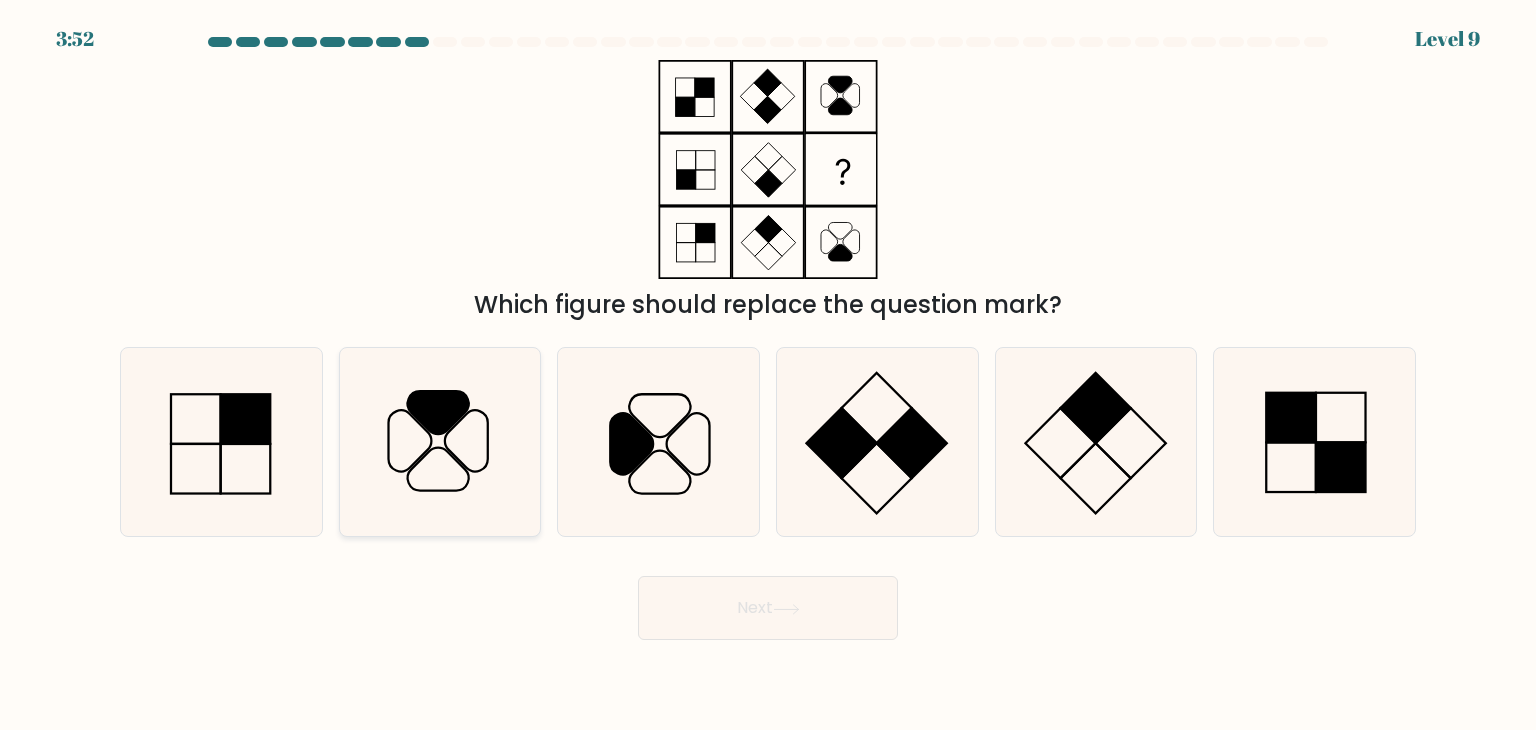 click 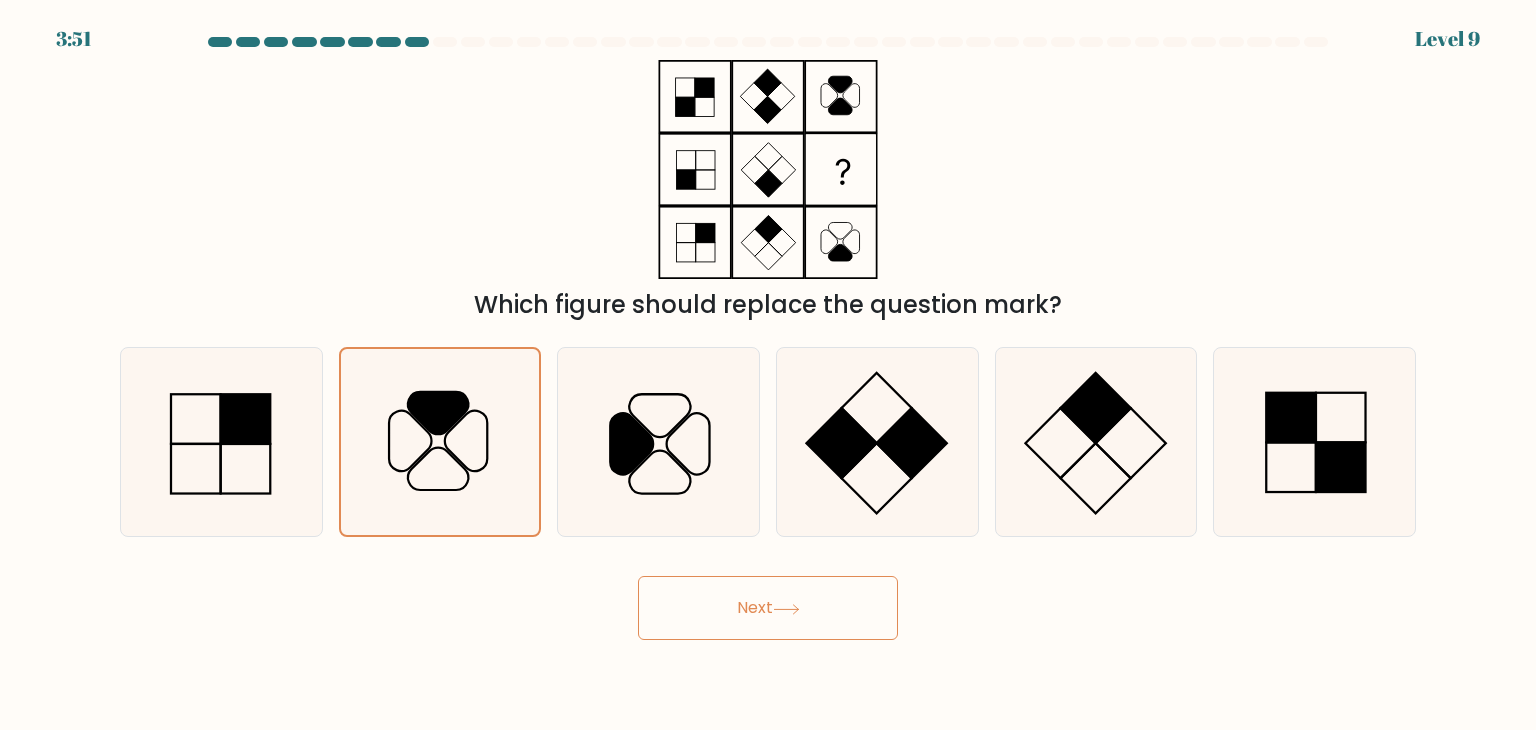 click on "Next" at bounding box center [768, 608] 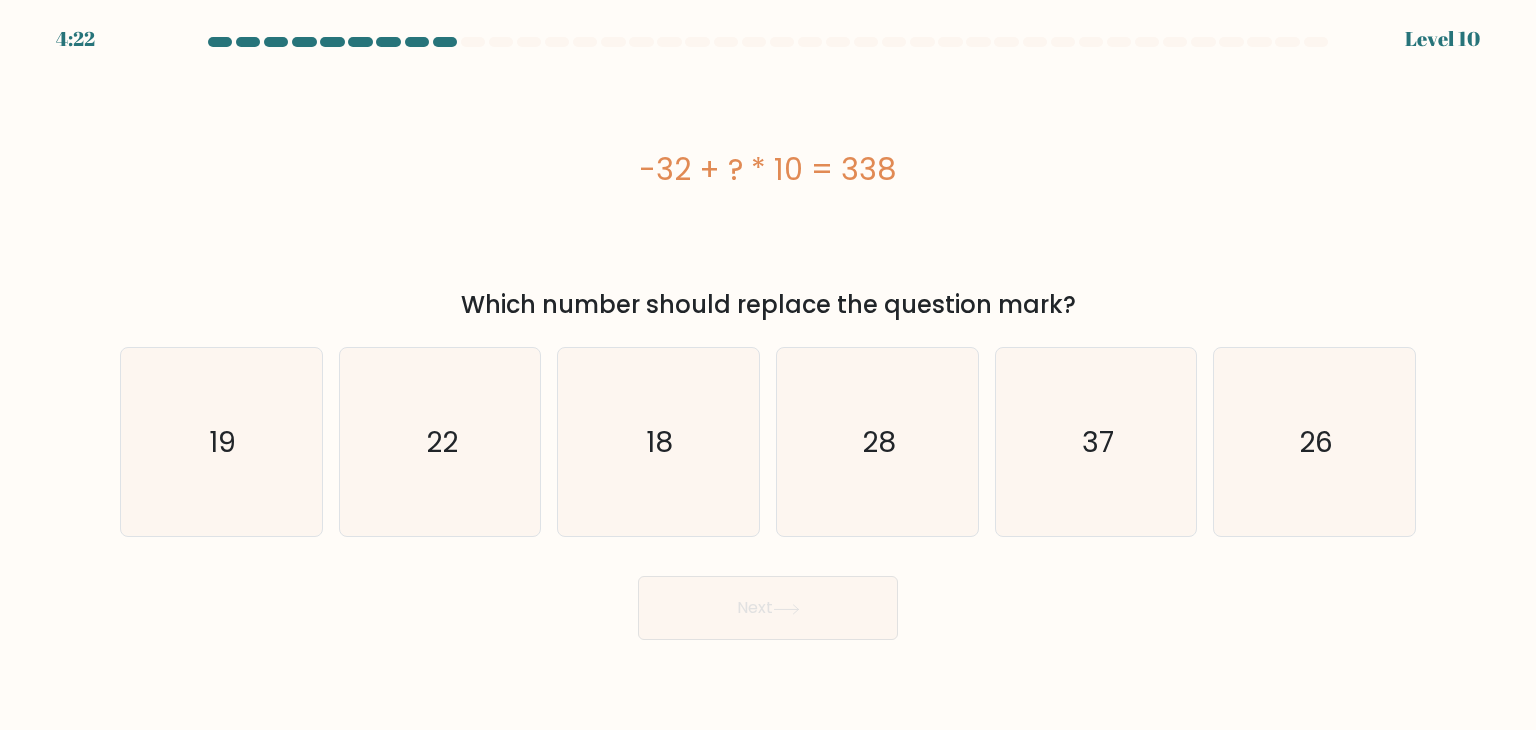 click on "-32 + ? * 10 = 338" at bounding box center [768, 169] 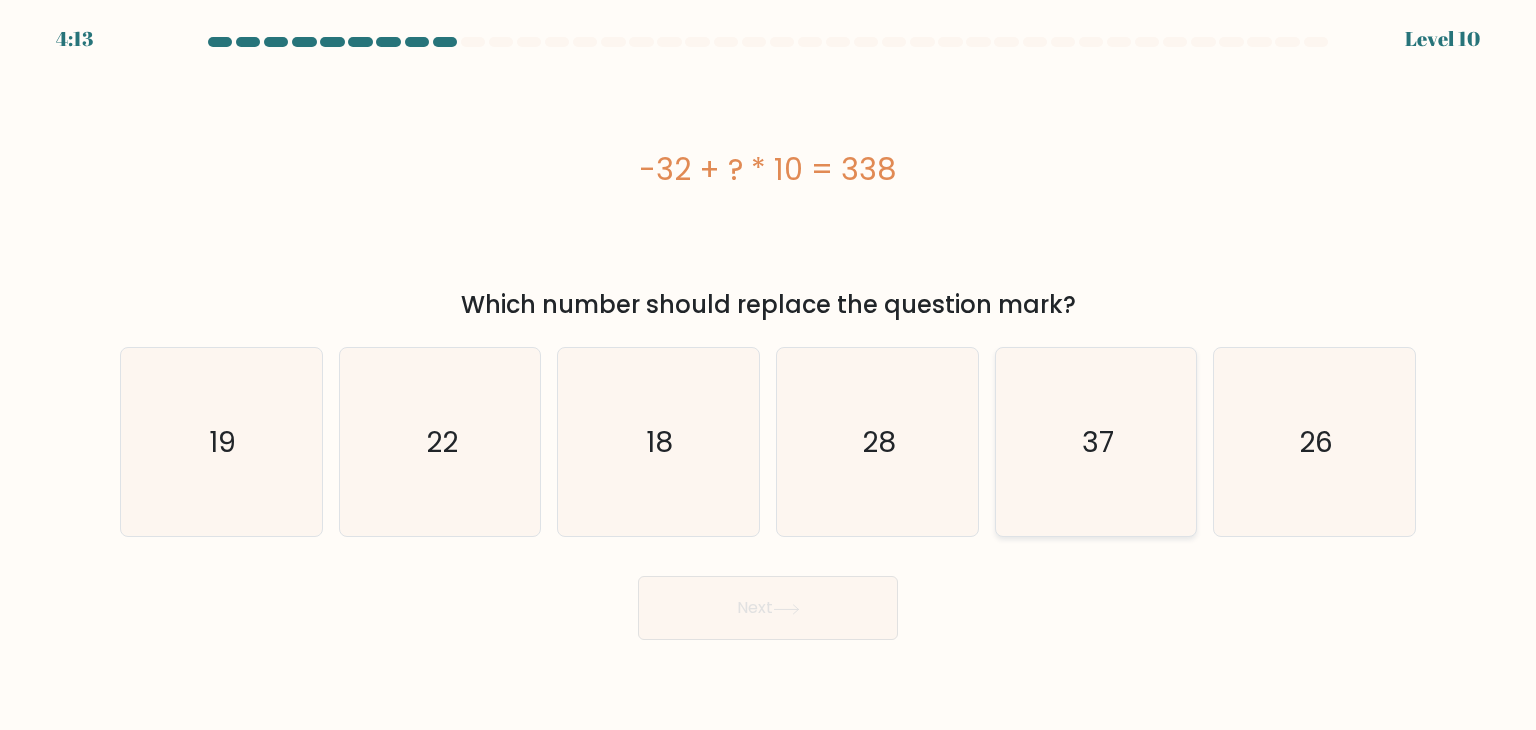 drag, startPoint x: 1163, startPoint y: 477, endPoint x: 1093, endPoint y: 501, distance: 74 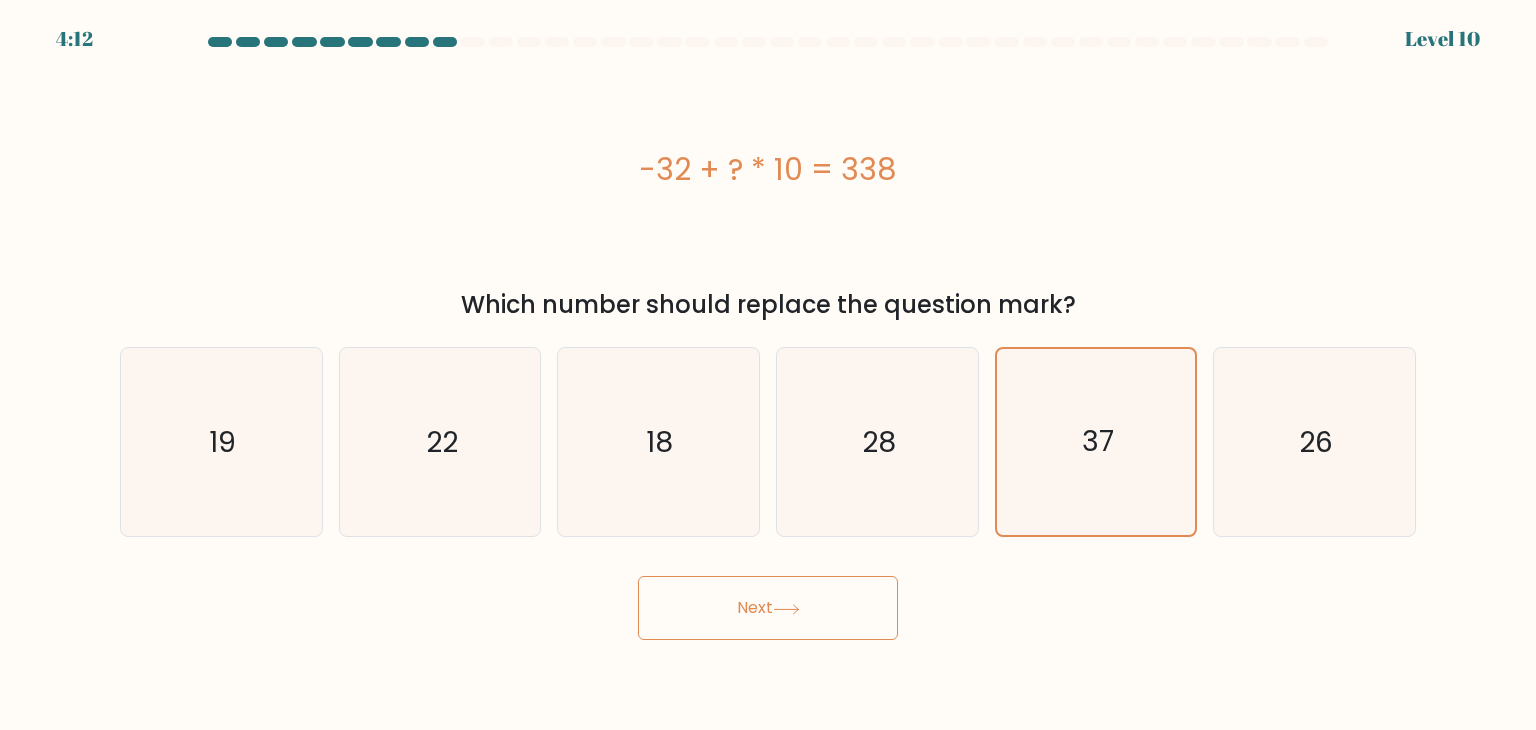 click on "Next" at bounding box center (768, 608) 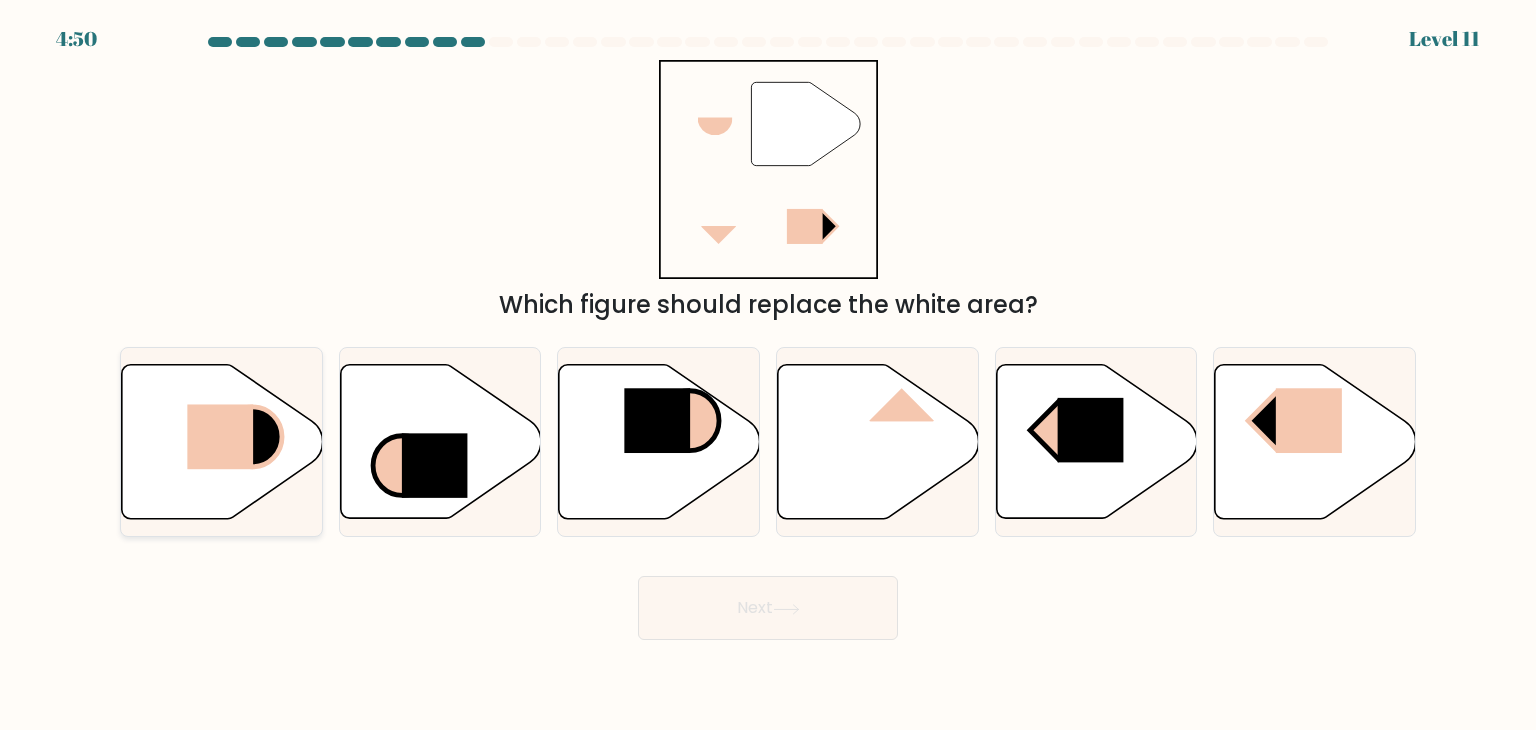 drag, startPoint x: 204, startPoint y: 417, endPoint x: 224, endPoint y: 419, distance: 20.09975 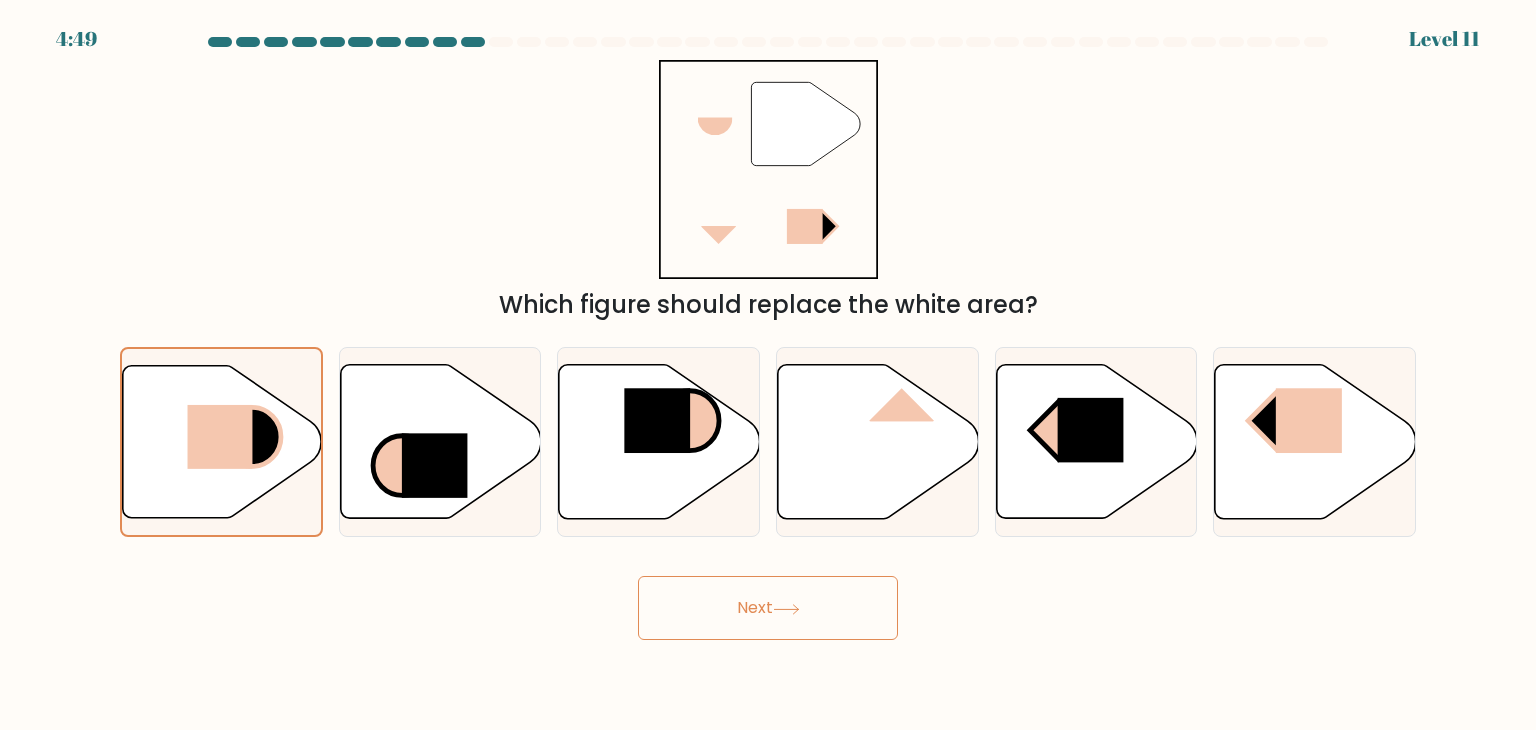click on "Next" at bounding box center (768, 608) 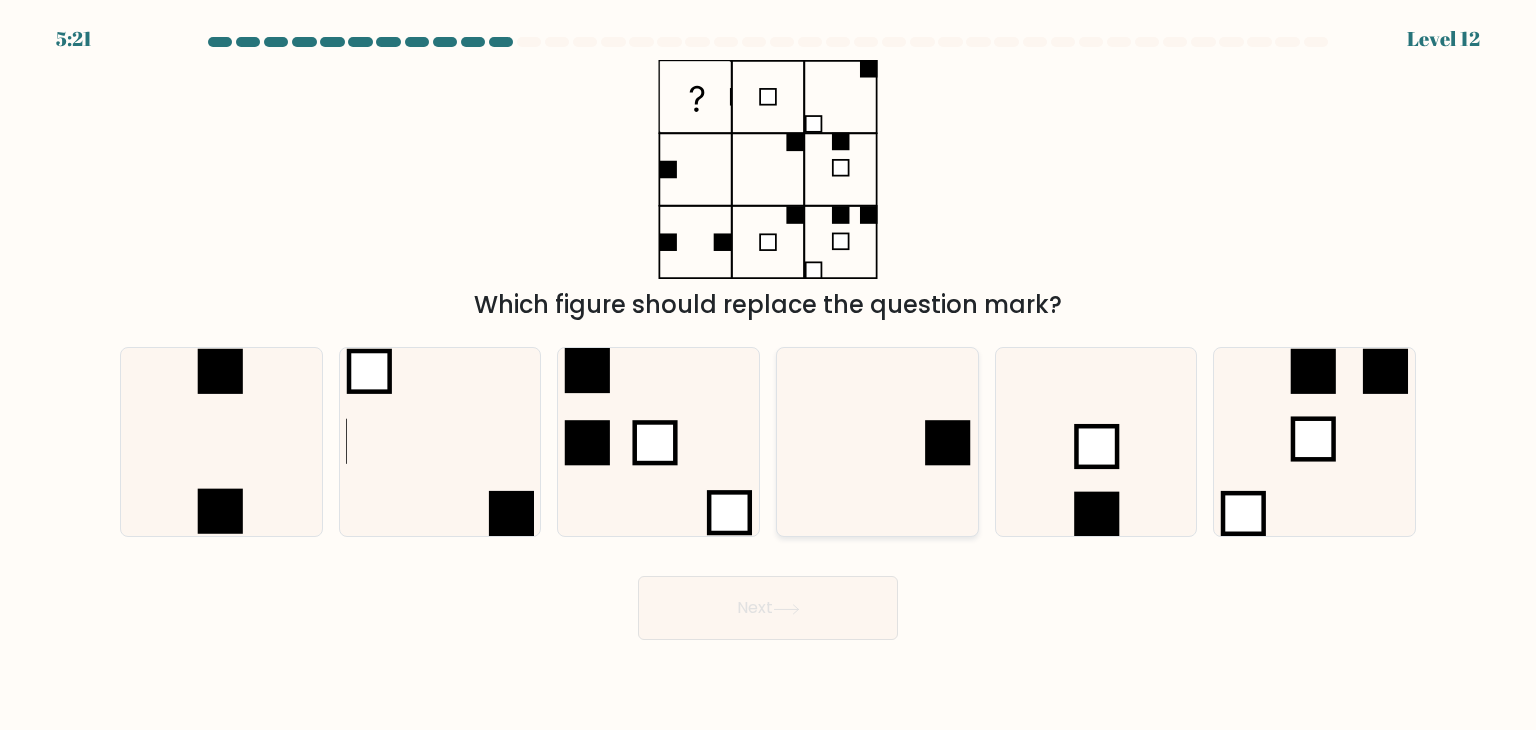 click 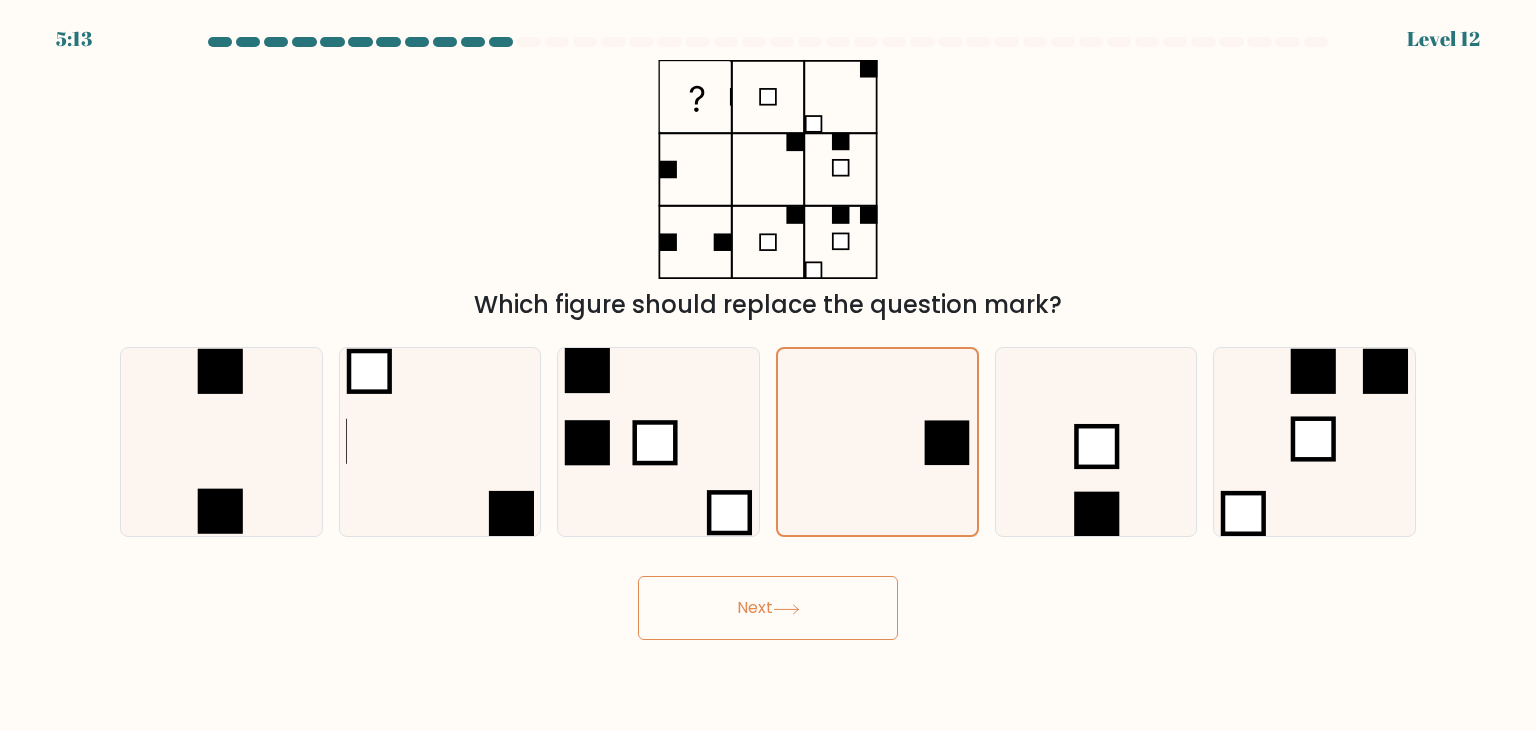 click 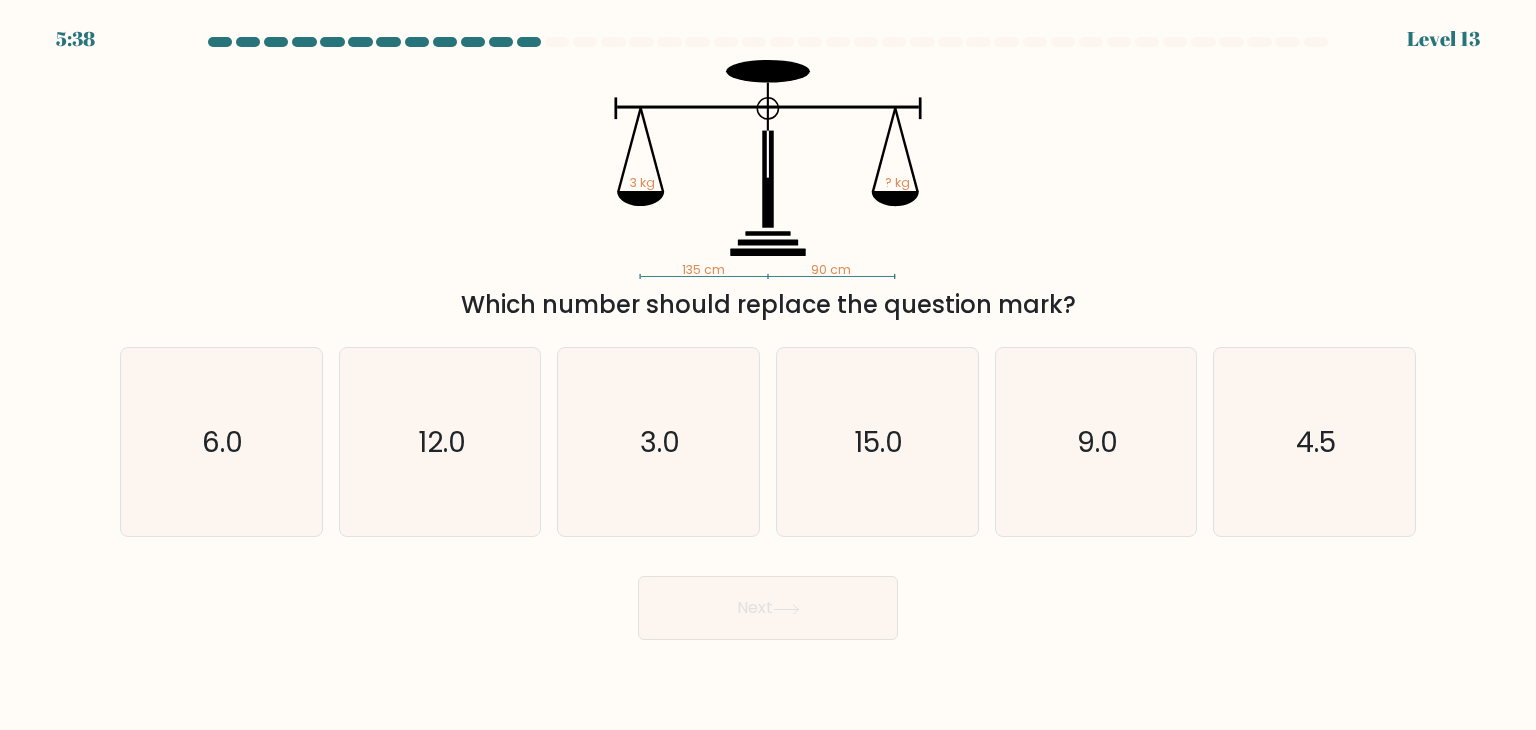 click on "135 cm   90 cm   3 kg   ? kg" 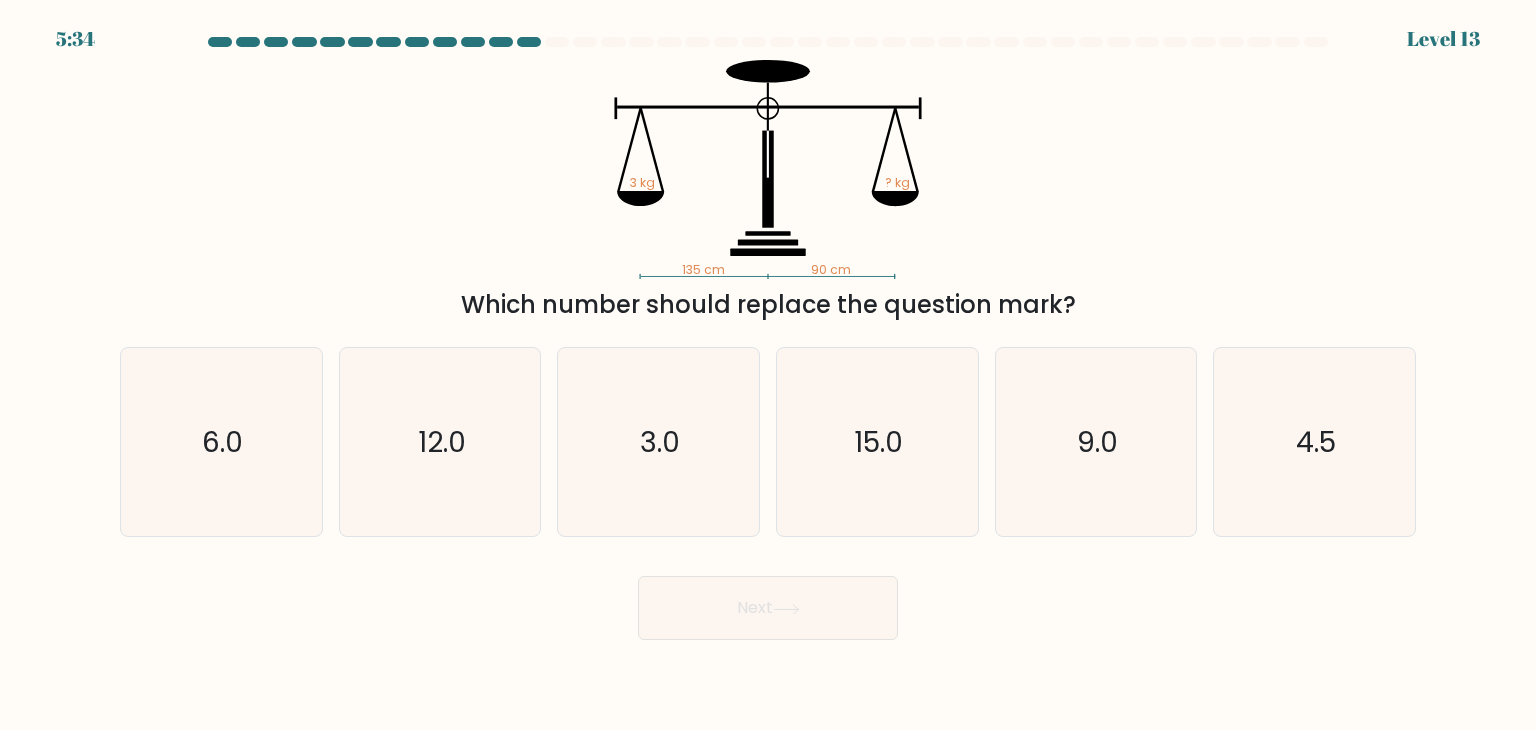 click on "Next" at bounding box center (768, 608) 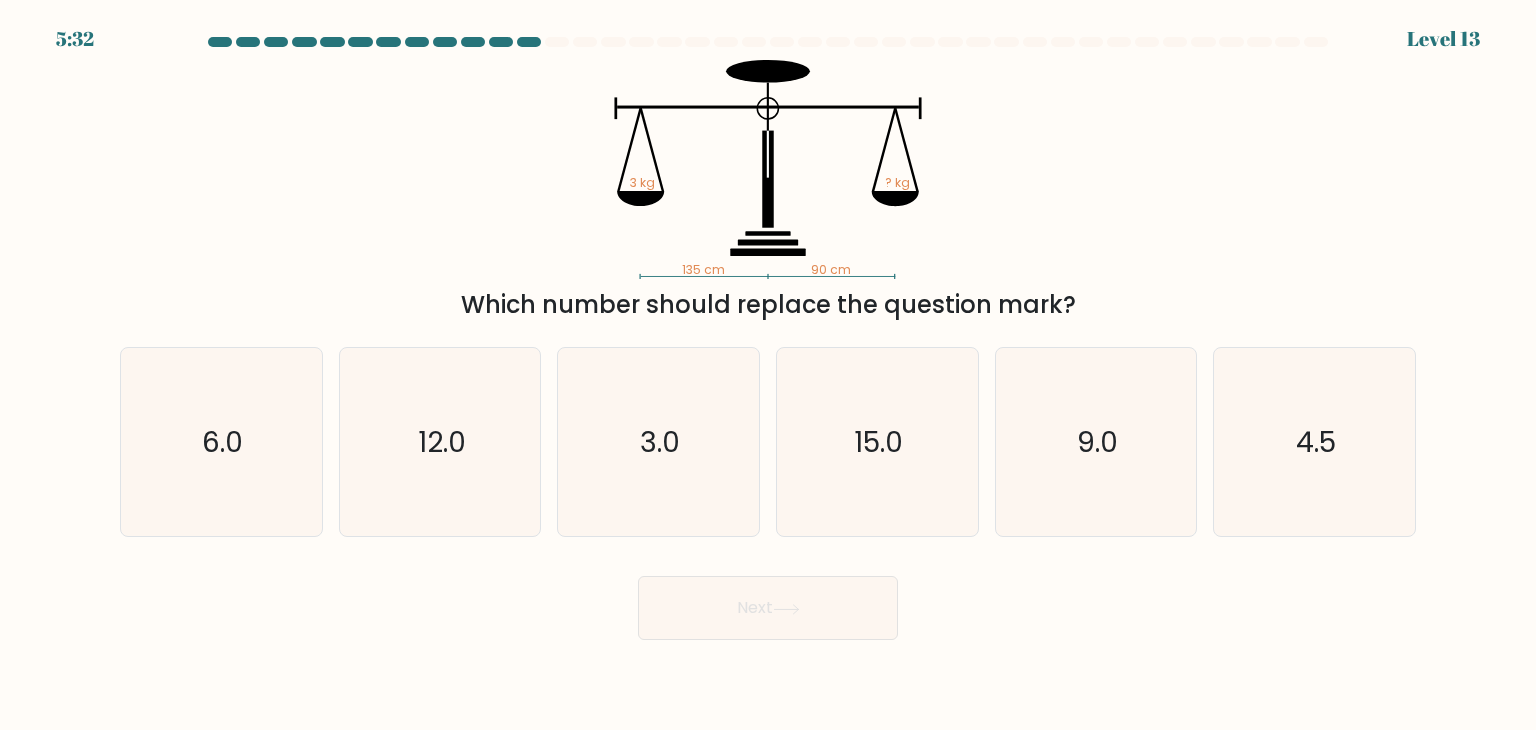 click on "5:32
Level 13" at bounding box center [768, 365] 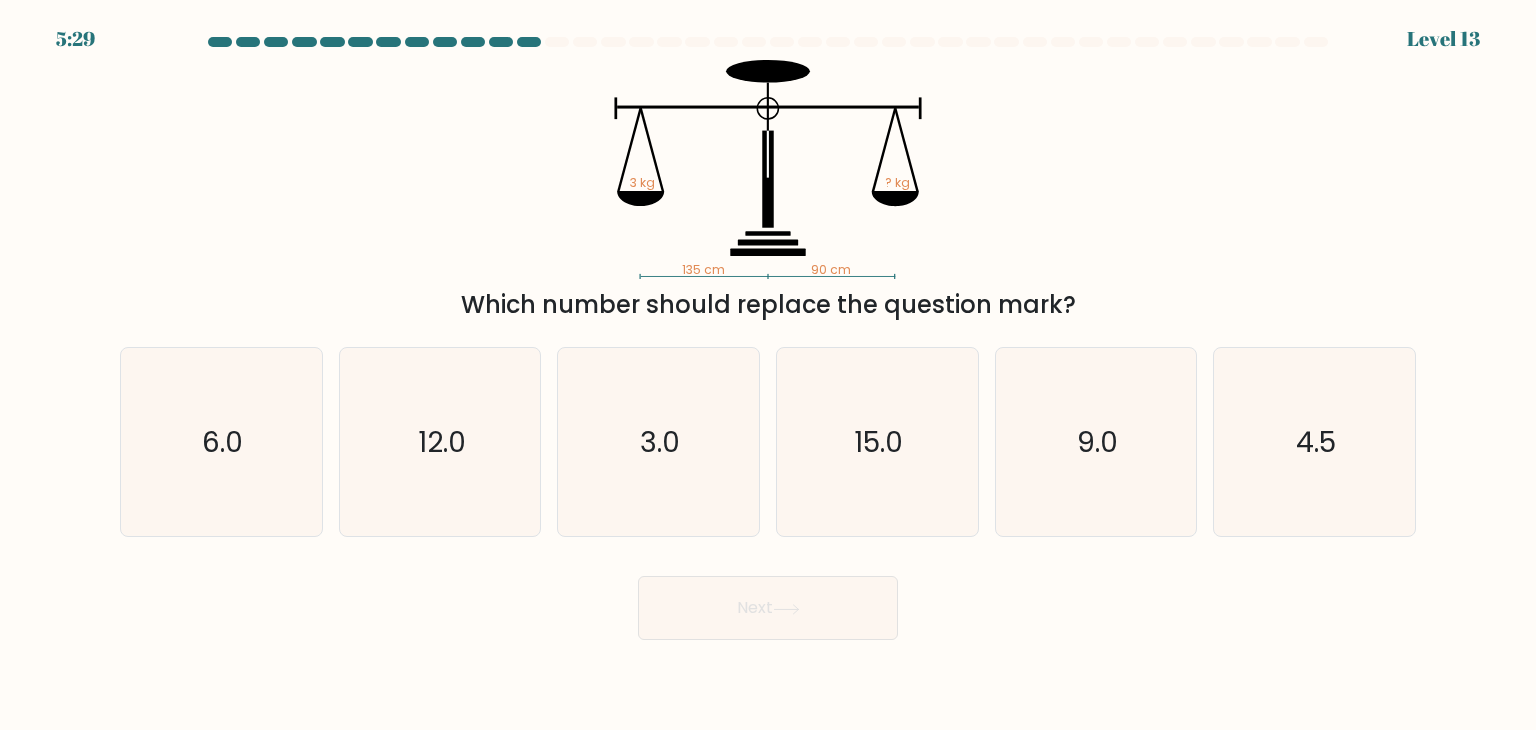 drag, startPoint x: 1477, startPoint y: 504, endPoint x: 1435, endPoint y: 503, distance: 42.0119 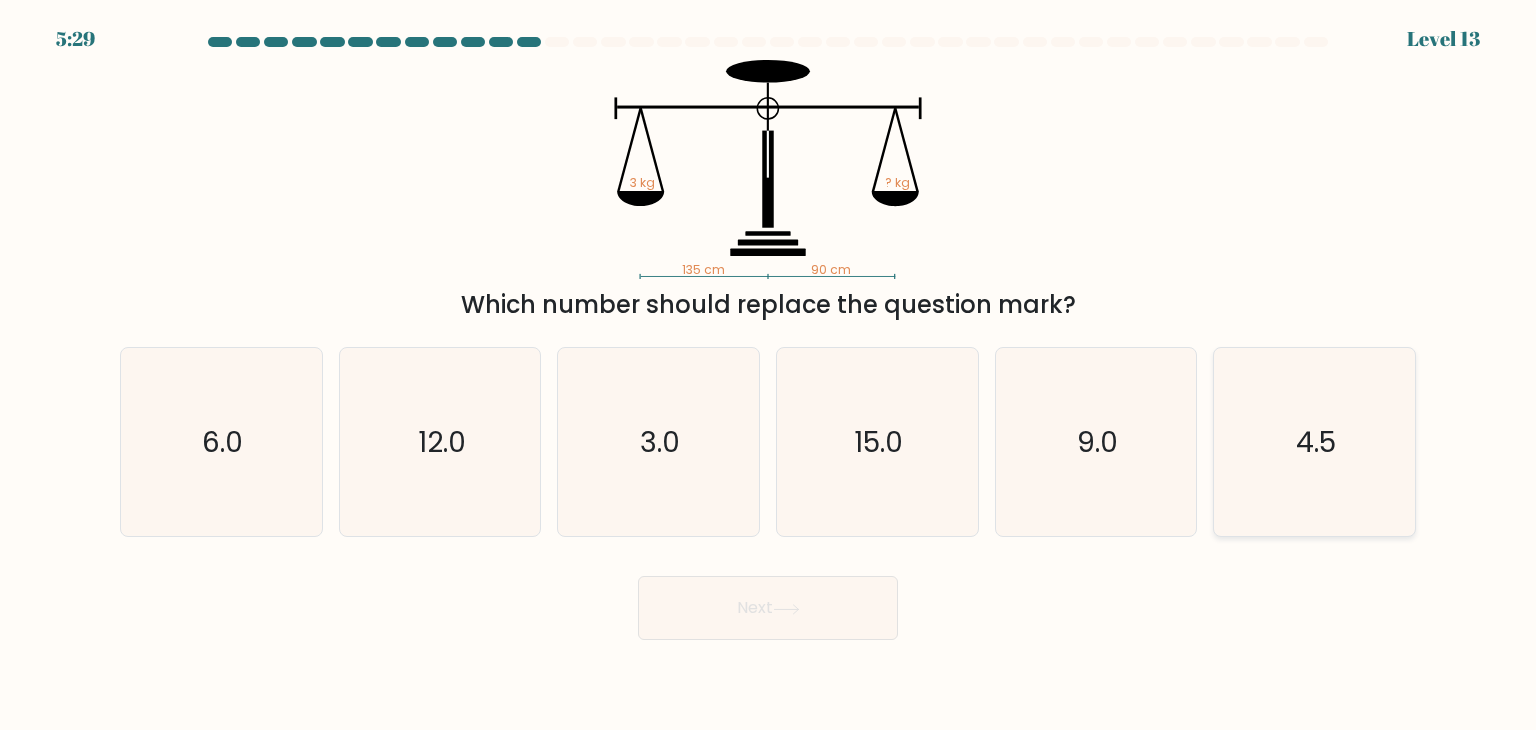 click on "4.5" 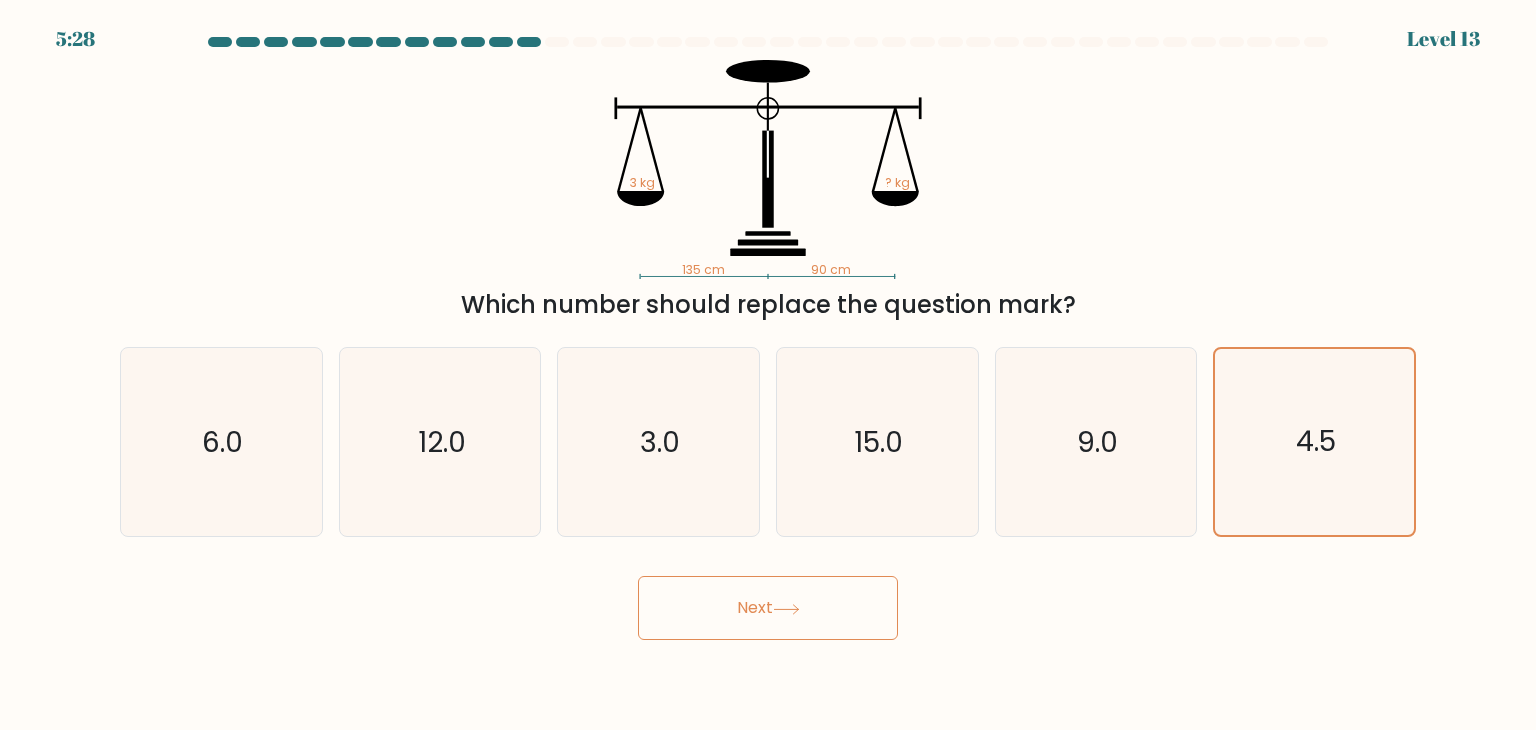 click on "Next" at bounding box center (768, 608) 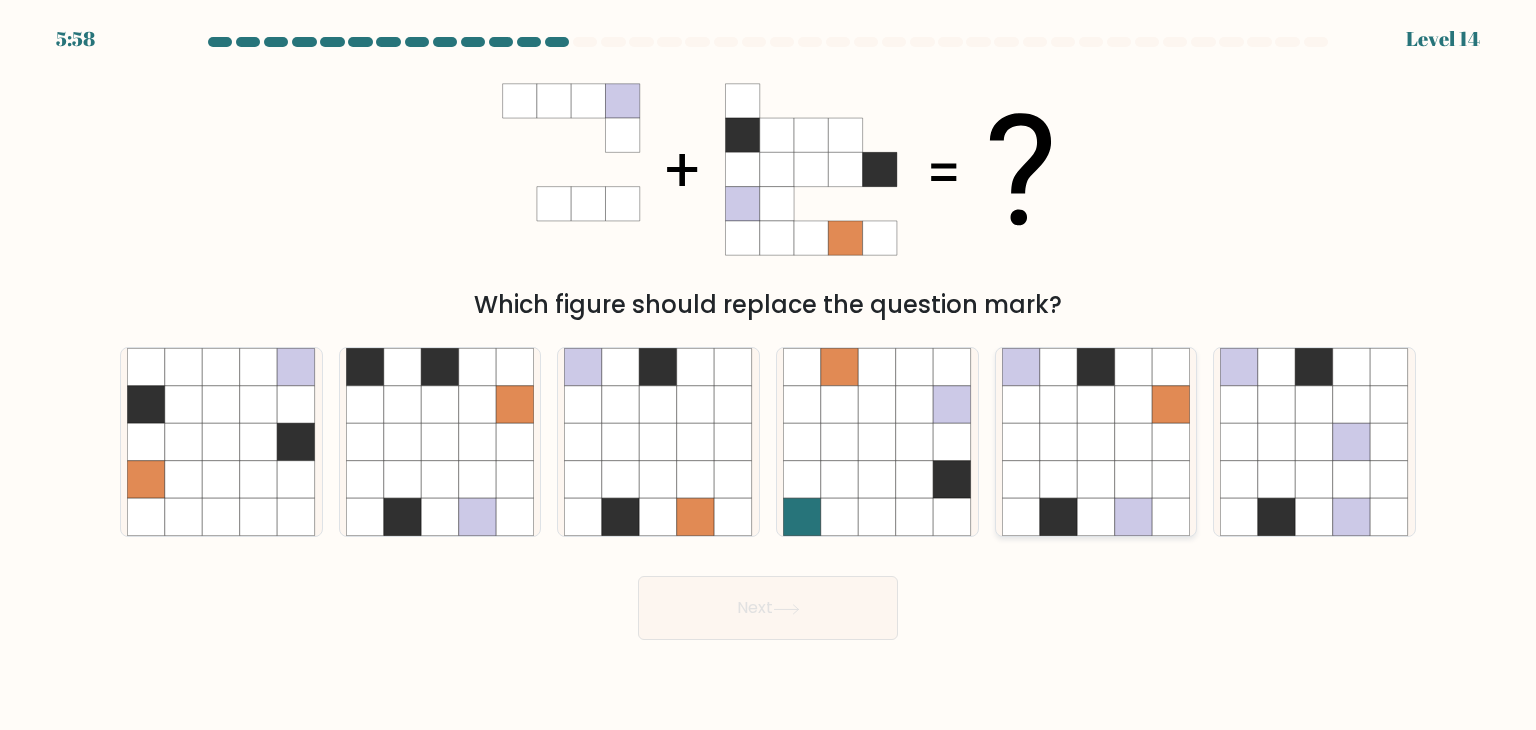 click 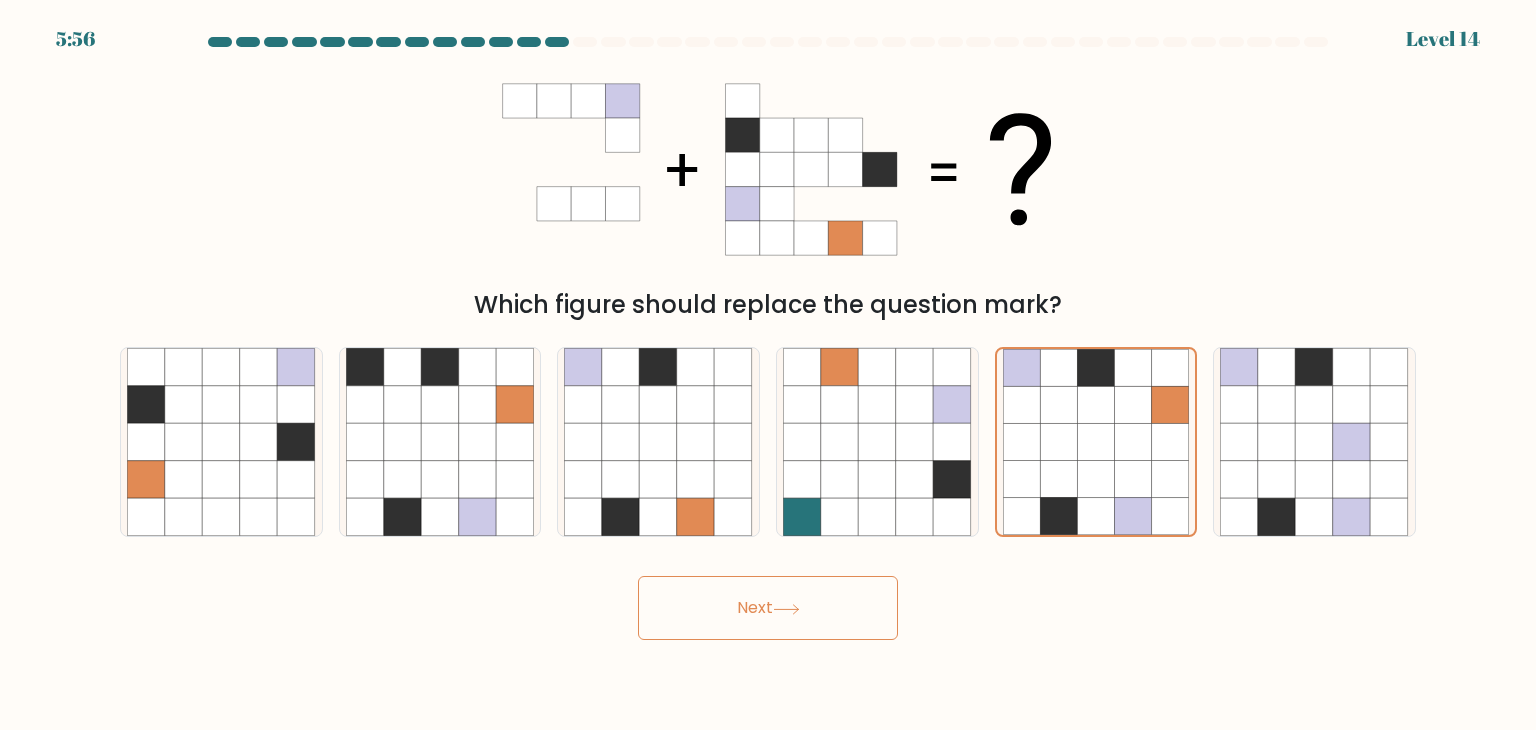 click on "Next" at bounding box center (768, 608) 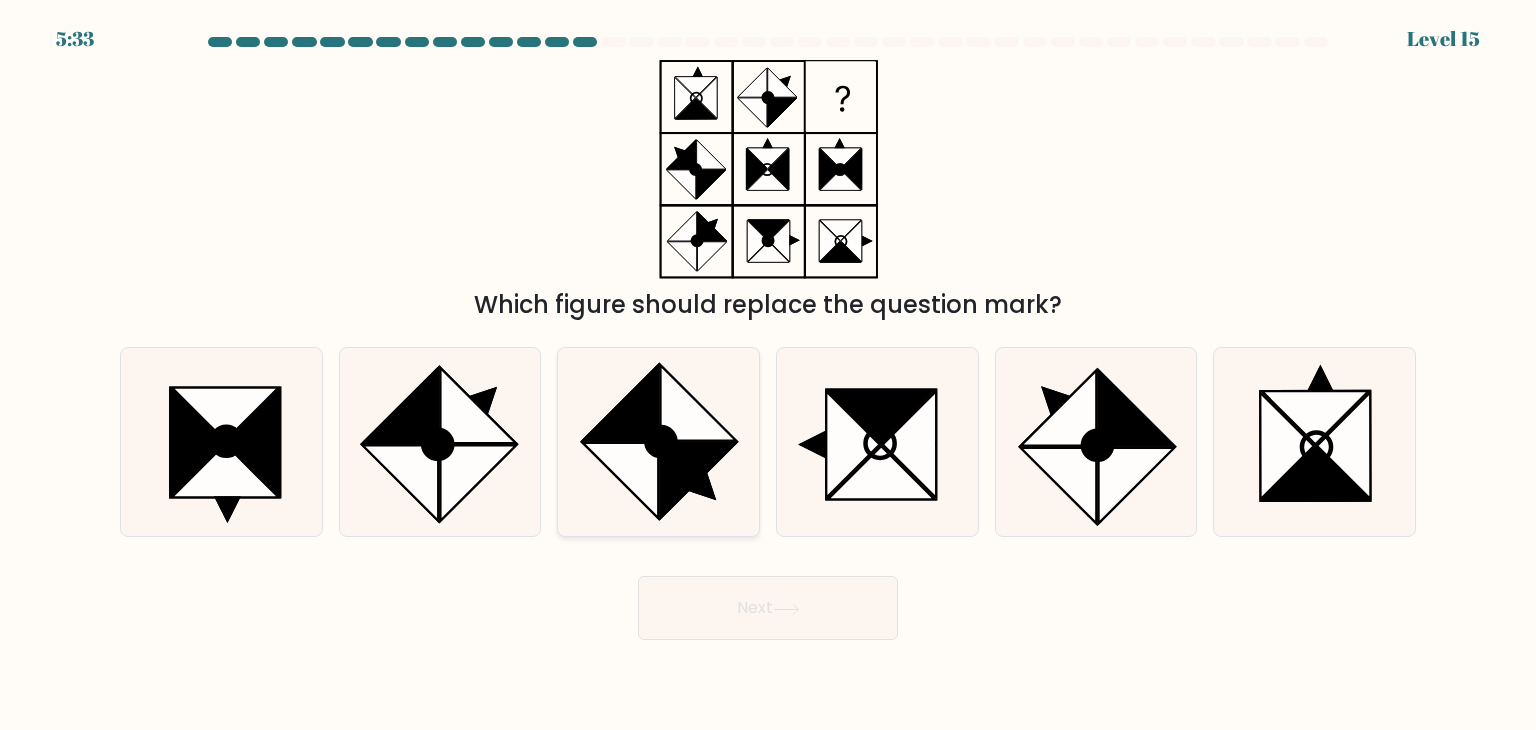 click 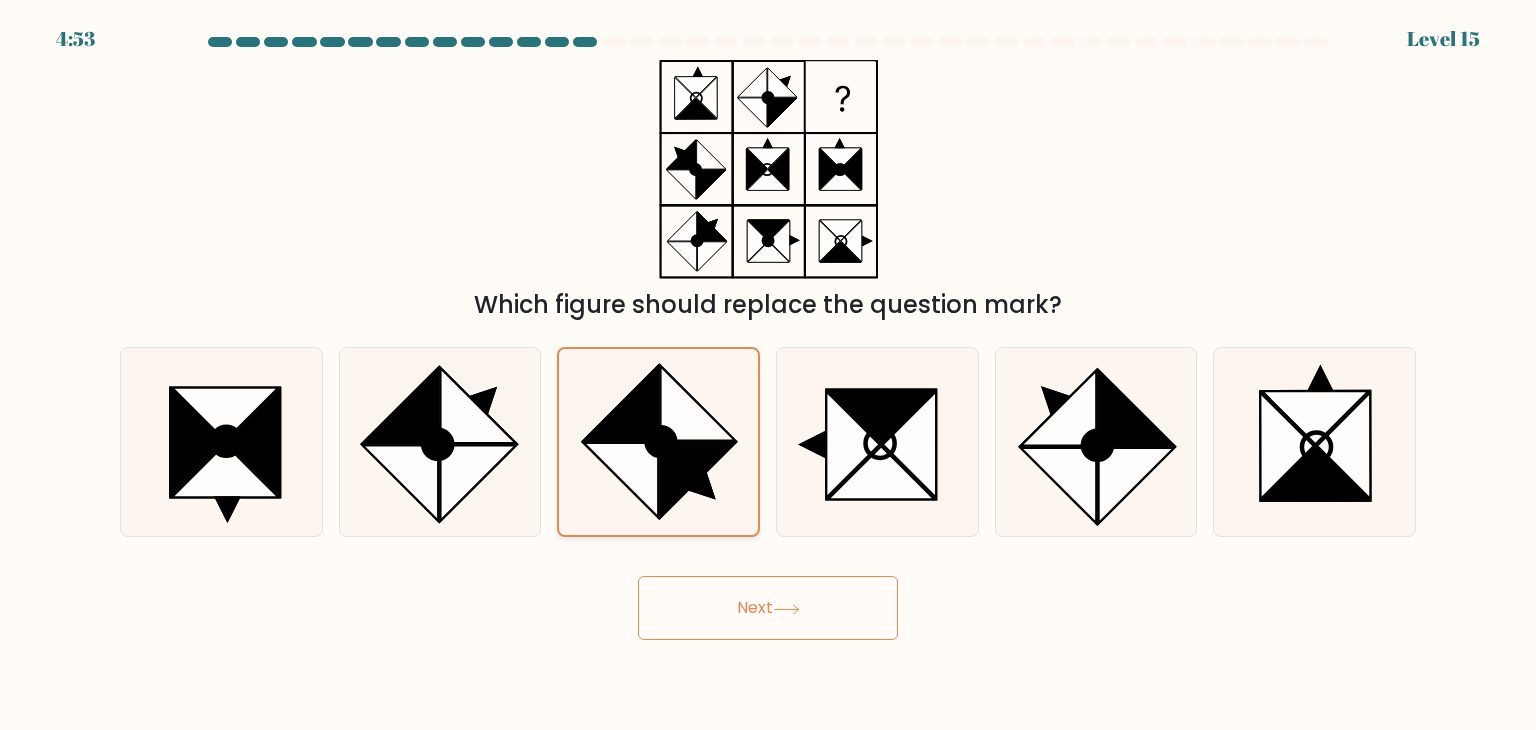 click 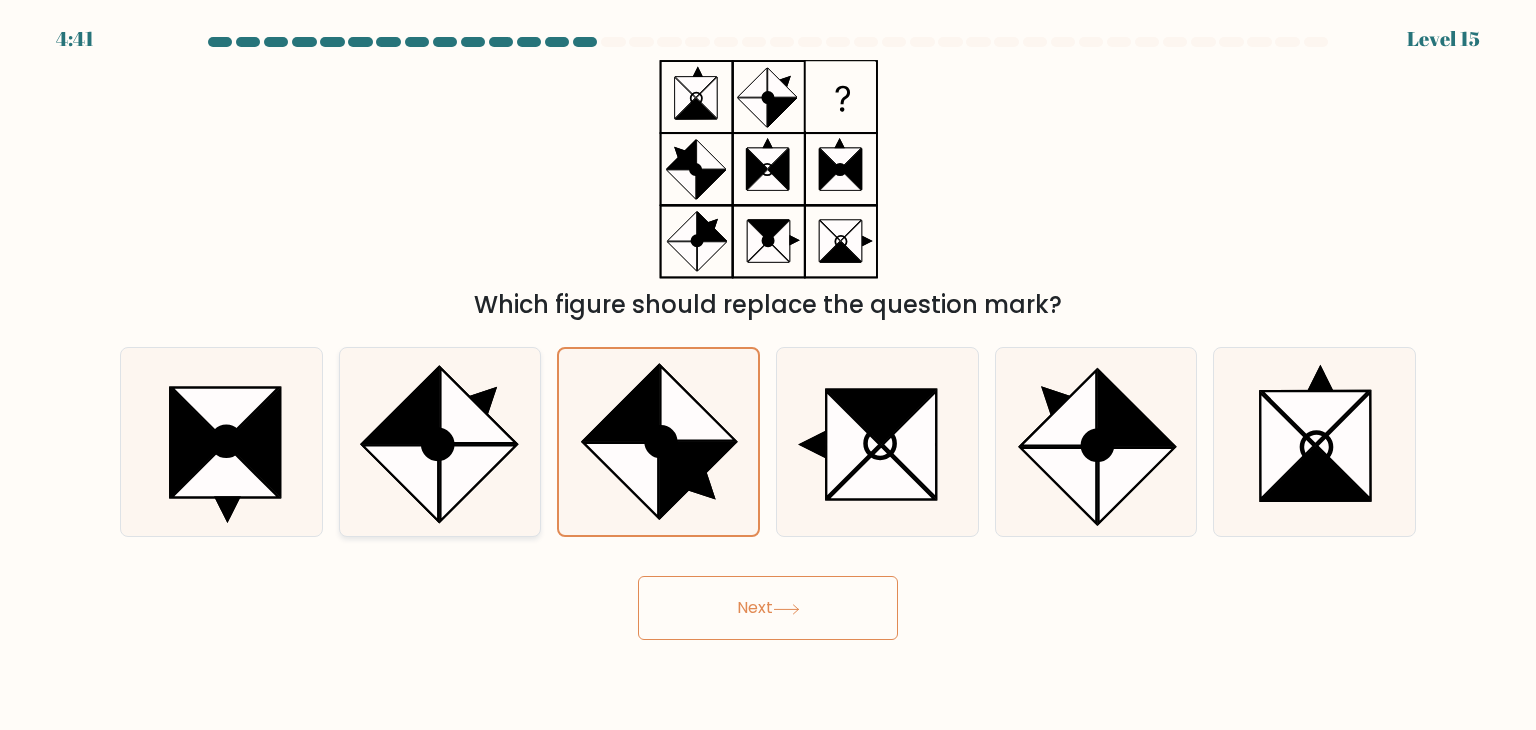 drag, startPoint x: 450, startPoint y: 441, endPoint x: 498, endPoint y: 461, distance: 52 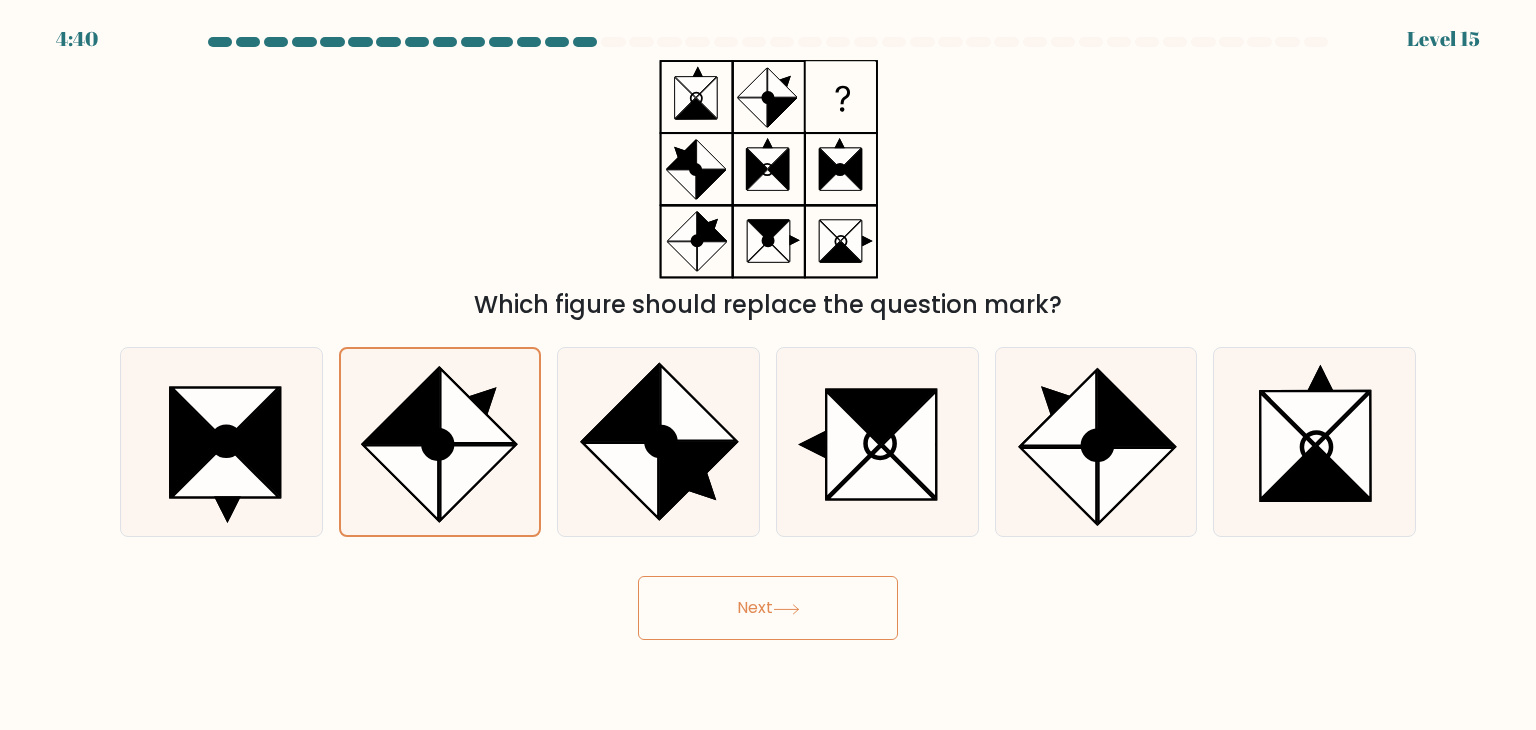 click on "Next" at bounding box center [768, 608] 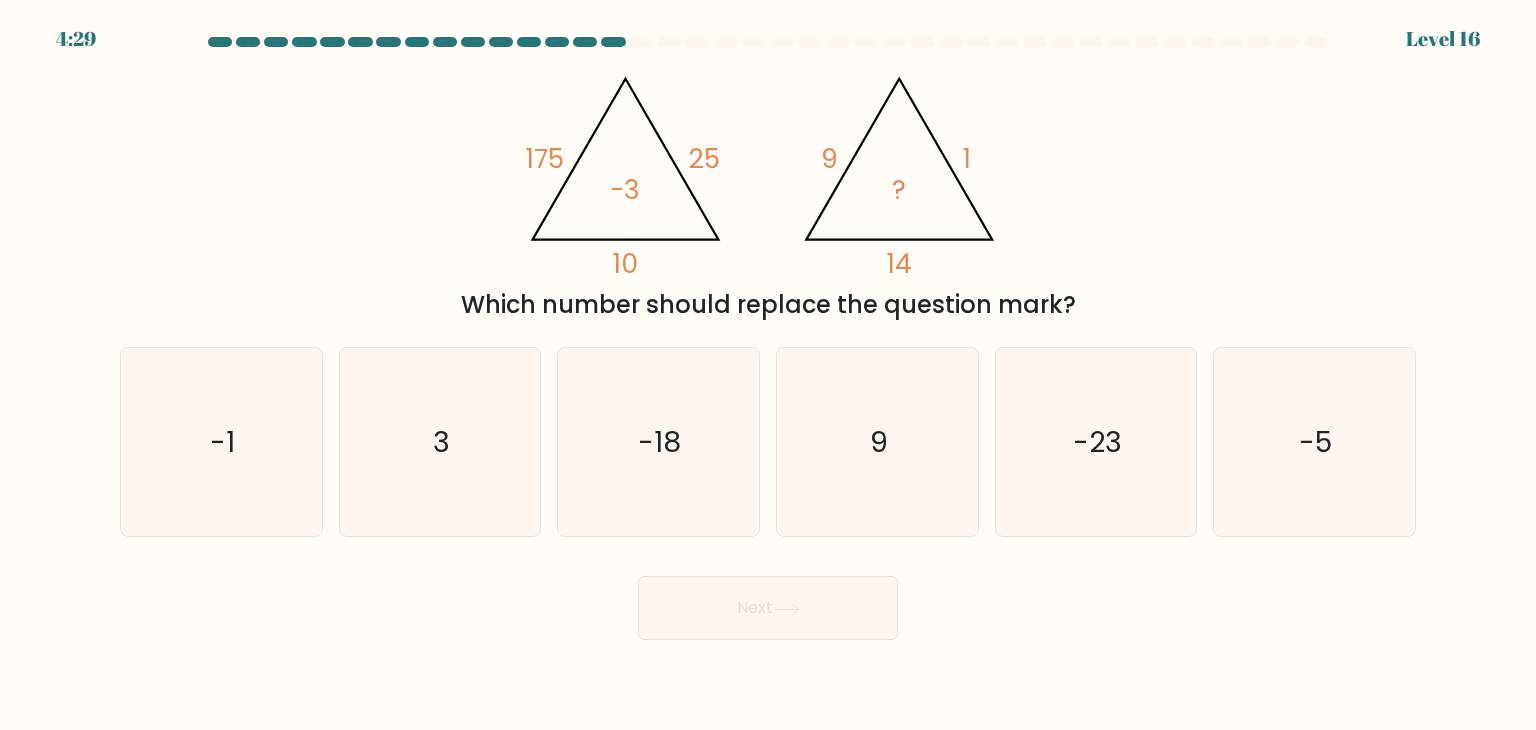 drag, startPoint x: 1204, startPoint y: 181, endPoint x: 1204, endPoint y: 196, distance: 15 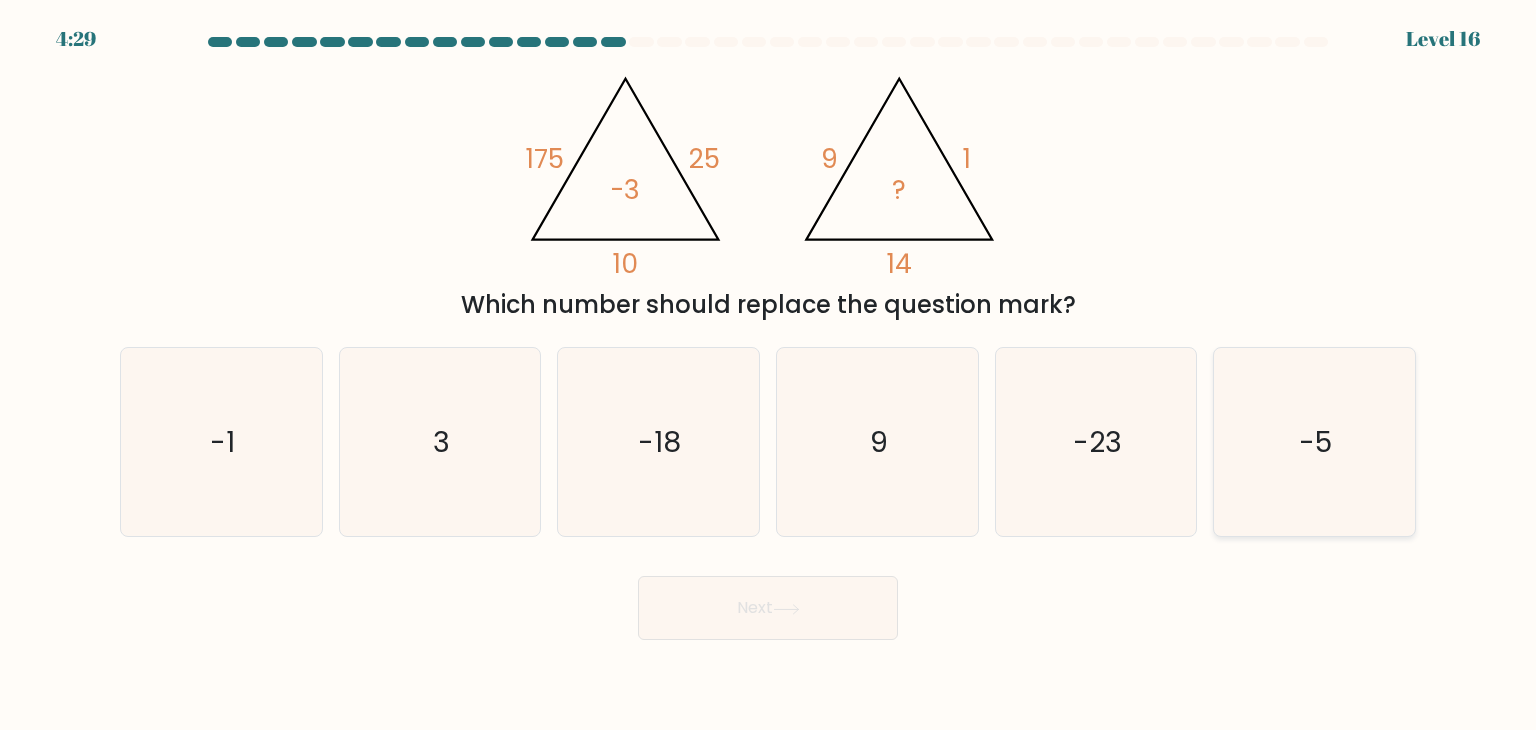 click on "-5" 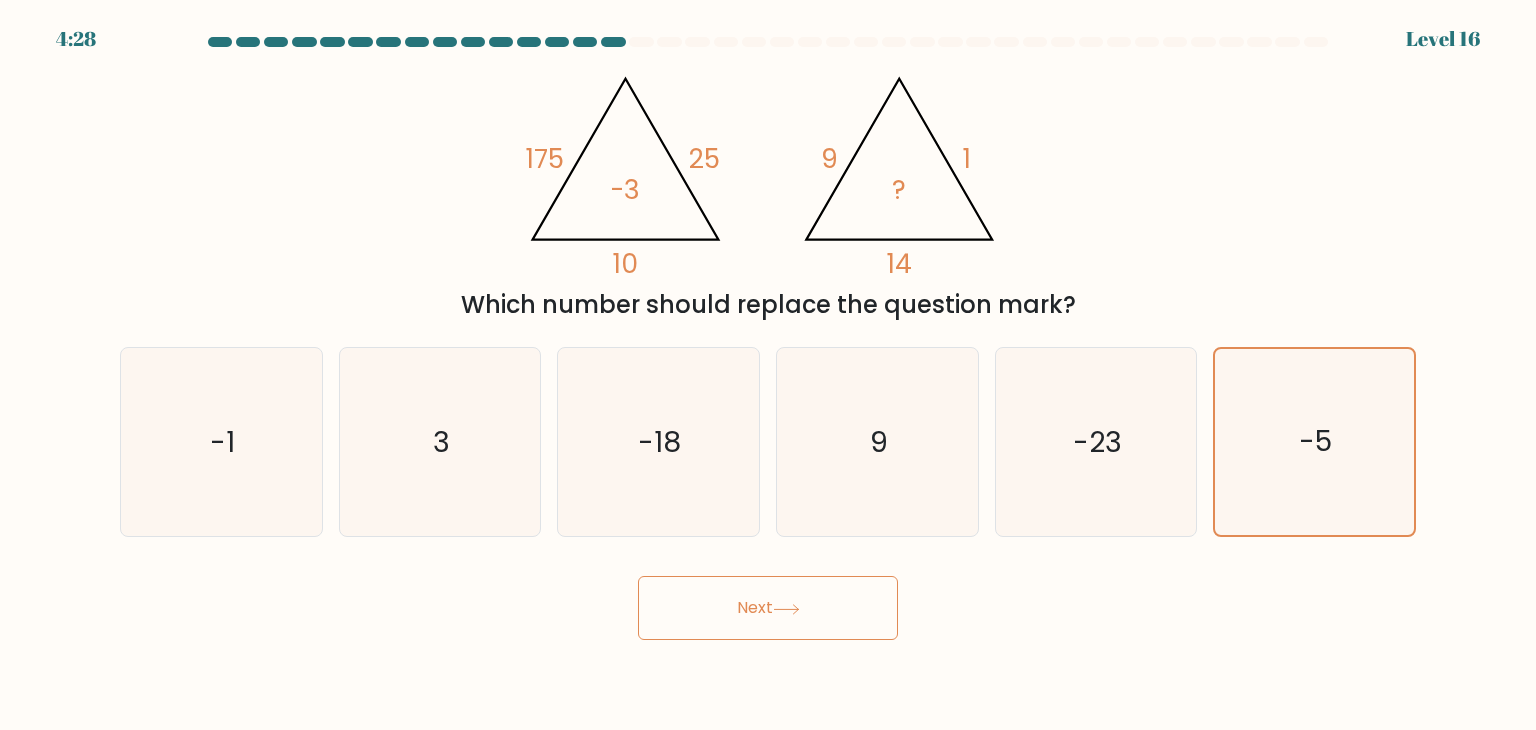 click on "Next" at bounding box center [768, 608] 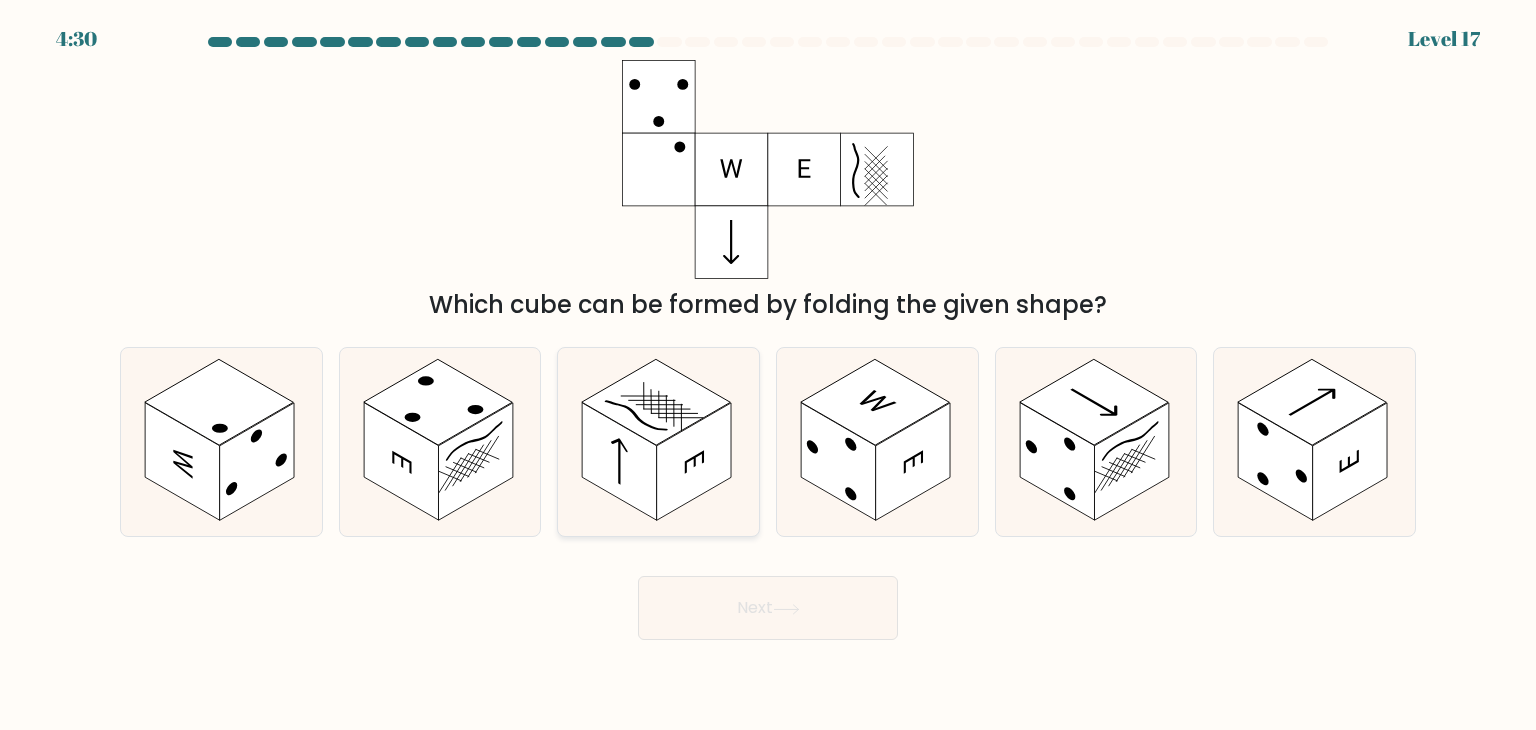 click 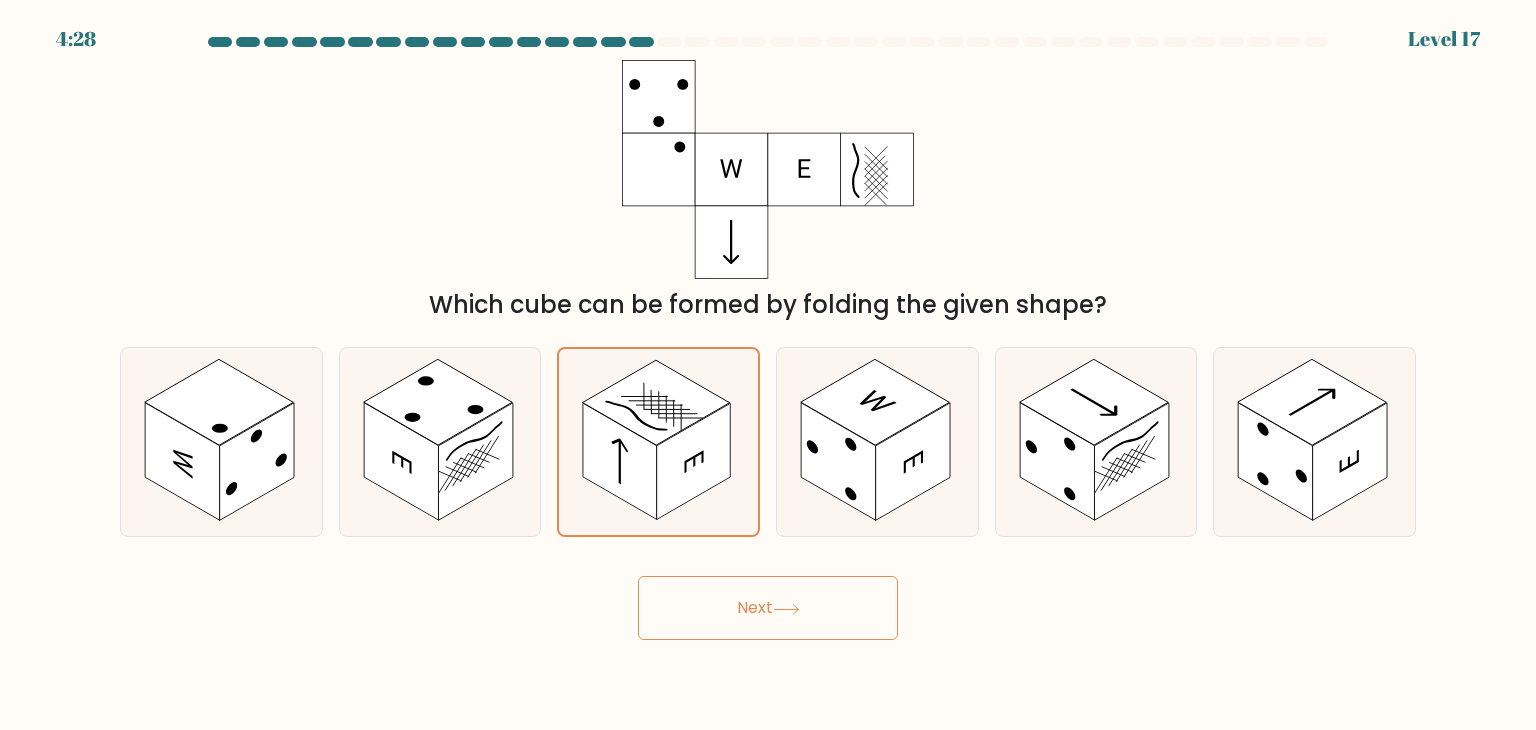 click on "Next" at bounding box center (768, 608) 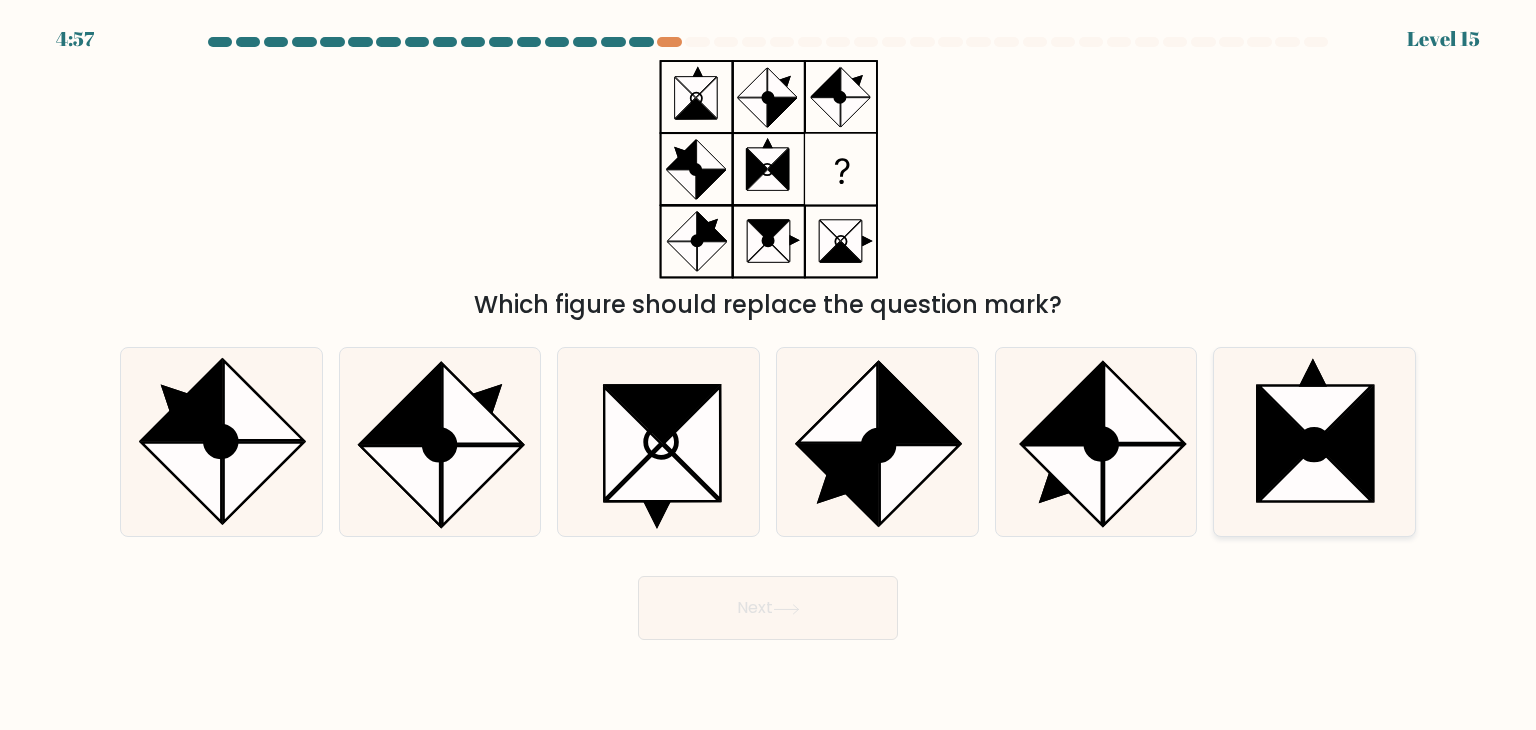 click 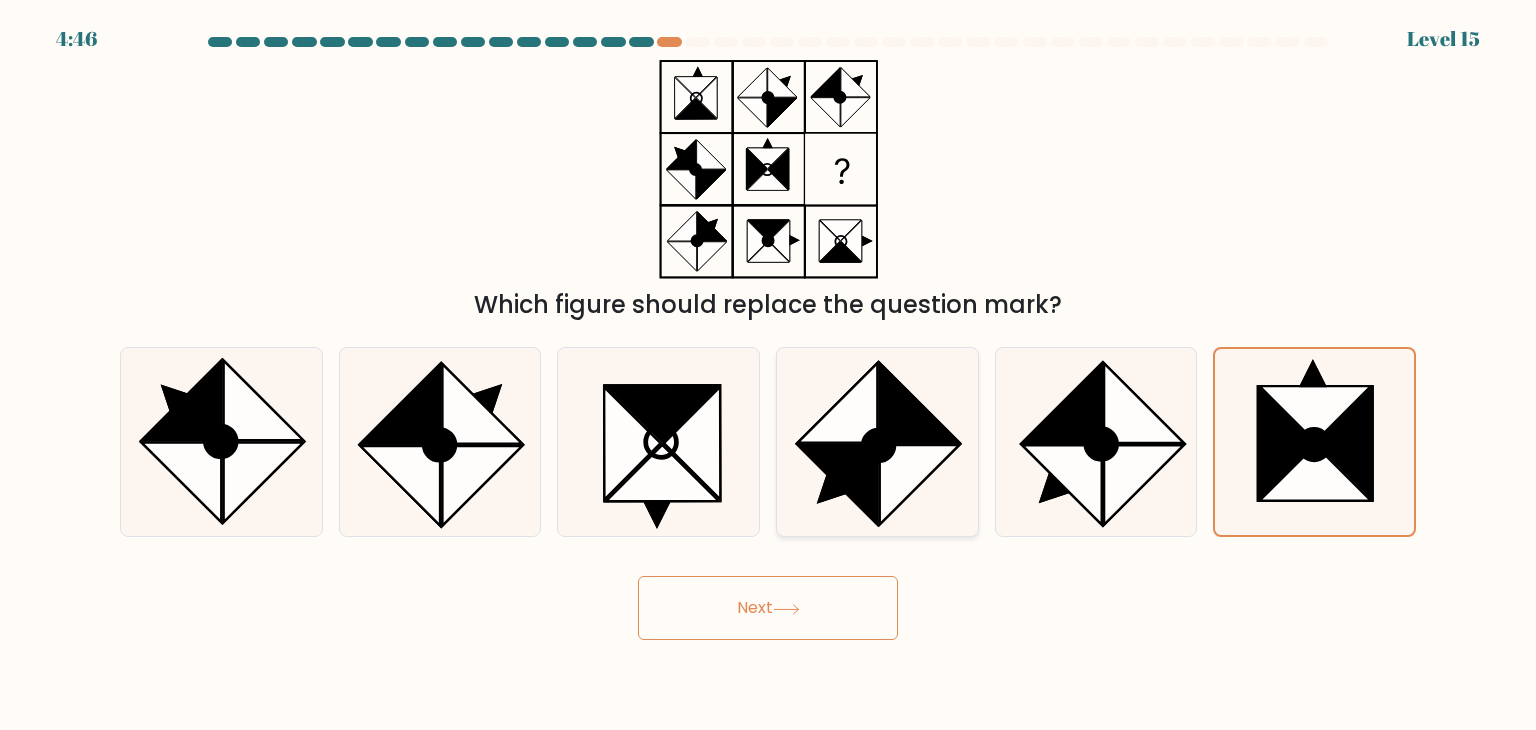 click 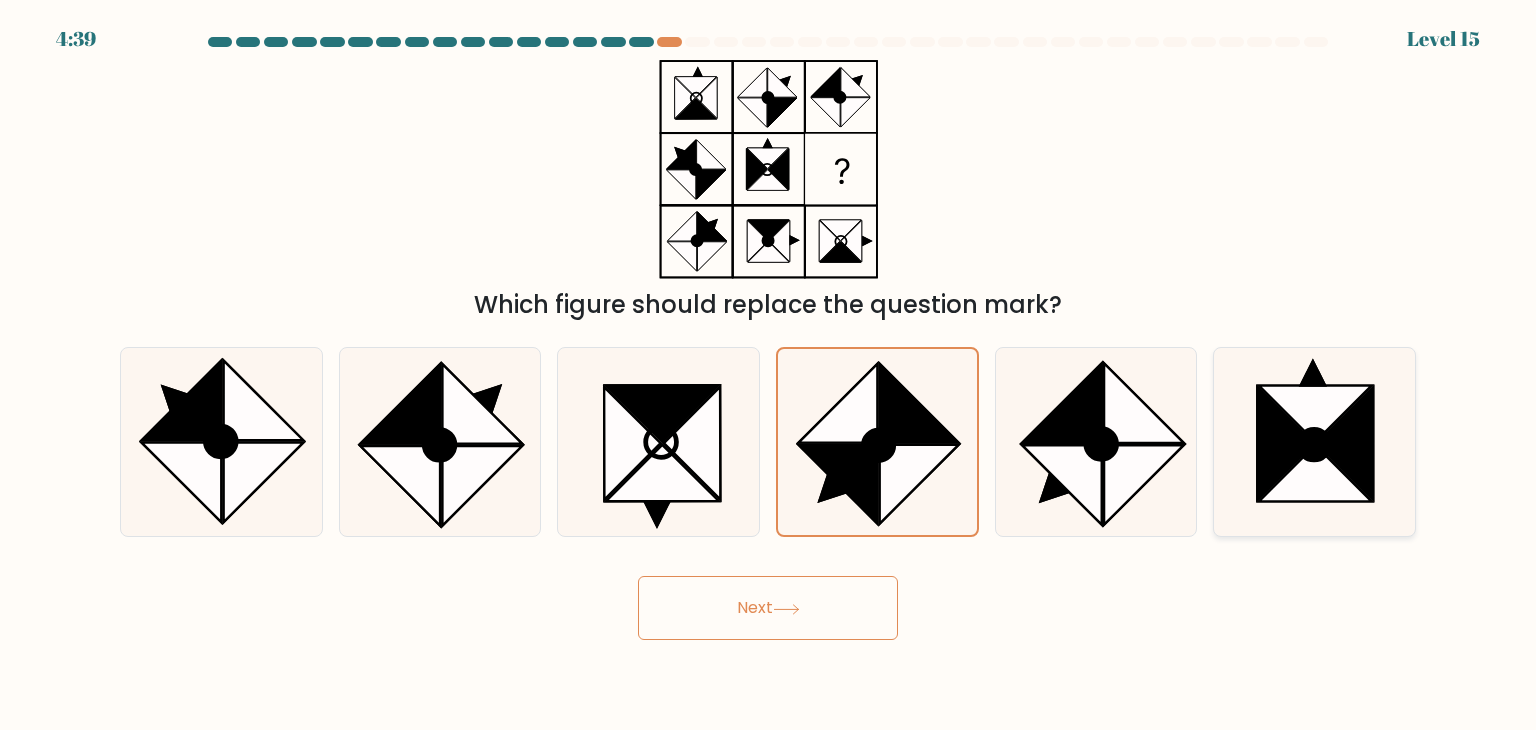 drag, startPoint x: 1320, startPoint y: 417, endPoint x: 1285, endPoint y: 416, distance: 35.014282 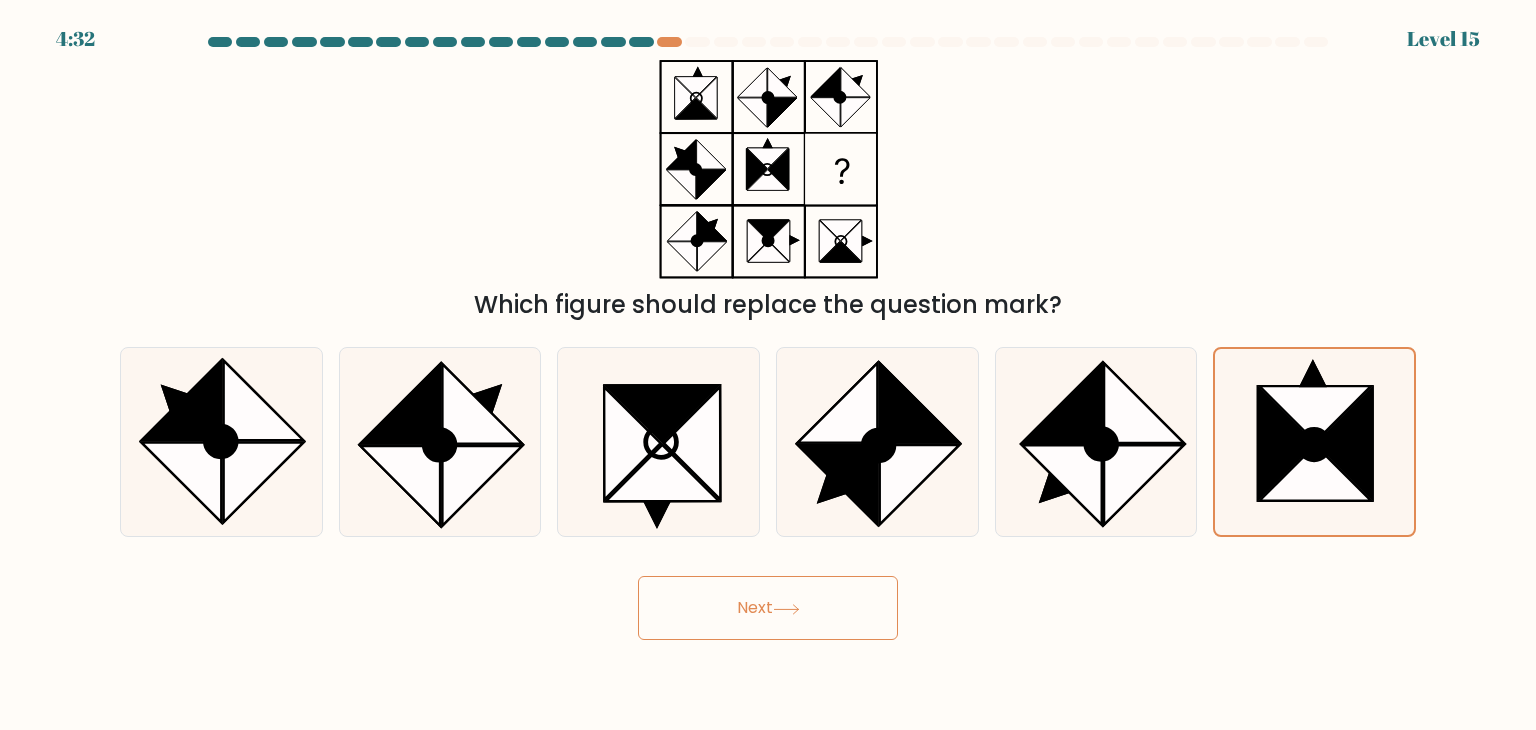 click on "Next" at bounding box center (768, 608) 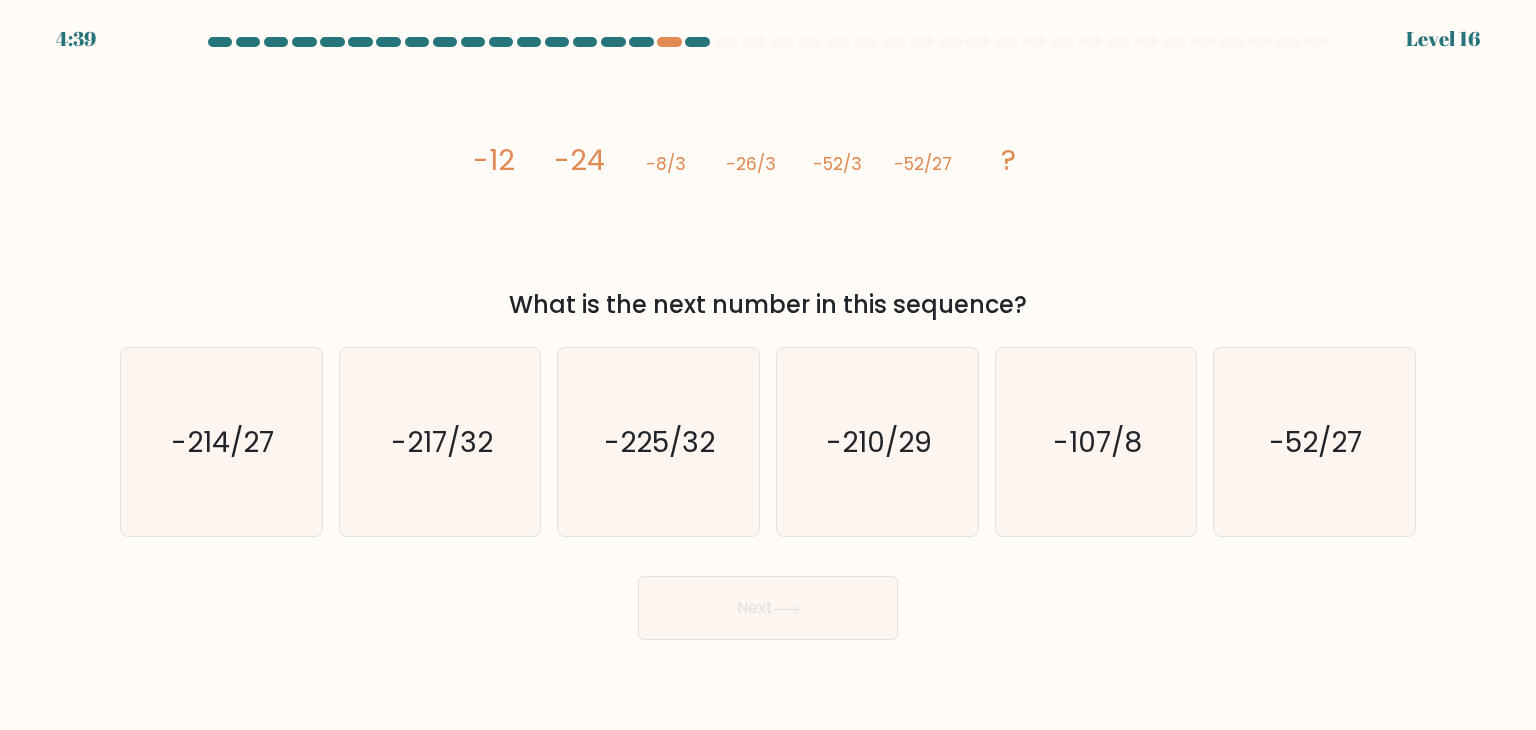 click on "image/svg+xml
-12
-24
-8/3
-26/3
-52/3
-52/27
?" 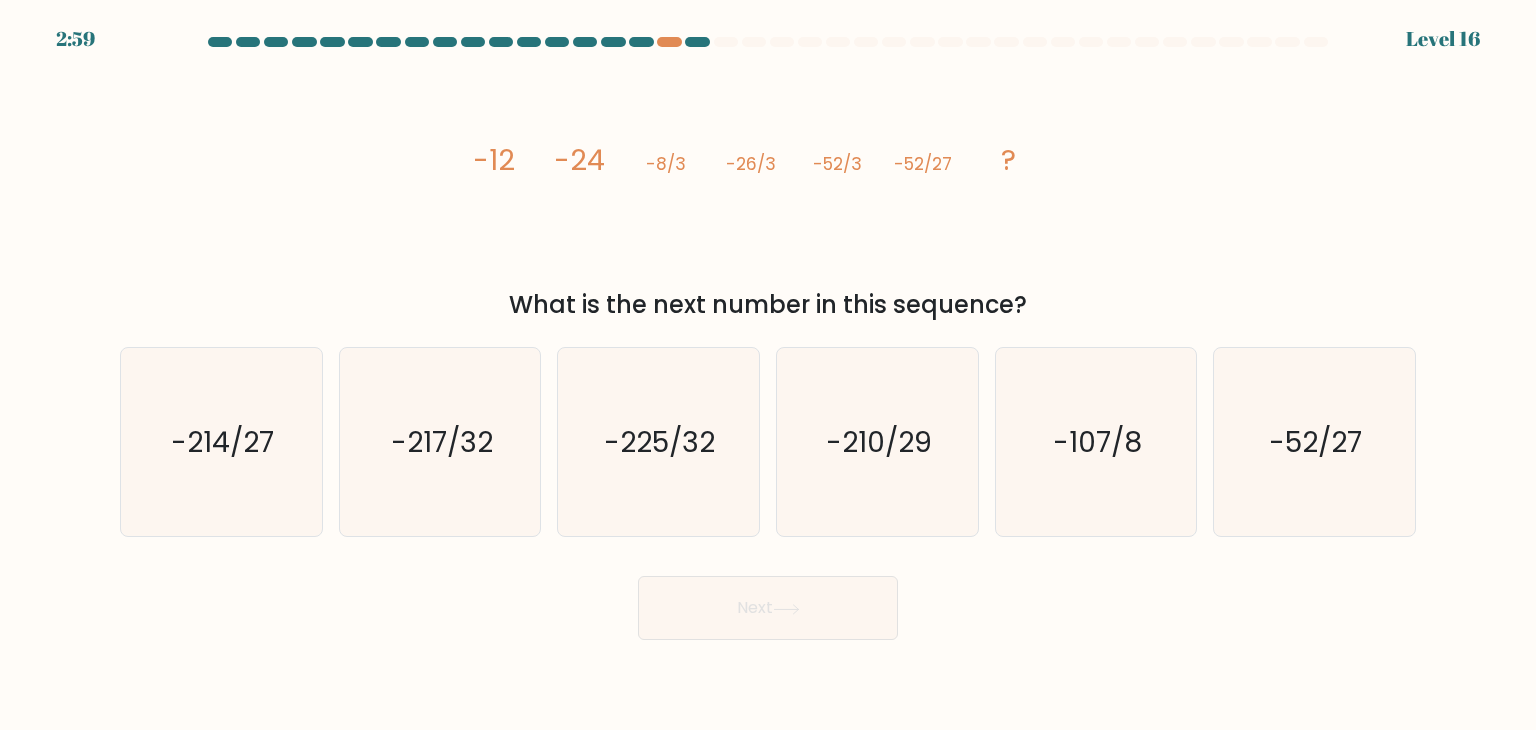 click on "image/svg+xml
-12
-24
-8/3
-26/3
-52/3
-52/27
?" 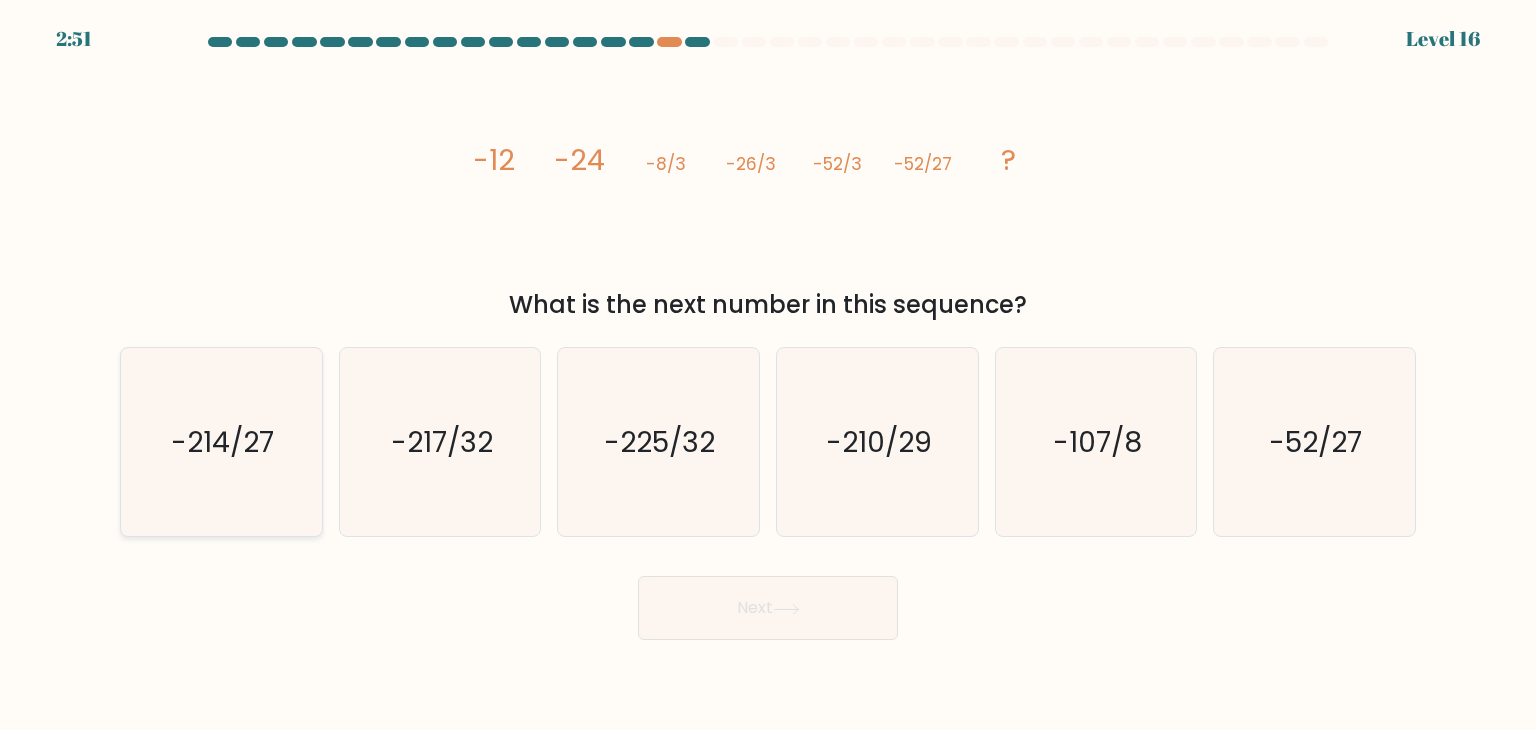 click on "-214/27" 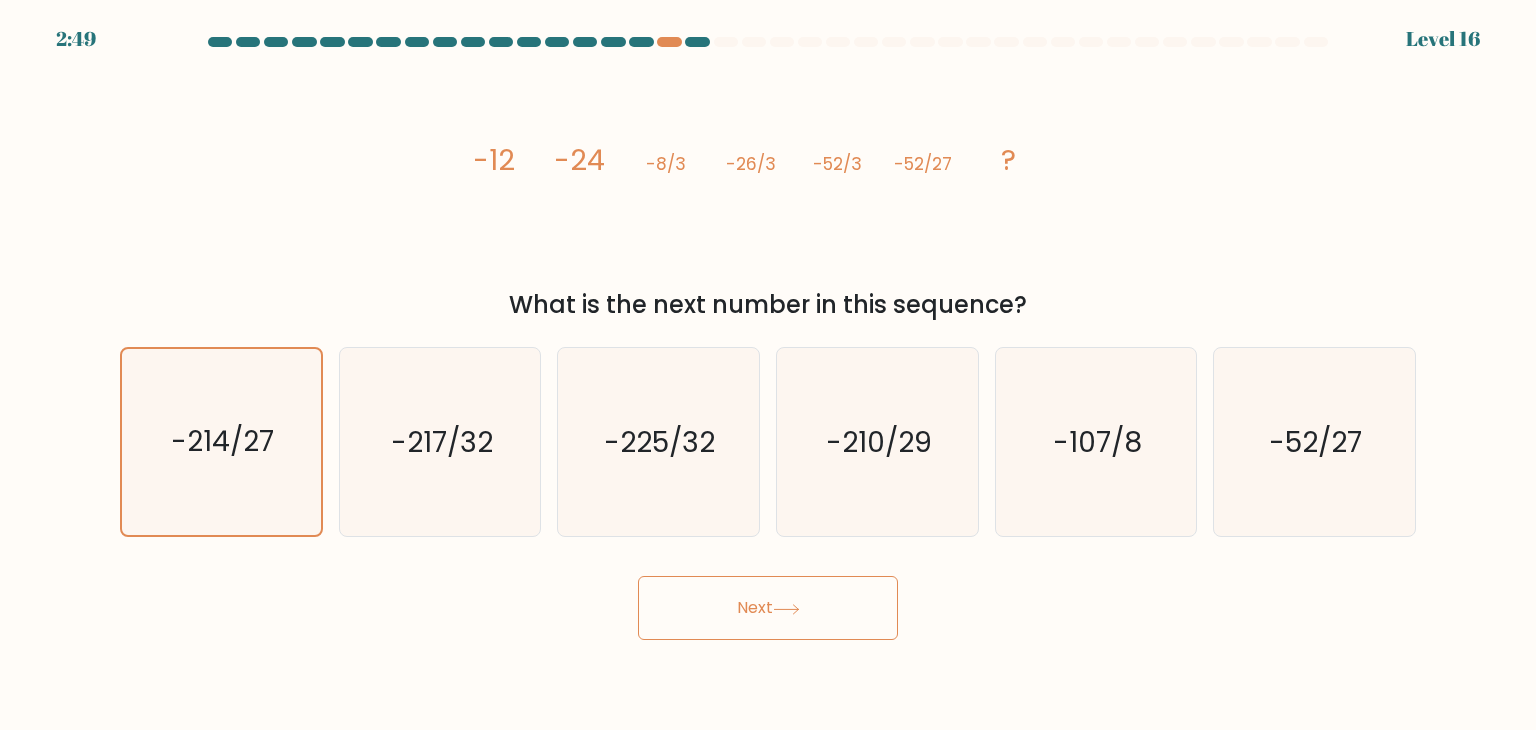 click on "Next" at bounding box center (768, 608) 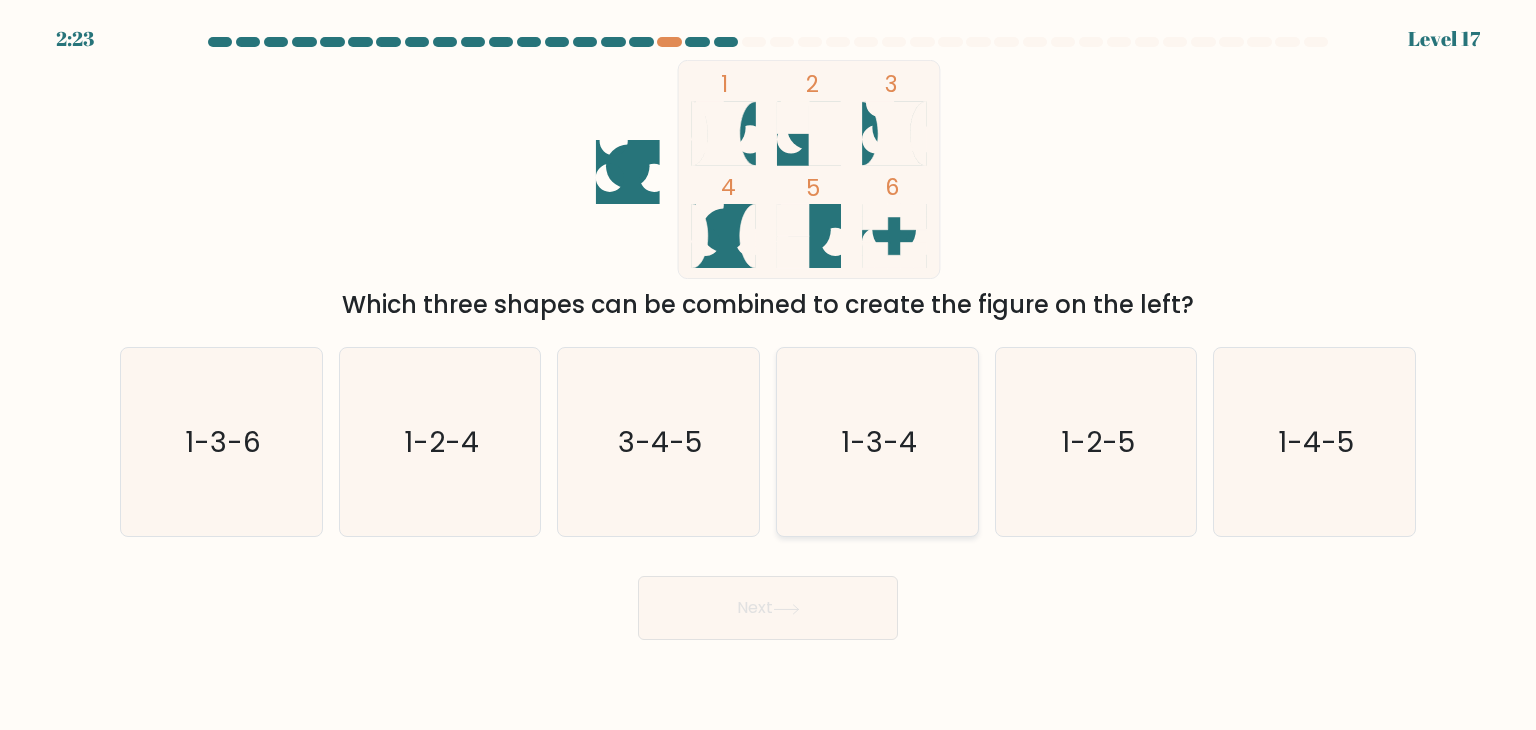 click on "1-3-4" 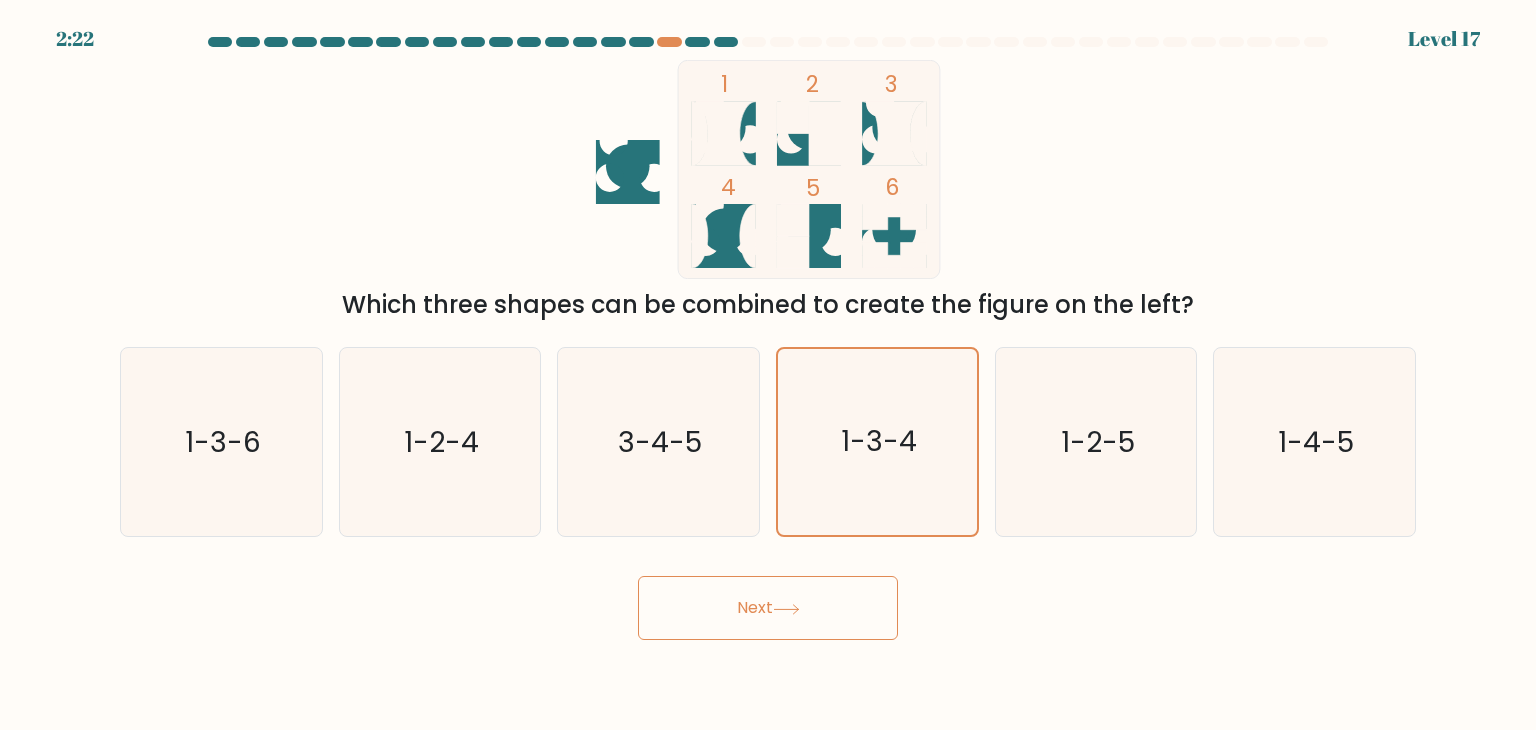 click on "Next" at bounding box center [768, 608] 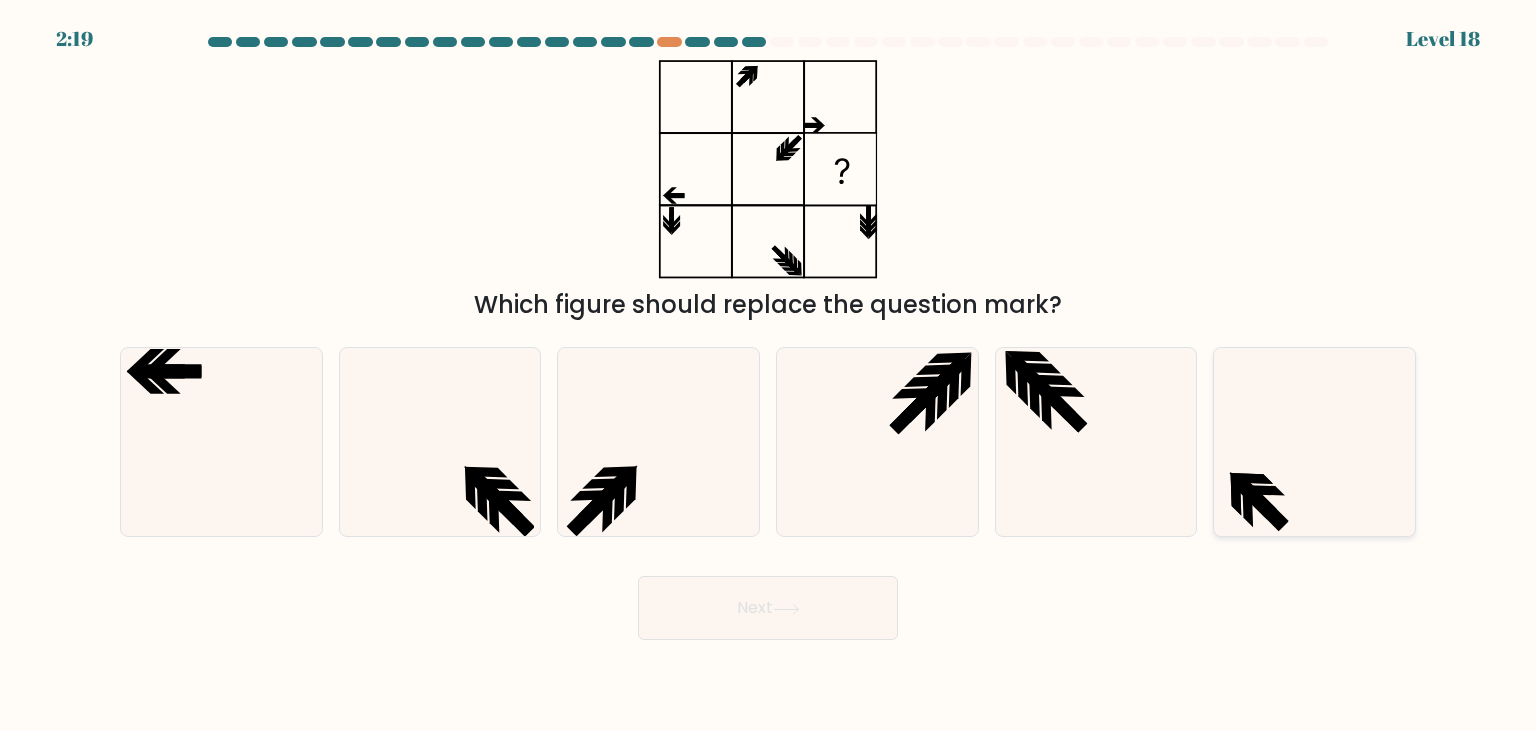 click 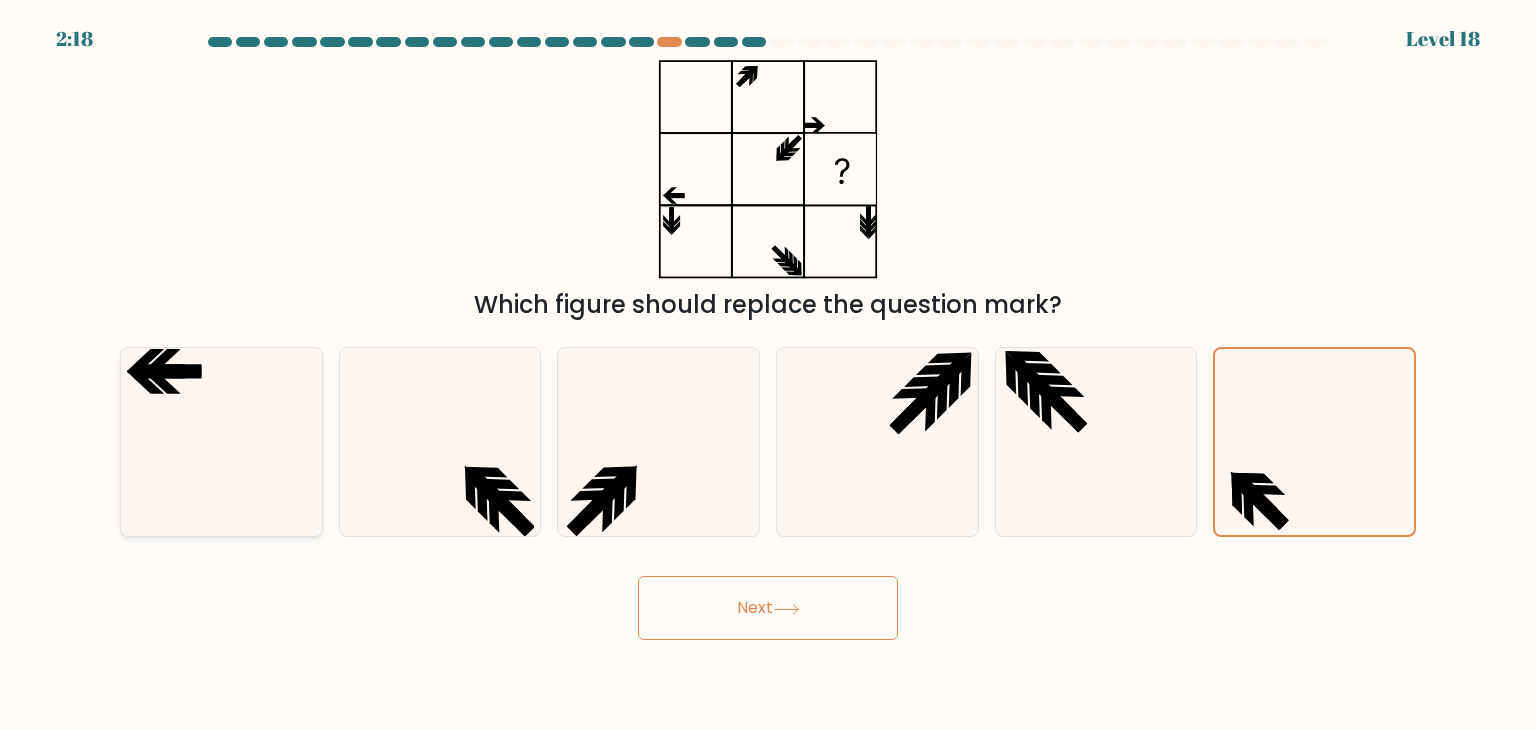 click 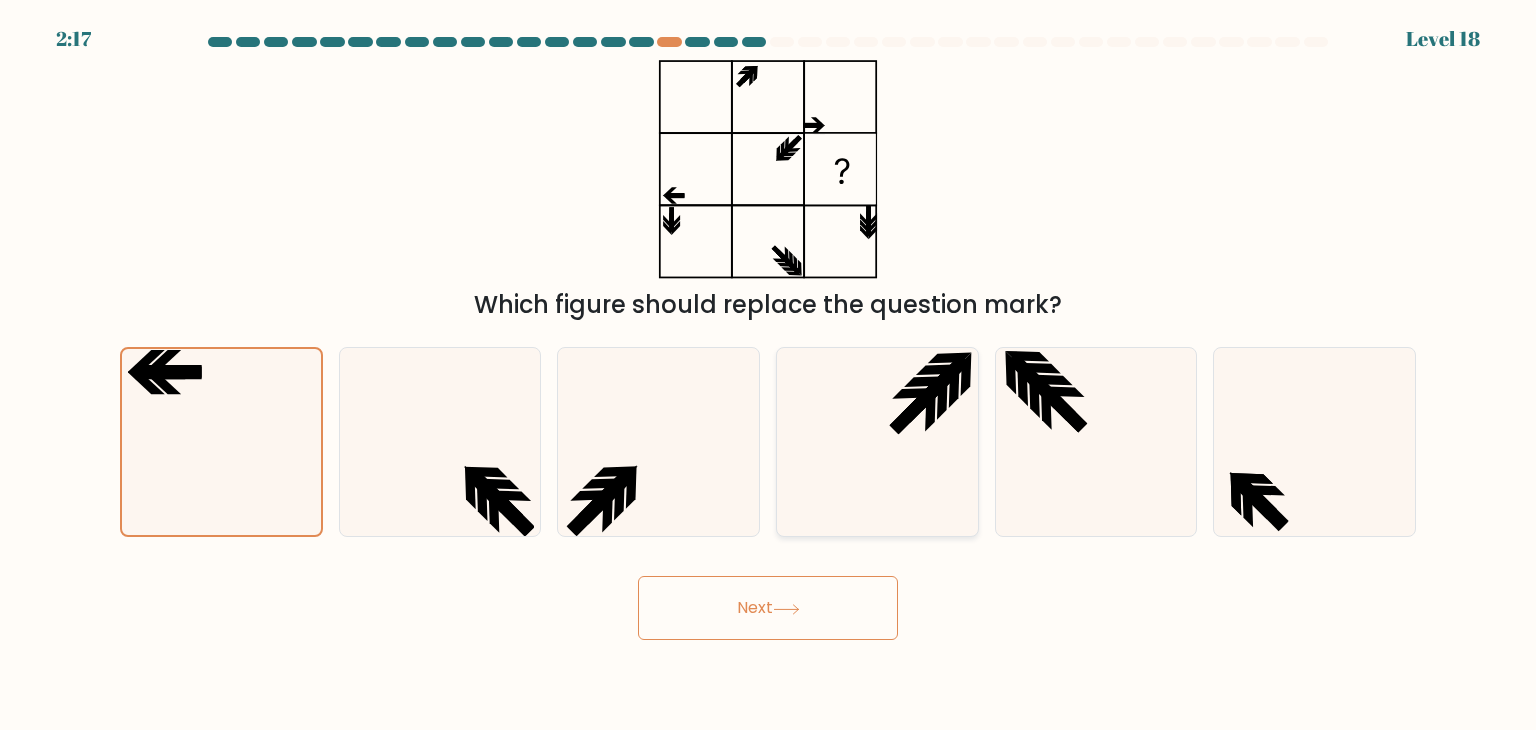 drag, startPoint x: 1320, startPoint y: 453, endPoint x: 792, endPoint y: 466, distance: 528.16003 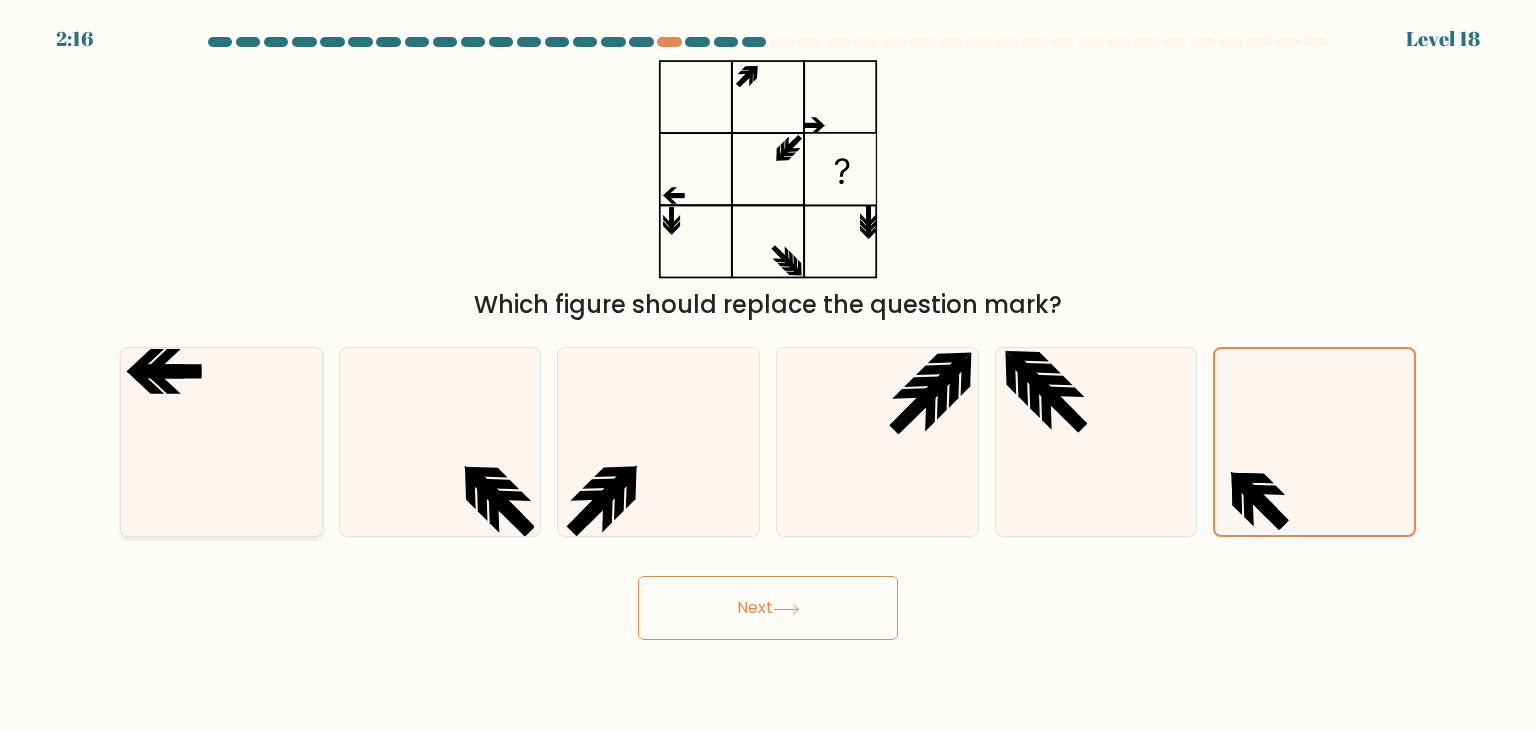 click 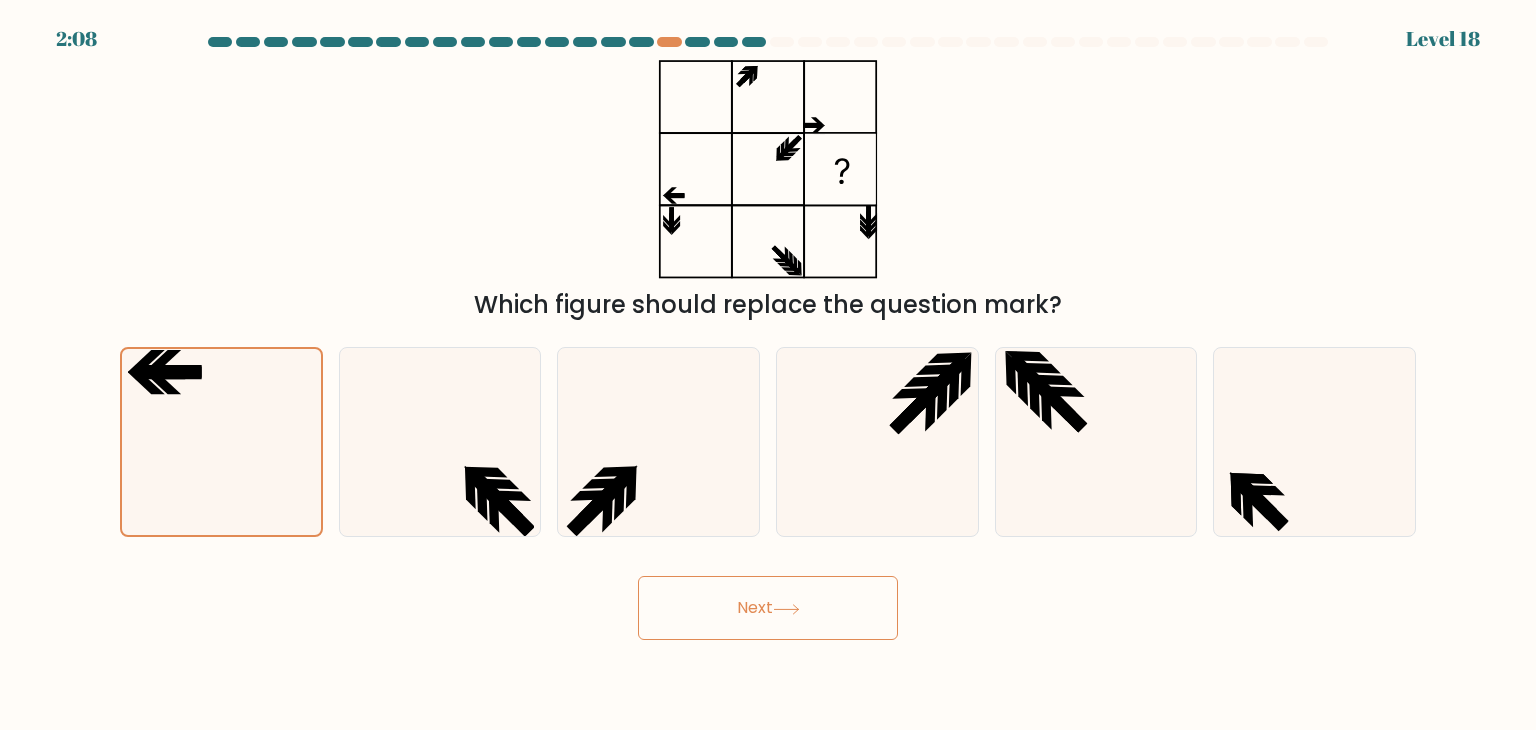 click 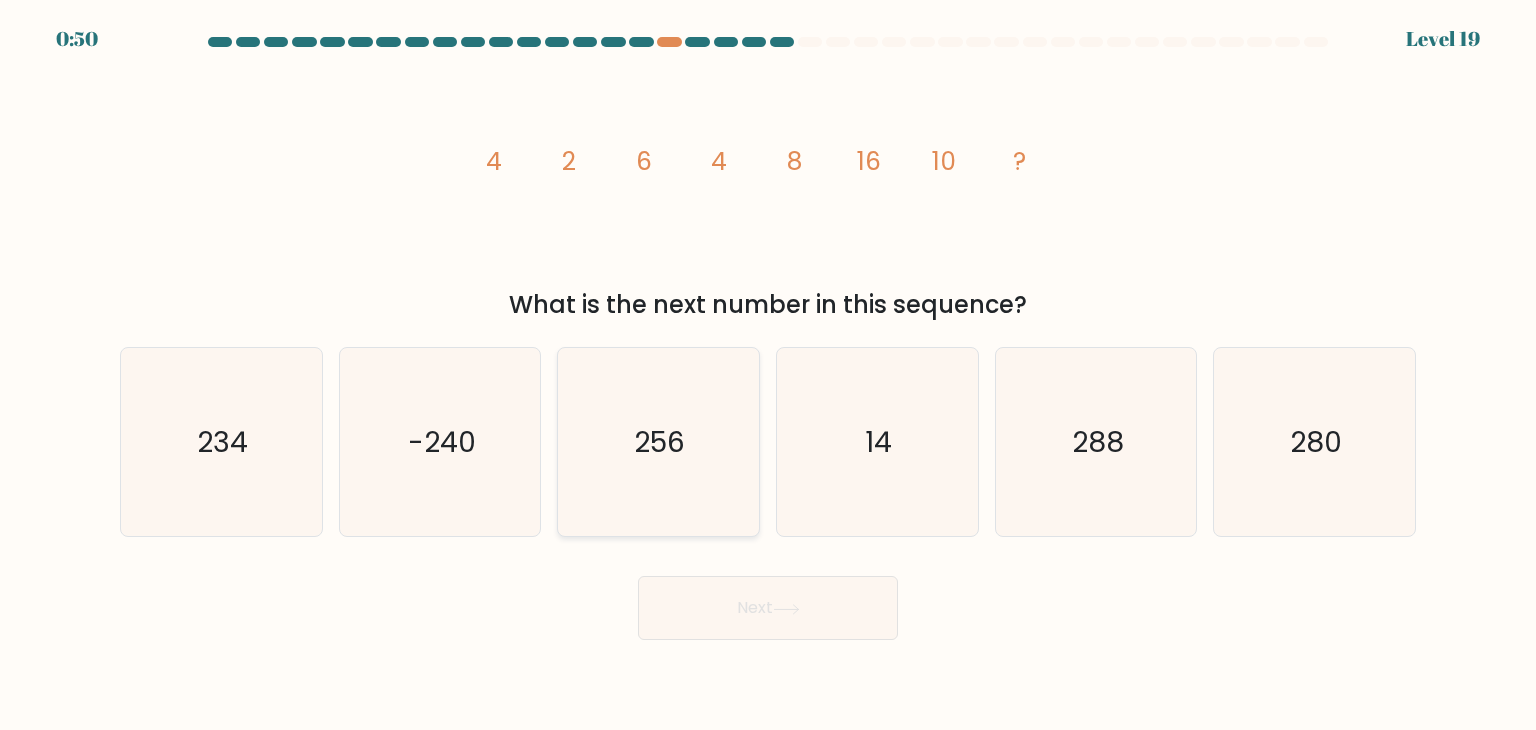 click on "256" 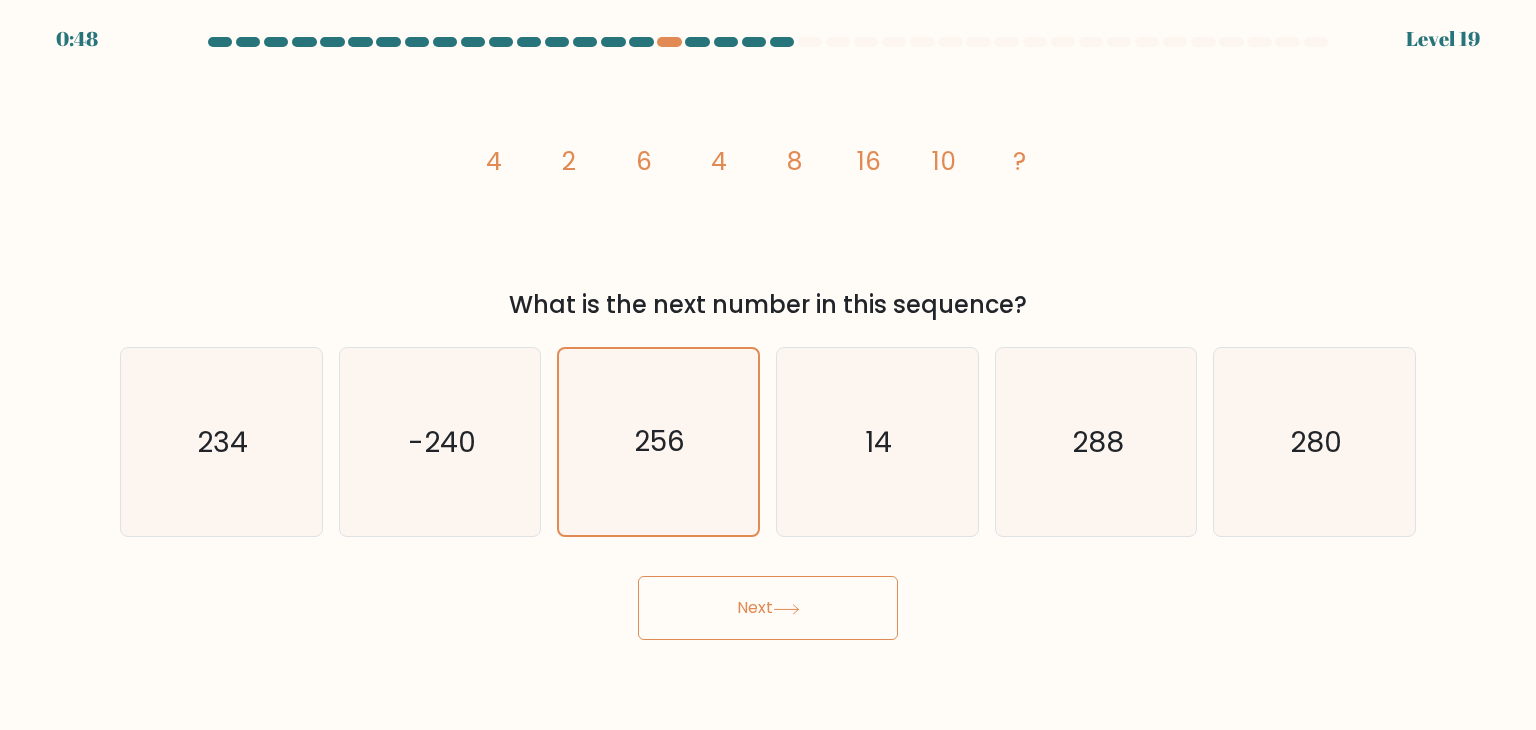 click on "Next" at bounding box center [768, 608] 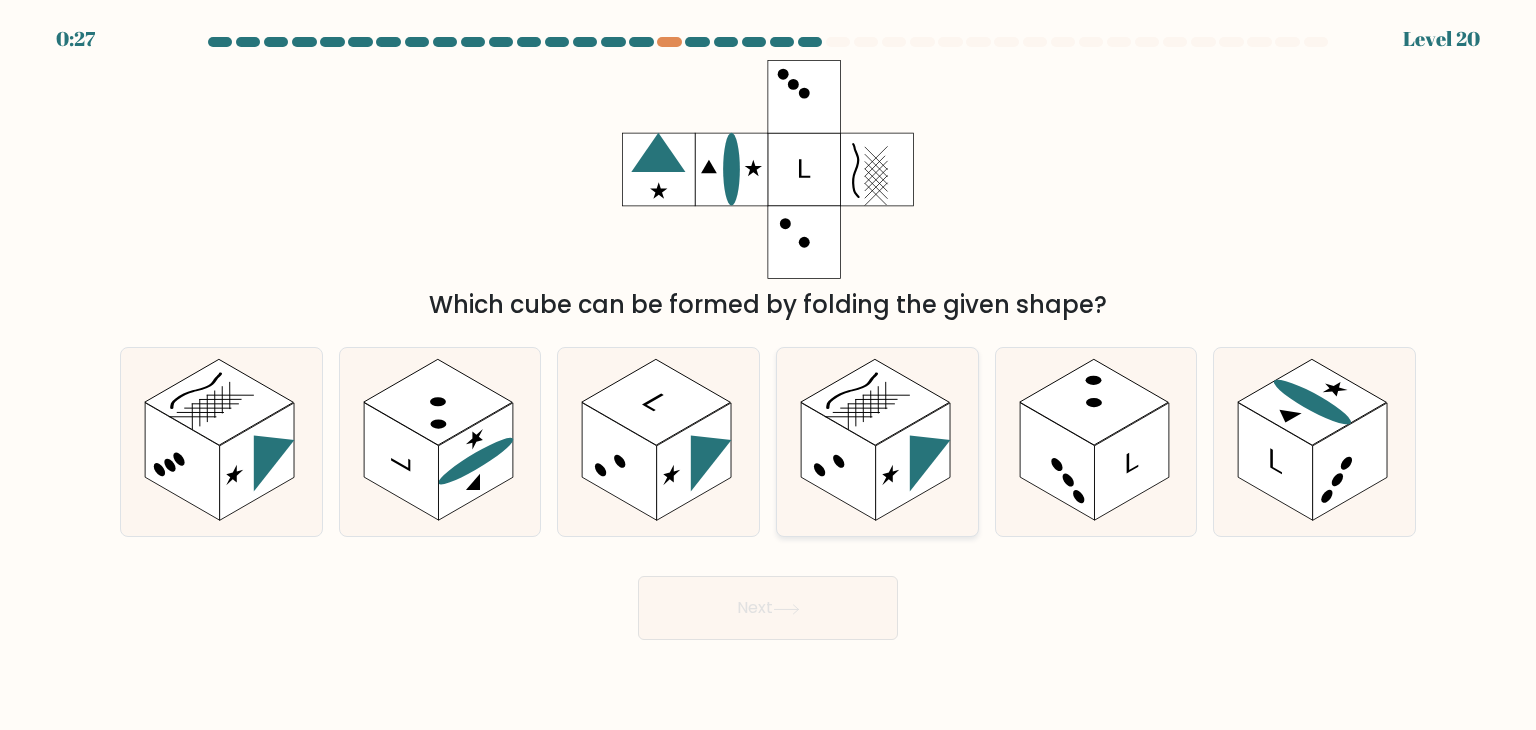 click 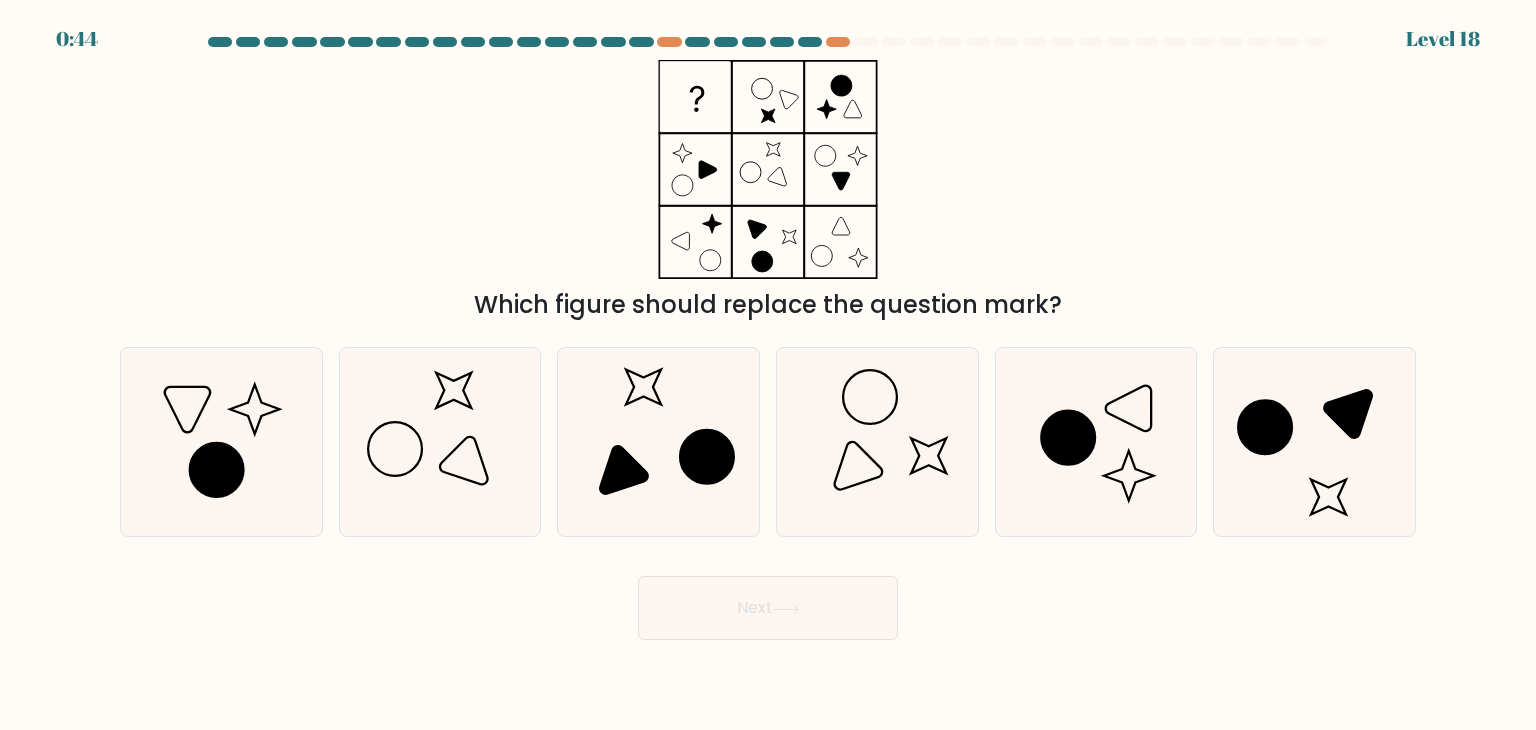 scroll, scrollTop: 0, scrollLeft: 0, axis: both 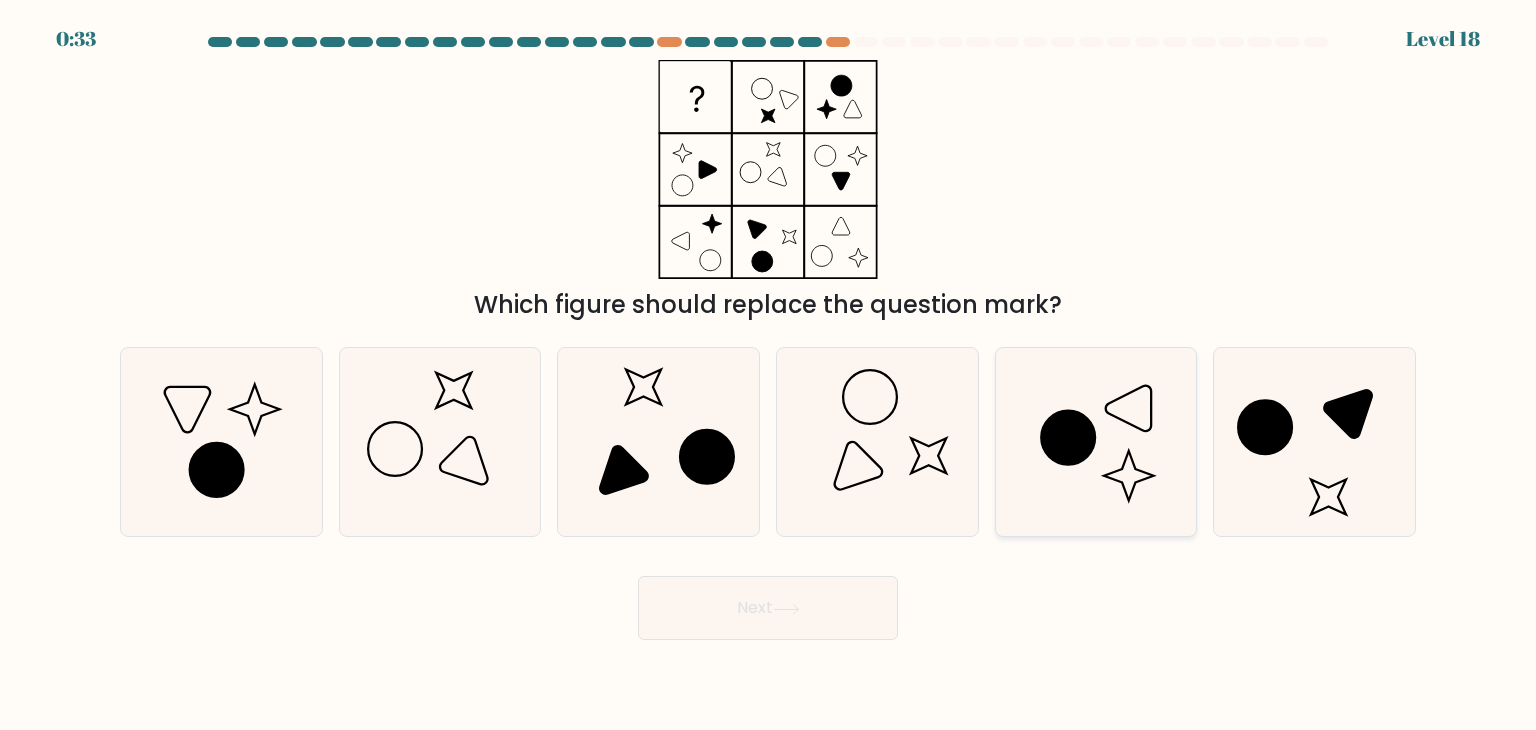click 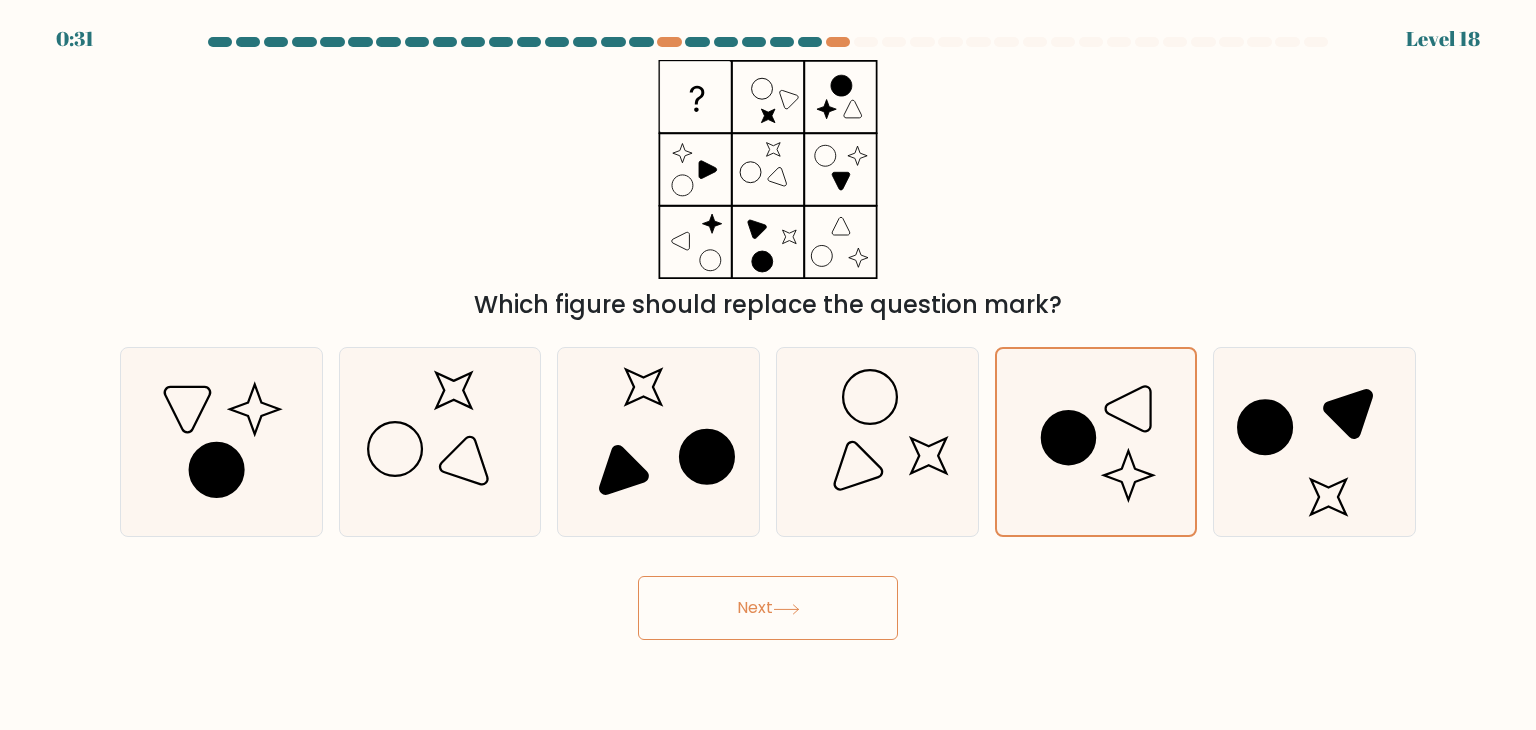 click on "Next" at bounding box center [768, 608] 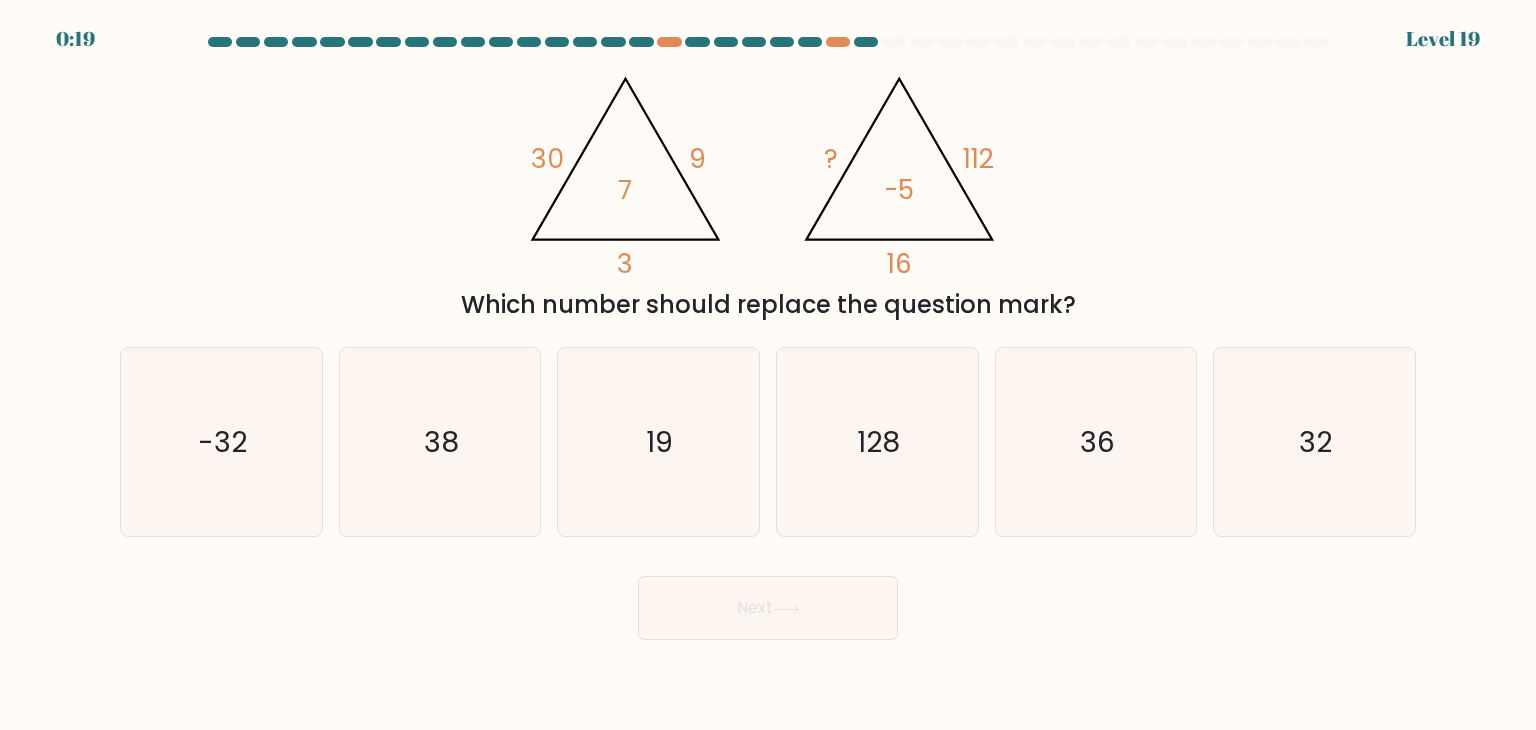 click on "@import url('https://fonts.googleapis.com/css?family=Abril+Fatface:400,100,100italic,300,300italic,400italic,500,500italic,700,700italic,900,900italic');                        30       9       3       7                                       @import url('https://fonts.googleapis.com/css?family=Abril+Fatface:400,100,100italic,300,300italic,400italic,500,500italic,700,700italic,900,900italic');                        ?       112       16       -5
Which number should replace the question mark?" at bounding box center [768, 191] 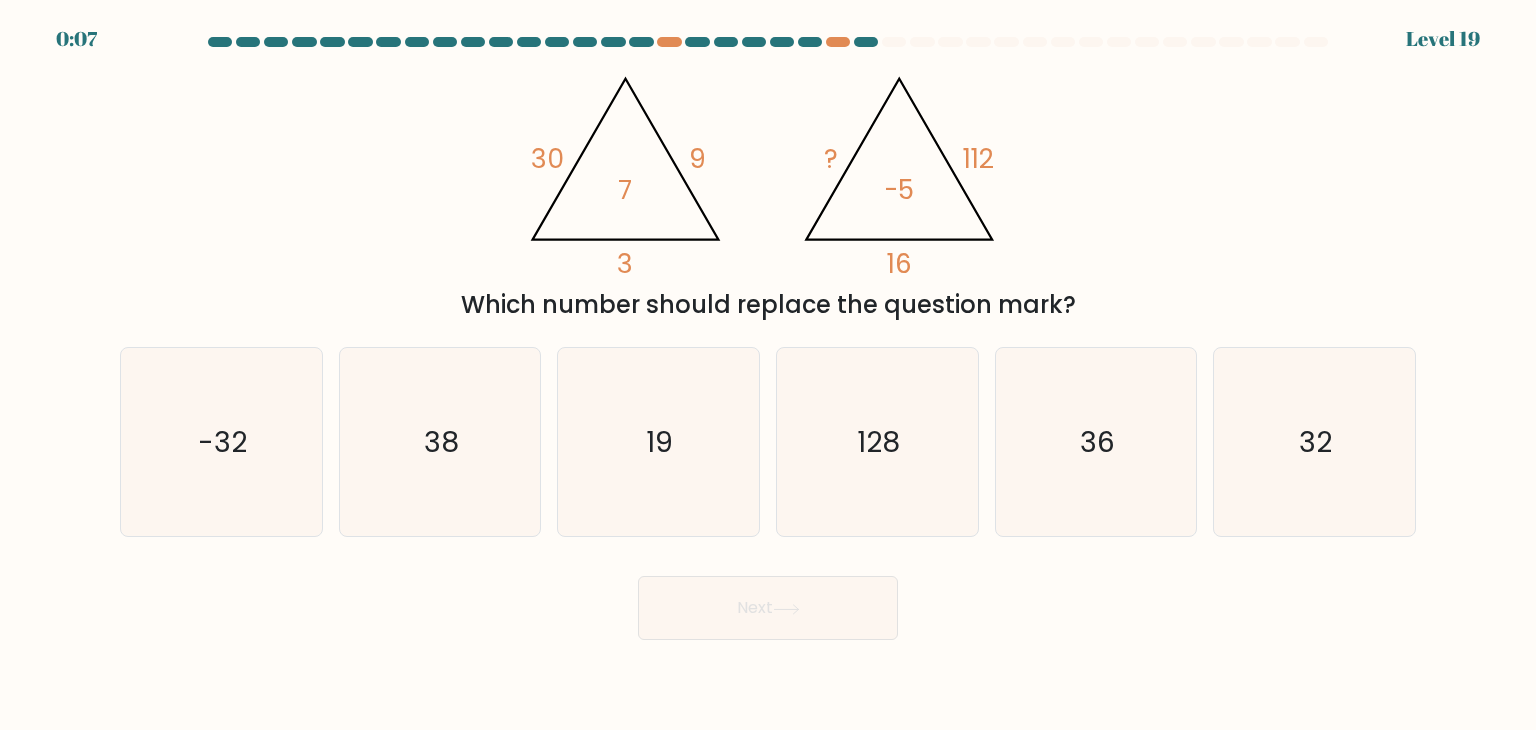 click on "@import url('https://fonts.googleapis.com/css?family=Abril+Fatface:400,100,100italic,300,300italic,400italic,500,500italic,700,700italic,900,900italic');                        30       9       3       7                                       @import url('https://fonts.googleapis.com/css?family=Abril+Fatface:400,100,100italic,300,300italic,400italic,500,500italic,700,700italic,900,900italic');                        ?       112       16       -5
Which number should replace the question mark?" at bounding box center [768, 191] 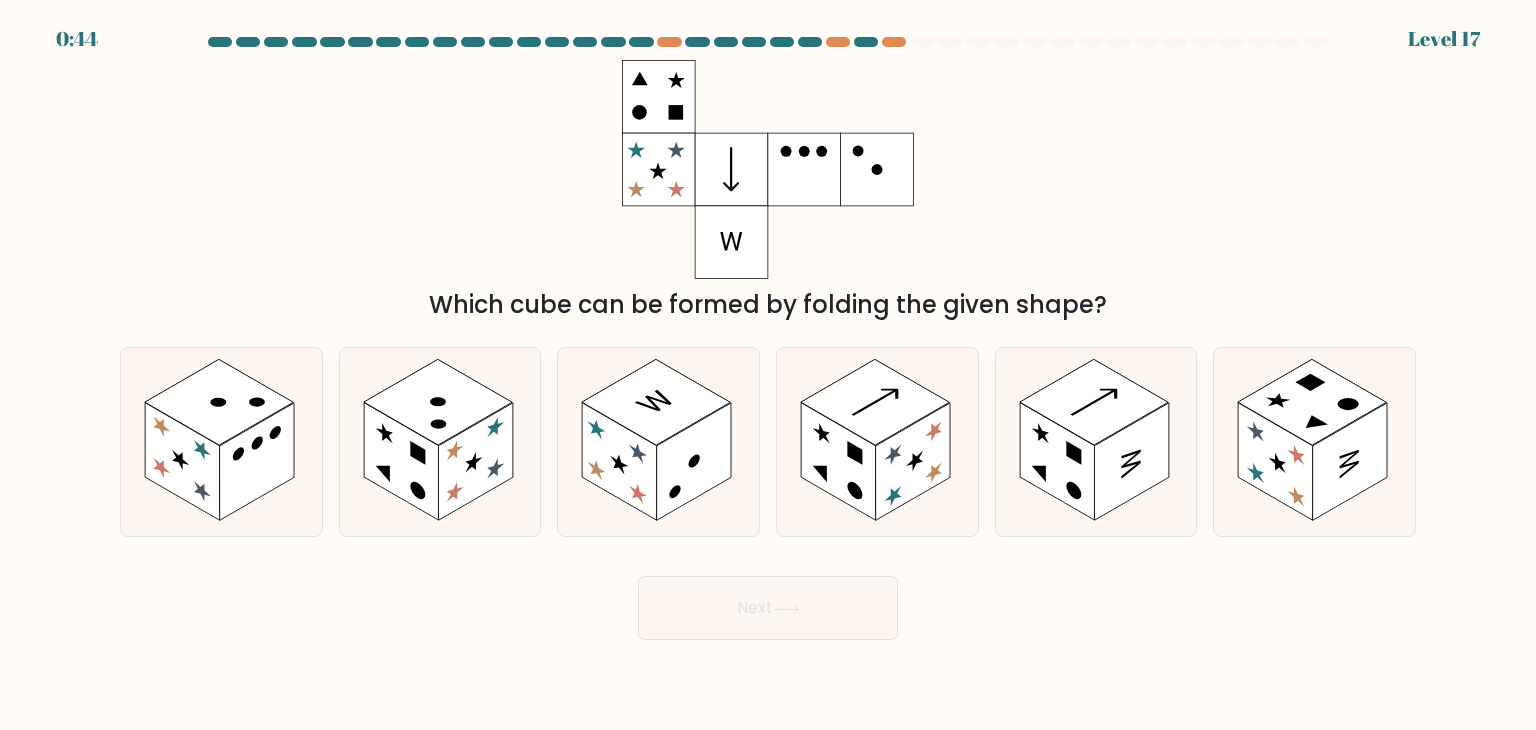scroll, scrollTop: 0, scrollLeft: 0, axis: both 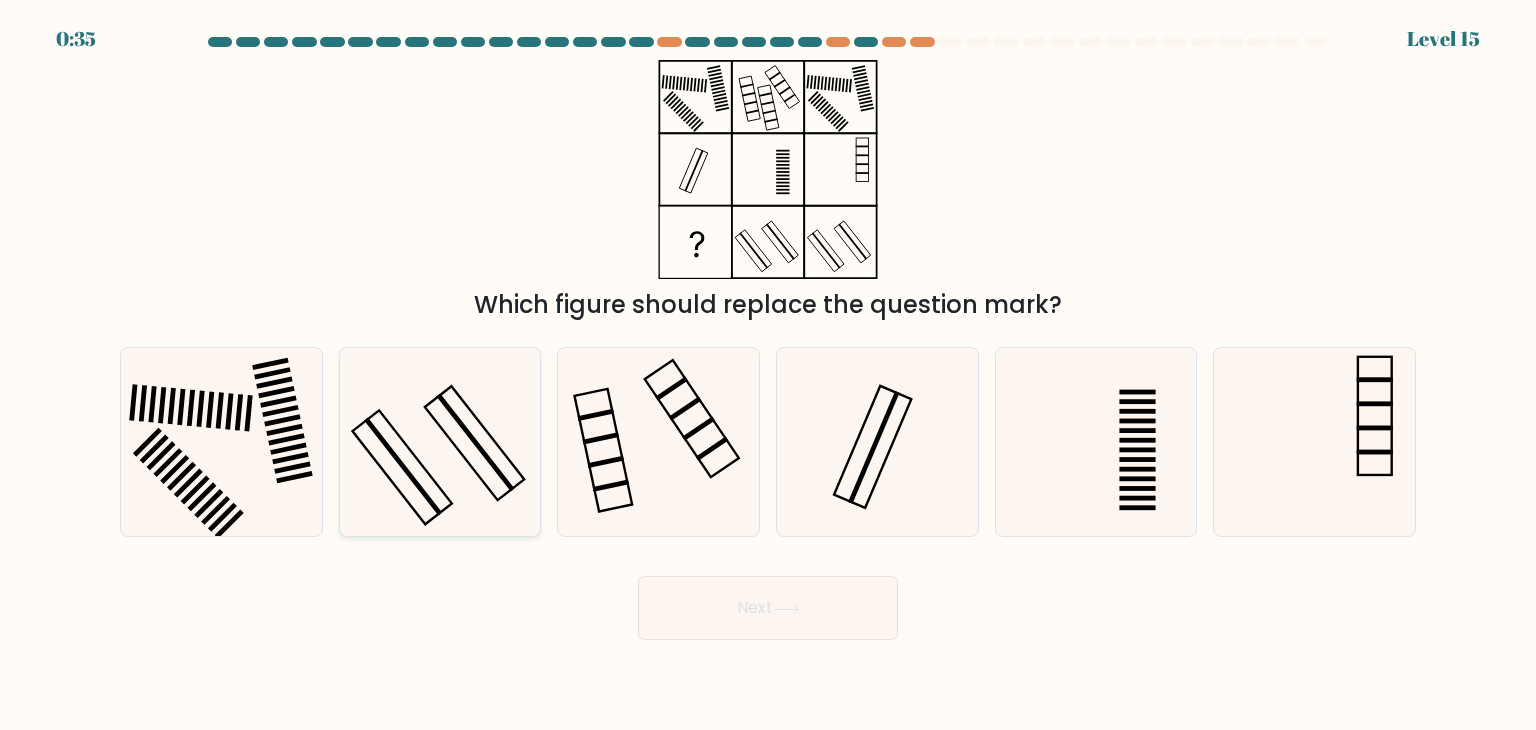 click 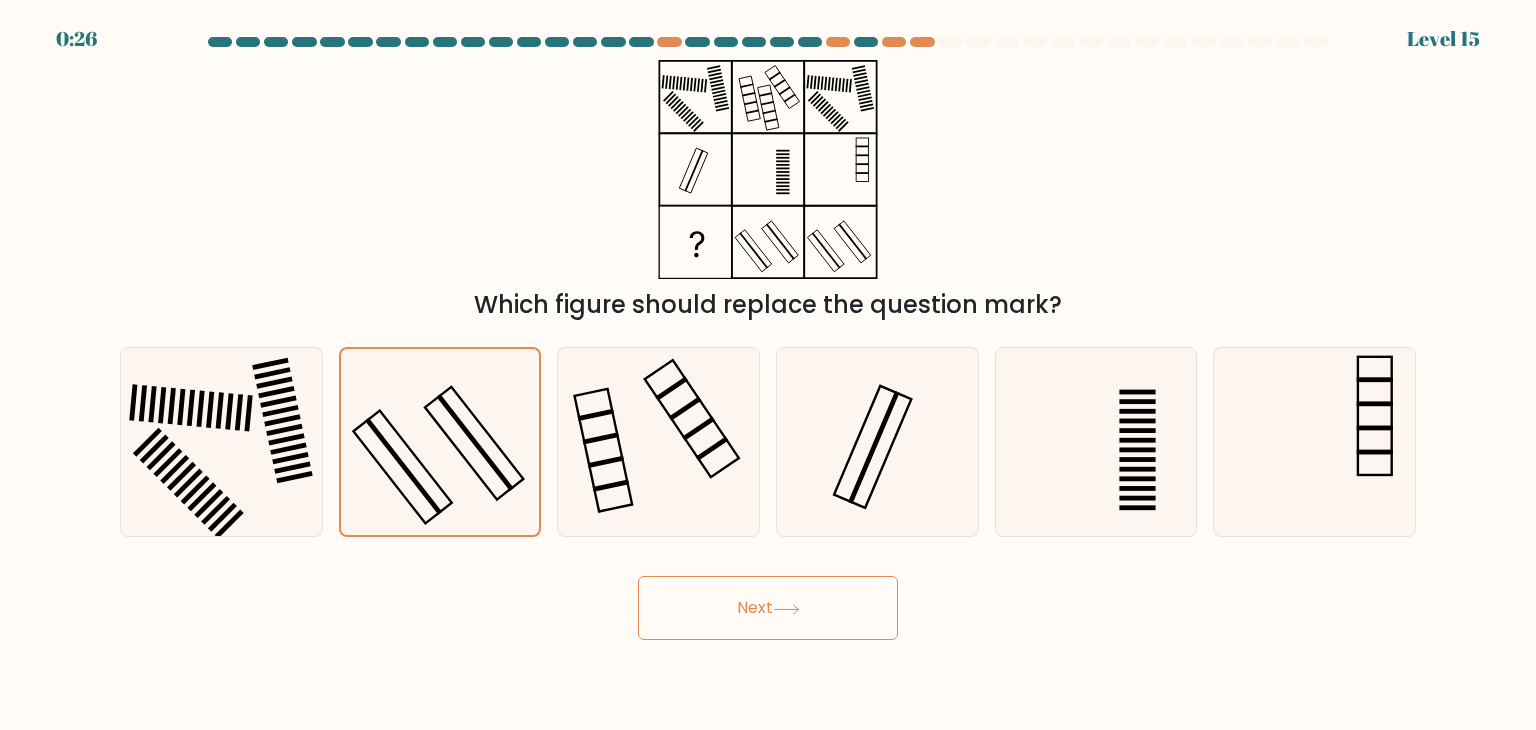 click on "Next" at bounding box center (768, 608) 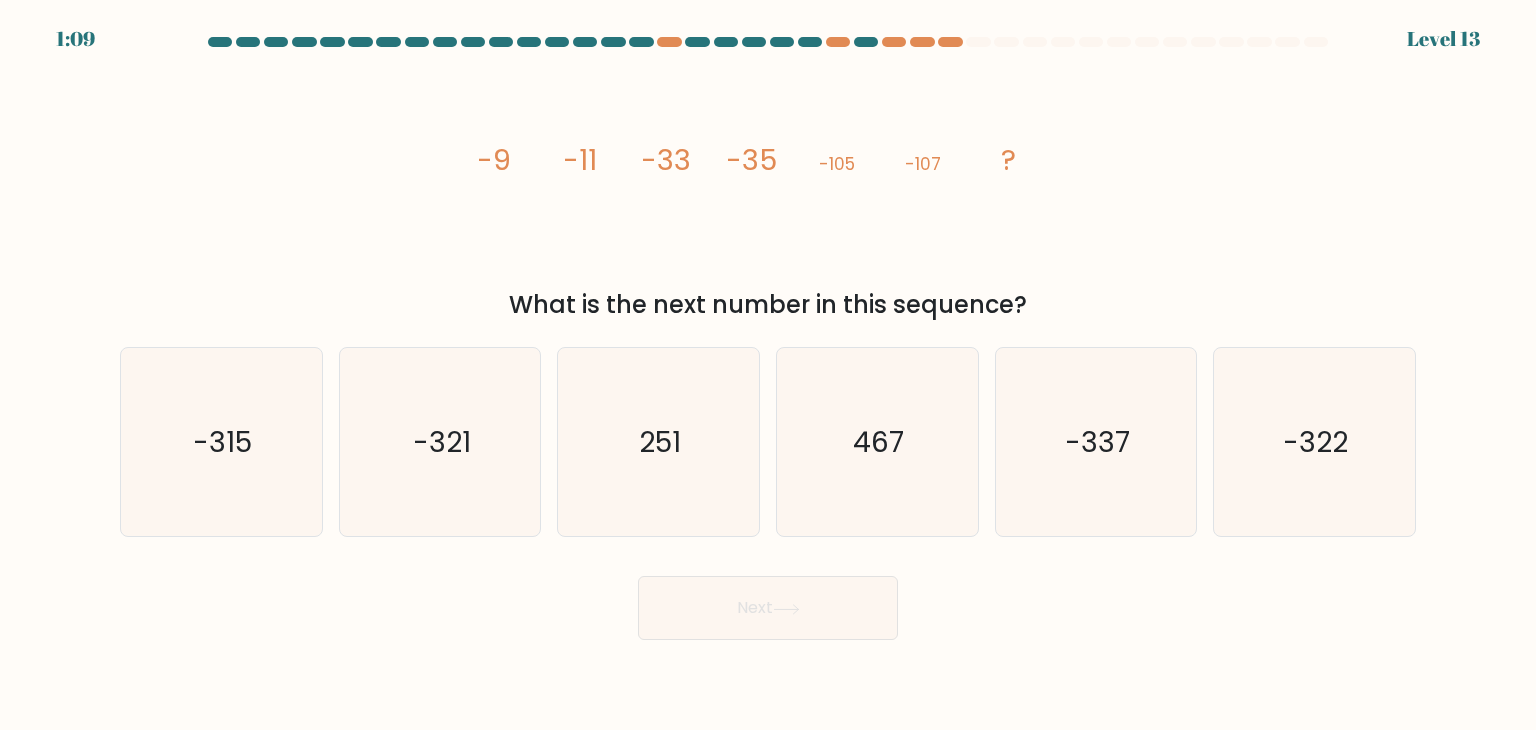 click at bounding box center [768, 338] 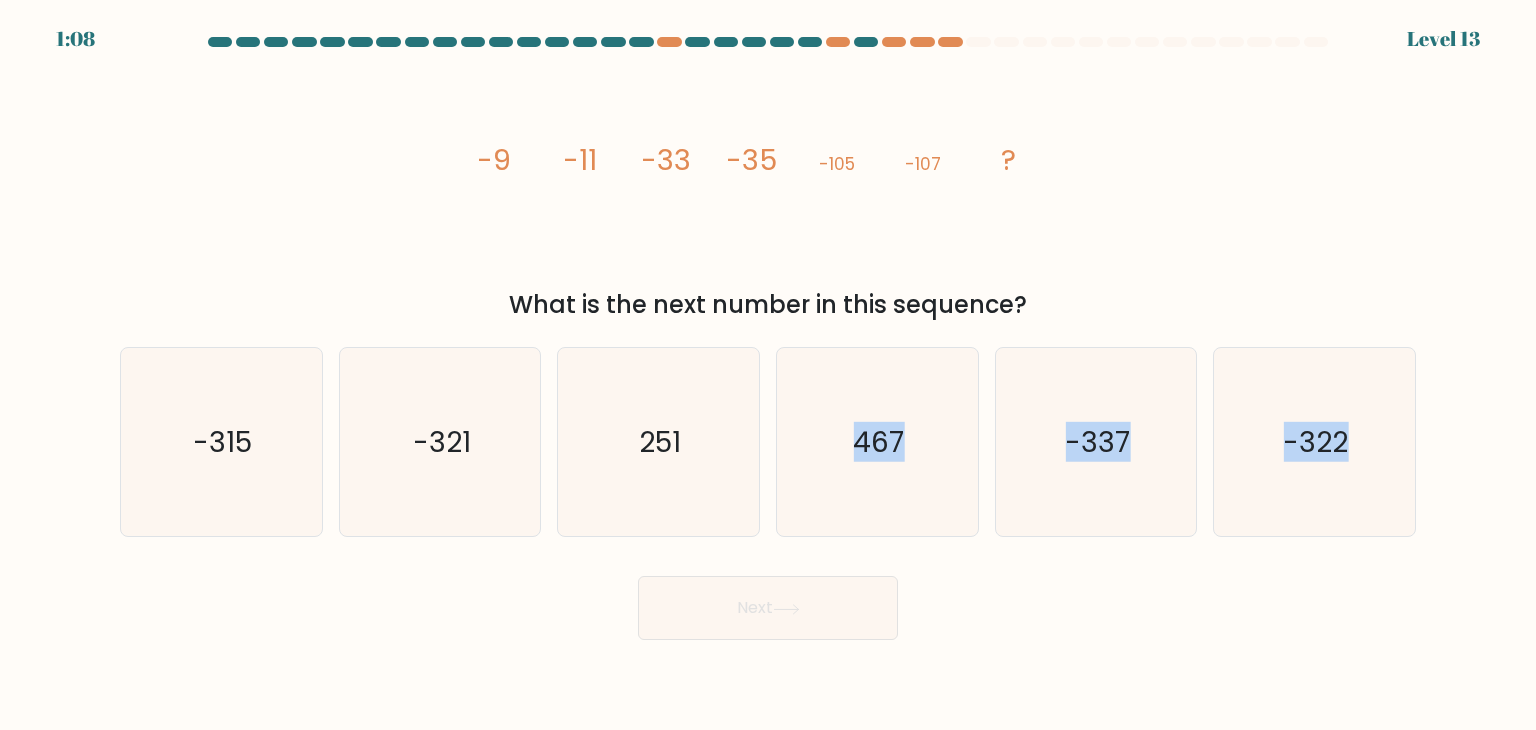 click on "Next" at bounding box center [768, 608] 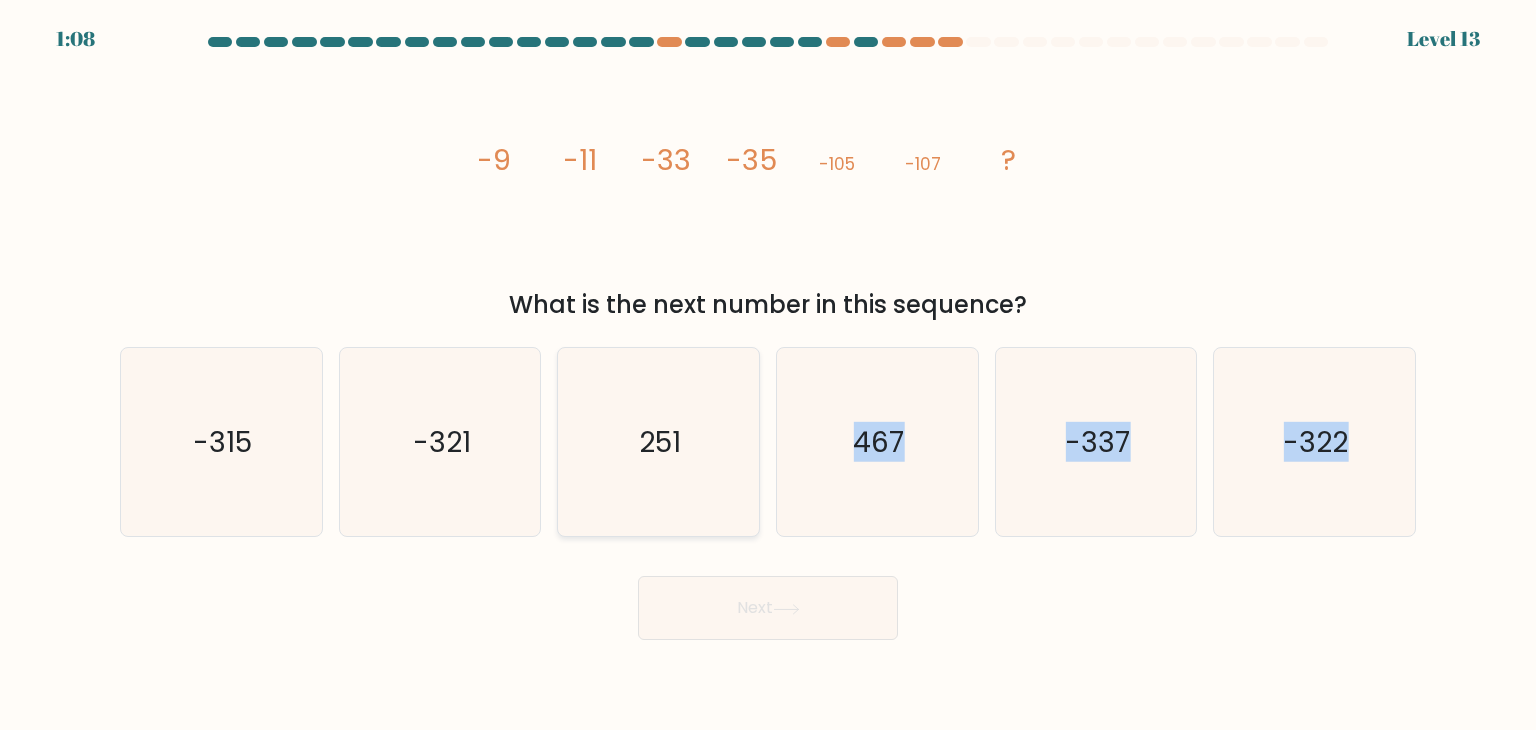 click on "251" 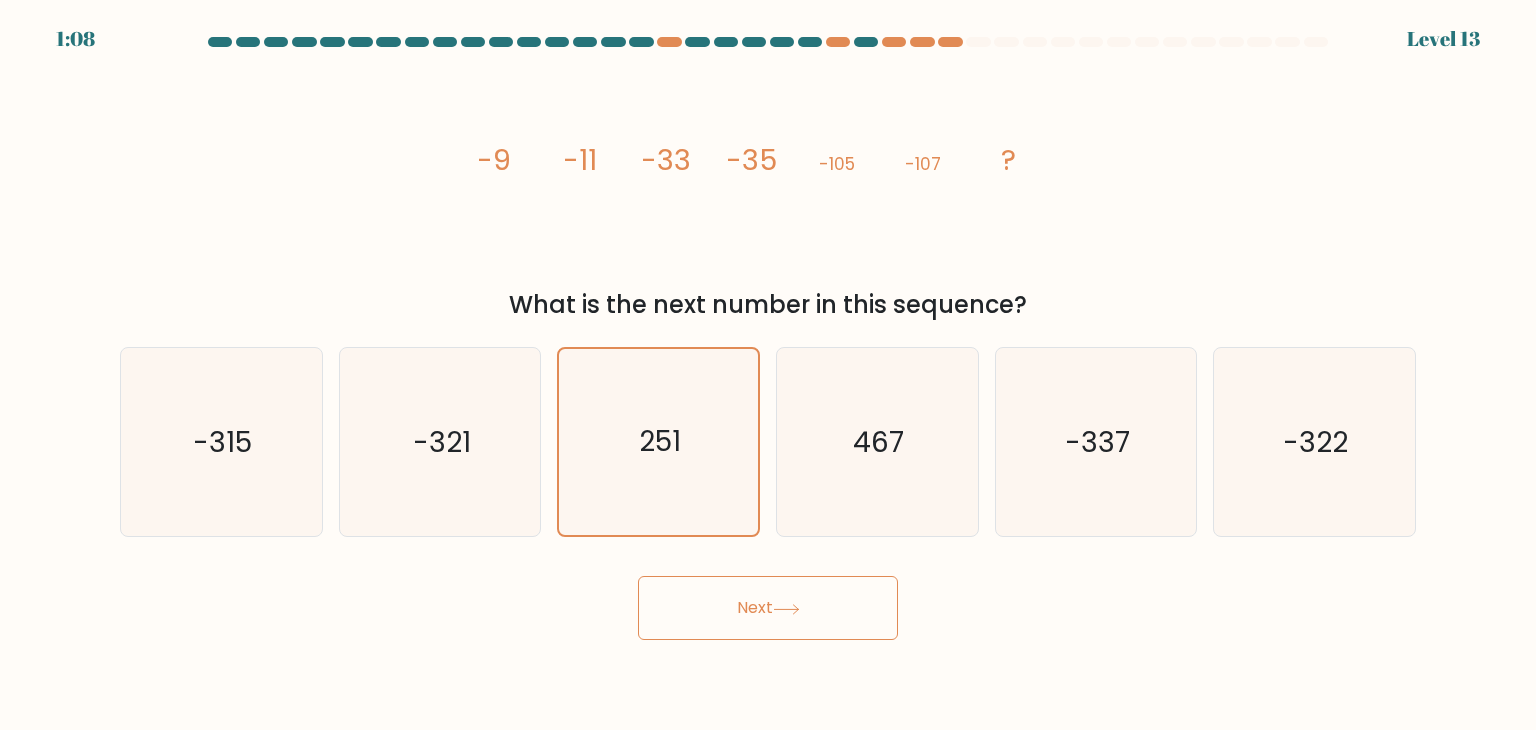 click on "Next" at bounding box center (768, 600) 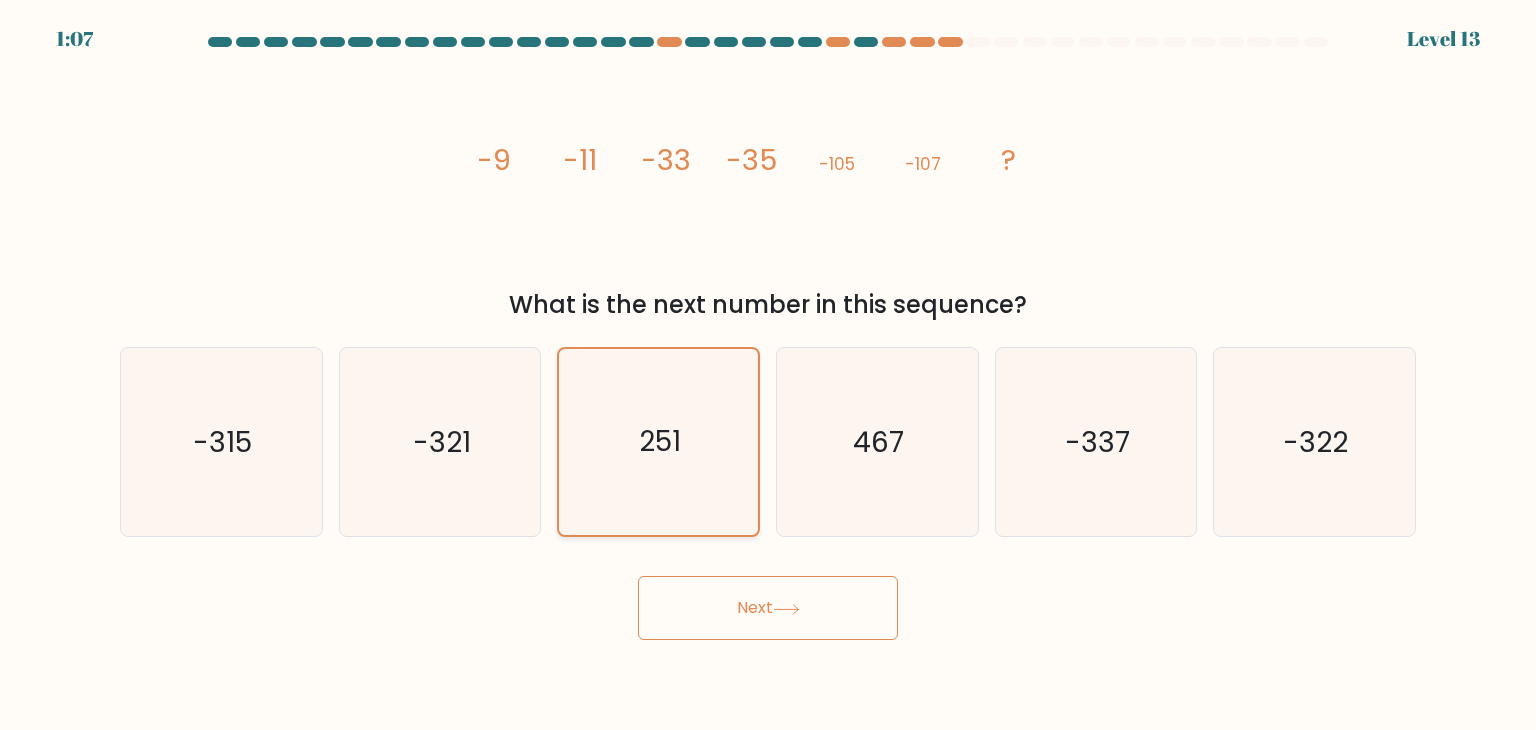 drag, startPoint x: 687, startPoint y: 462, endPoint x: 704, endPoint y: 518, distance: 58.5235 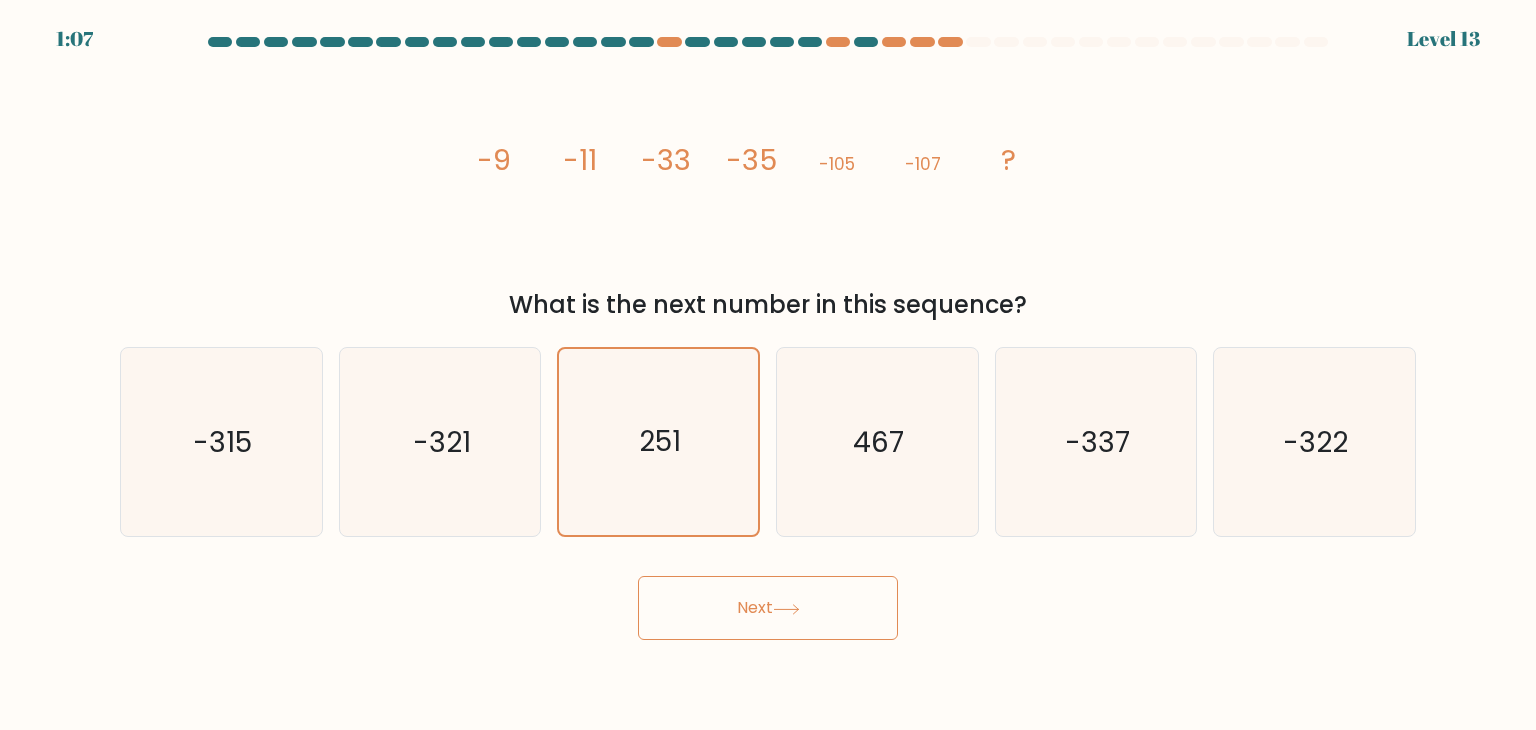 click on "Next" at bounding box center (768, 608) 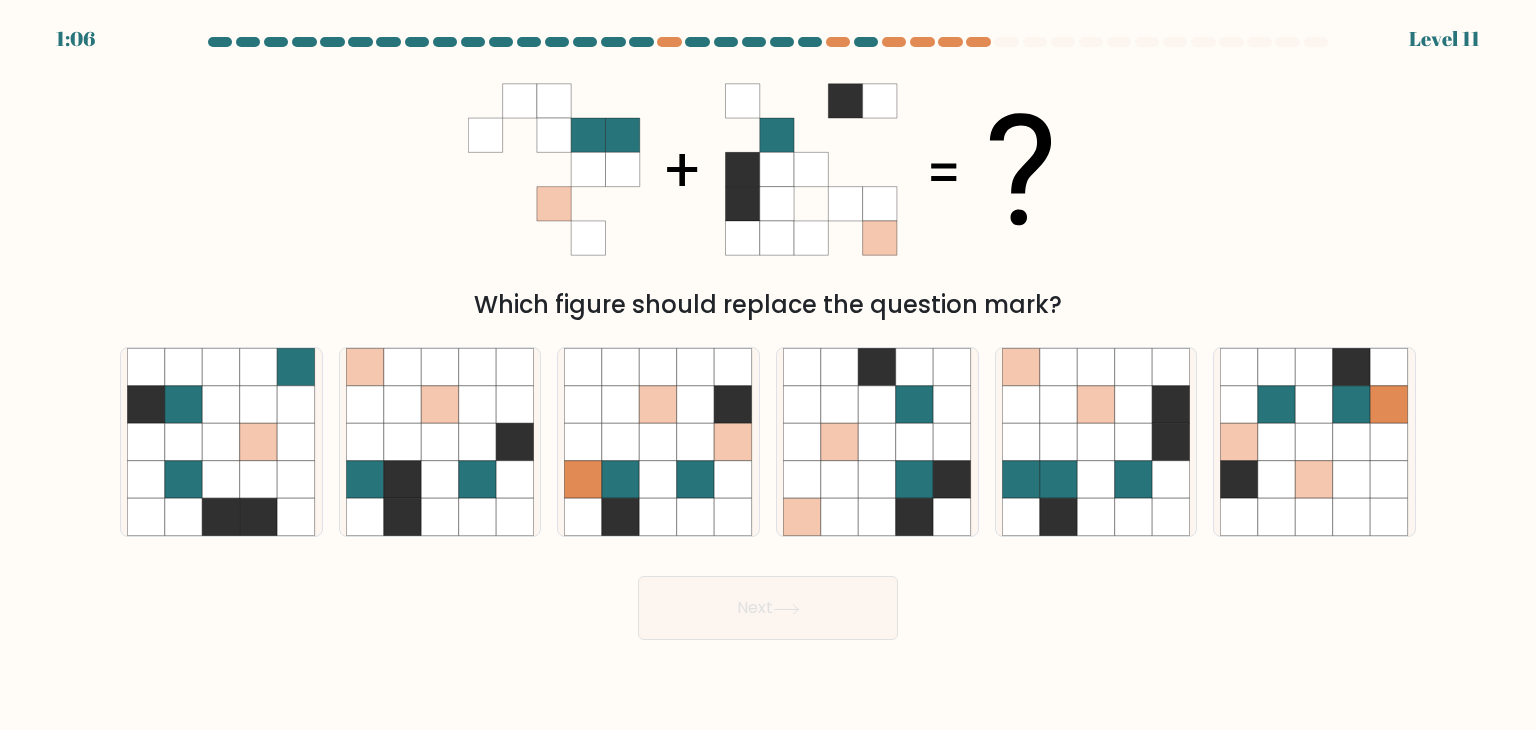 click 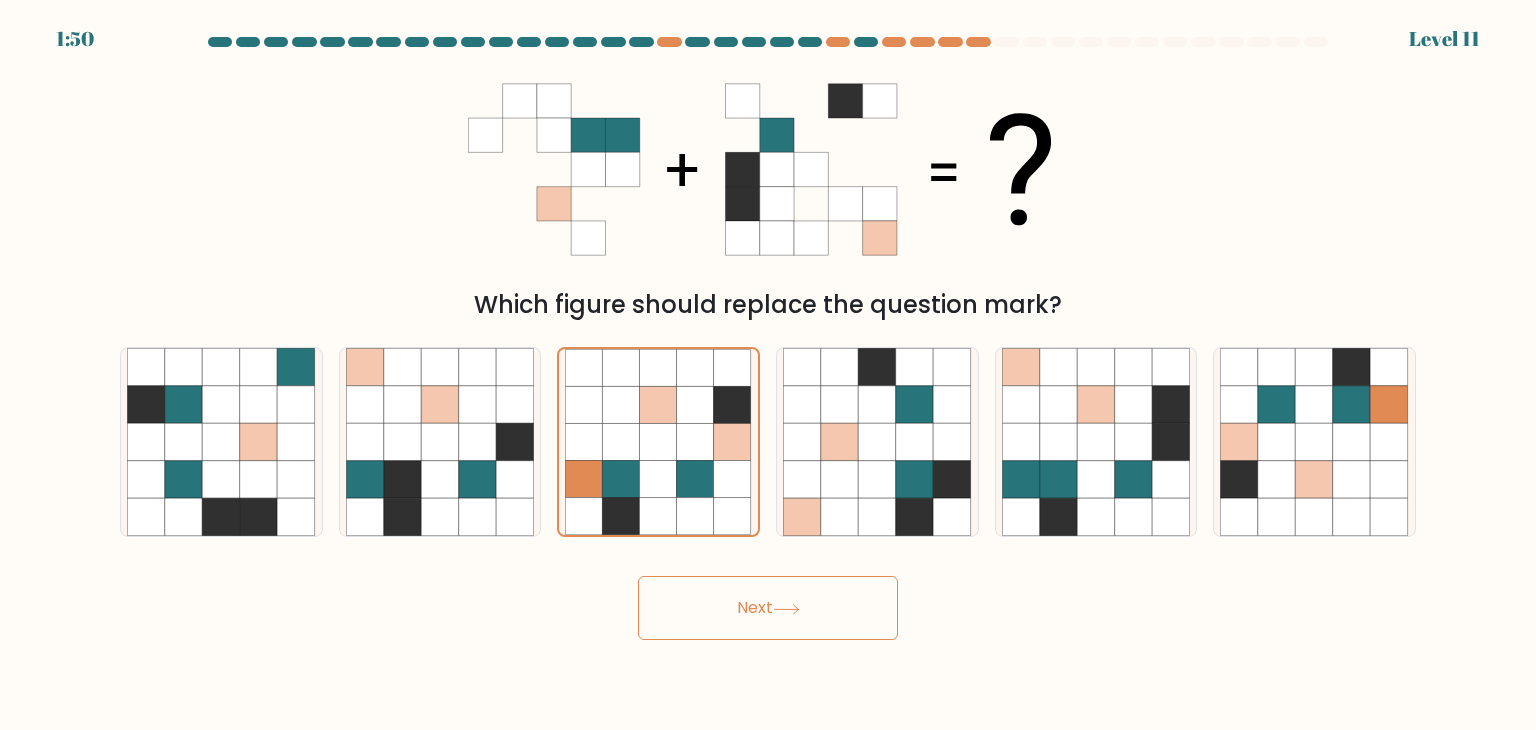 click on "Next" at bounding box center (768, 608) 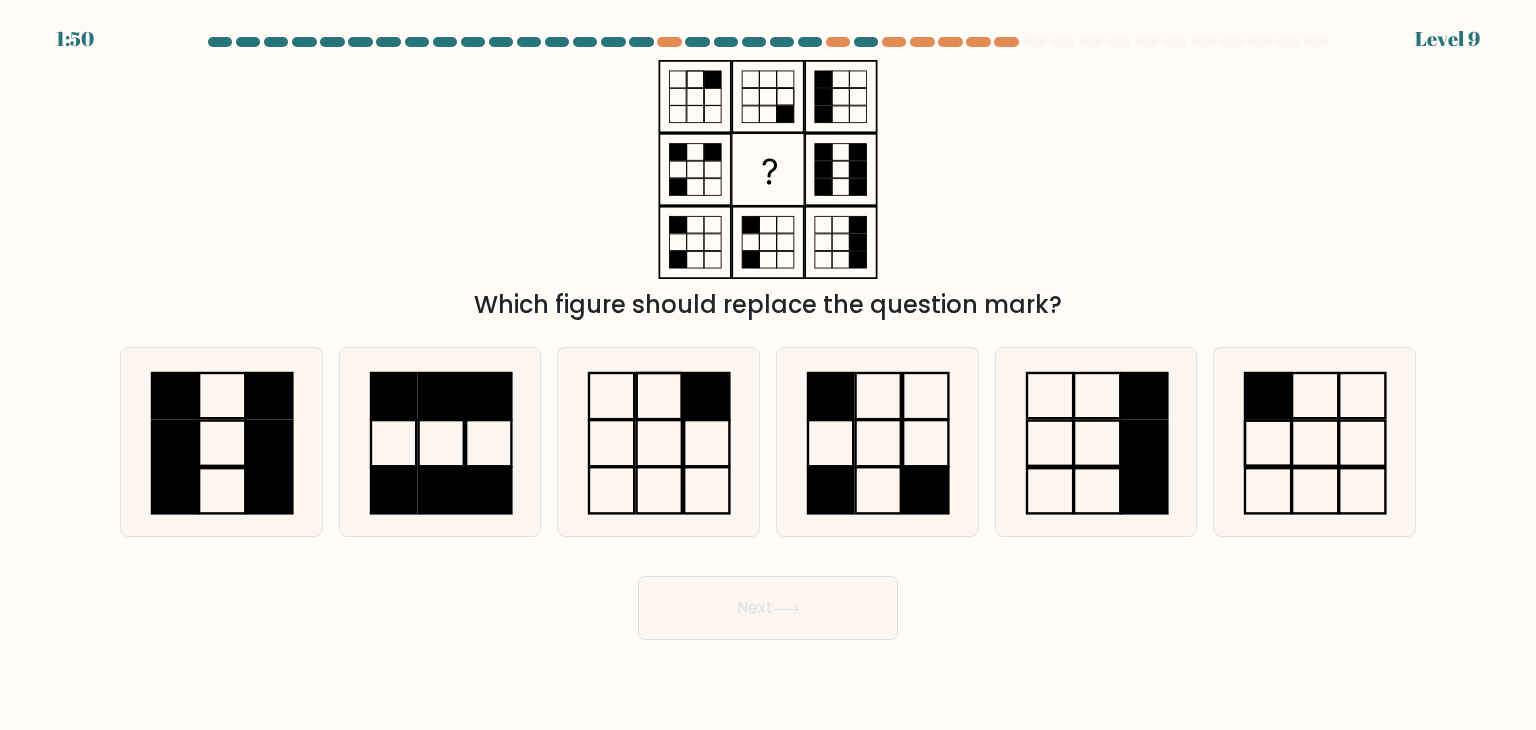 click 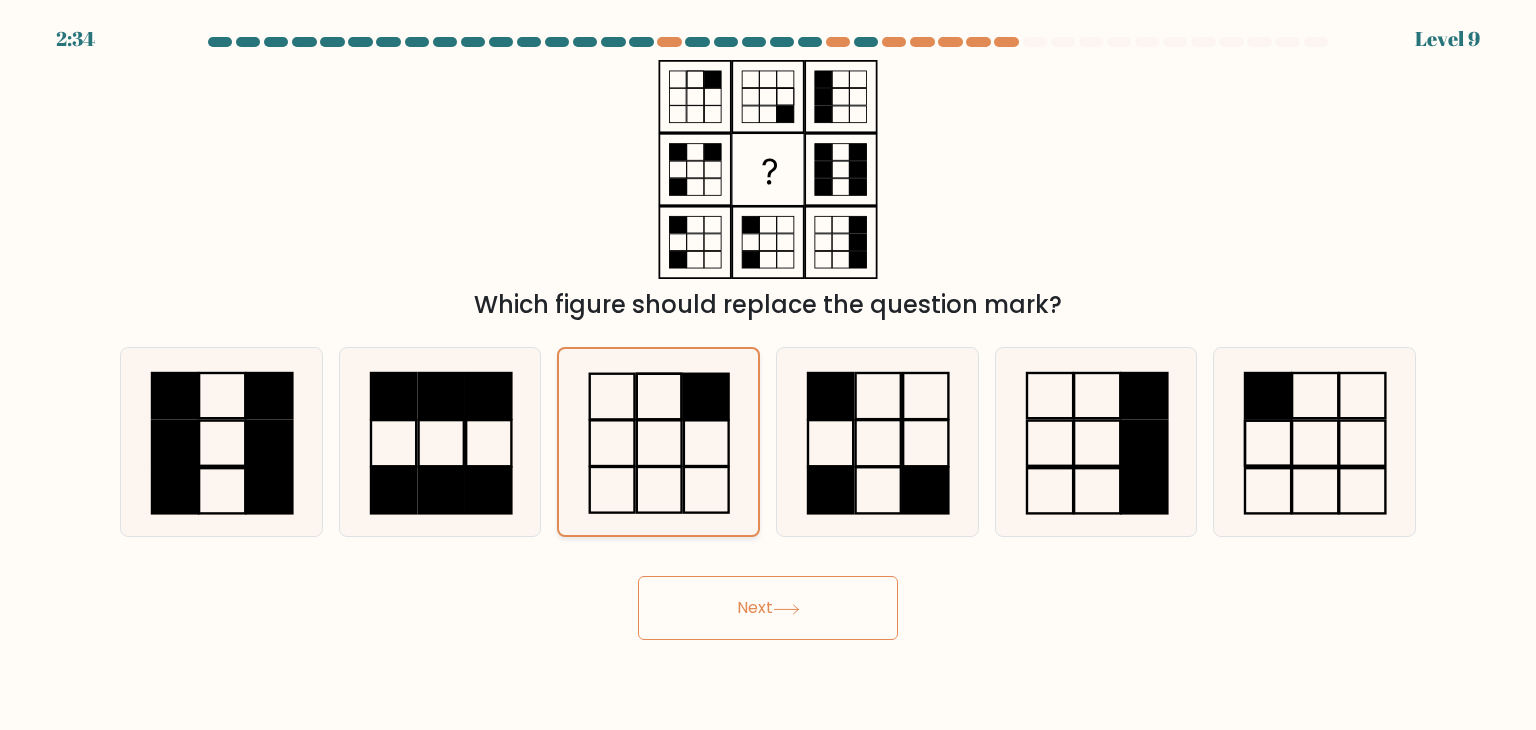 drag, startPoint x: 757, startPoint y: 617, endPoint x: 720, endPoint y: 520, distance: 103.81715 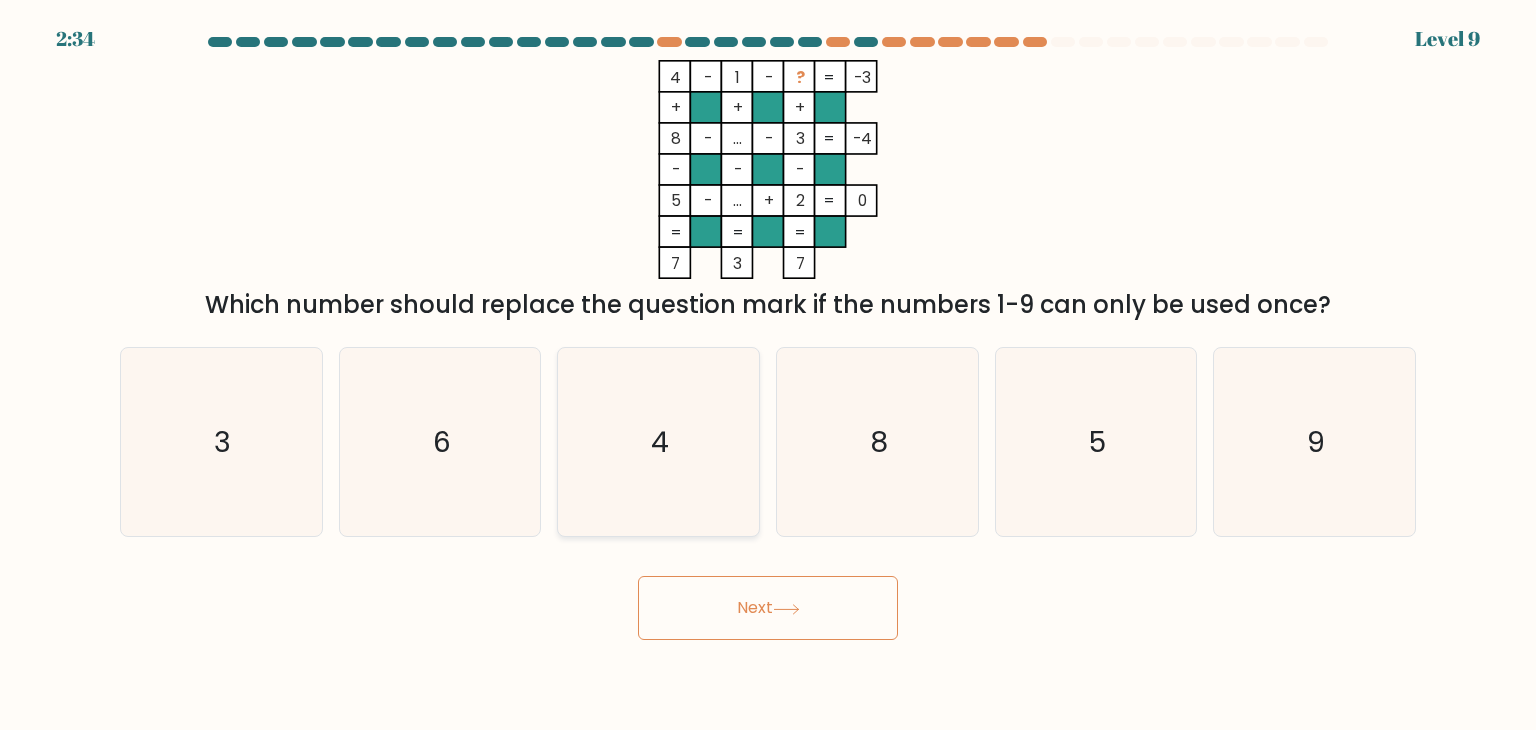 click on "4" 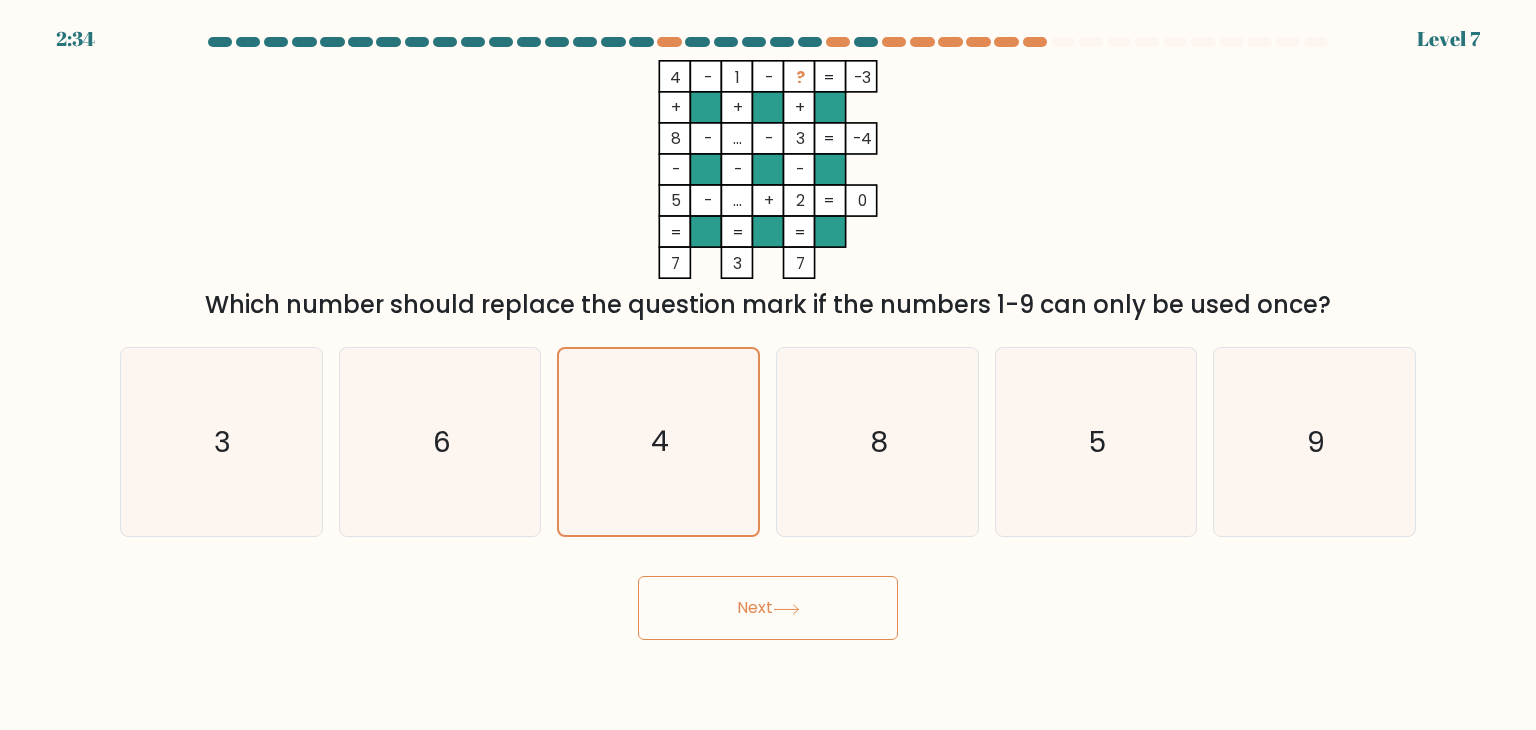 drag, startPoint x: 740, startPoint y: 608, endPoint x: 730, endPoint y: 570, distance: 39.293766 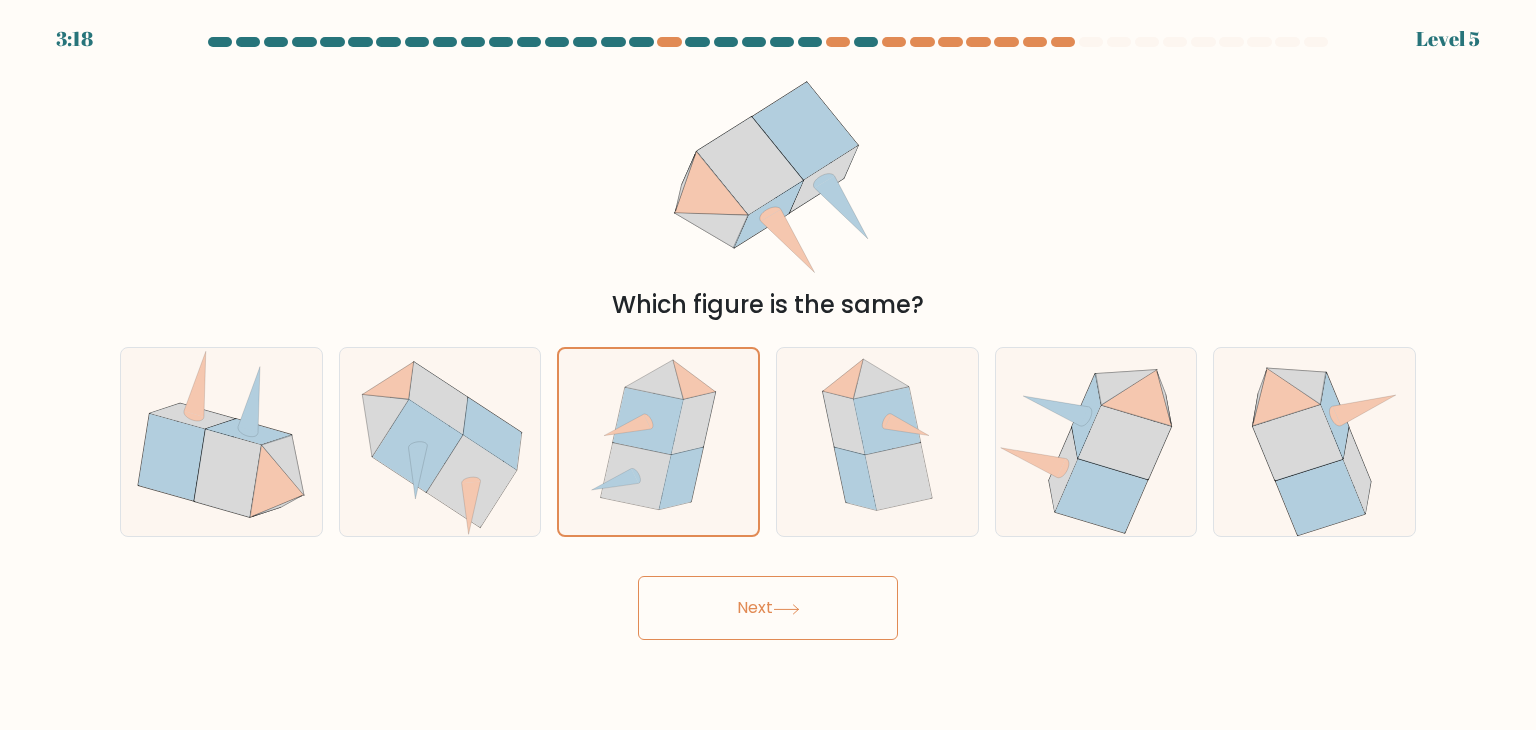 drag, startPoint x: 729, startPoint y: 590, endPoint x: 727, endPoint y: 555, distance: 35.057095 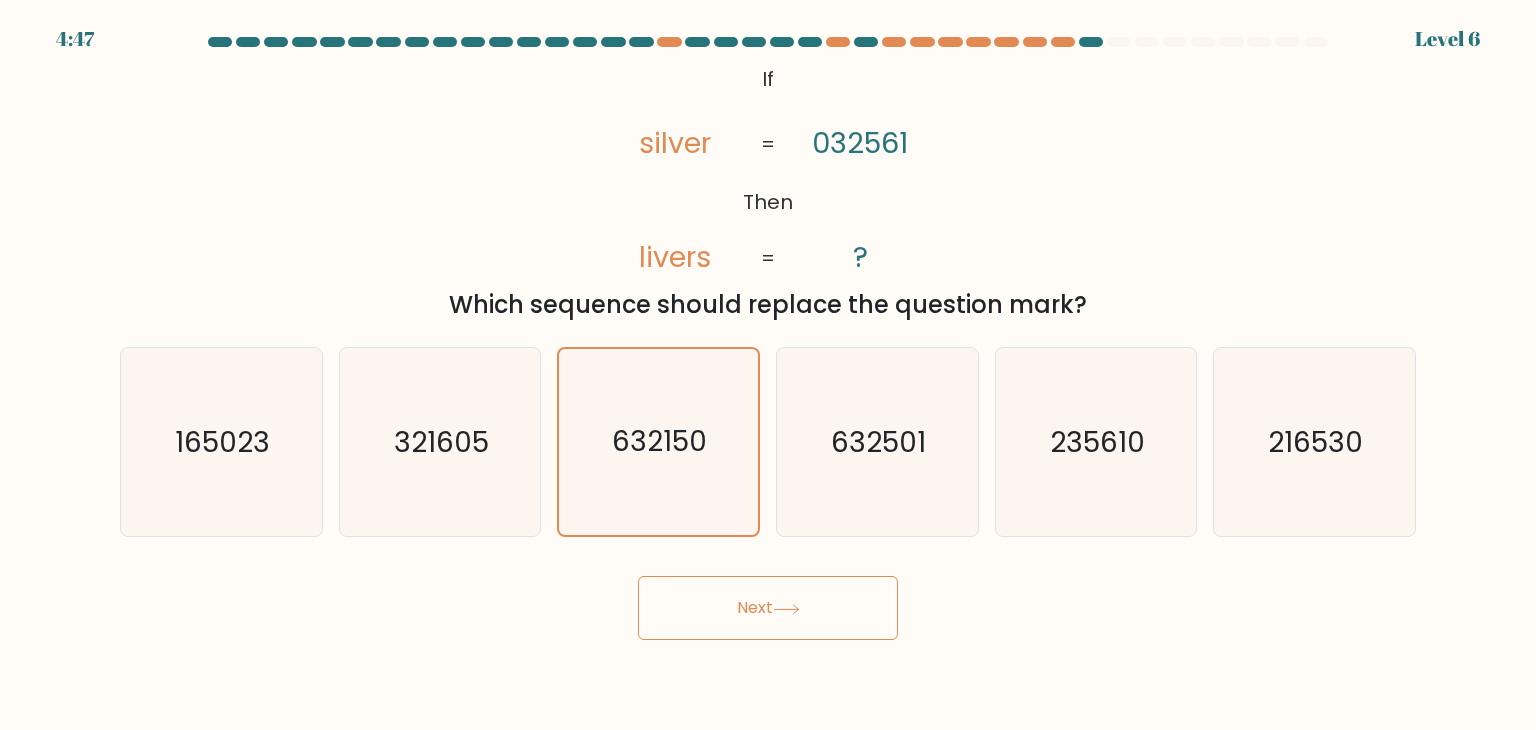 drag, startPoint x: 744, startPoint y: 616, endPoint x: 731, endPoint y: 560, distance: 57.48913 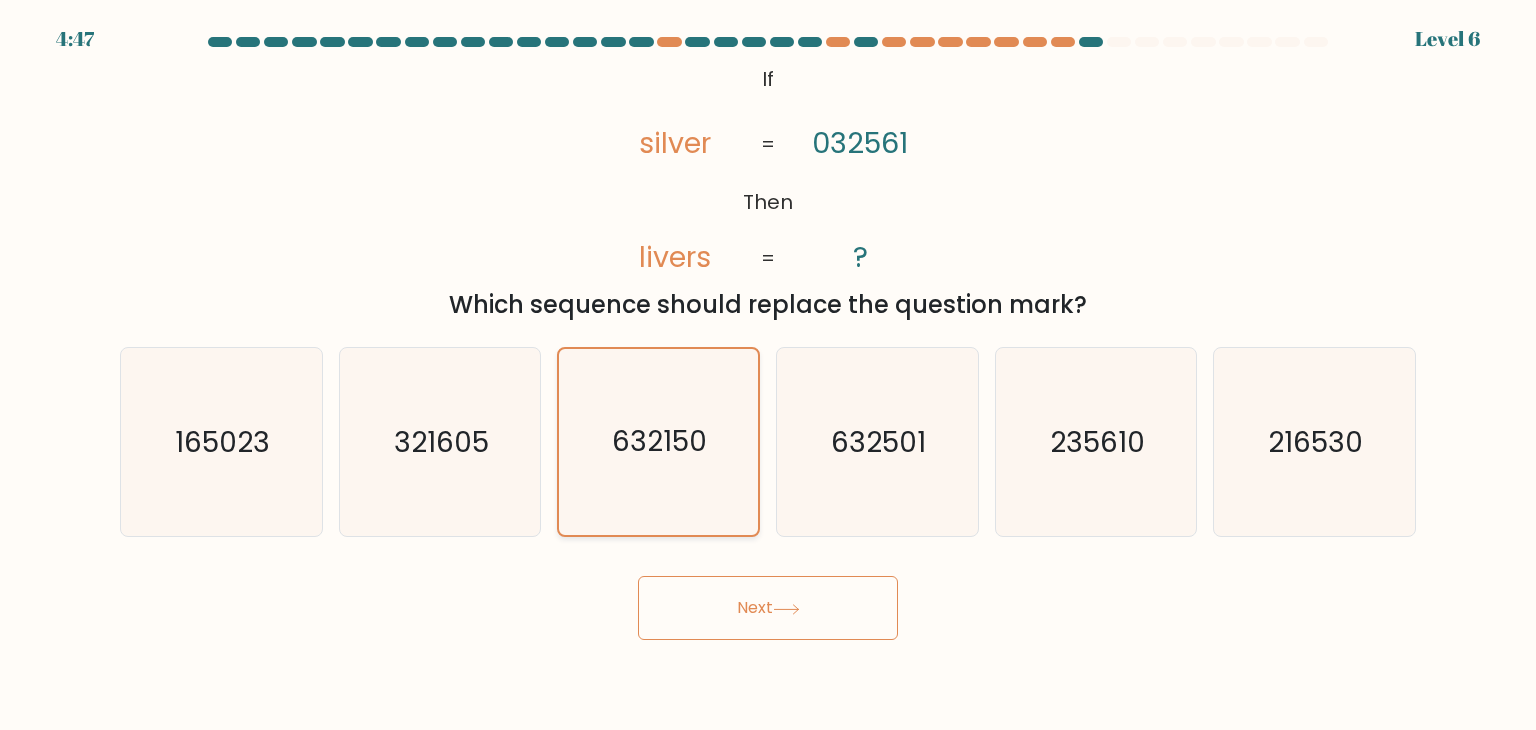 click on "632150" 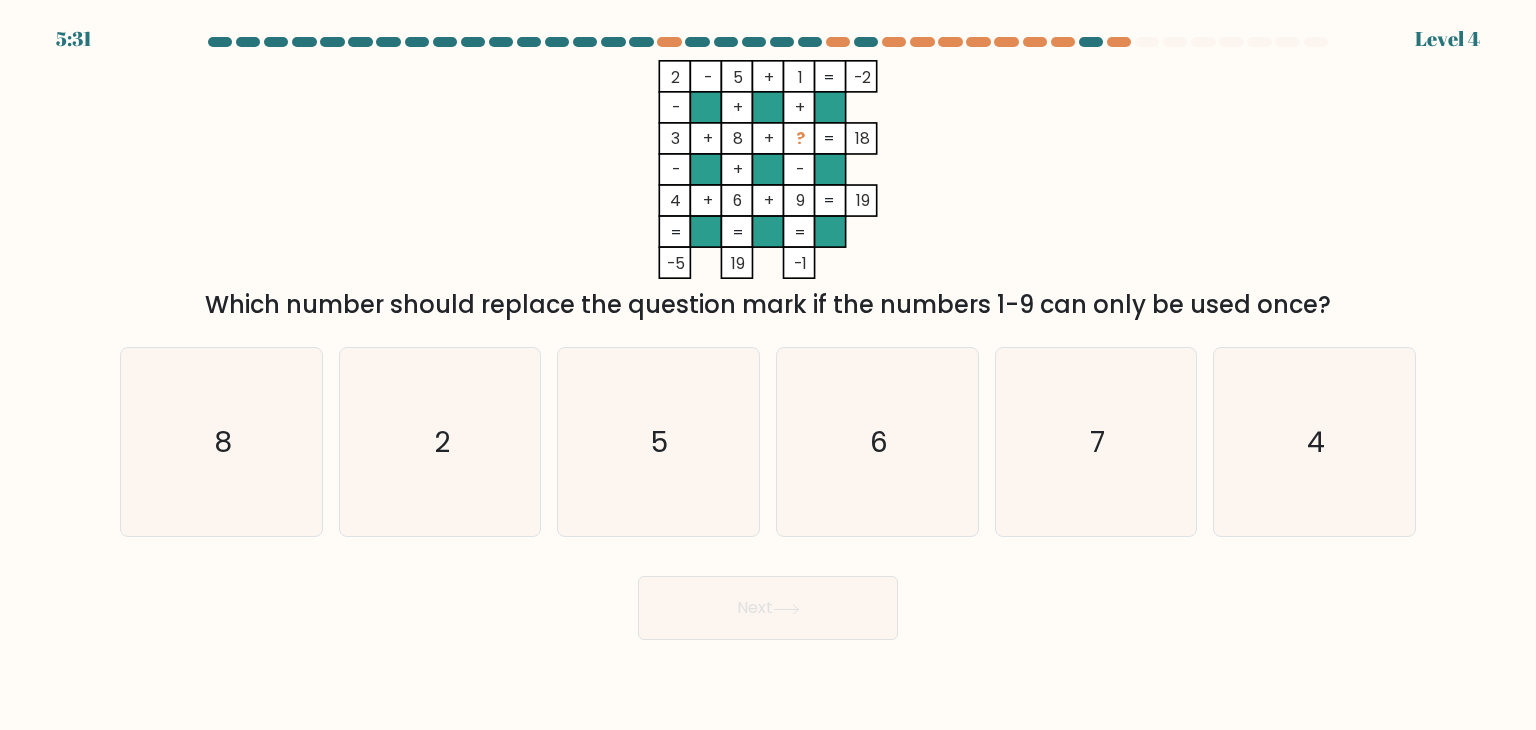 drag, startPoint x: 747, startPoint y: 618, endPoint x: 742, endPoint y: 606, distance: 13 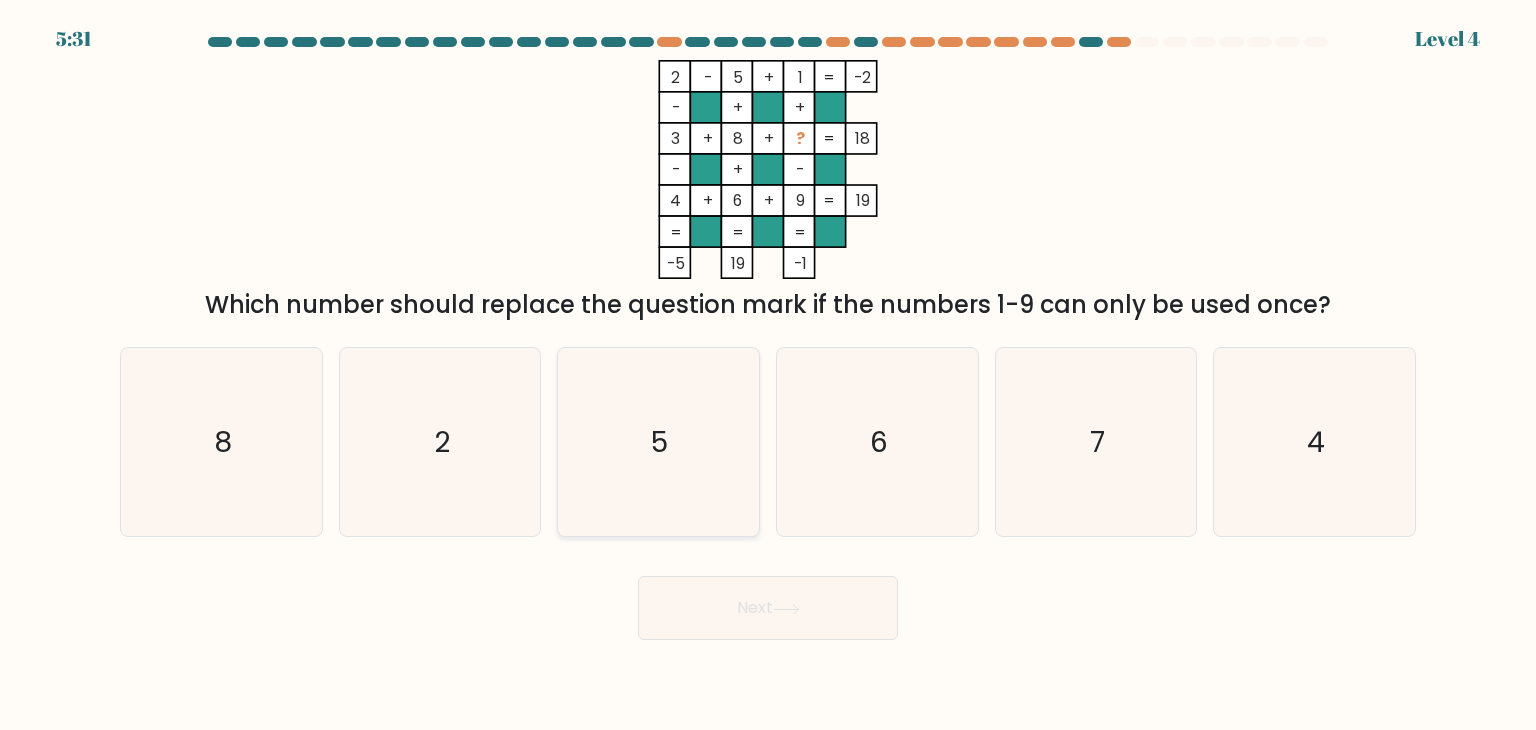 click on "5" 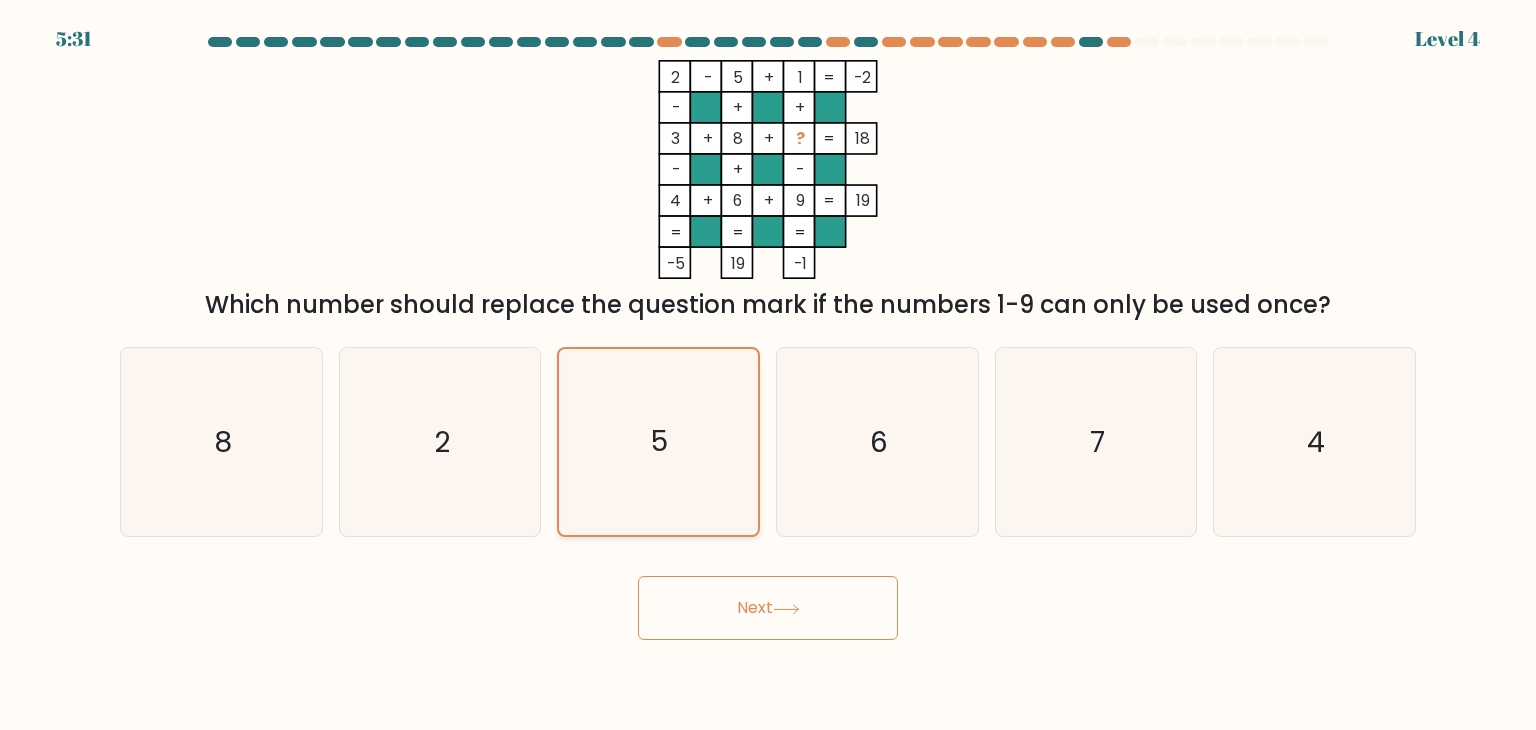 drag, startPoint x: 747, startPoint y: 607, endPoint x: 707, endPoint y: 517, distance: 98.48858 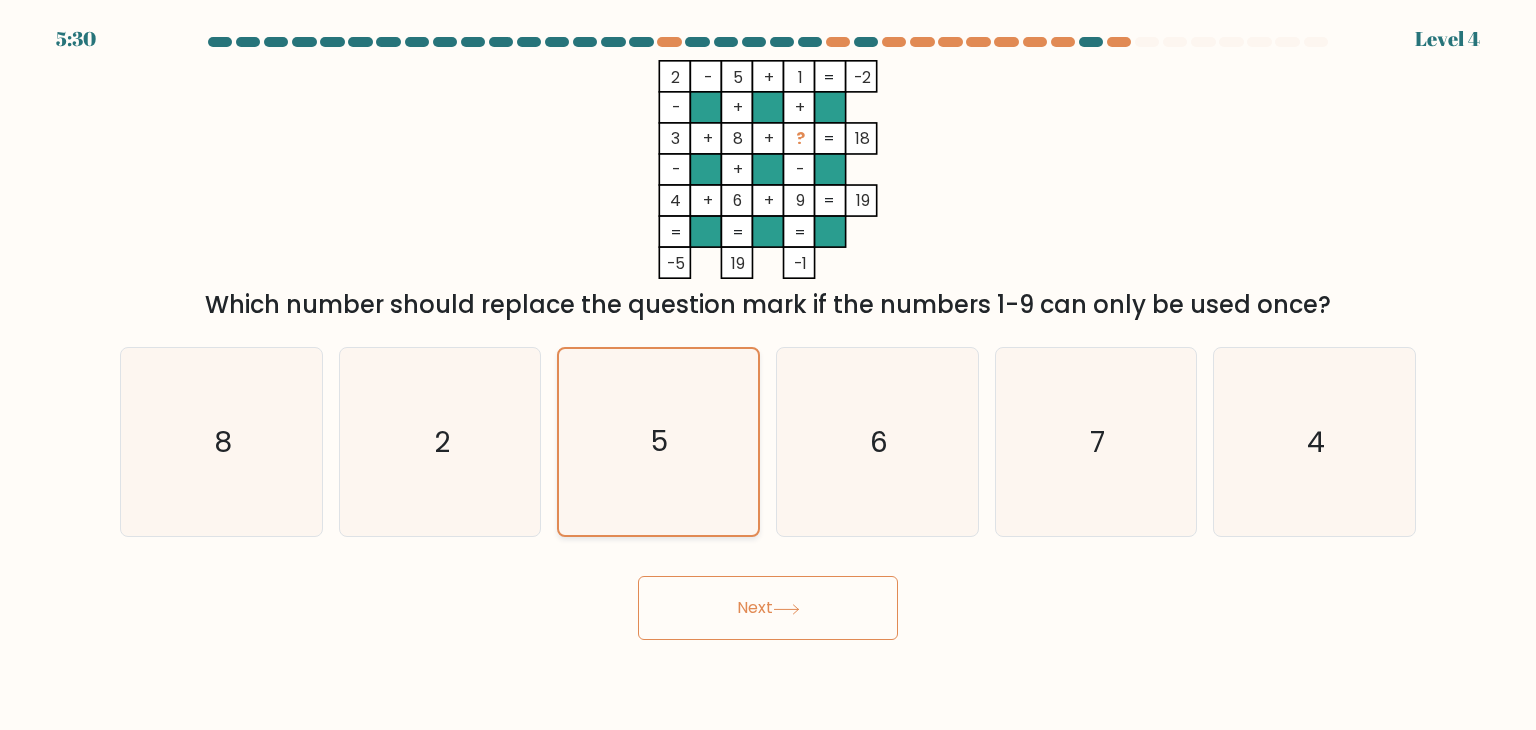 click on "5" 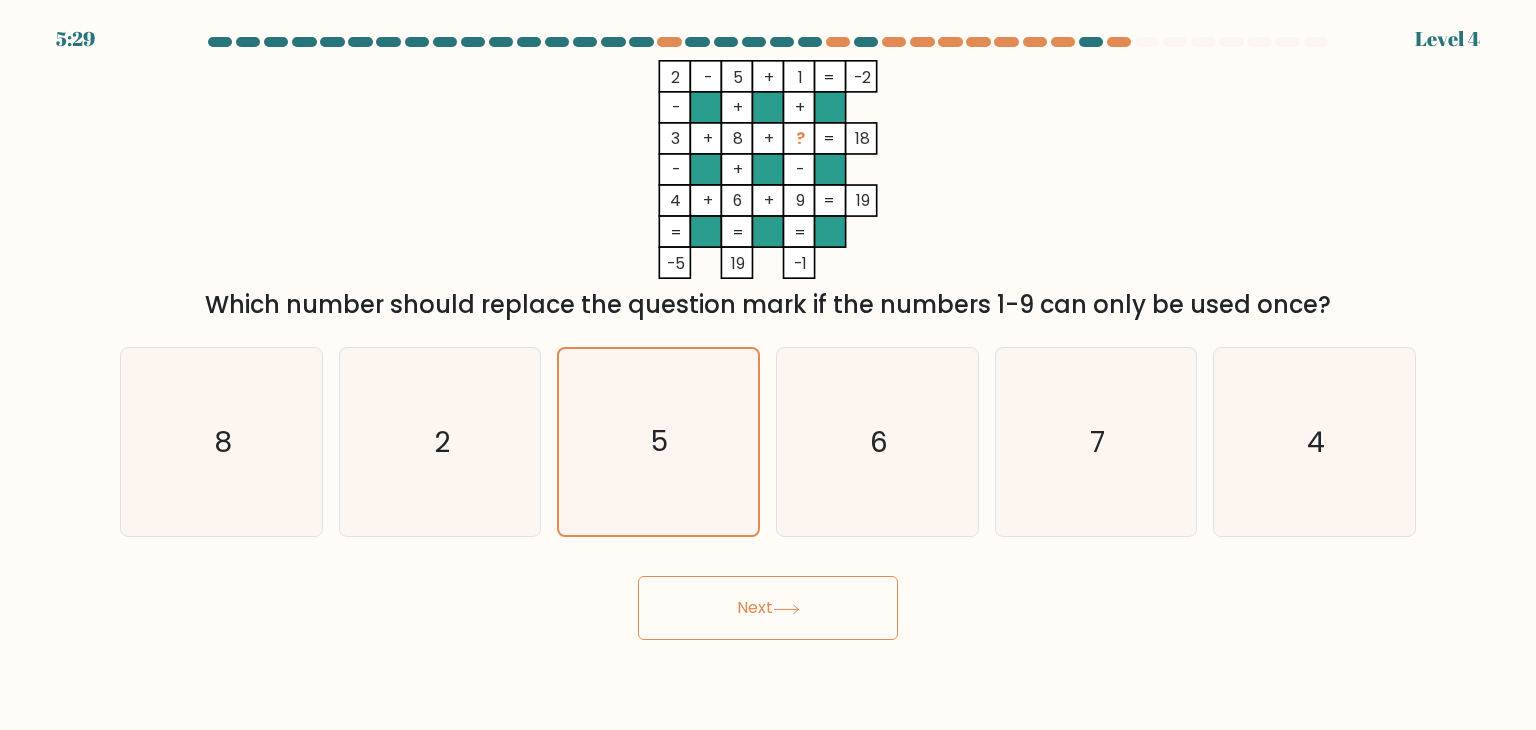 click on "Next" at bounding box center [768, 608] 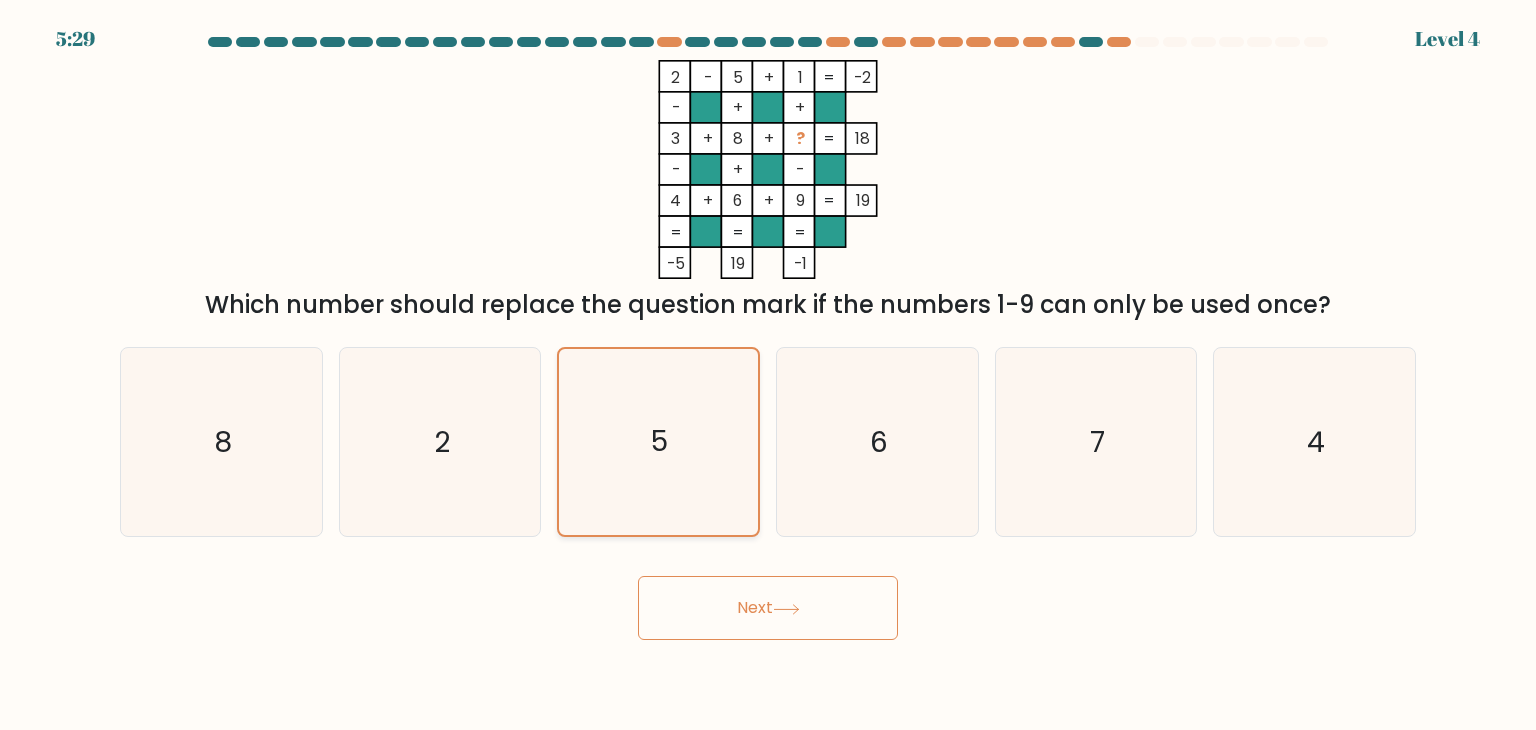 click on "5" 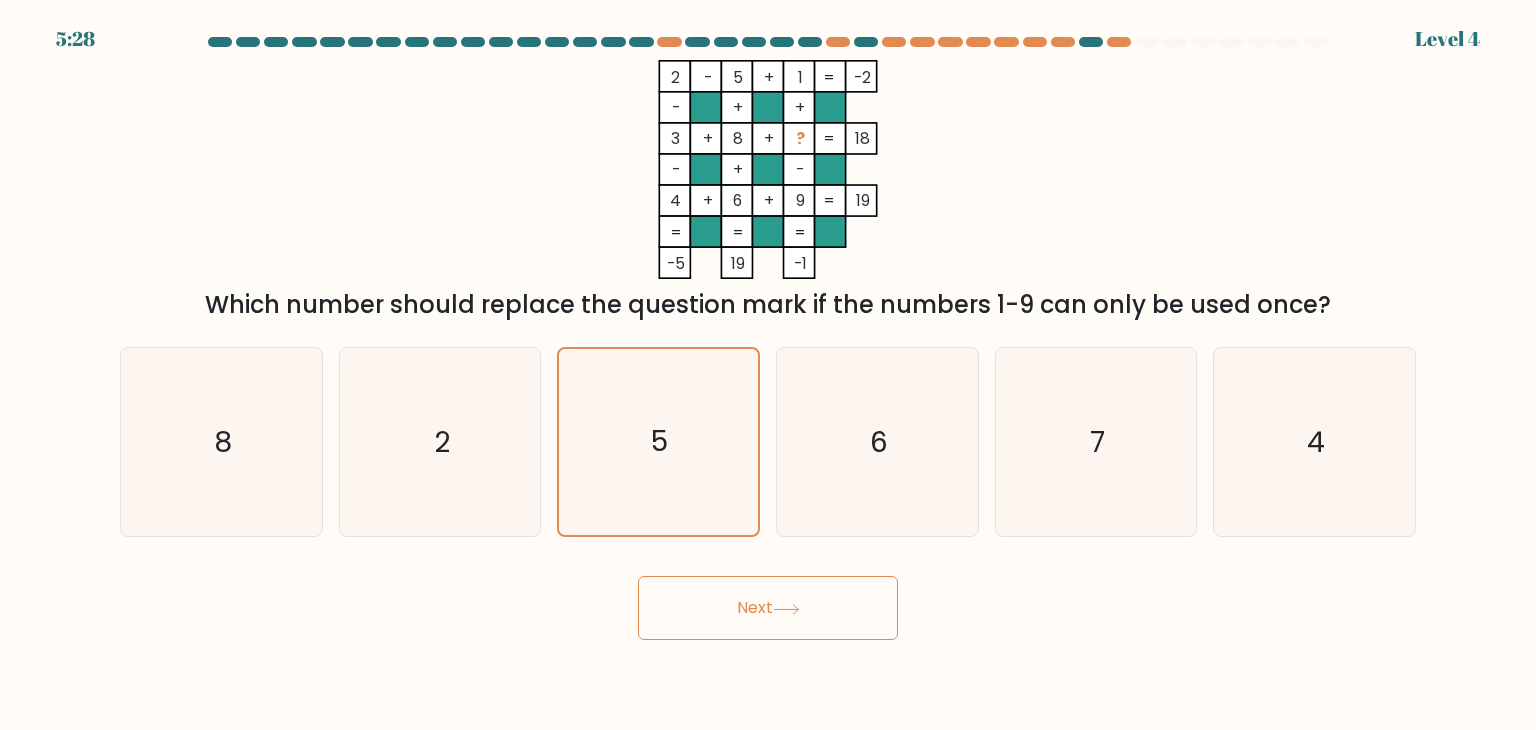click on "Next" at bounding box center [768, 608] 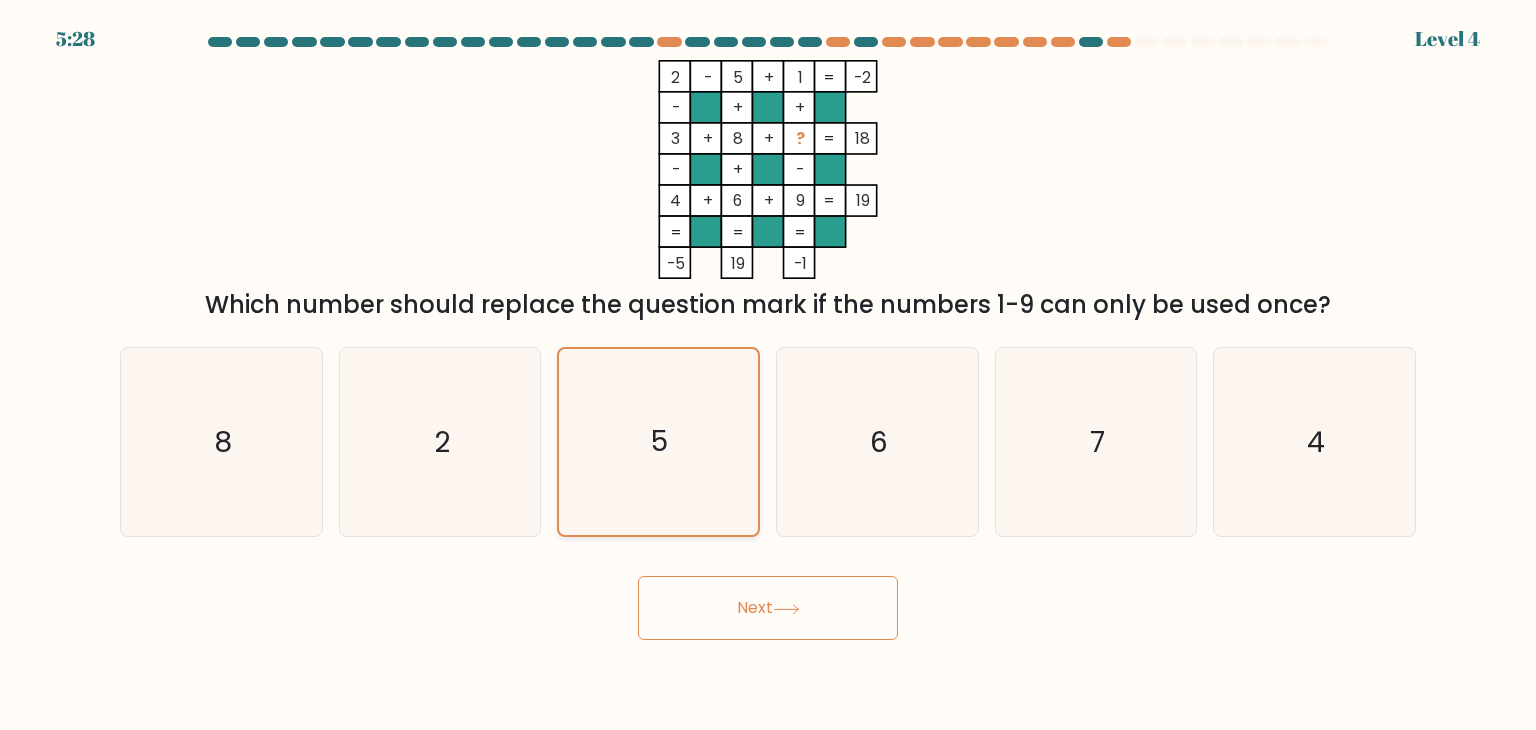 click on "5" 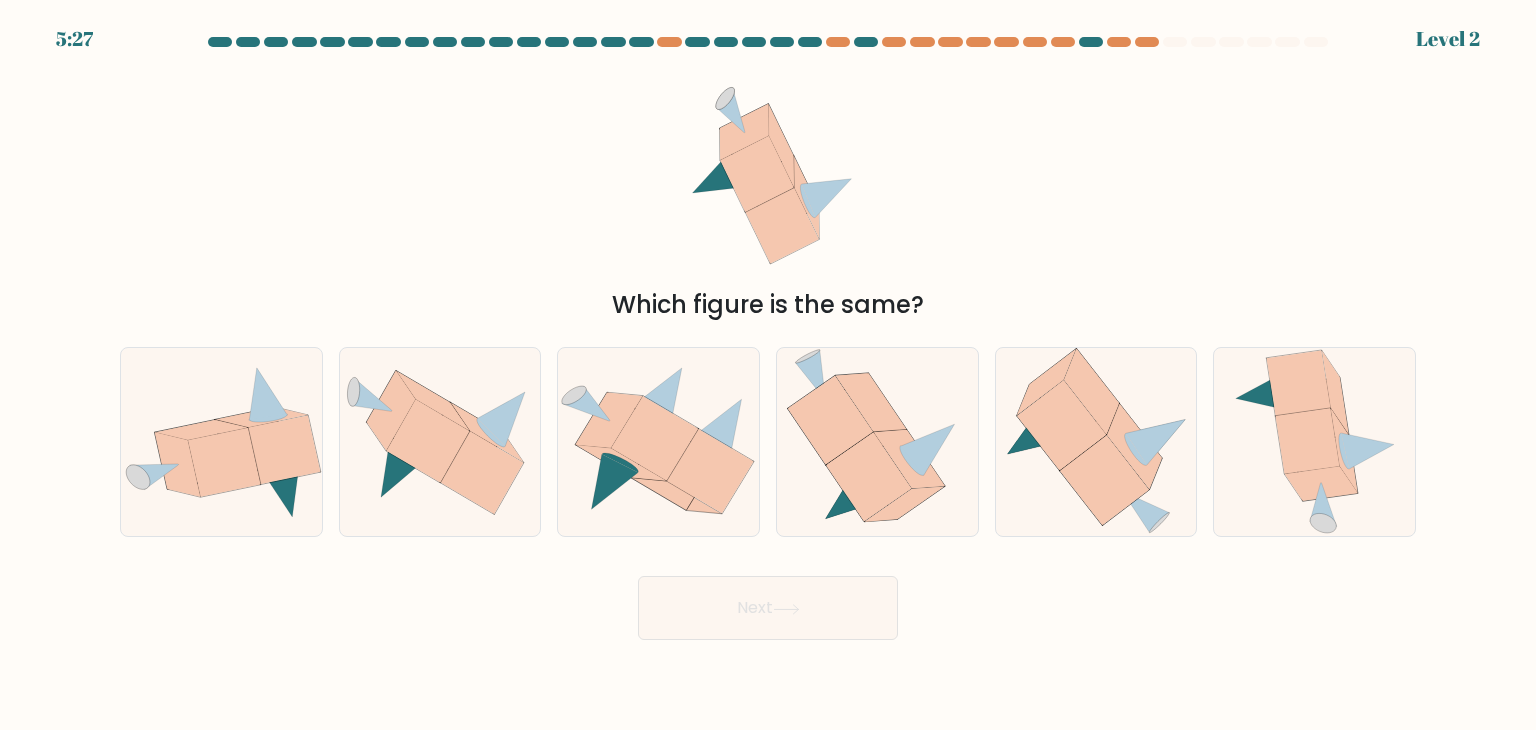 click on "Next" at bounding box center (768, 608) 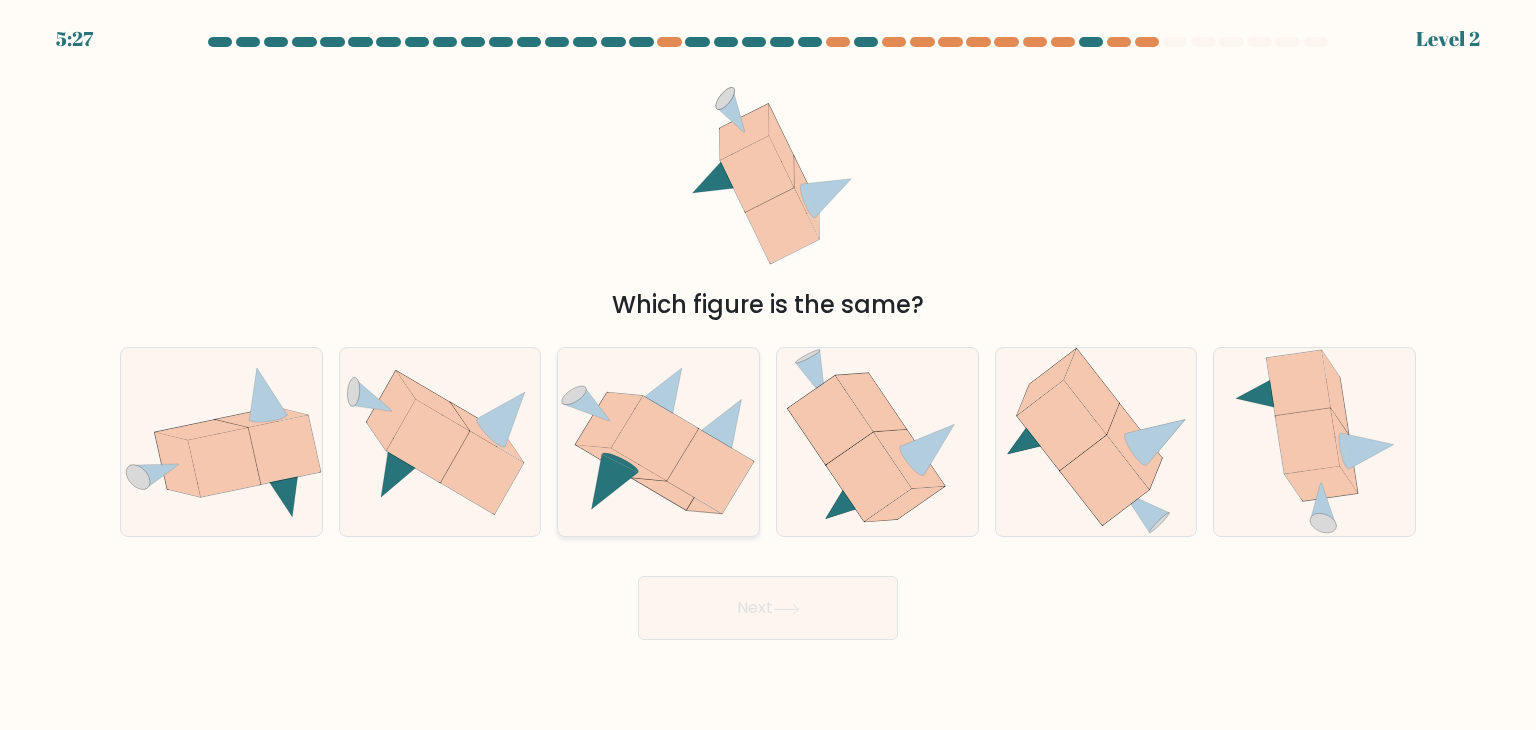 click 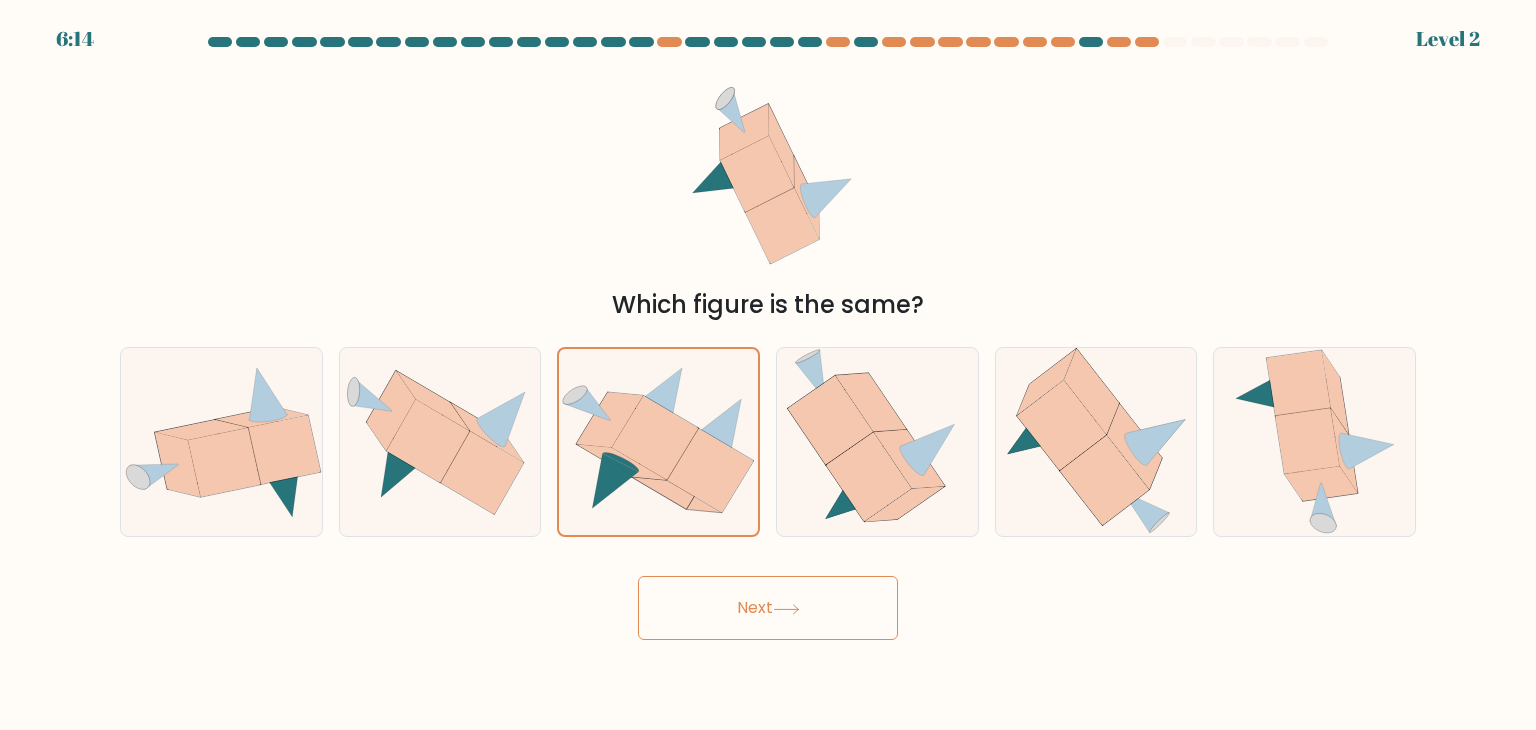 click on "Next" at bounding box center [768, 608] 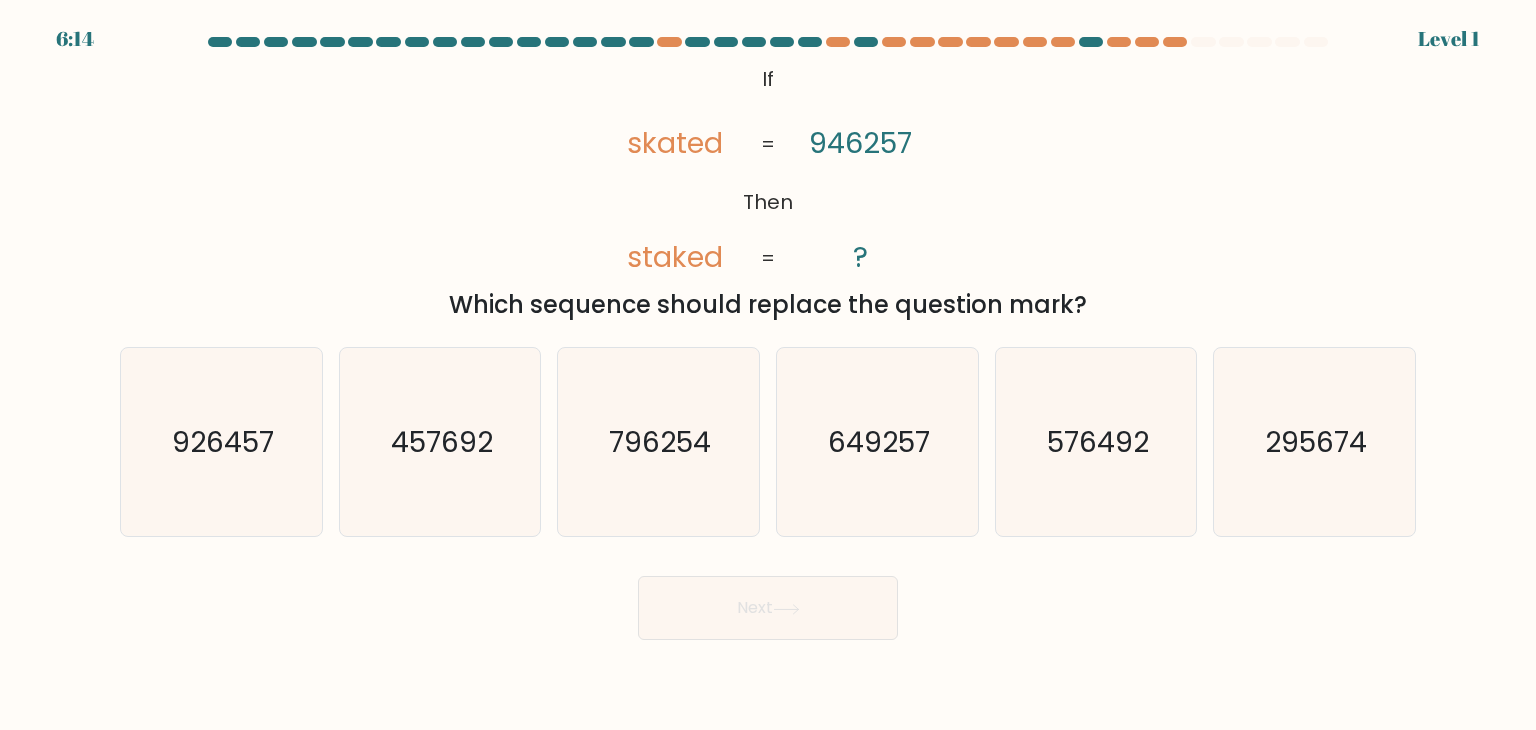click on "796254" 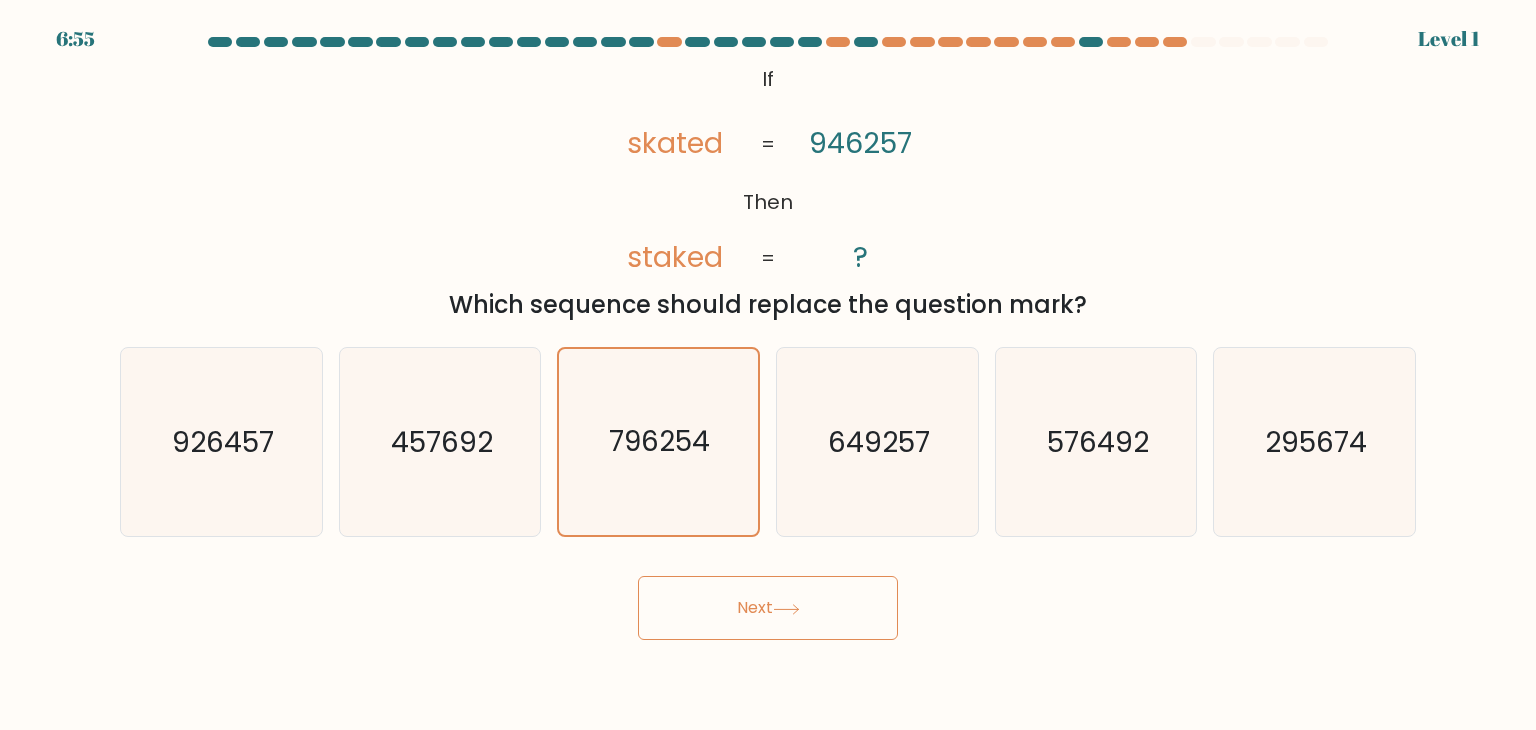click on "Next" at bounding box center (768, 608) 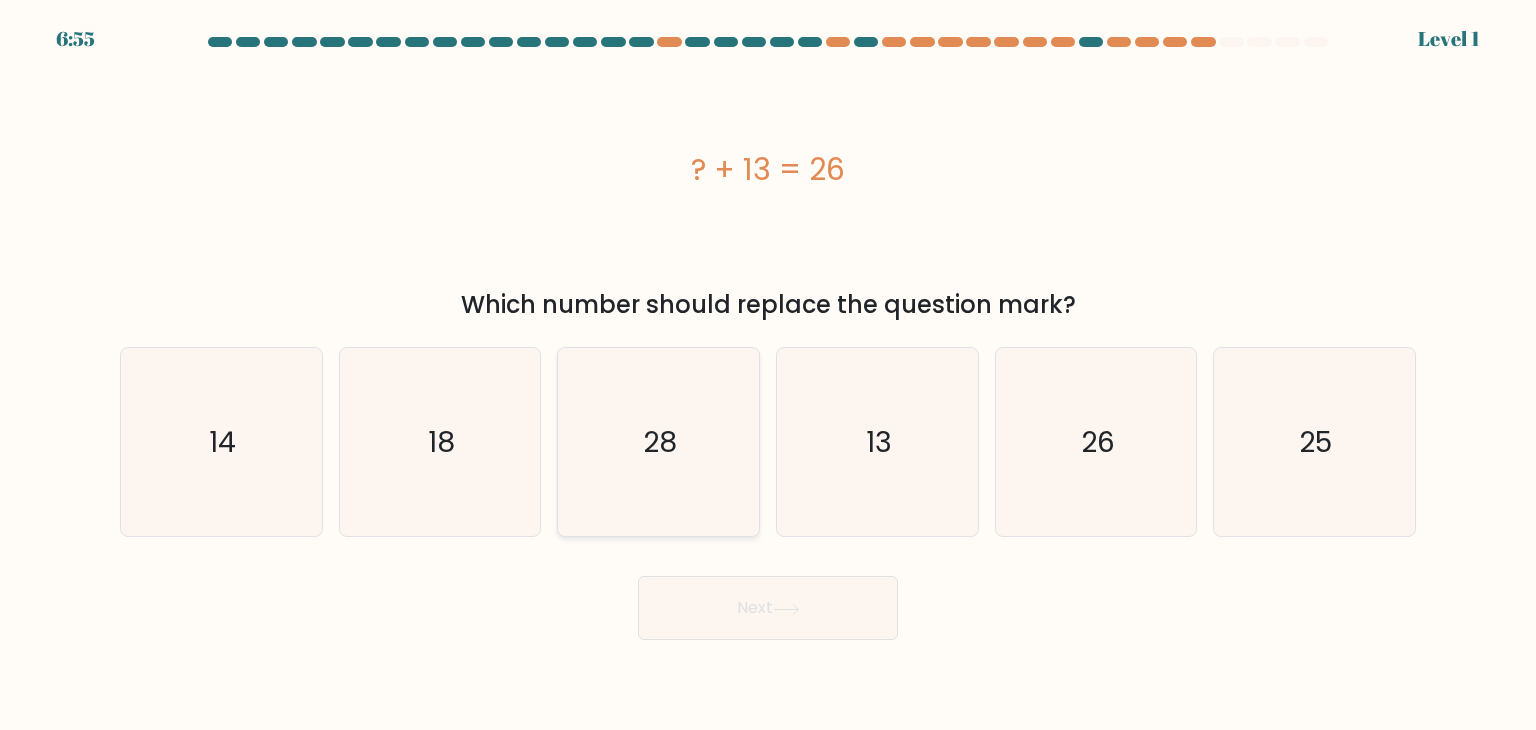click on "28" 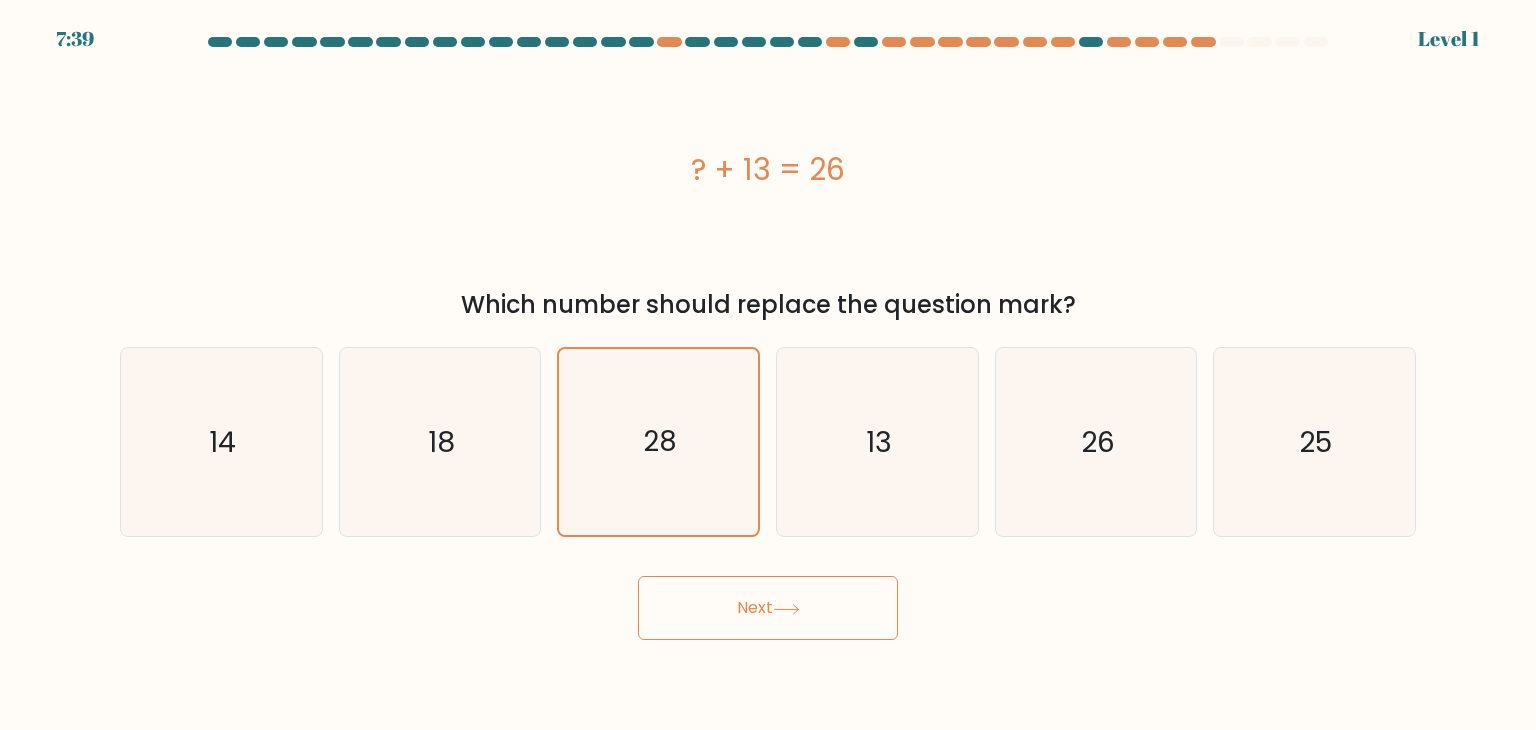 click on "Next" at bounding box center (768, 608) 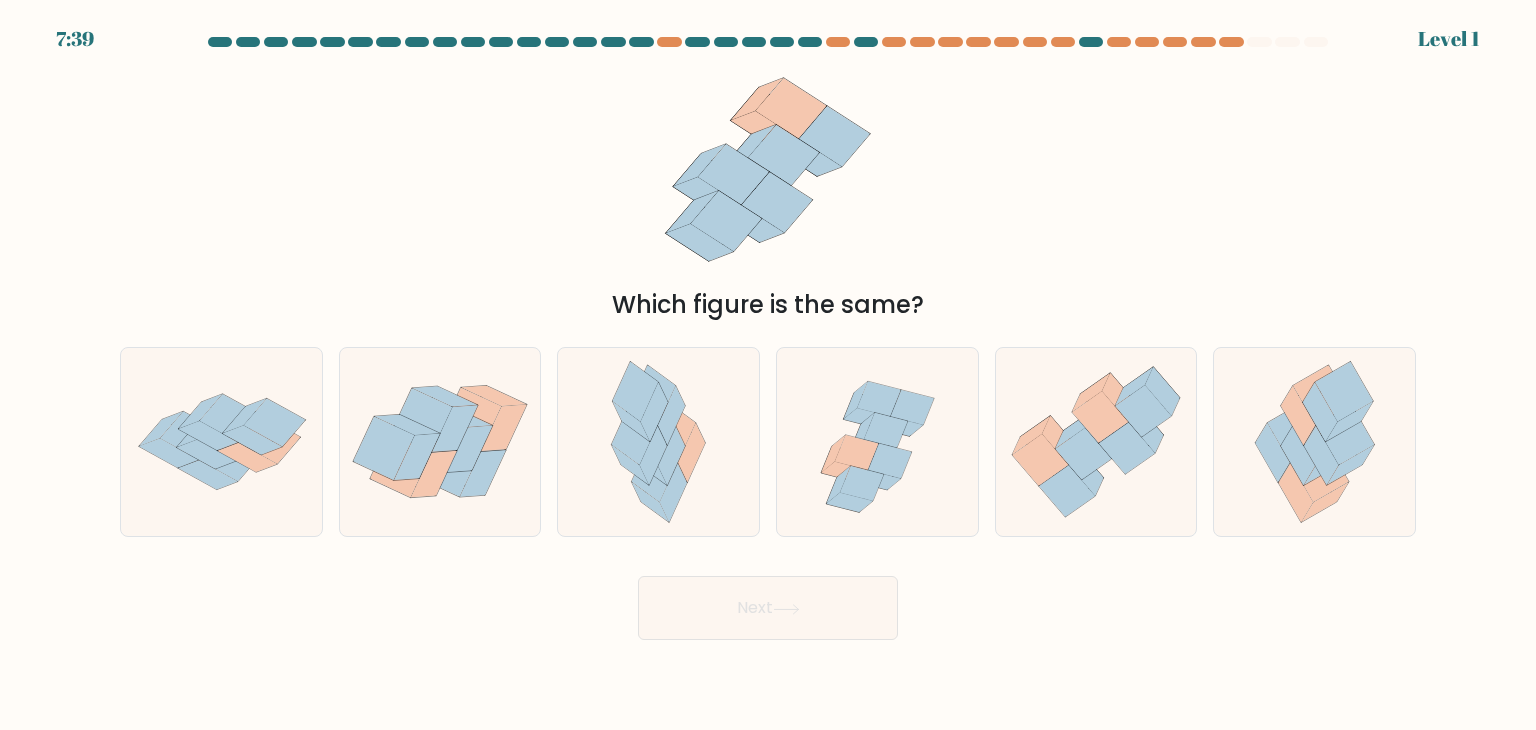 click 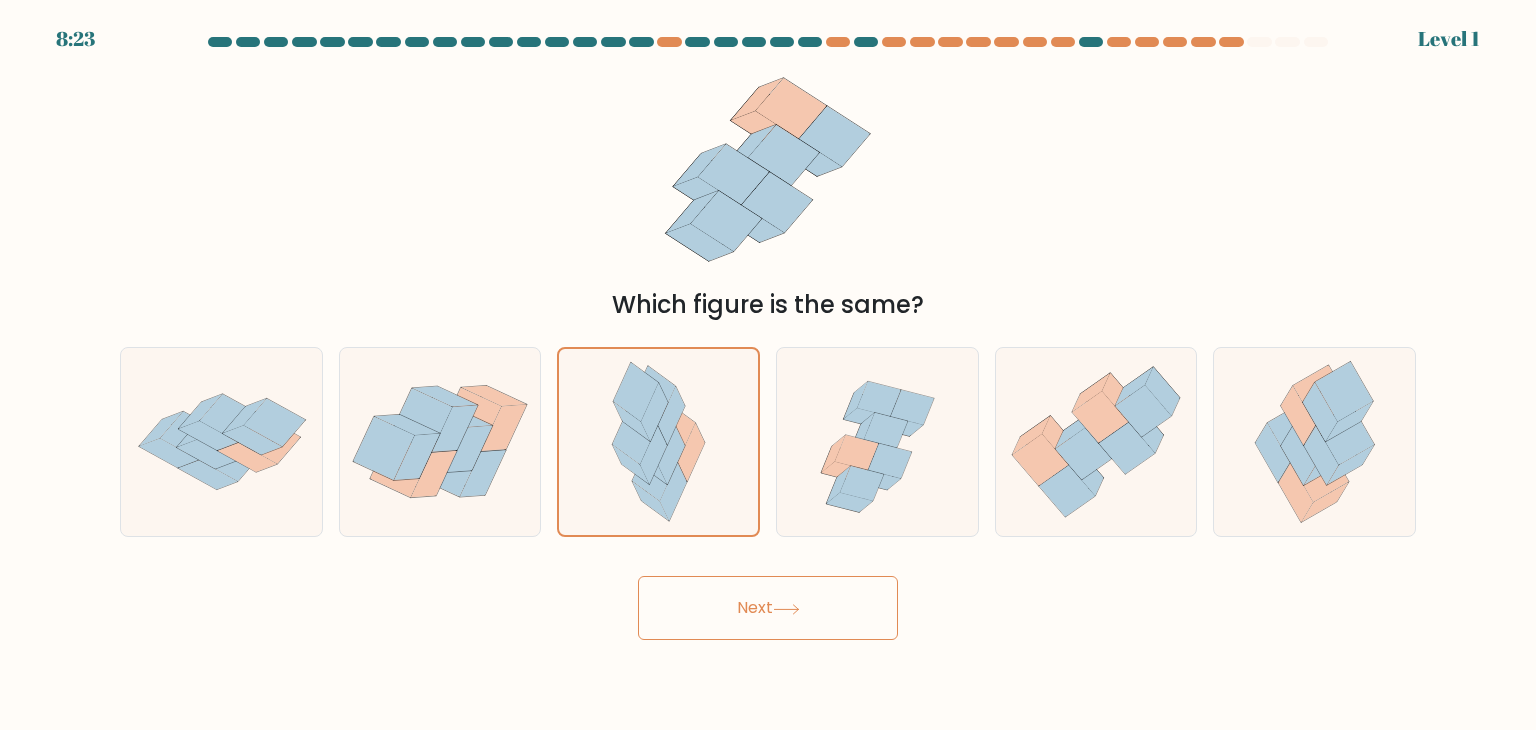 click on "Next" at bounding box center [768, 608] 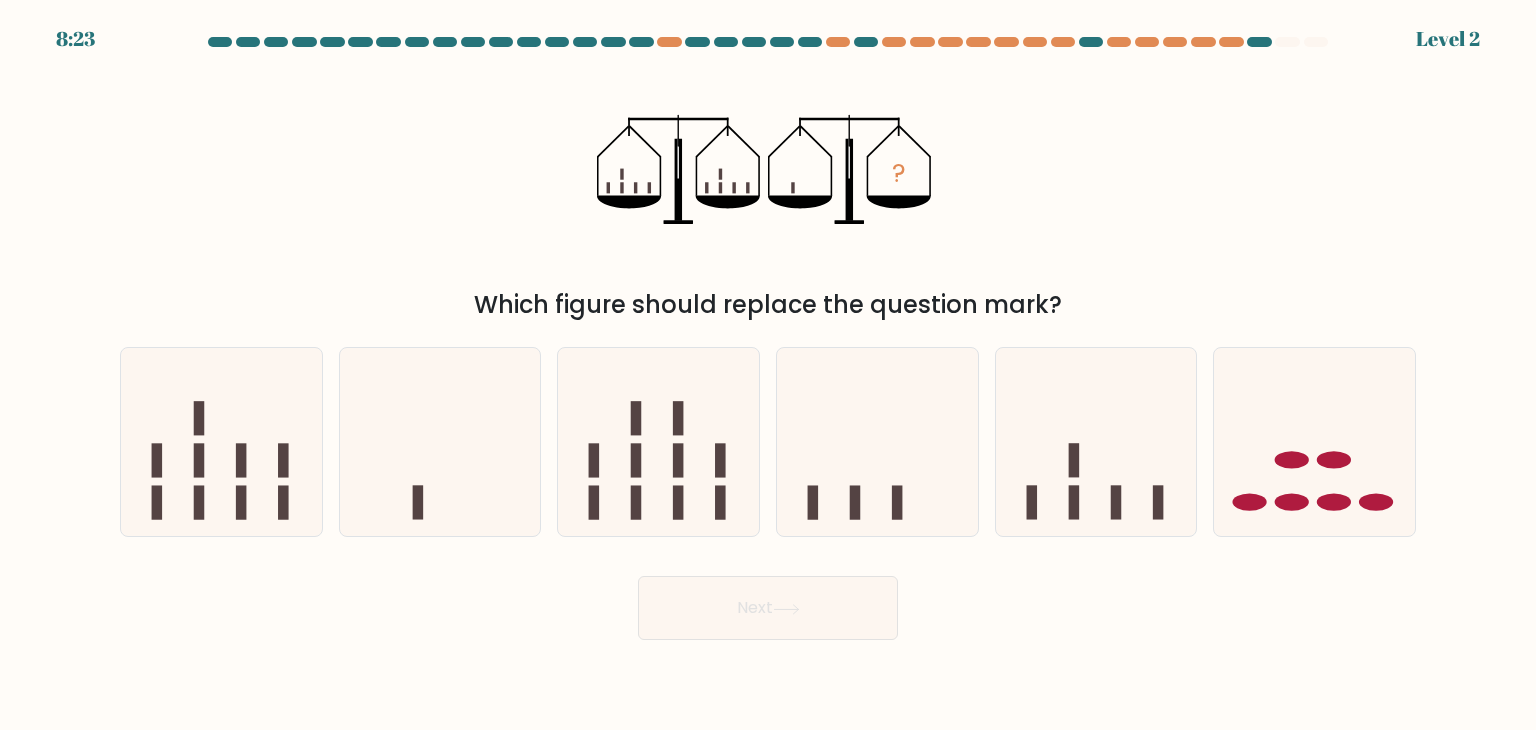 drag, startPoint x: 695, startPoint y: 493, endPoint x: 709, endPoint y: 537, distance: 46.173584 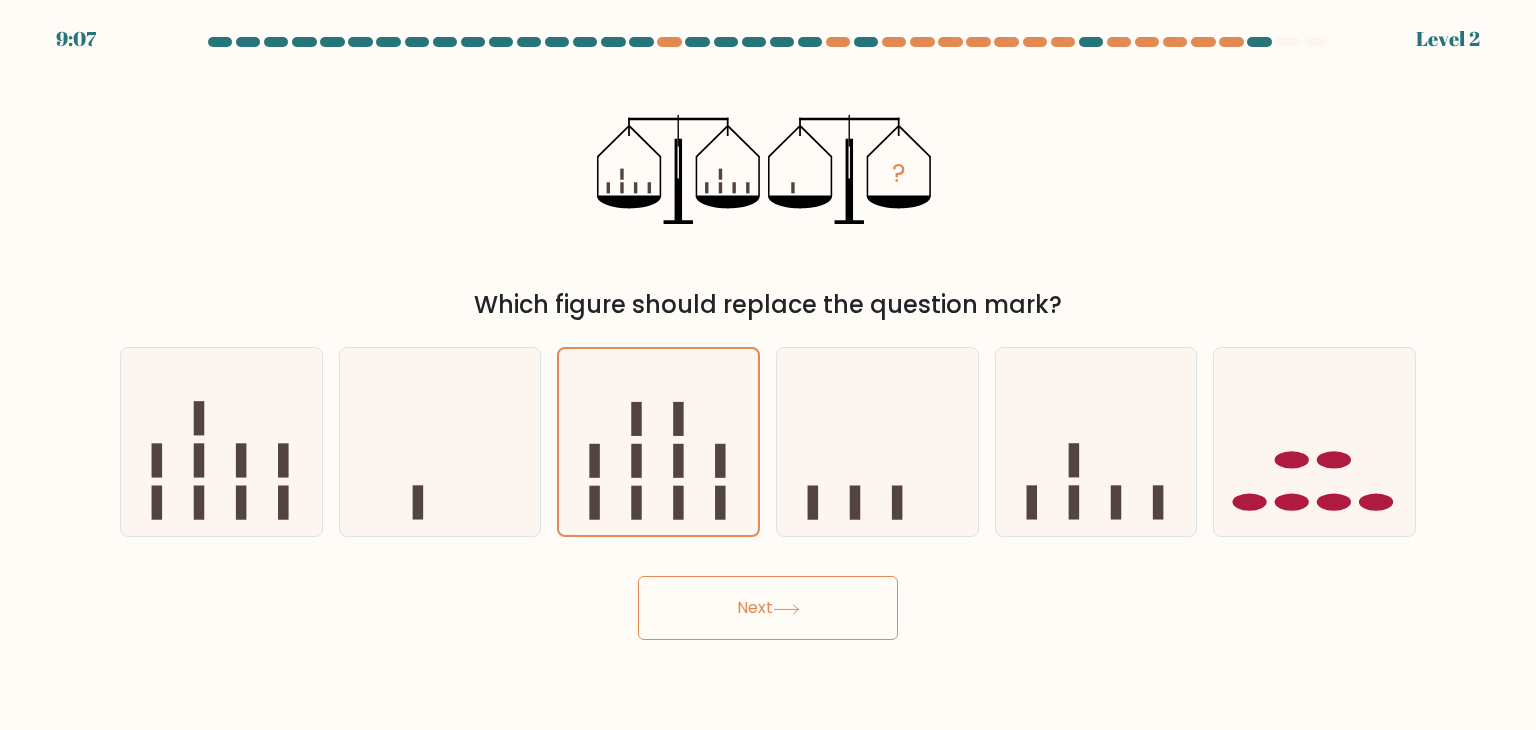 click on "Next" at bounding box center [768, 608] 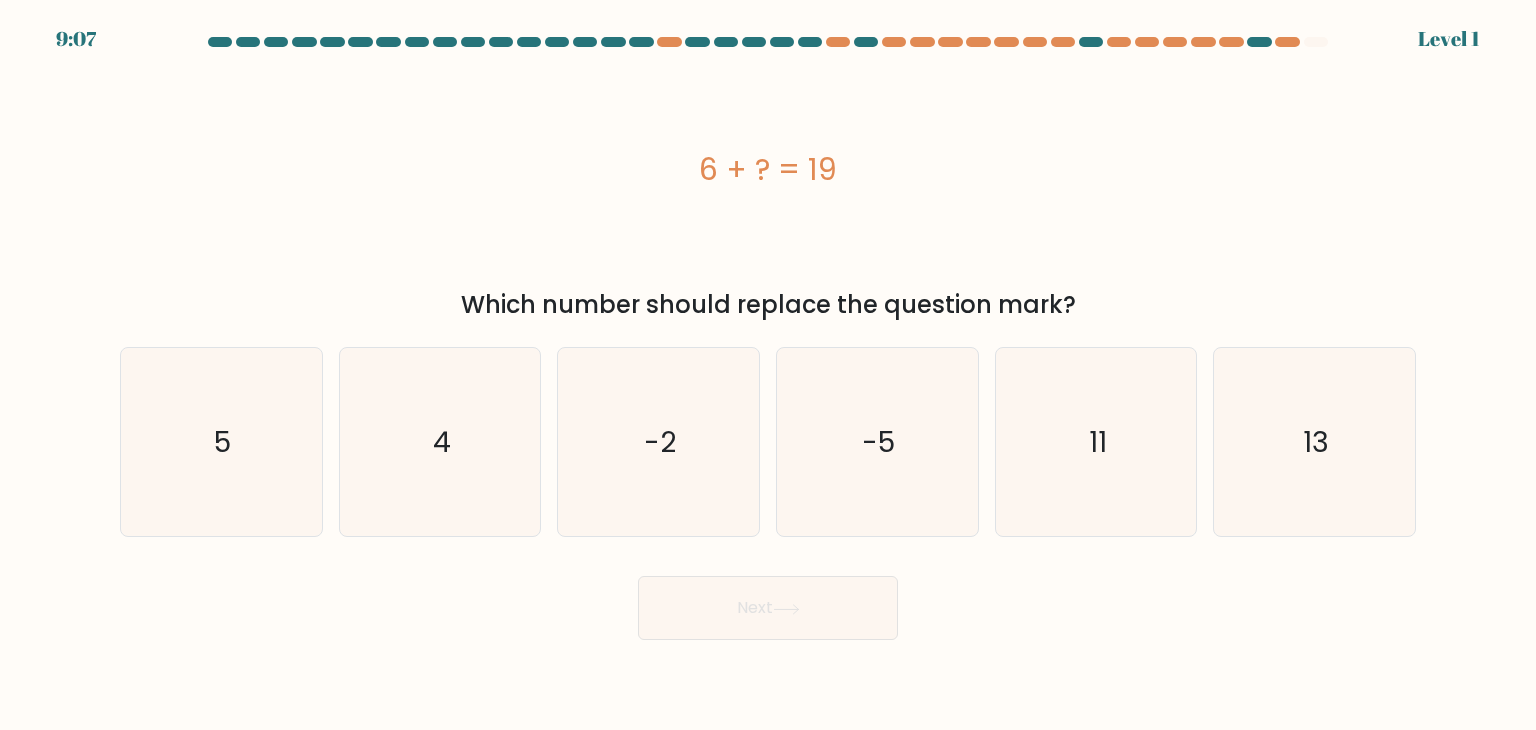 click on "-2" 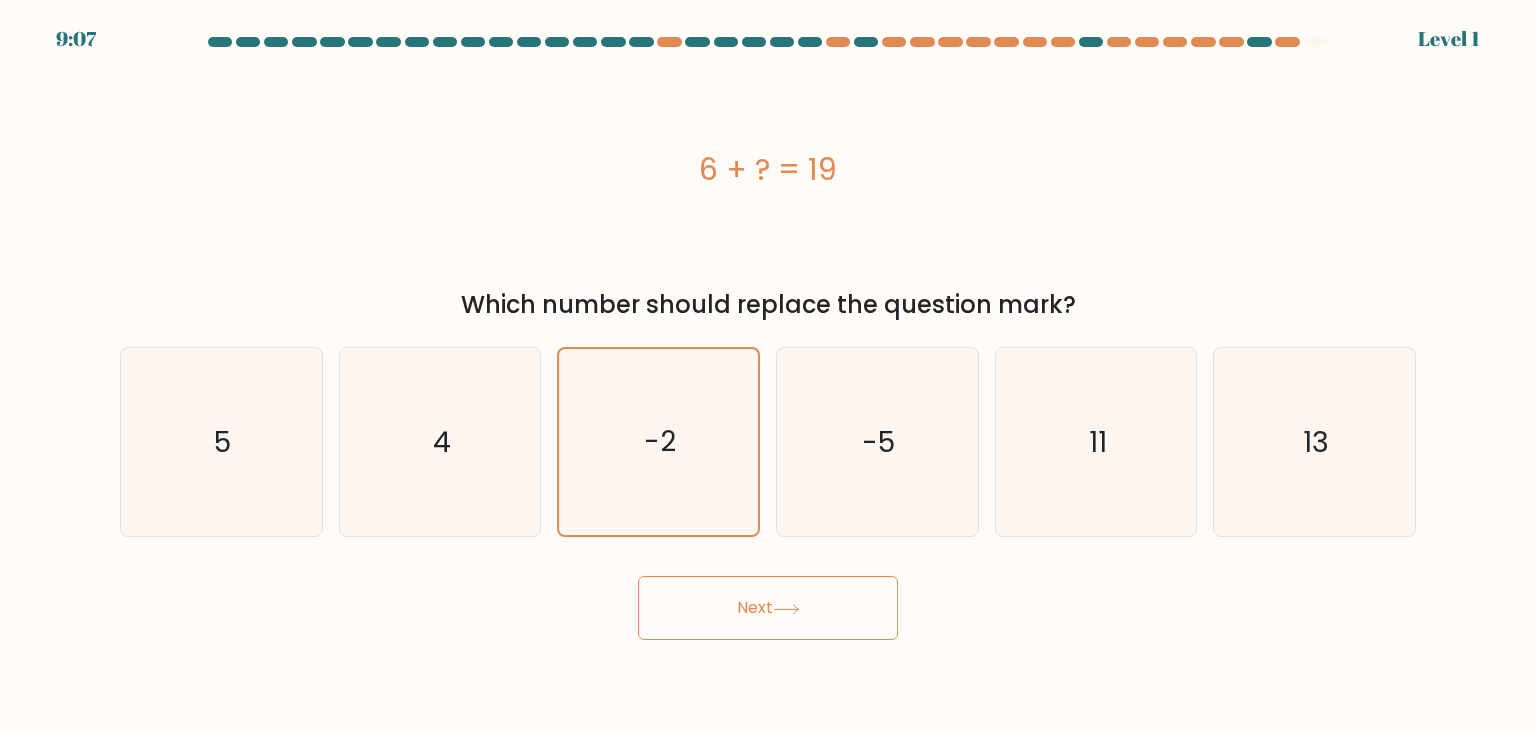 click on "9:07
Level 1
a." at bounding box center [768, 365] 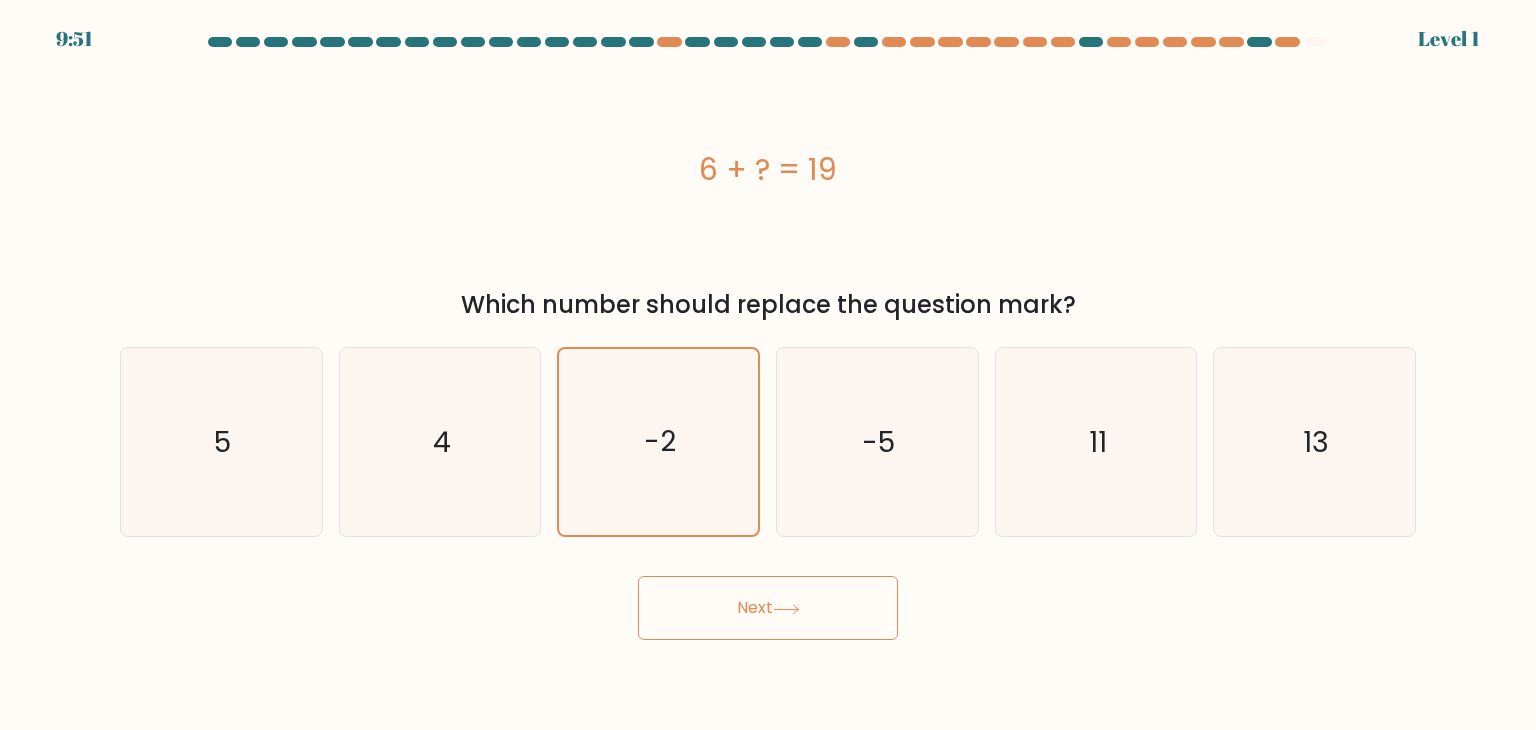 drag, startPoint x: 744, startPoint y: 597, endPoint x: 731, endPoint y: 562, distance: 37.336308 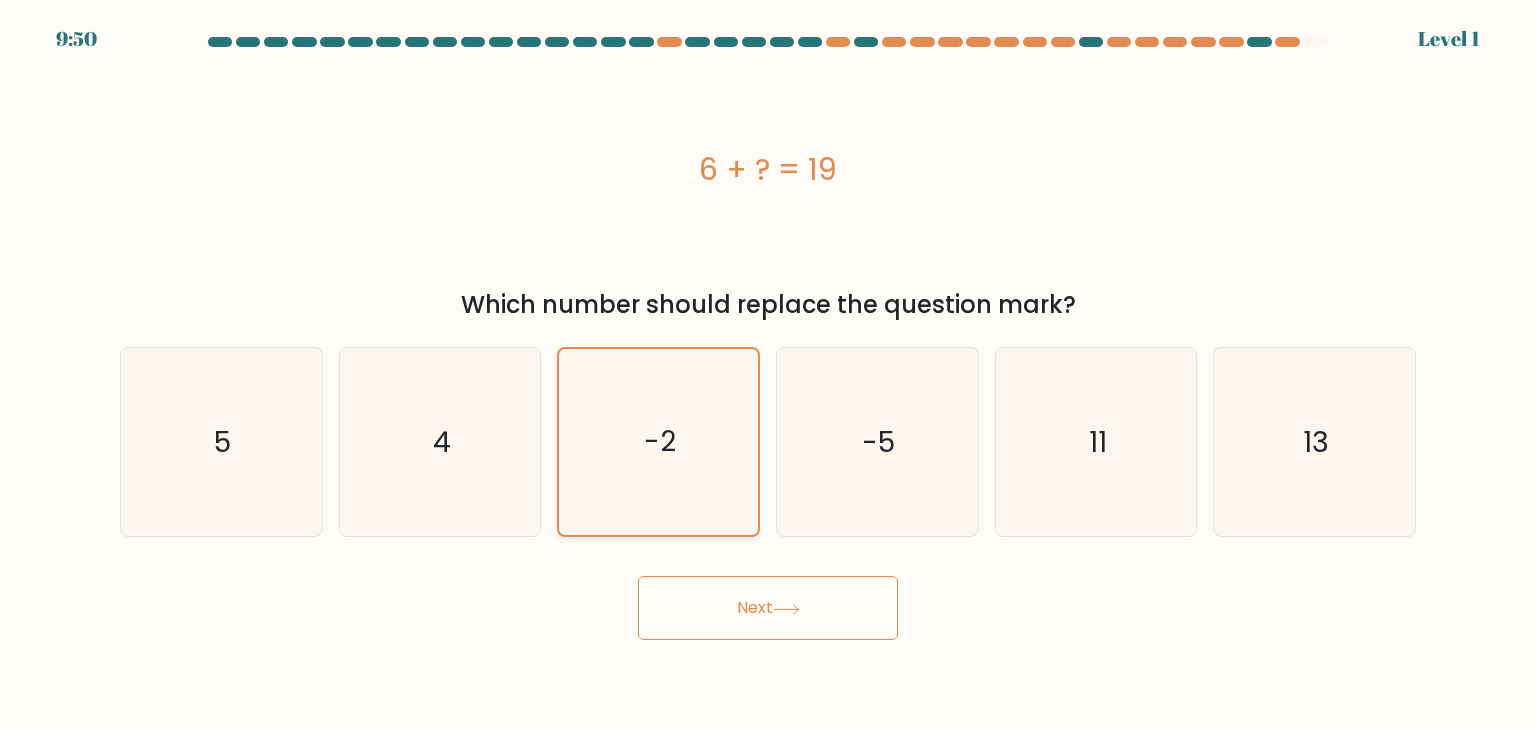 click on "-2" 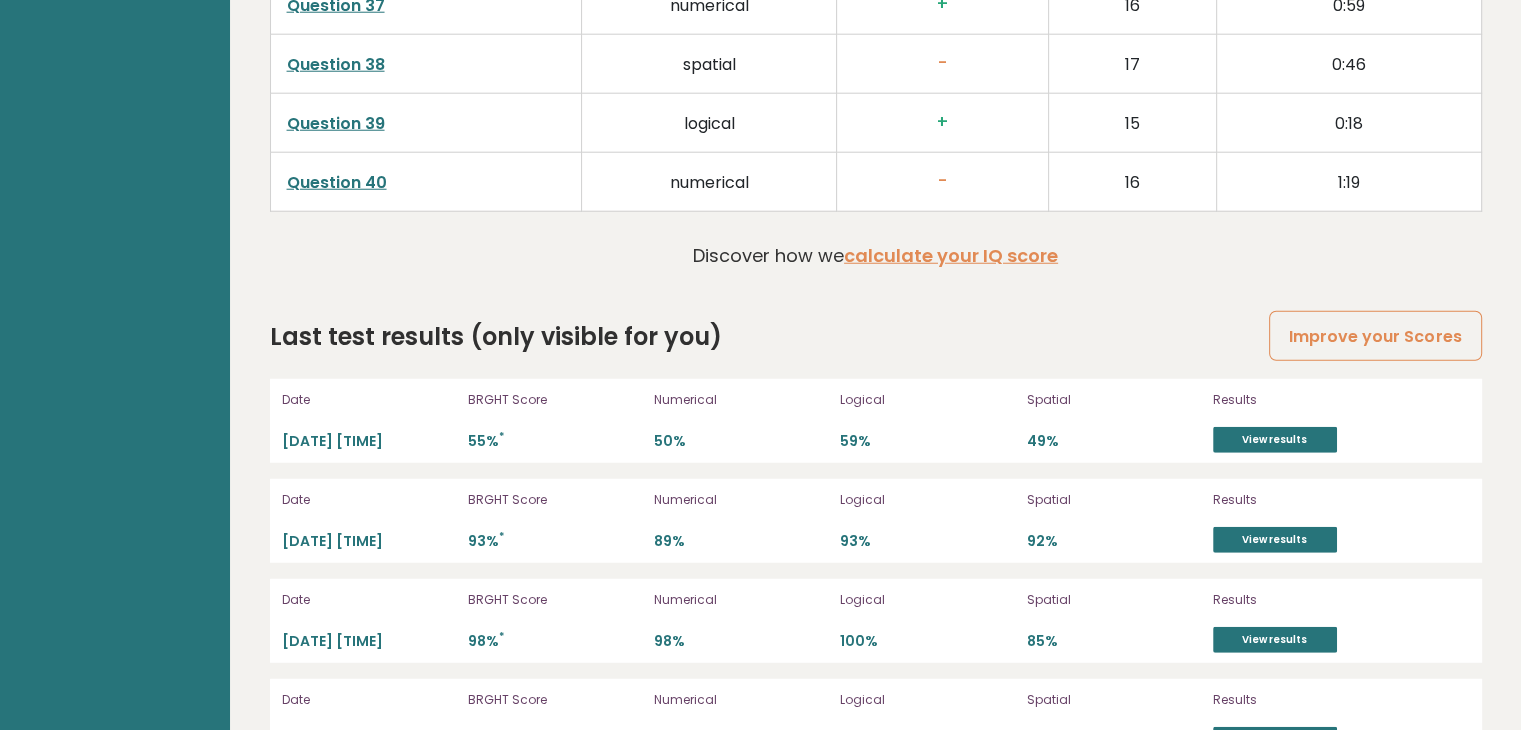 scroll, scrollTop: 5384, scrollLeft: 0, axis: vertical 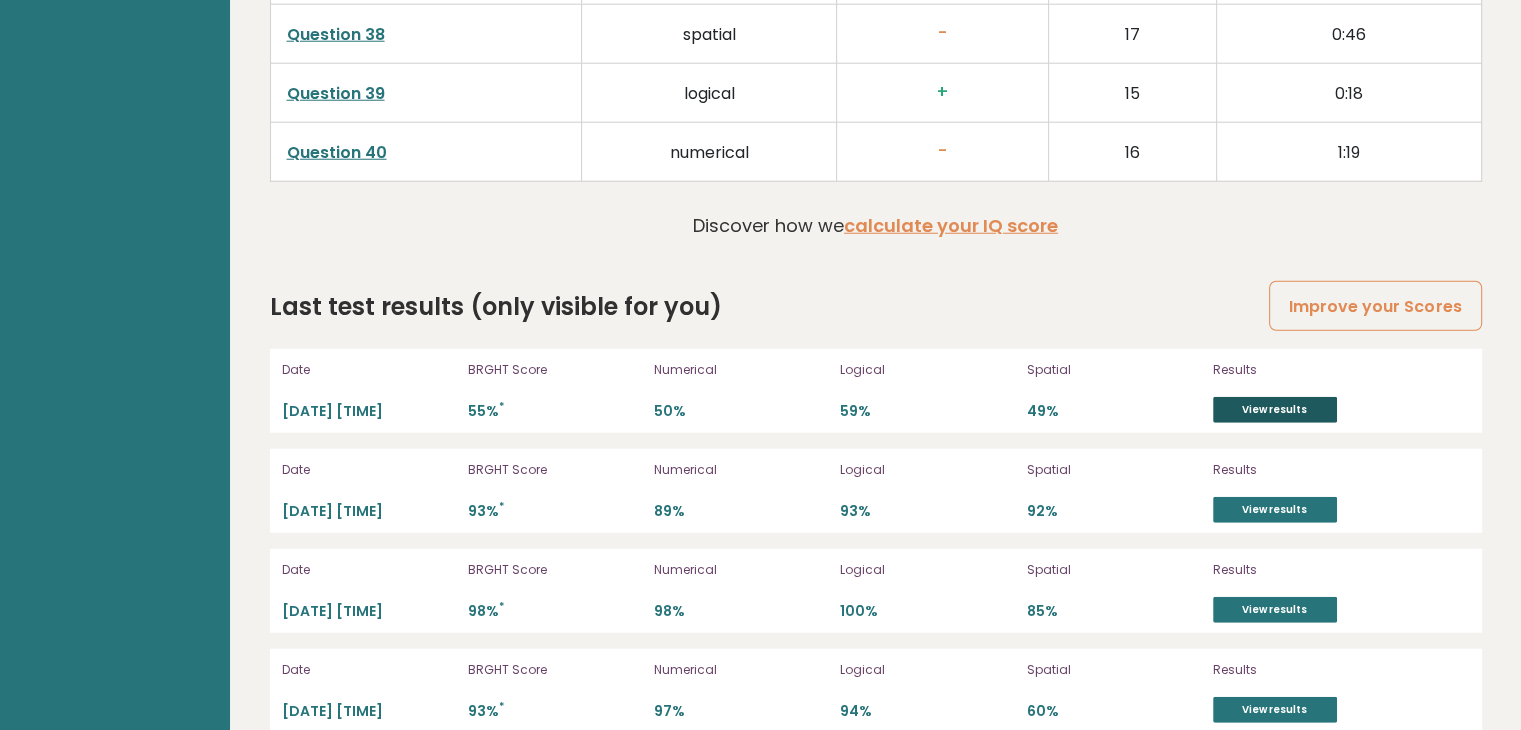 click on "View results" at bounding box center [1275, 410] 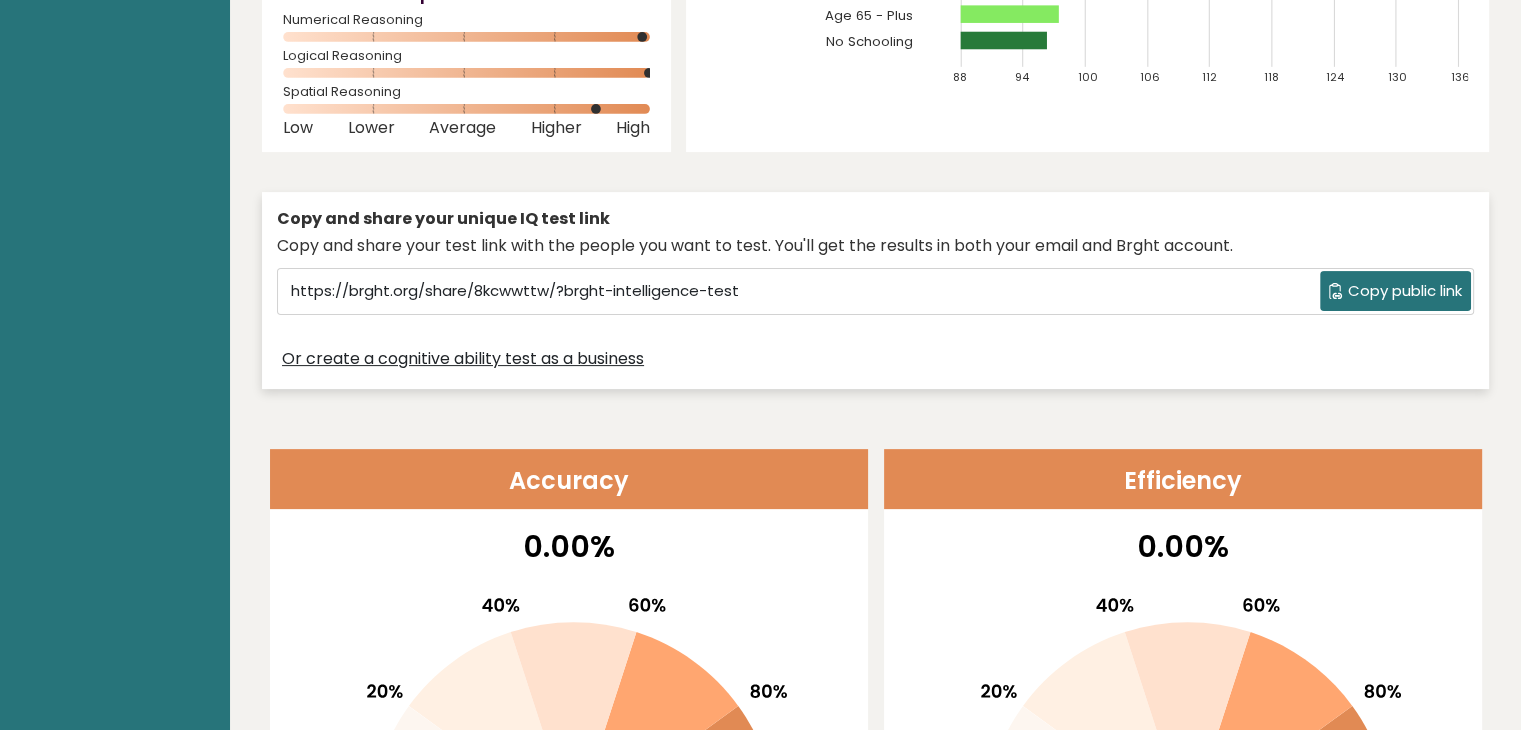 scroll, scrollTop: 1200, scrollLeft: 0, axis: vertical 